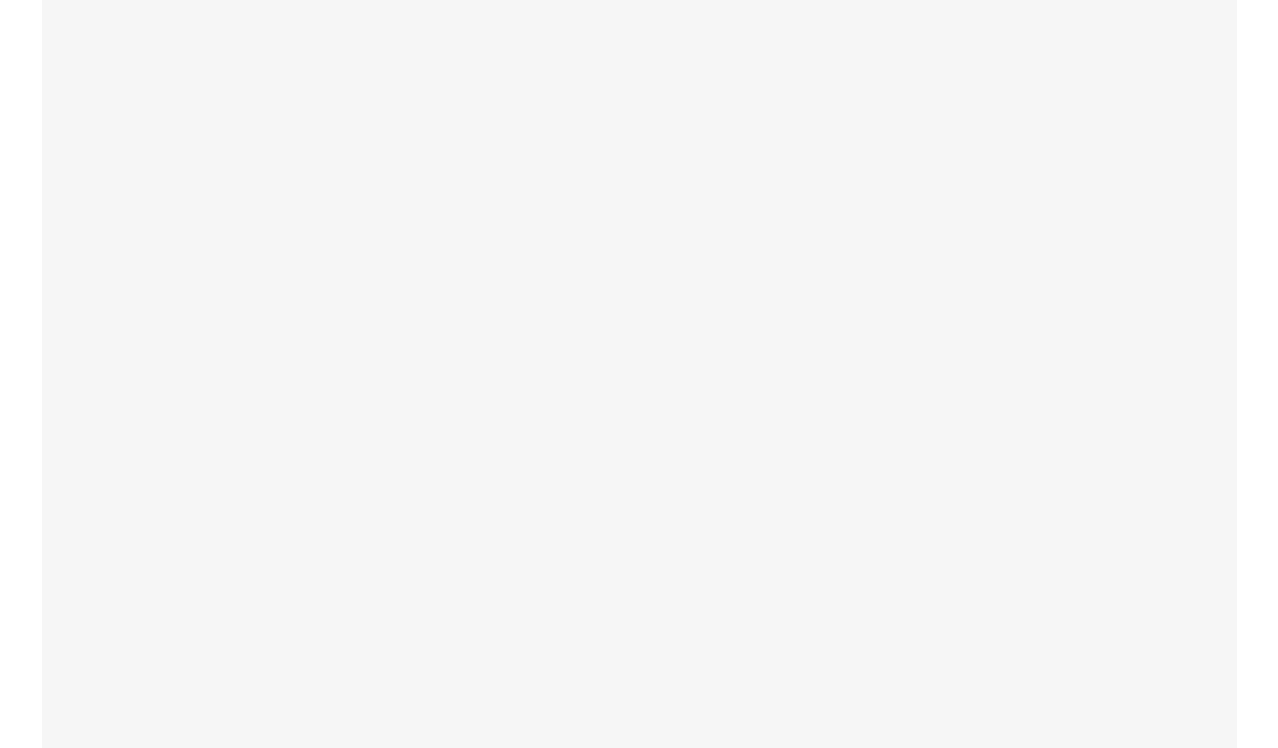 scroll, scrollTop: 0, scrollLeft: 0, axis: both 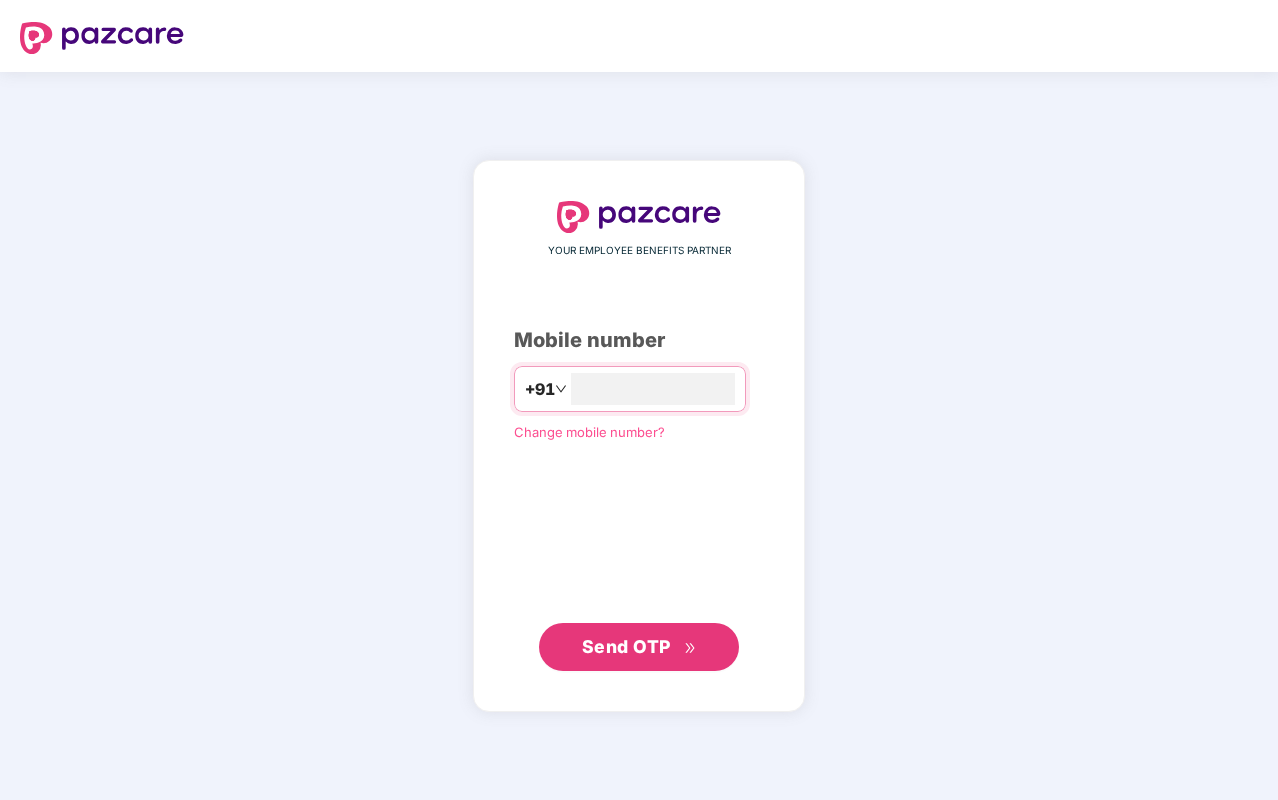 type on "**********" 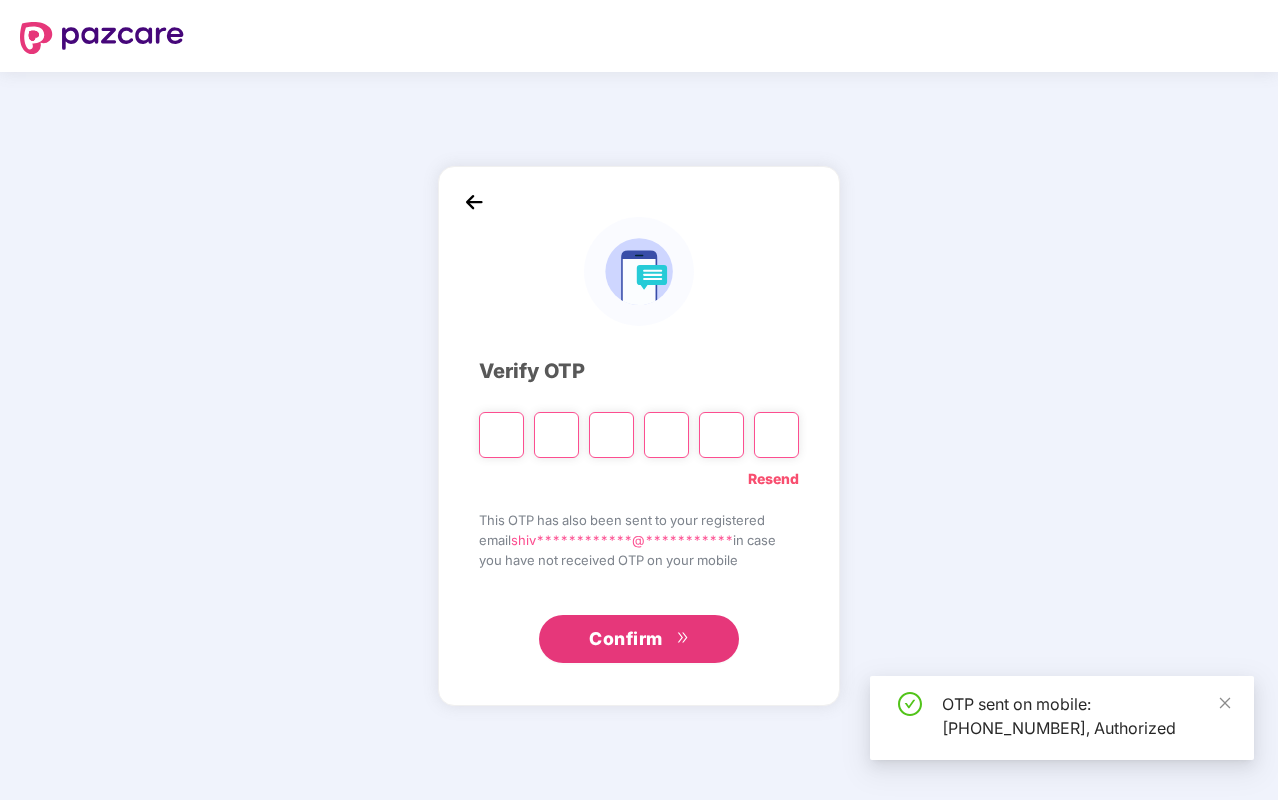 type on "*" 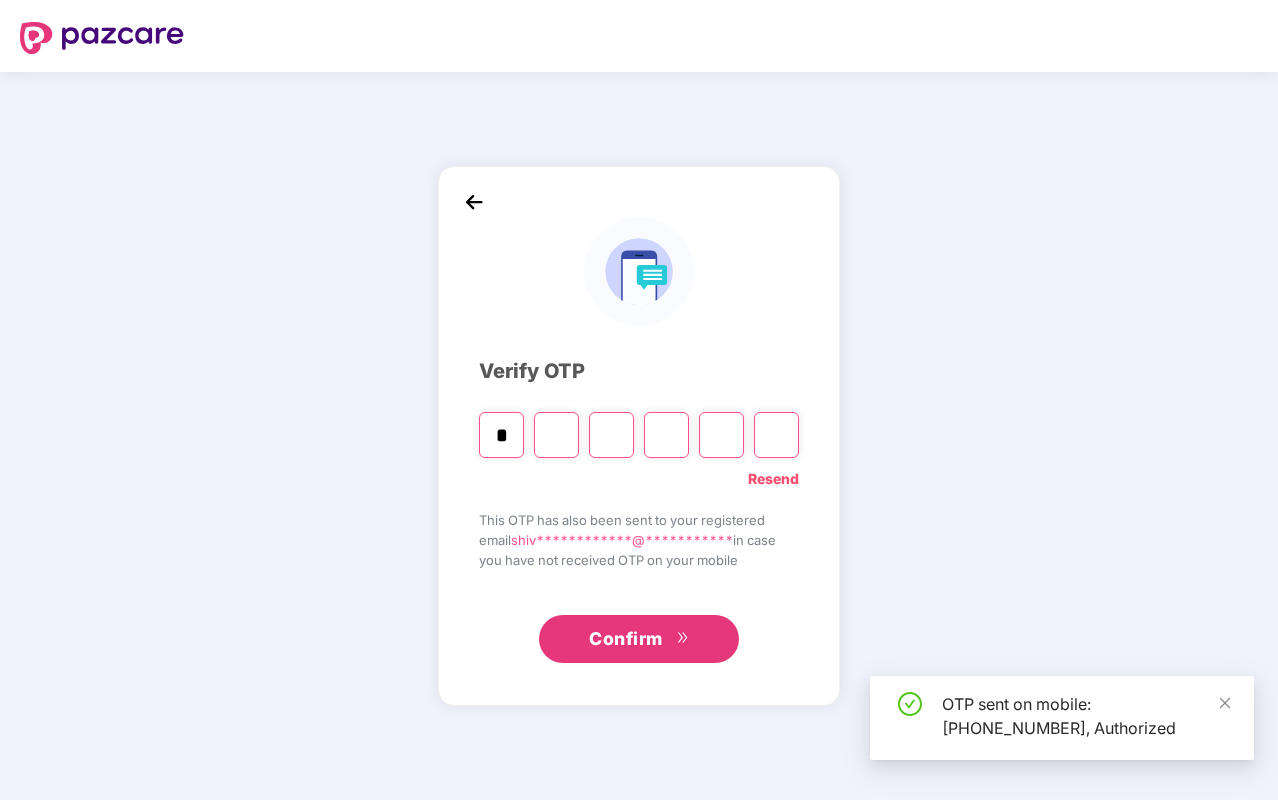 type on "*" 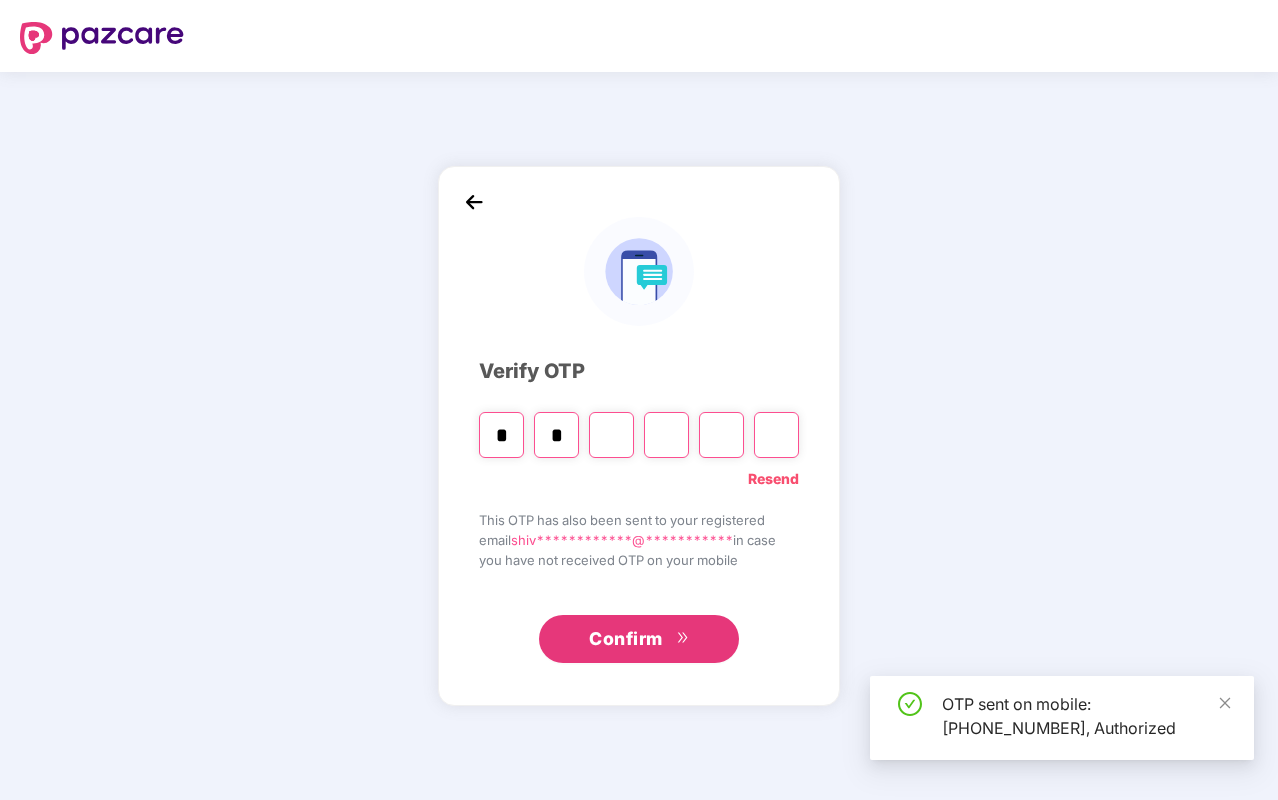 type on "*" 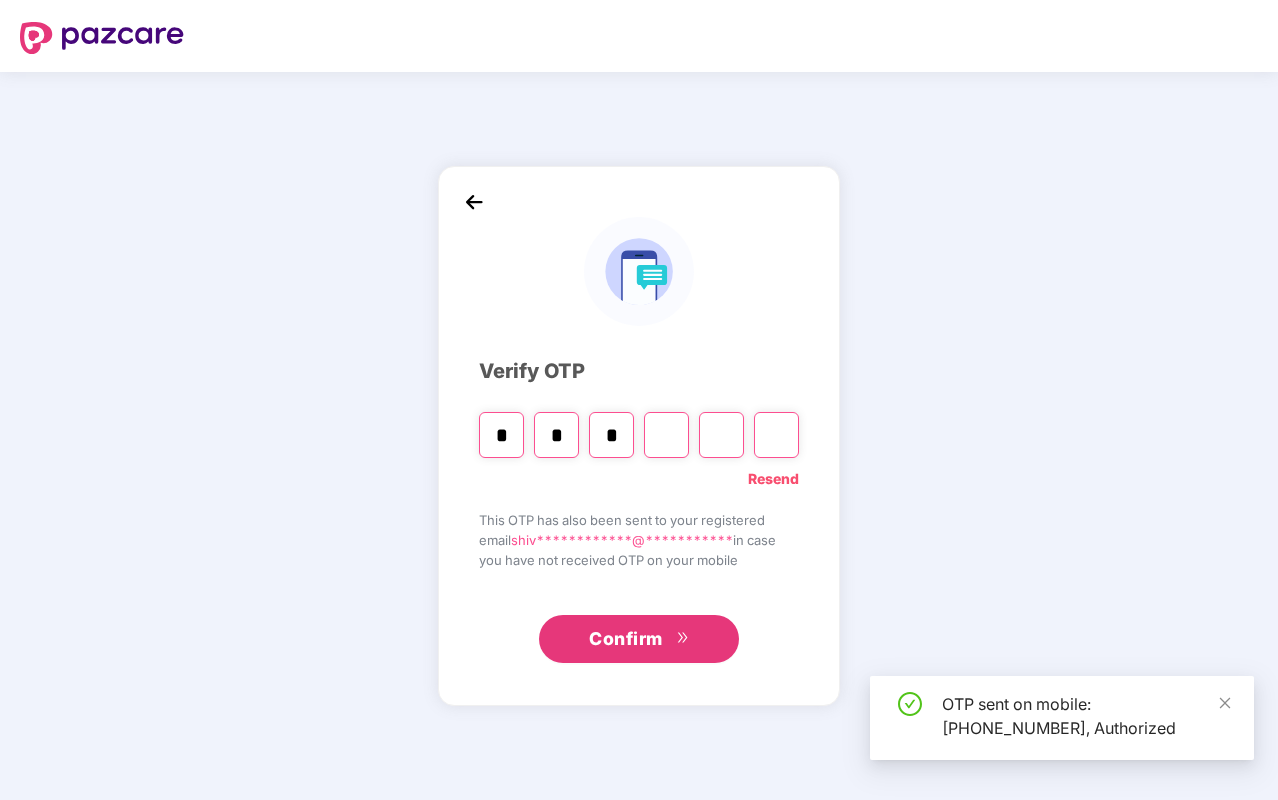 type on "*" 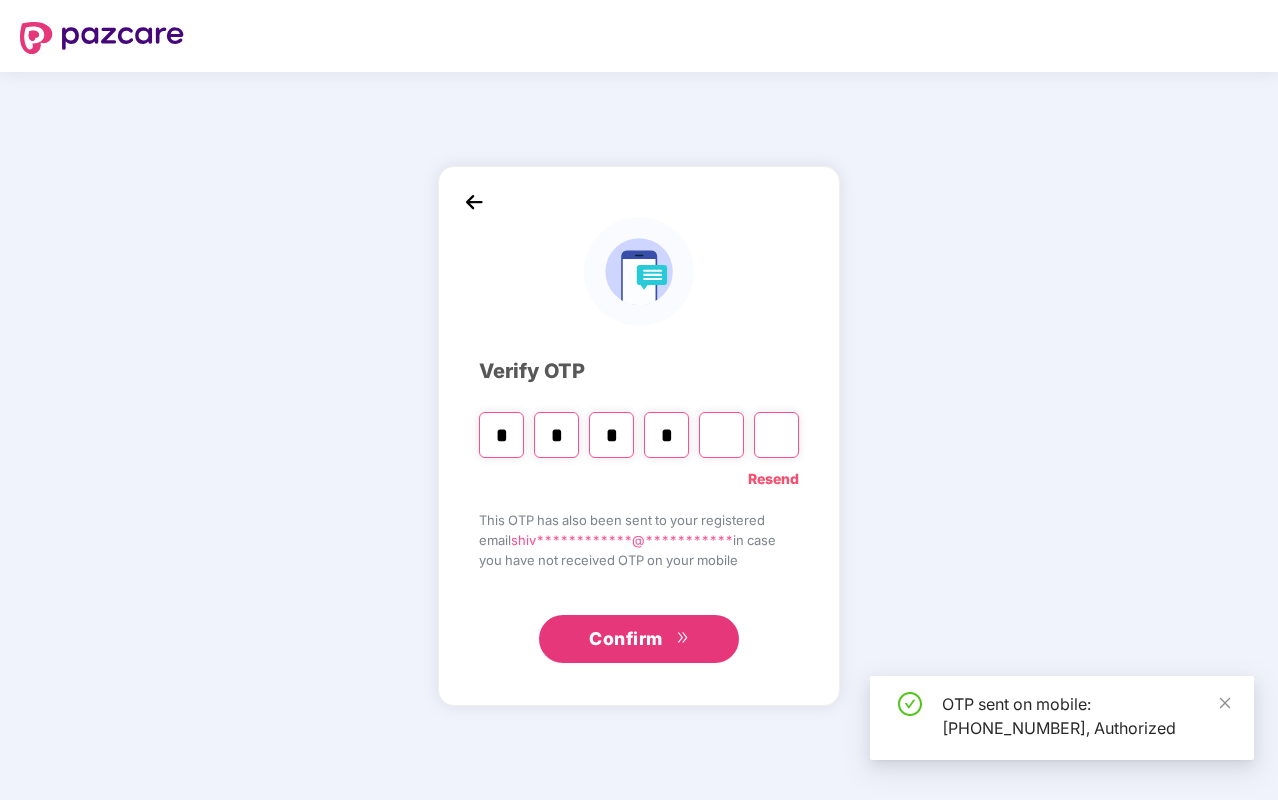type on "*" 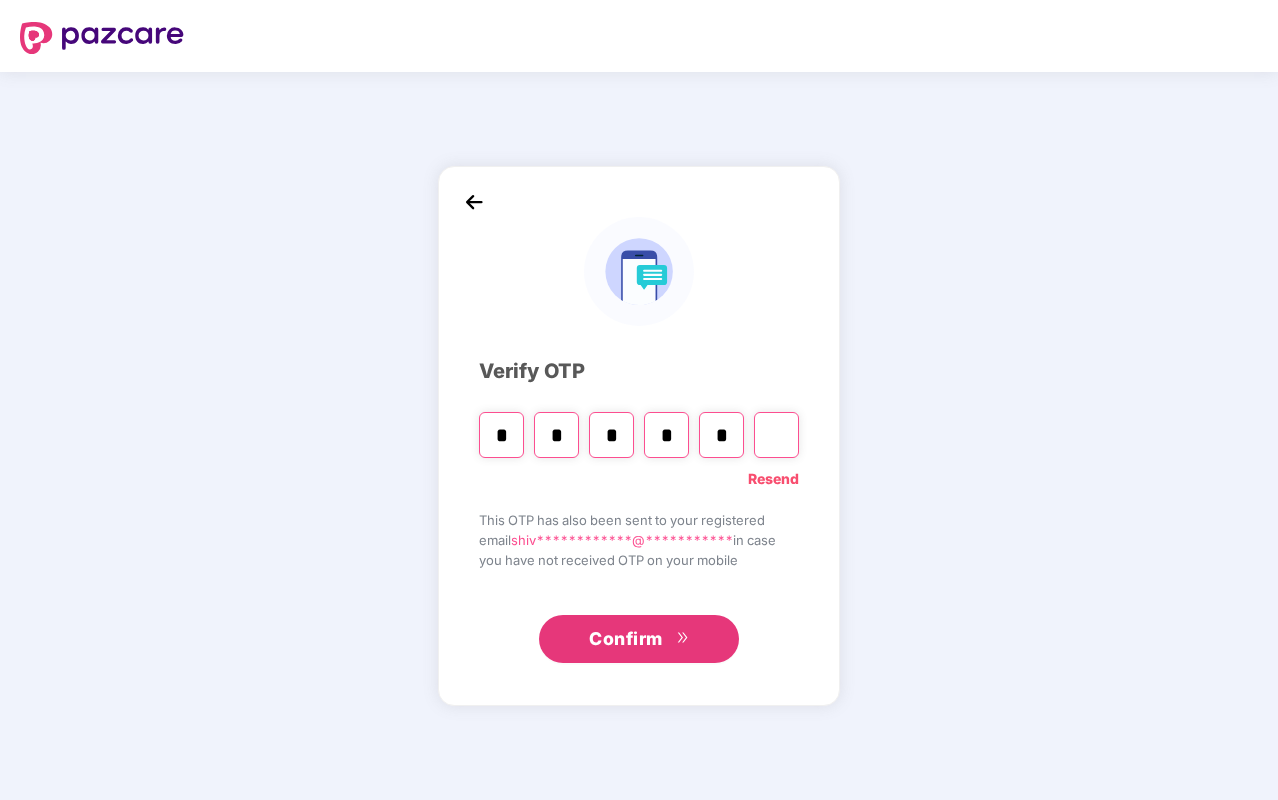 type on "*" 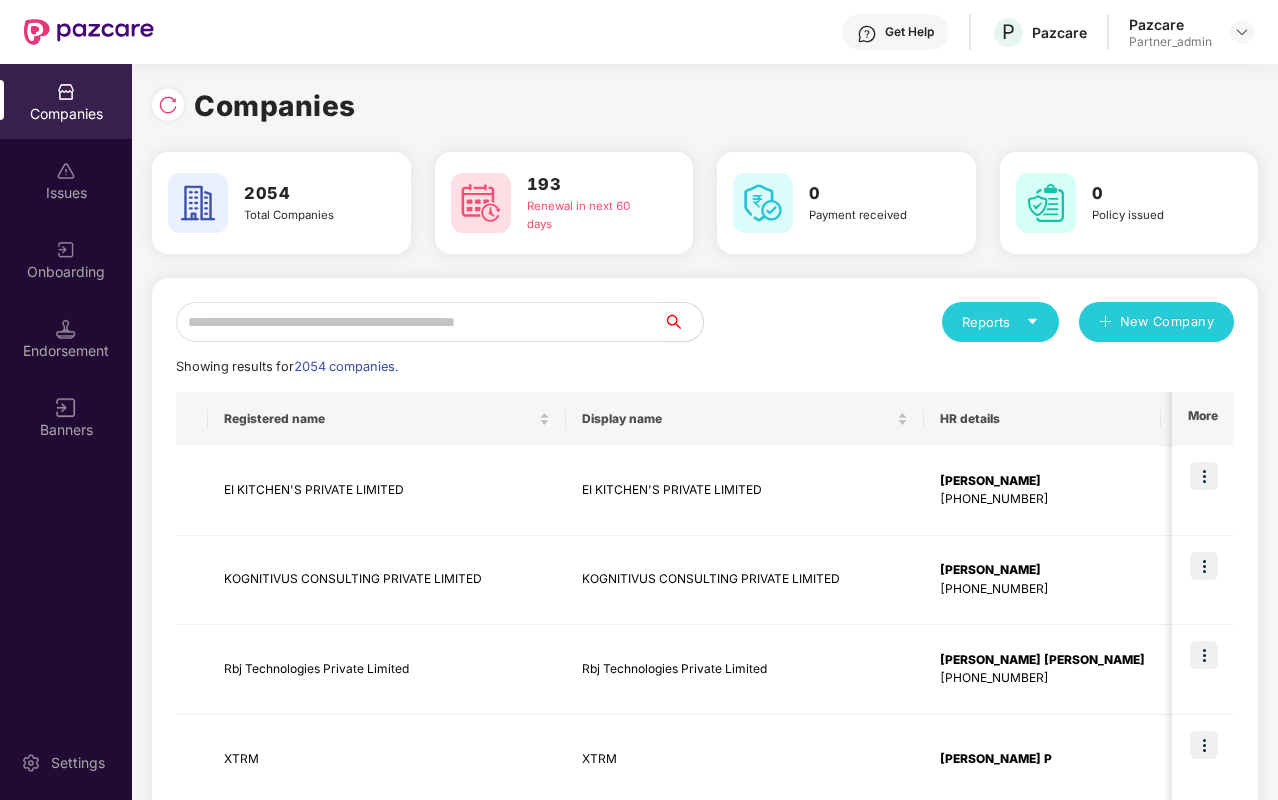 click at bounding box center (419, 322) 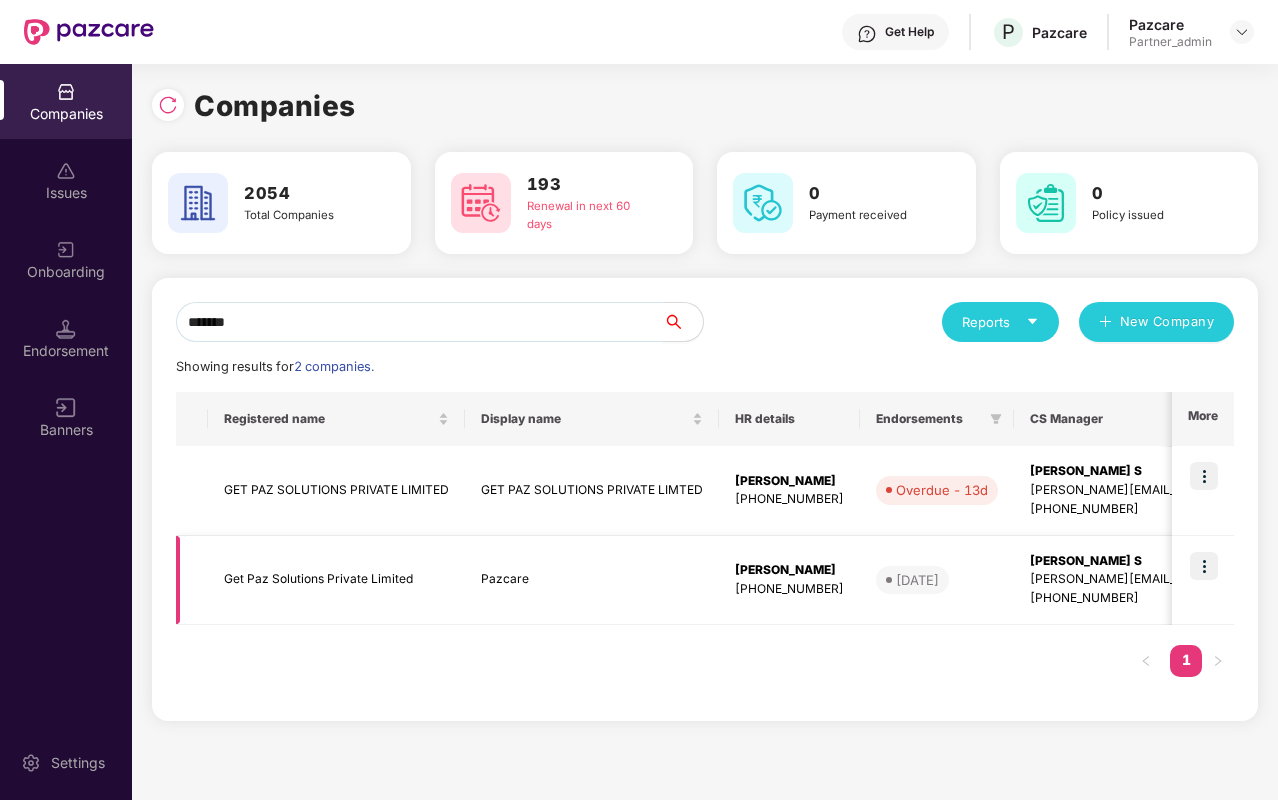 type on "*******" 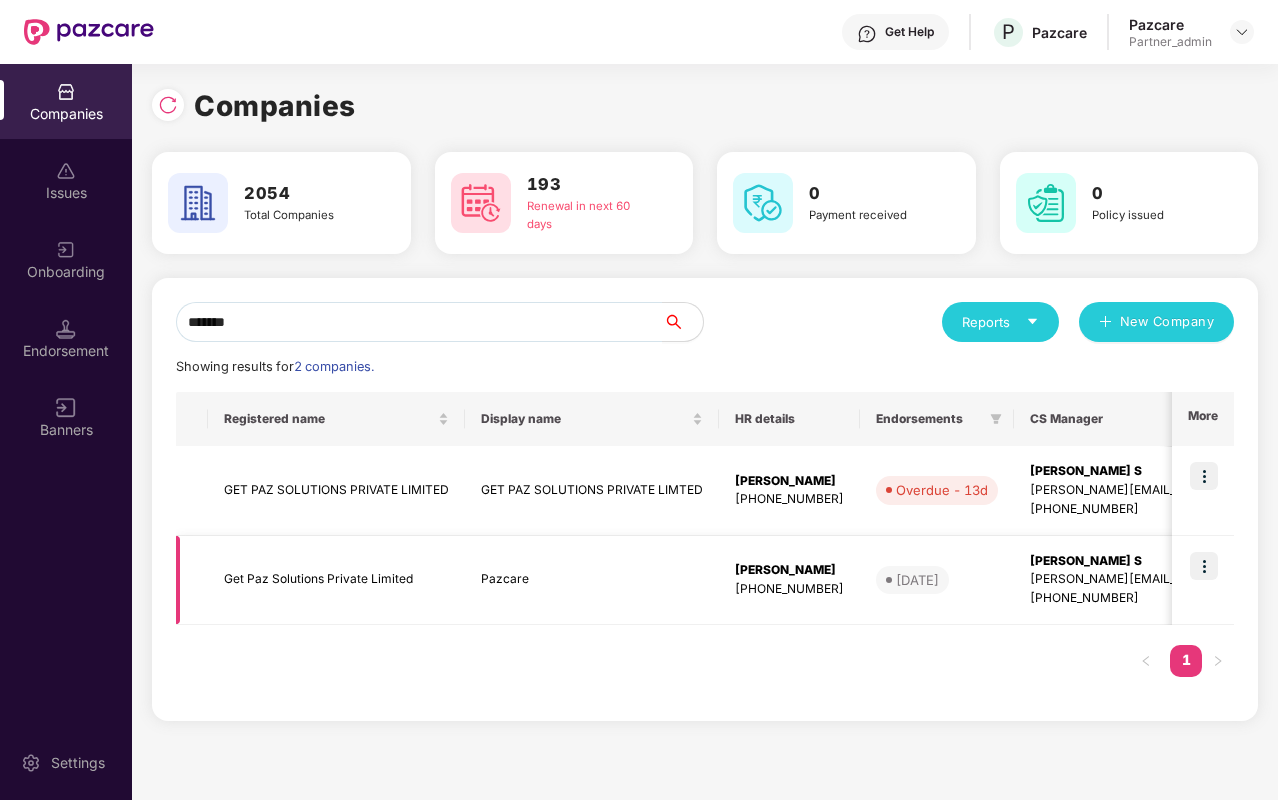 click at bounding box center (1204, 566) 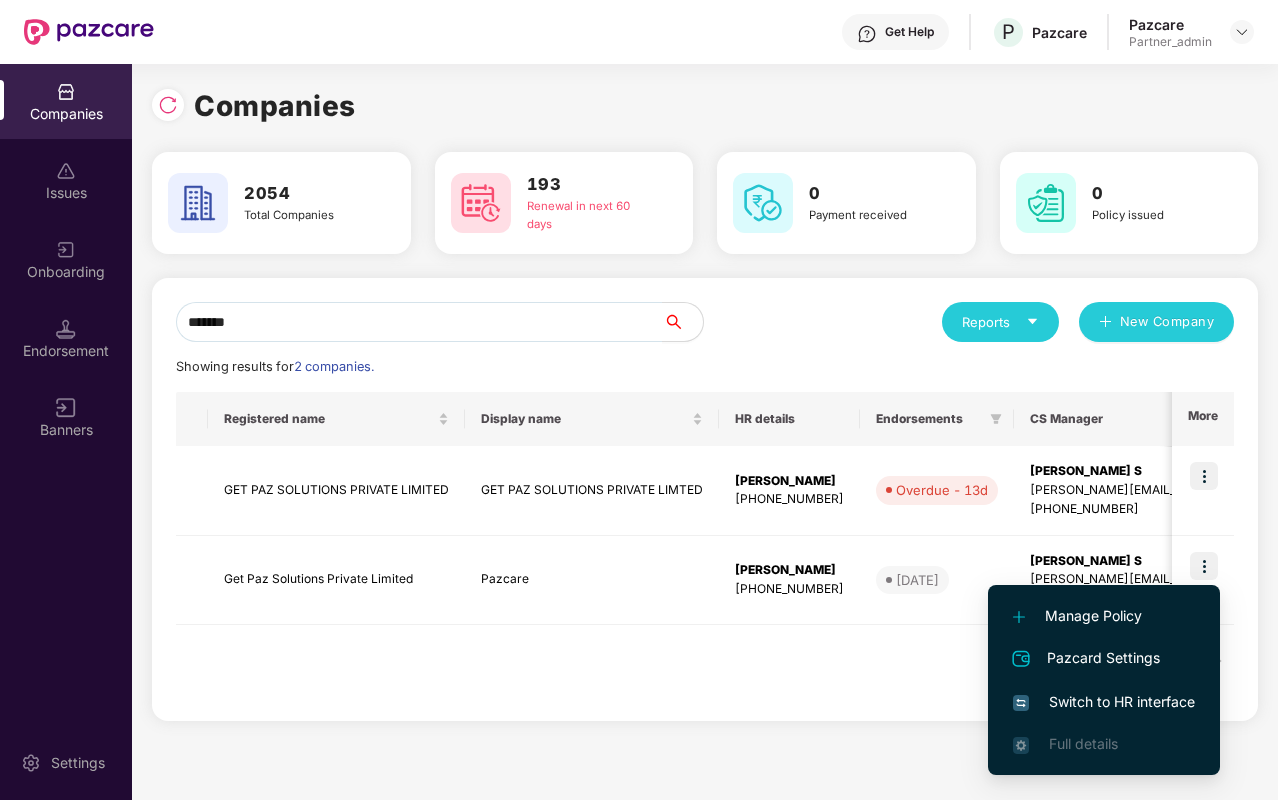 click on "Manage Policy" at bounding box center (1104, 616) 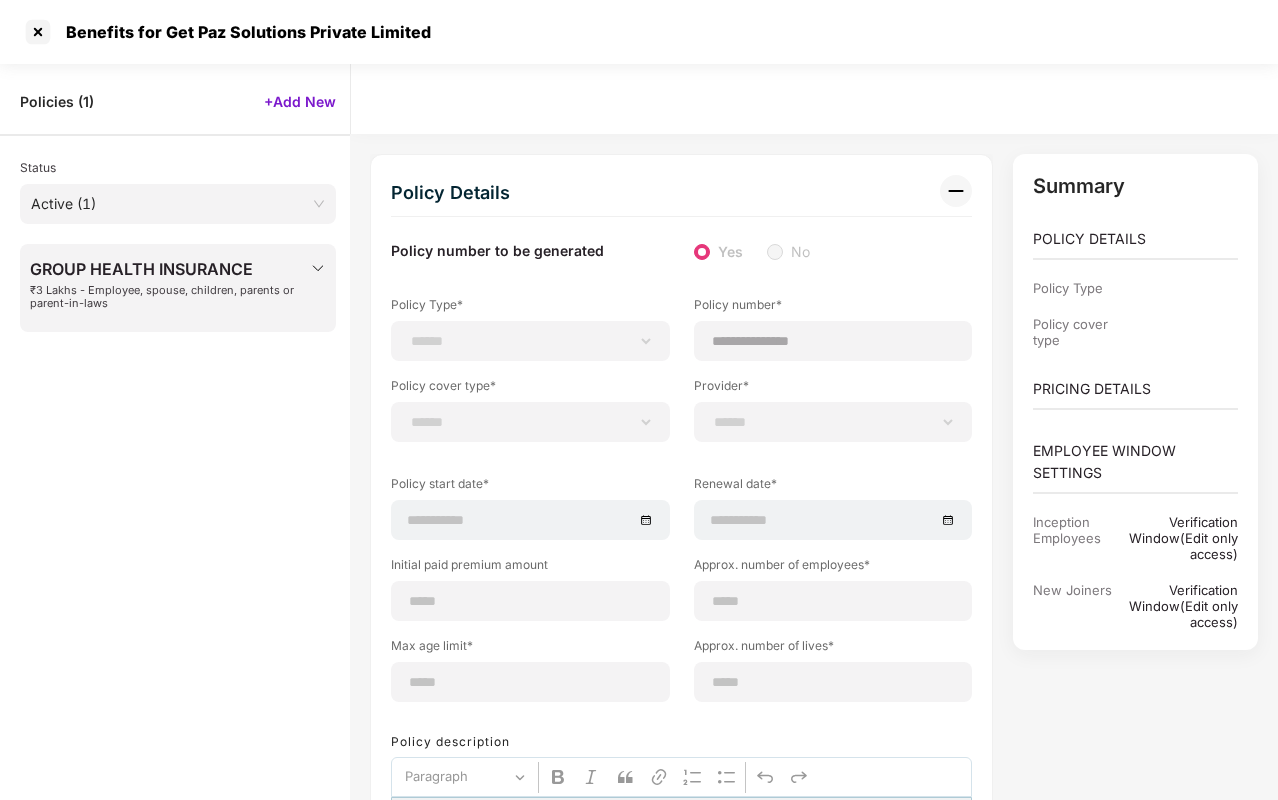 click on "GROUP HEALTH INSURANCE" at bounding box center (170, 269) 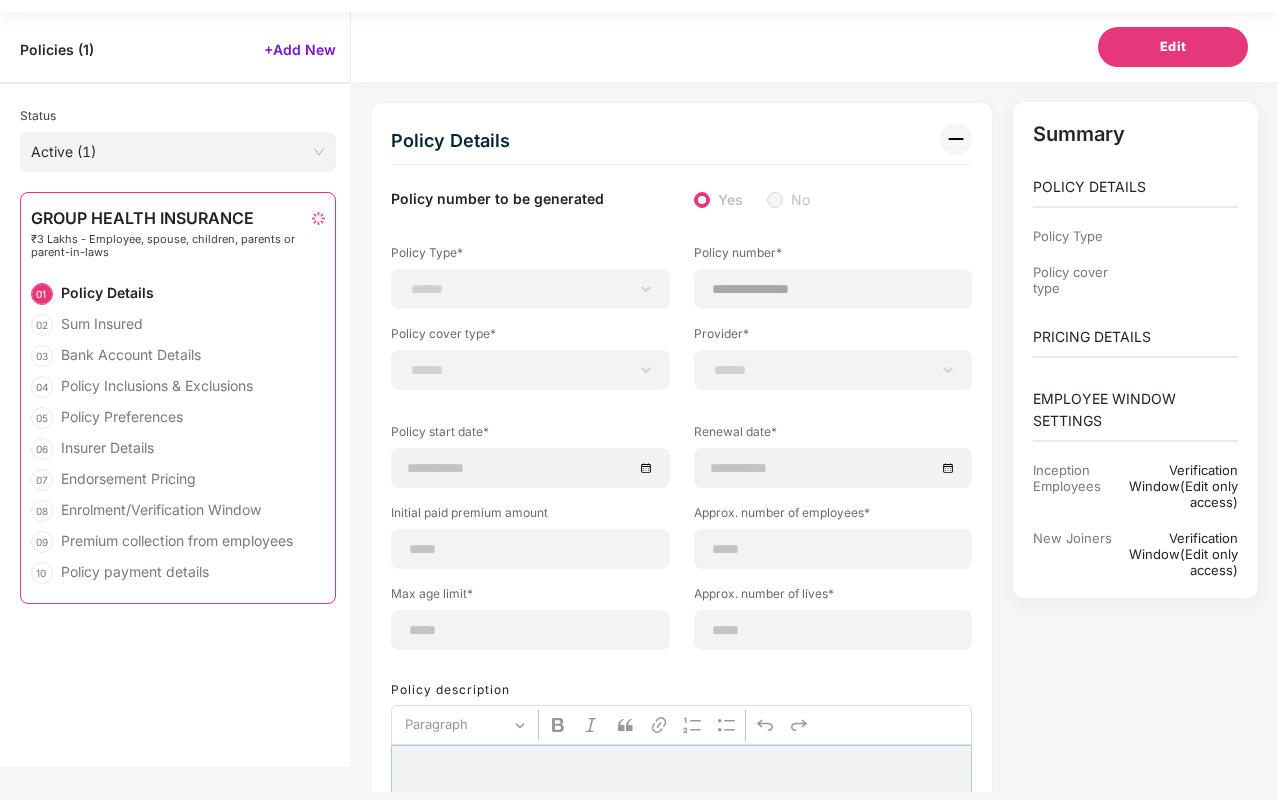 type on "**********" 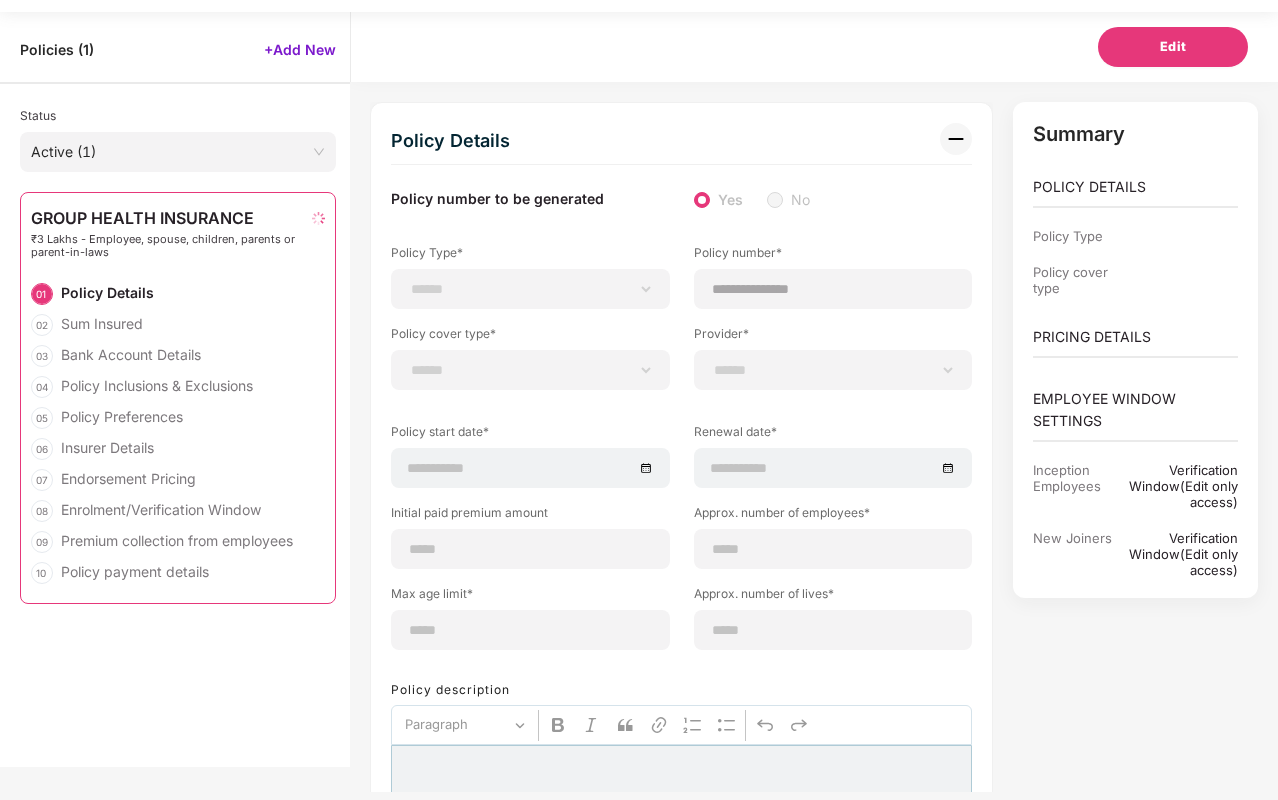 type on "**********" 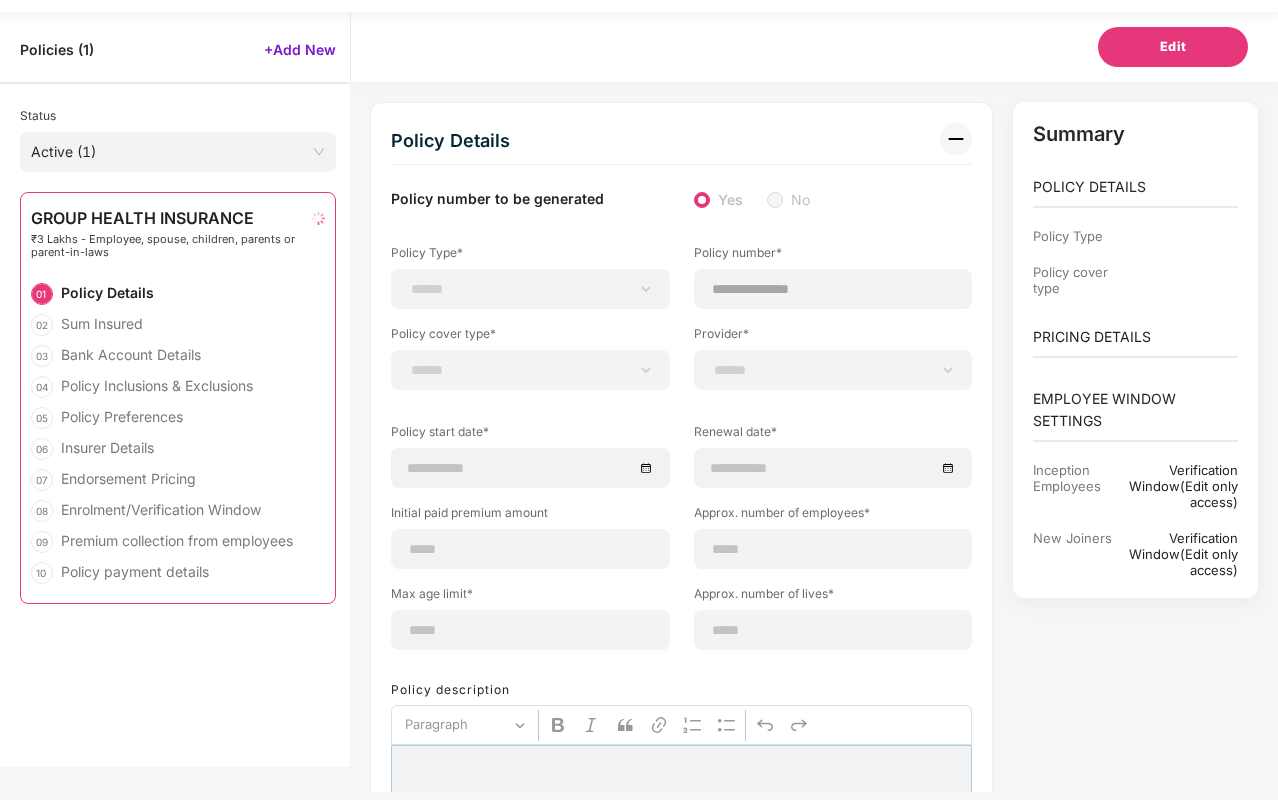 type on "***" 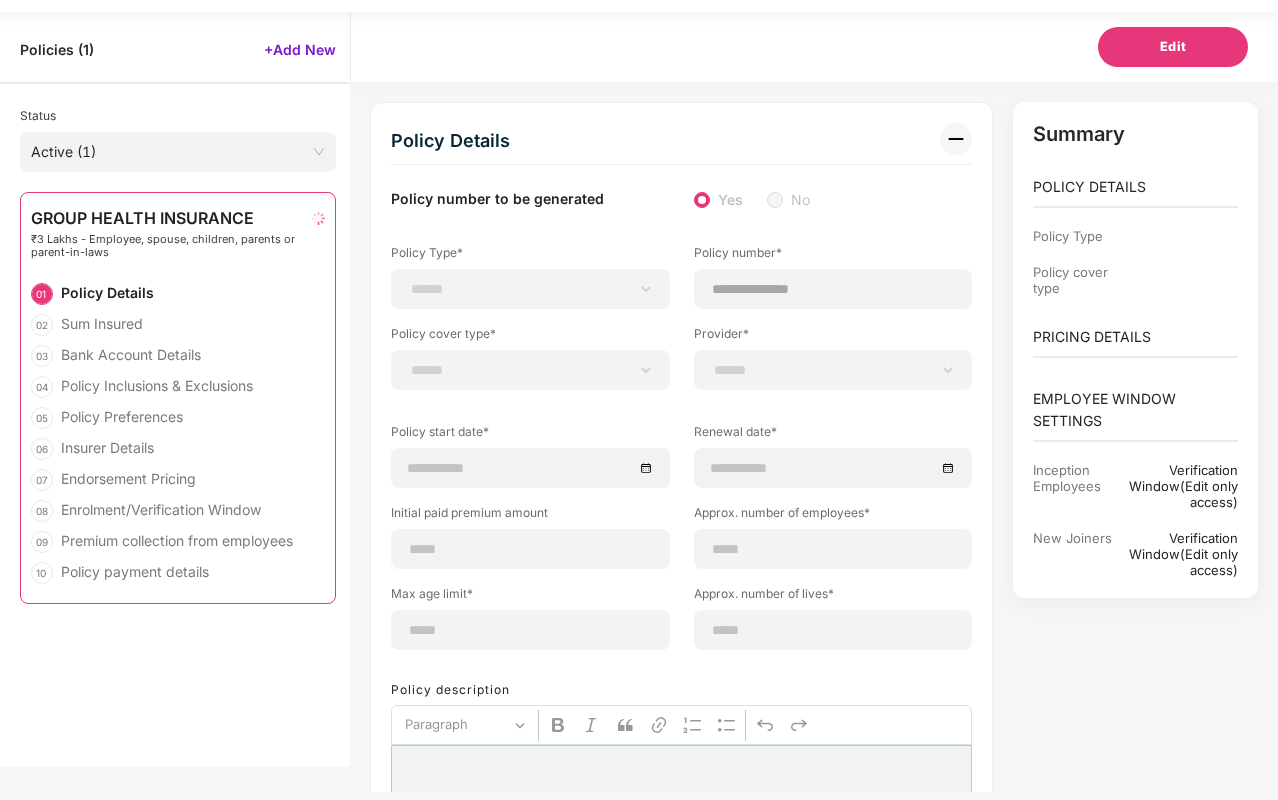 type on "**" 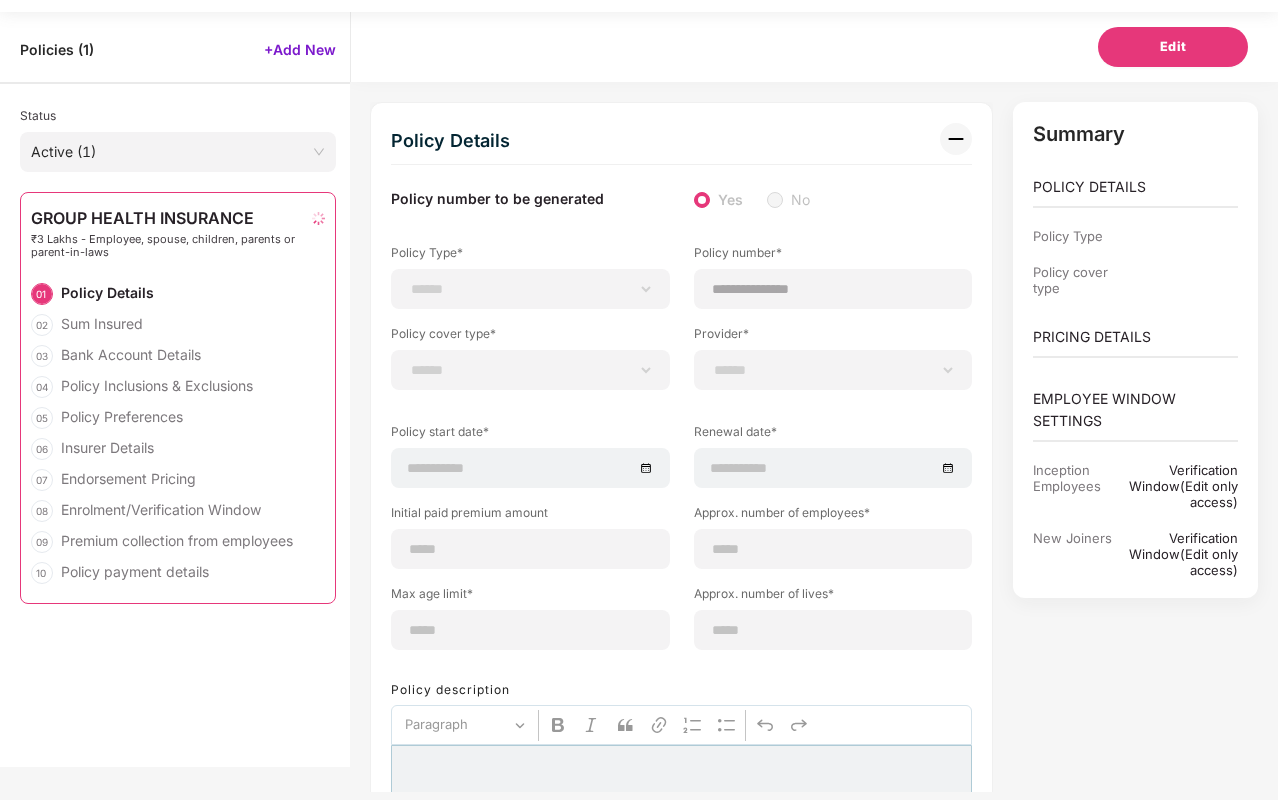 type on "***" 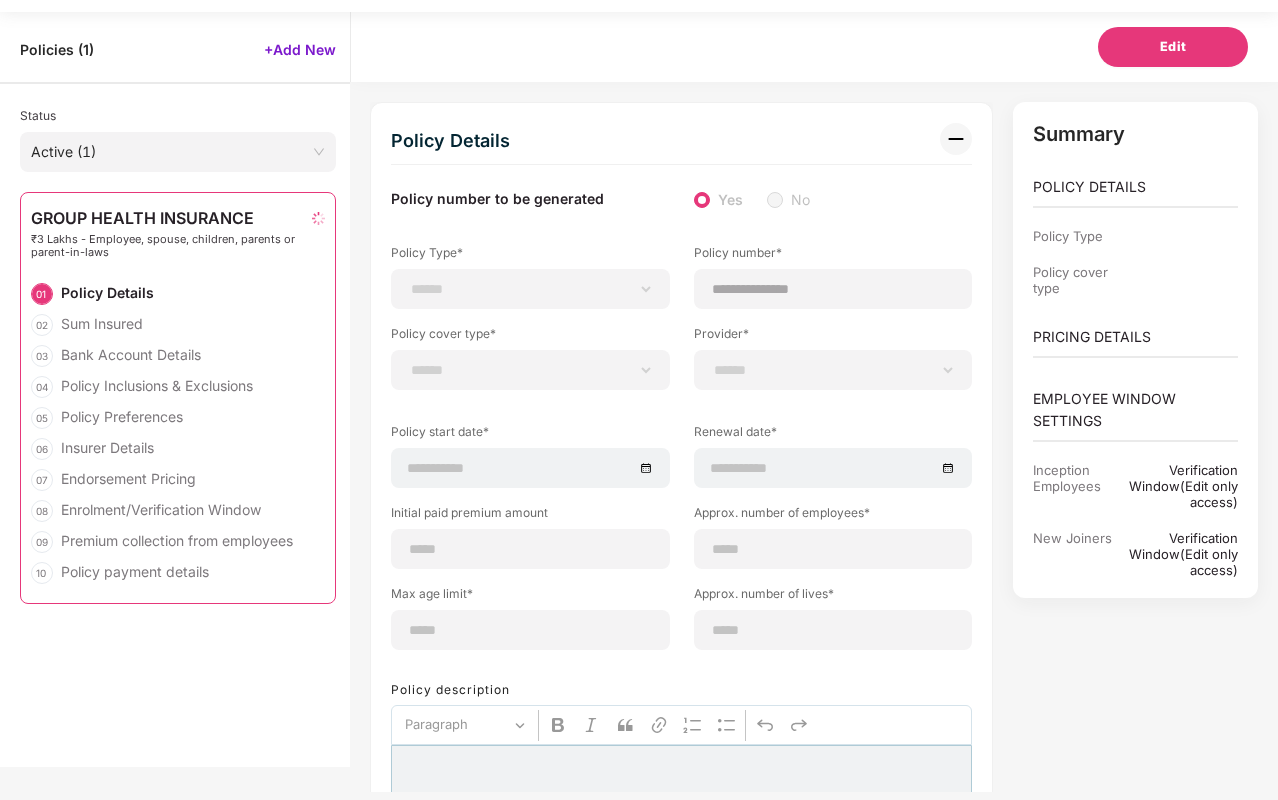 type on "*" 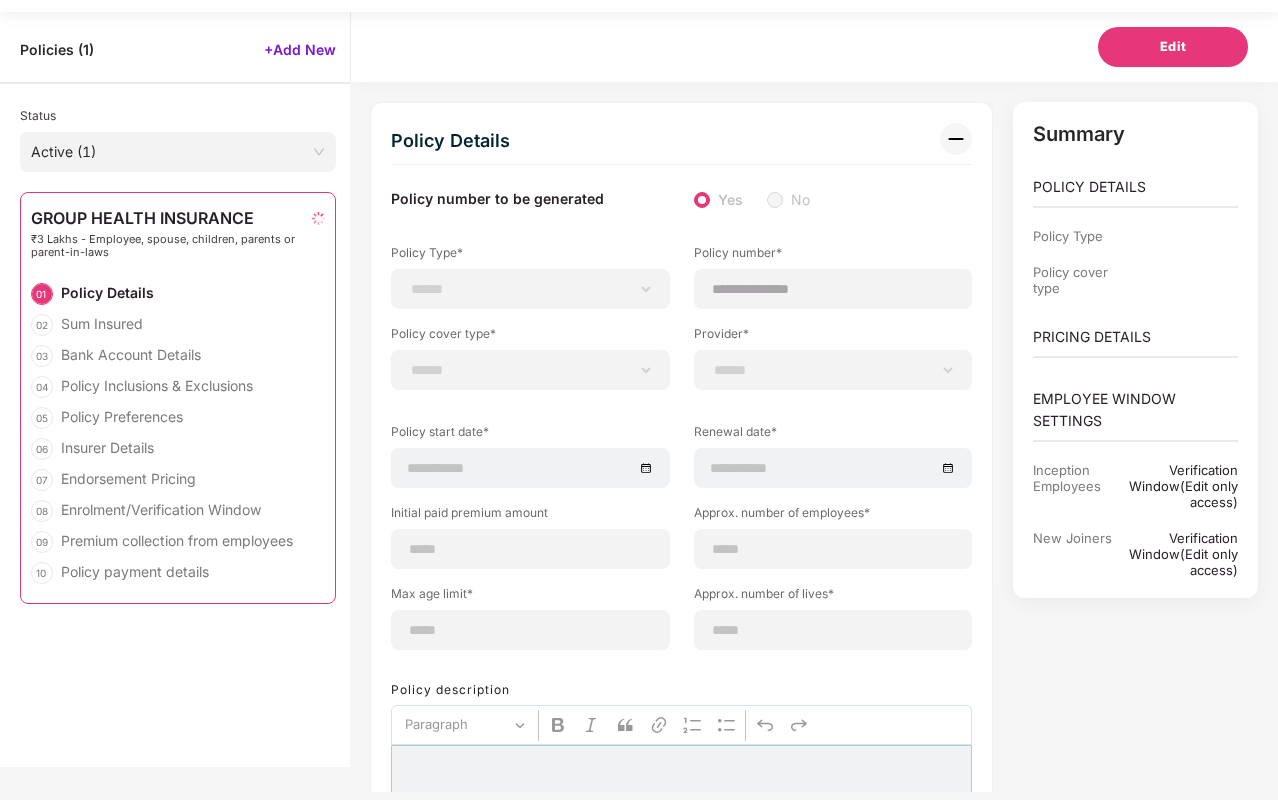 type on "**********" 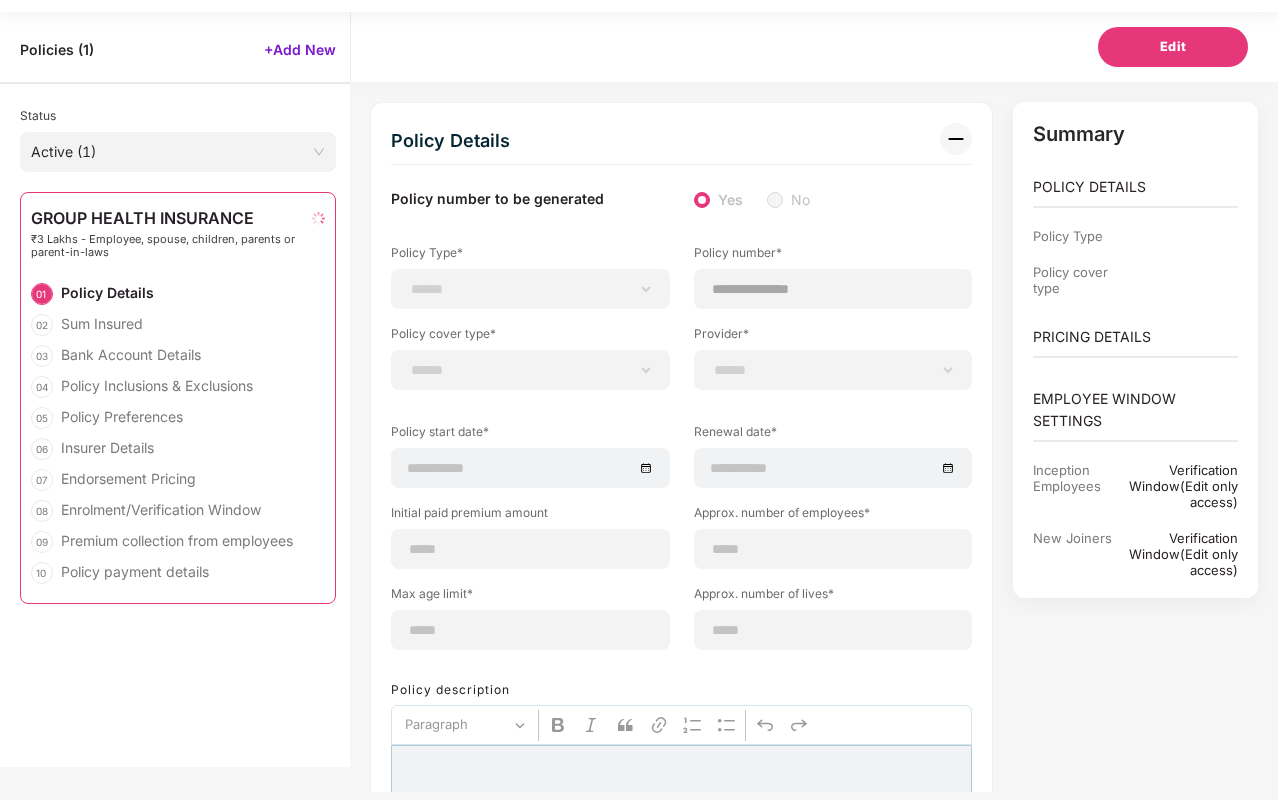 type on "******" 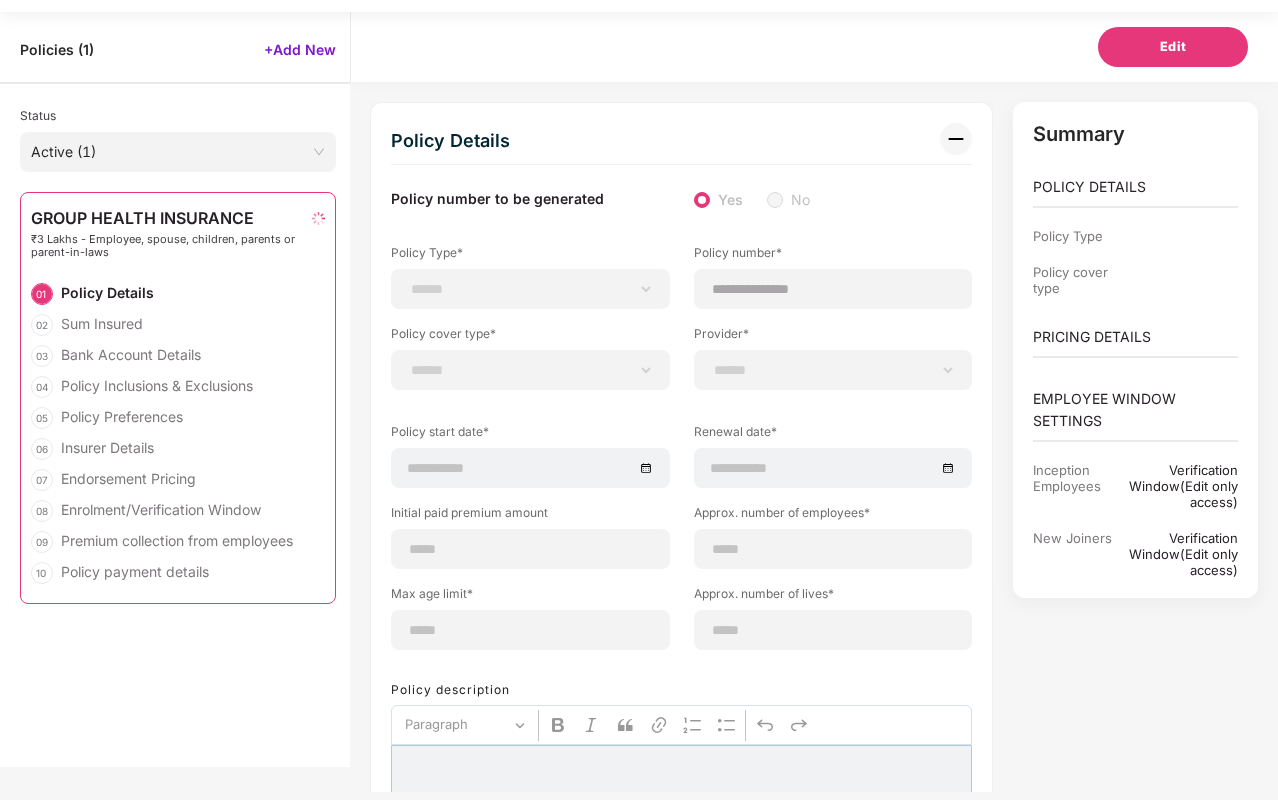 type on "**********" 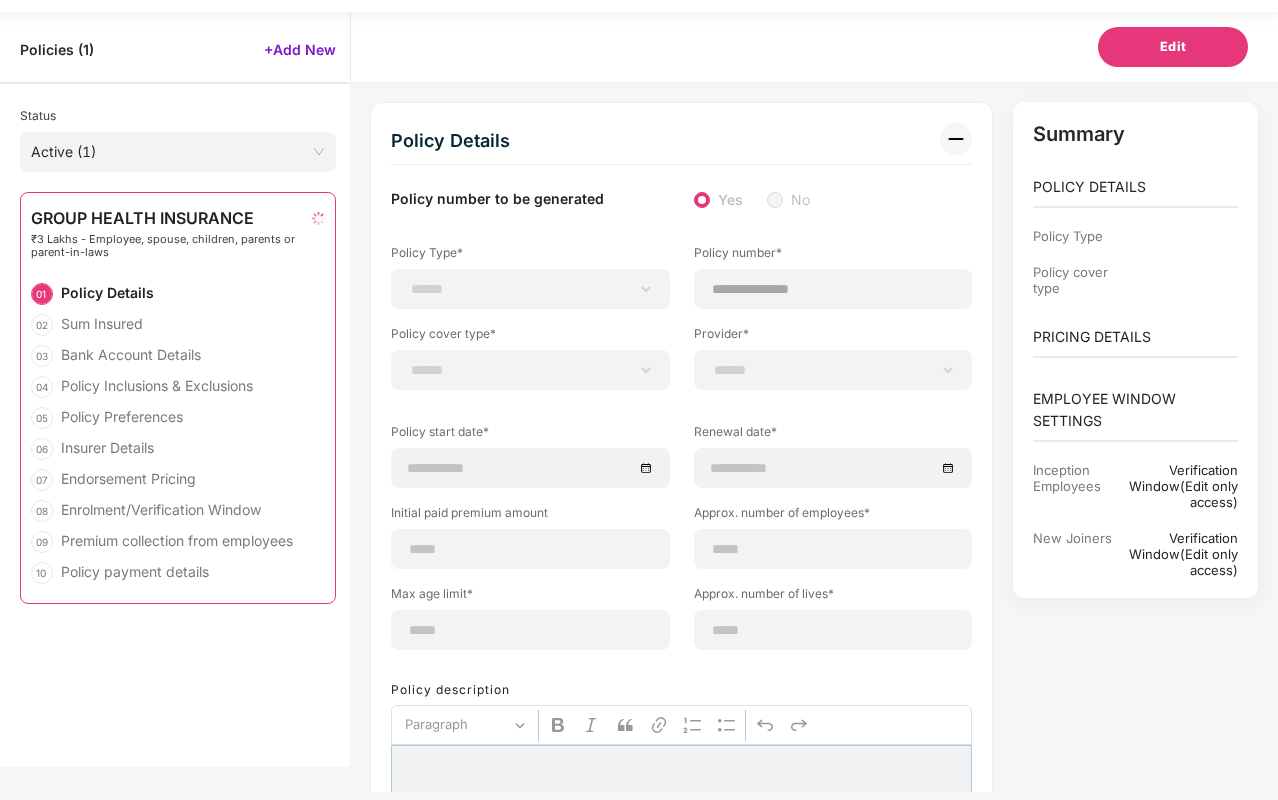 type on "**********" 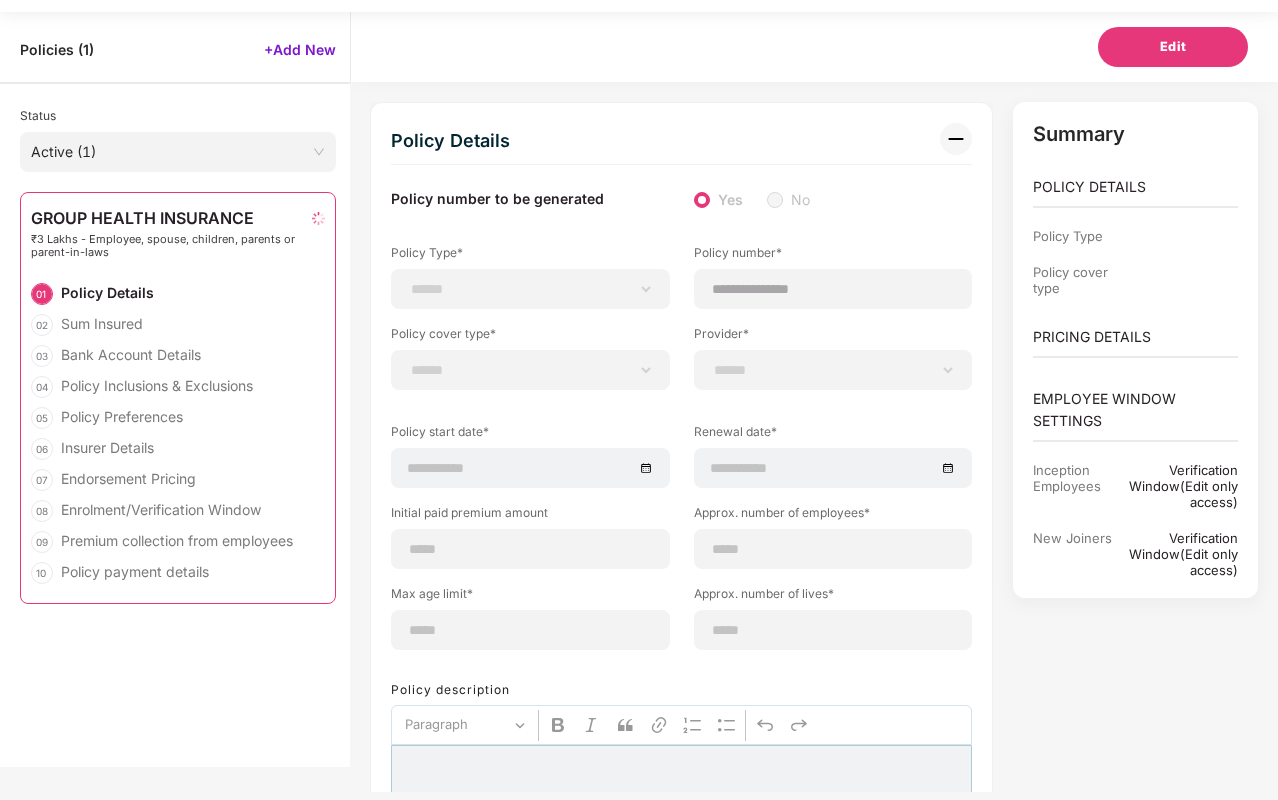 type on "*****" 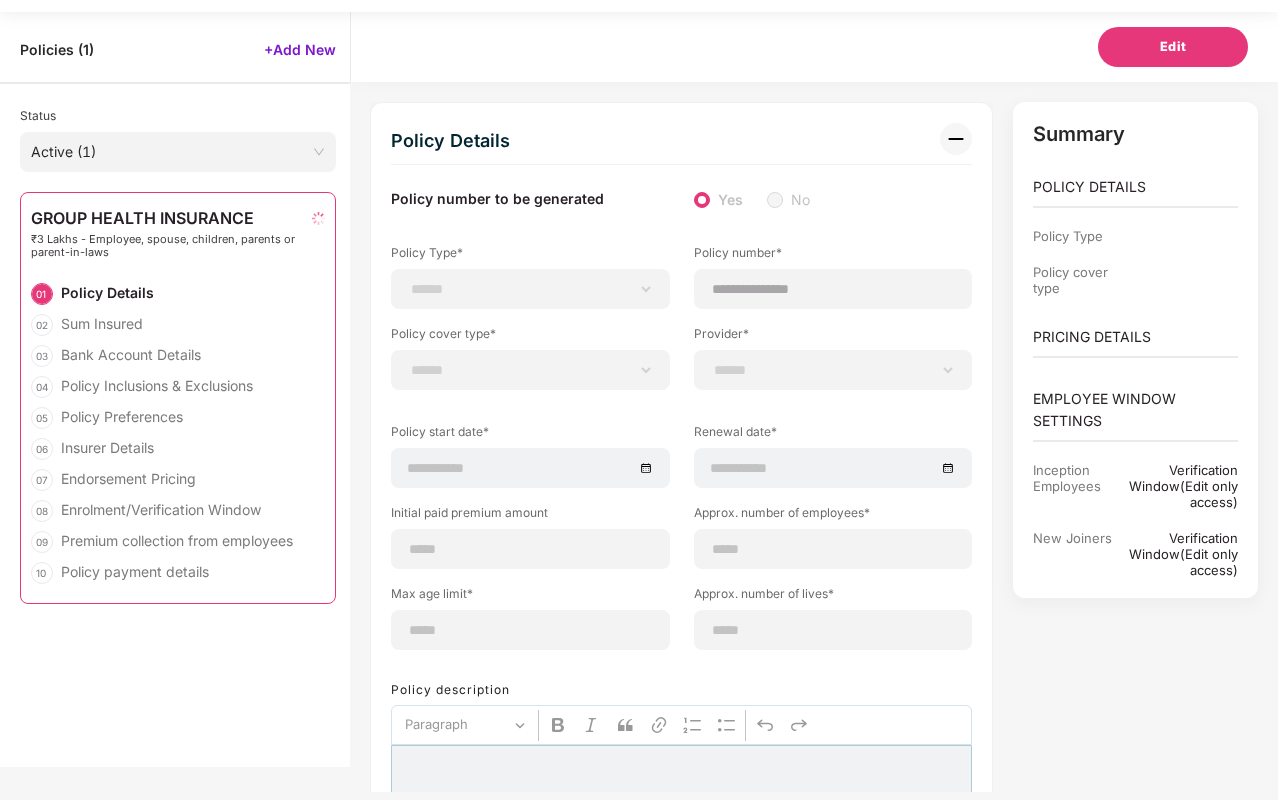 type on "*******" 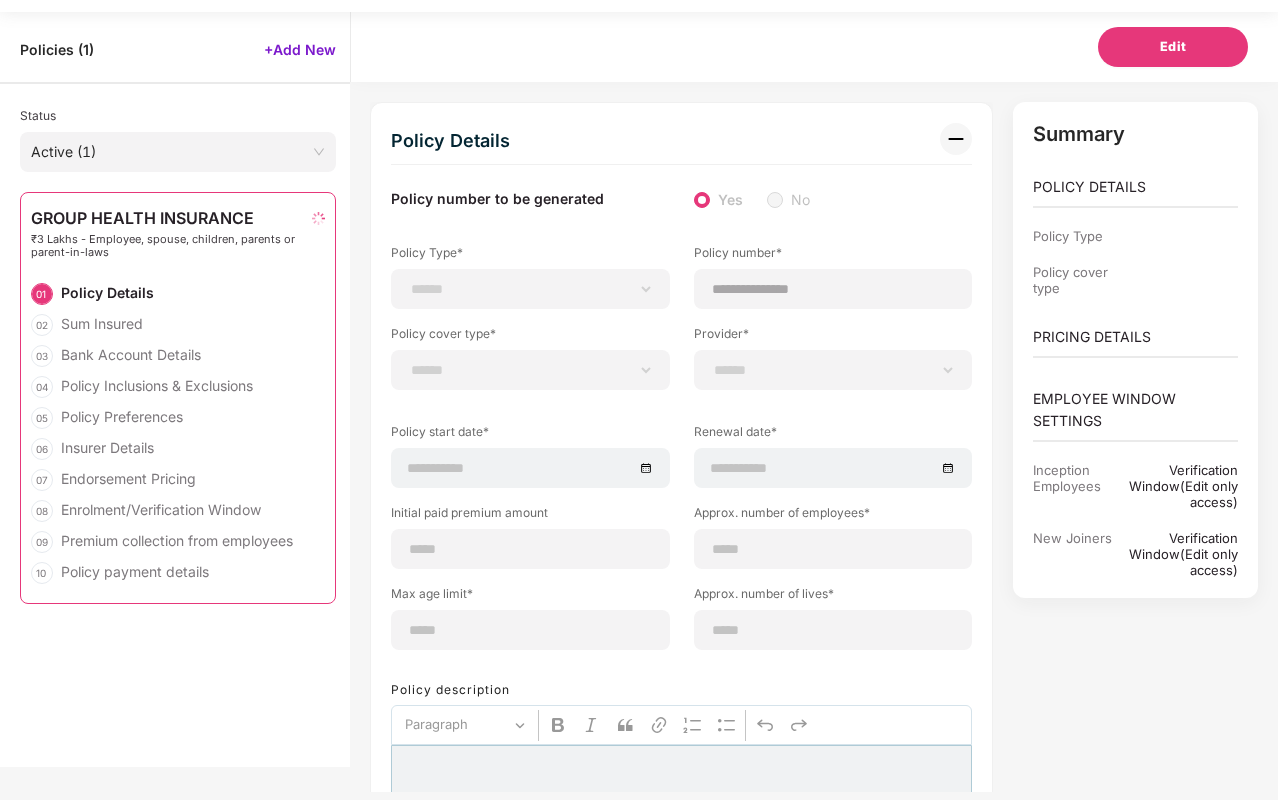 type on "*******" 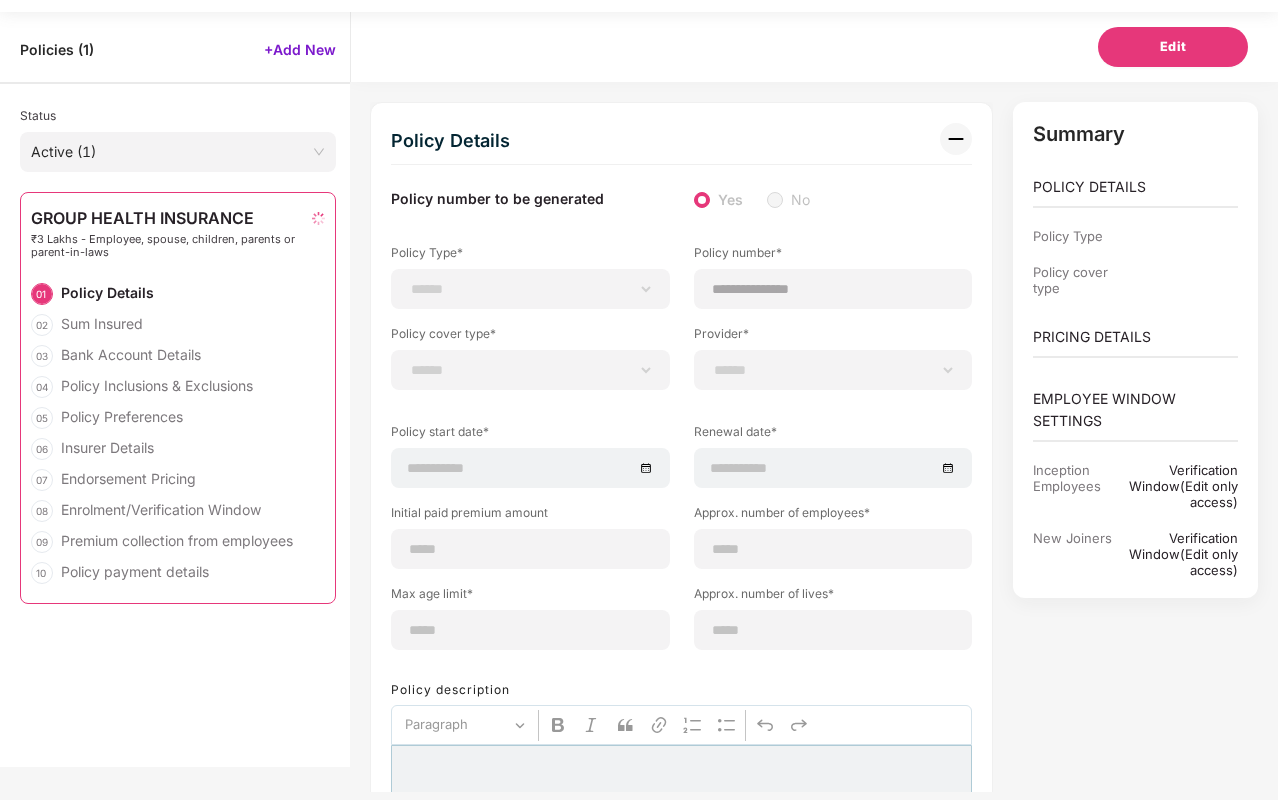 type on "*******" 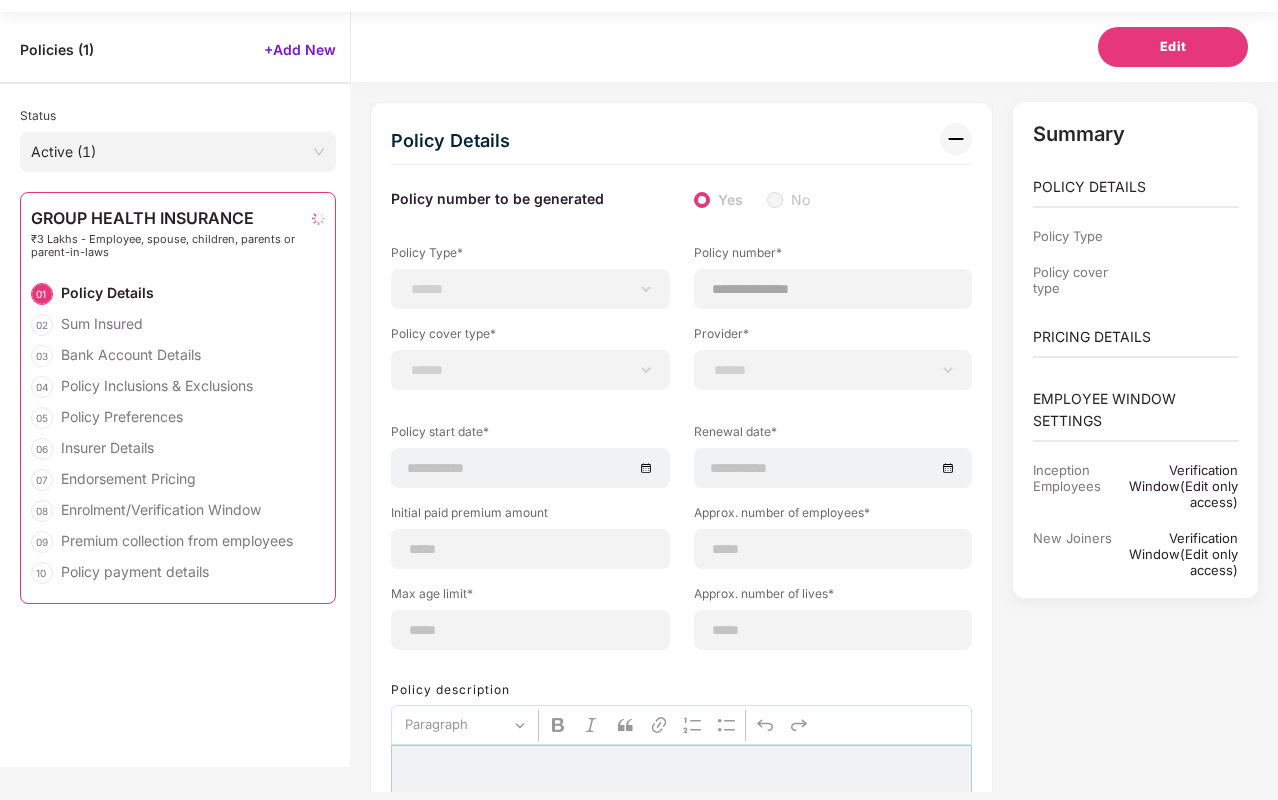 type on "**********" 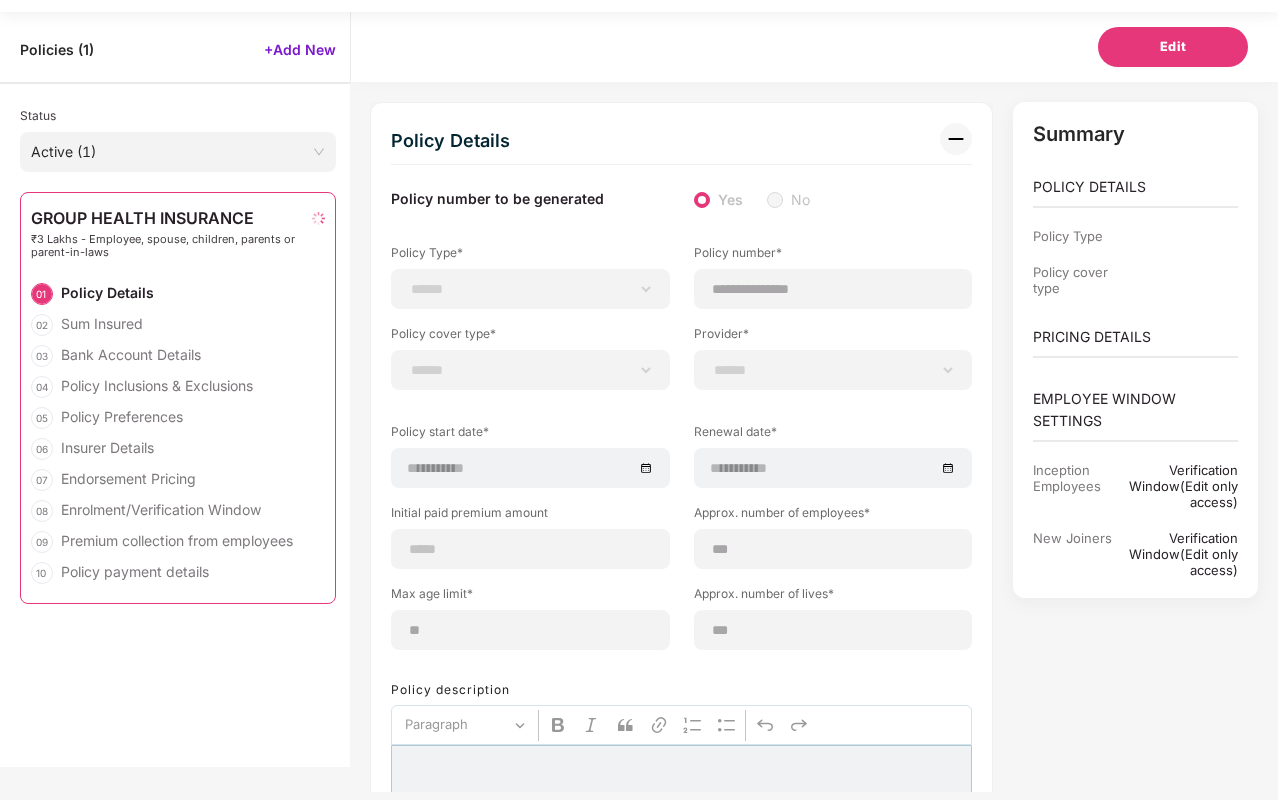 scroll, scrollTop: 64, scrollLeft: 0, axis: vertical 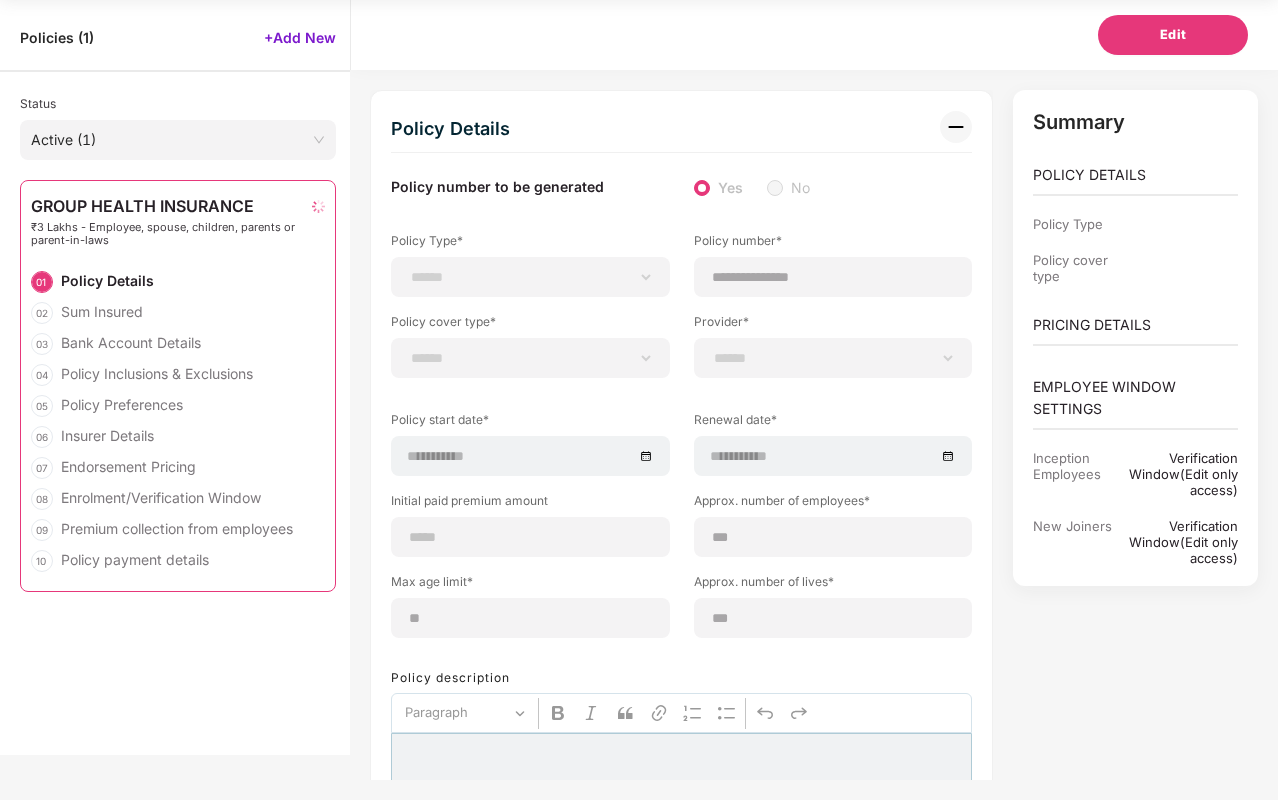 select on "**********" 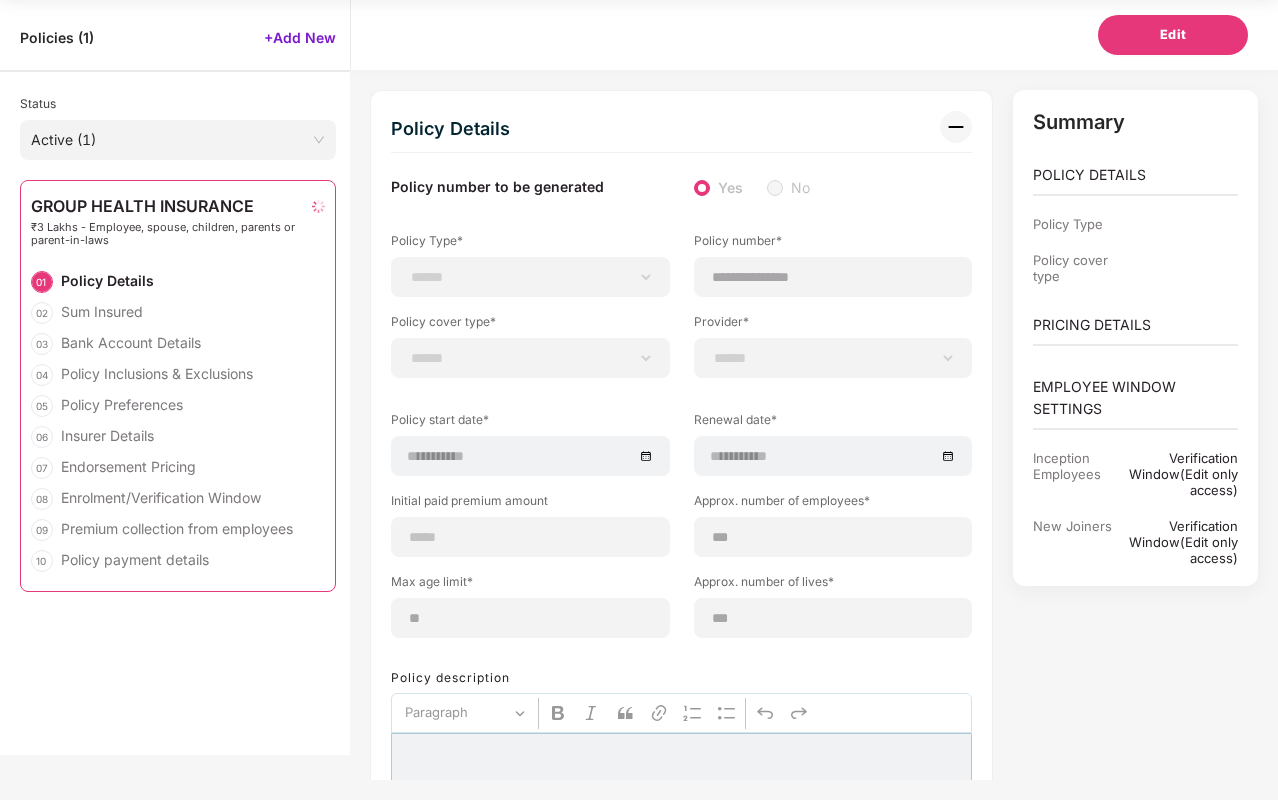 select on "**********" 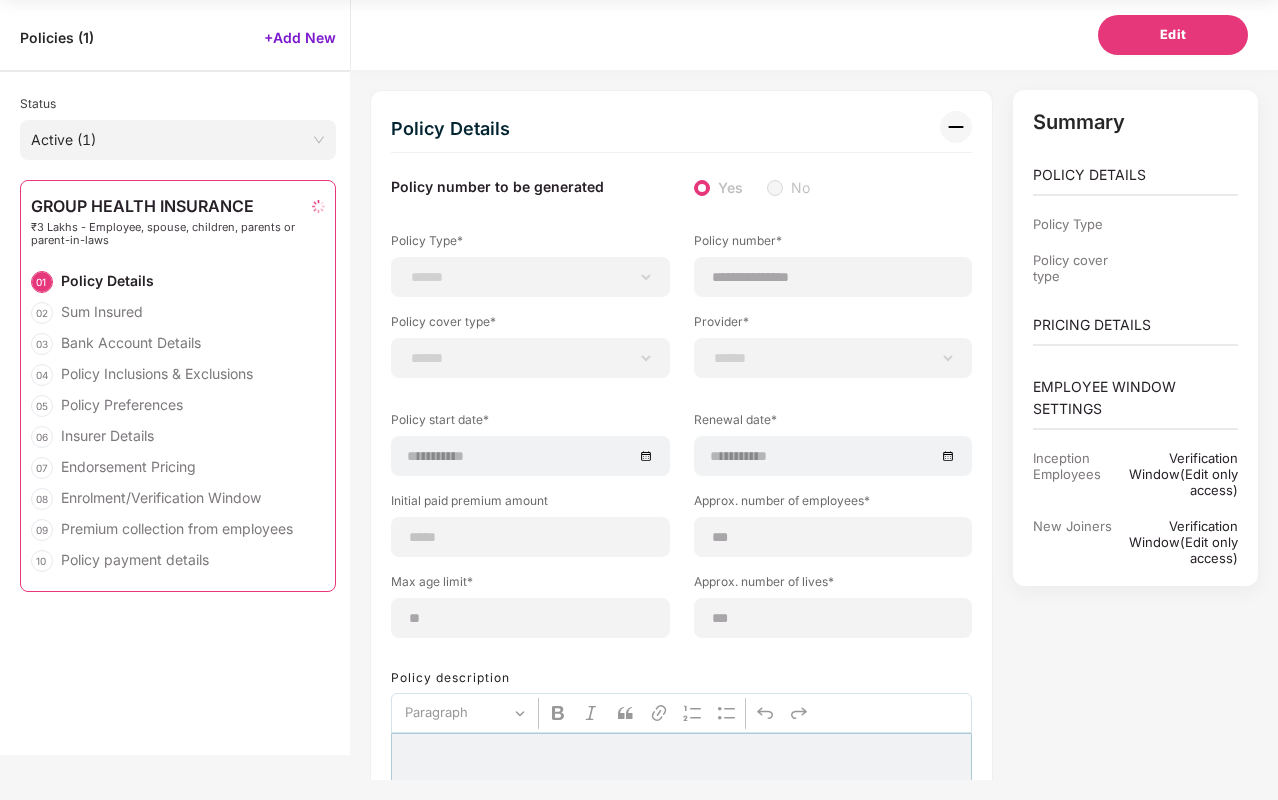 select on "**********" 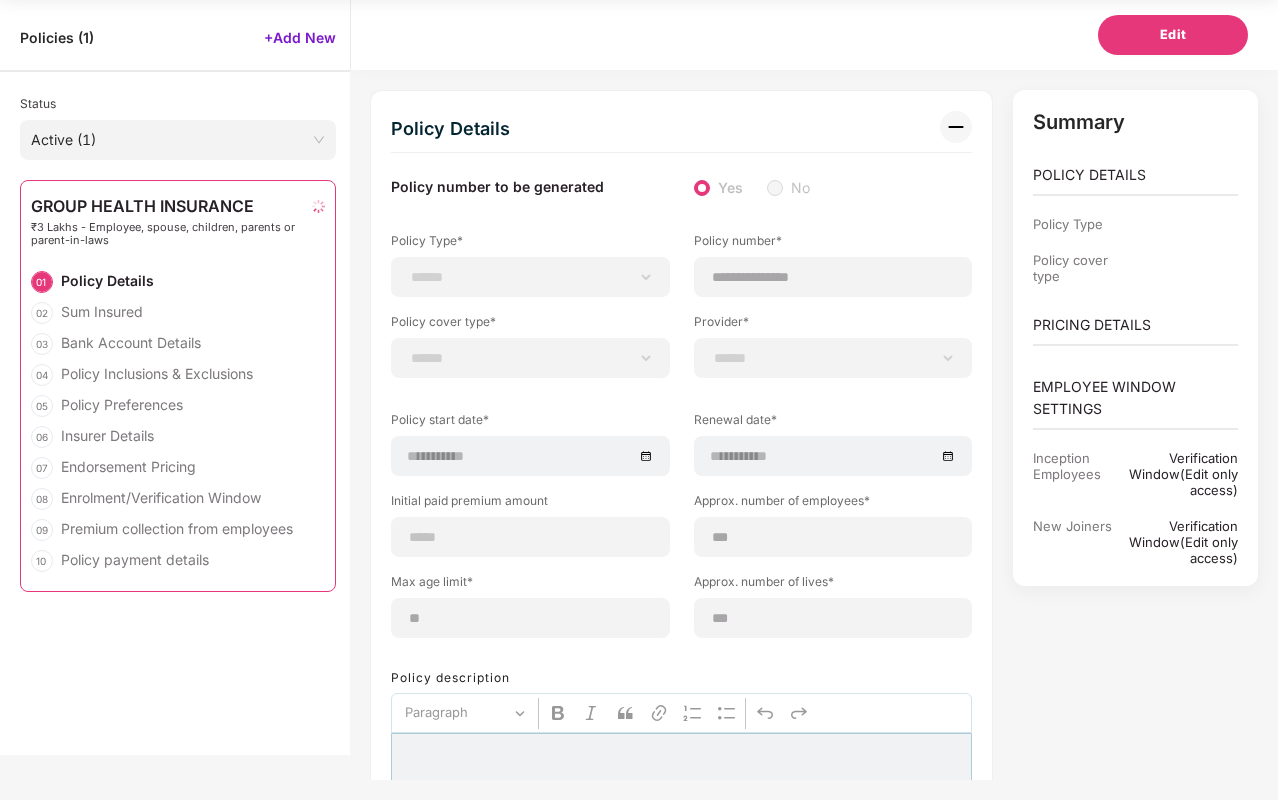 select on "*" 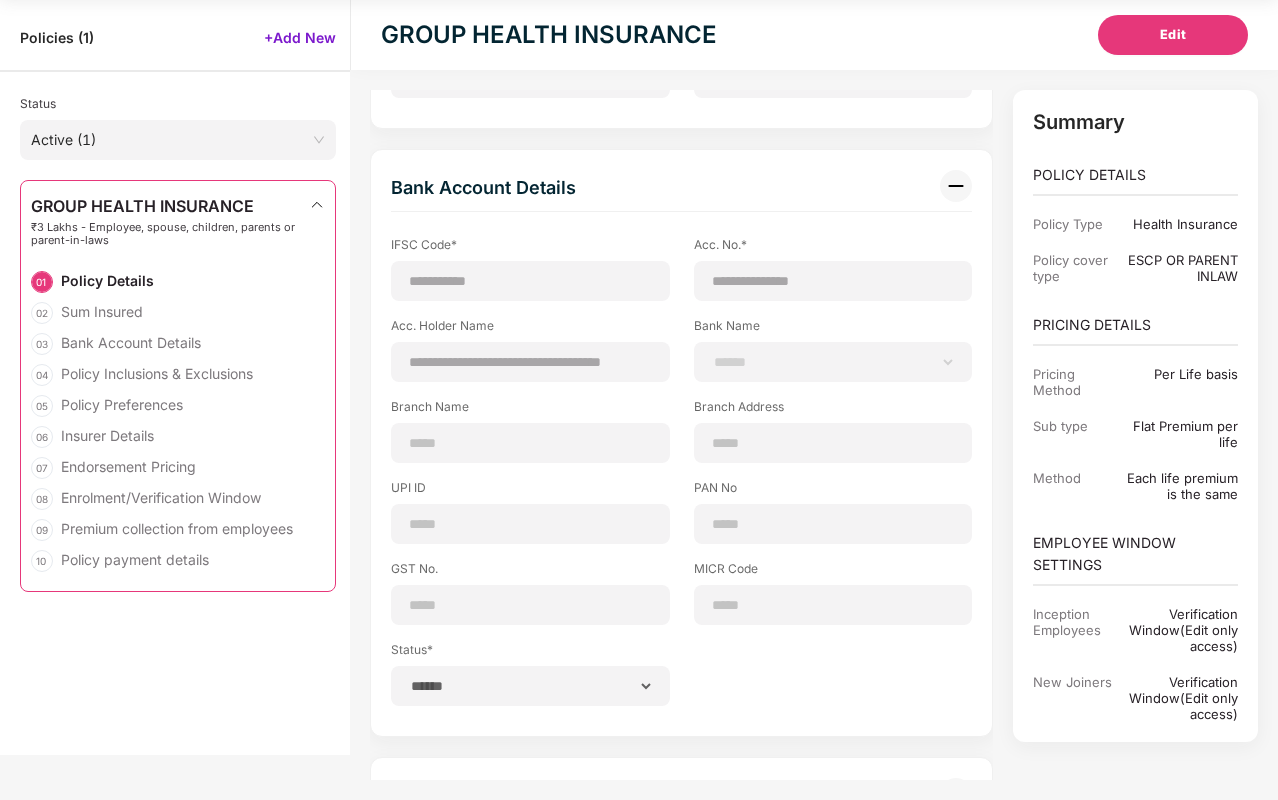 scroll, scrollTop: 1425, scrollLeft: 0, axis: vertical 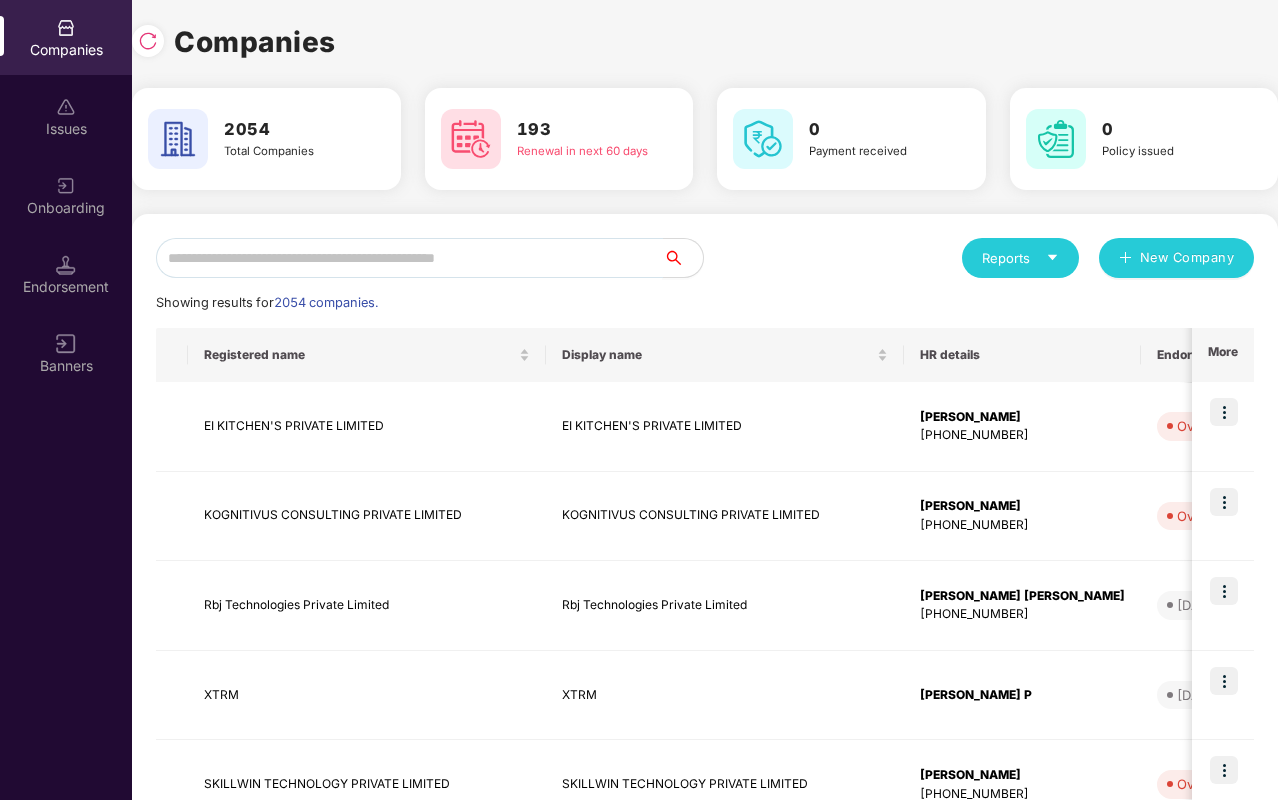 click at bounding box center [409, 258] 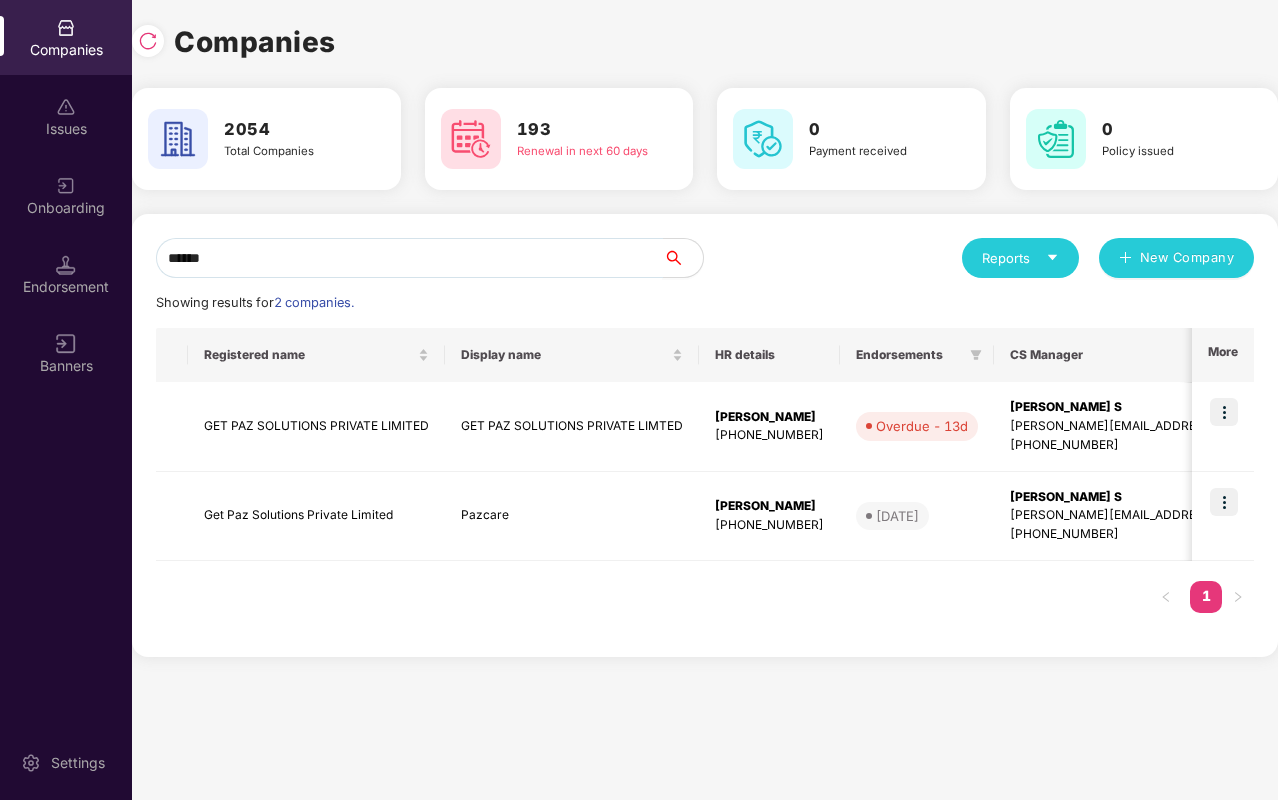 type on "*******" 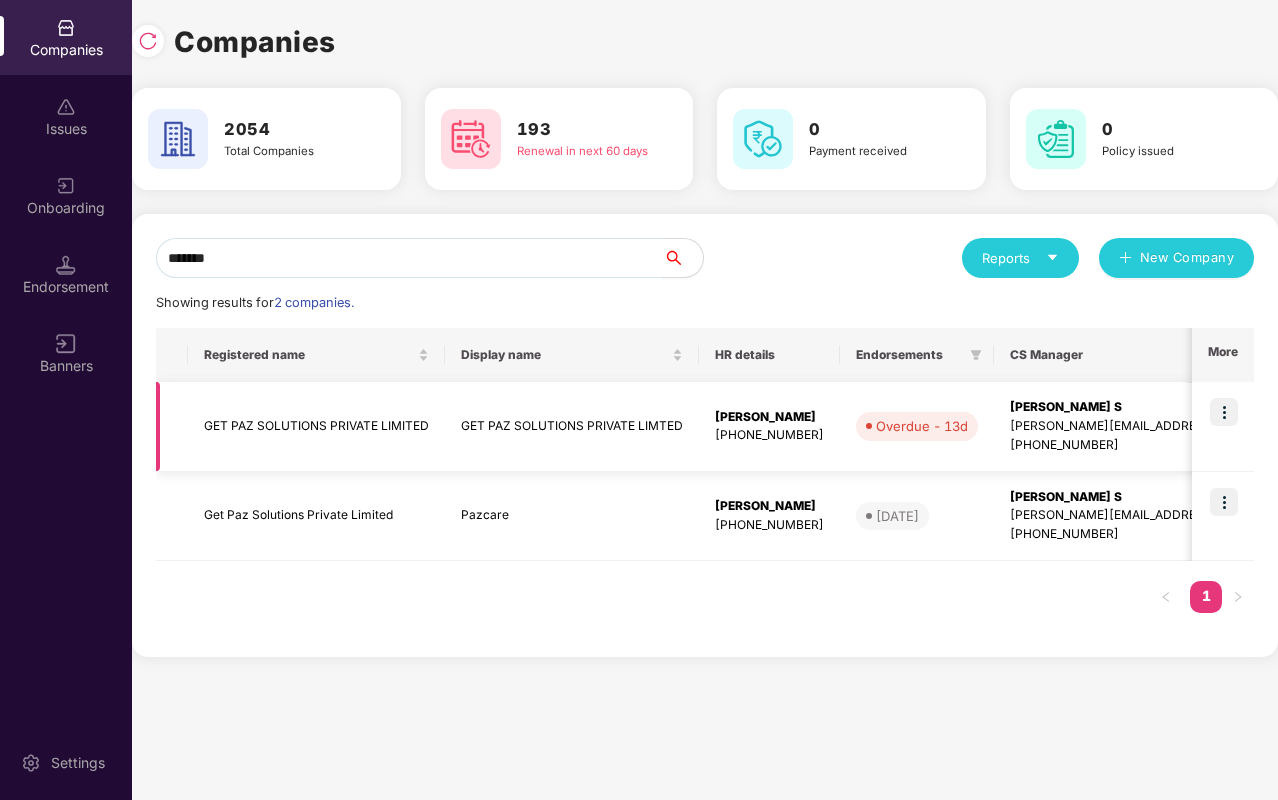 type 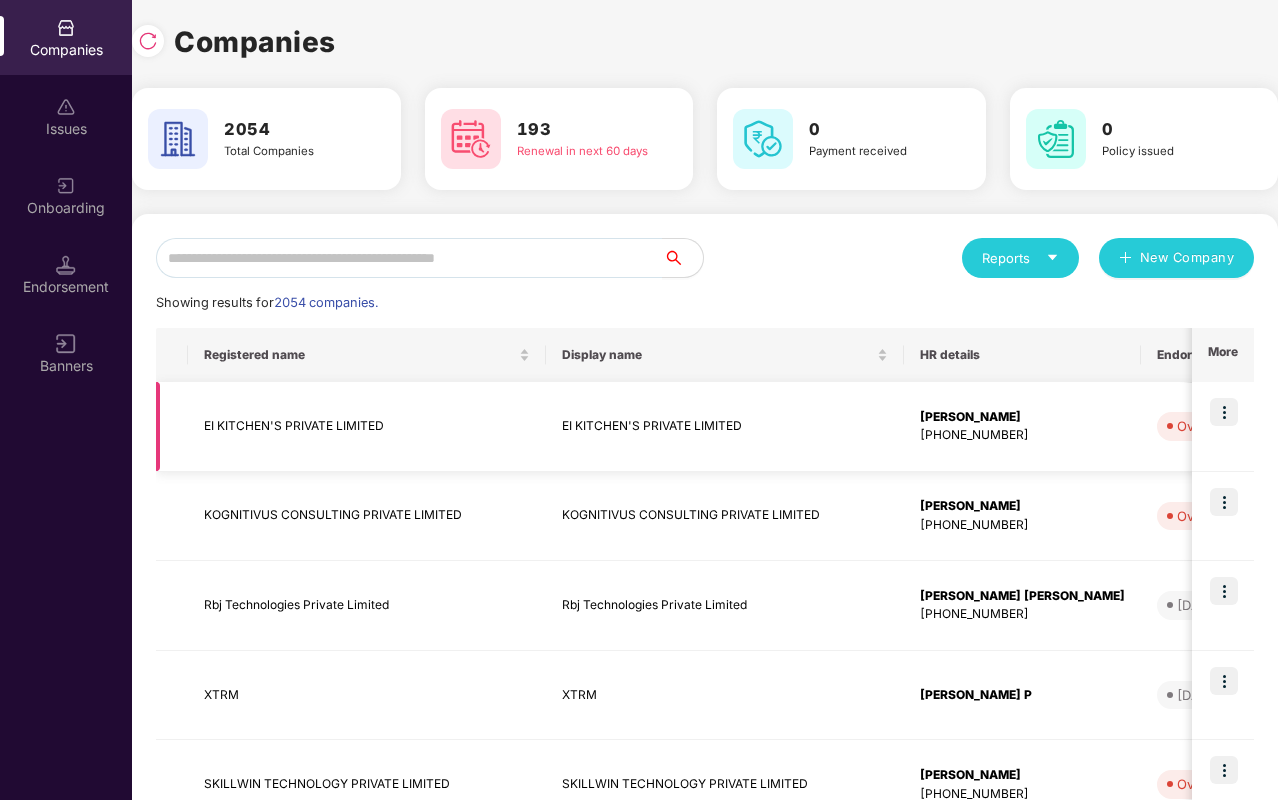 click at bounding box center [1224, 412] 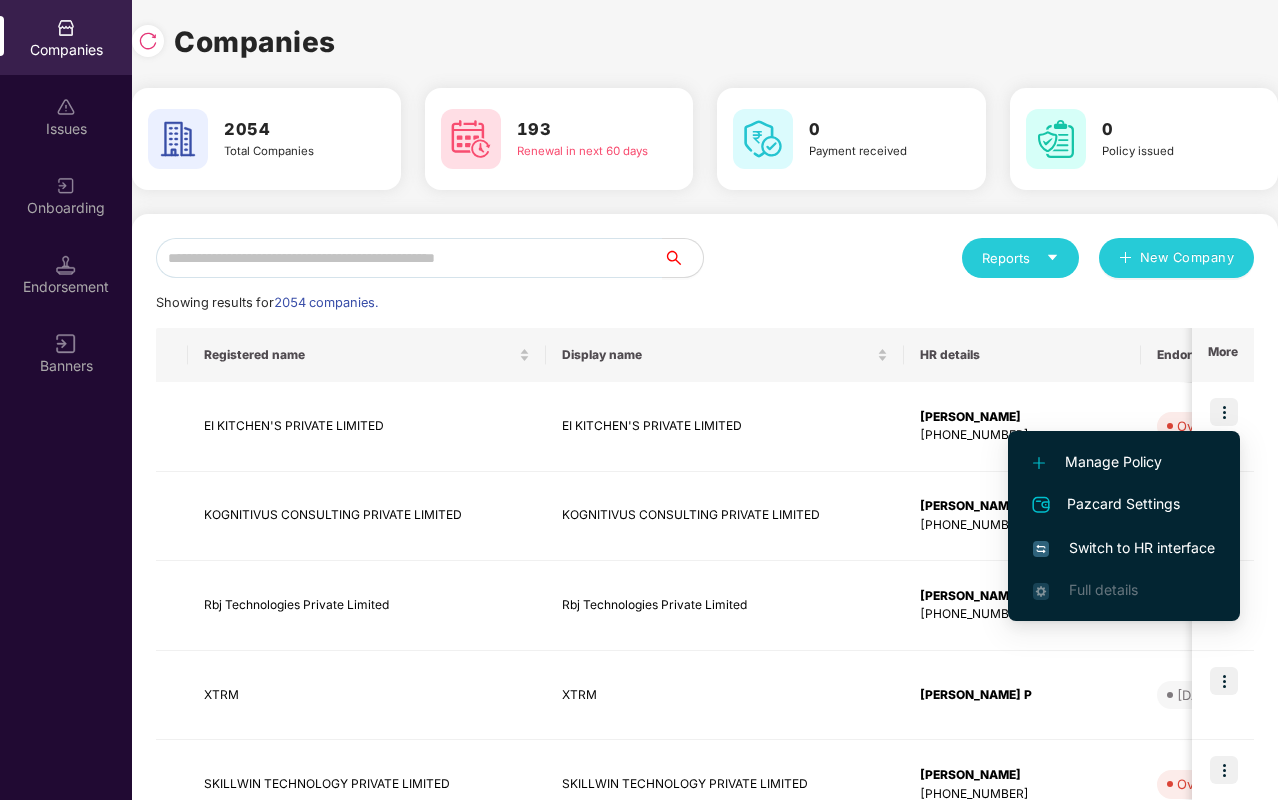 click on "Manage Policy" at bounding box center (1124, 462) 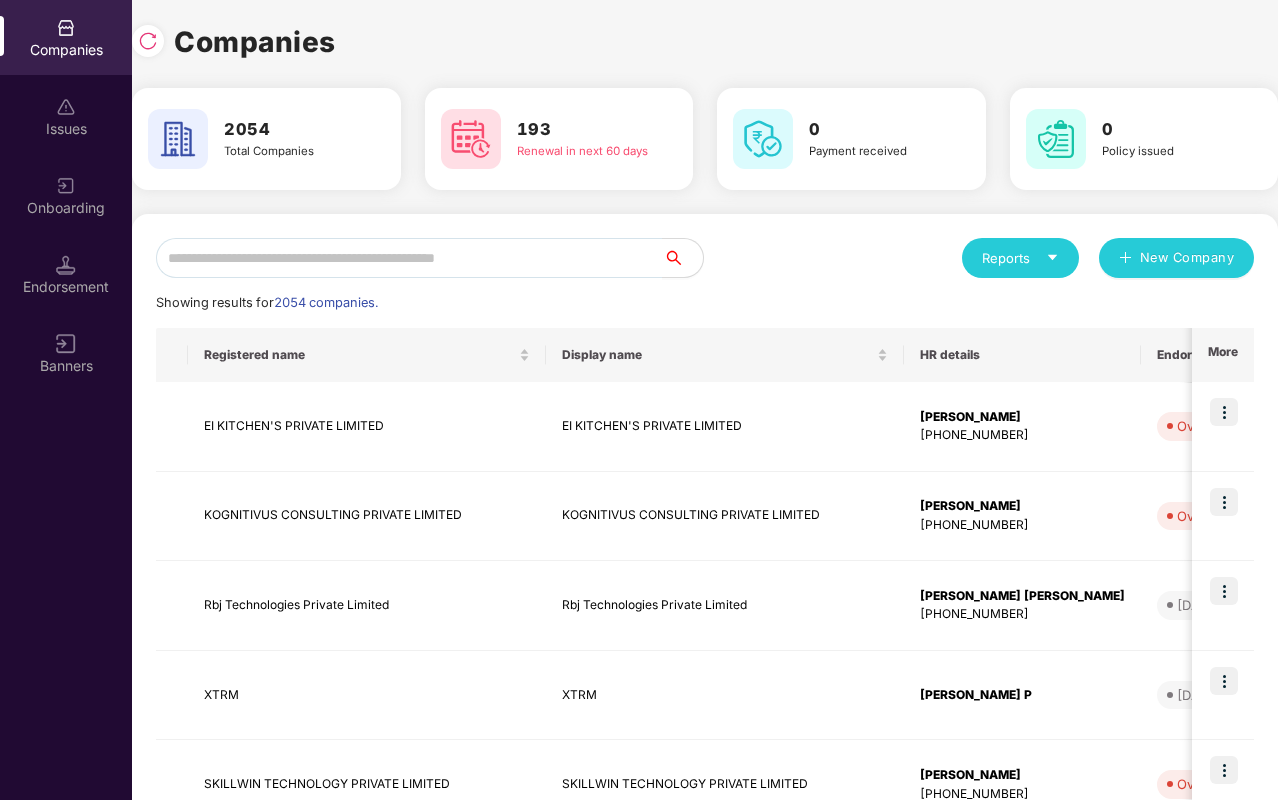 scroll, scrollTop: 19, scrollLeft: 0, axis: vertical 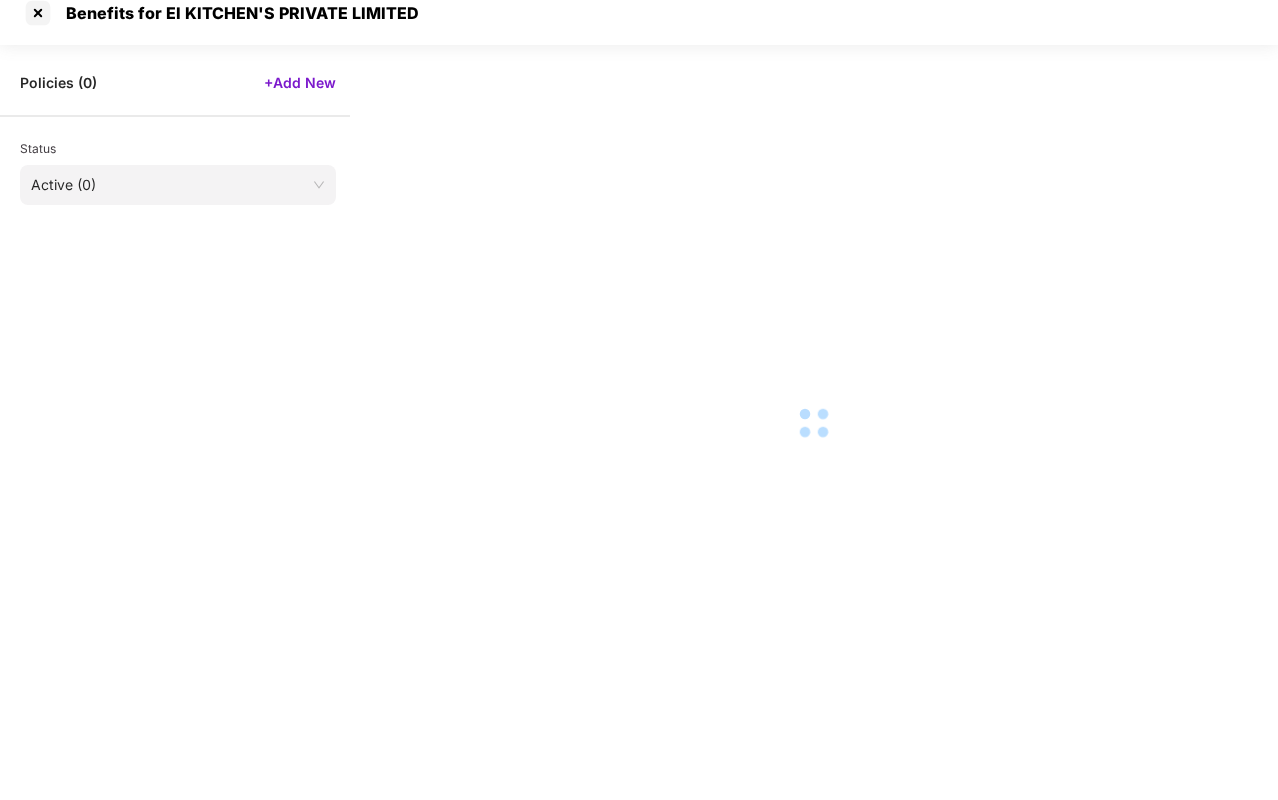 select on "**********" 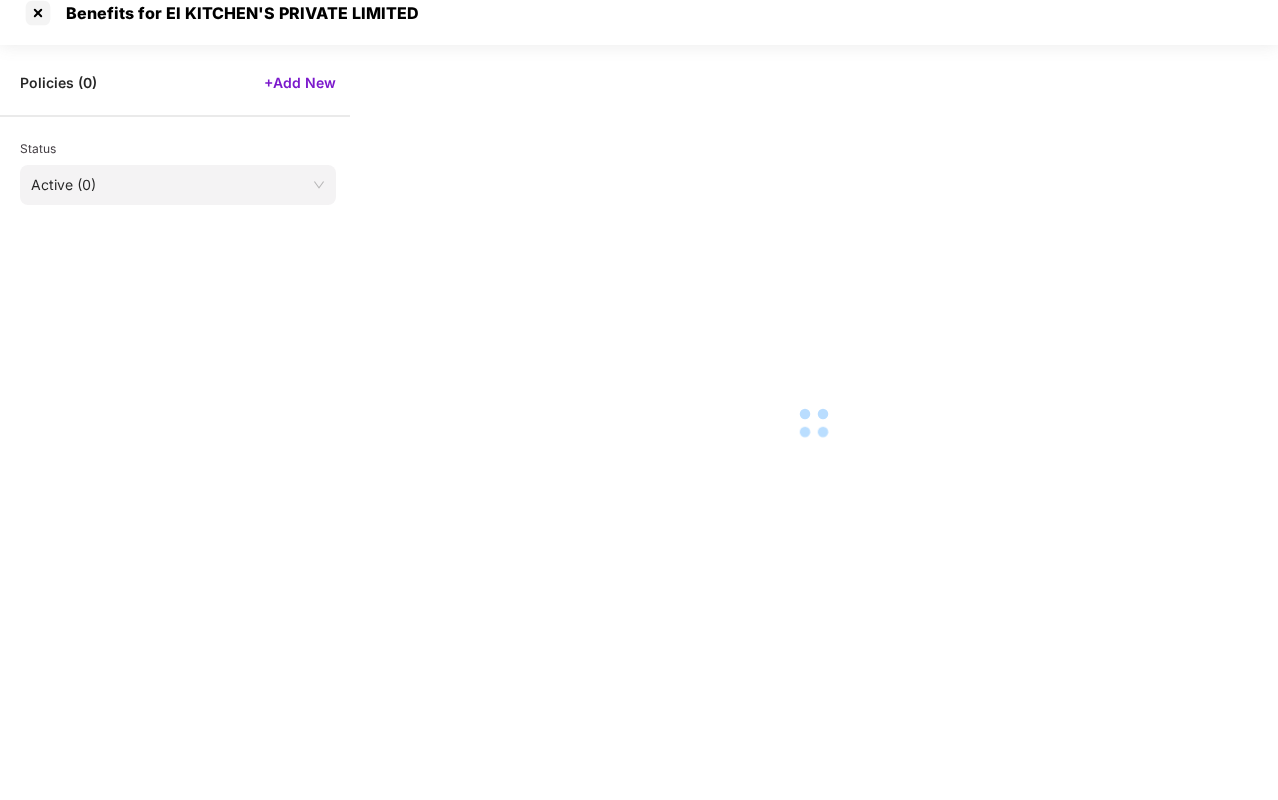 select on "**********" 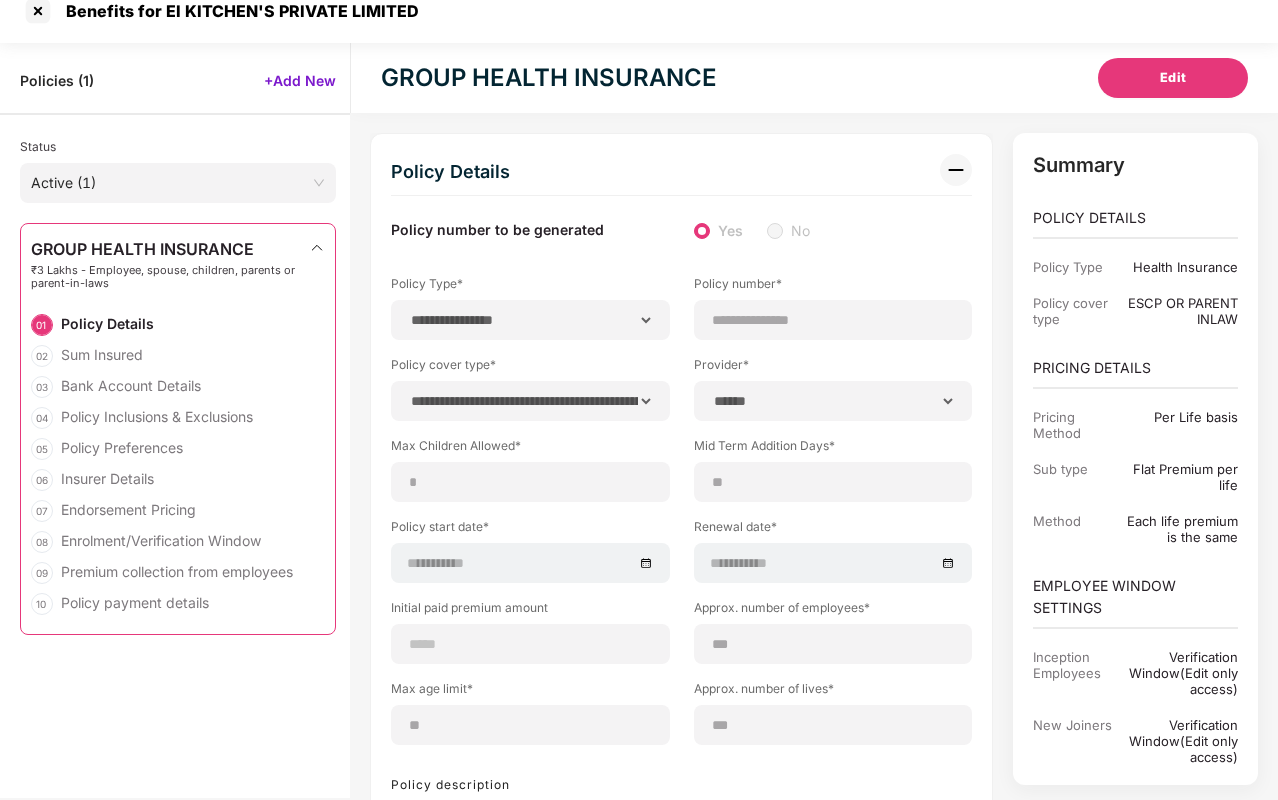 scroll, scrollTop: 0, scrollLeft: 0, axis: both 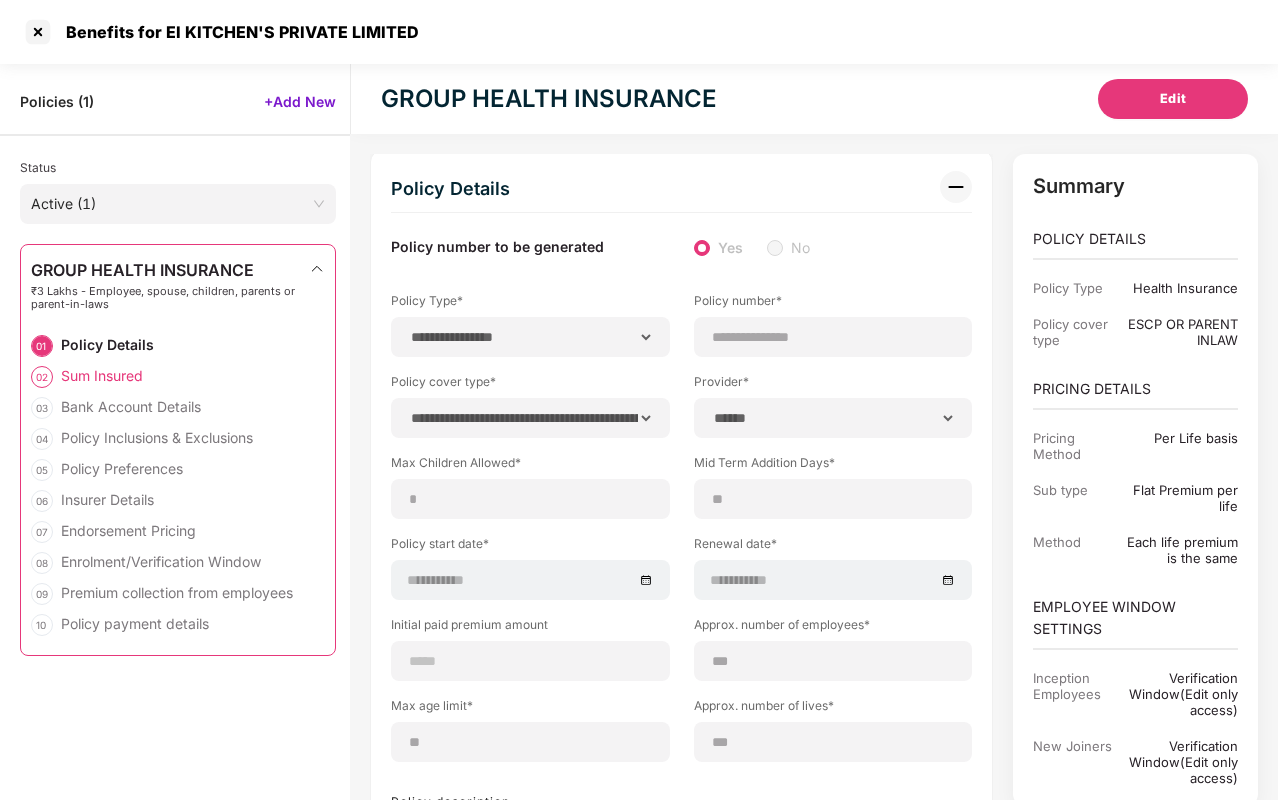 click on "Sum Insured" at bounding box center [102, 375] 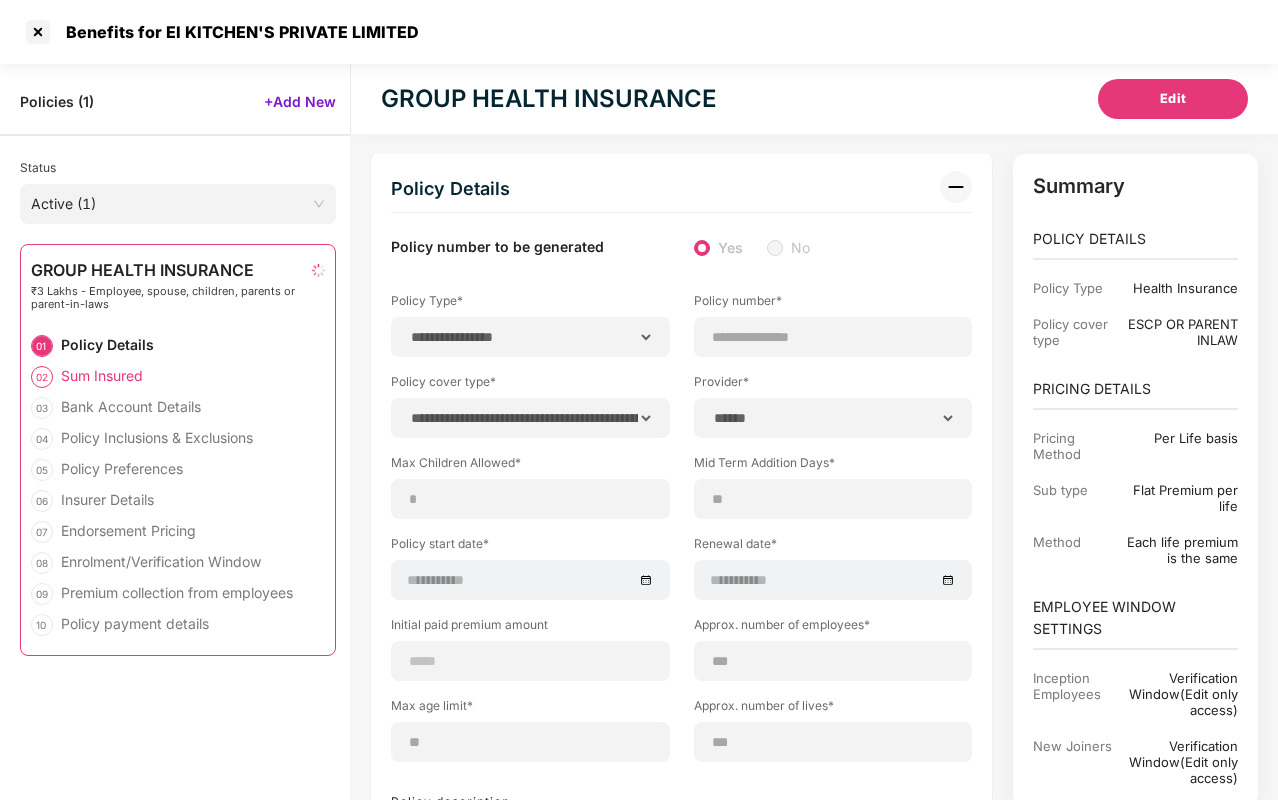 scroll, scrollTop: 62, scrollLeft: 0, axis: vertical 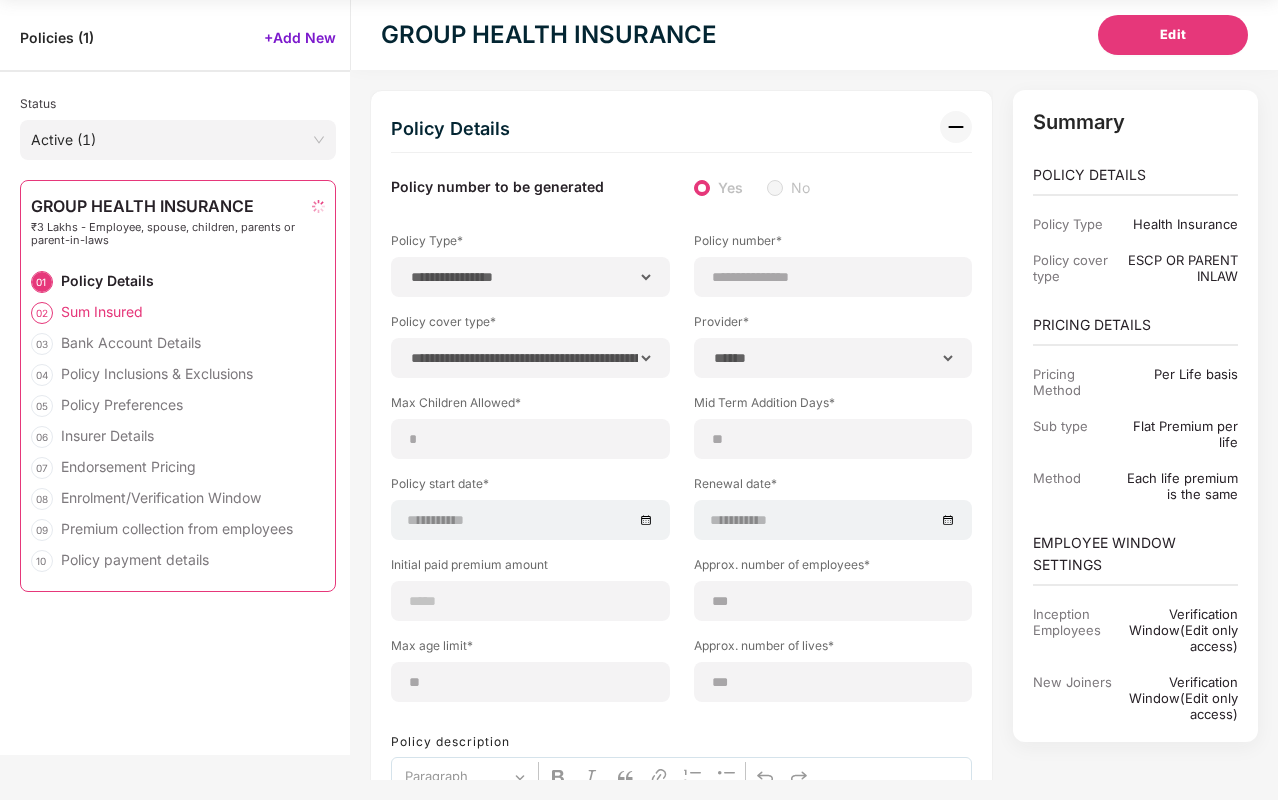 type 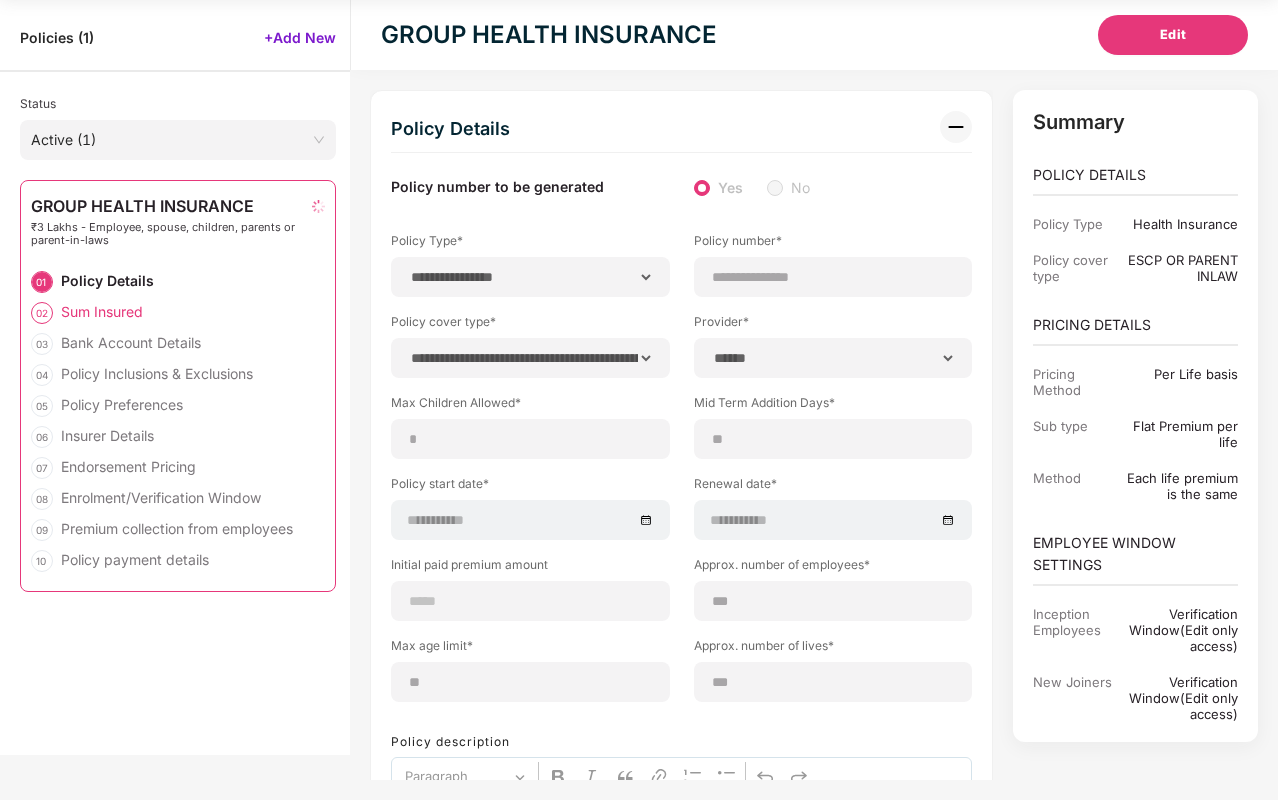 type 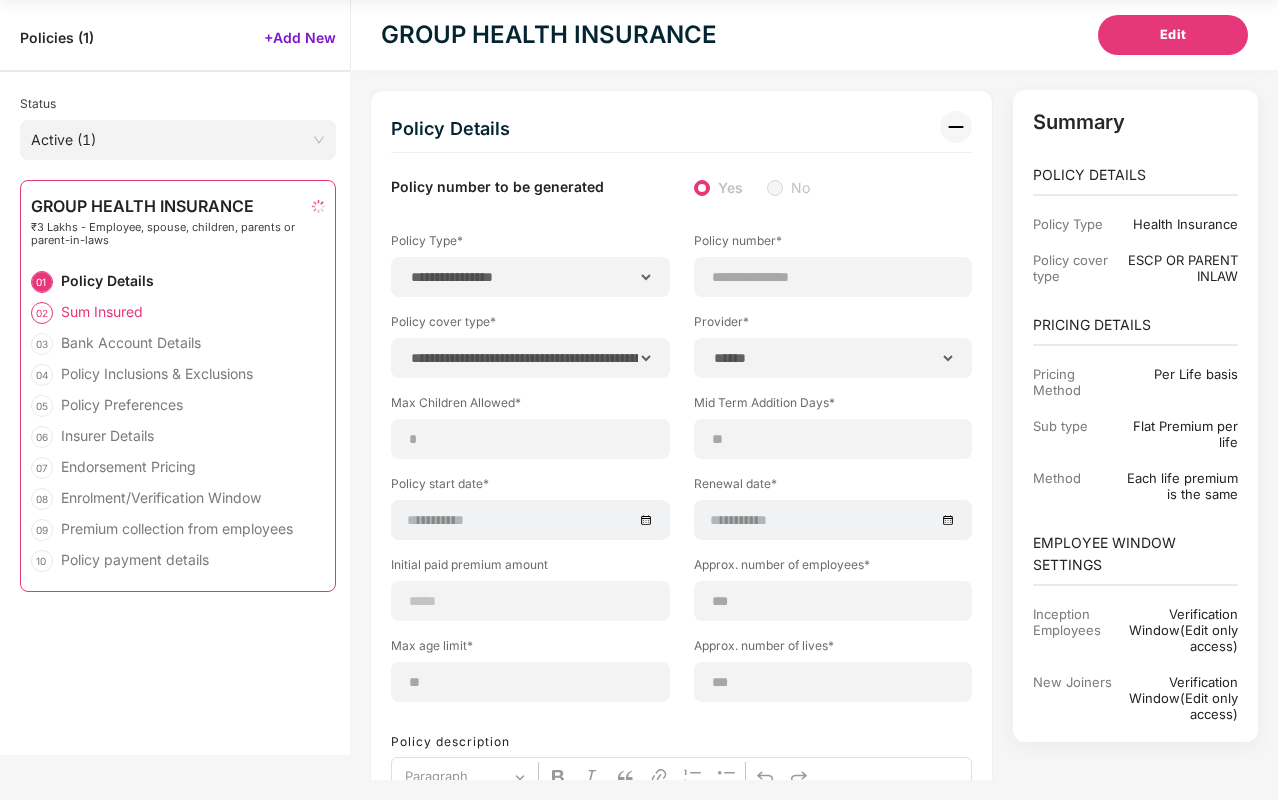 type 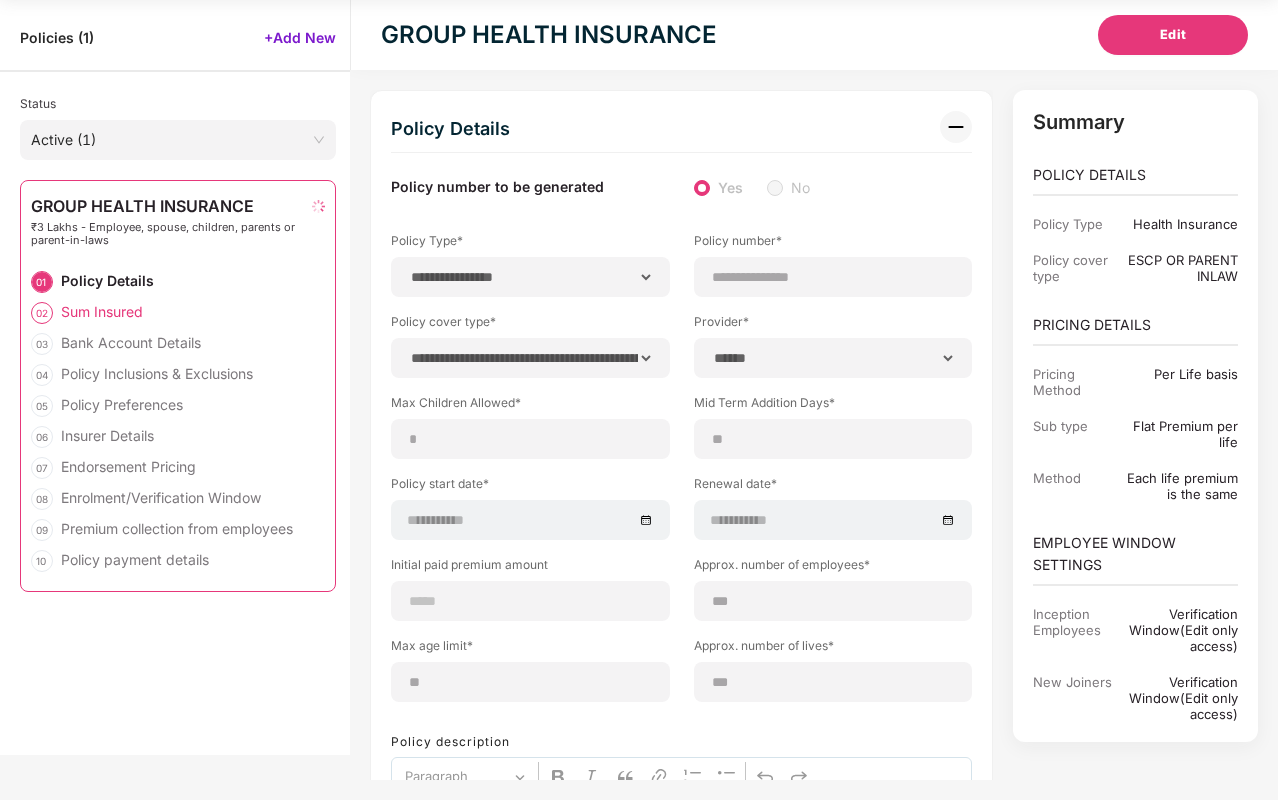 type 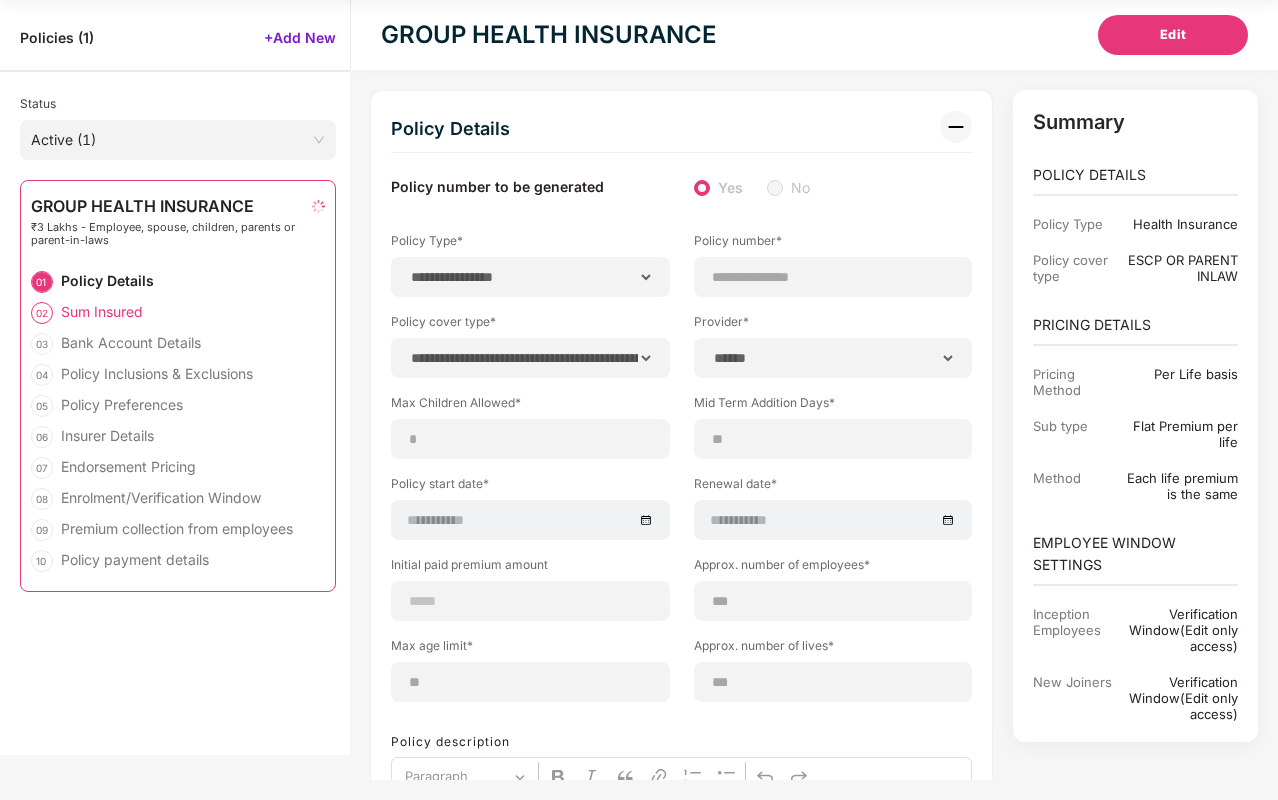 type 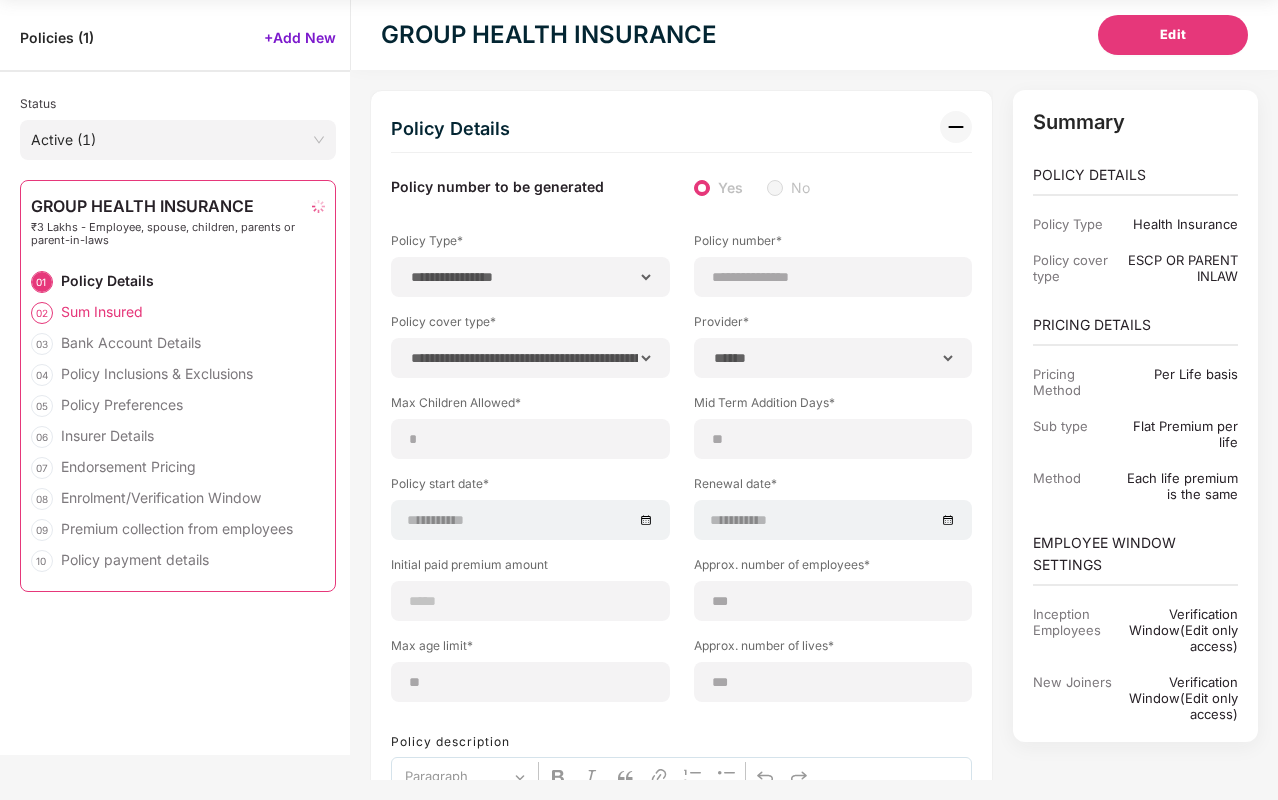type 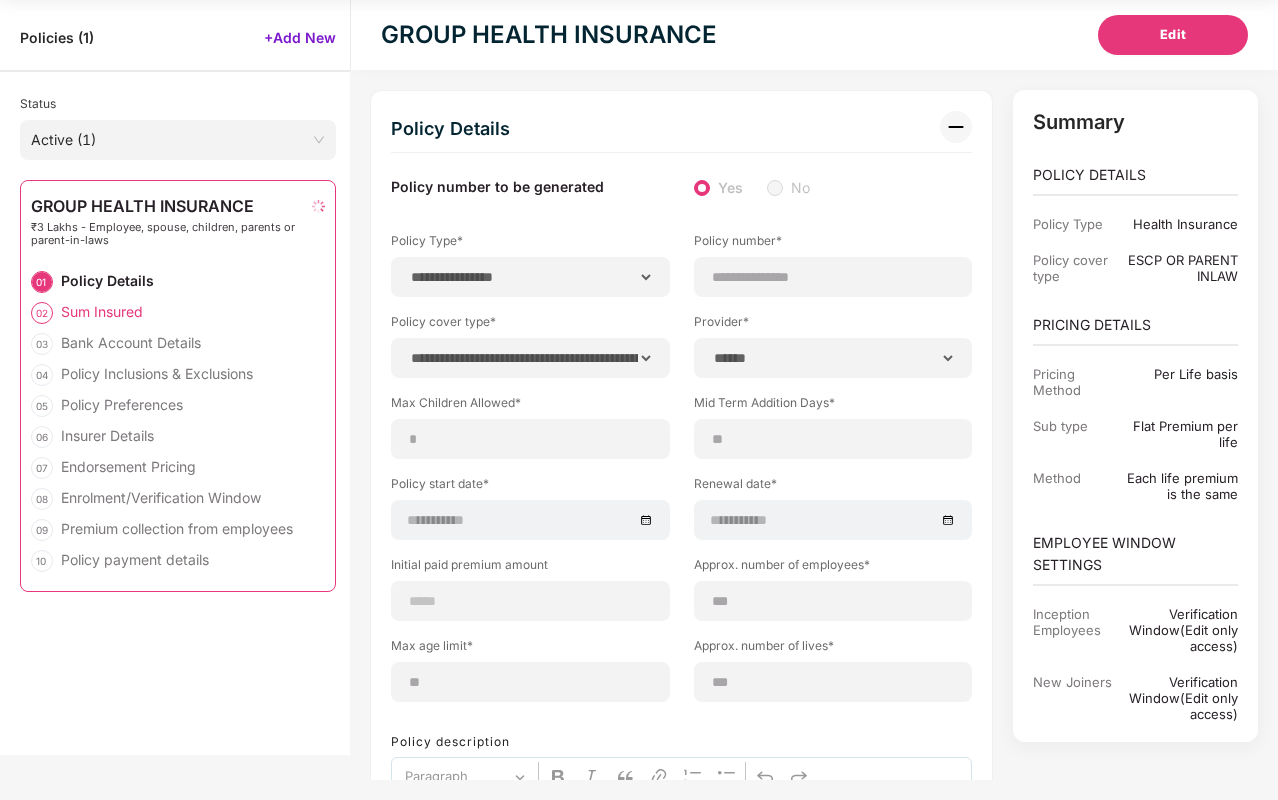 type 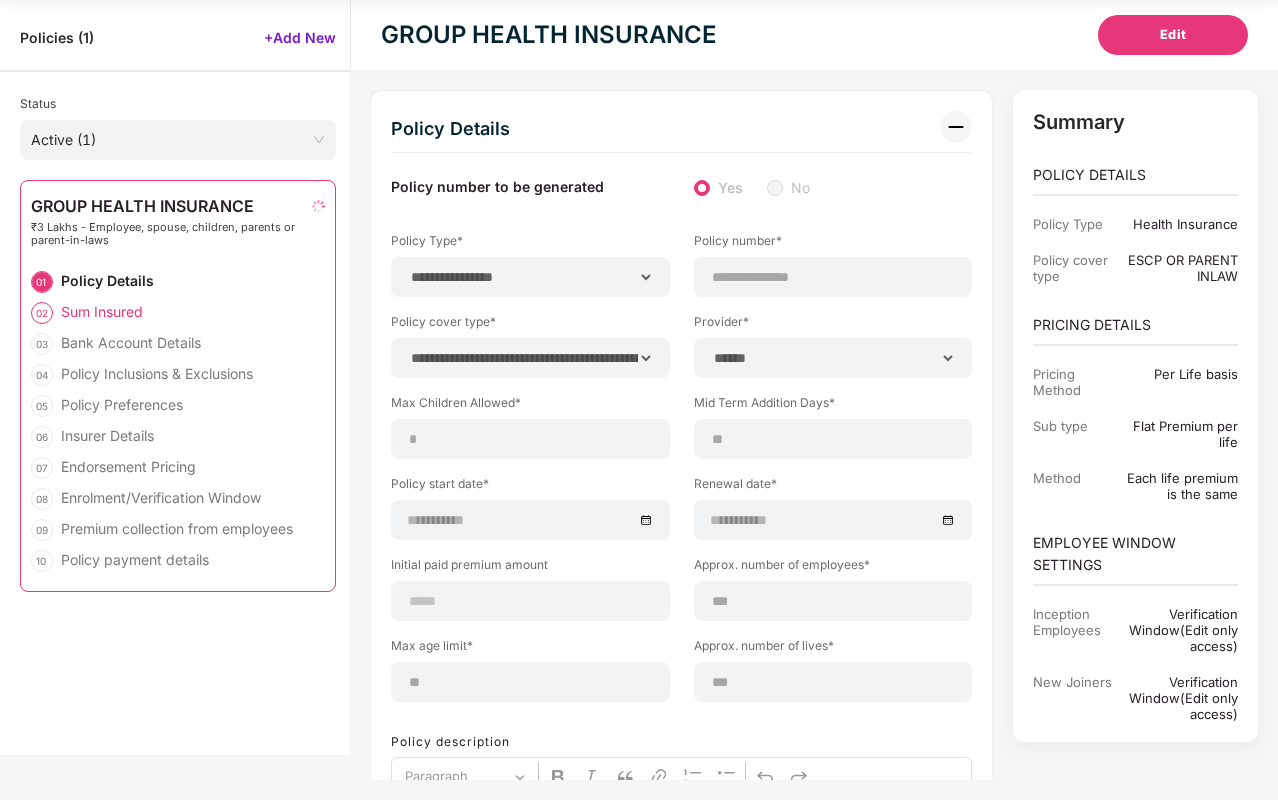 type on "*" 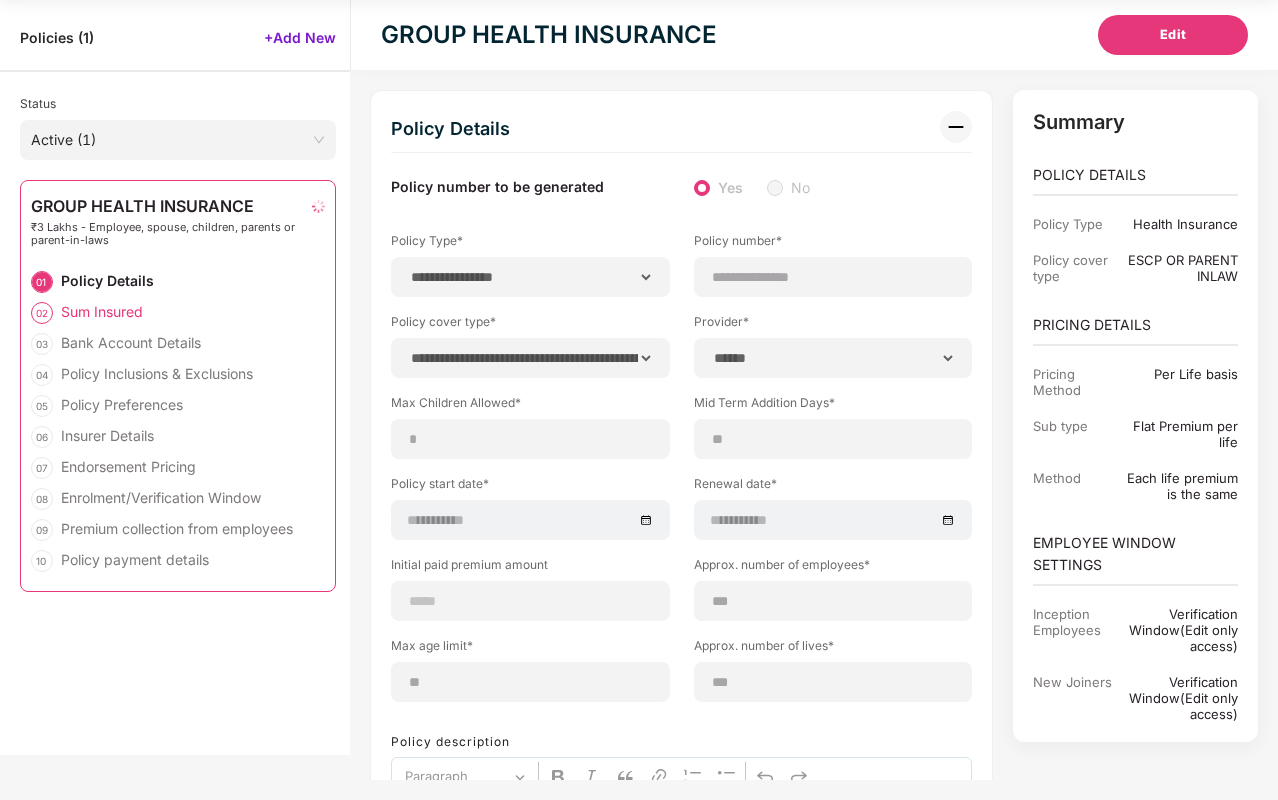 type 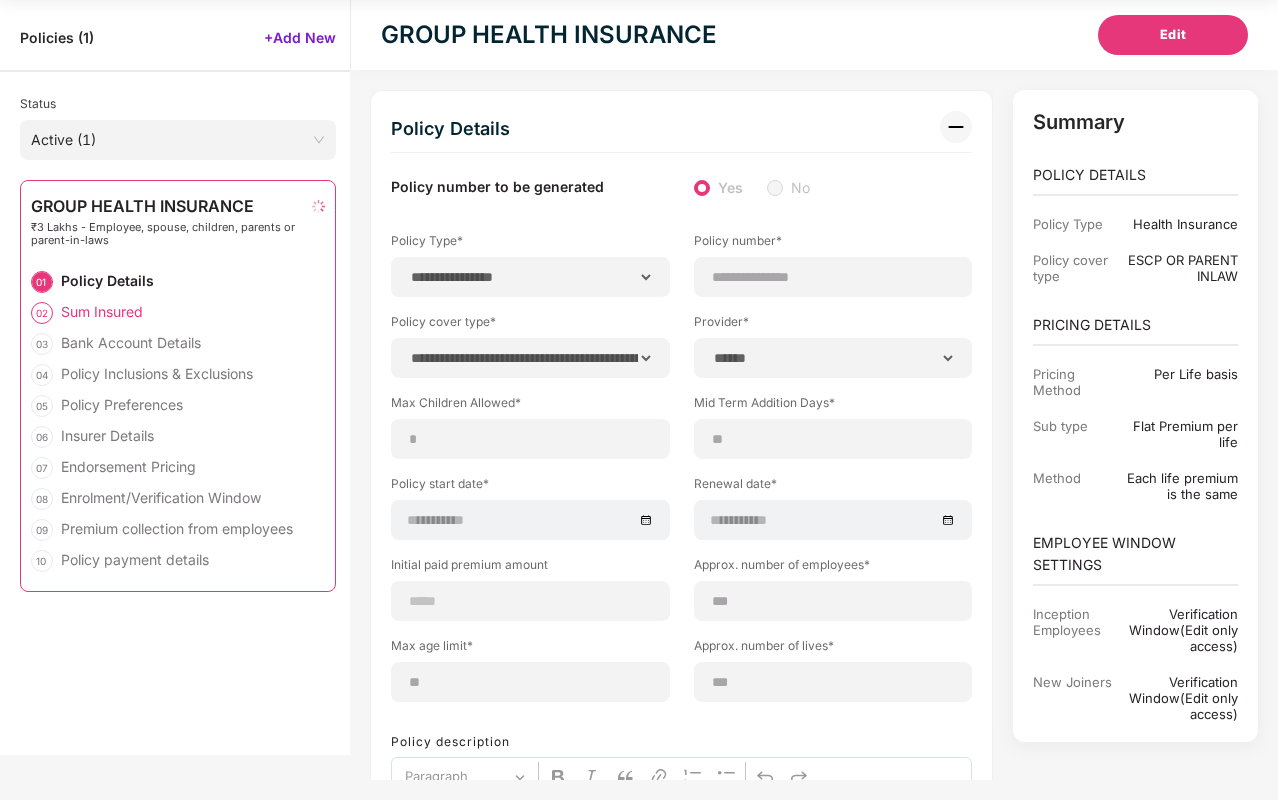 type 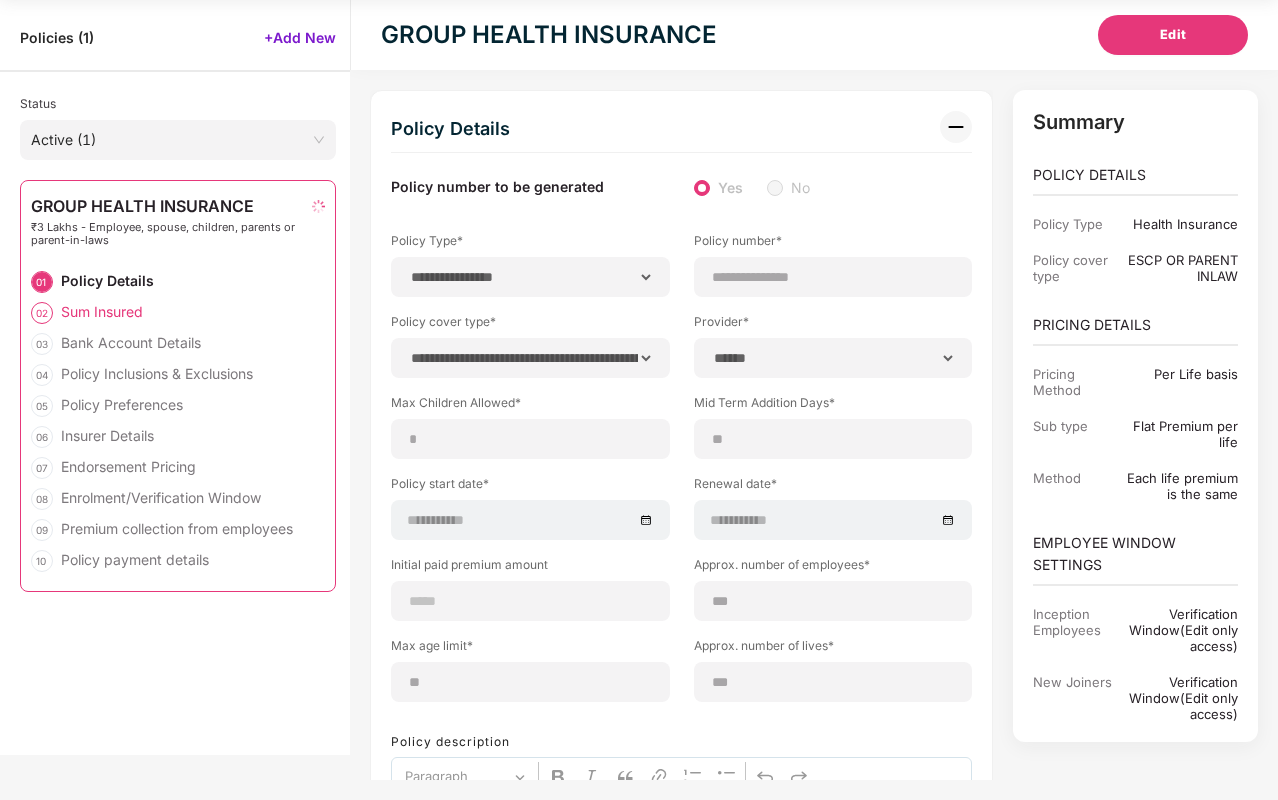 type 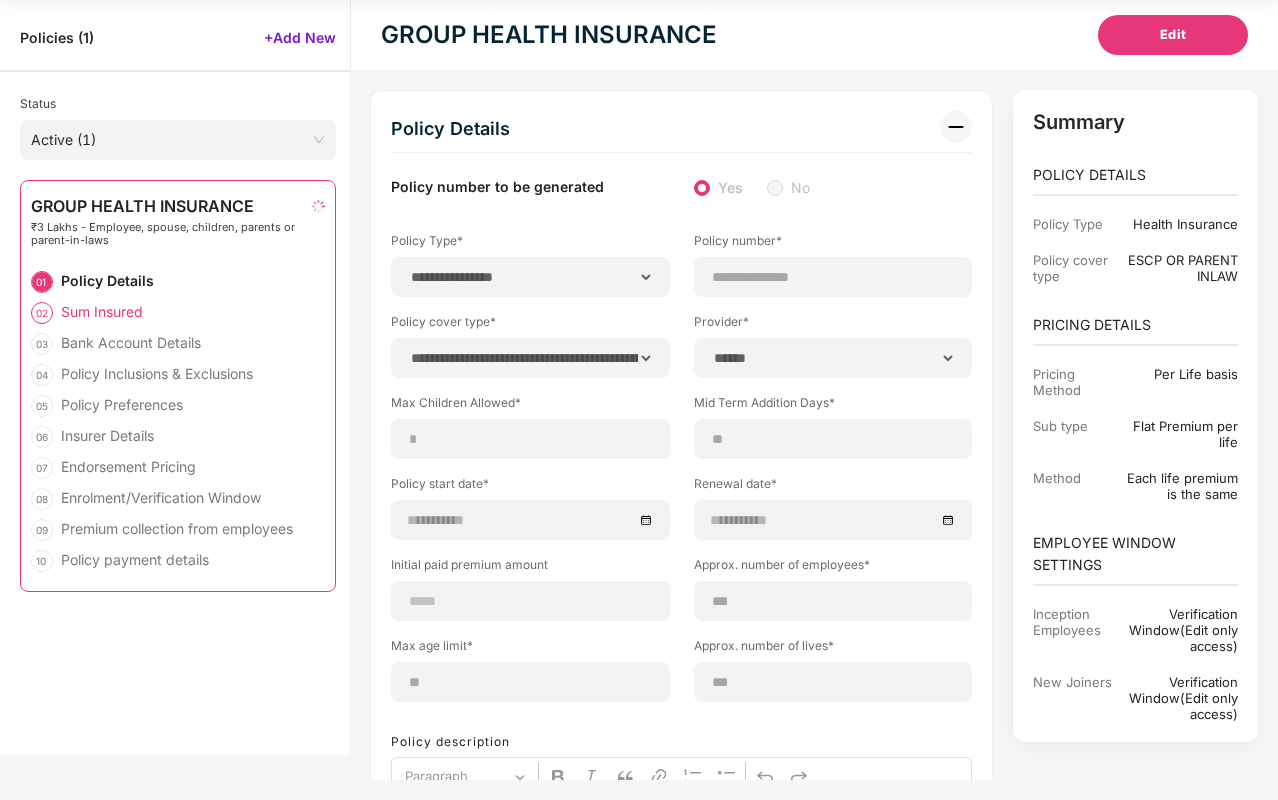 type 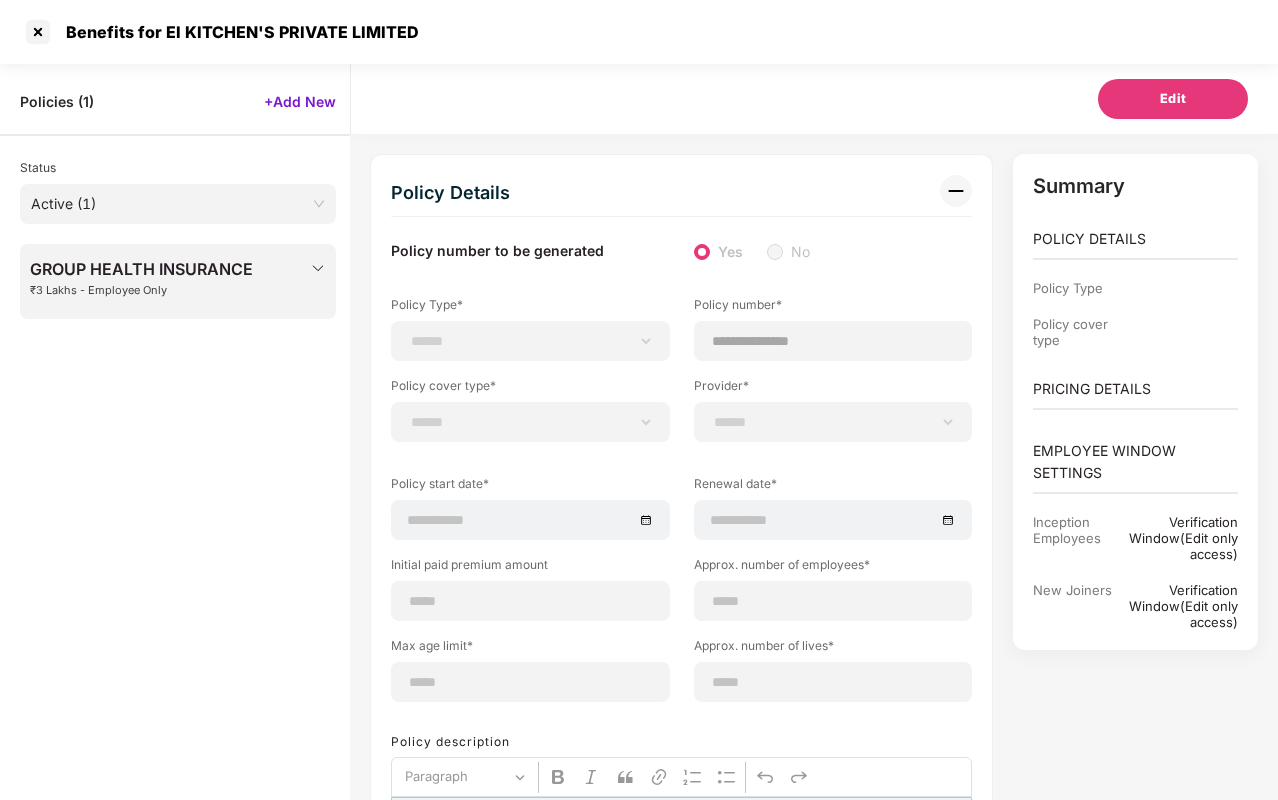 select on "*" 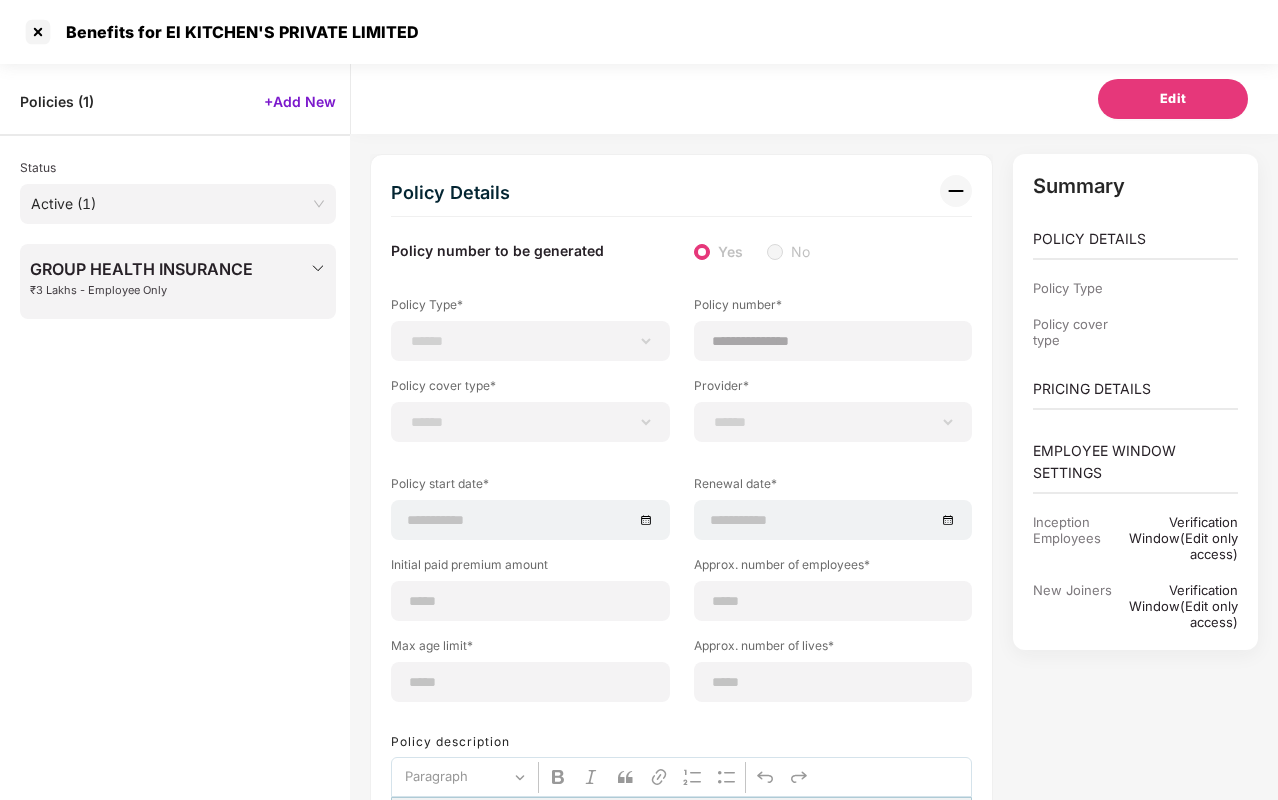 click on "₹3 Lakhs - Employee Only" at bounding box center [141, 290] 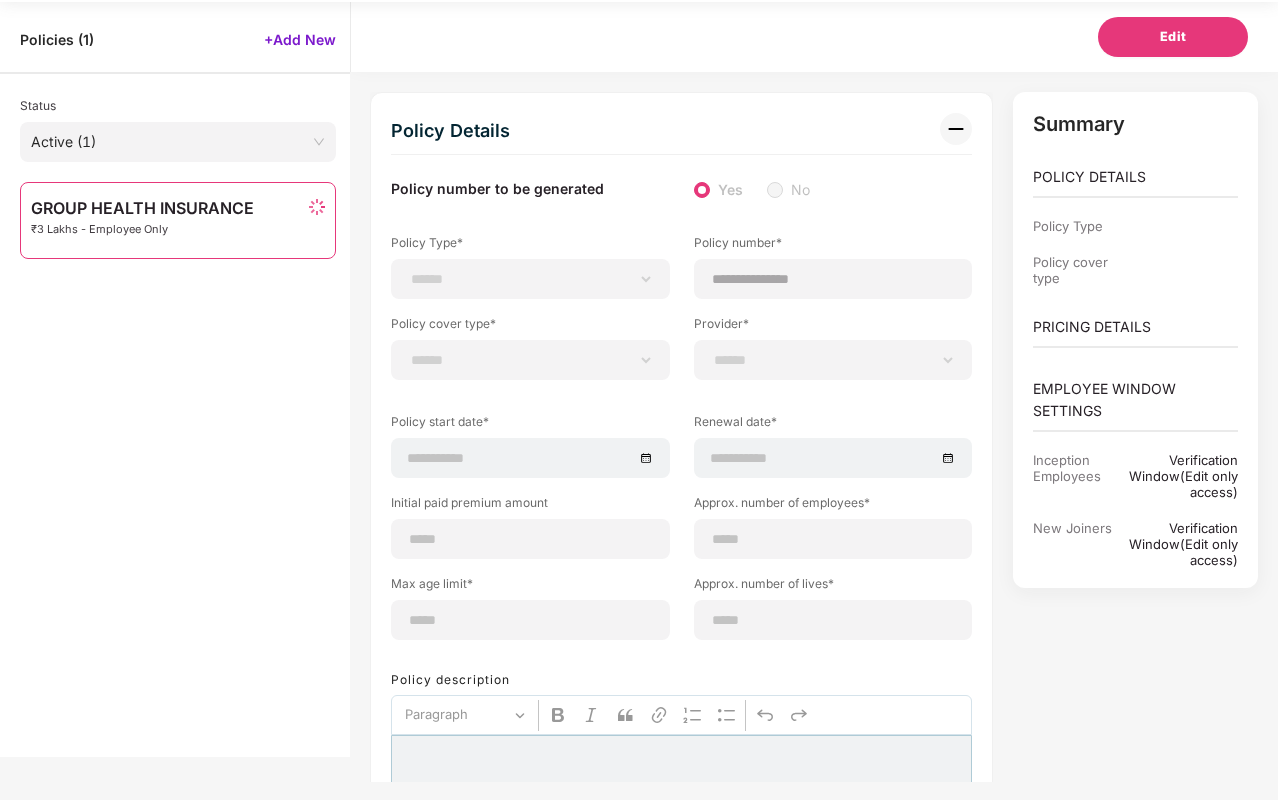 scroll, scrollTop: 64, scrollLeft: 0, axis: vertical 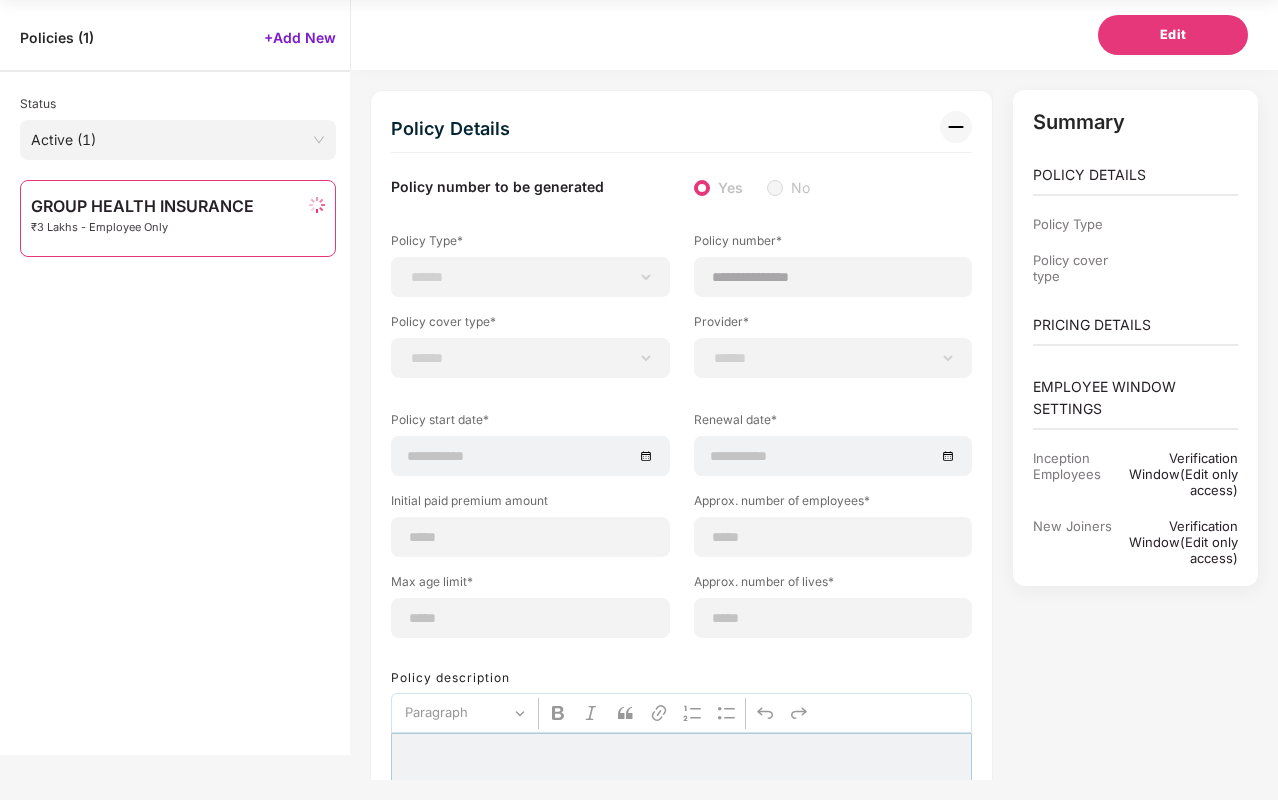 select on "**********" 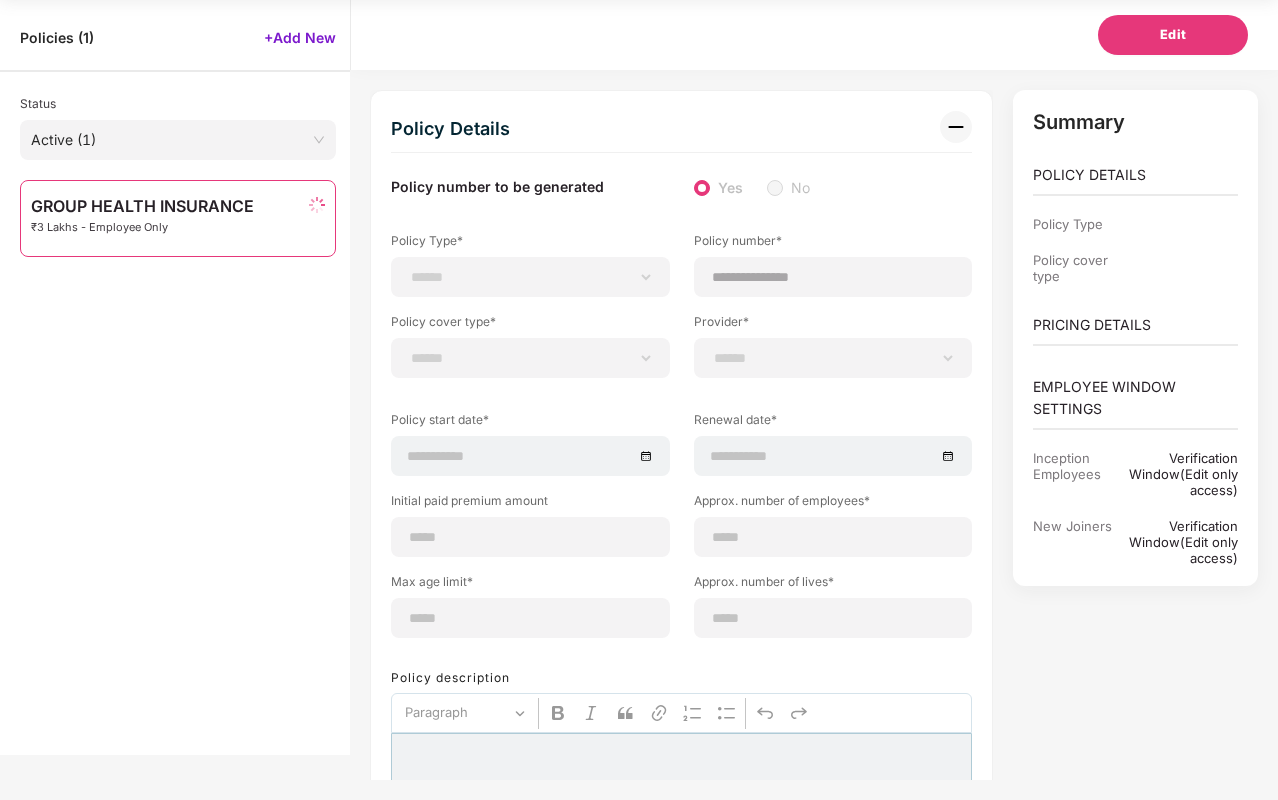 type on "**********" 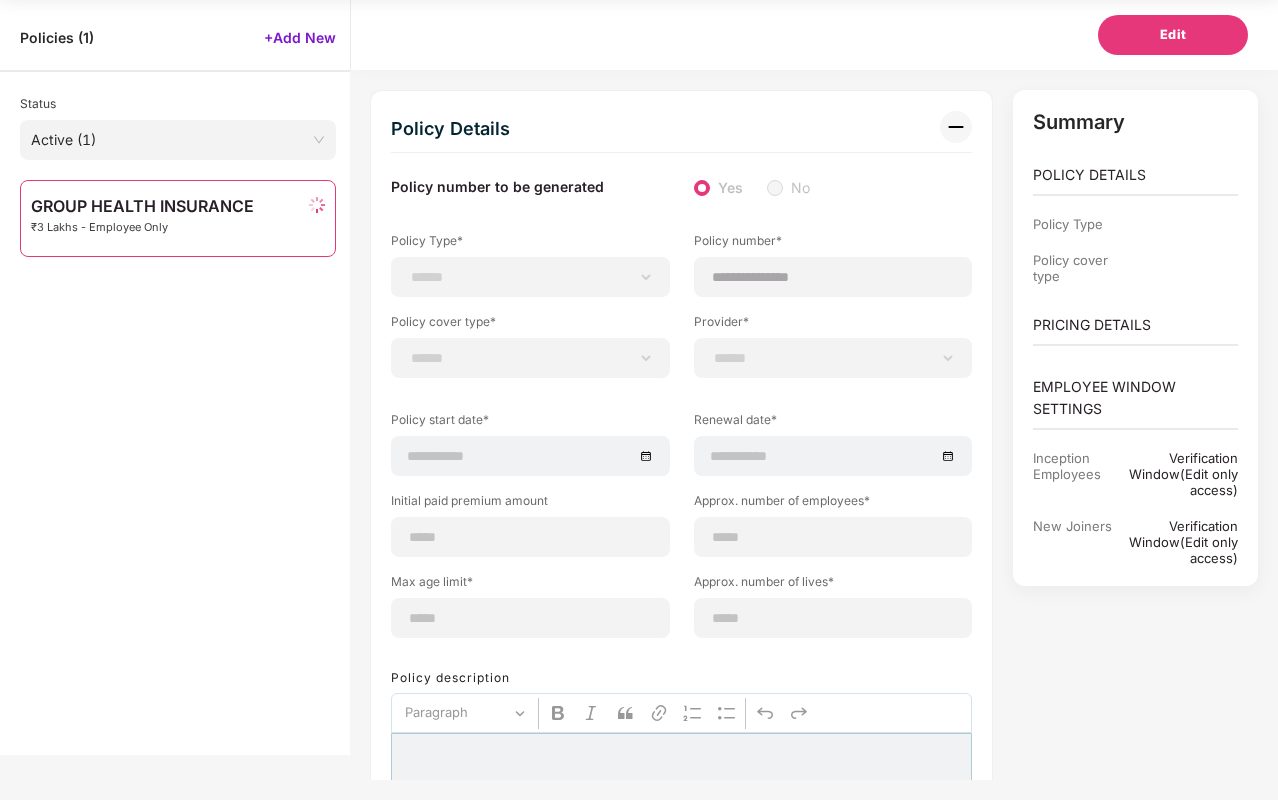 select on "**********" 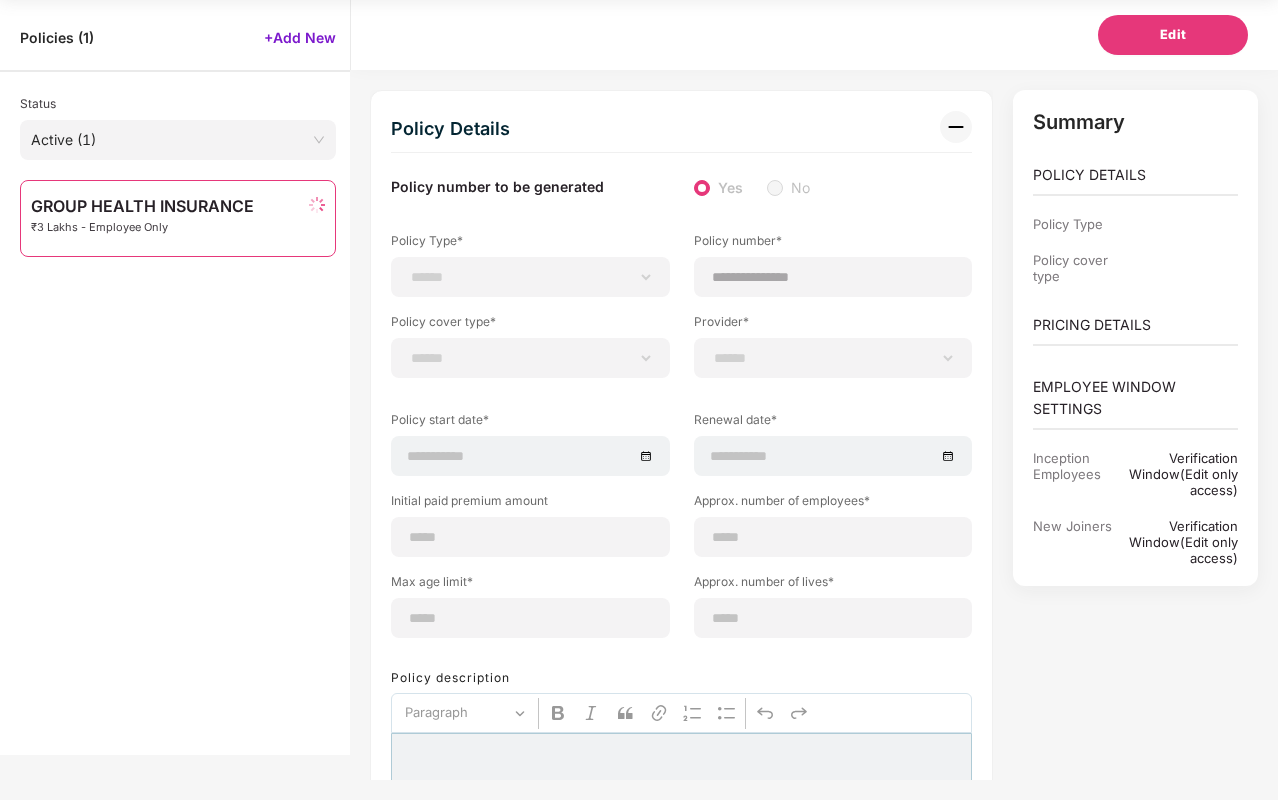 select on "********" 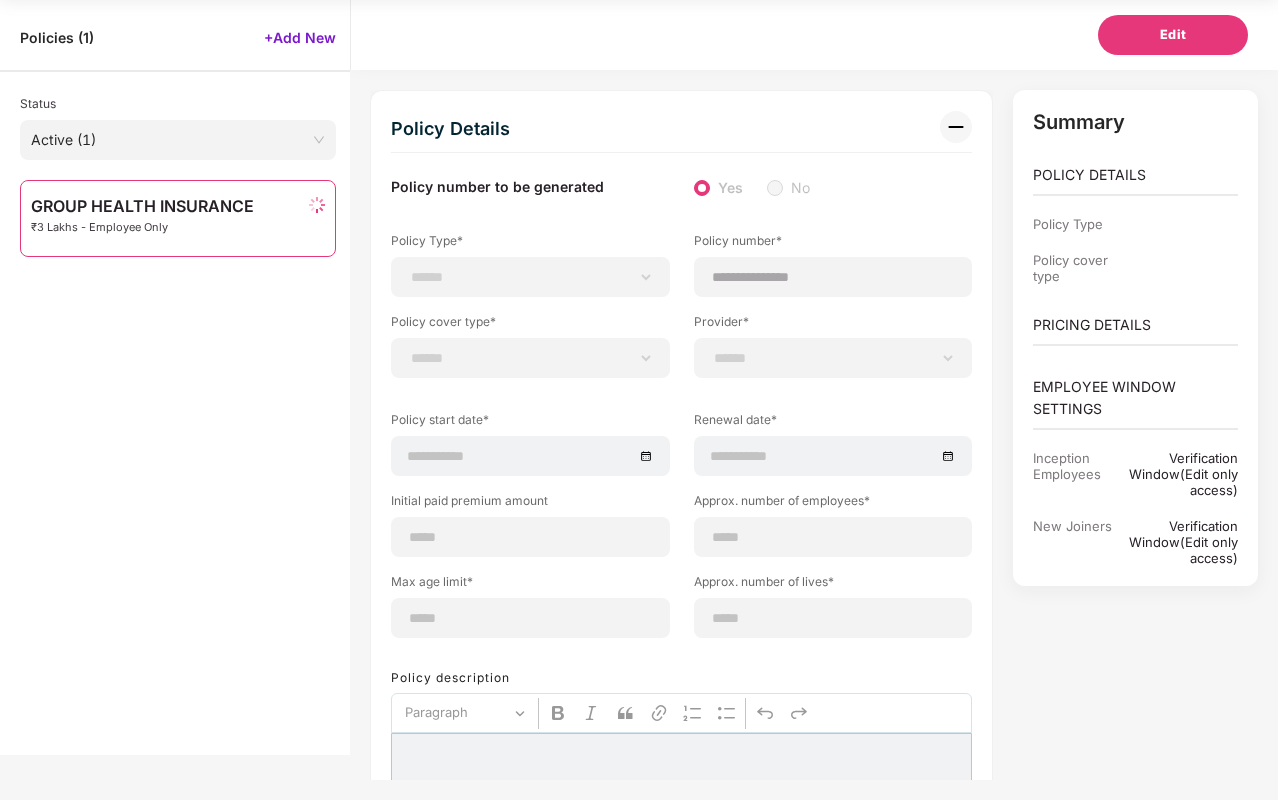 type on "**********" 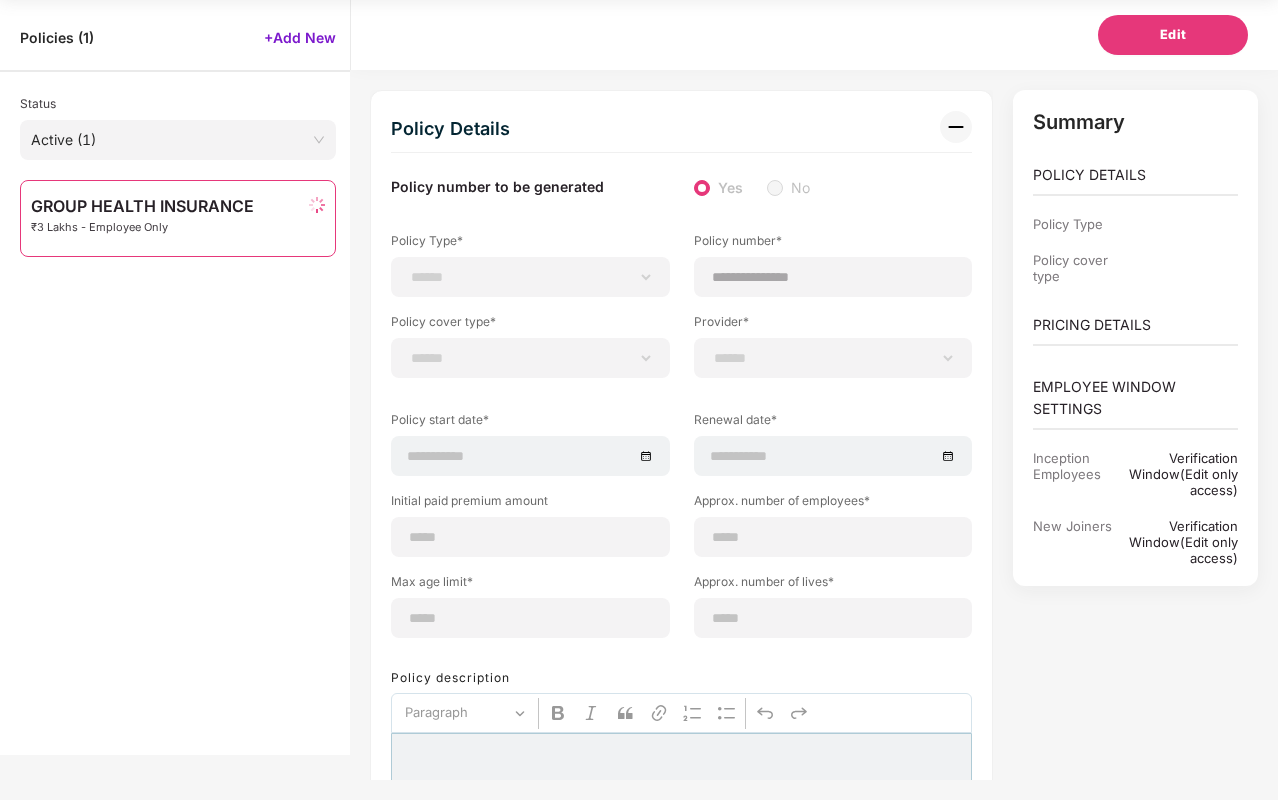 type on "**********" 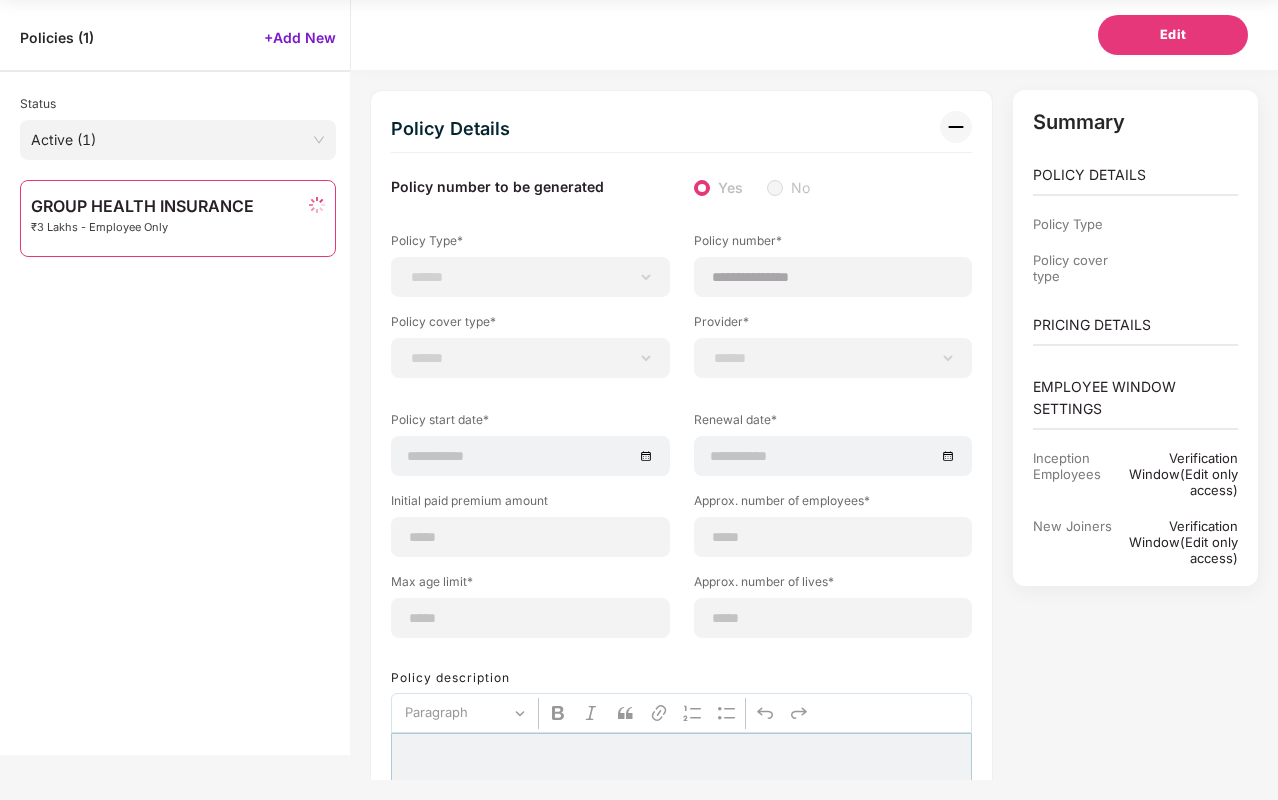 type on "**" 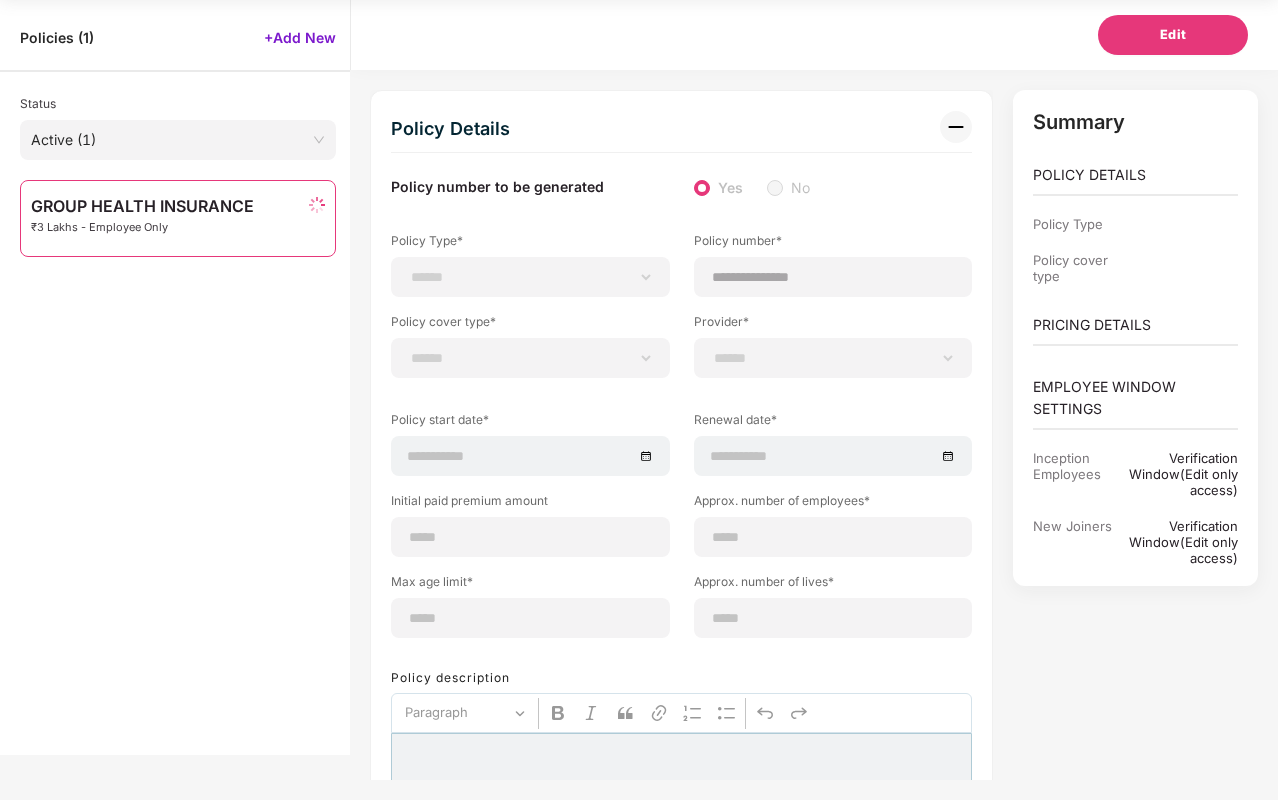type on "**" 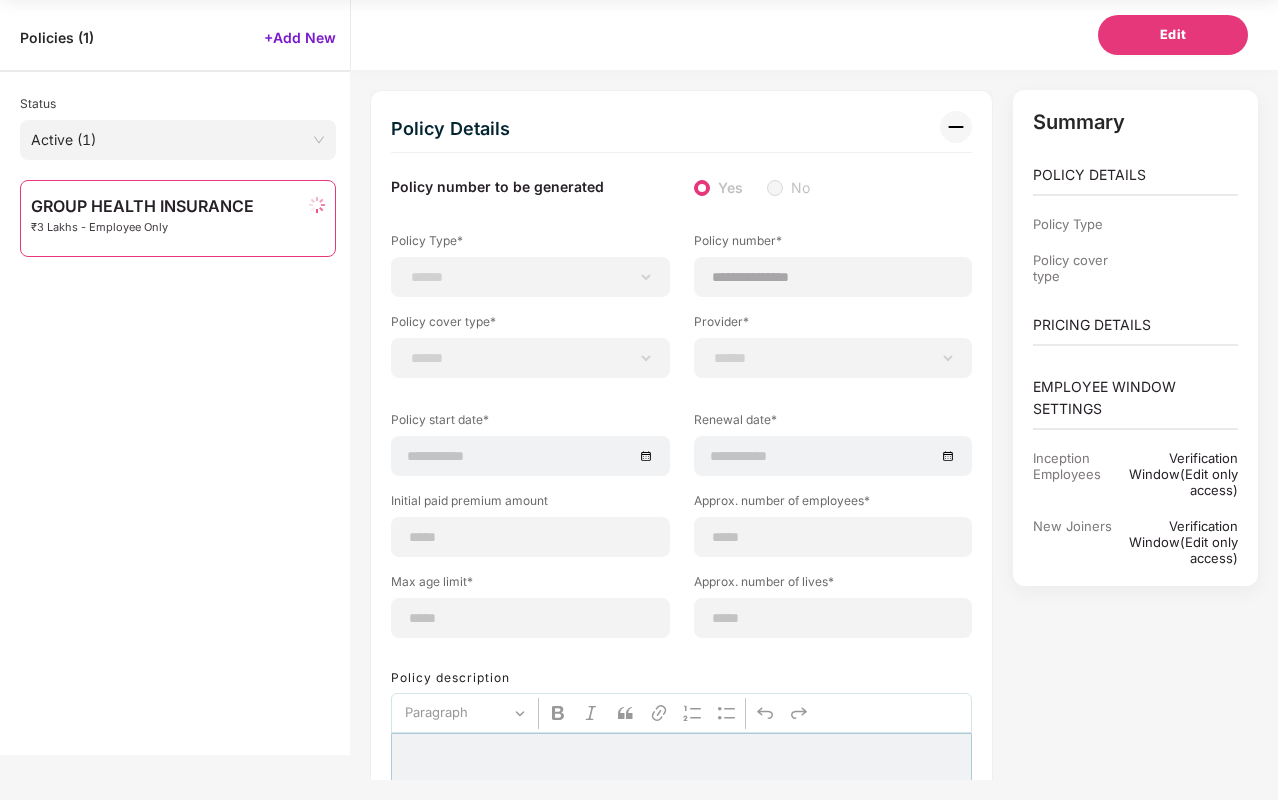 type on "*" 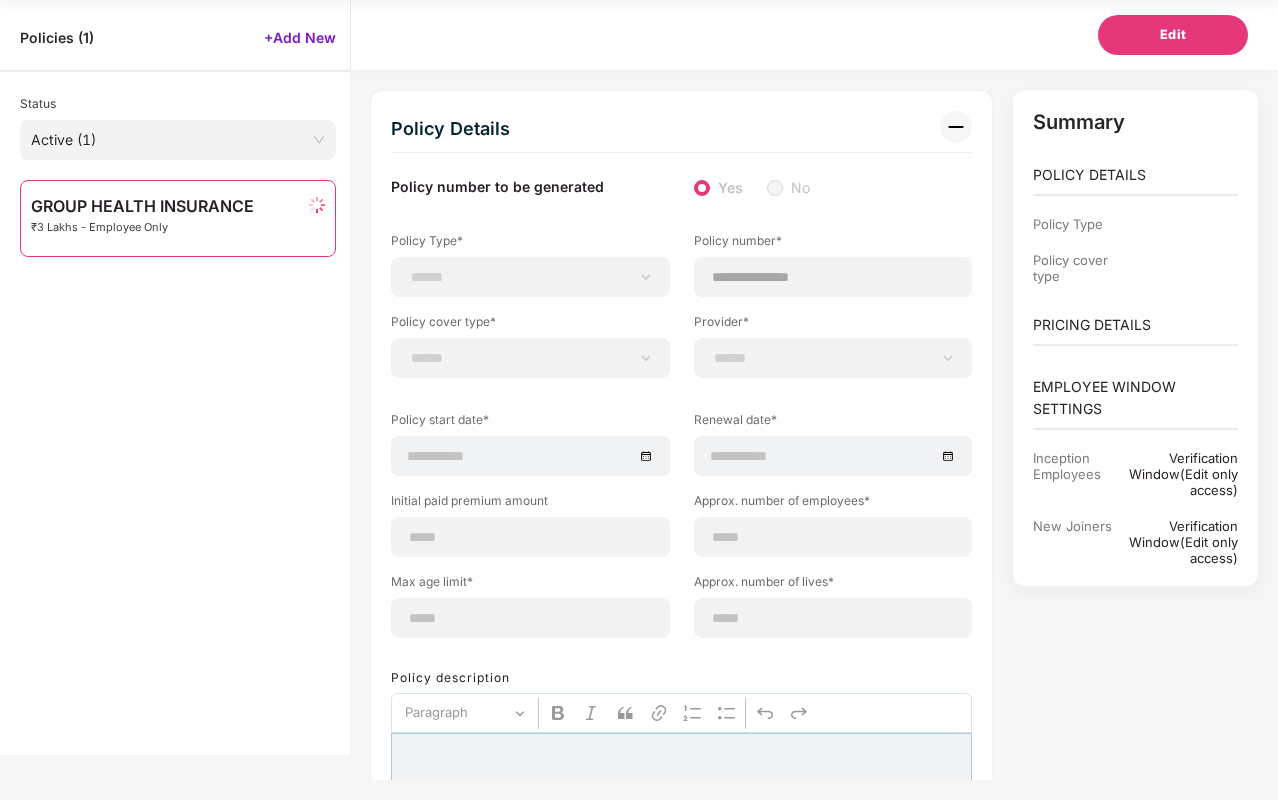 type on "**" 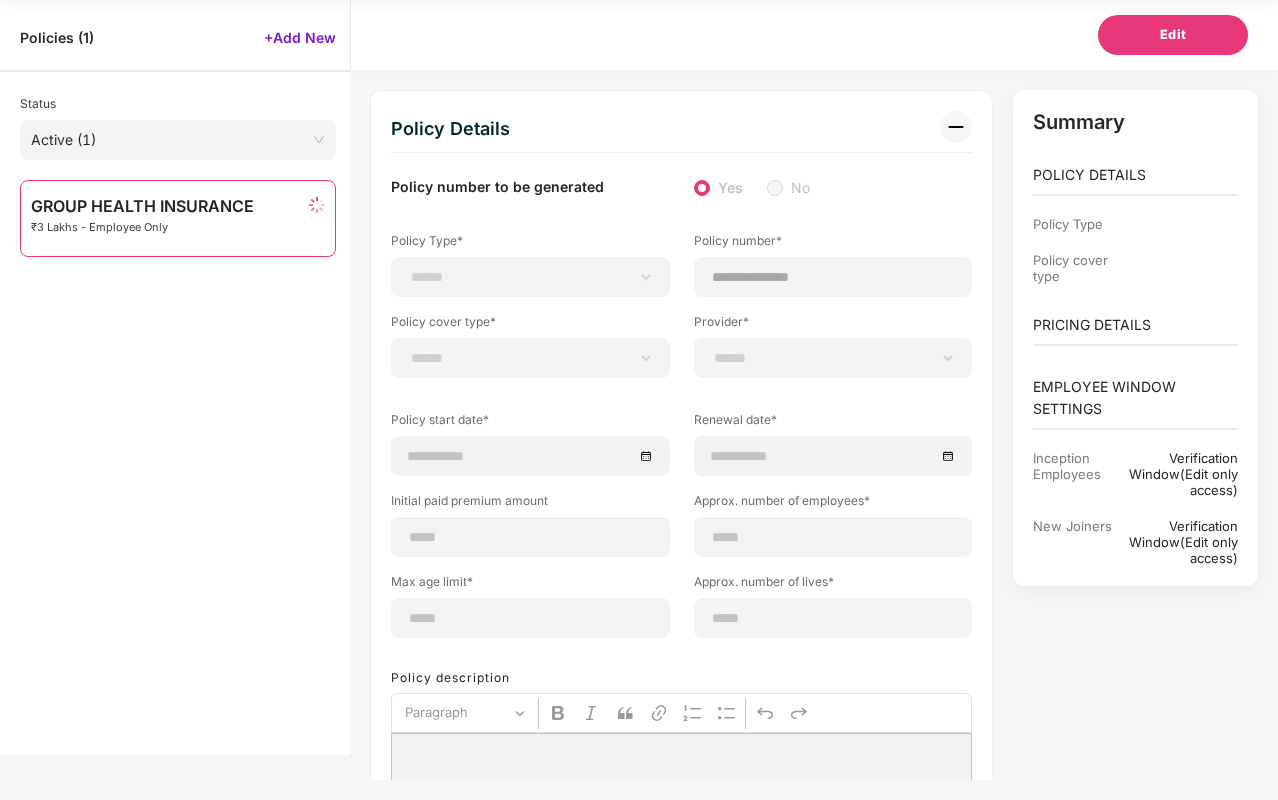 select on "*****" 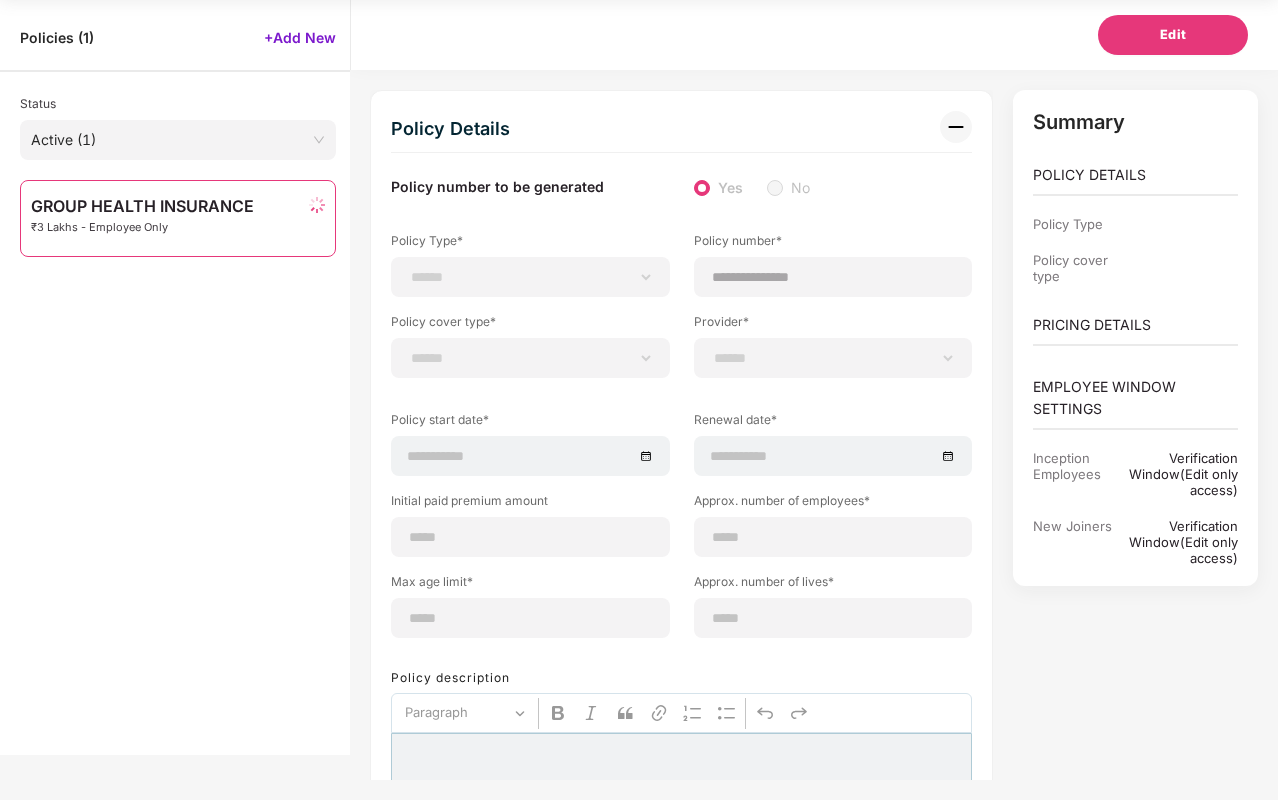 type on "******" 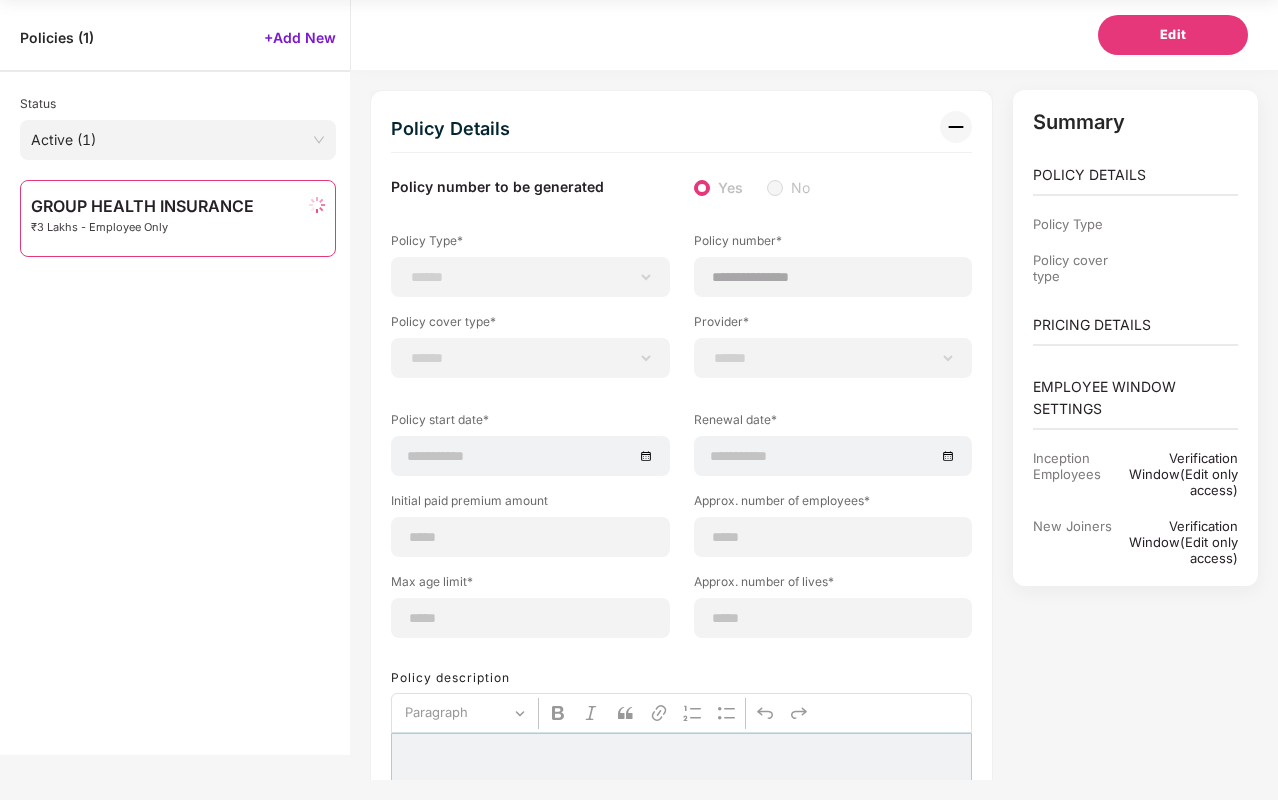type on "**********" 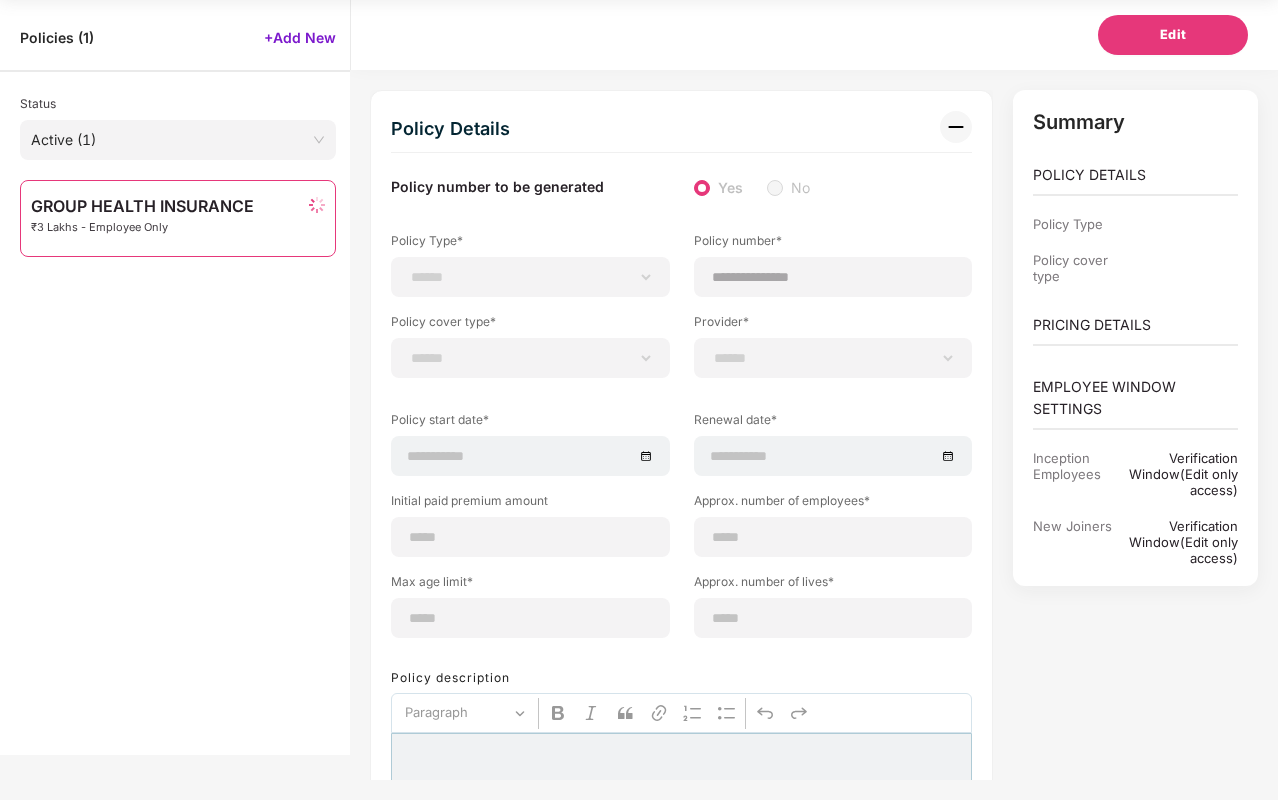 type on "**********" 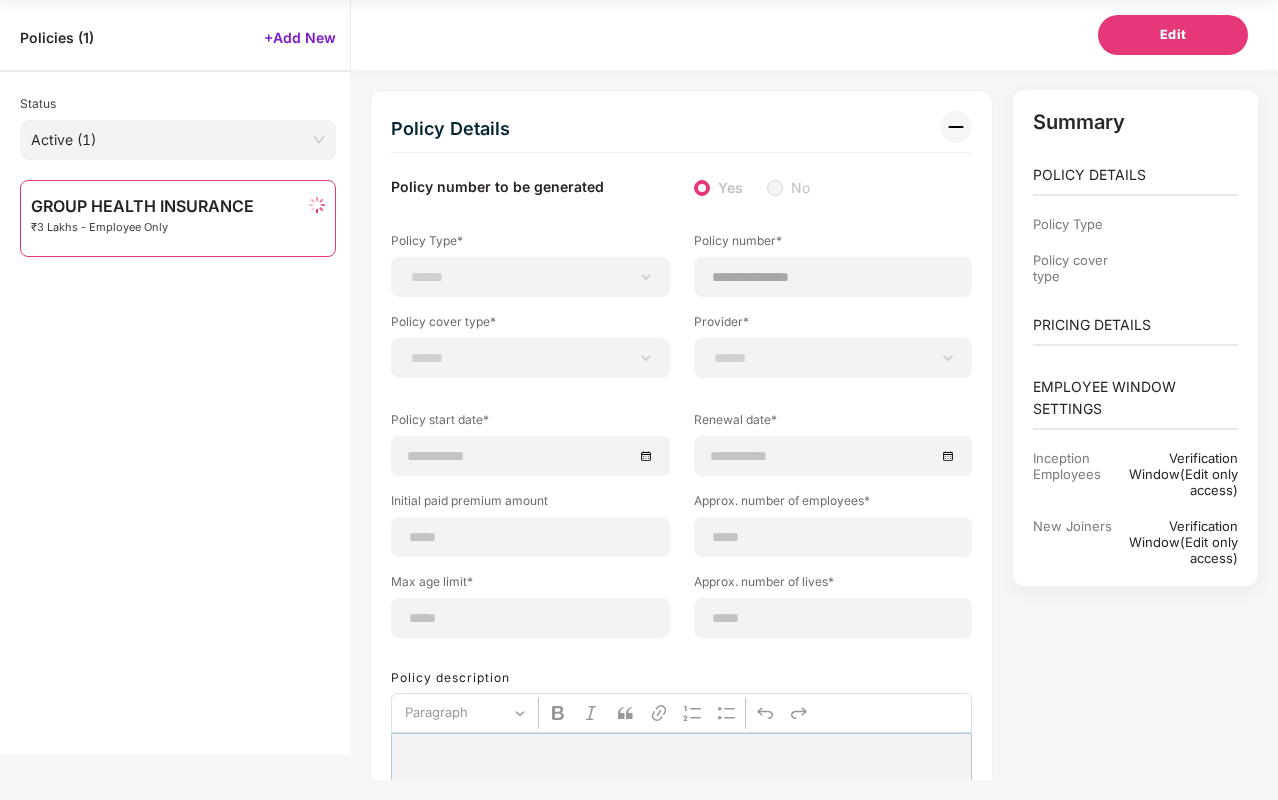 type on "**********" 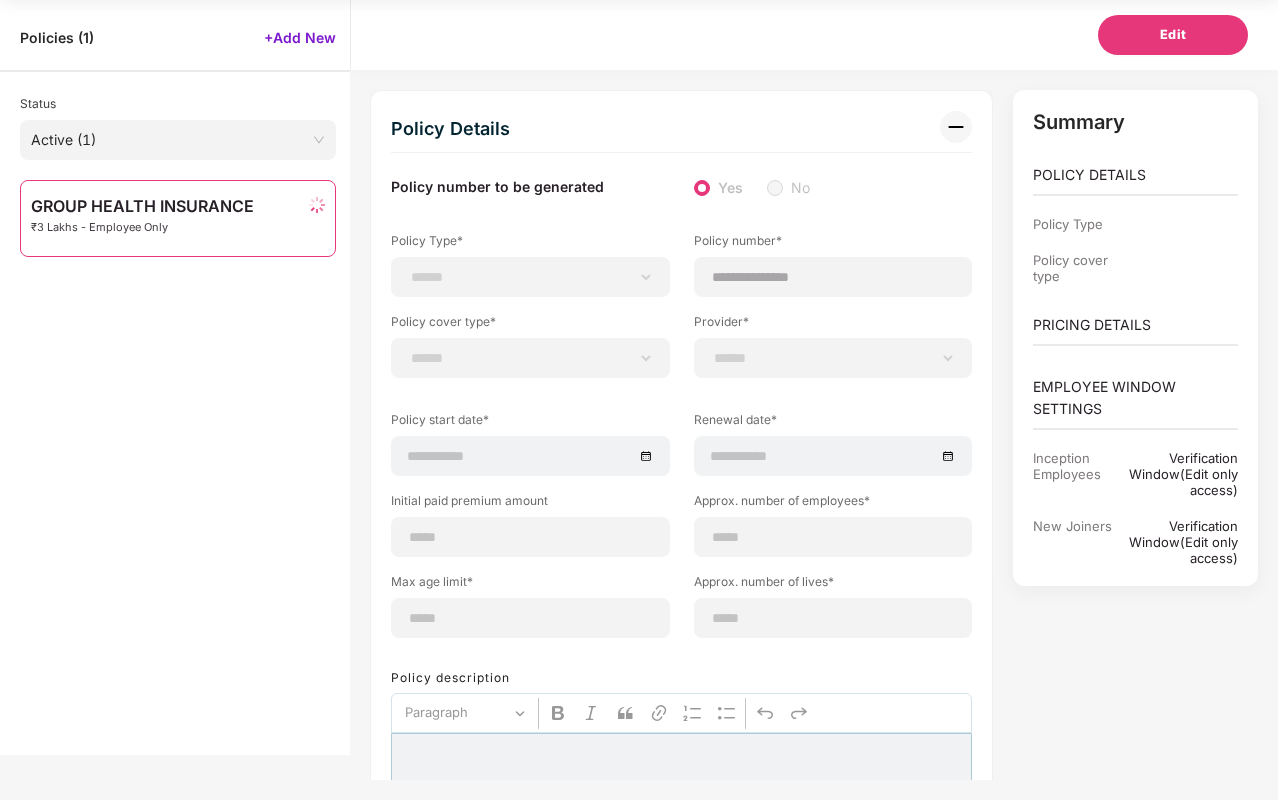 select on "******" 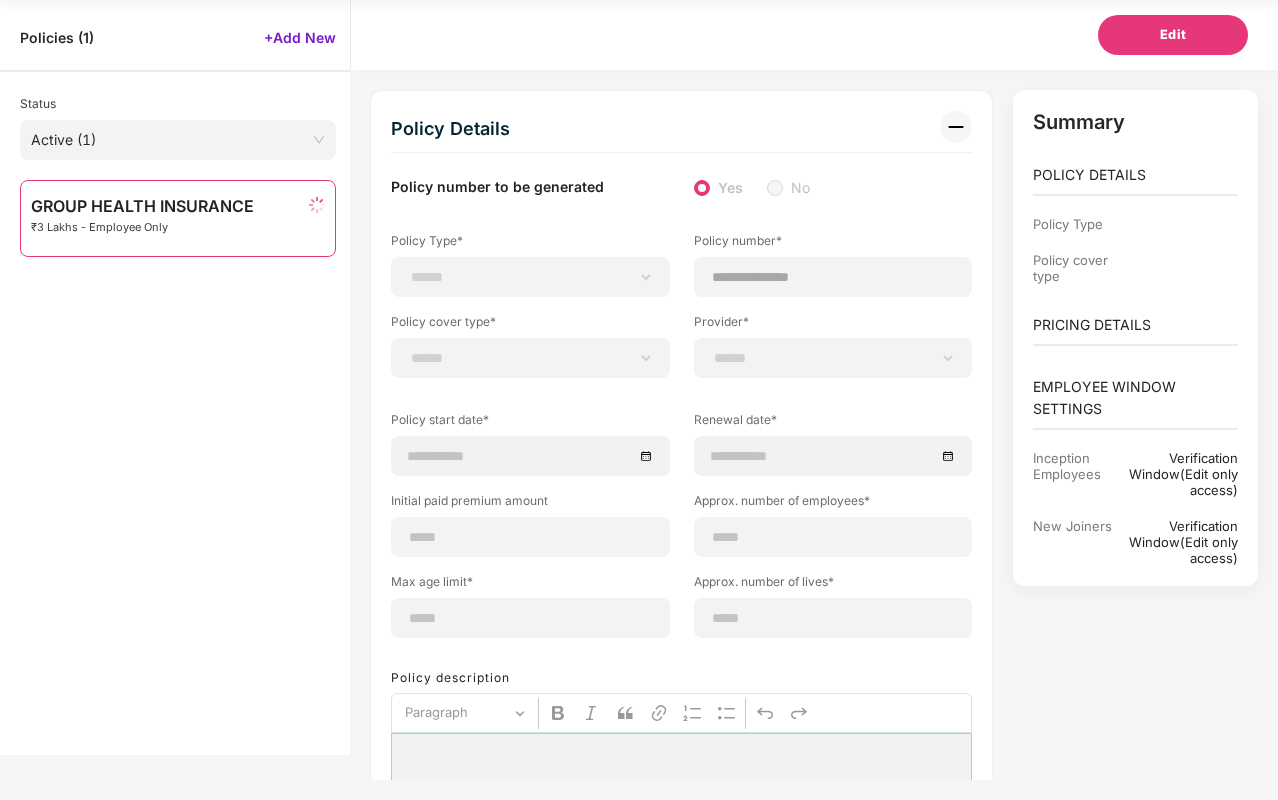 type on "********" 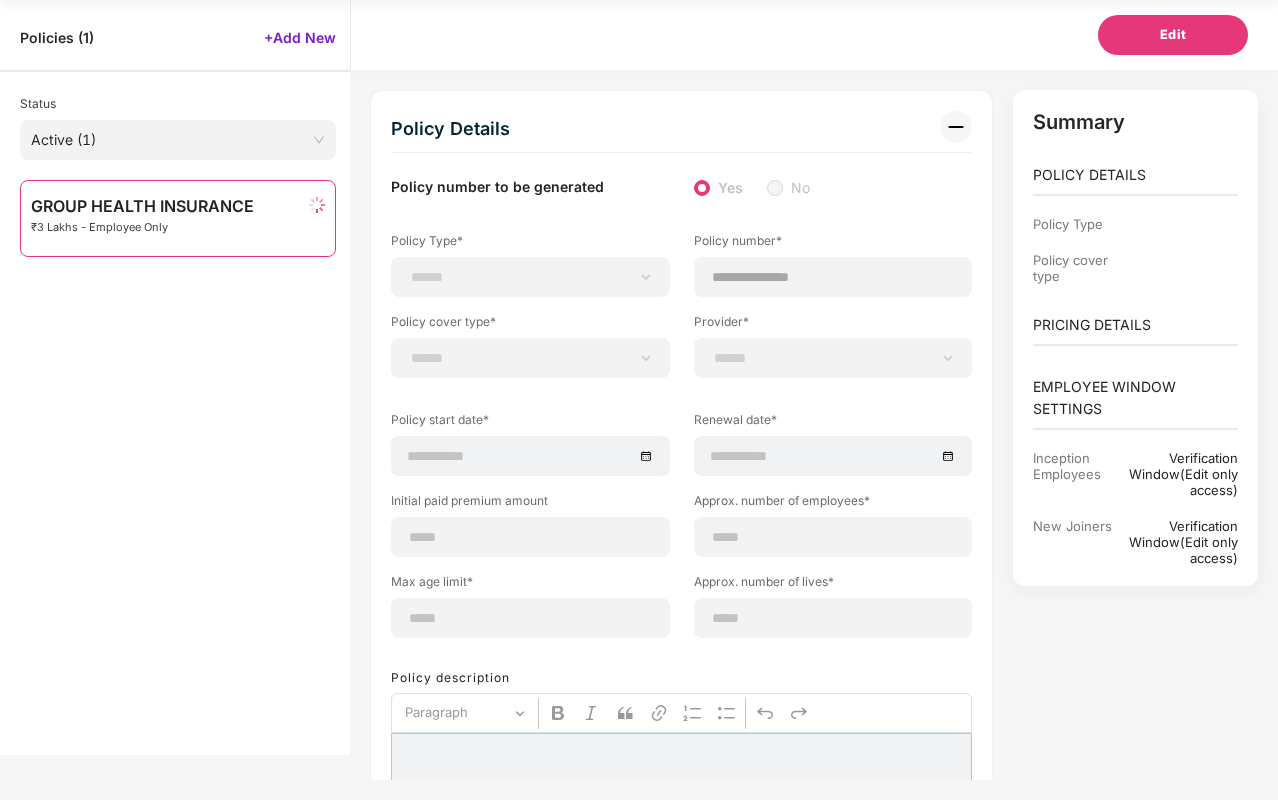 type on "**********" 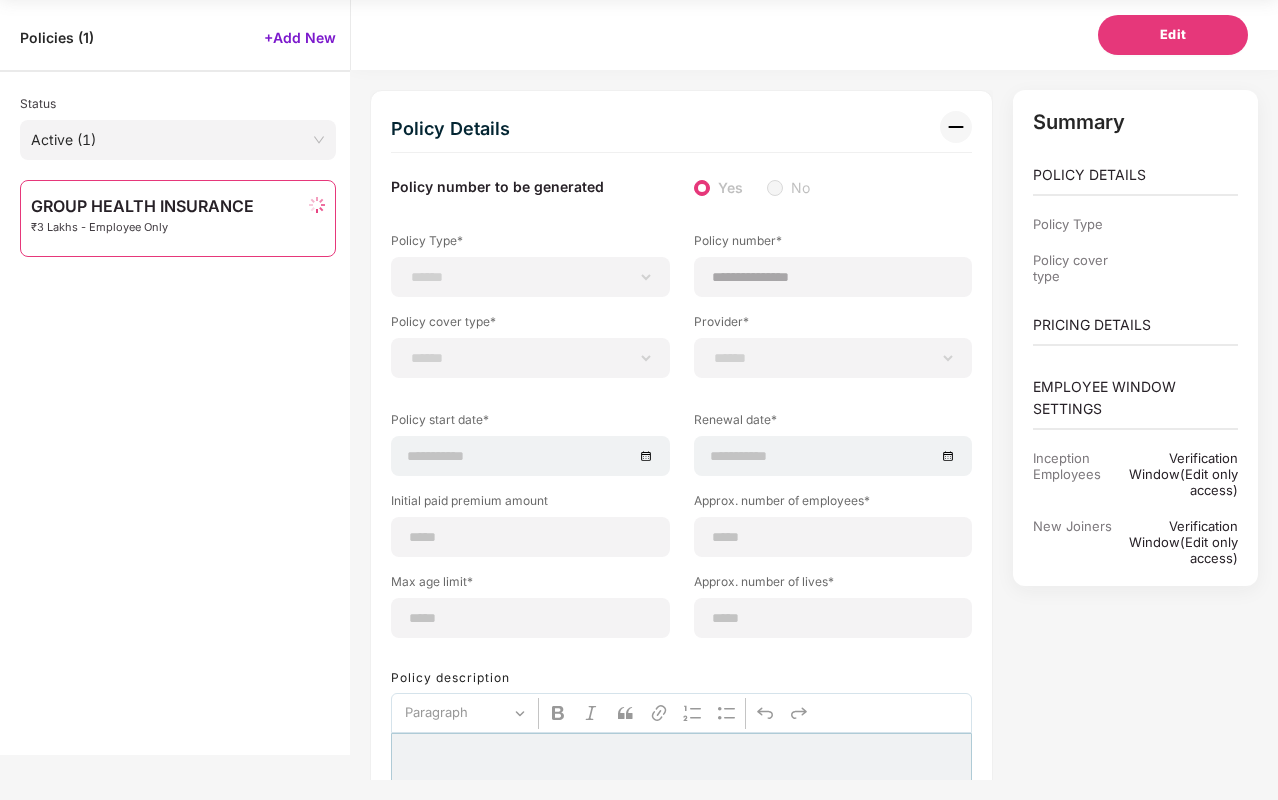 type on "**********" 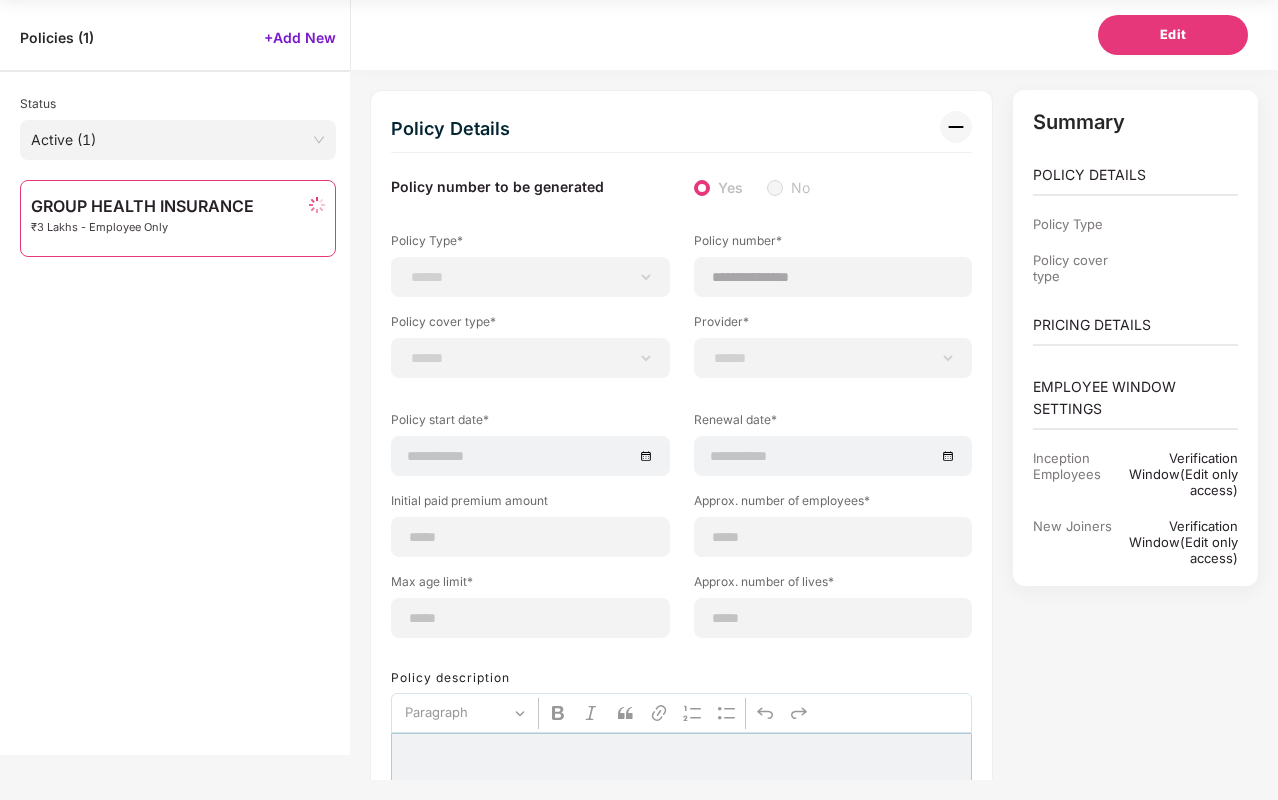 select on "*" 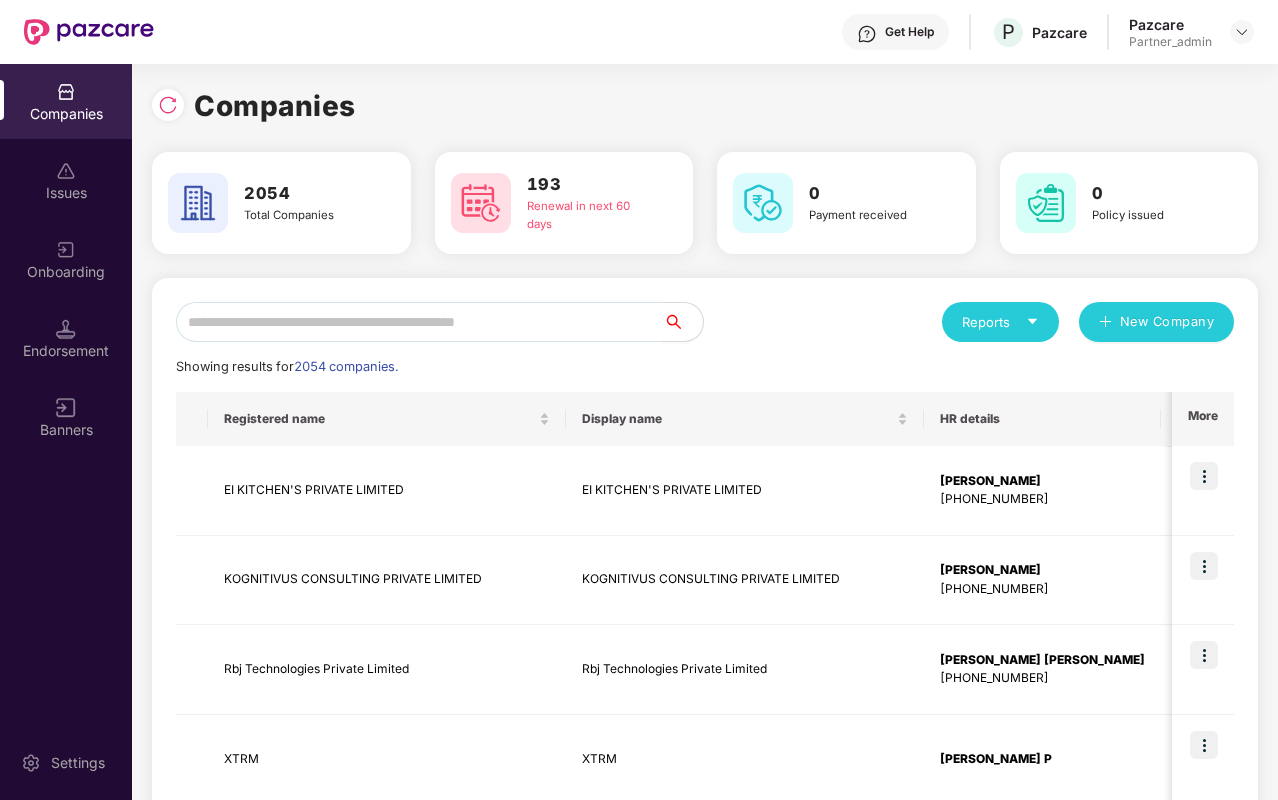 scroll, scrollTop: 0, scrollLeft: 0, axis: both 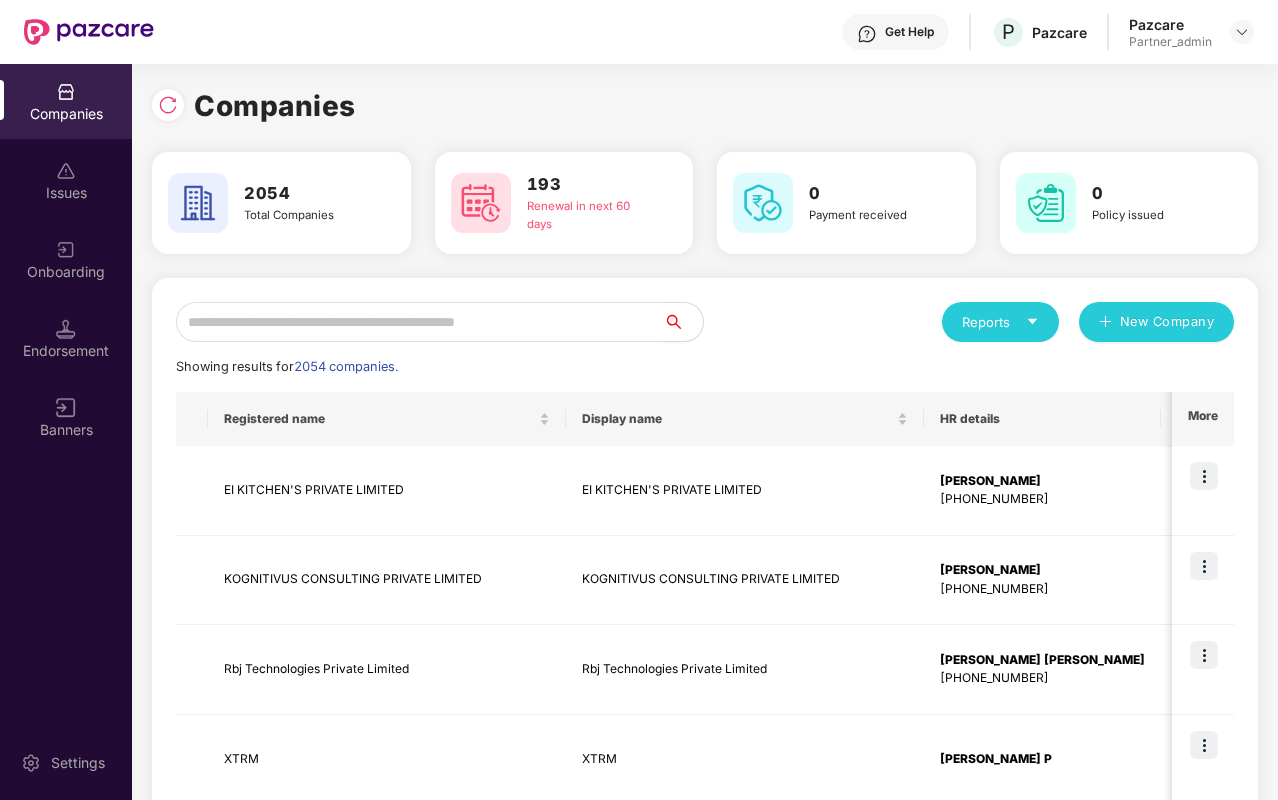 click at bounding box center [419, 322] 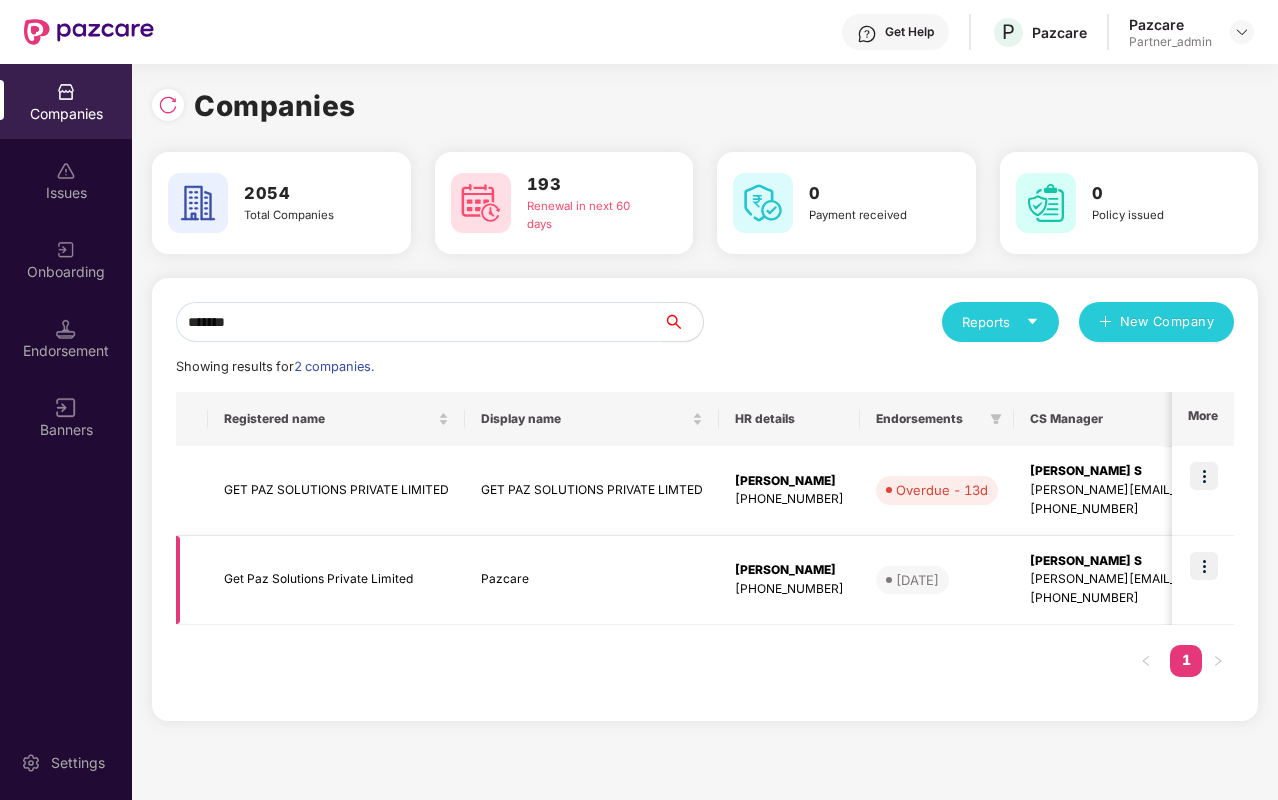 type on "*******" 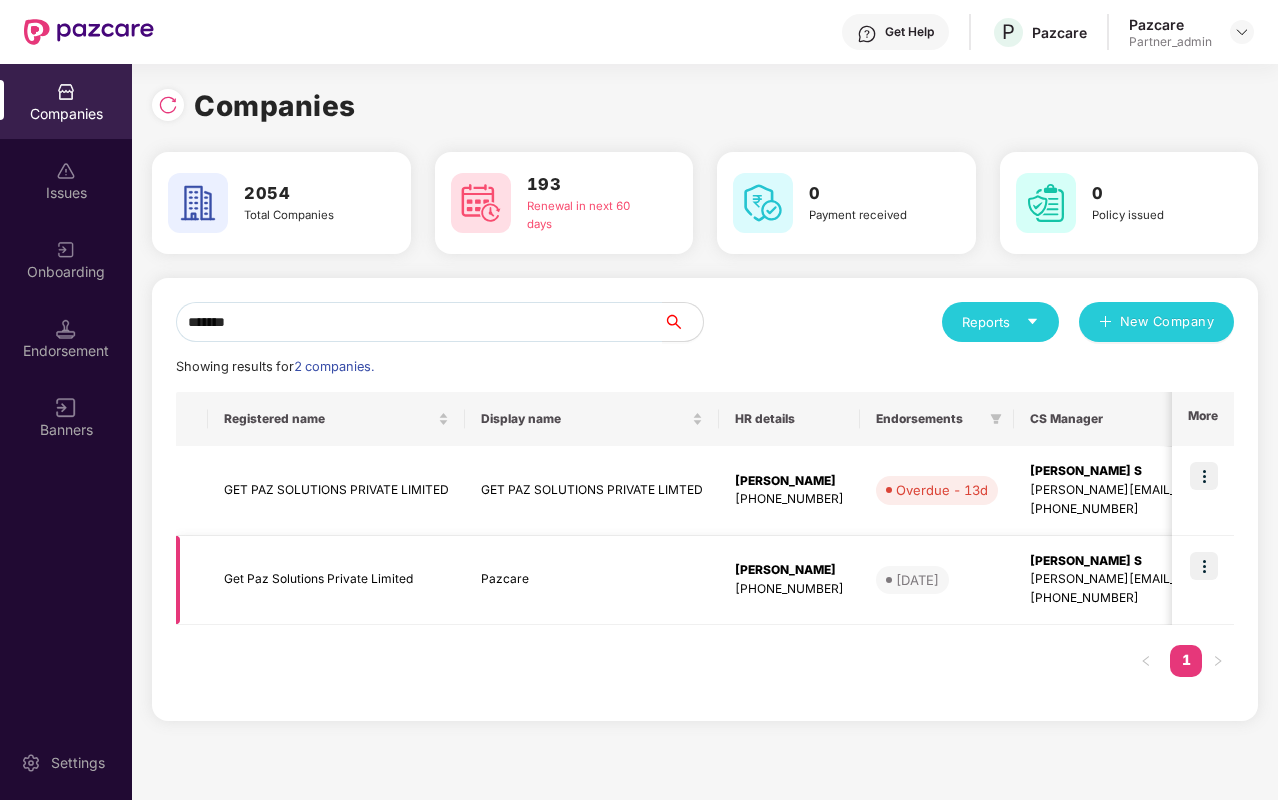 click at bounding box center (1204, 566) 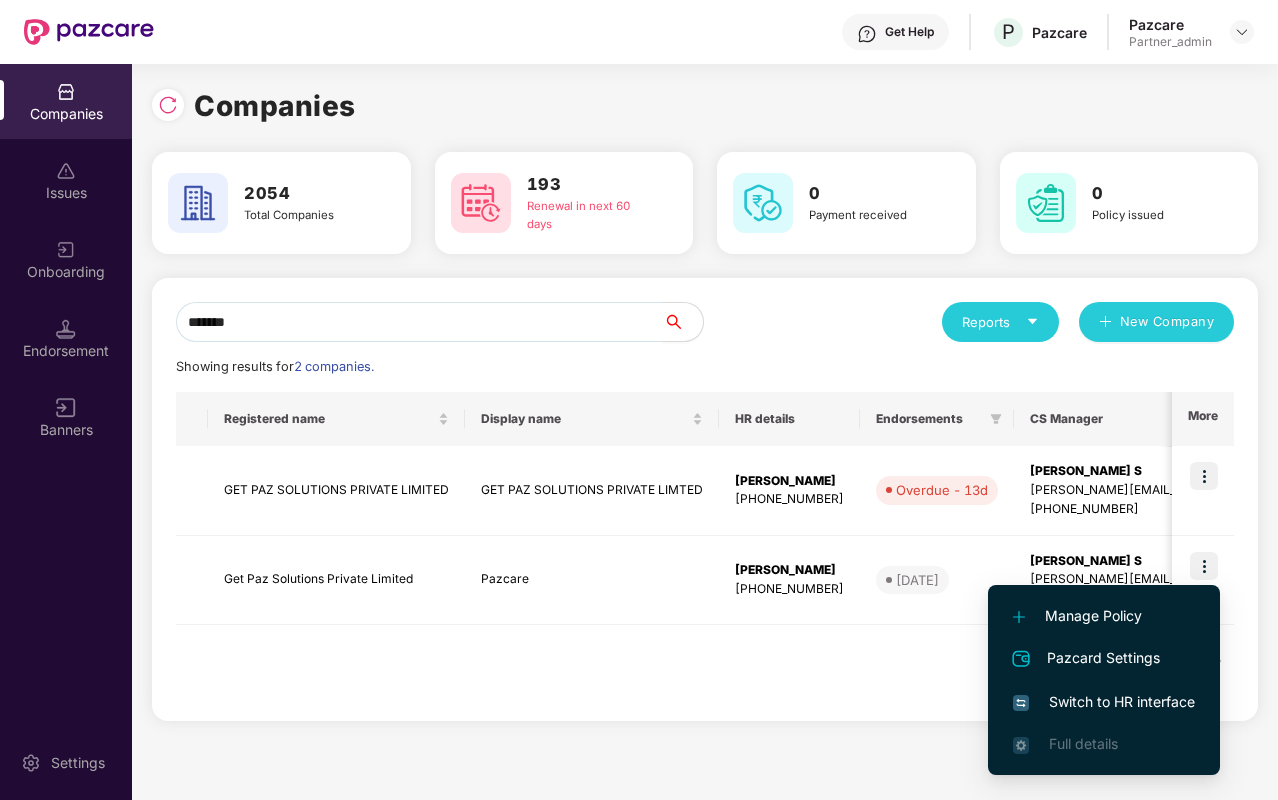 click on "Manage Policy" at bounding box center (1104, 616) 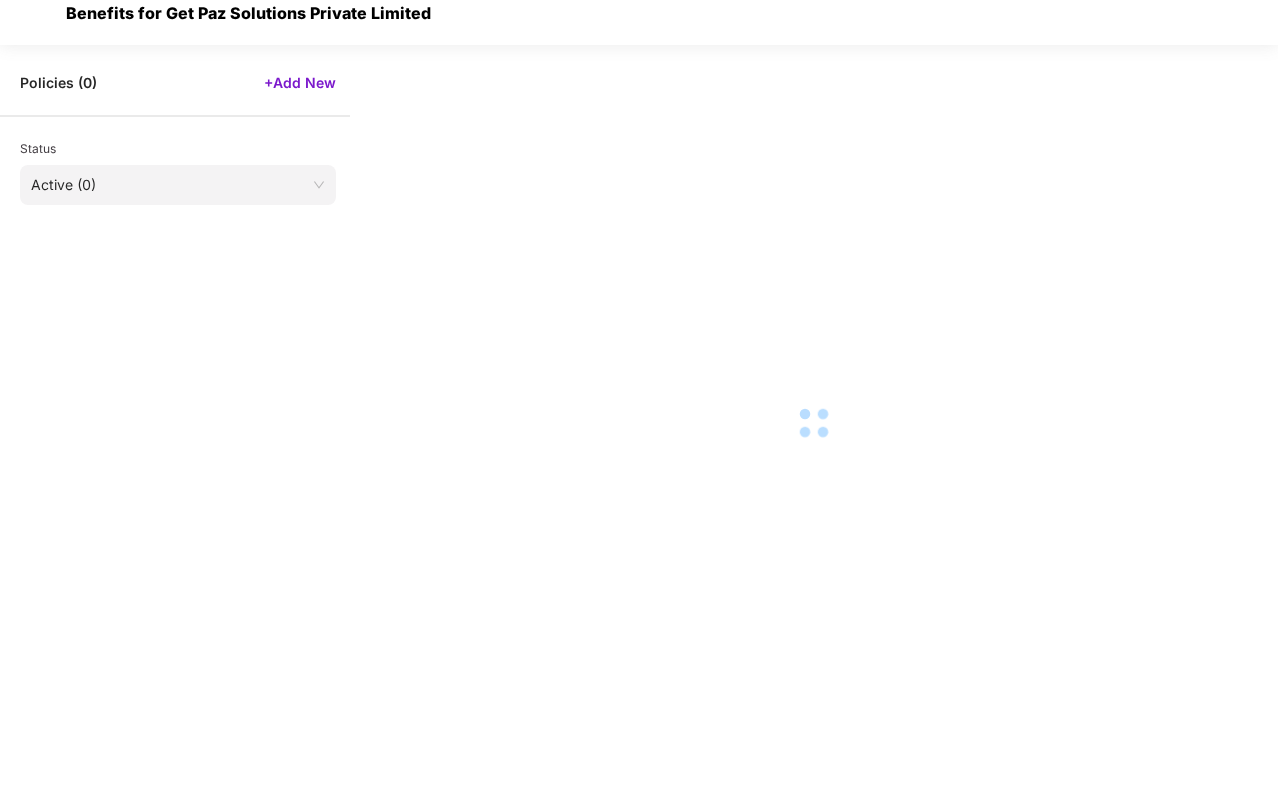 select on "**********" 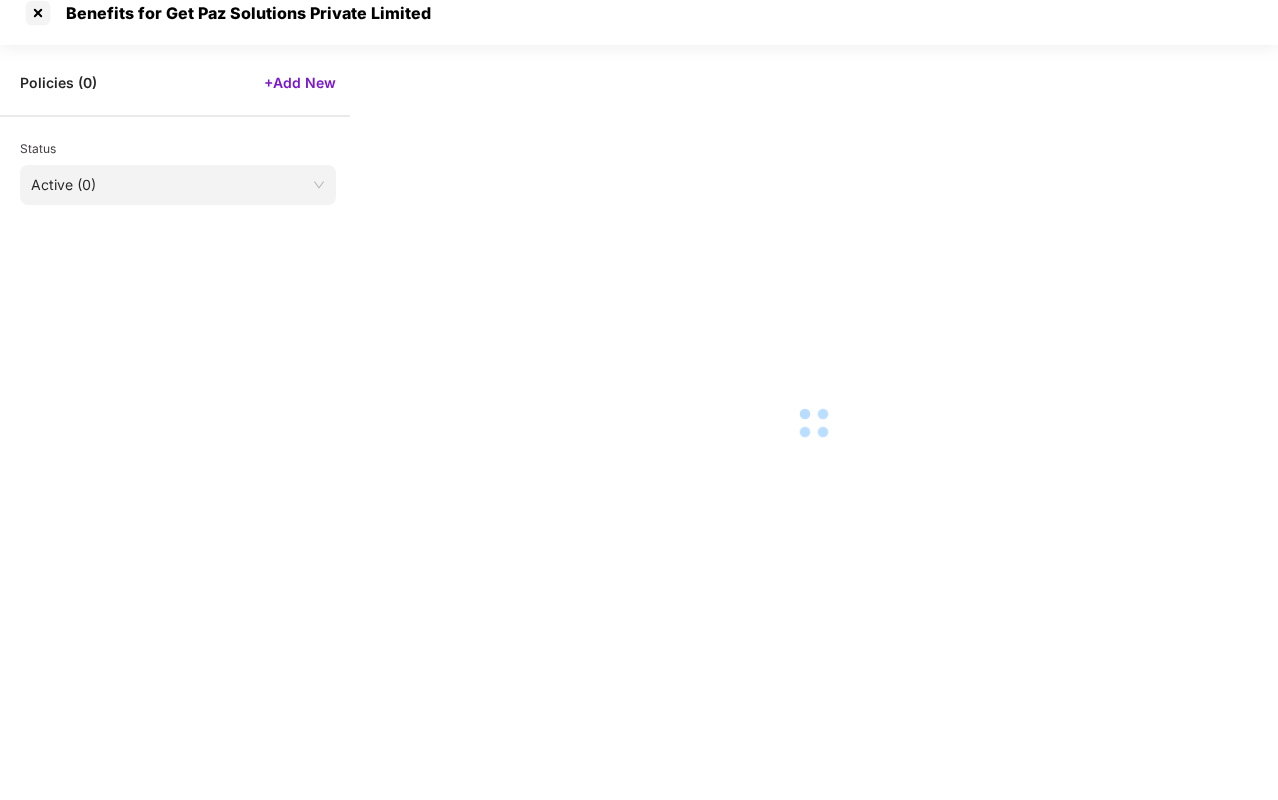 select on "**********" 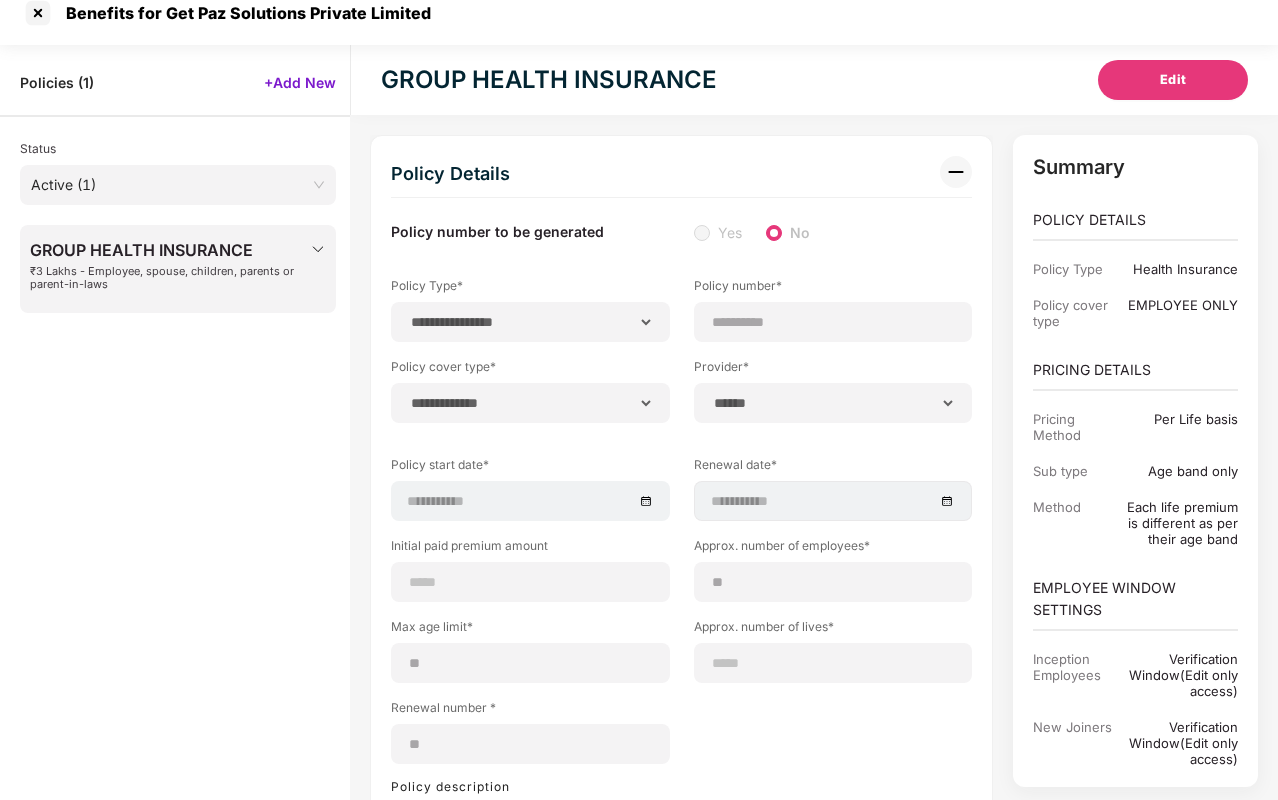 select on "**********" 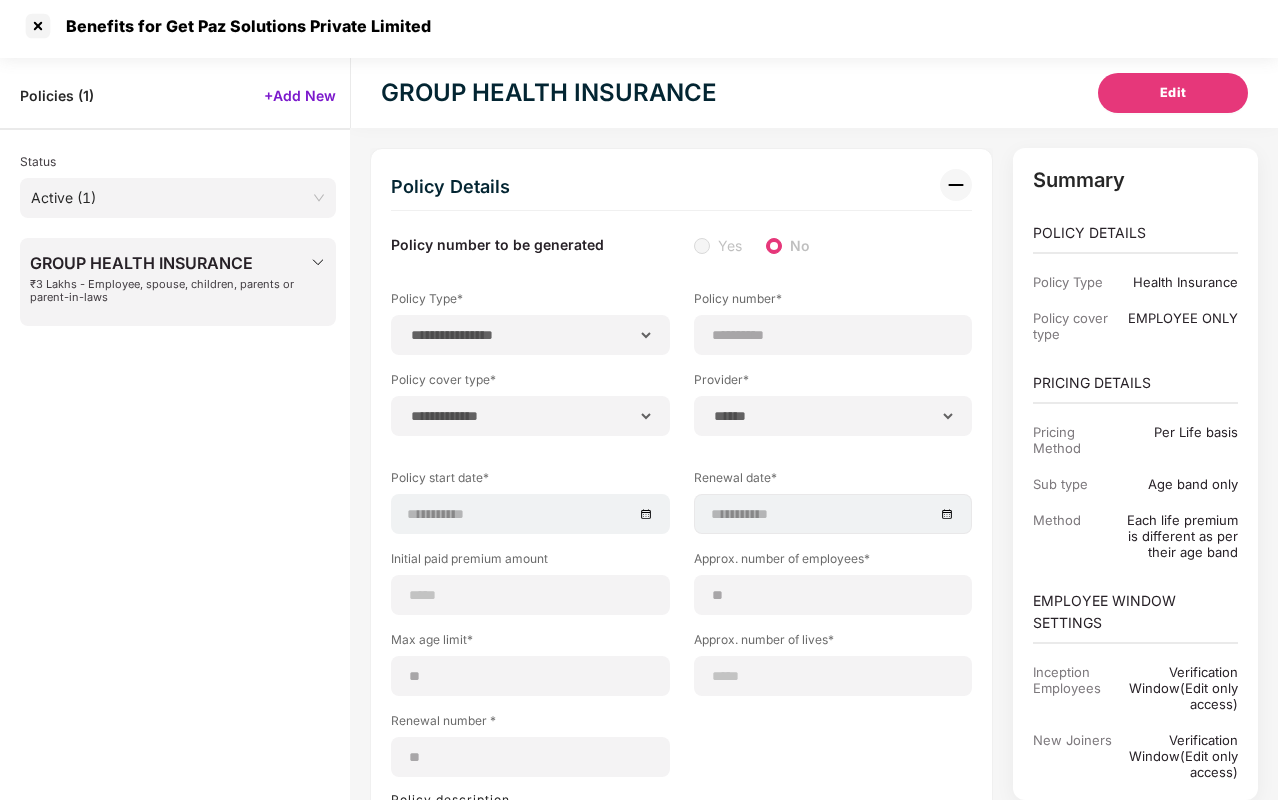 scroll, scrollTop: 0, scrollLeft: 0, axis: both 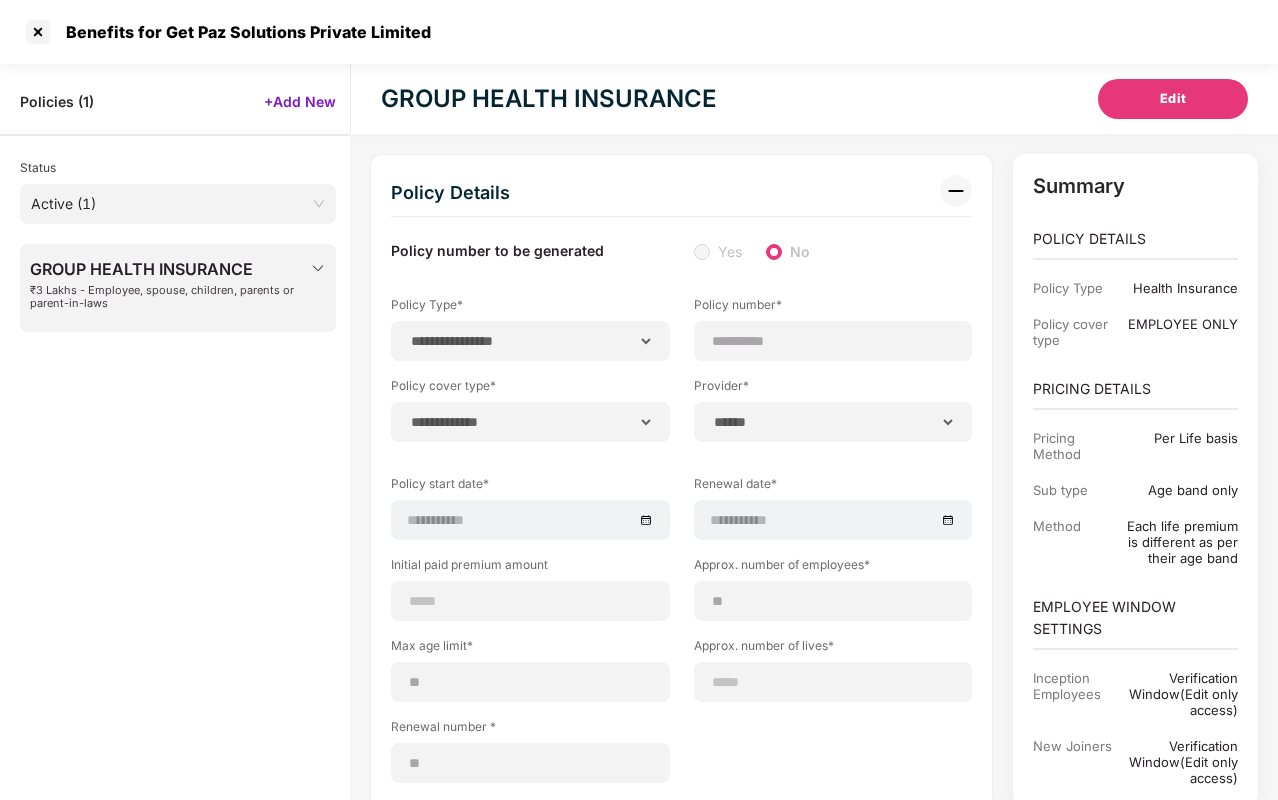 select on "********" 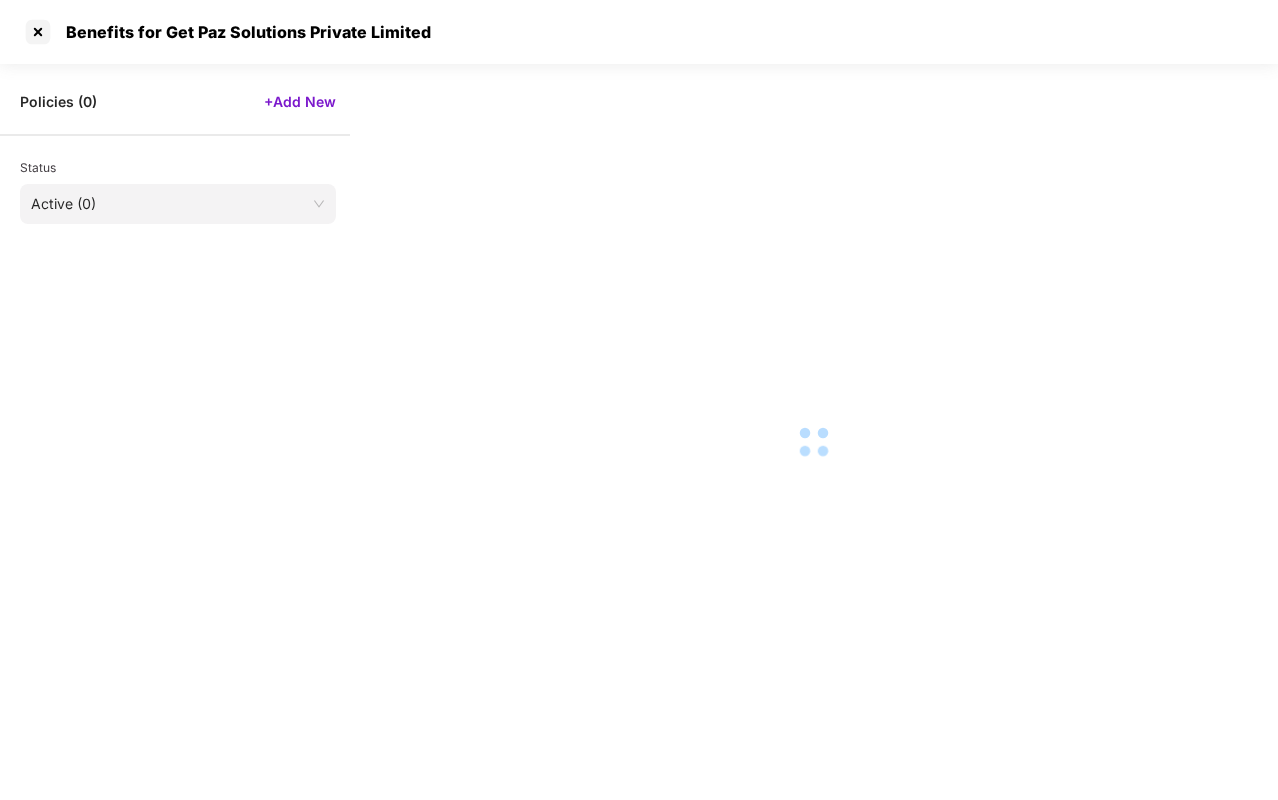 scroll, scrollTop: 0, scrollLeft: 0, axis: both 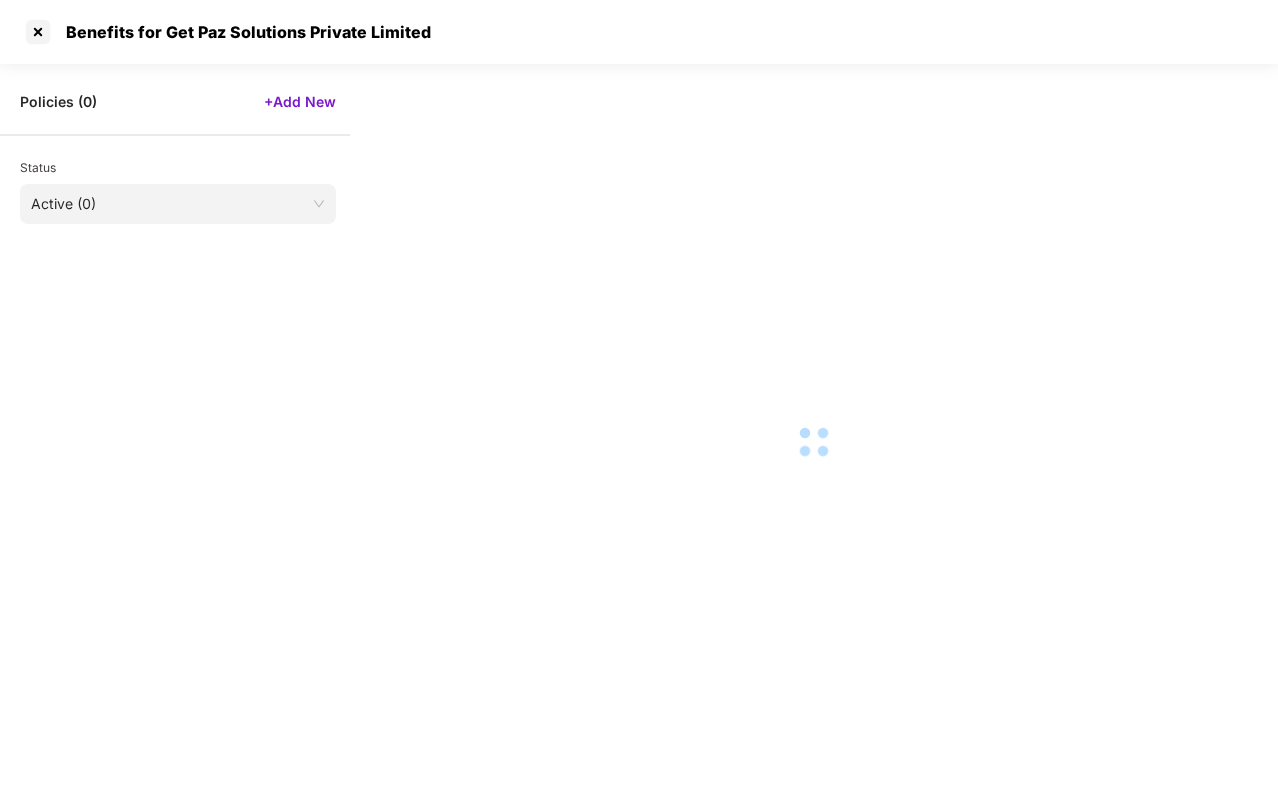select on "*" 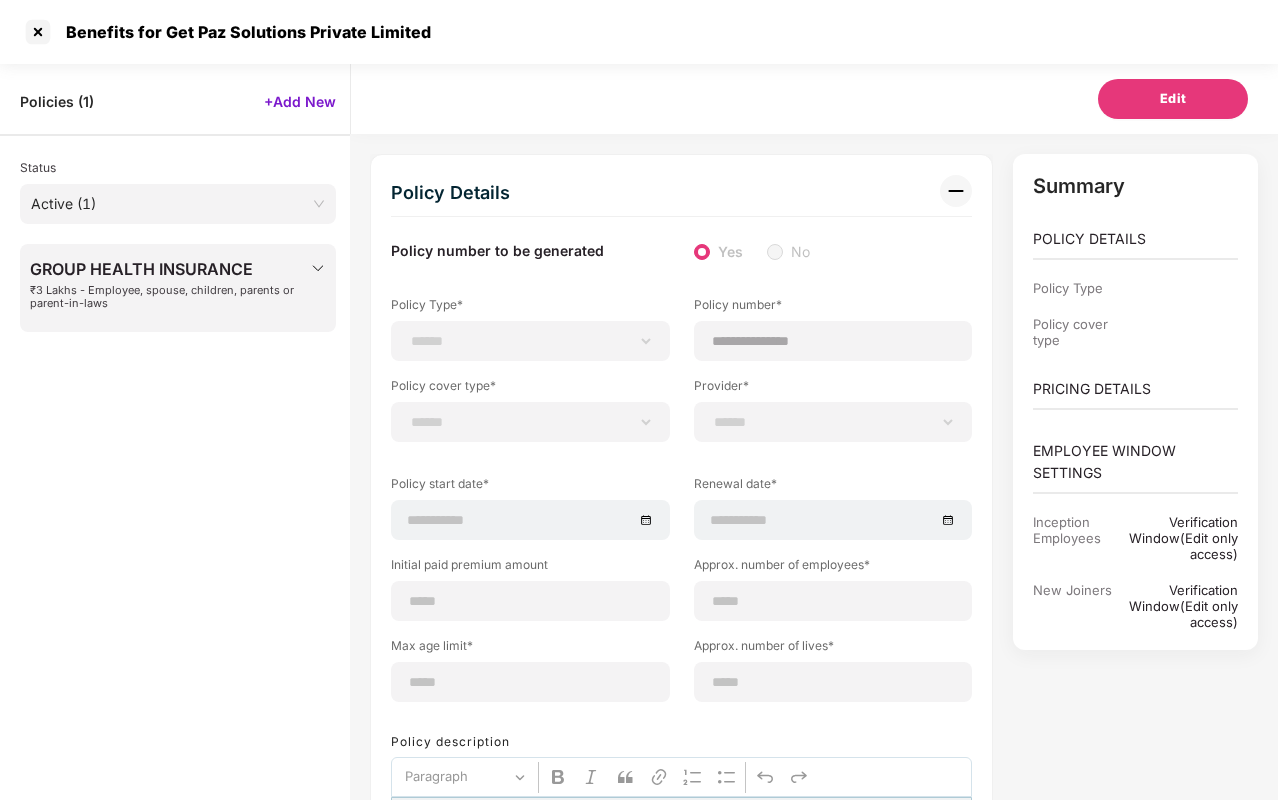 scroll, scrollTop: 0, scrollLeft: 0, axis: both 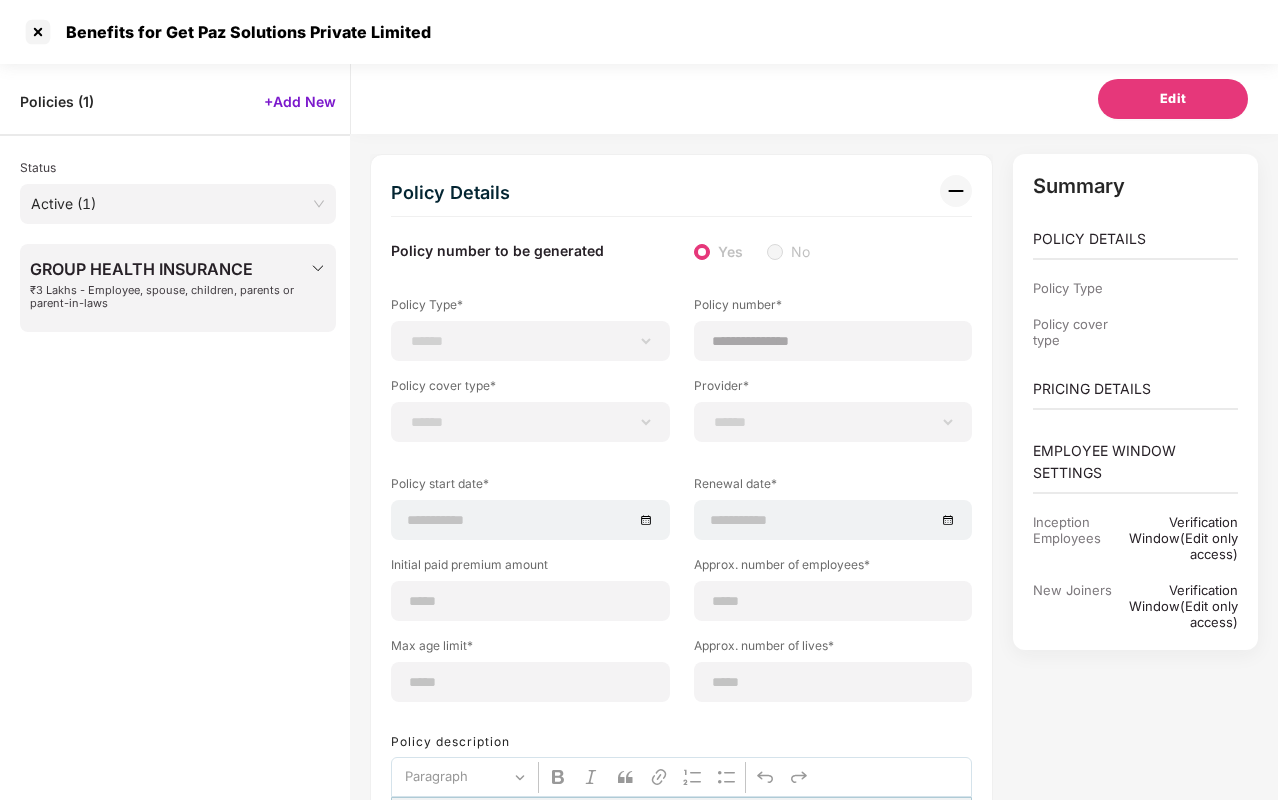 click on "GROUP HEALTH INSURANCE" at bounding box center [170, 269] 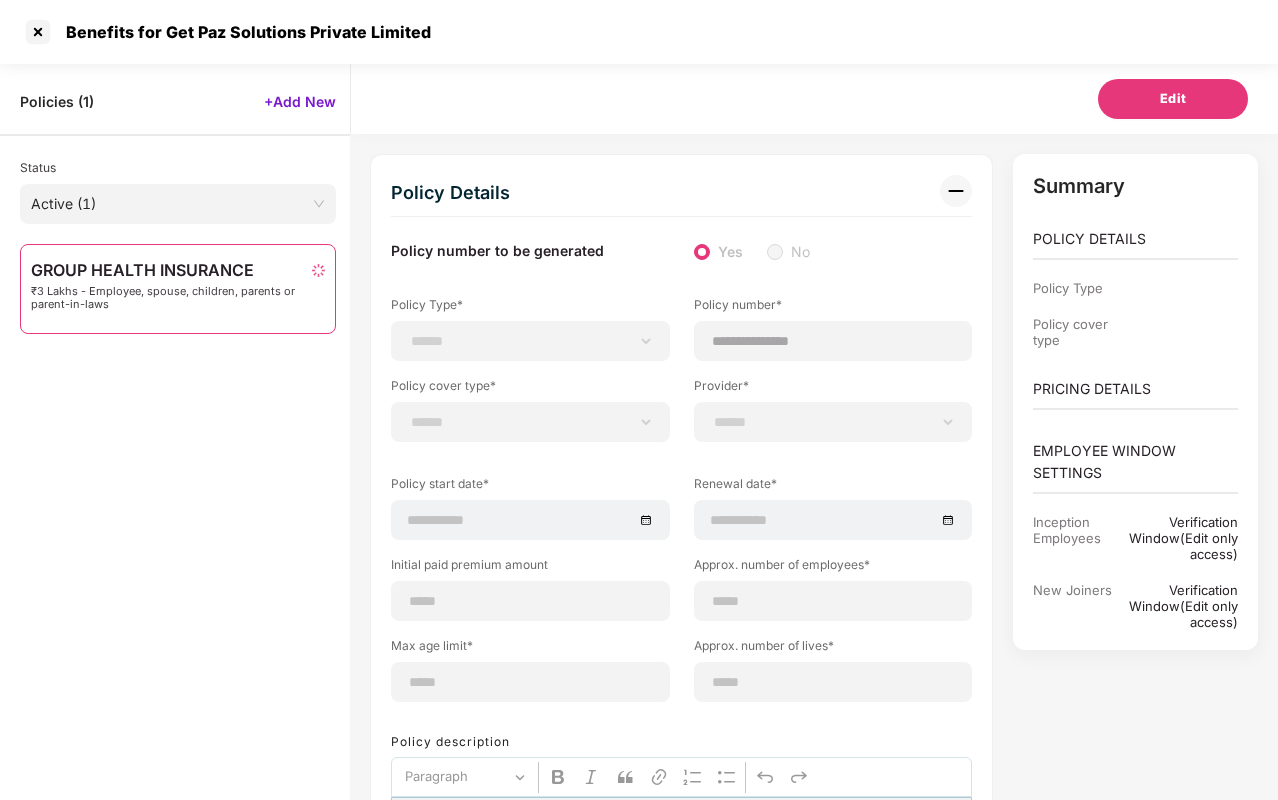 scroll, scrollTop: 64, scrollLeft: 0, axis: vertical 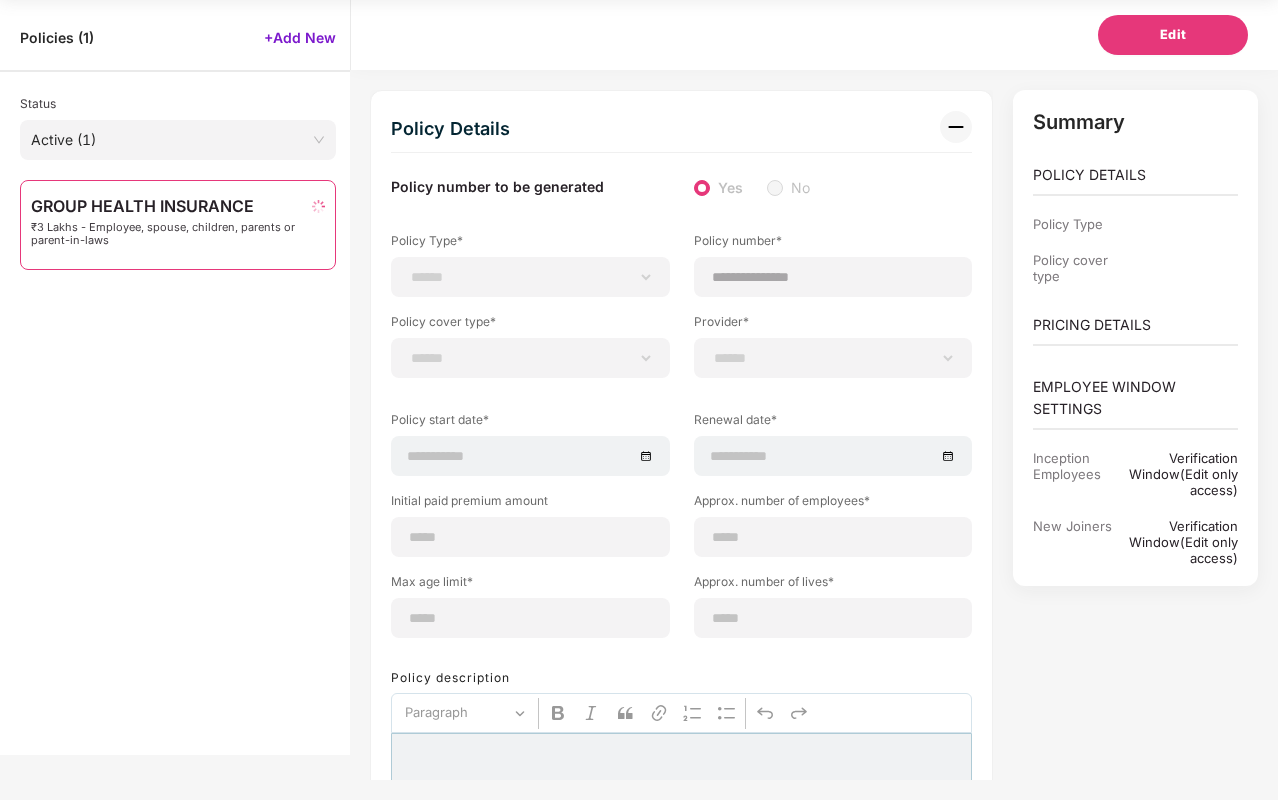 select on "**********" 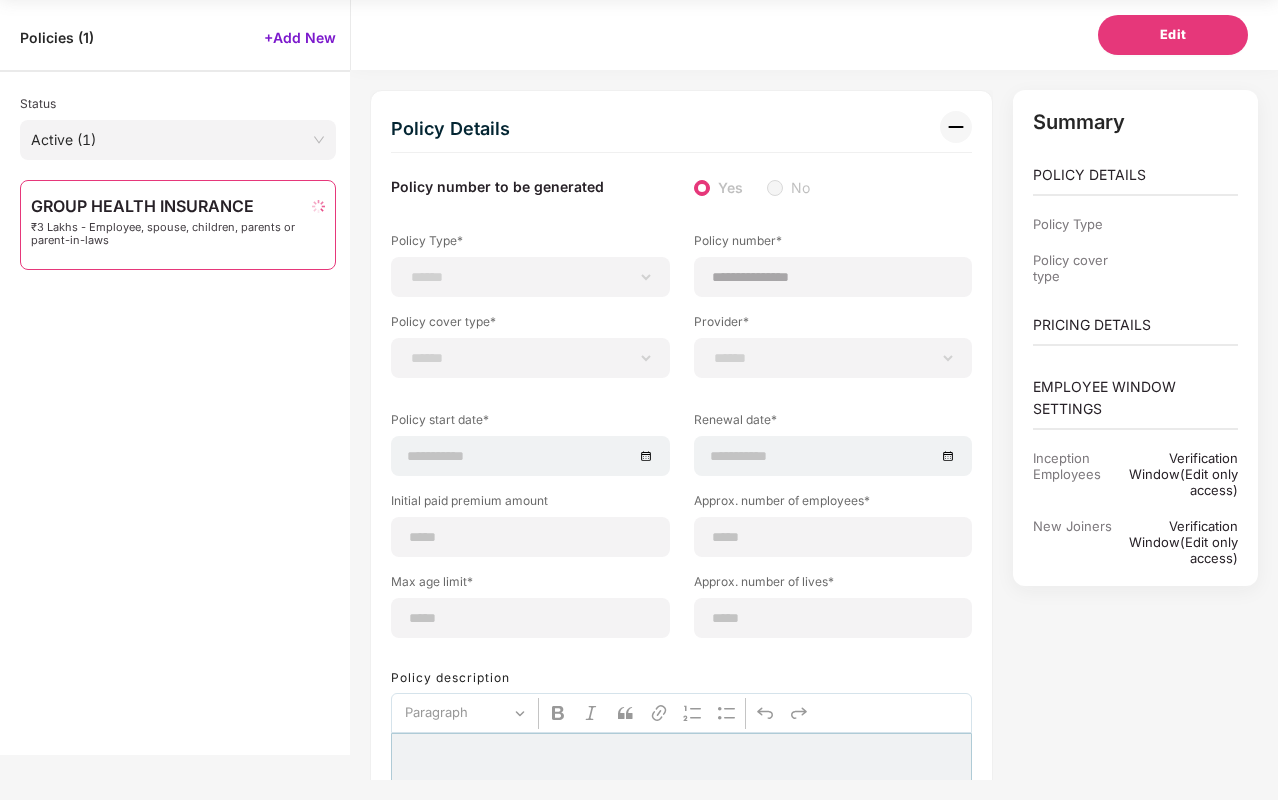 select on "**********" 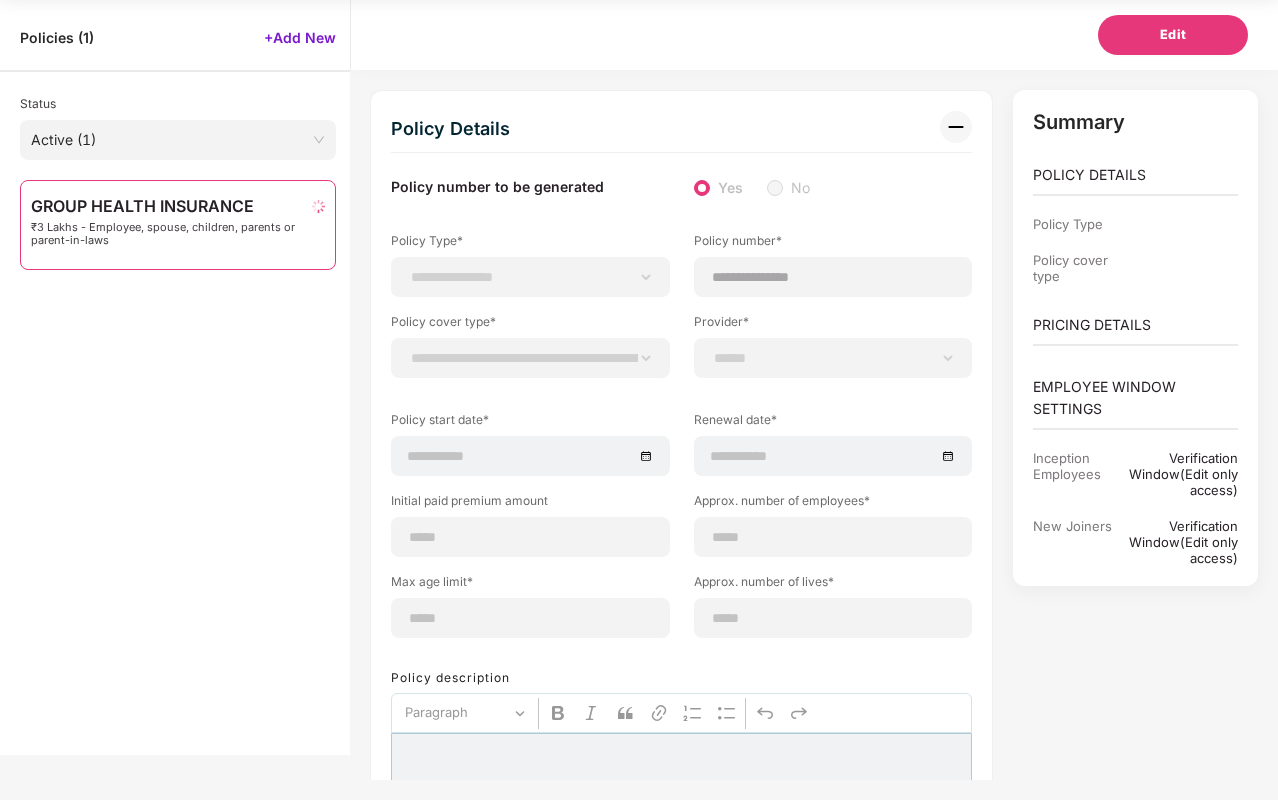 select on "*****" 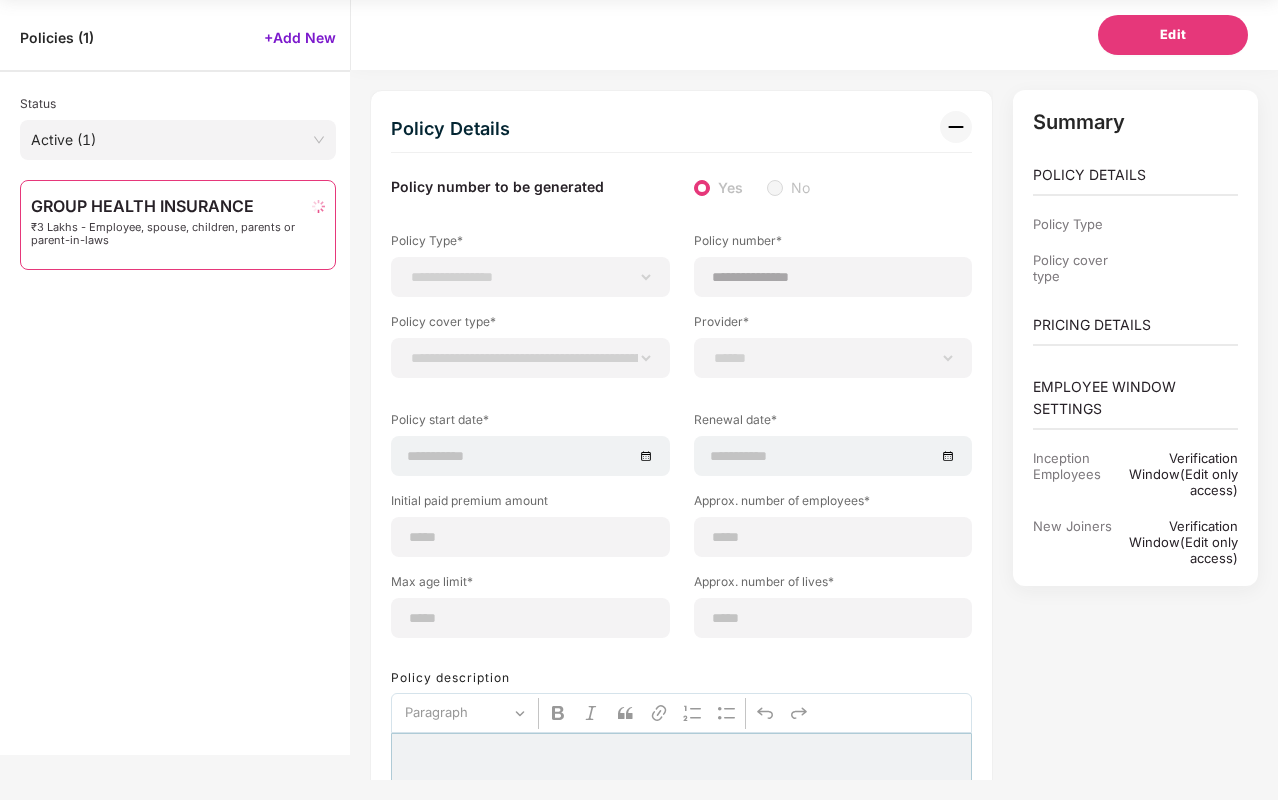type on "**********" 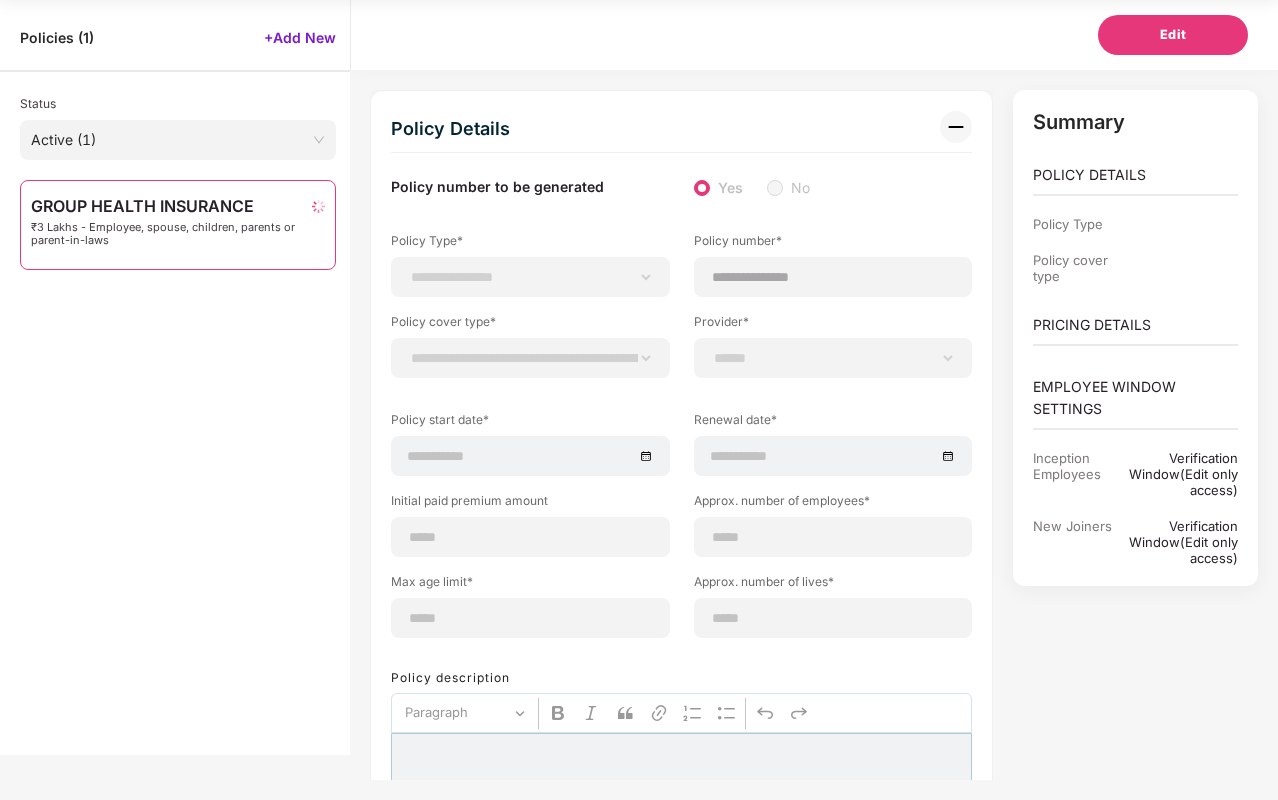 type on "**********" 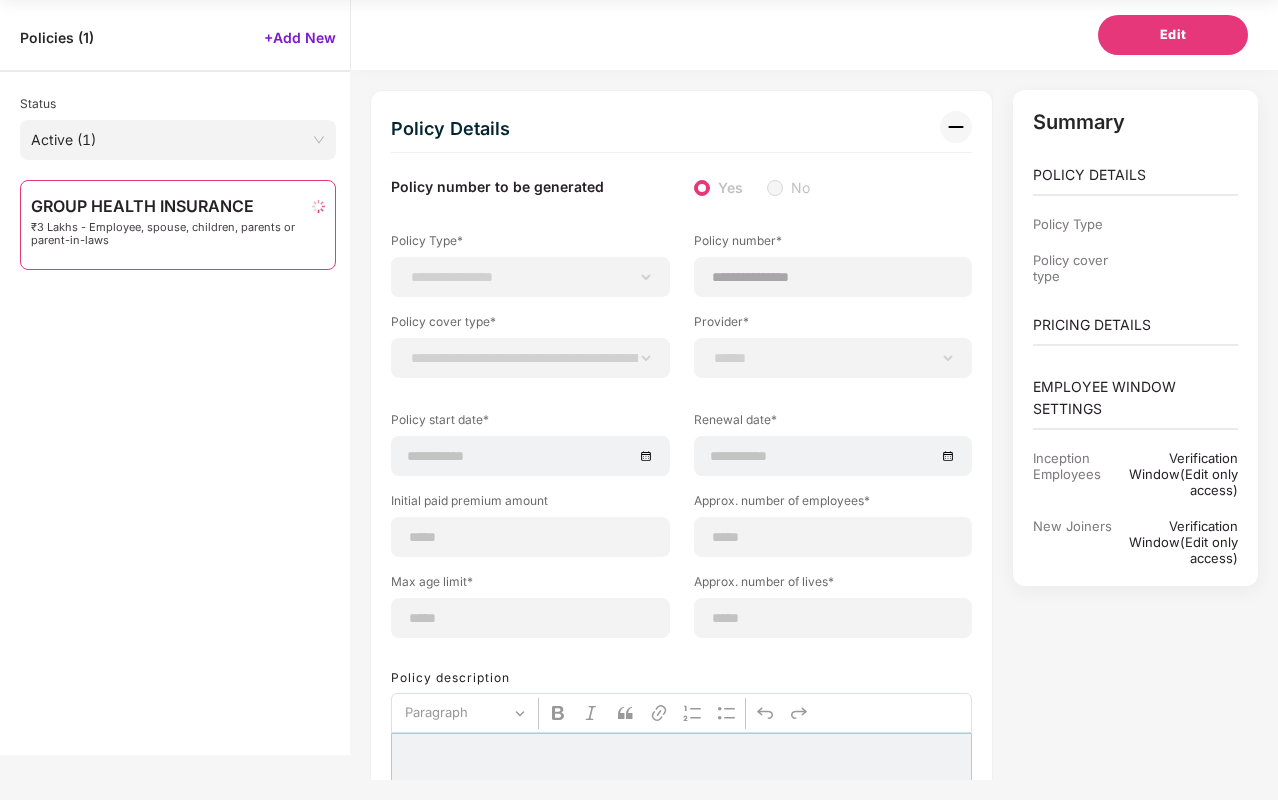 type on "***" 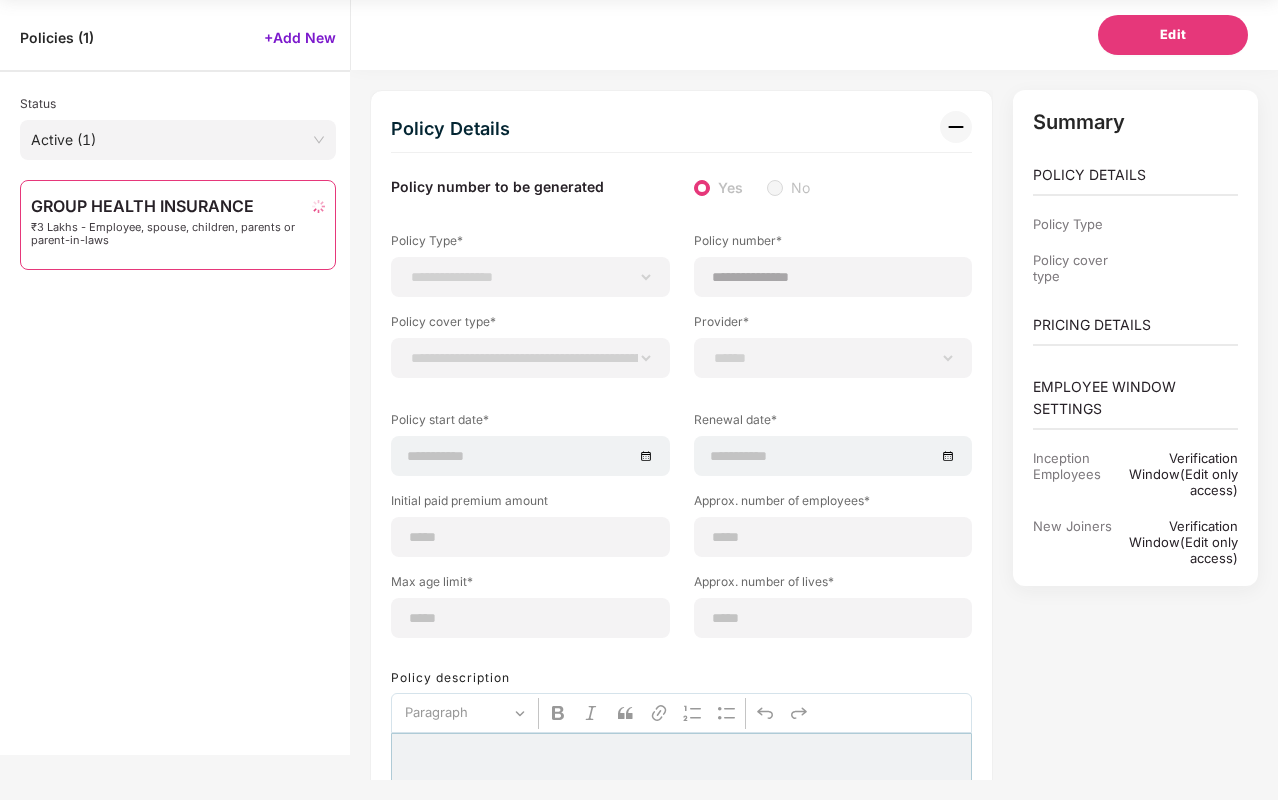 type on "**" 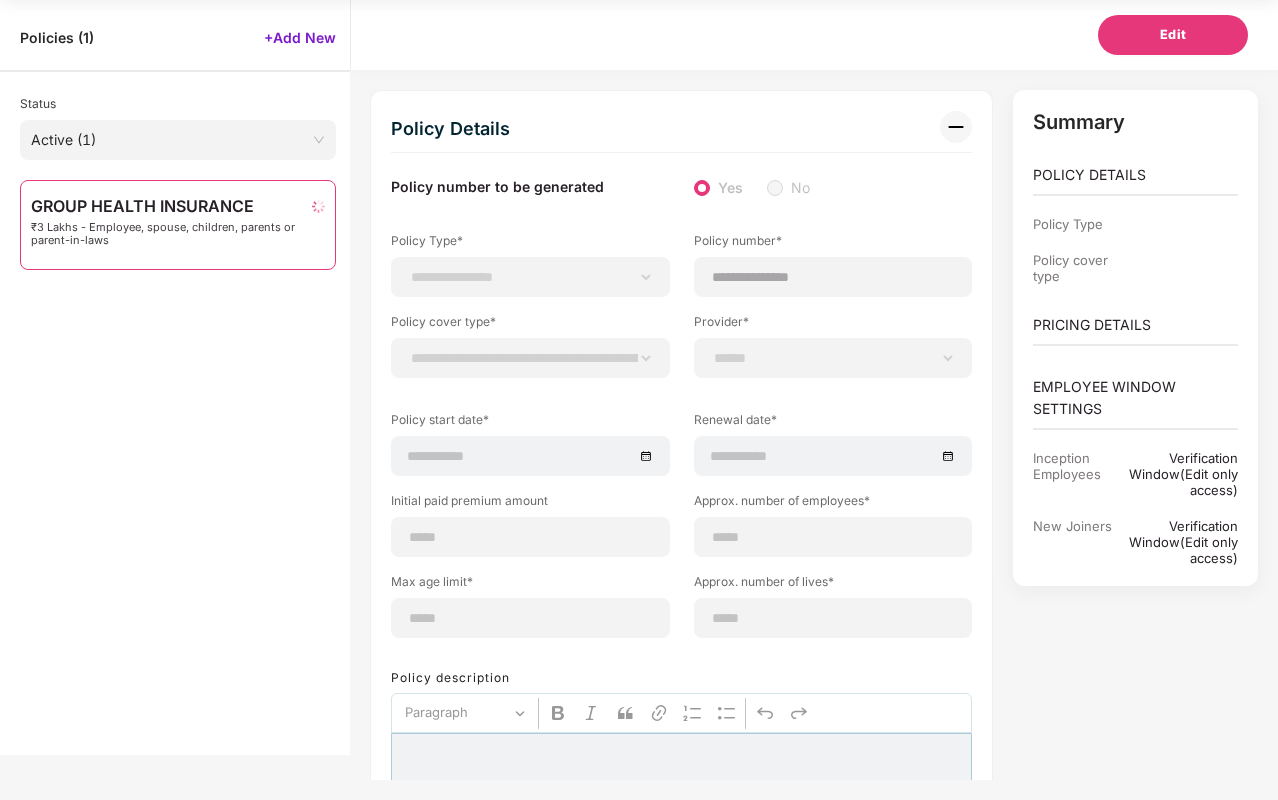 type on "***" 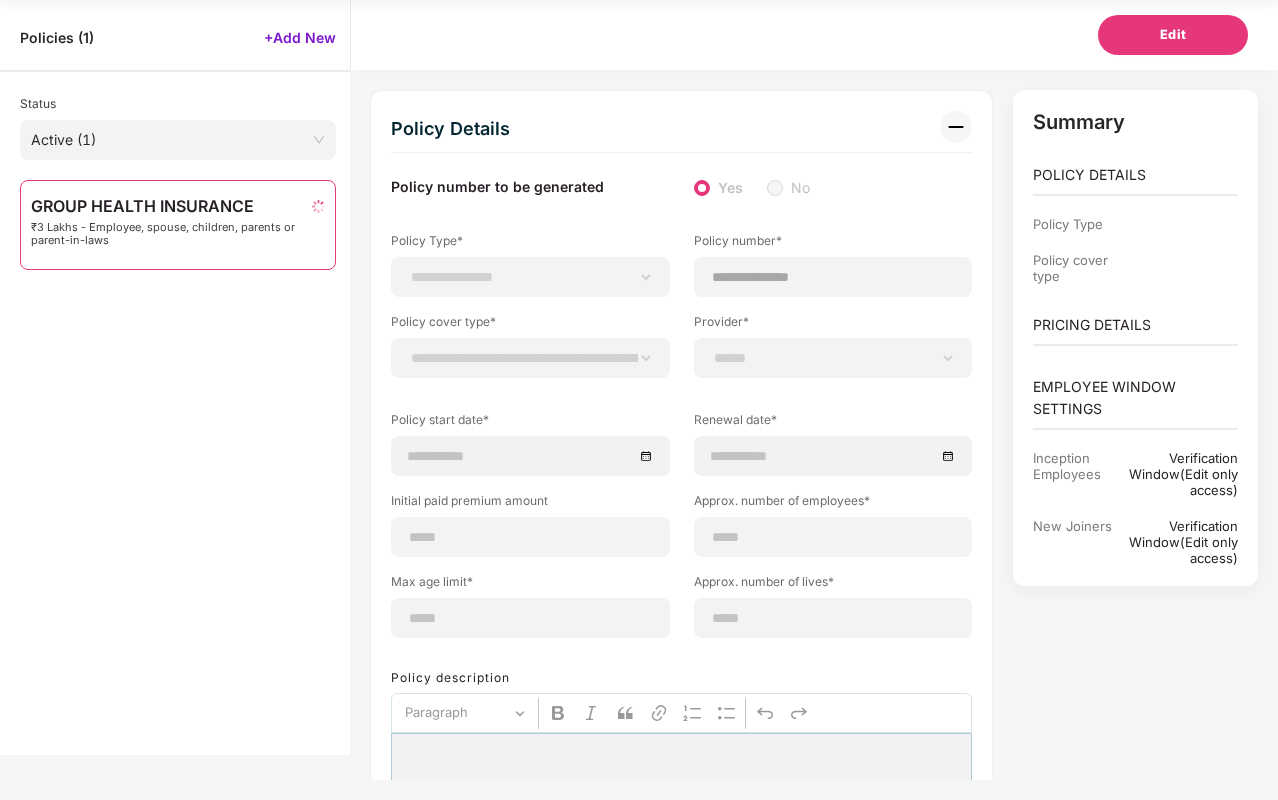 type on "*" 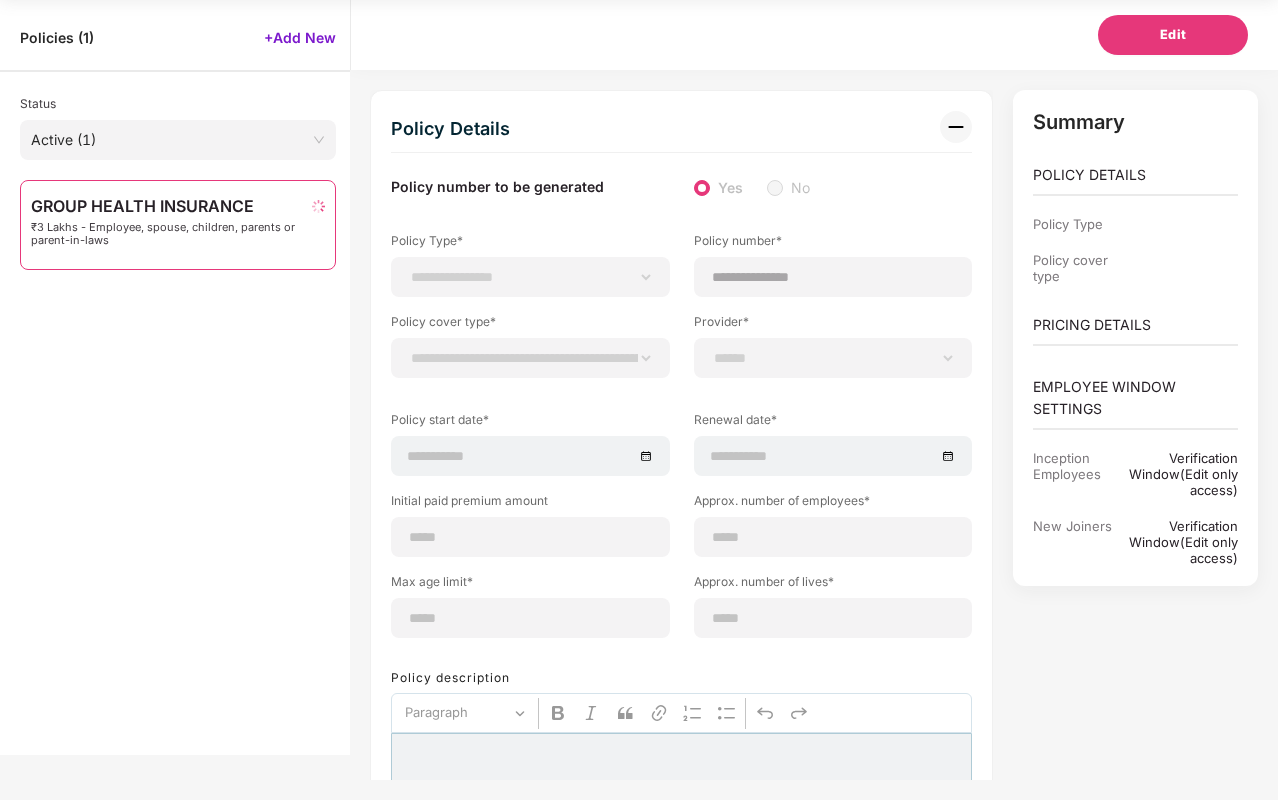 type on "**********" 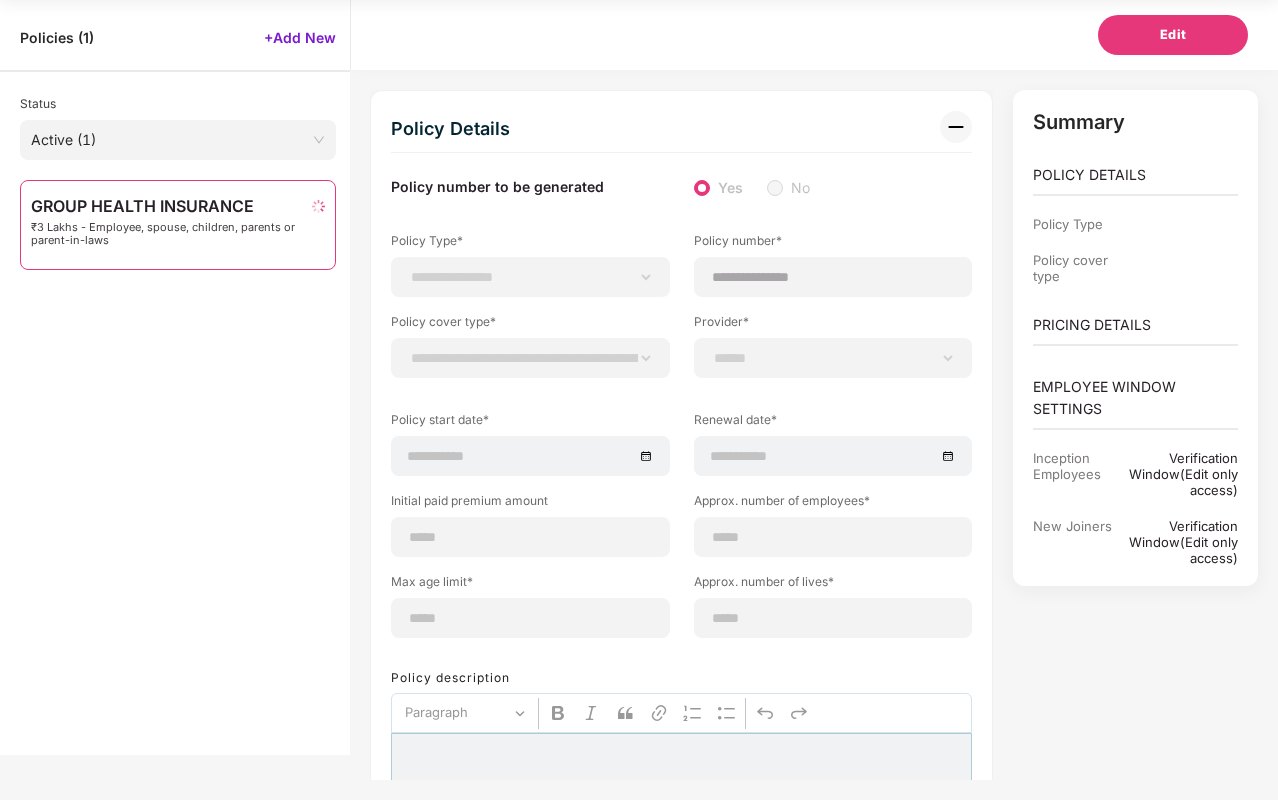 select on "*****" 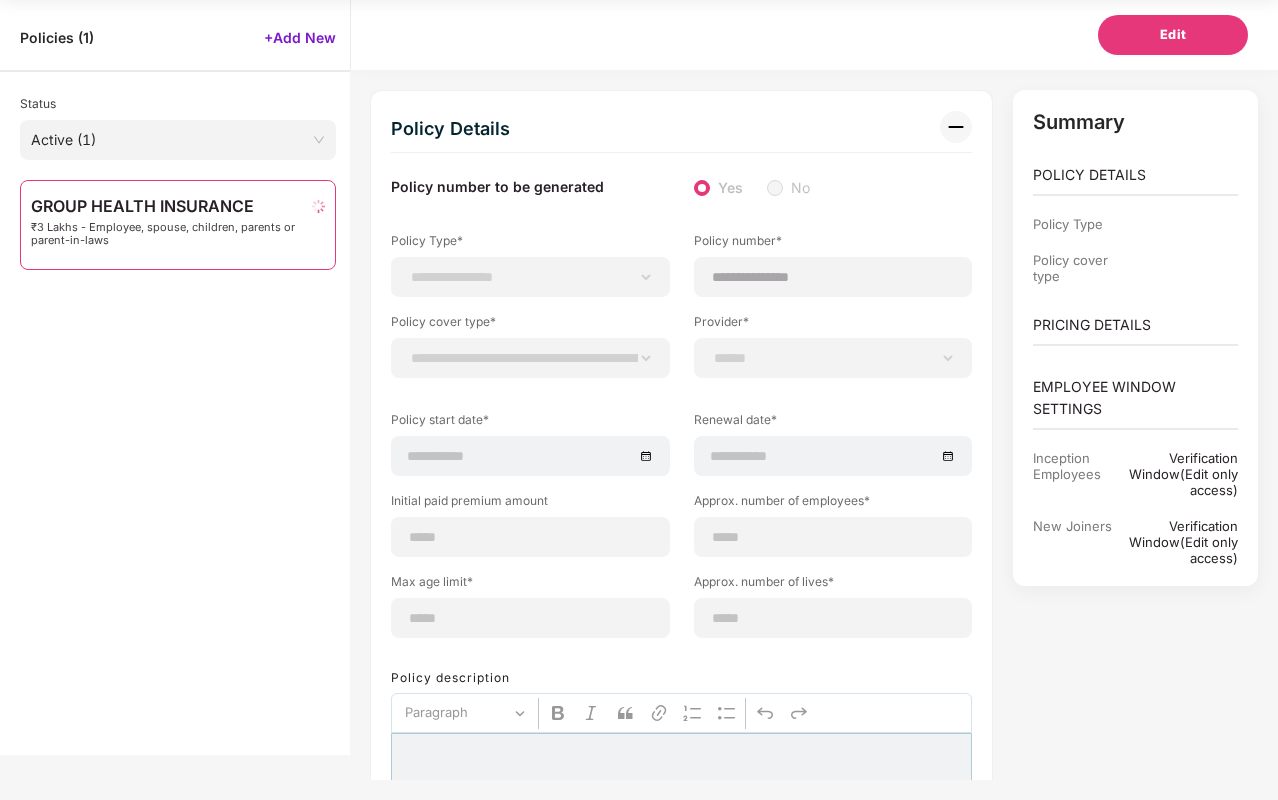 type on "******" 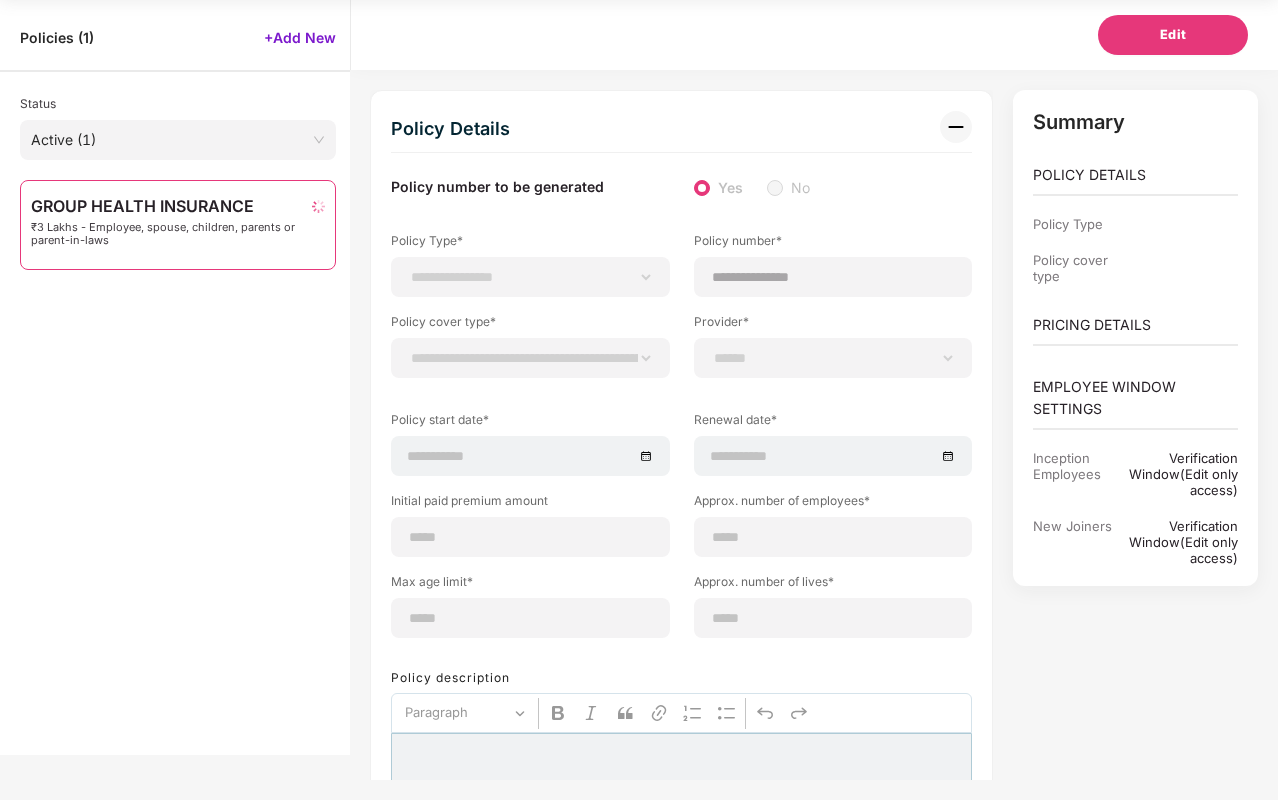 type on "**********" 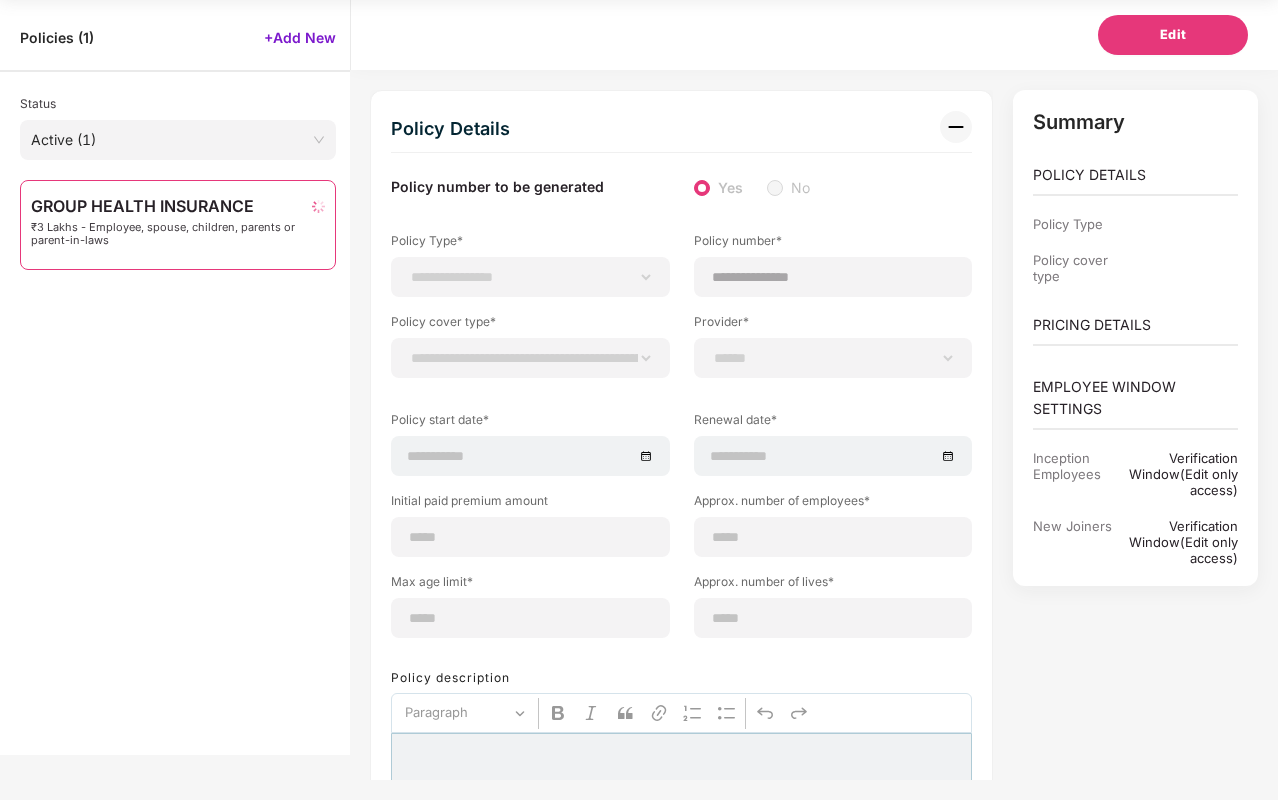 type on "**********" 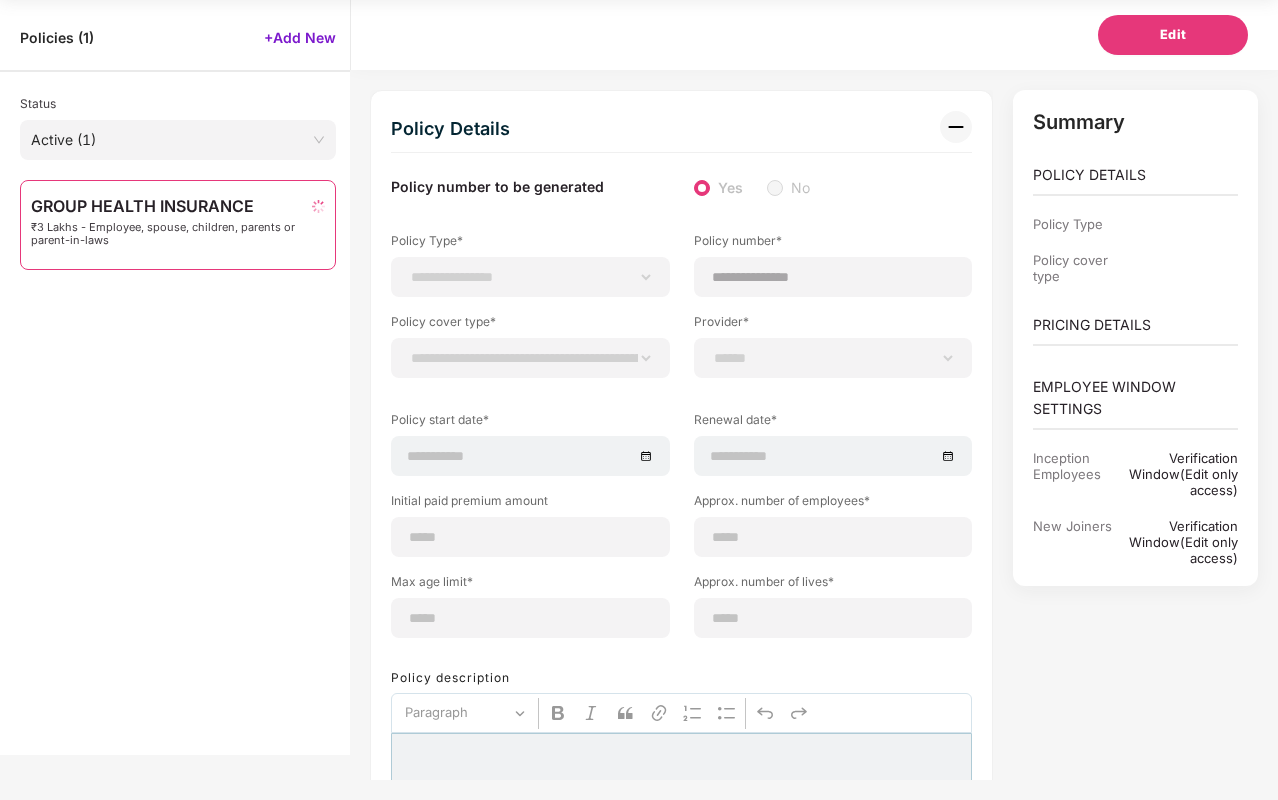 type on "**********" 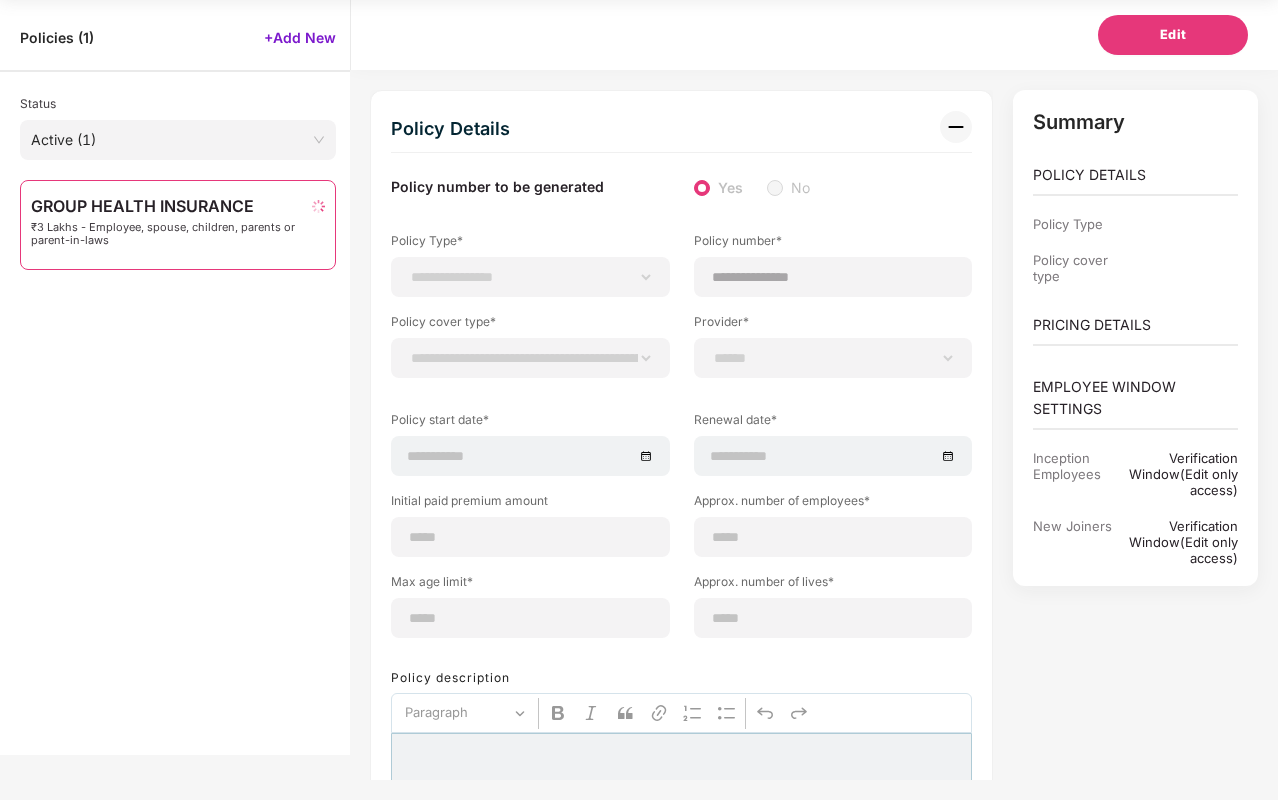 select on "******" 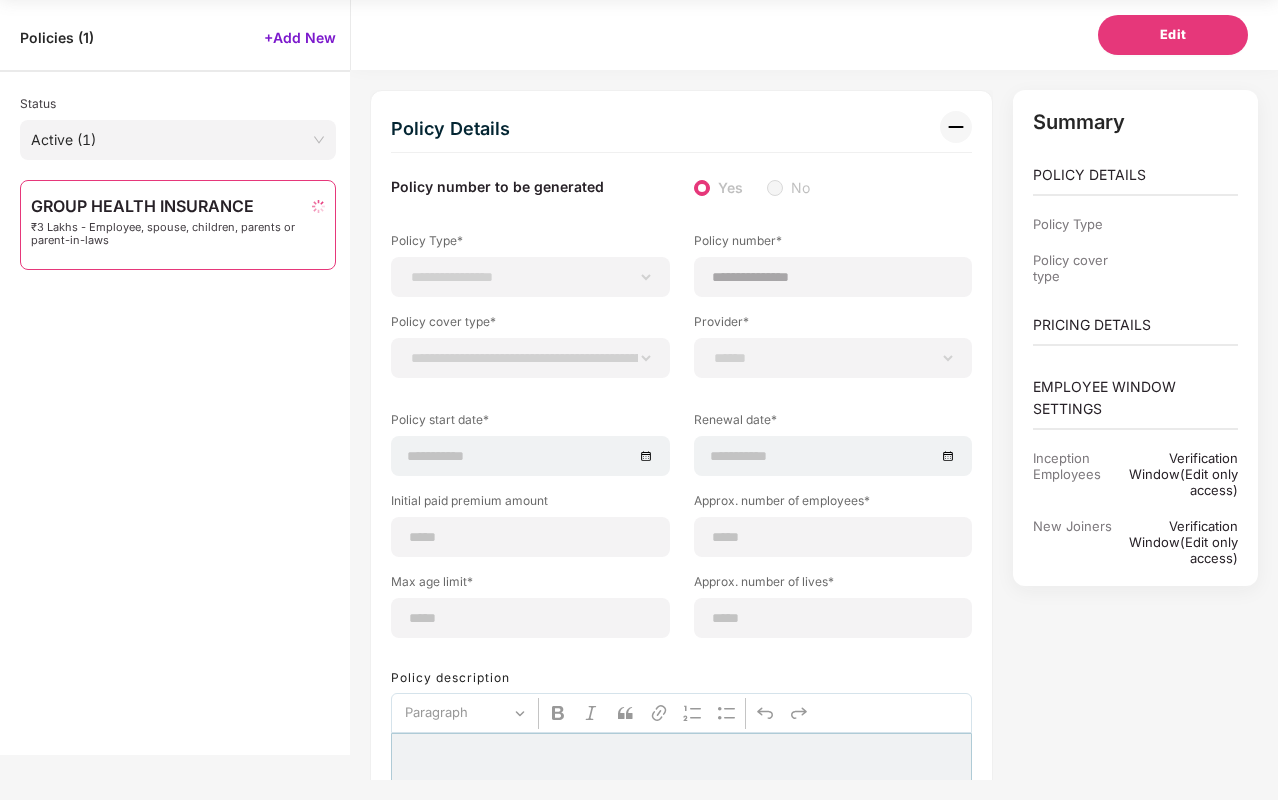 type on "*****" 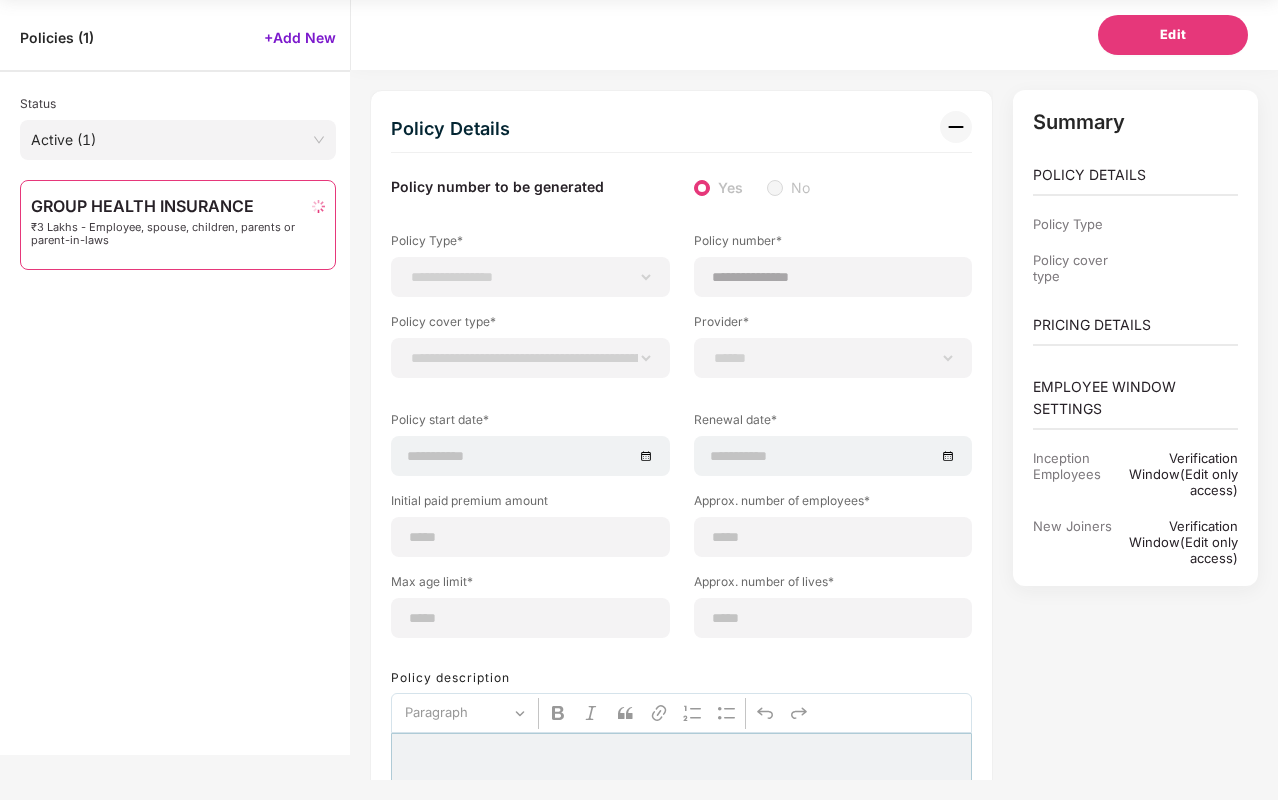 type on "*******" 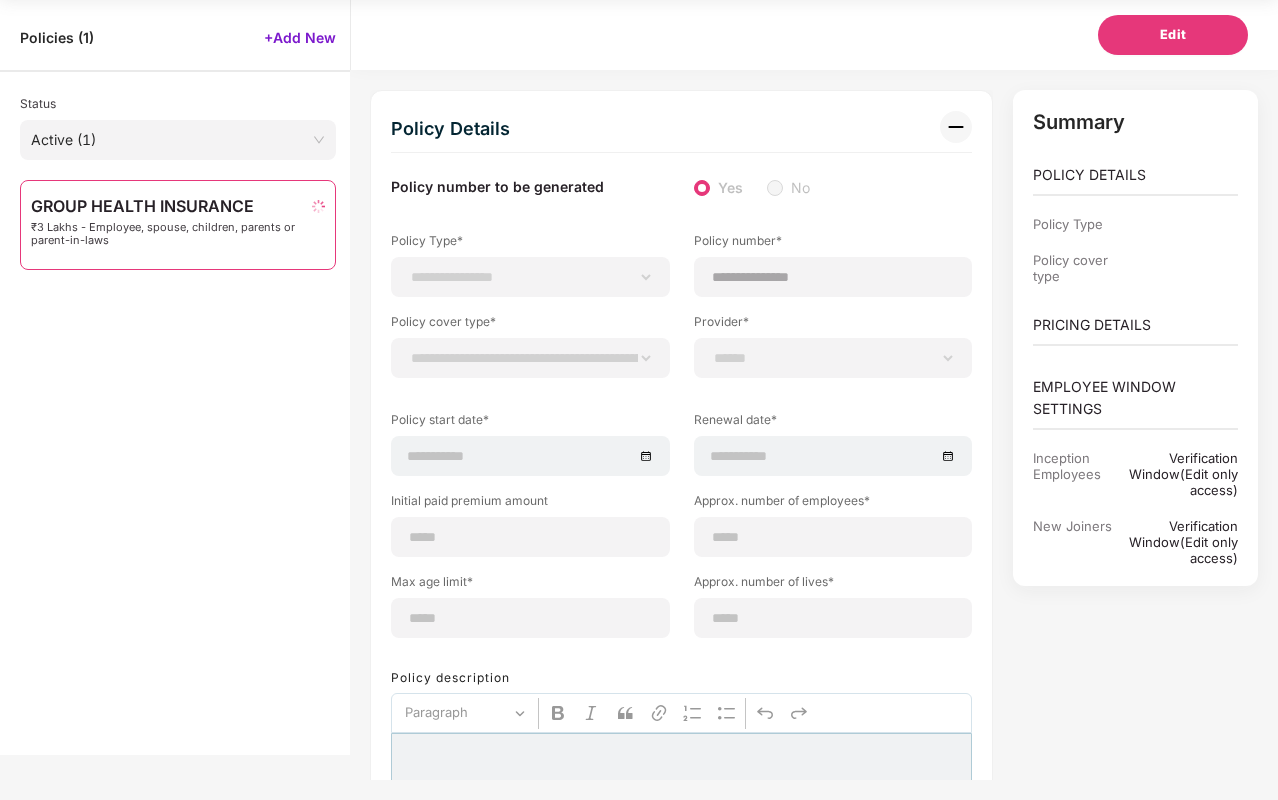 type on "*******" 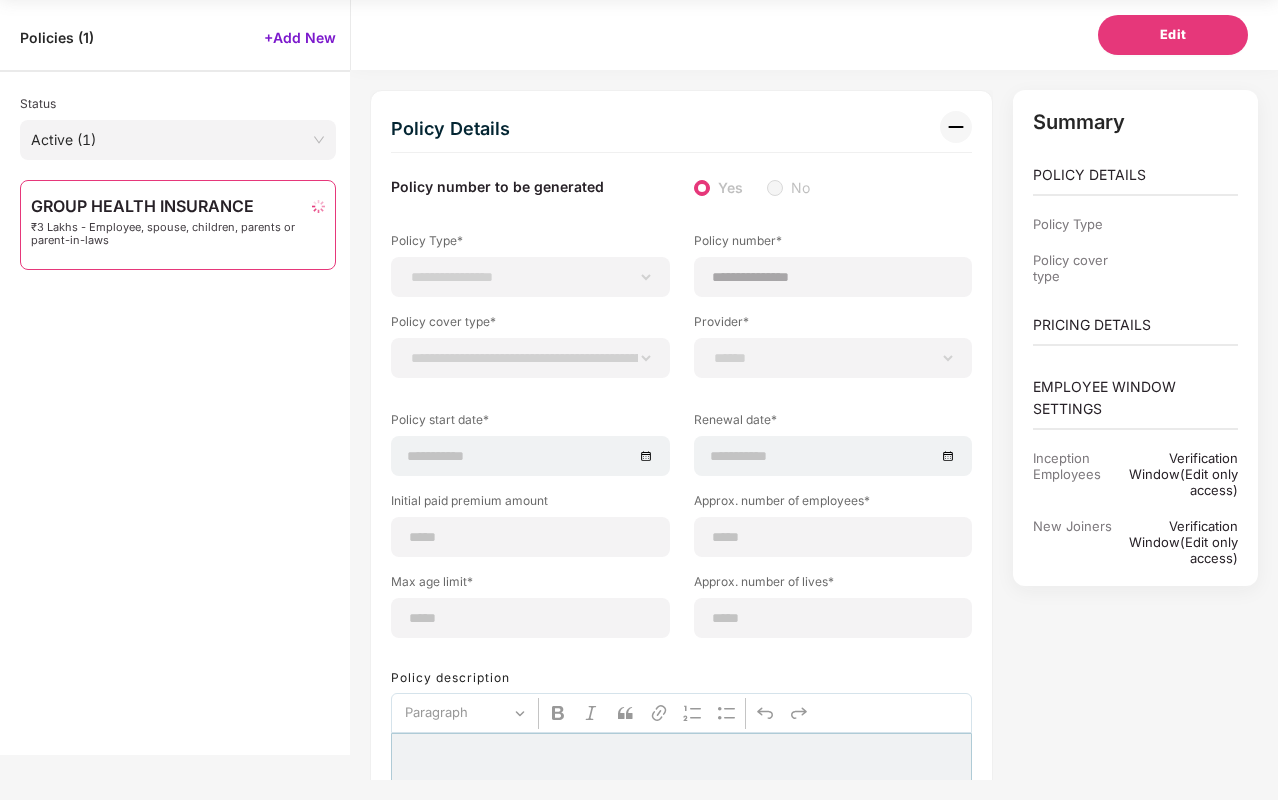 type on "*******" 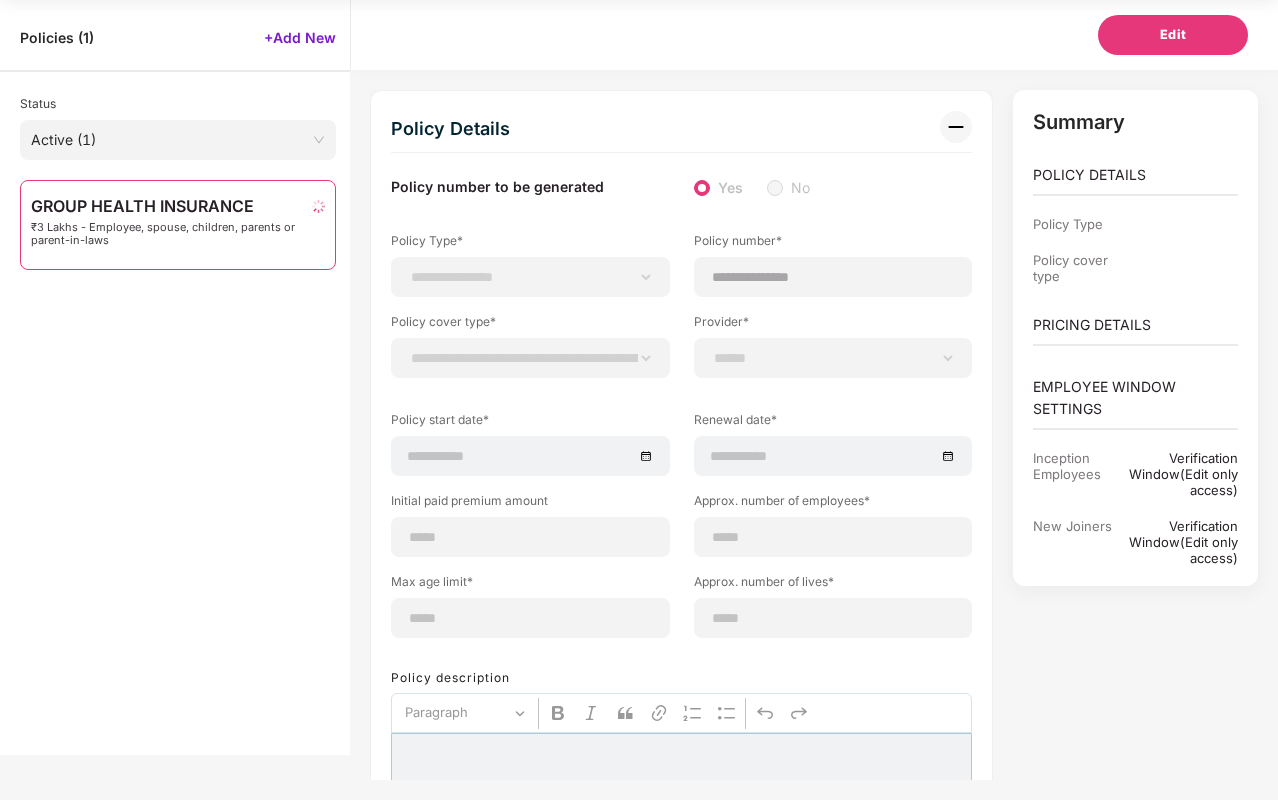 type on "**********" 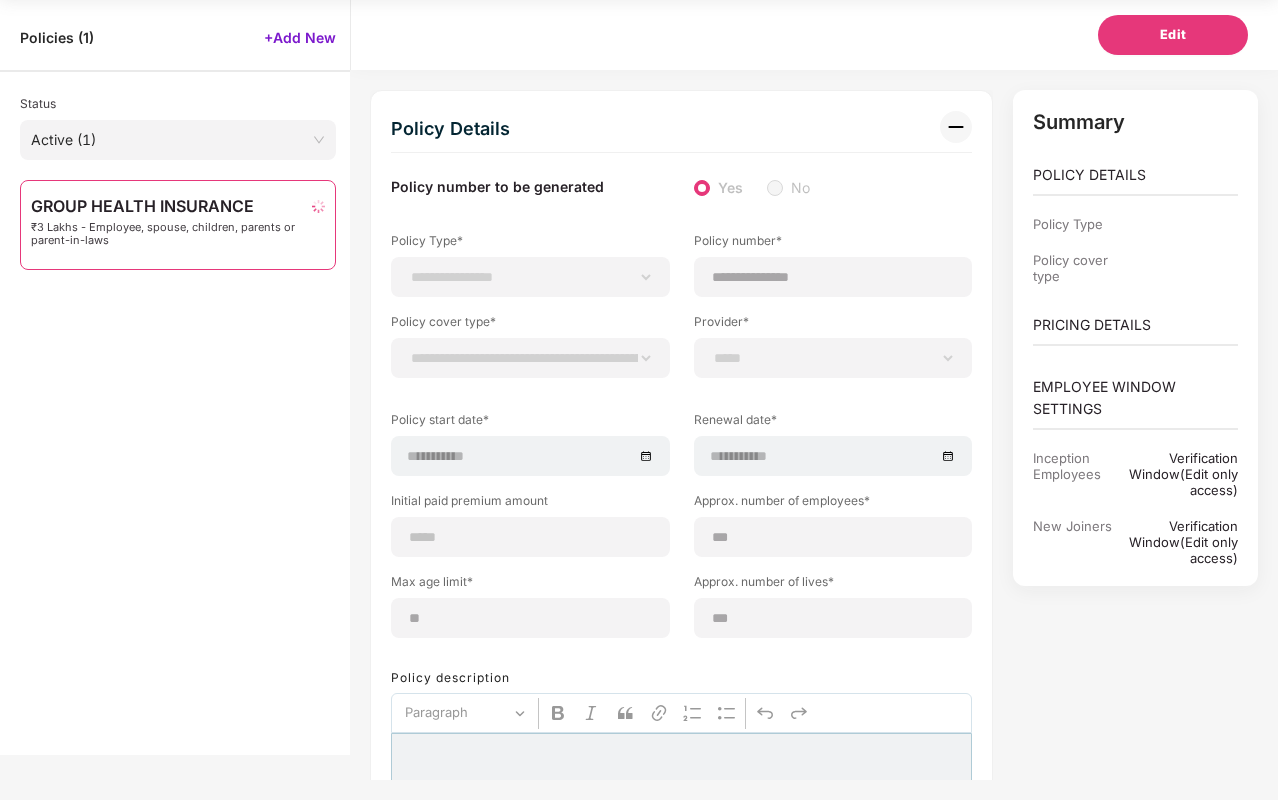 select on "********" 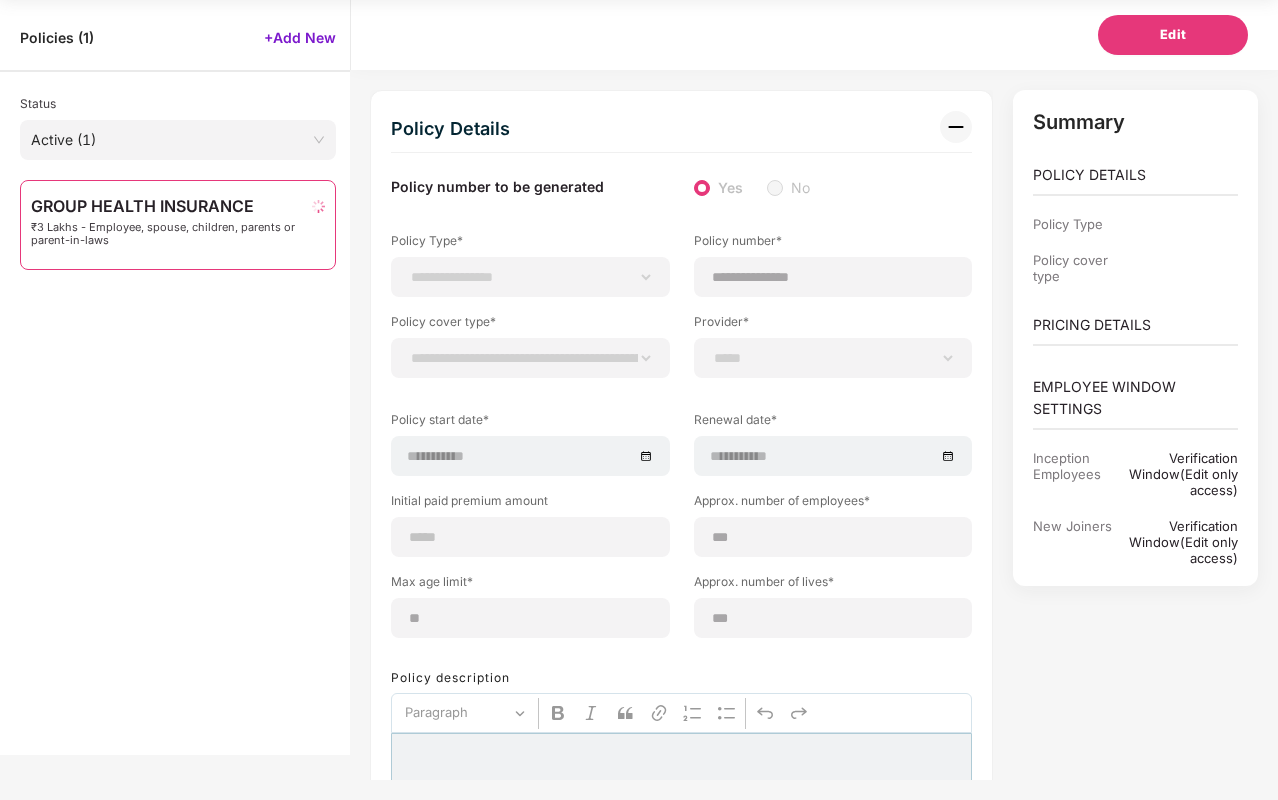 select on "**********" 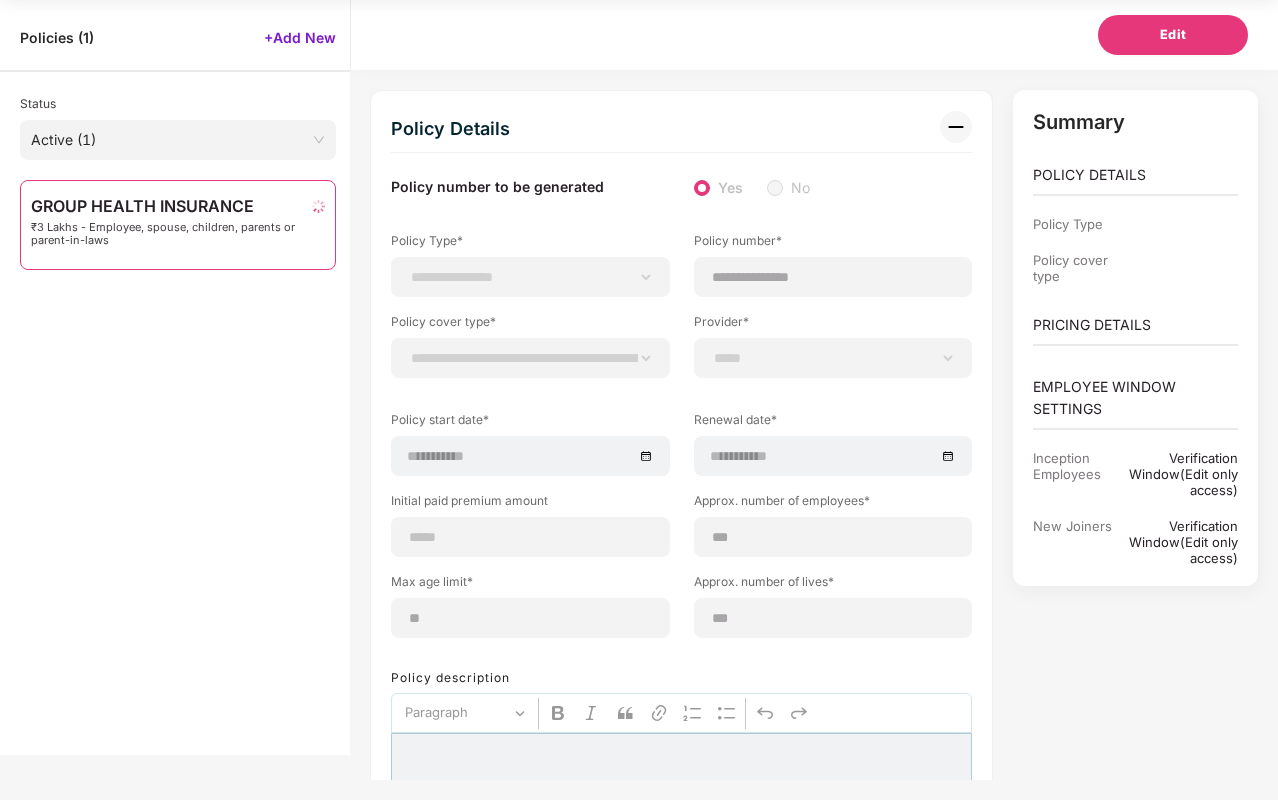 select on "**********" 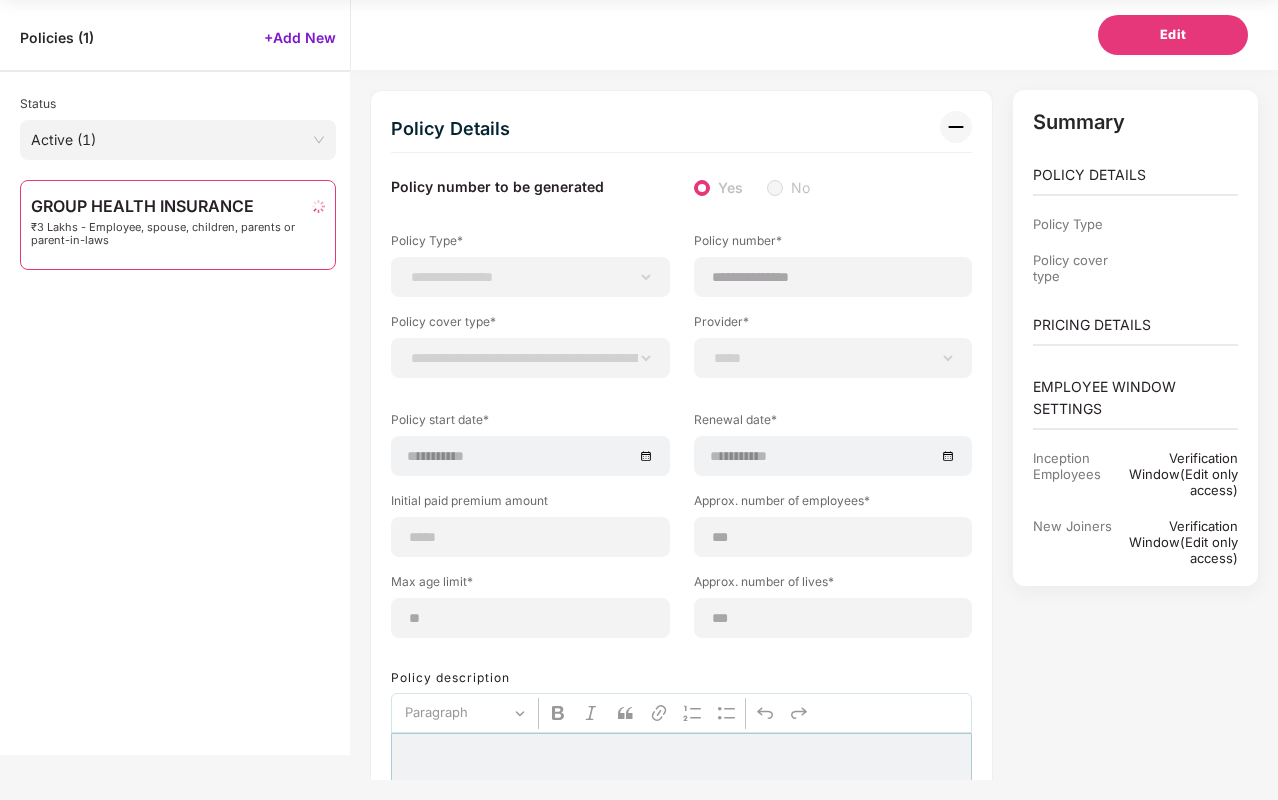 select on "**********" 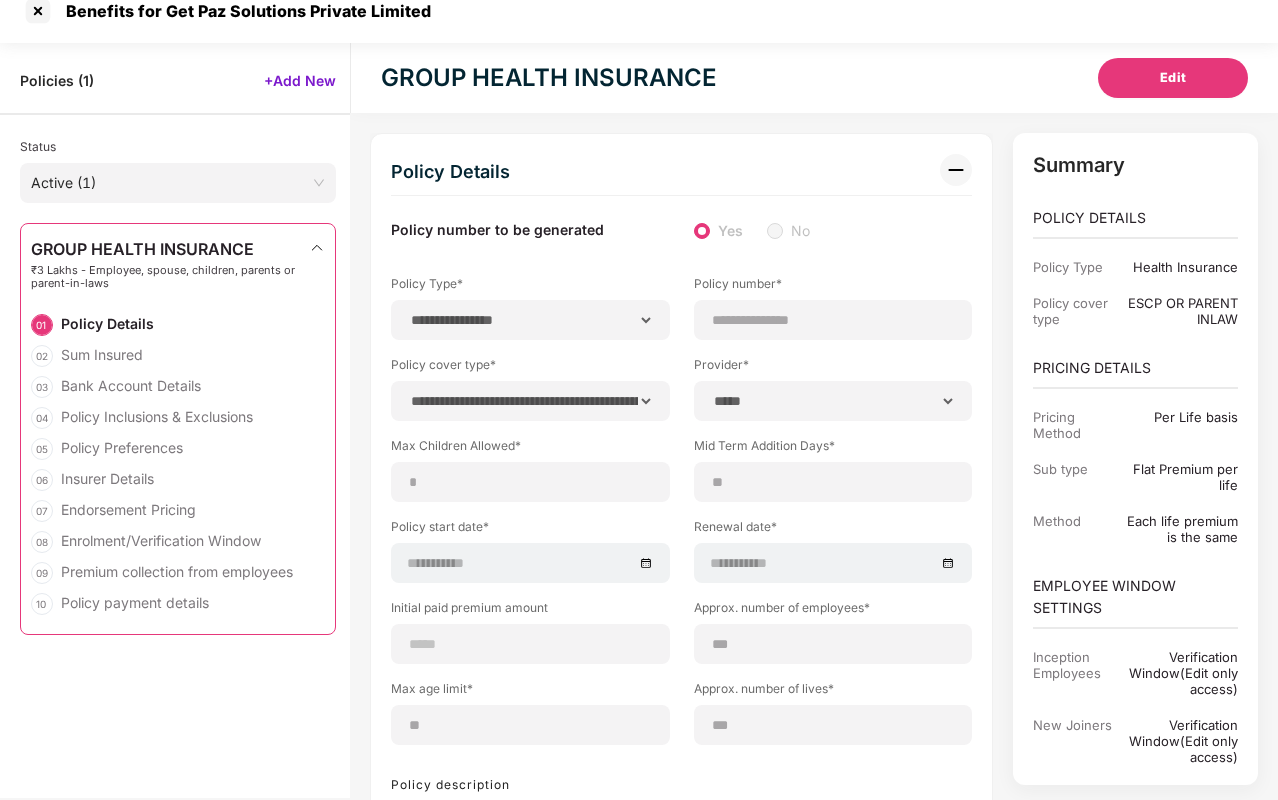 scroll, scrollTop: 0, scrollLeft: 0, axis: both 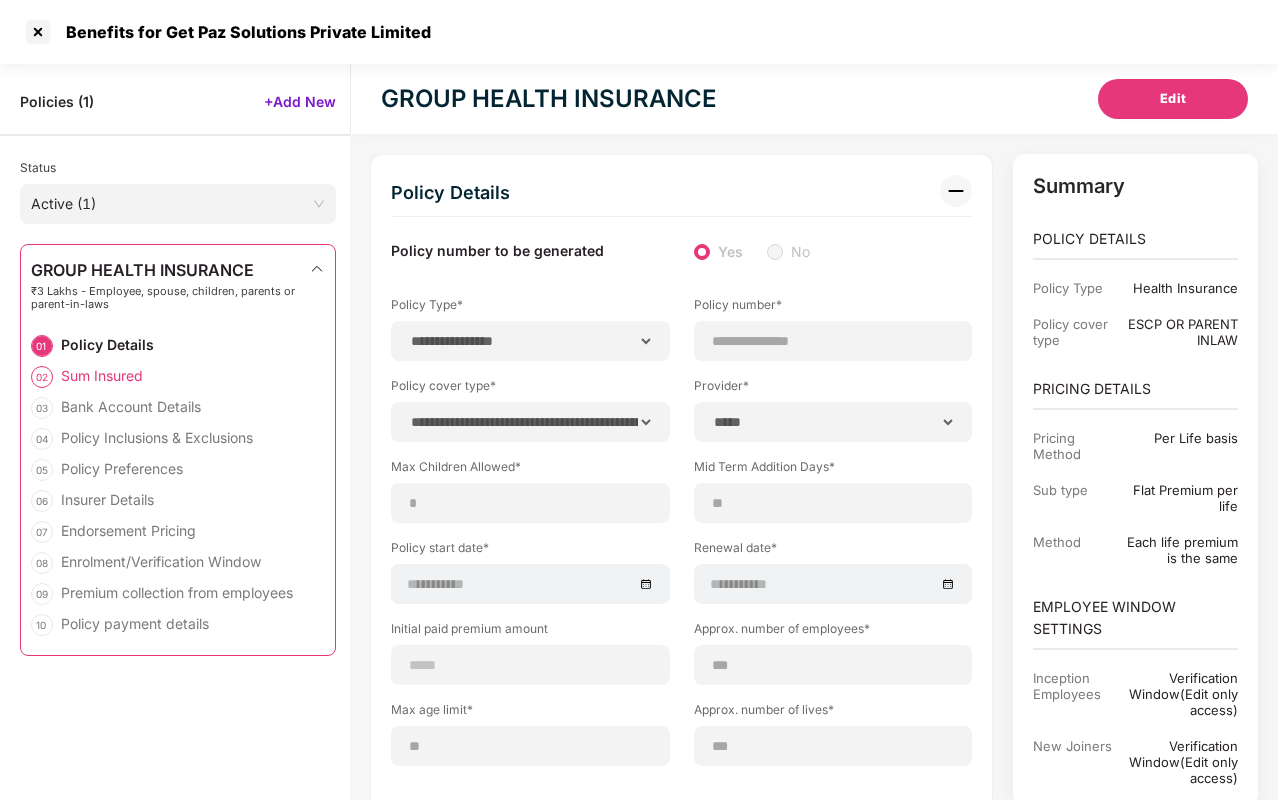click on "Sum Insured" at bounding box center [102, 375] 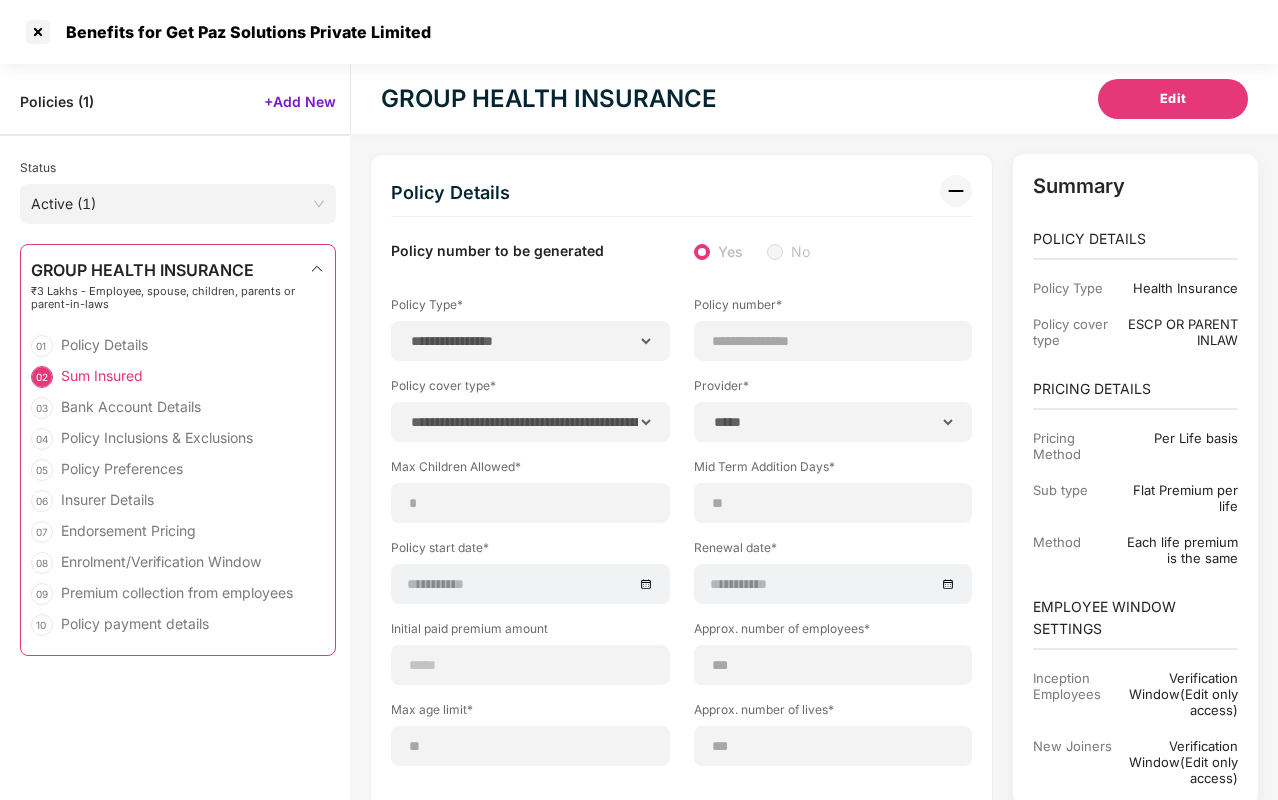 scroll, scrollTop: 58, scrollLeft: 0, axis: vertical 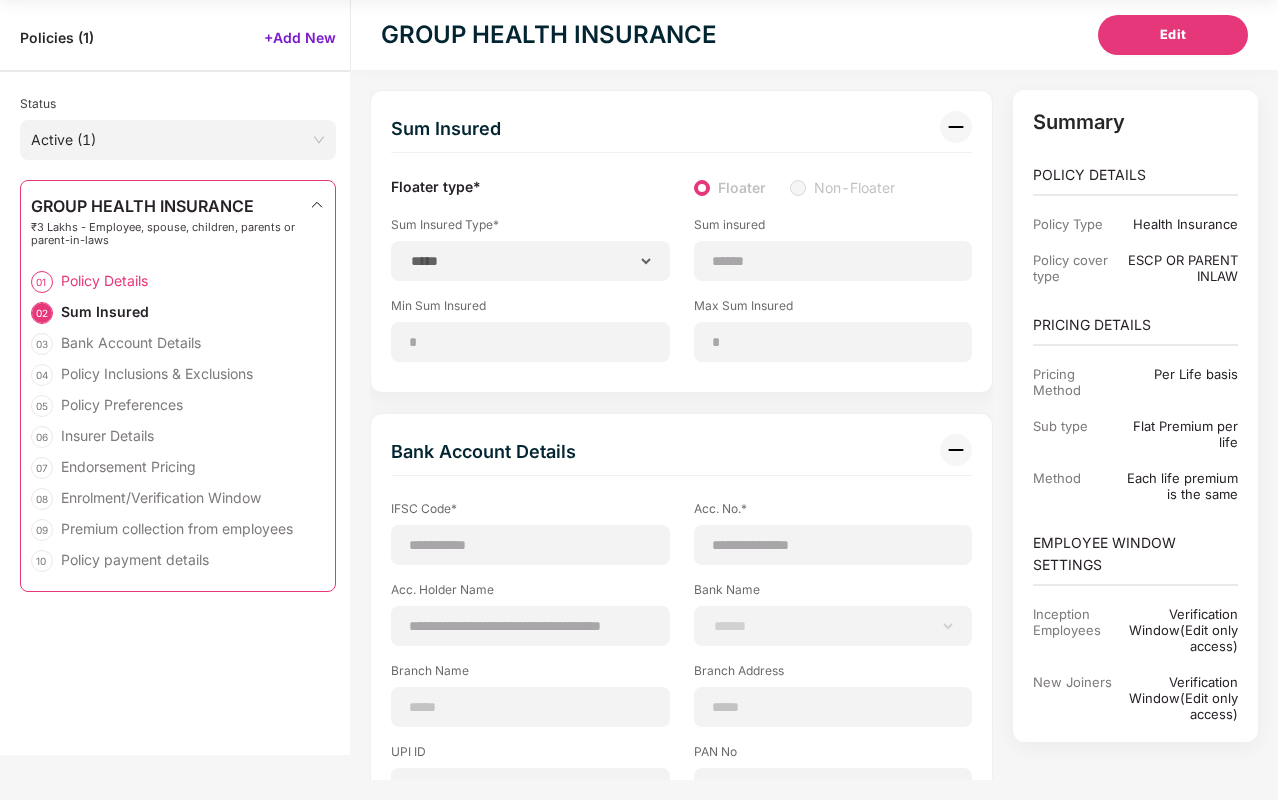 click on "Policy Details" at bounding box center (104, 280) 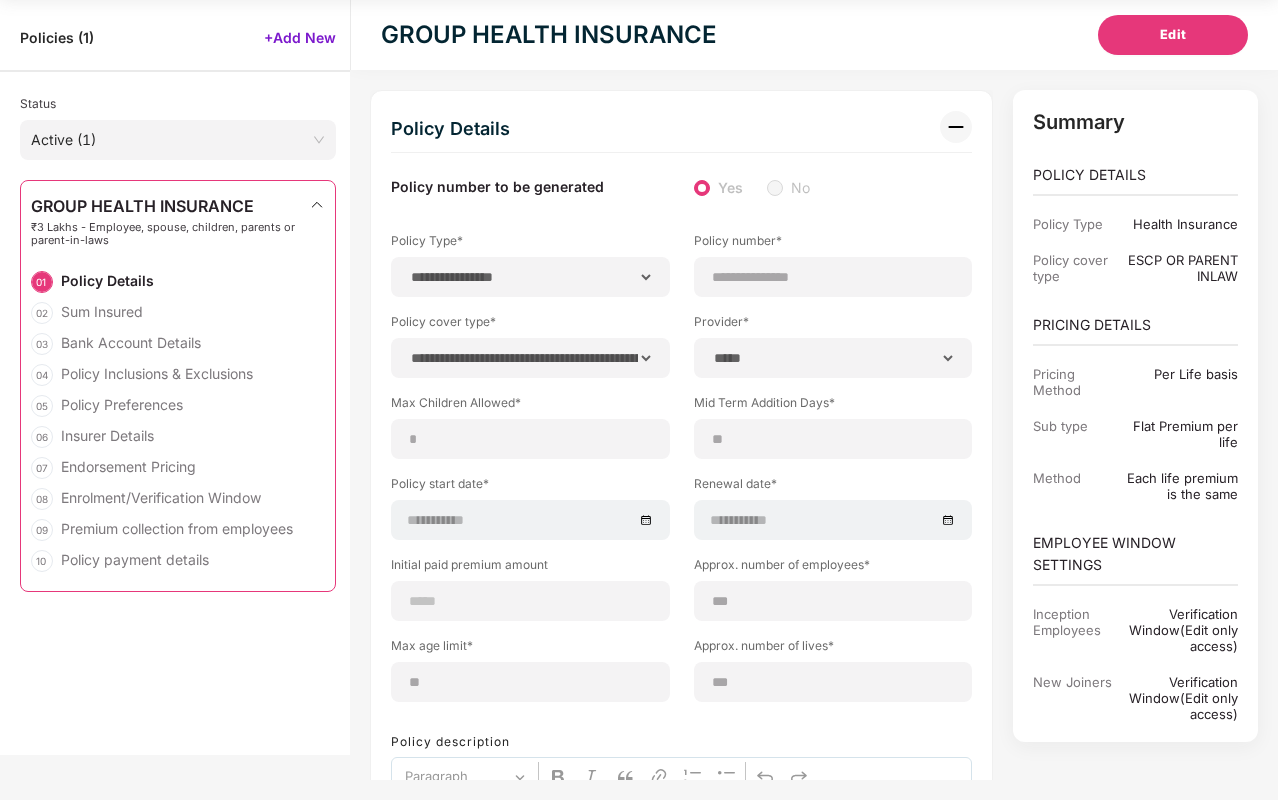 scroll, scrollTop: 0, scrollLeft: 0, axis: both 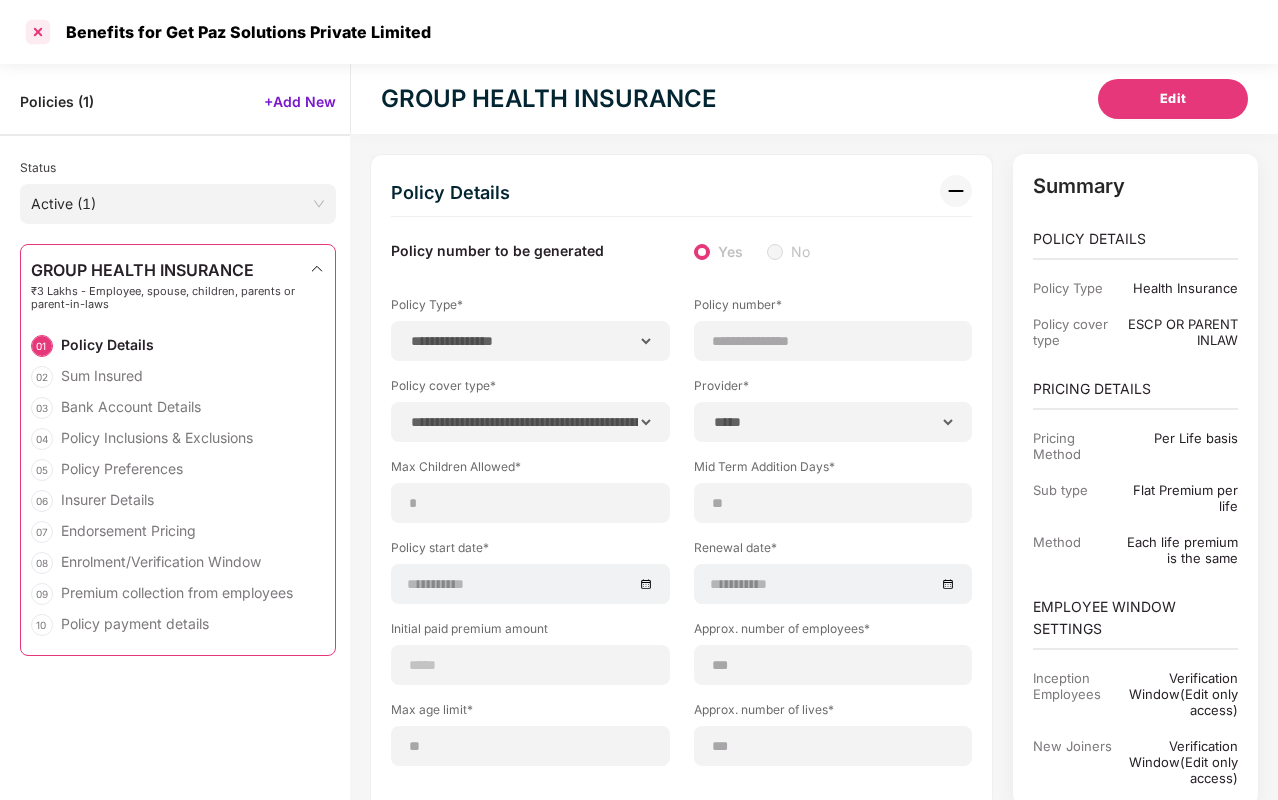 click at bounding box center [38, 32] 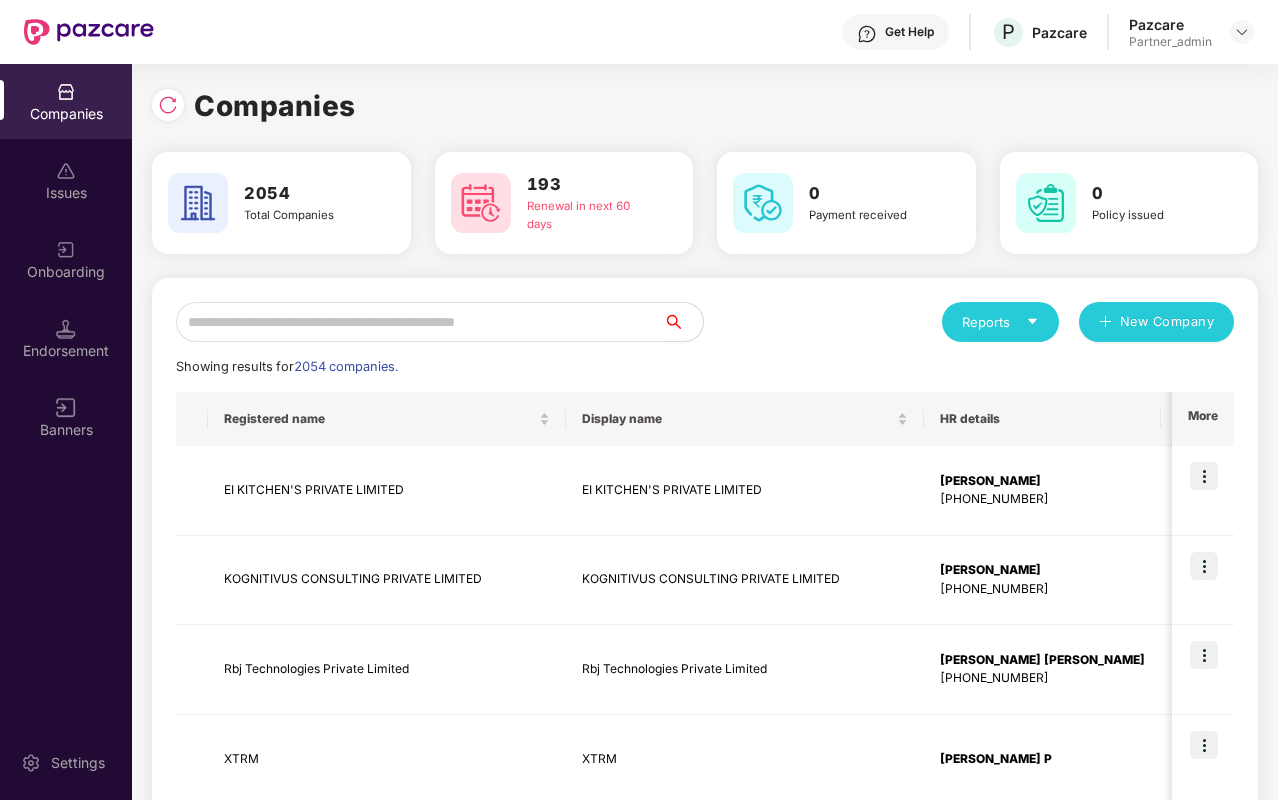 click at bounding box center [419, 322] 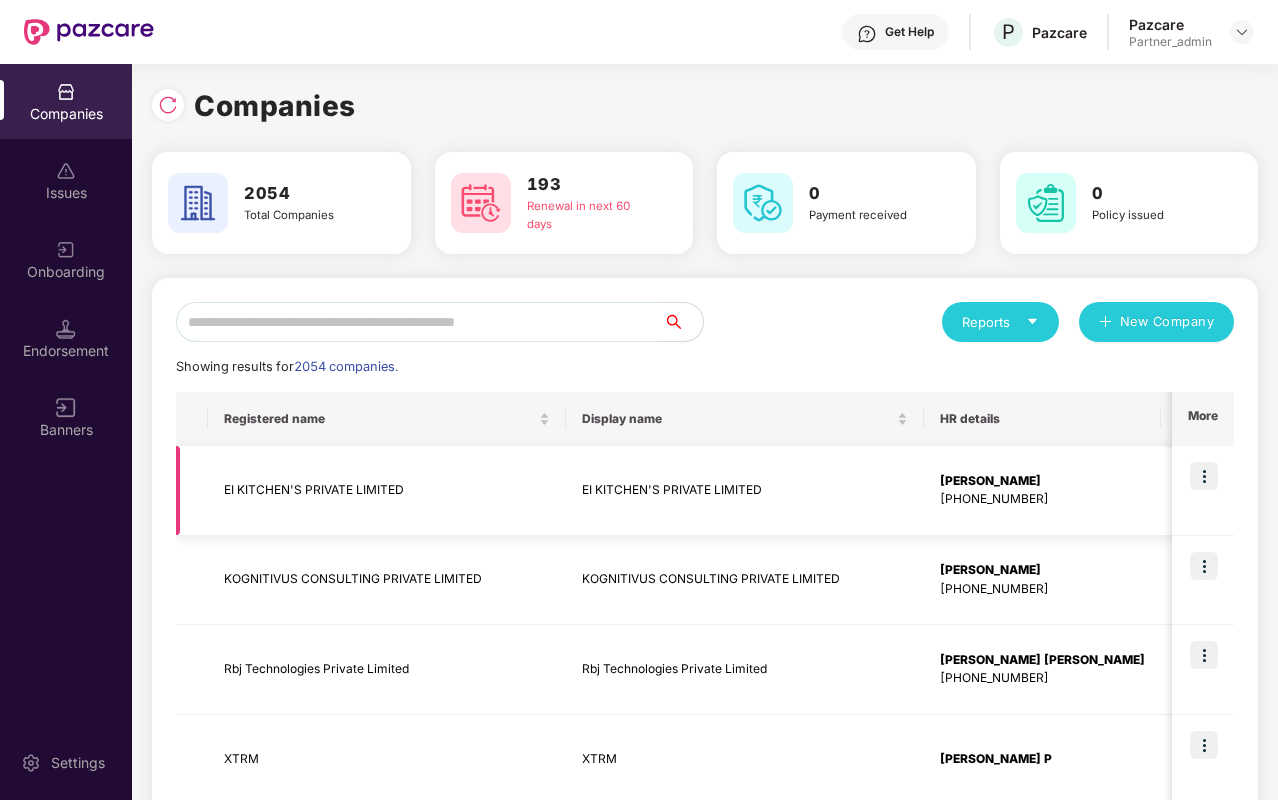 click at bounding box center [1204, 476] 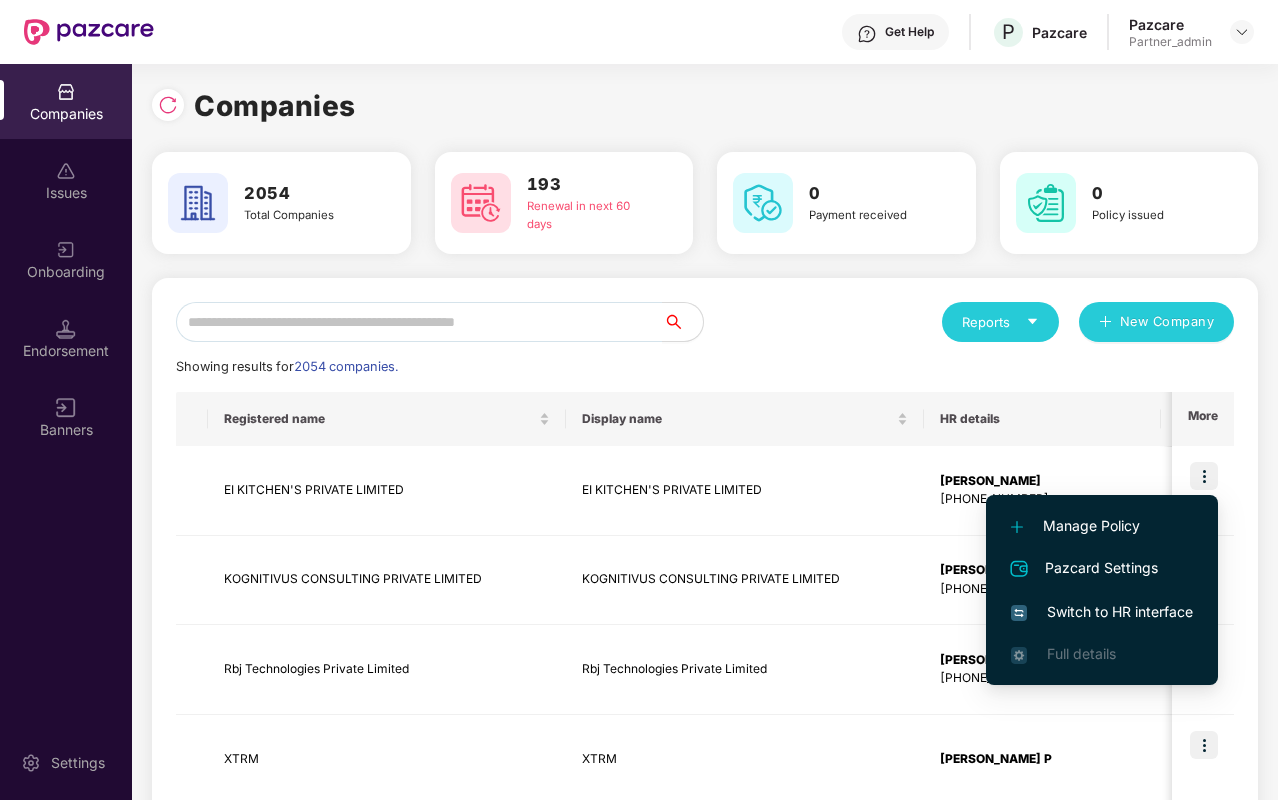 click on "Manage Policy" at bounding box center (1102, 526) 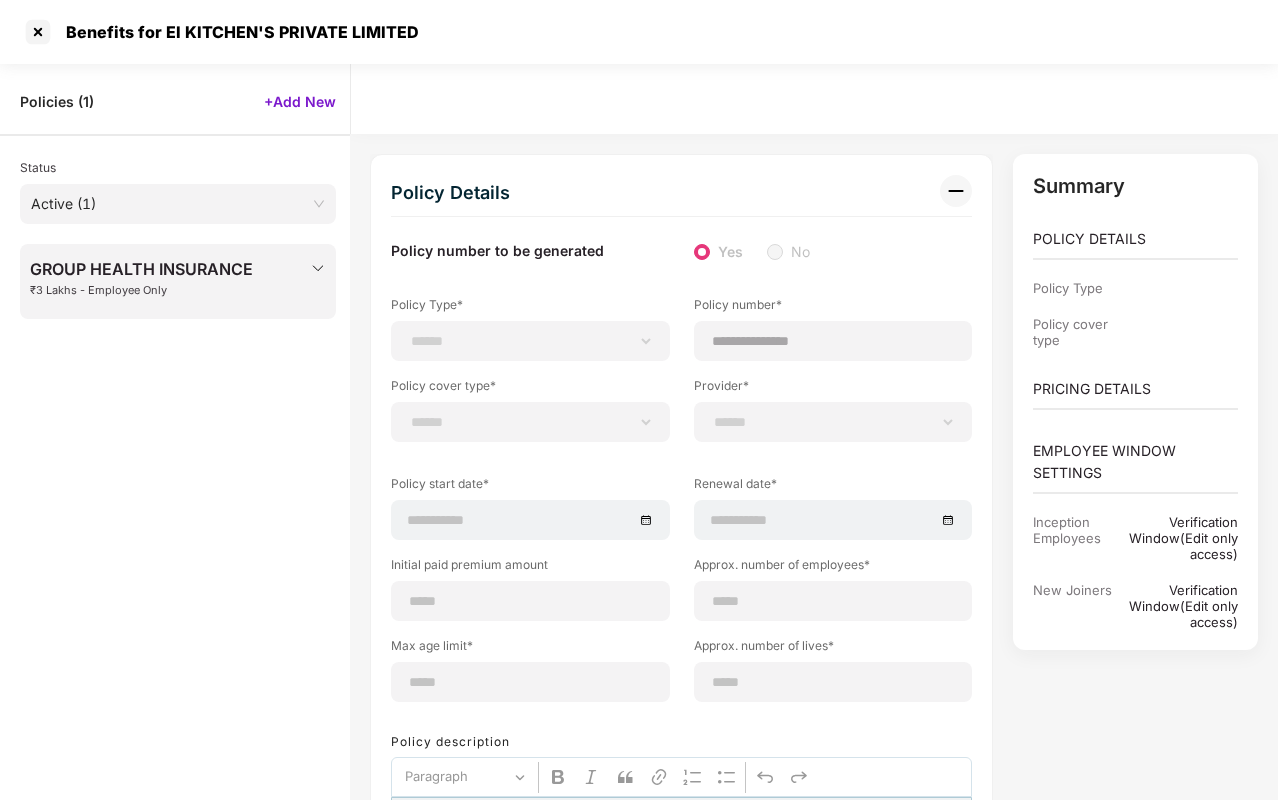 click on "GROUP HEALTH INSURANCE" at bounding box center [141, 269] 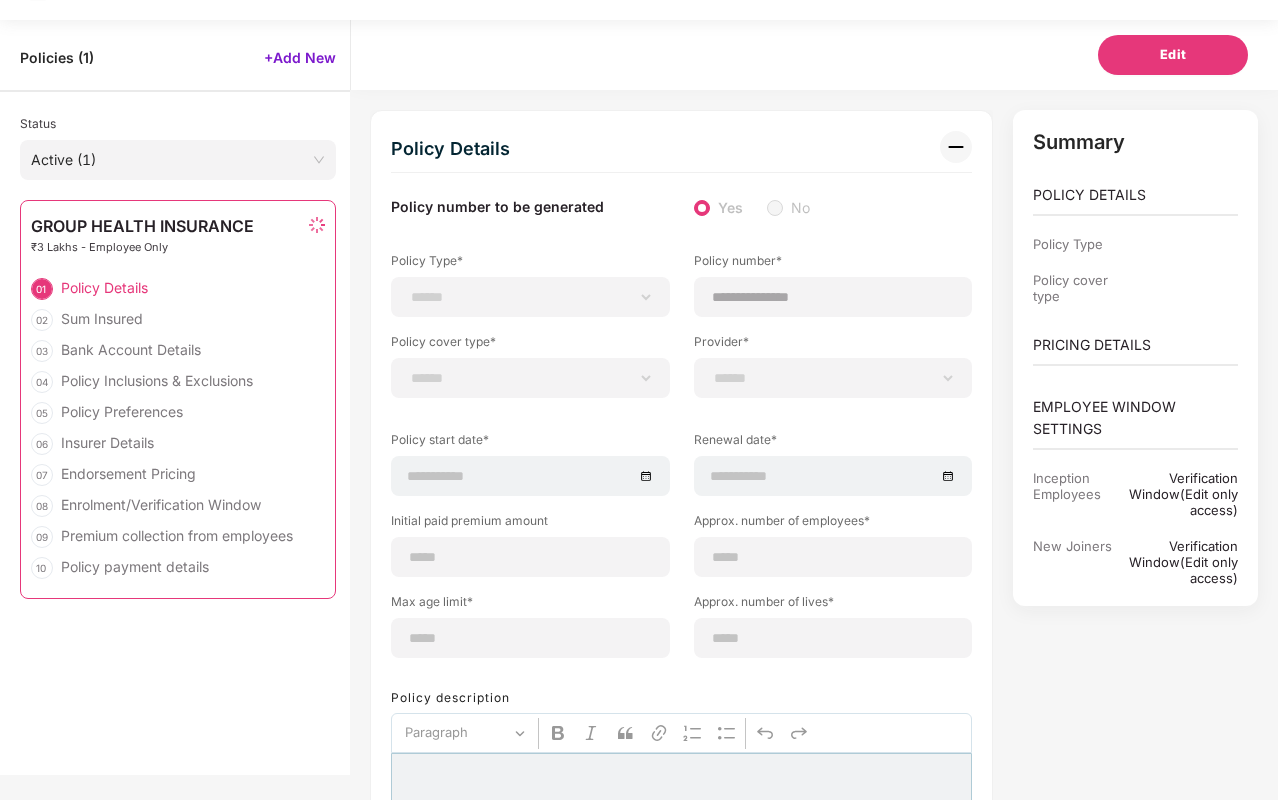 select on "**********" 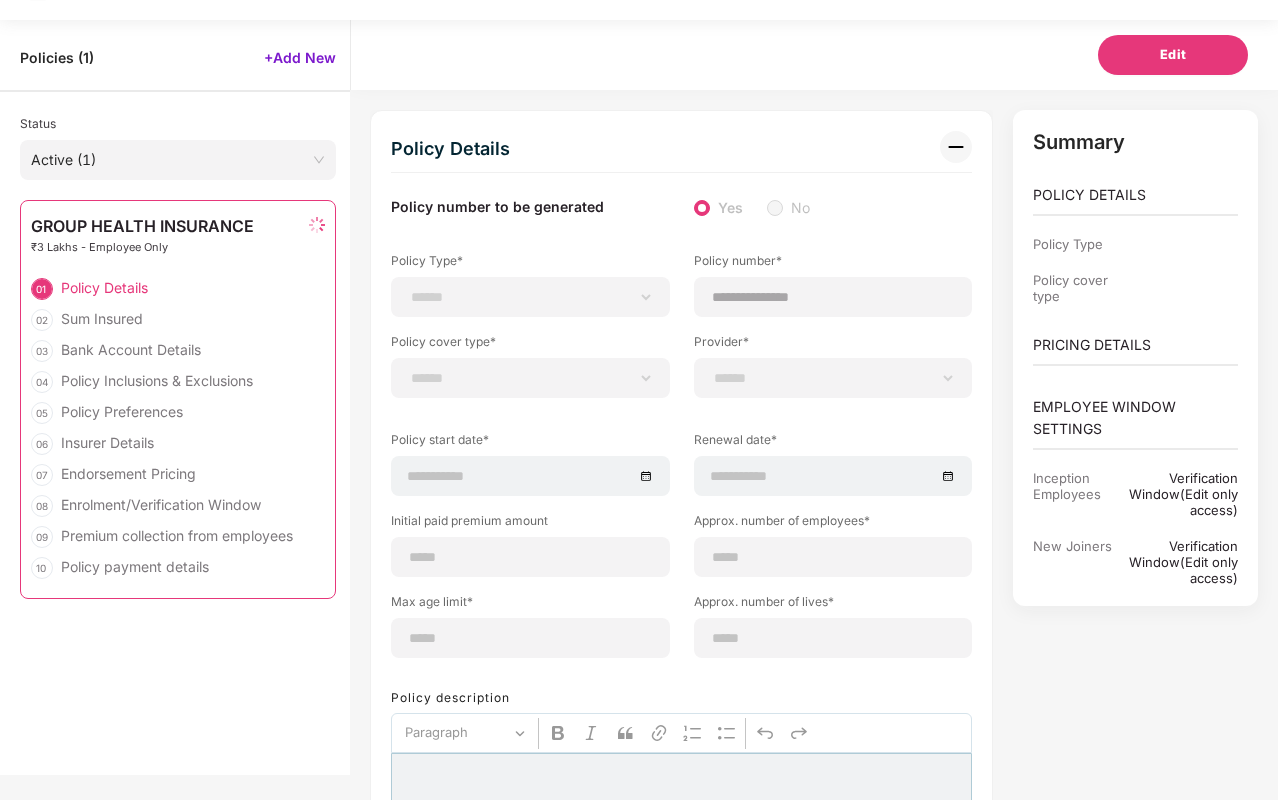 type on "**********" 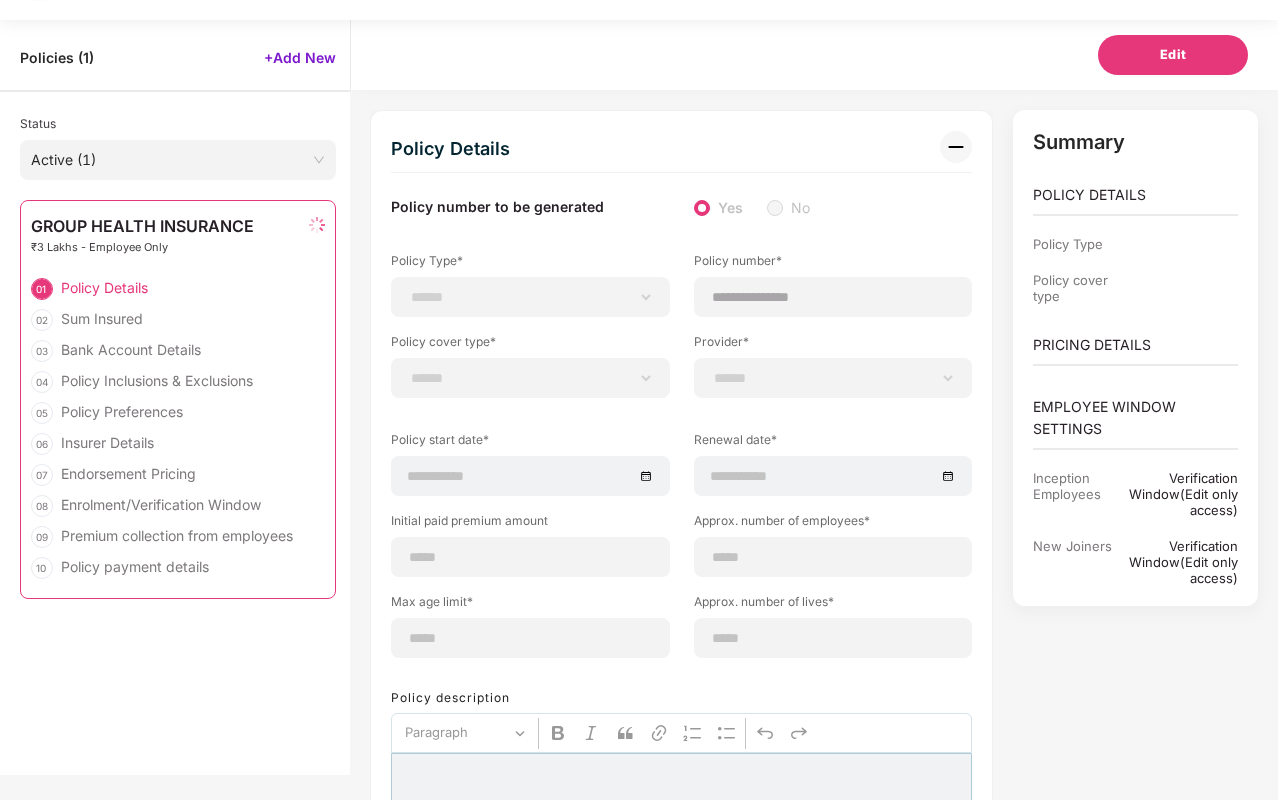 select on "**********" 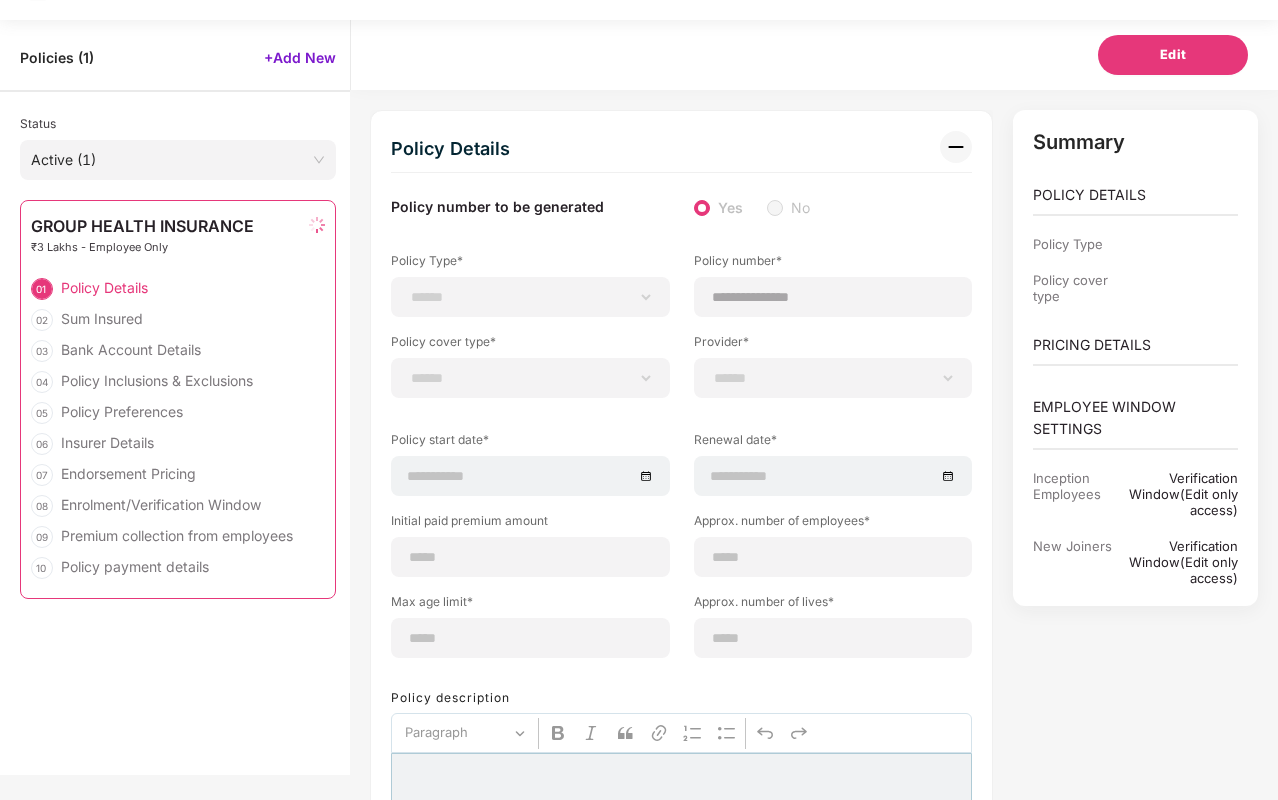 select on "********" 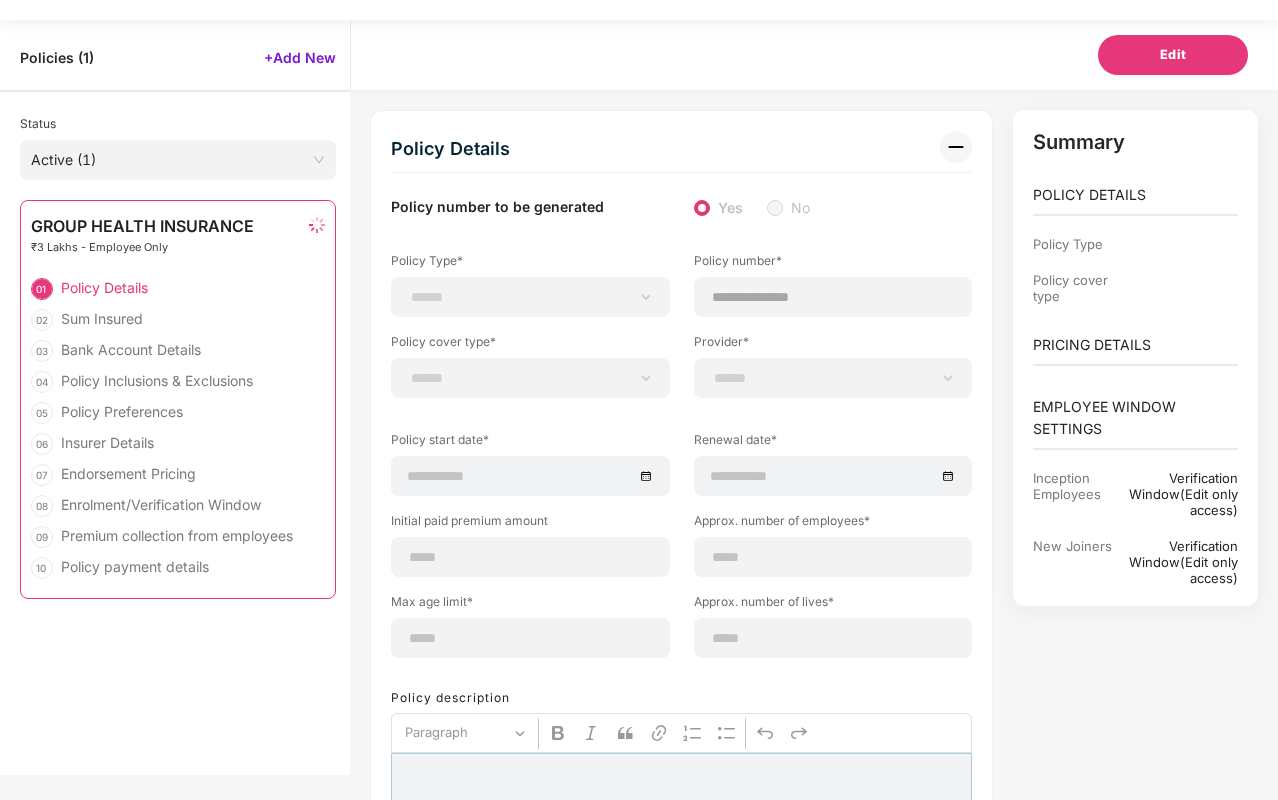 type on "**********" 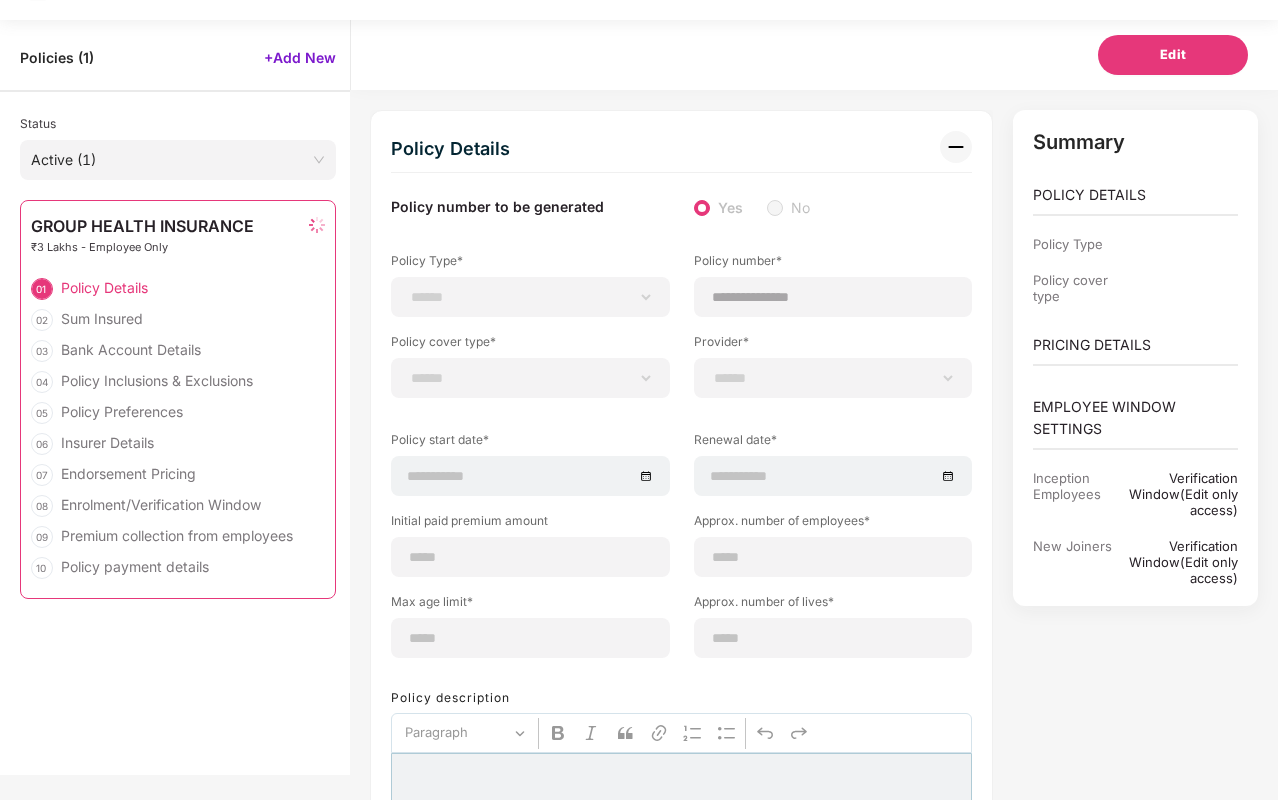 type on "**********" 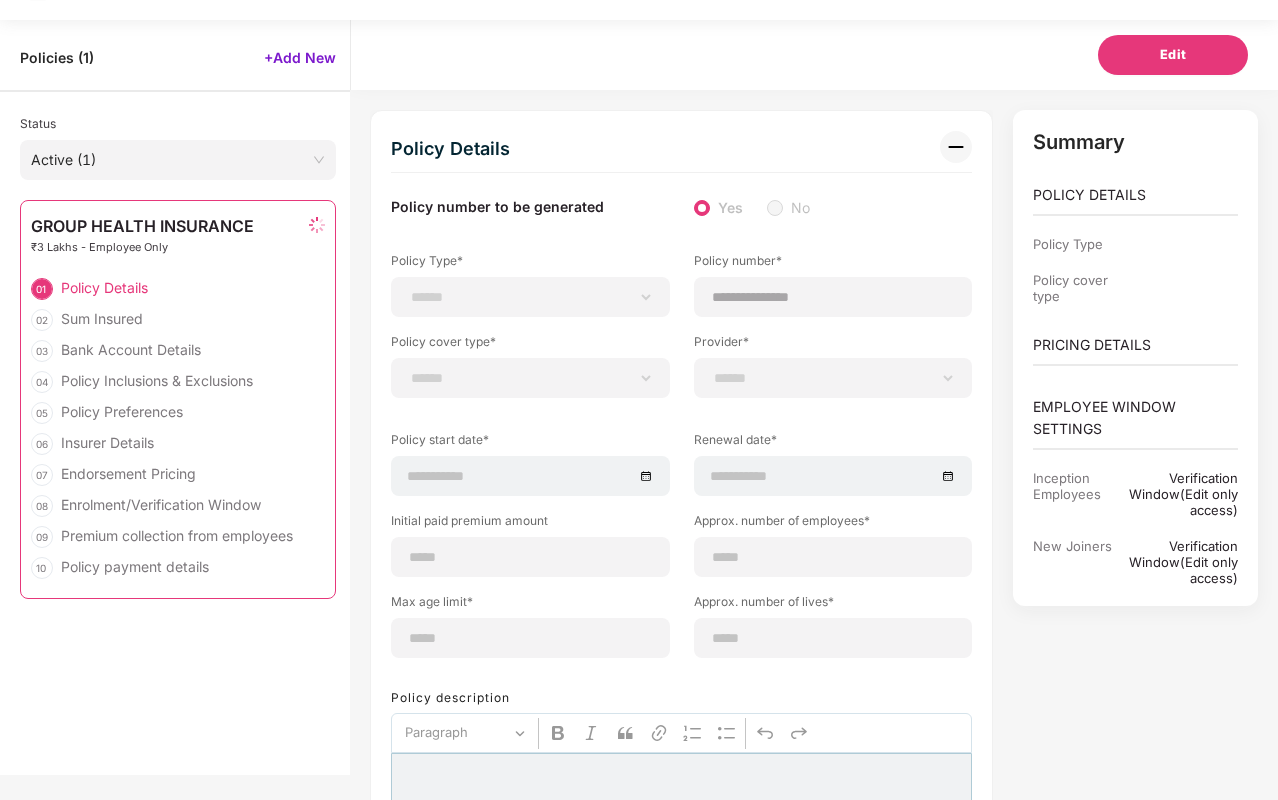 type on "**" 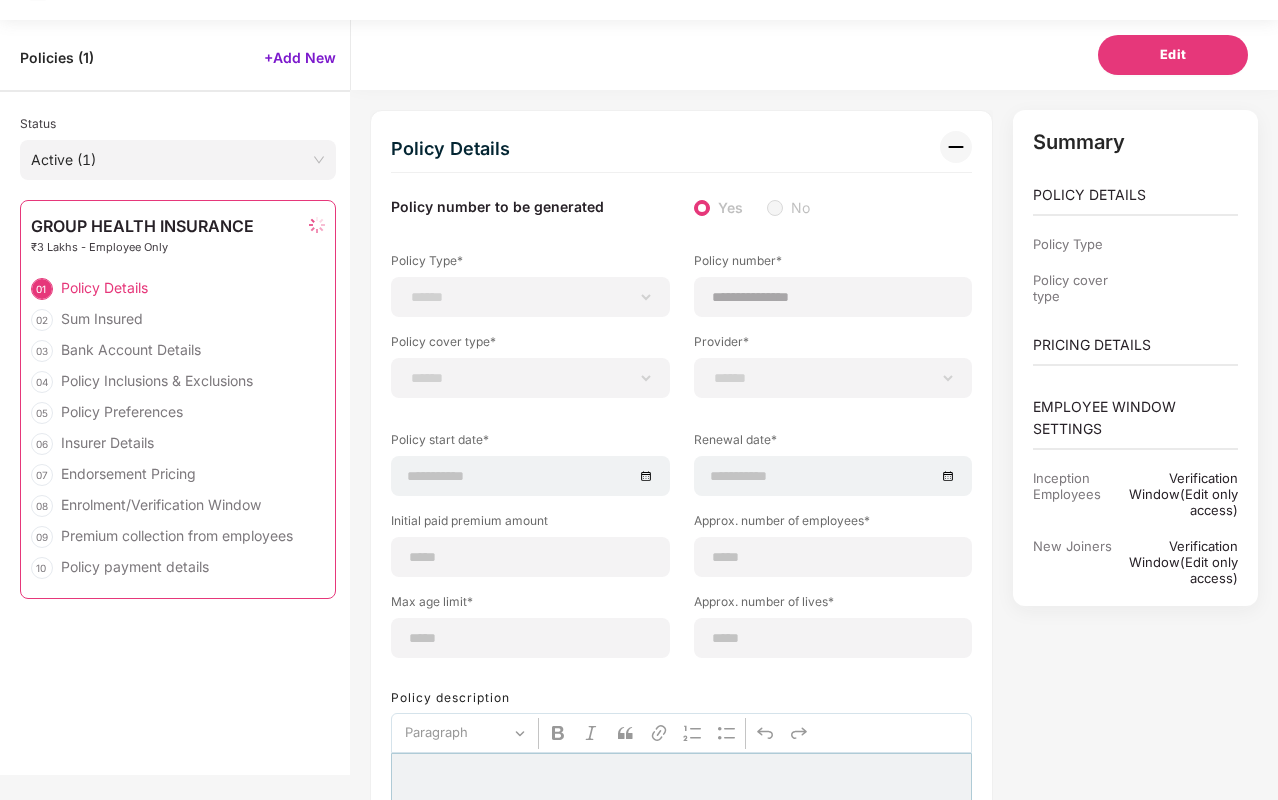 type on "**" 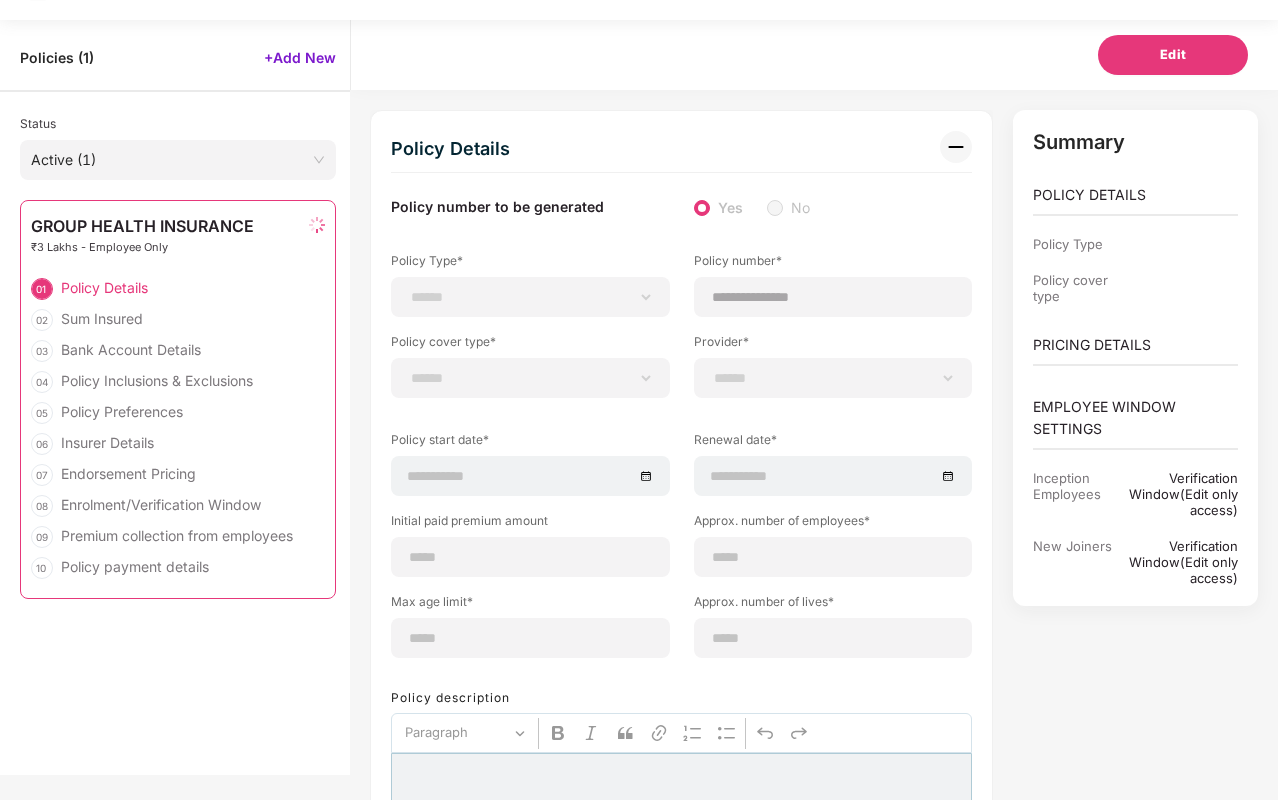 type on "*" 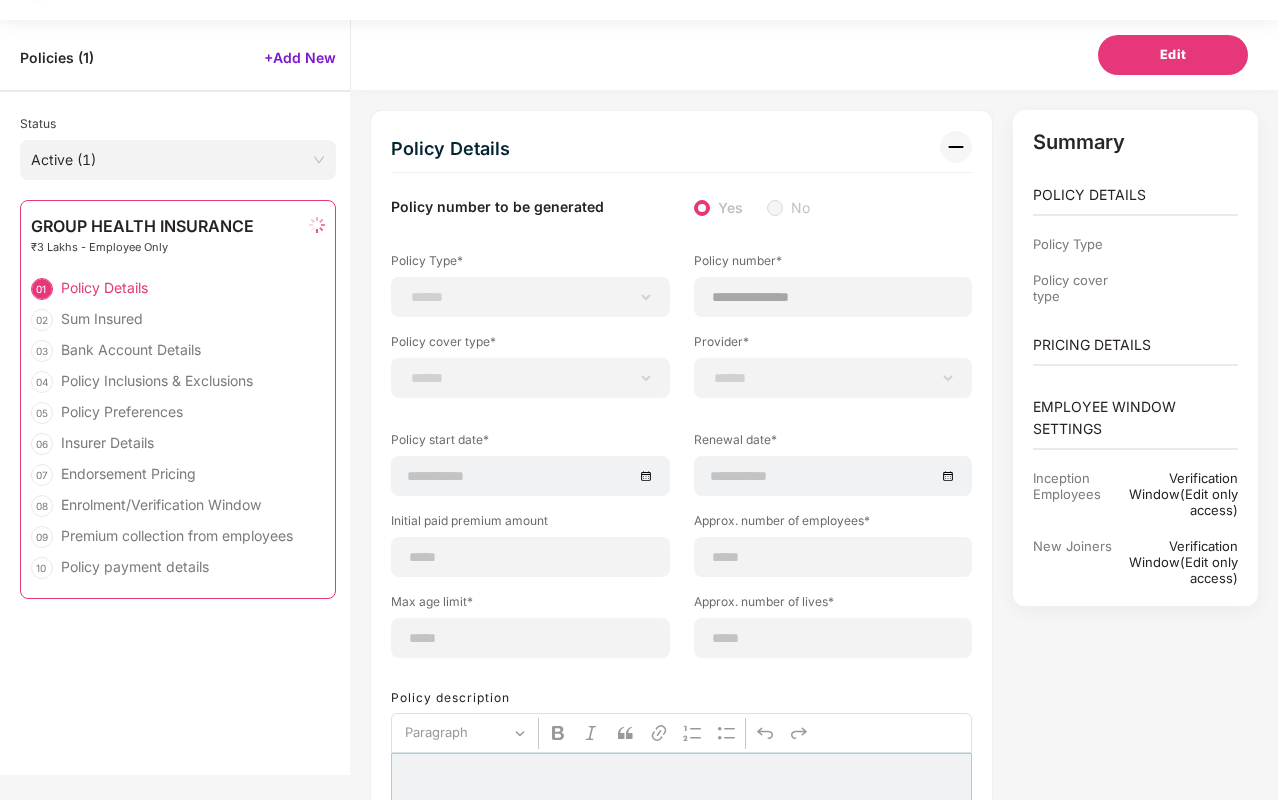 type on "**" 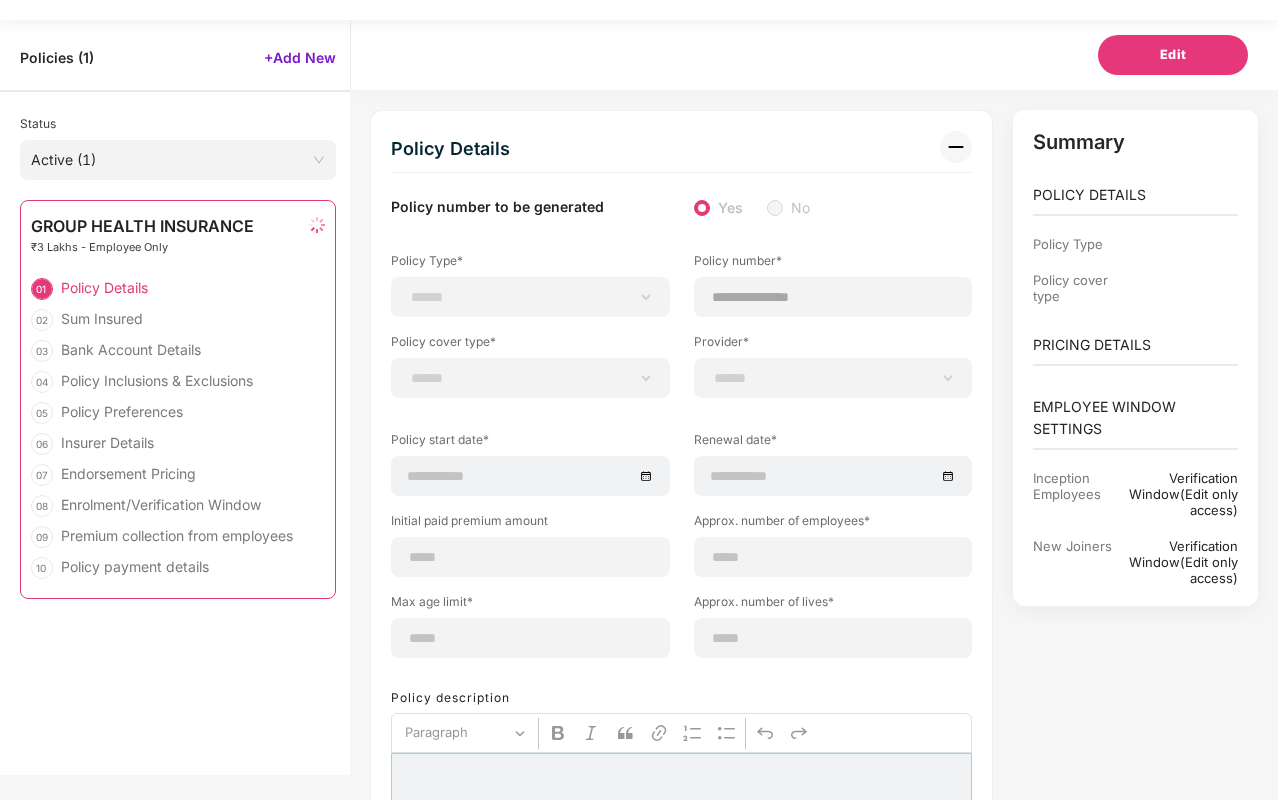 select on "*****" 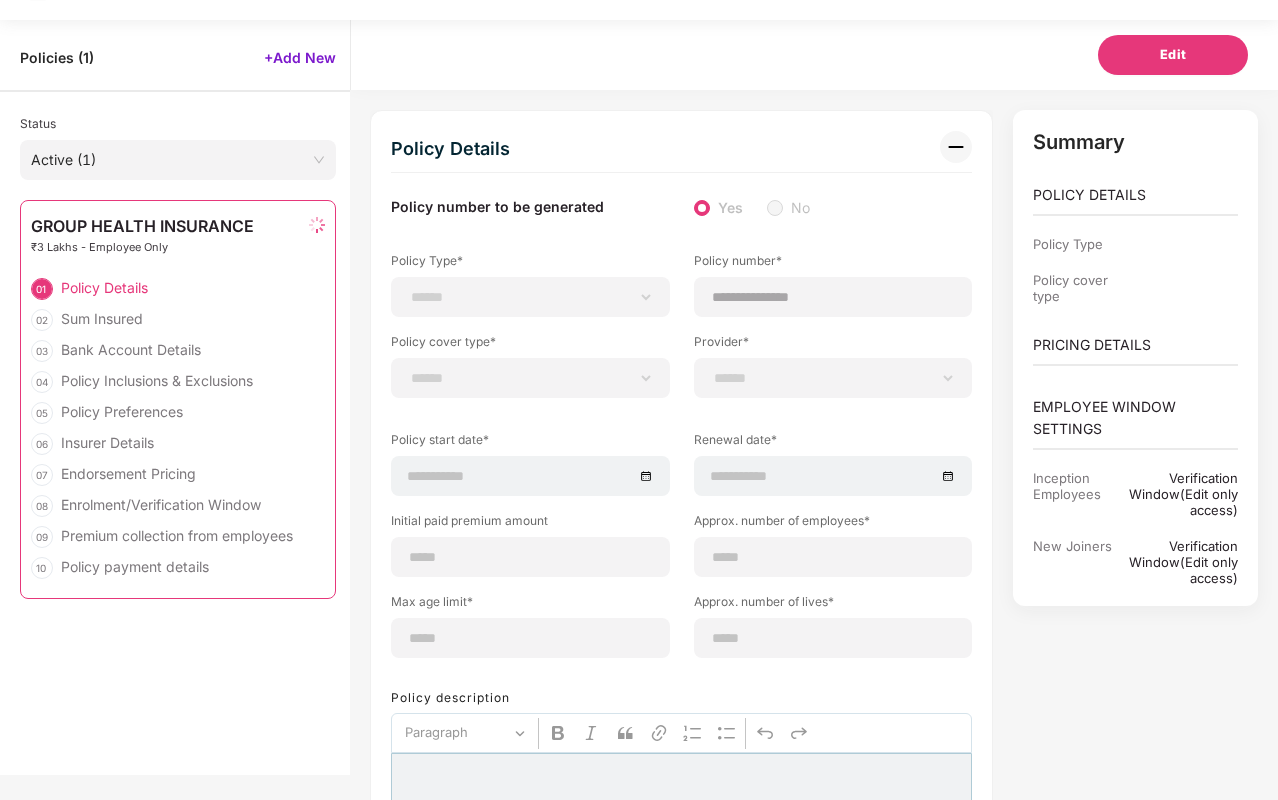 type on "******" 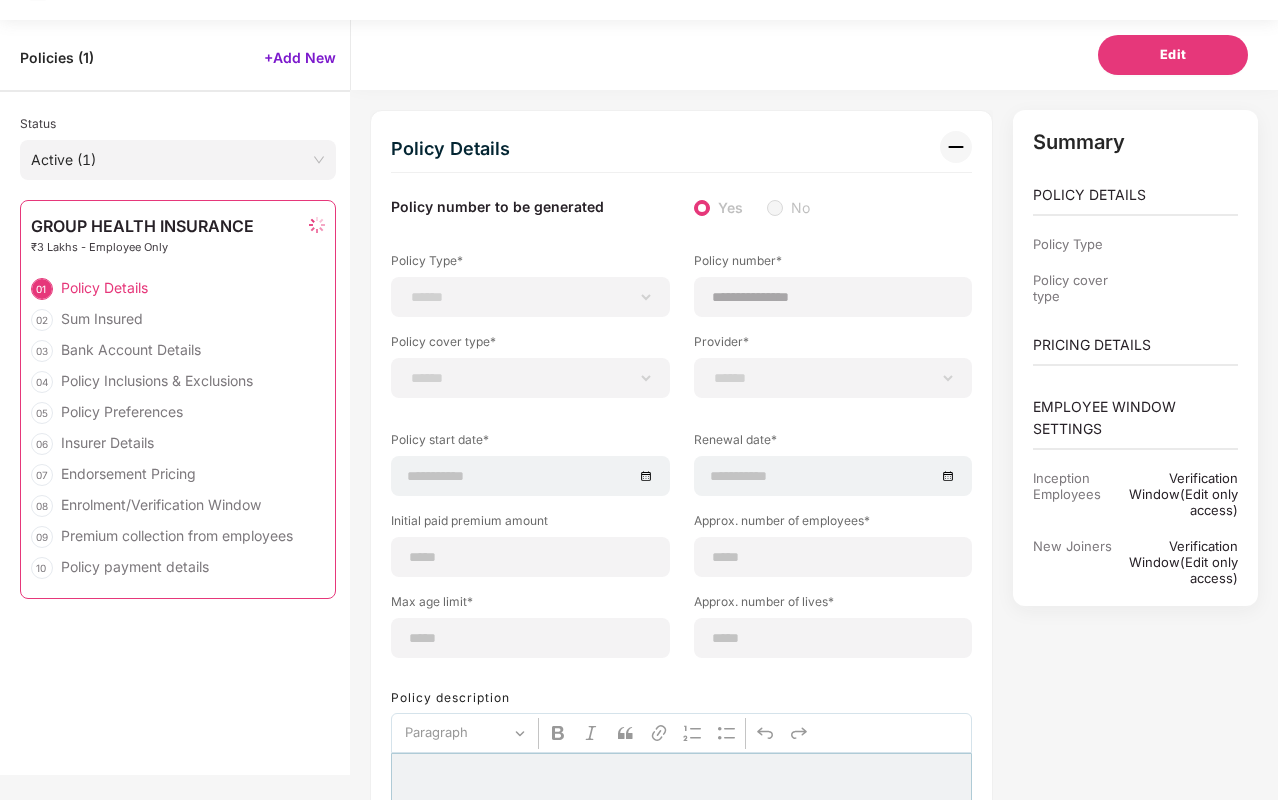 type on "**********" 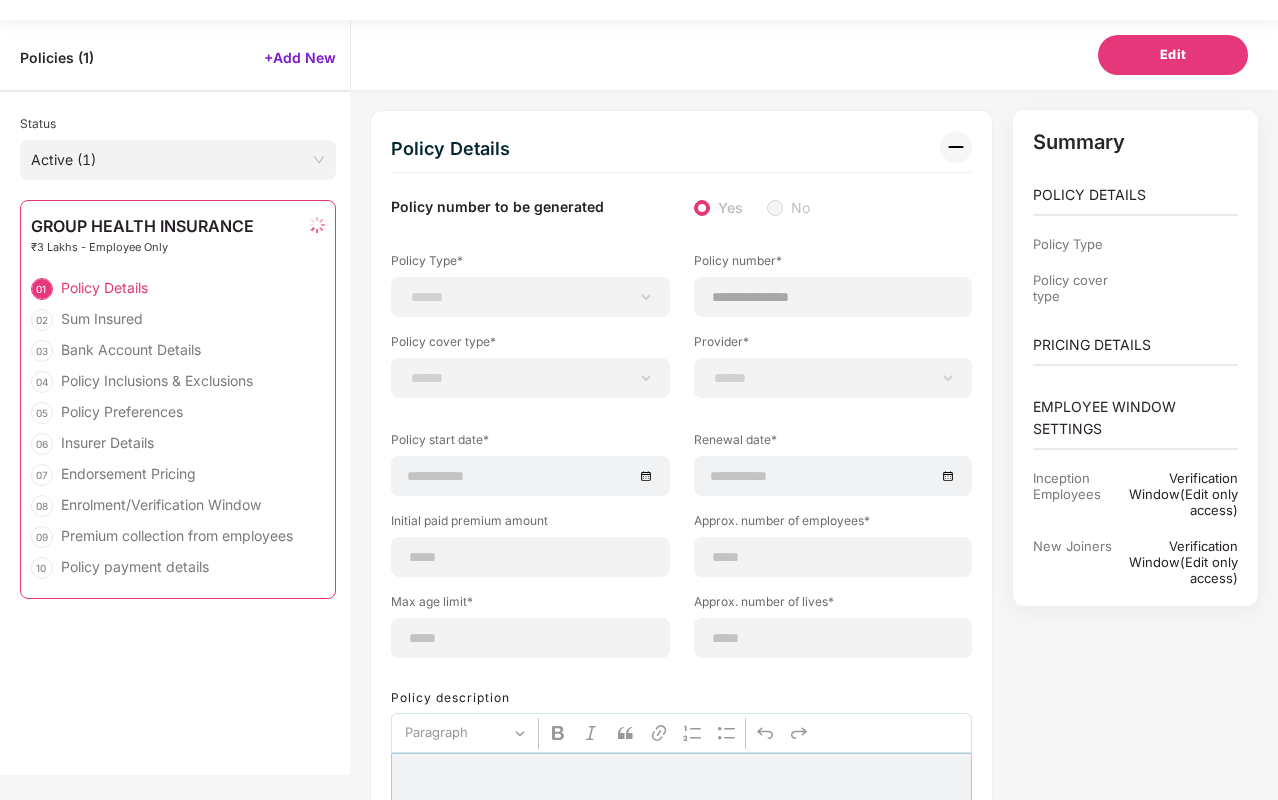 type on "**********" 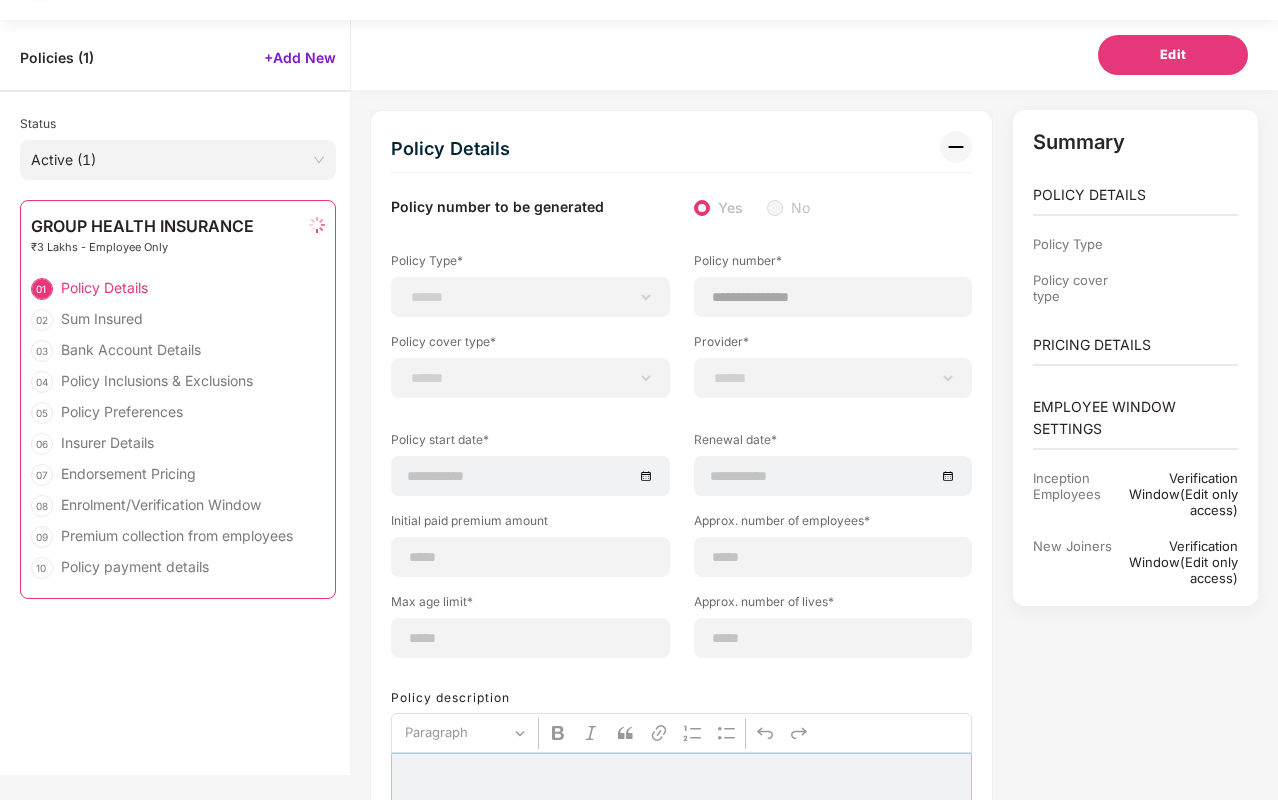type on "**********" 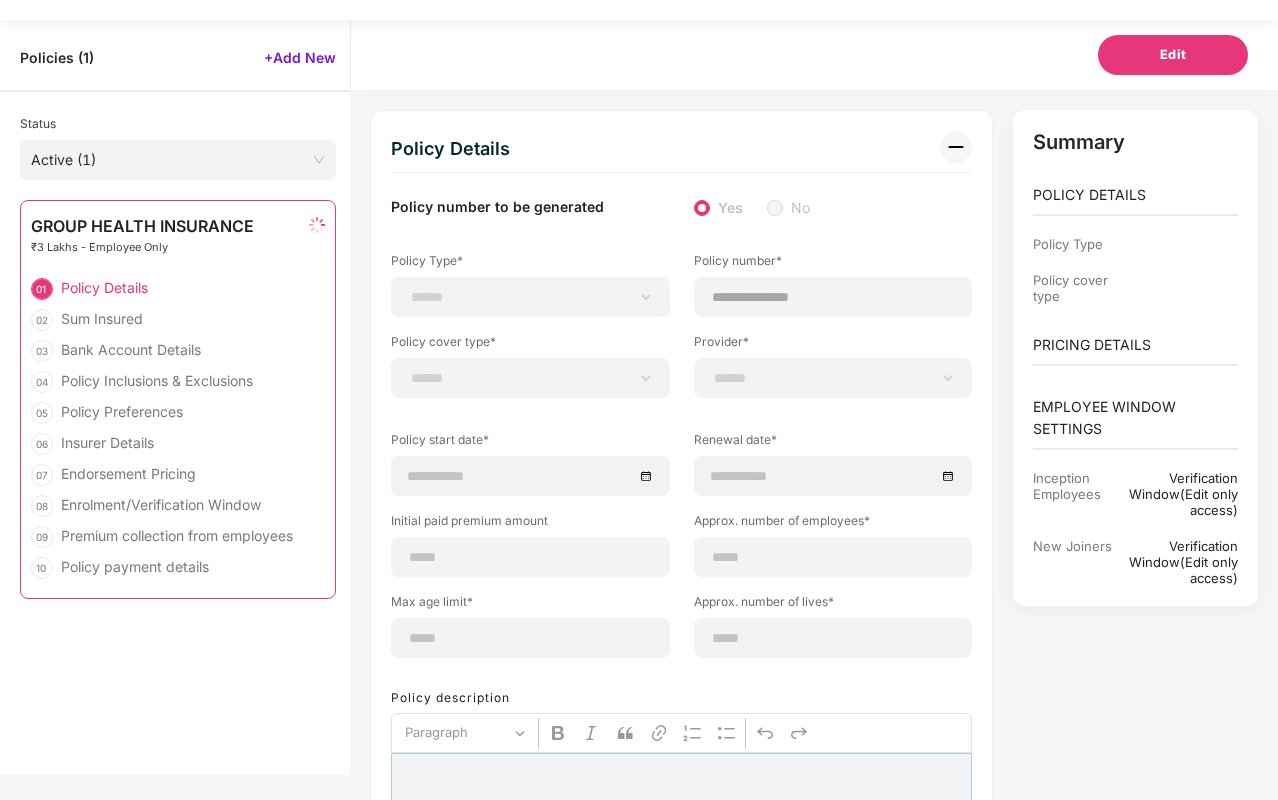 select on "******" 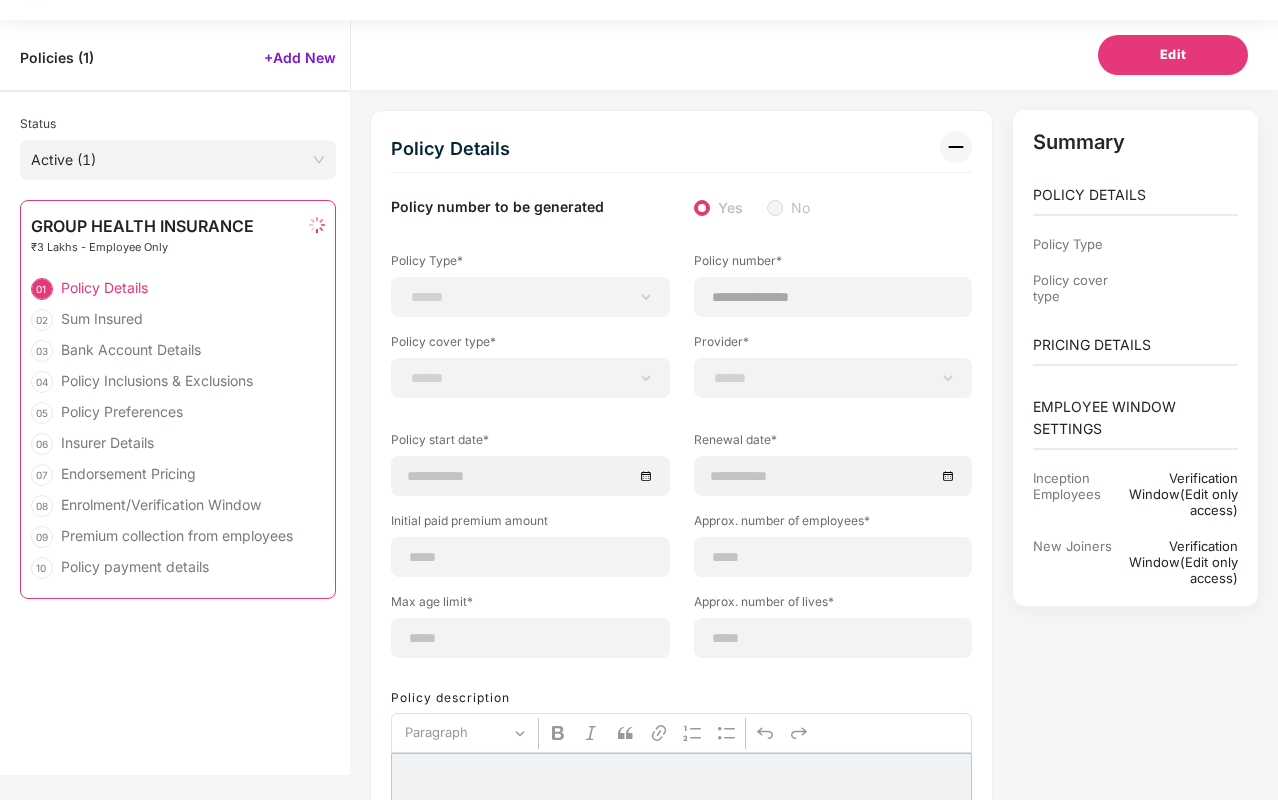 type on "********" 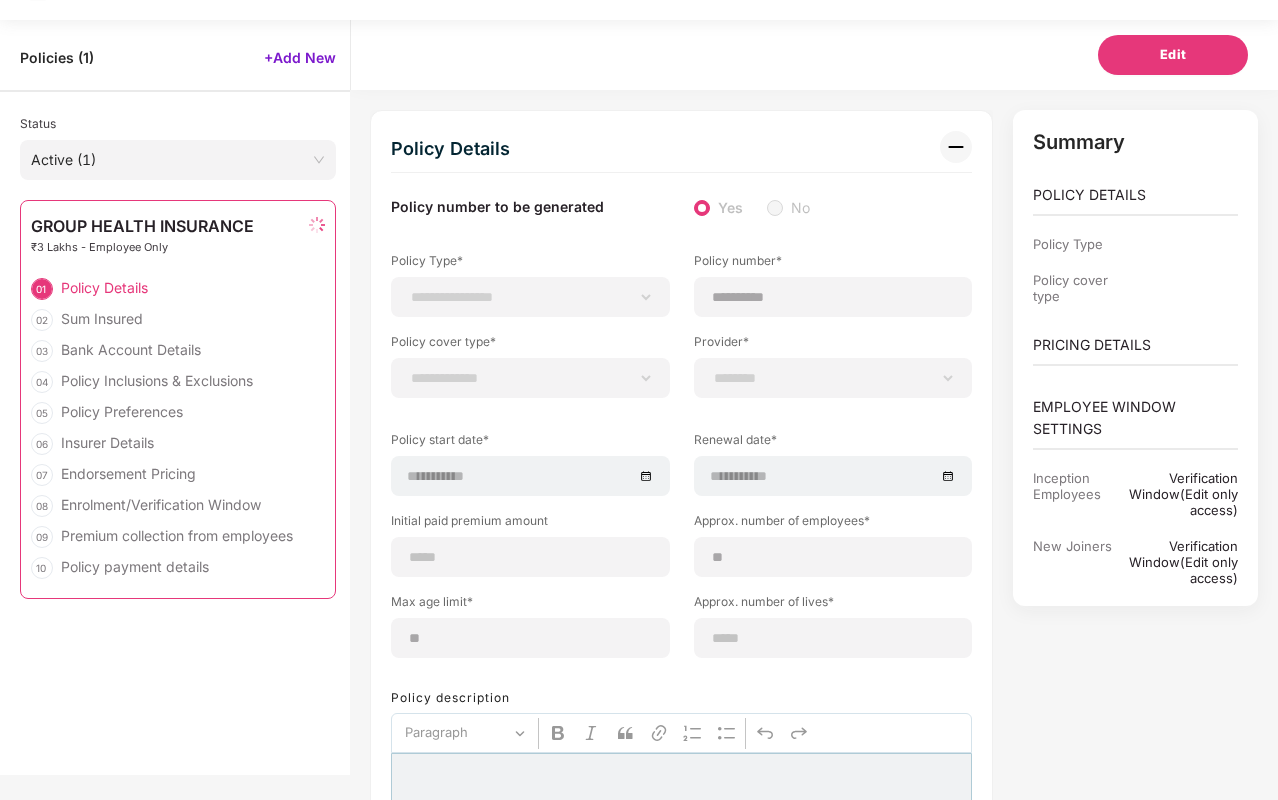 scroll, scrollTop: 64, scrollLeft: 0, axis: vertical 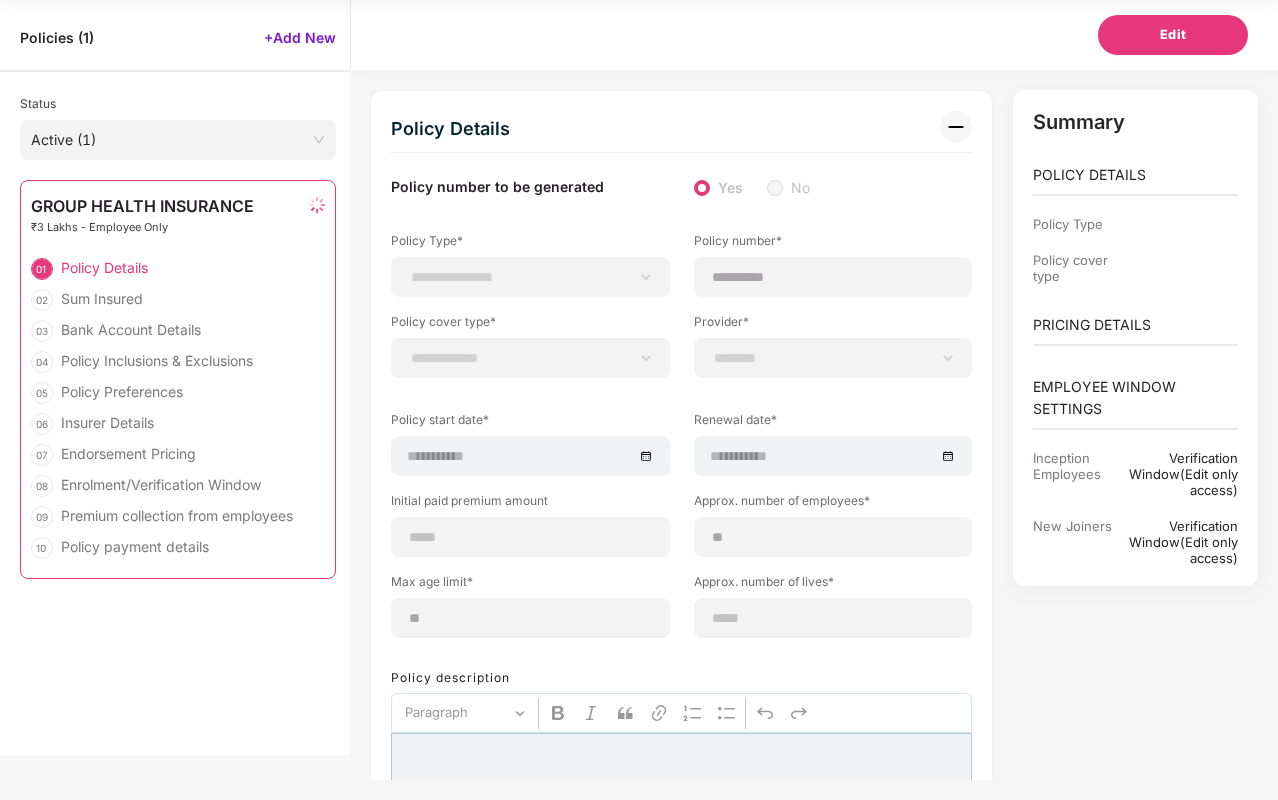 select on "********" 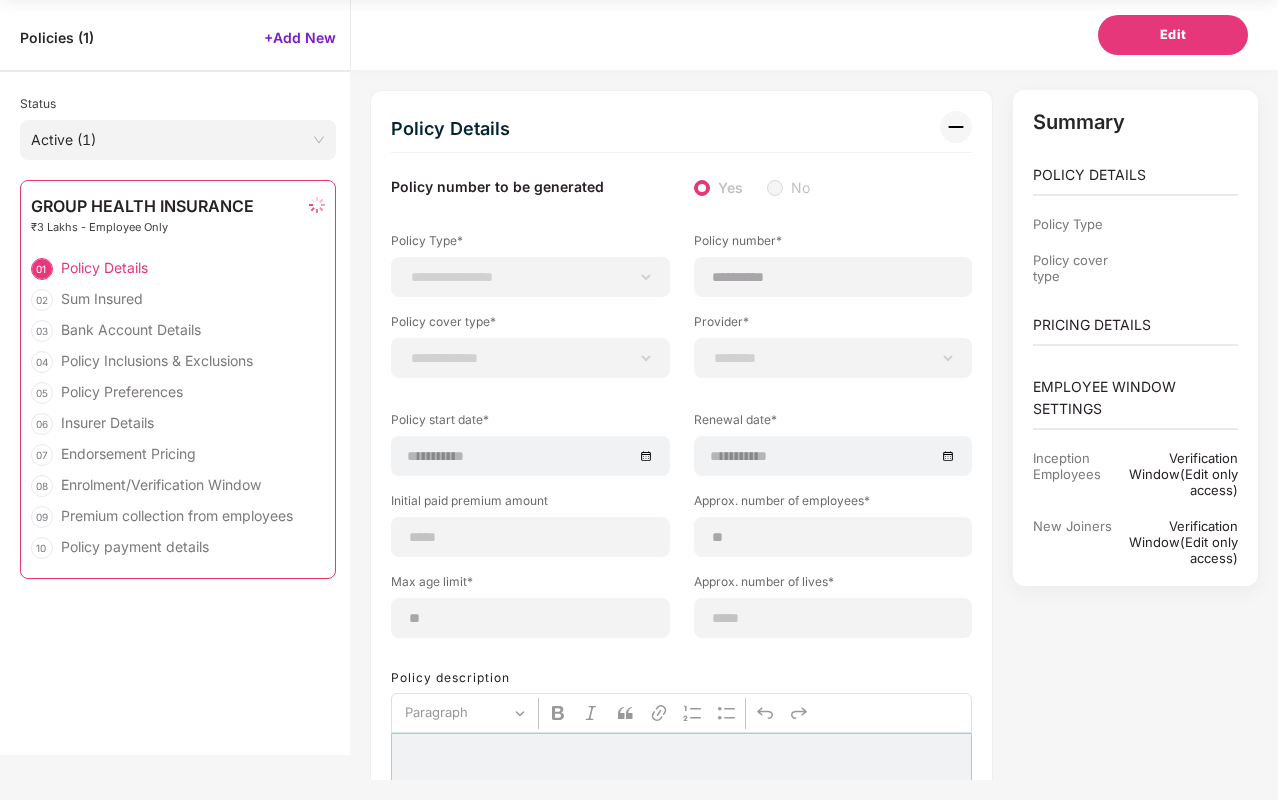 select on "**********" 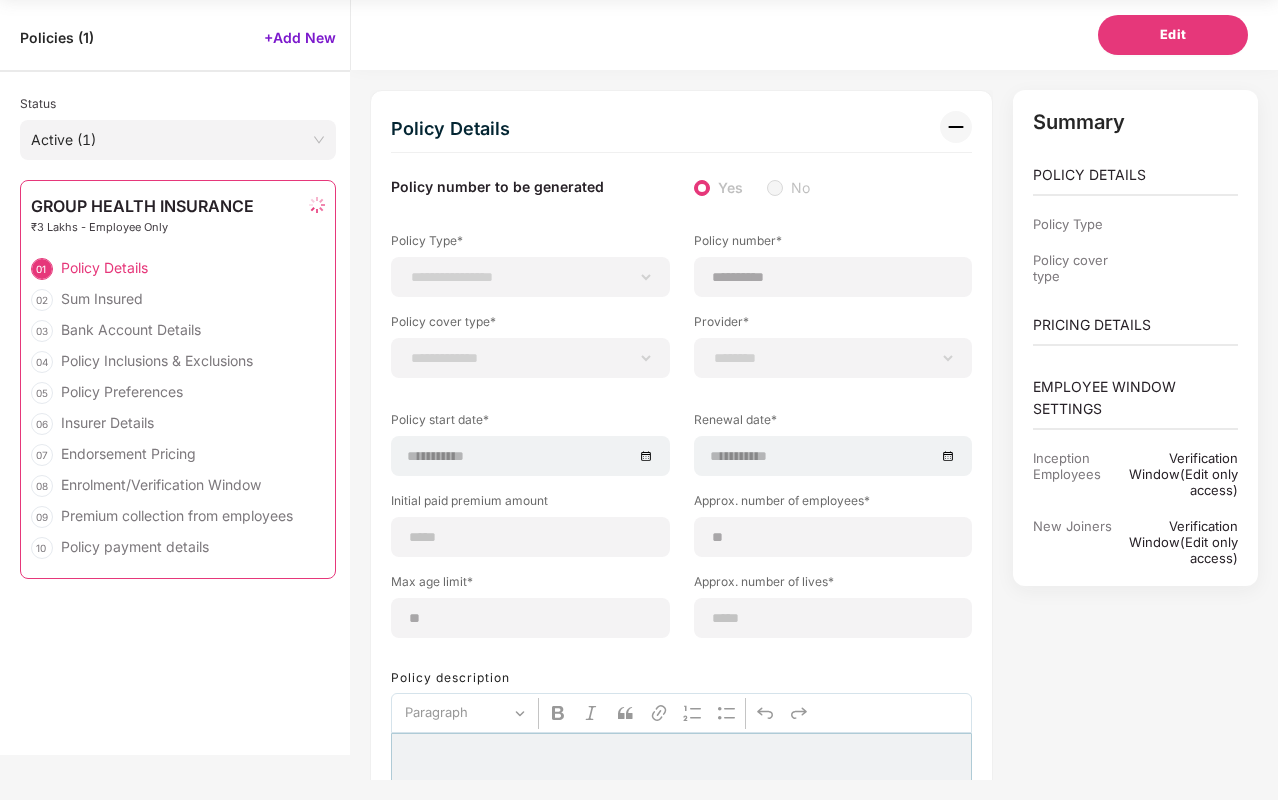 select on "**********" 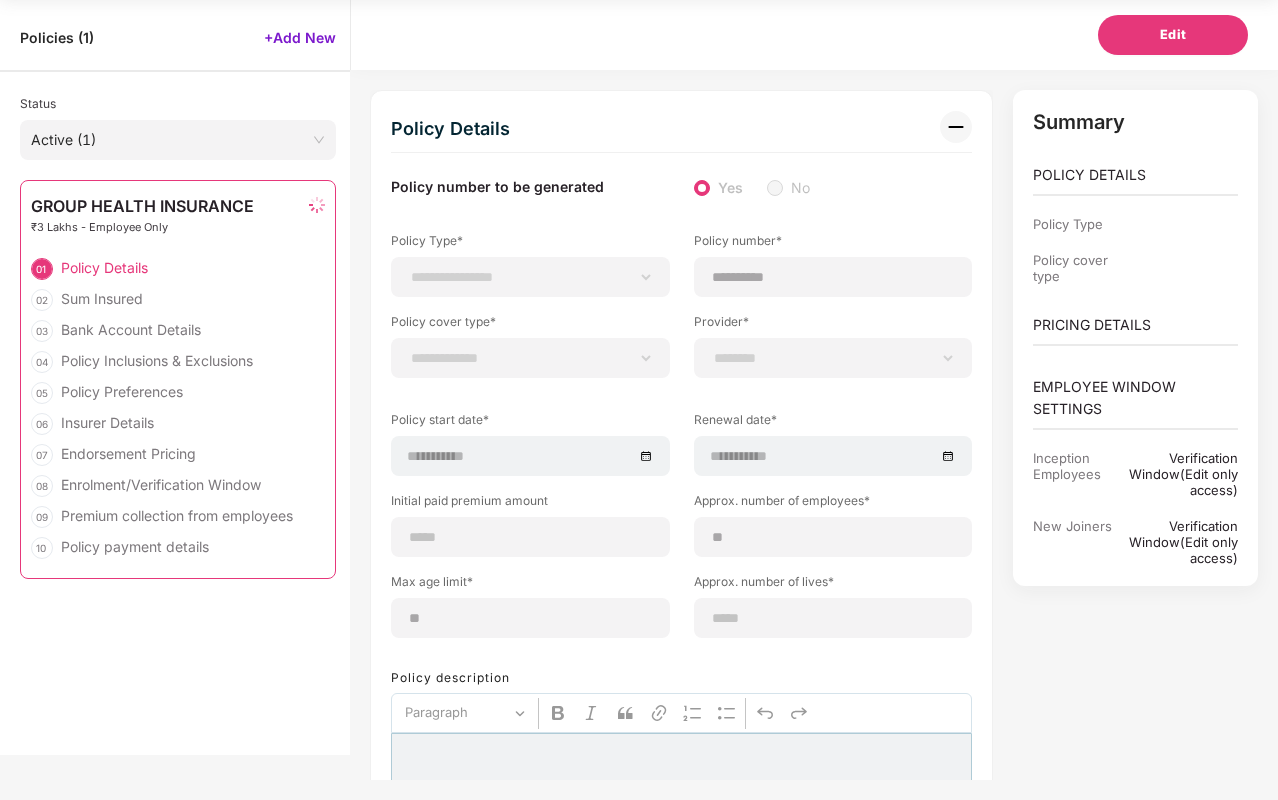 select on "**********" 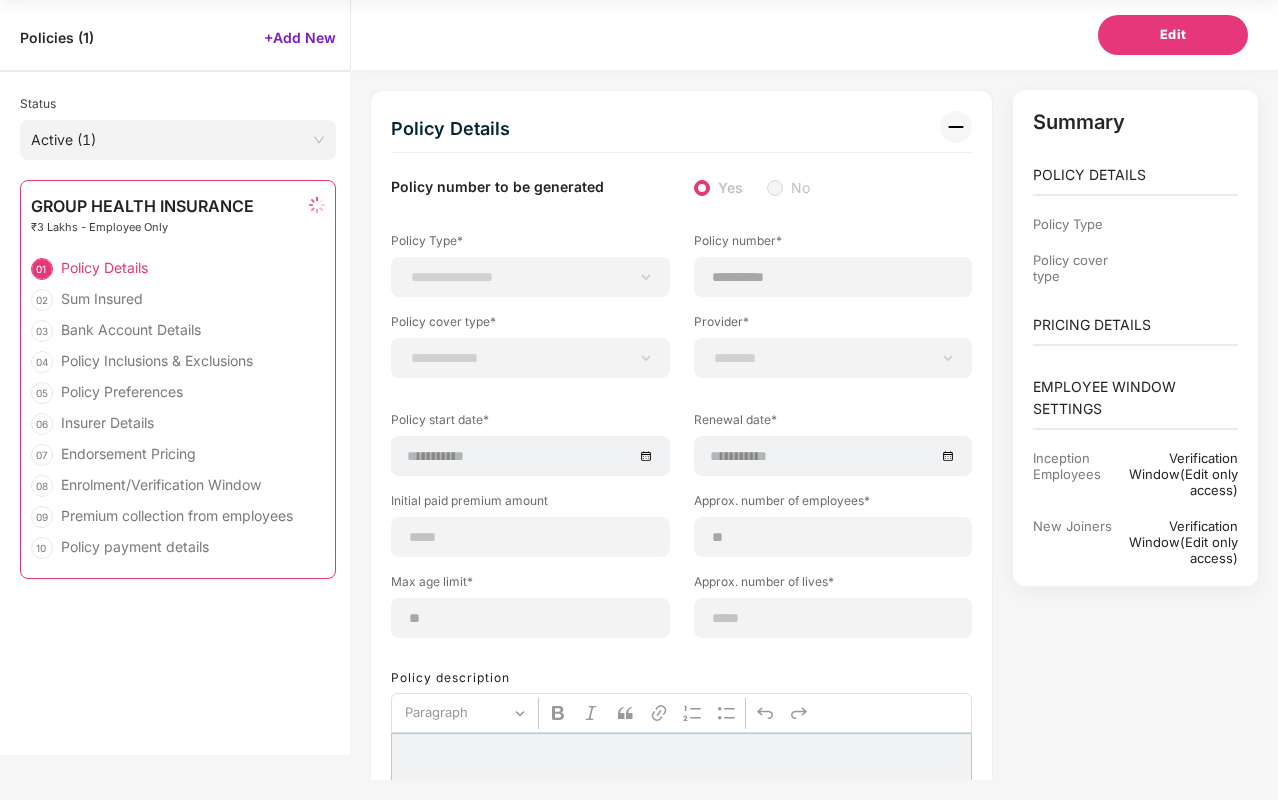 select on "*" 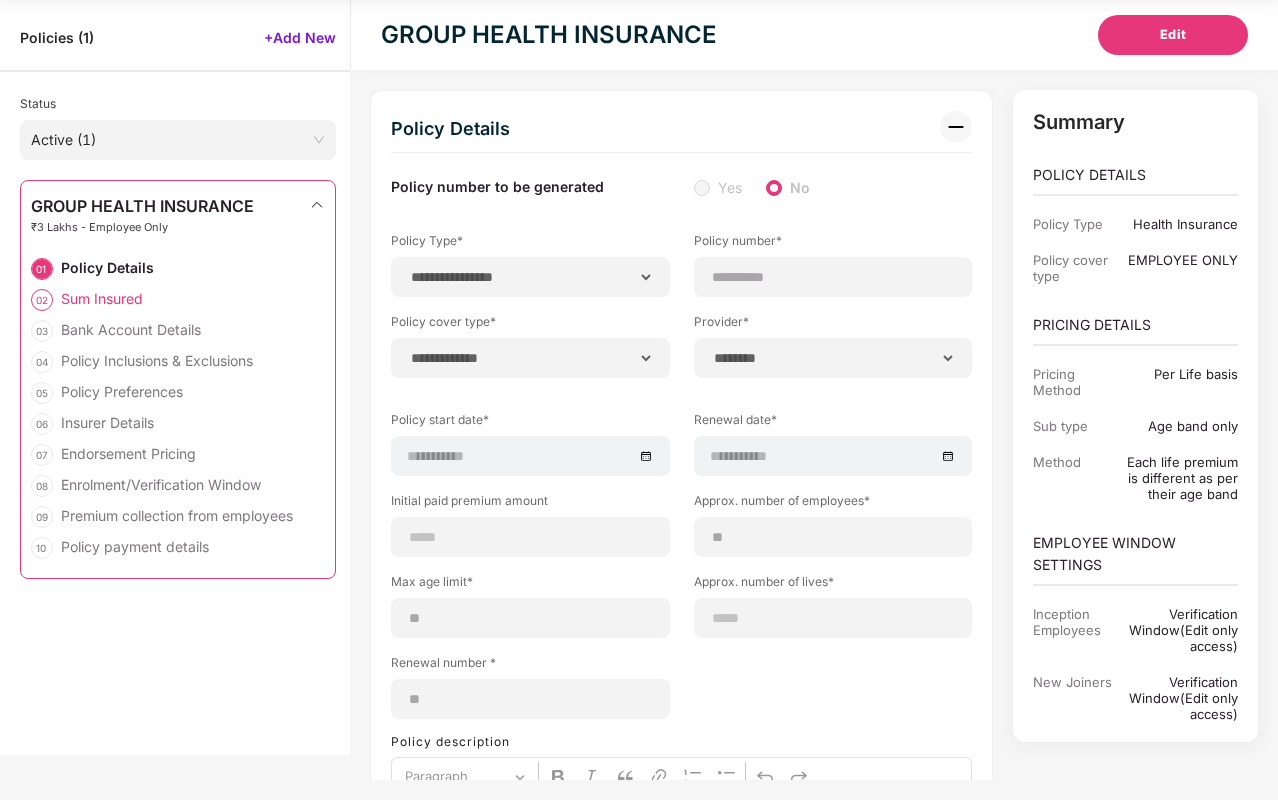 click on "Sum Insured" at bounding box center [102, 298] 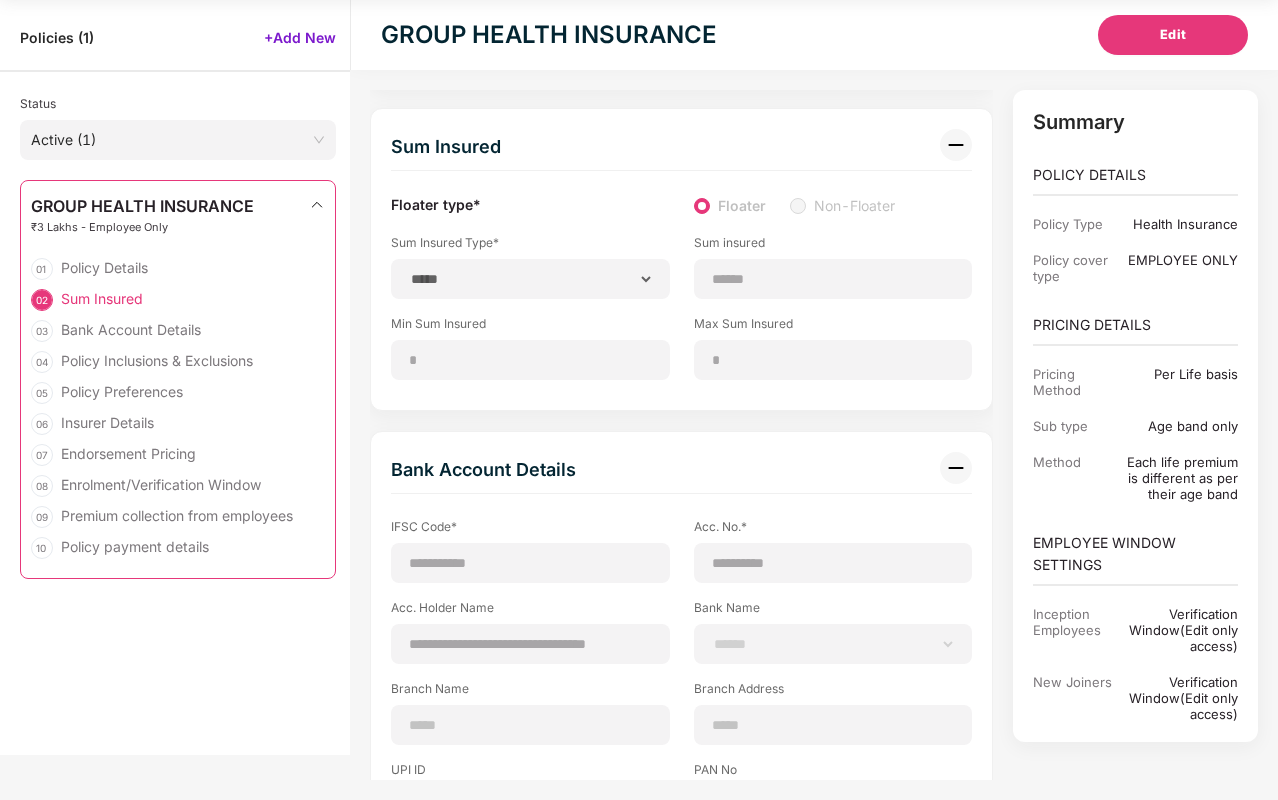 scroll, scrollTop: 996, scrollLeft: 0, axis: vertical 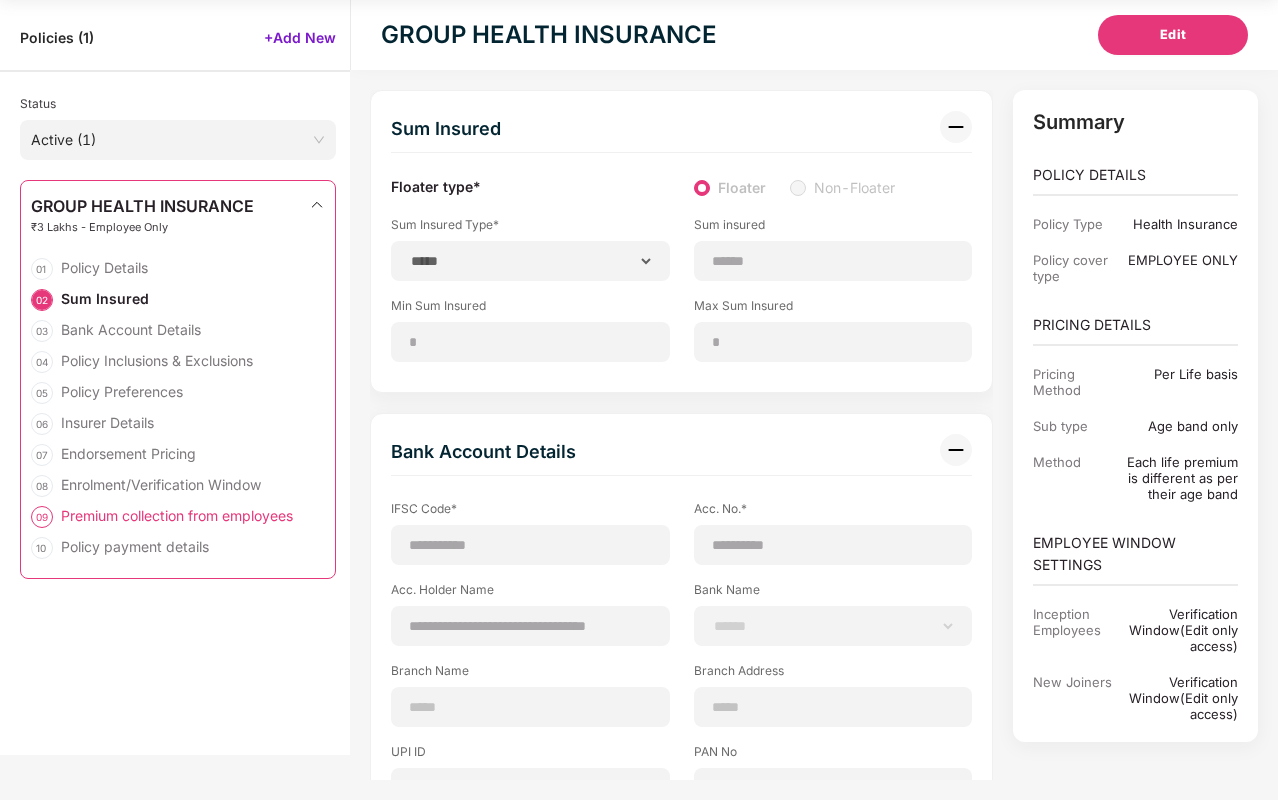 click on "Premium collection from employees" at bounding box center (177, 515) 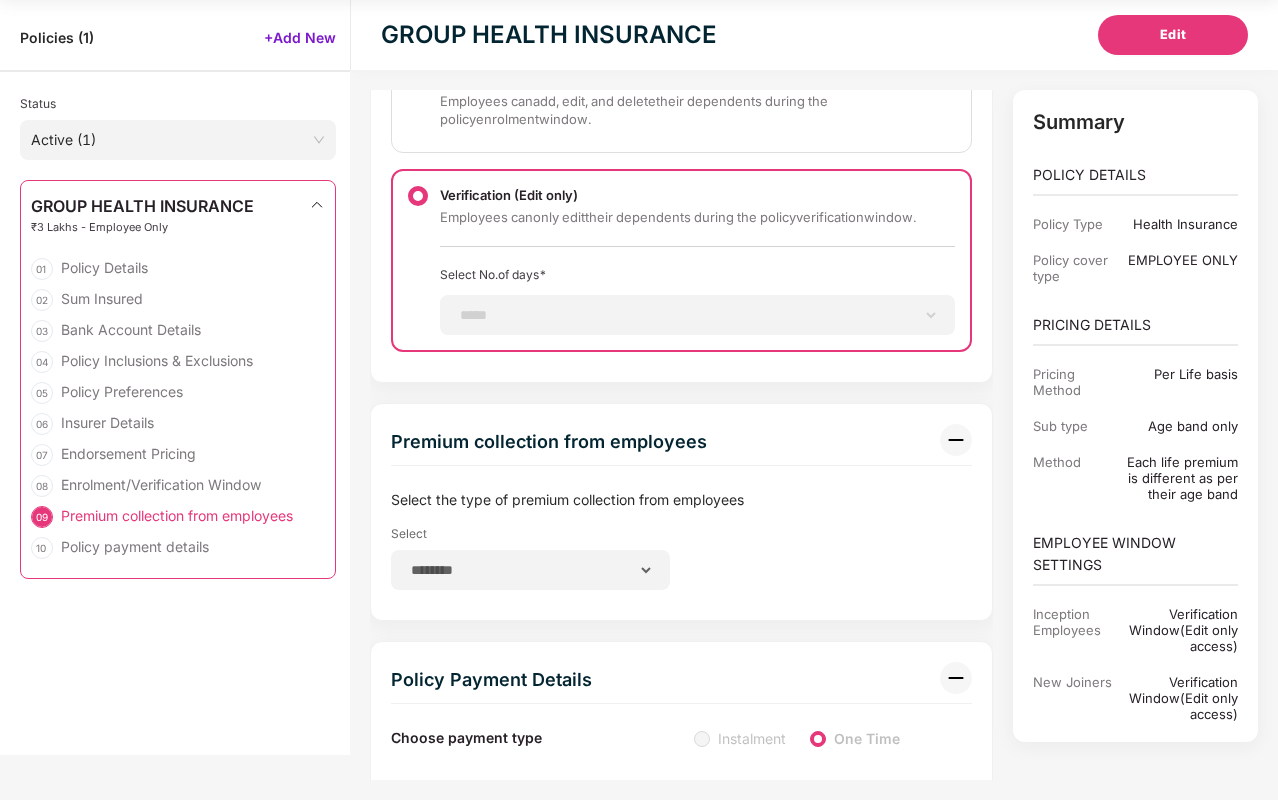scroll, scrollTop: 8441, scrollLeft: 0, axis: vertical 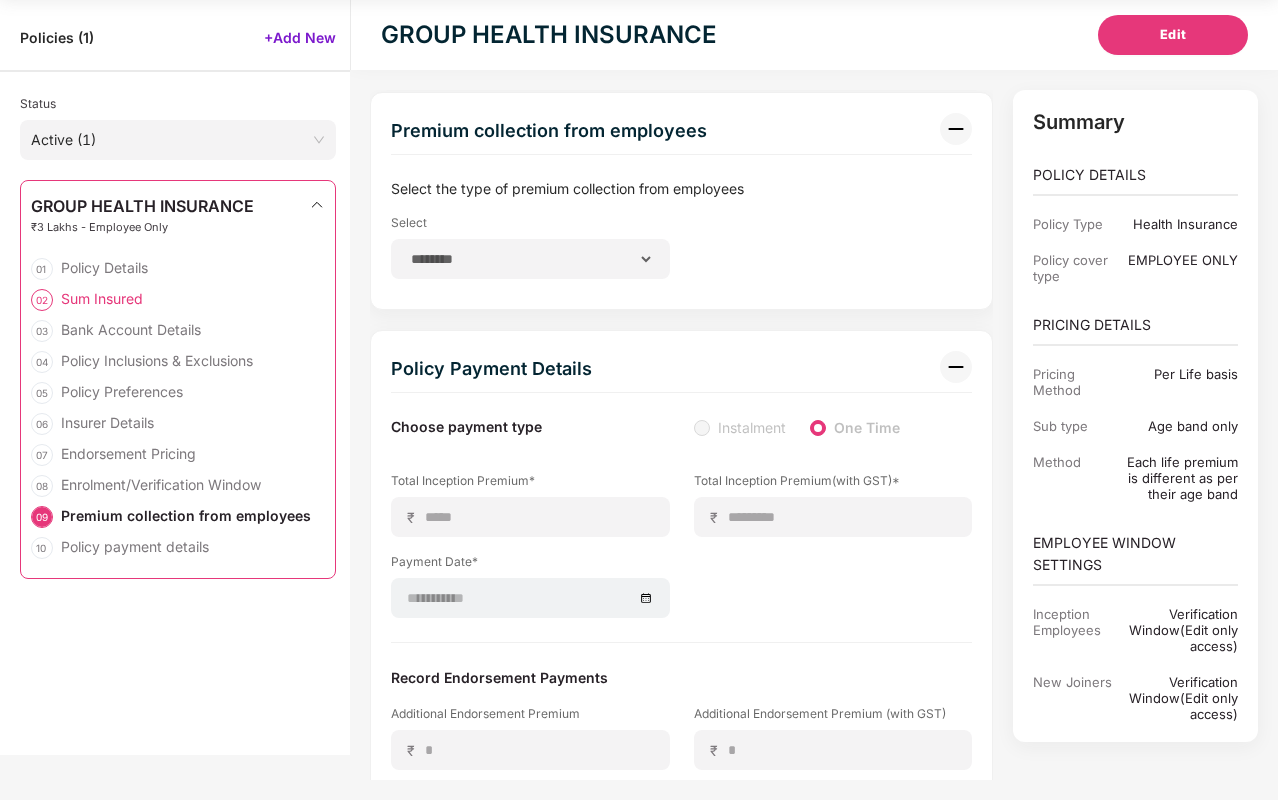 click on "Sum Insured" at bounding box center (102, 298) 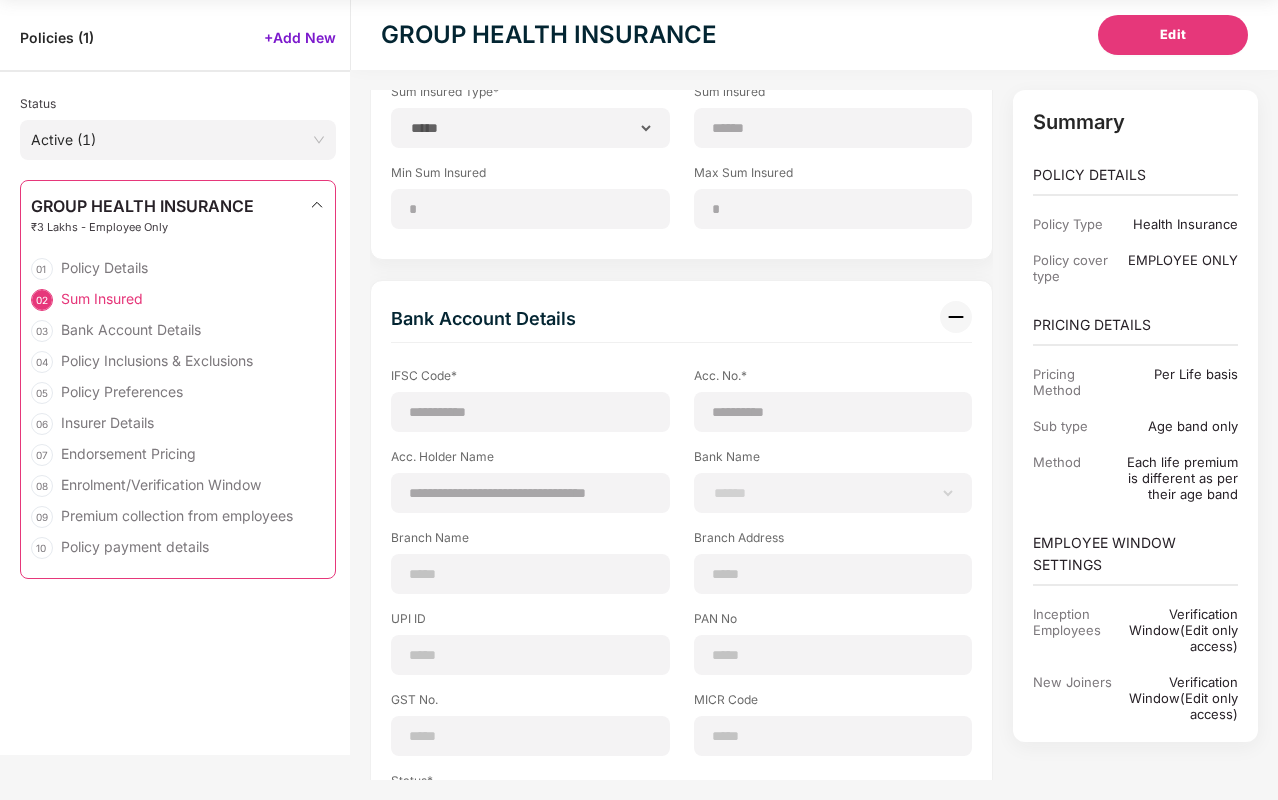 scroll, scrollTop: 996, scrollLeft: 0, axis: vertical 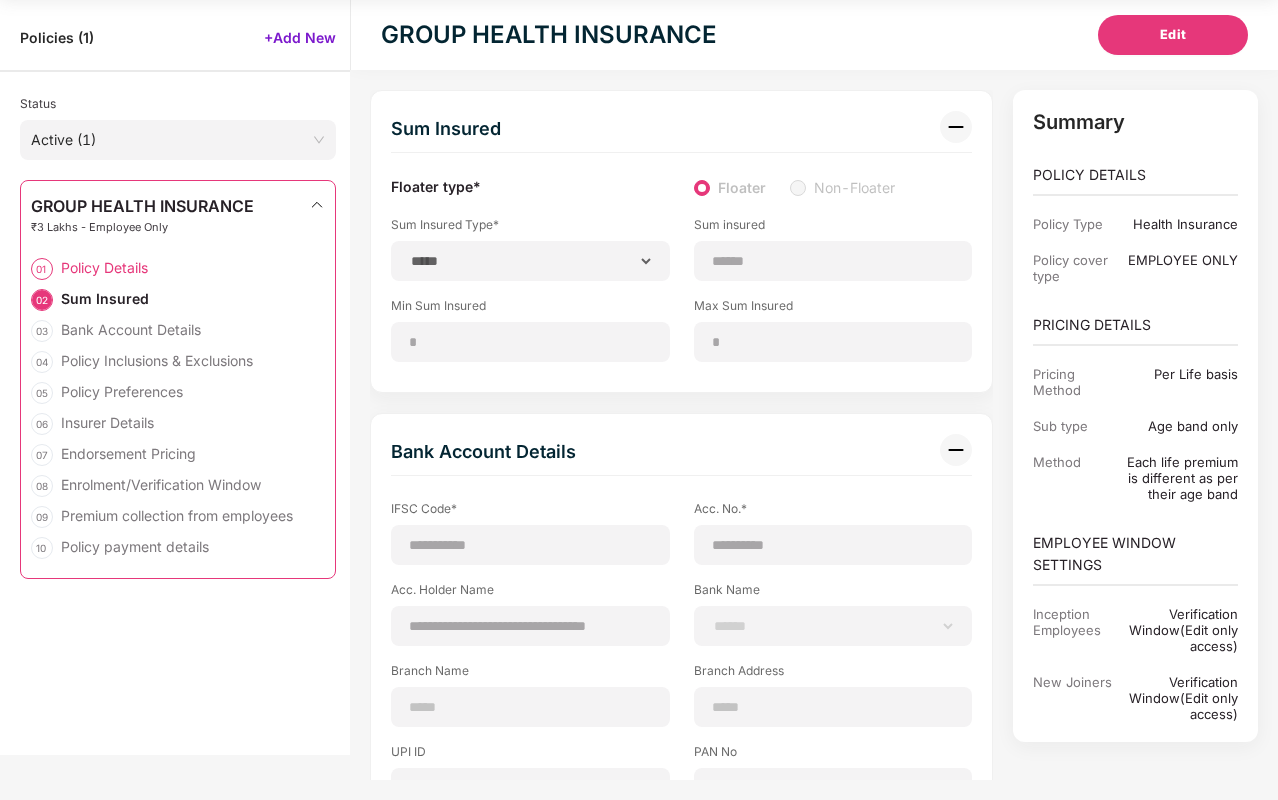 click on "Policy Details" at bounding box center [104, 267] 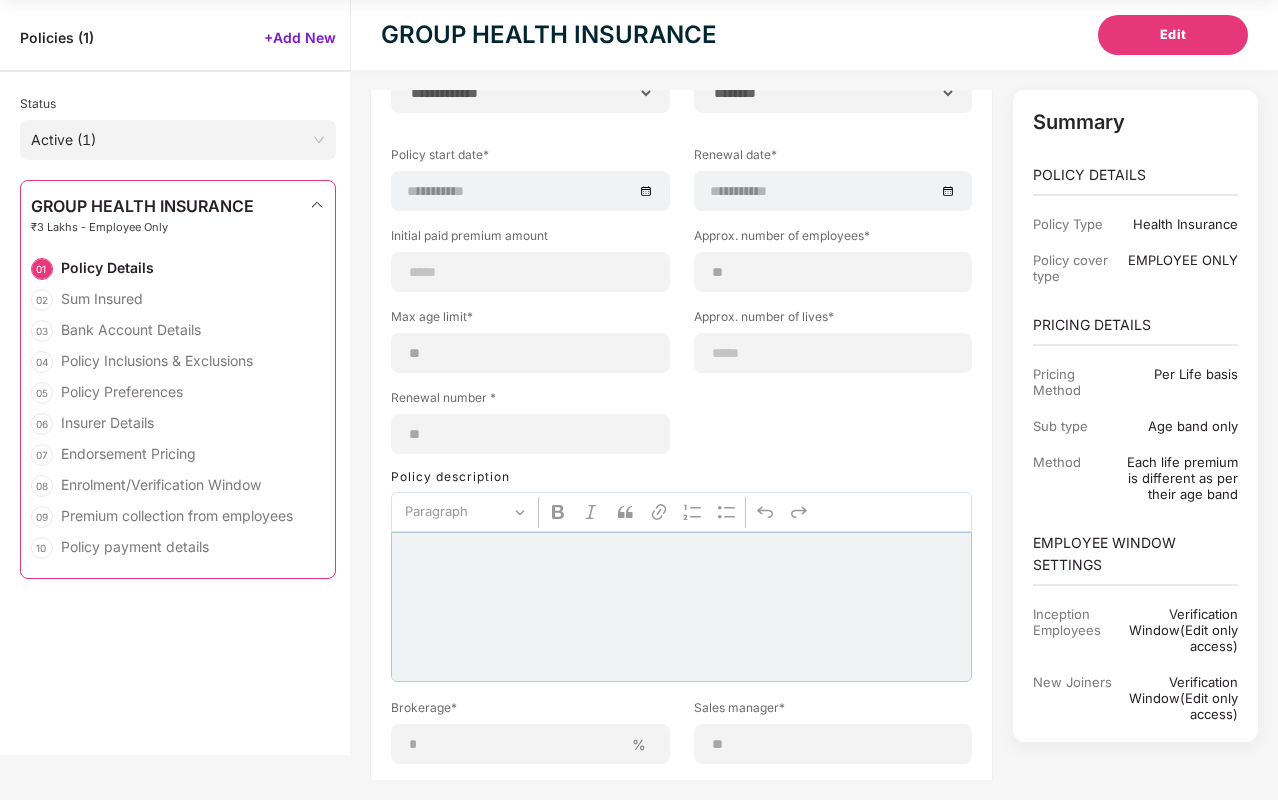 scroll, scrollTop: 0, scrollLeft: 0, axis: both 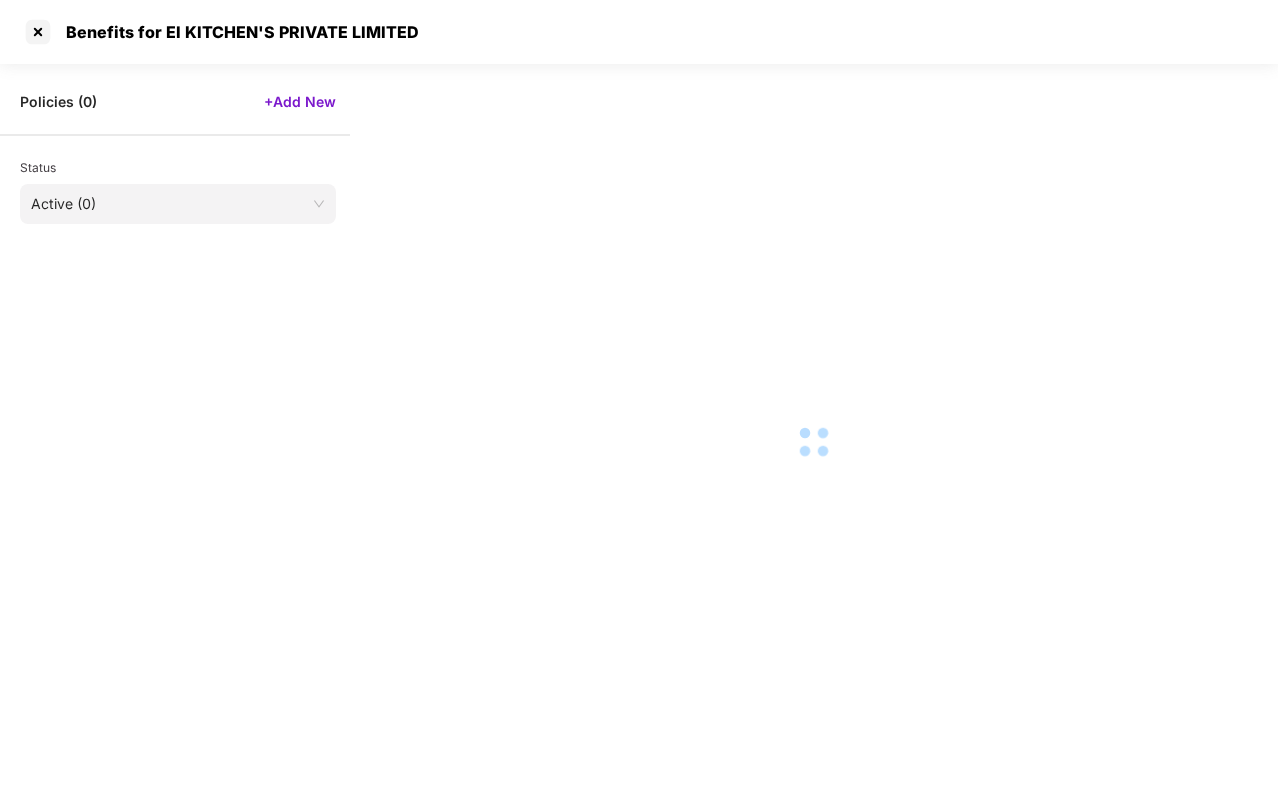 select on "**********" 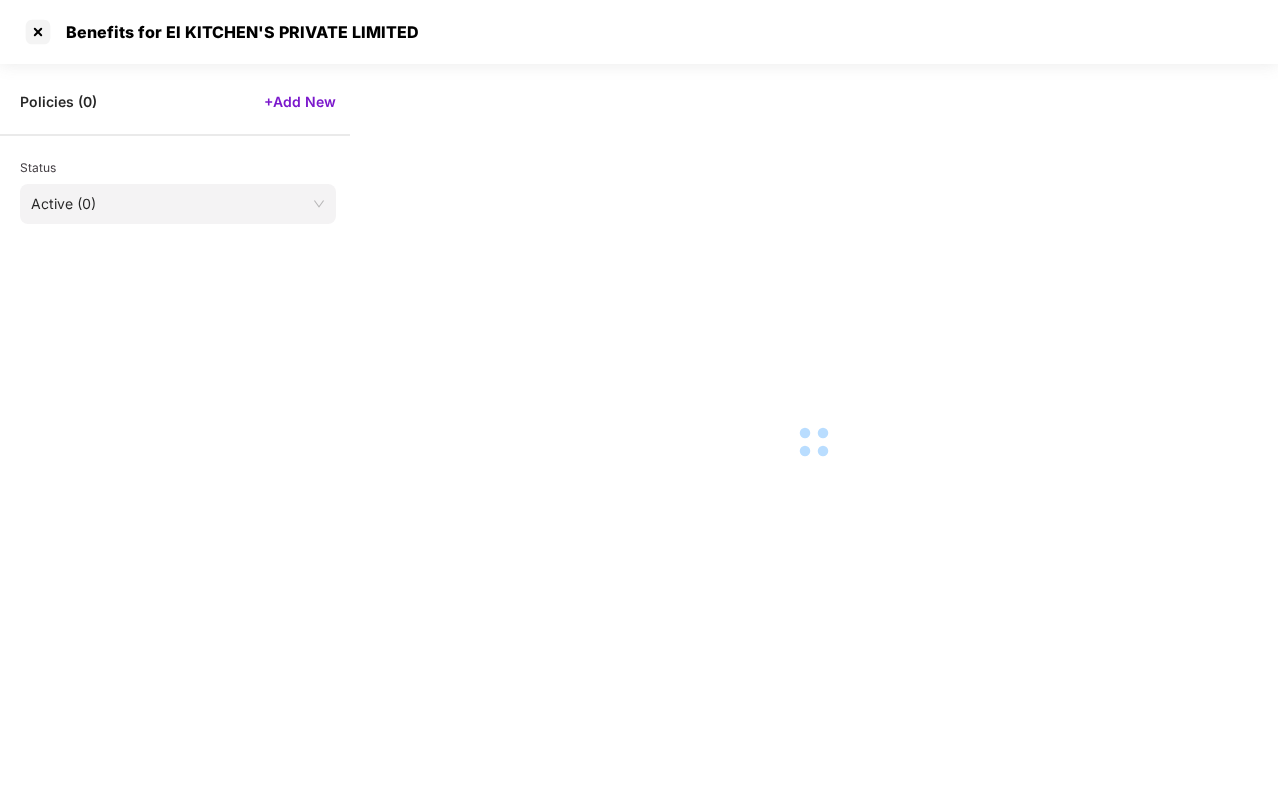 select on "*****" 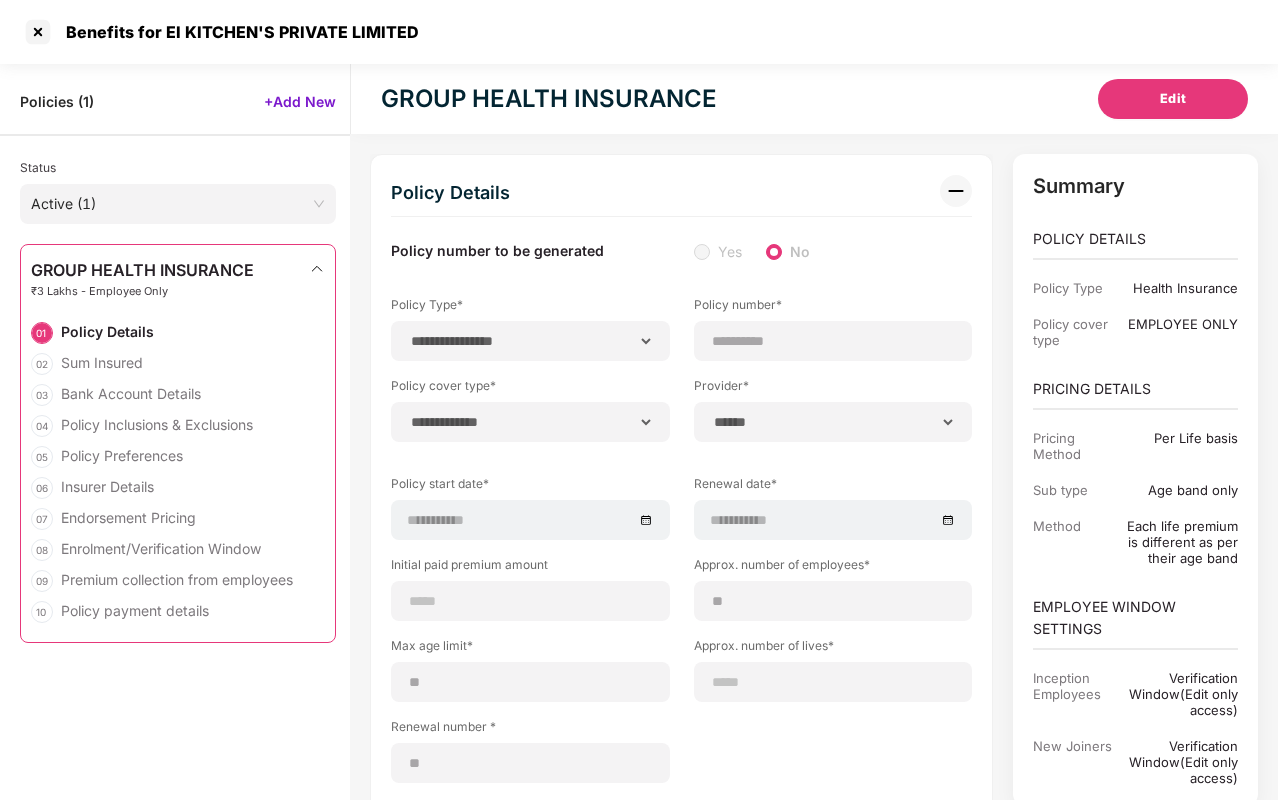 scroll, scrollTop: 0, scrollLeft: 0, axis: both 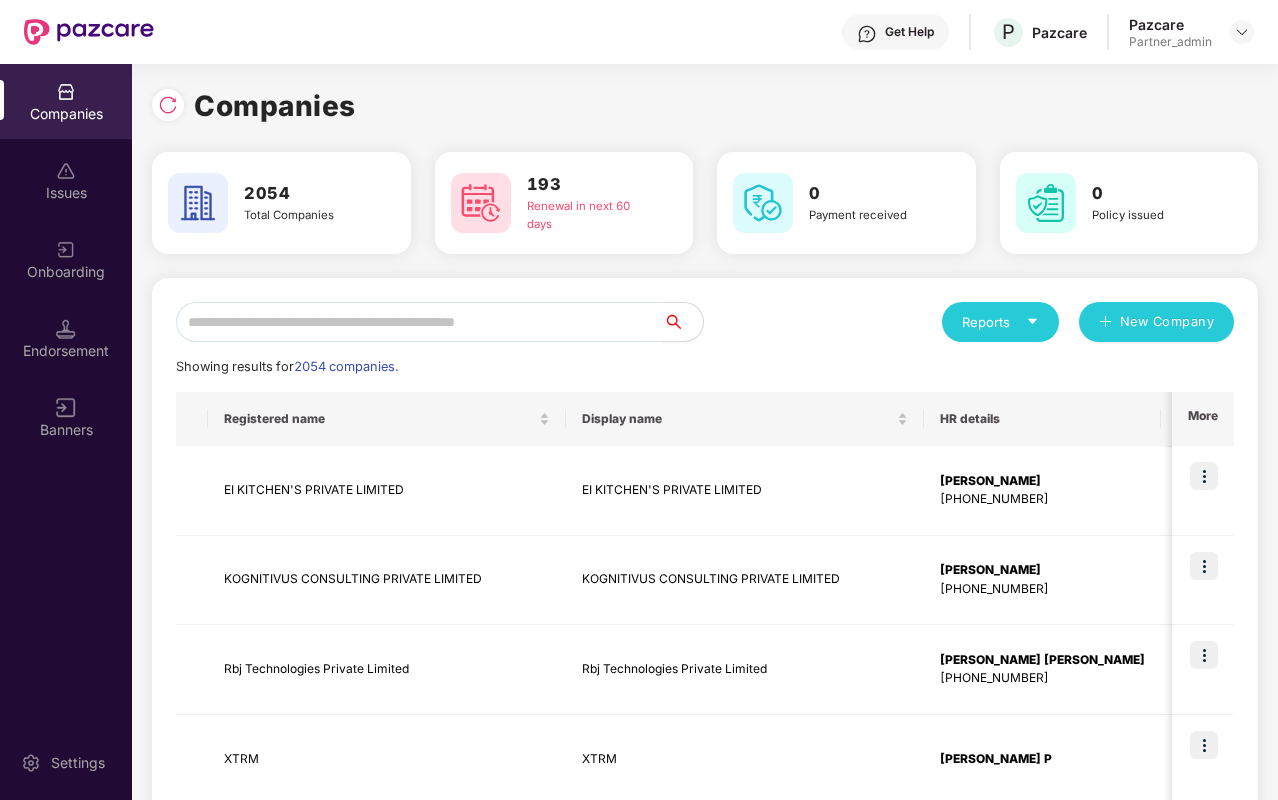 click at bounding box center [419, 322] 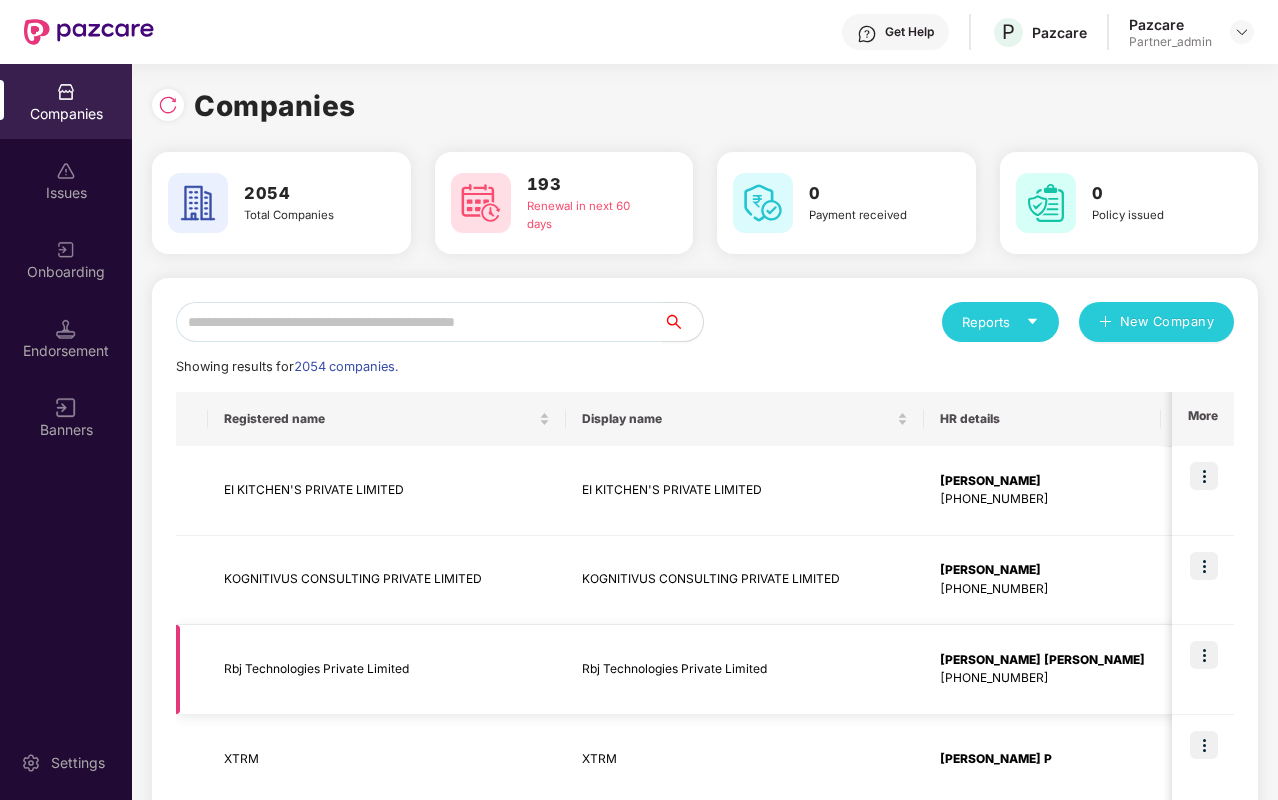 scroll, scrollTop: 167, scrollLeft: 0, axis: vertical 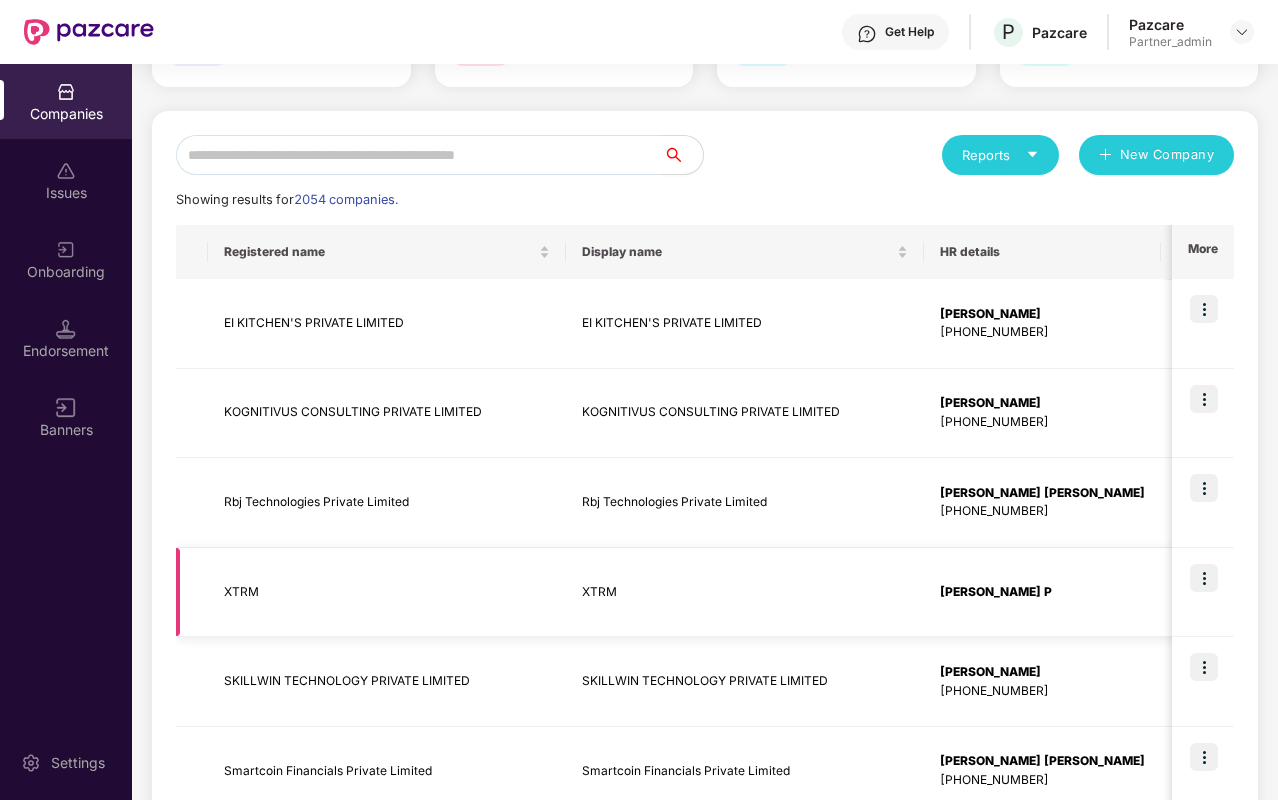 click at bounding box center (1203, 593) 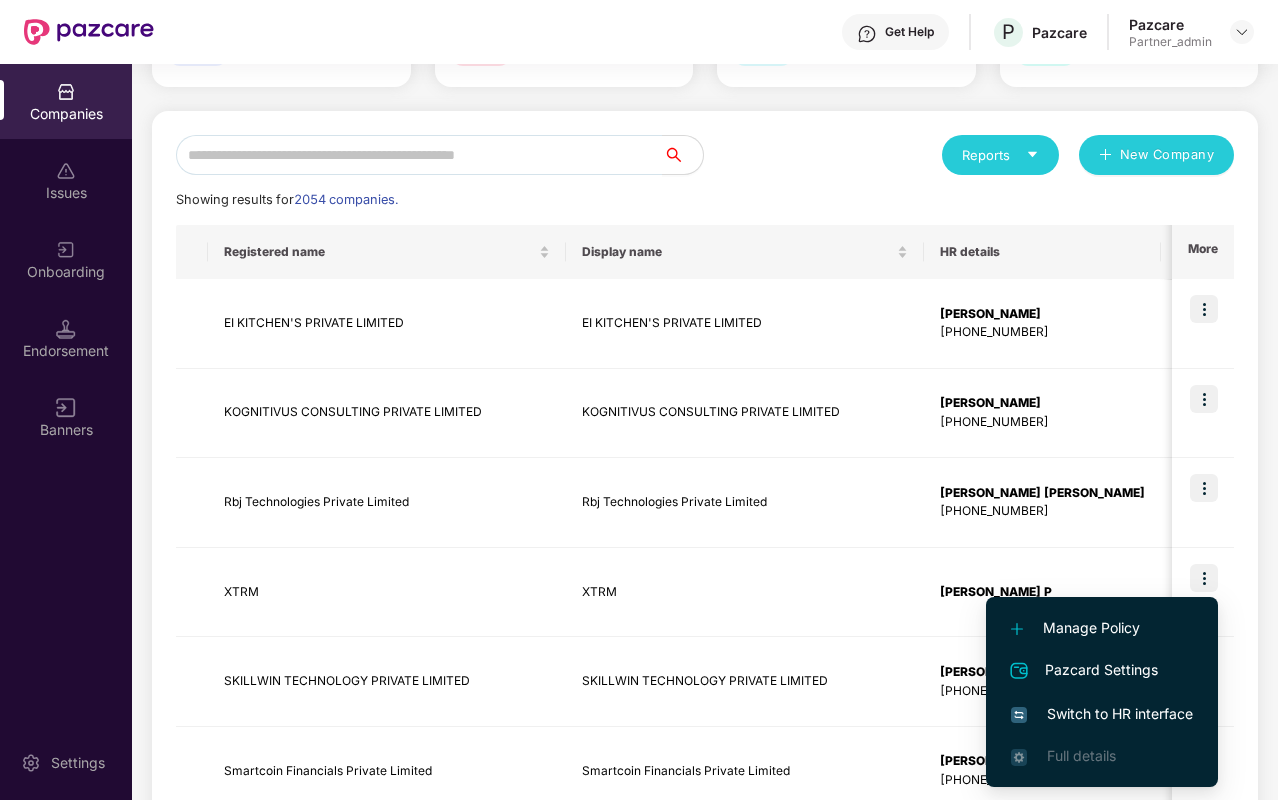 click on "Manage Policy" at bounding box center (1102, 628) 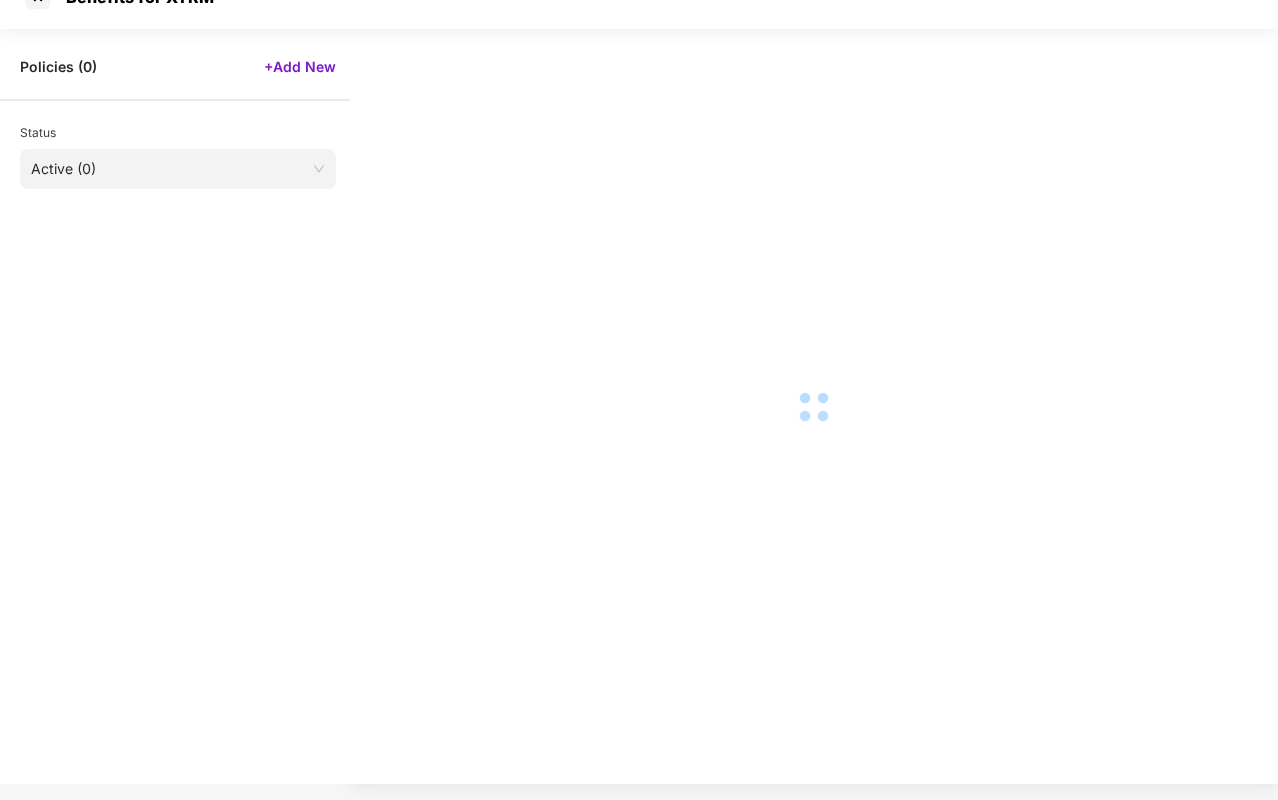 scroll, scrollTop: 0, scrollLeft: 0, axis: both 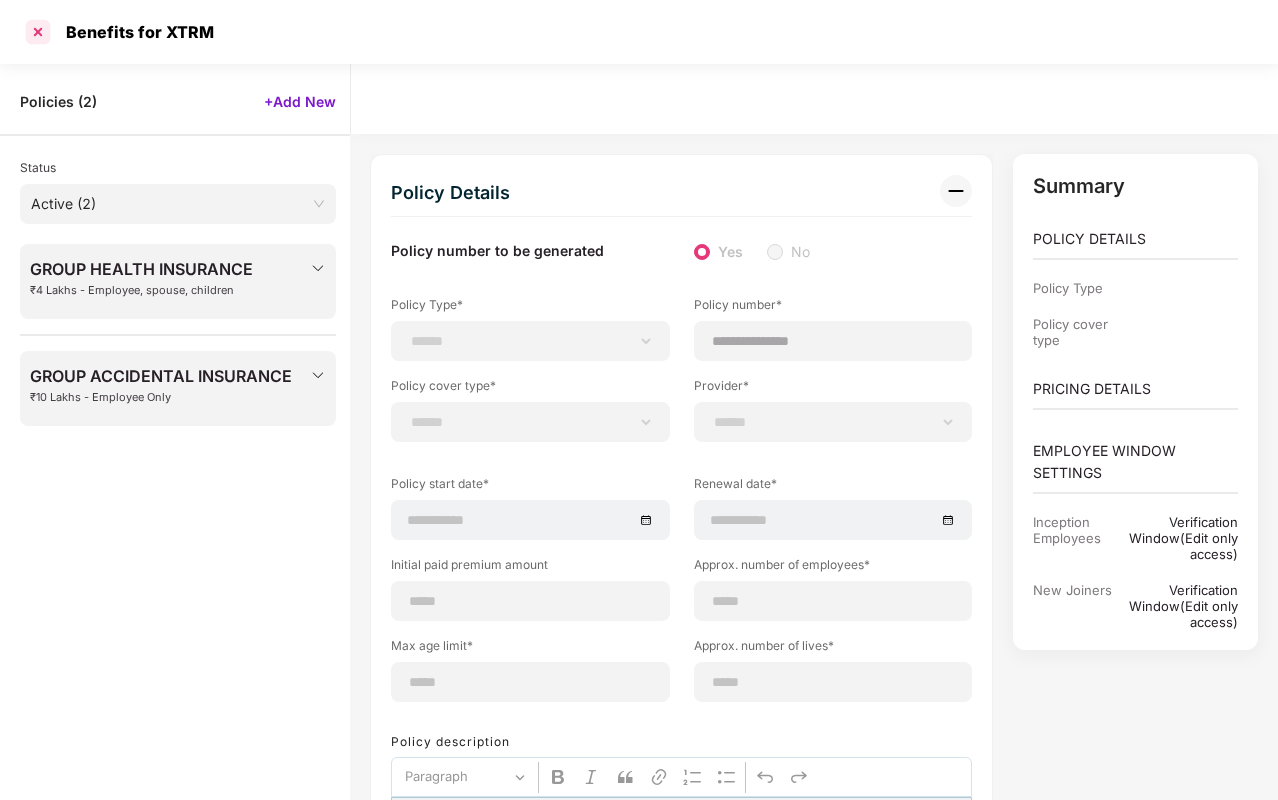click at bounding box center [38, 32] 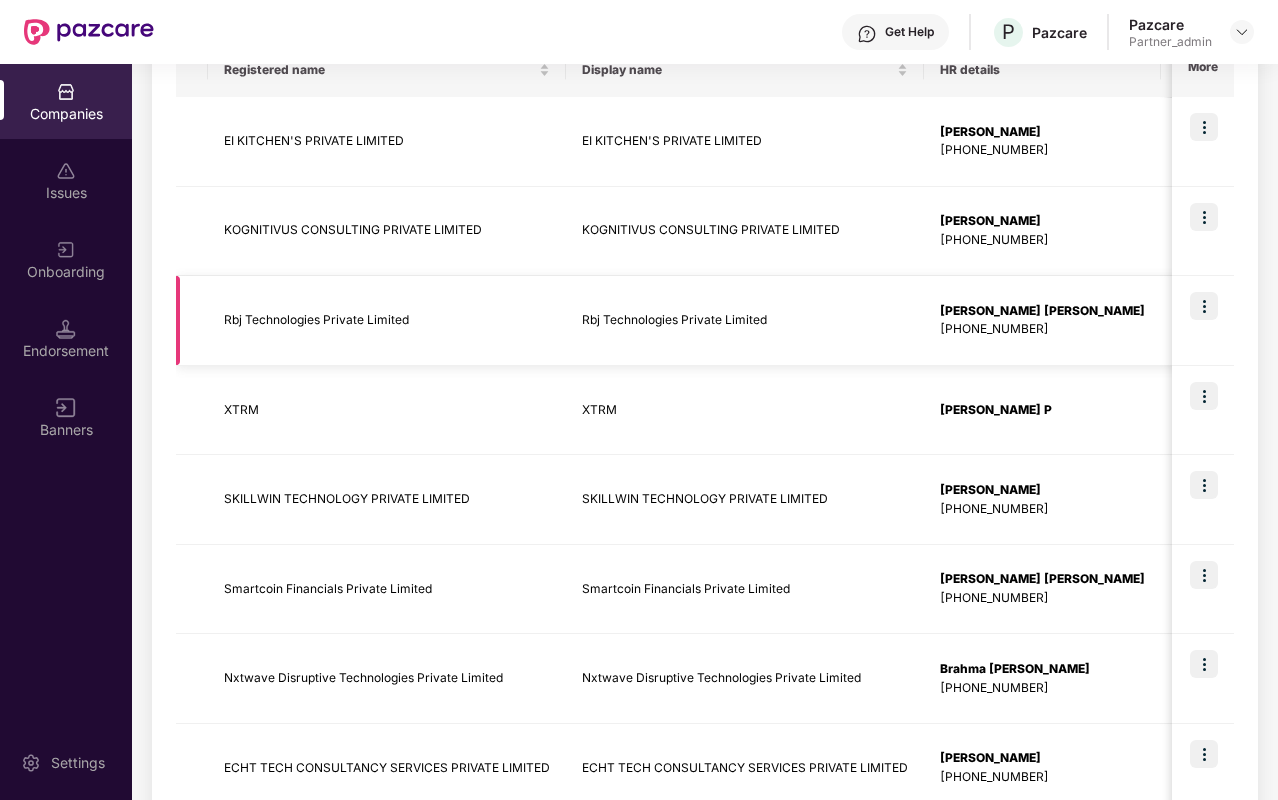 scroll, scrollTop: 400, scrollLeft: 0, axis: vertical 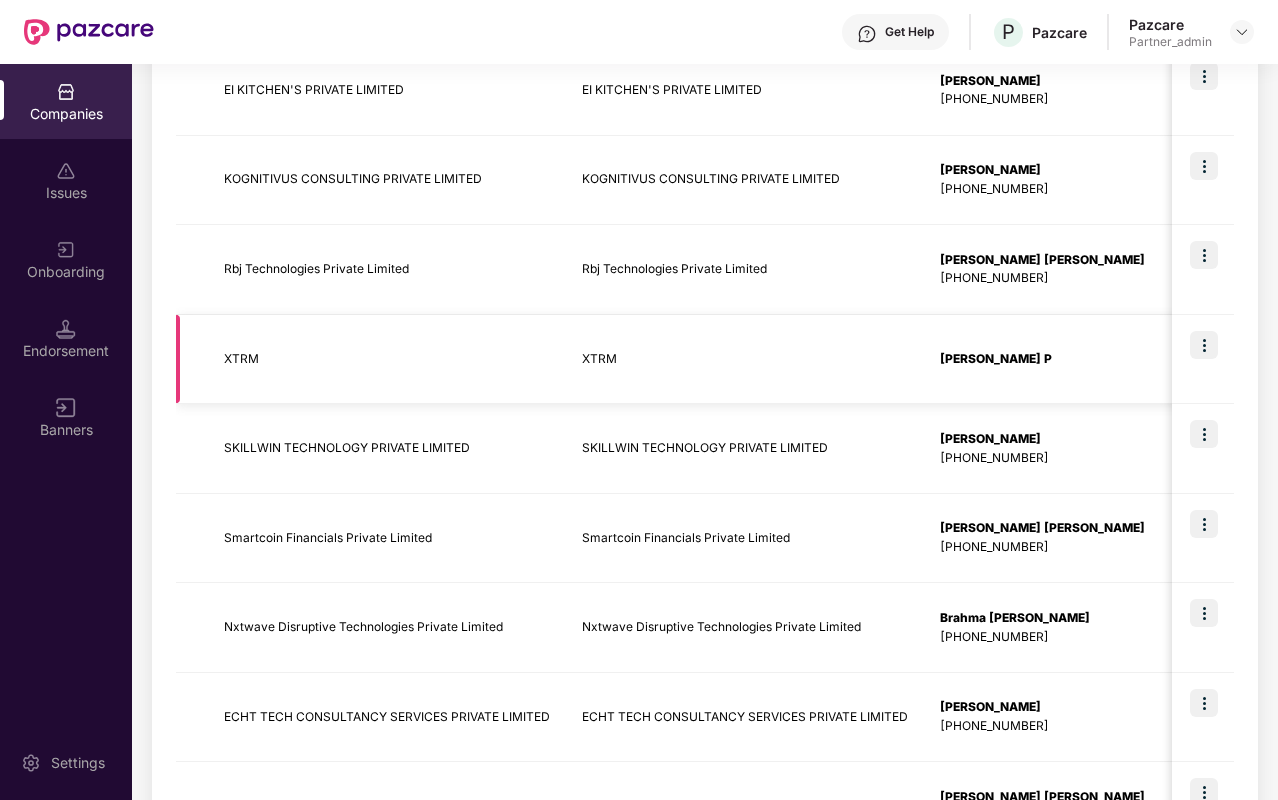 click at bounding box center (1204, 345) 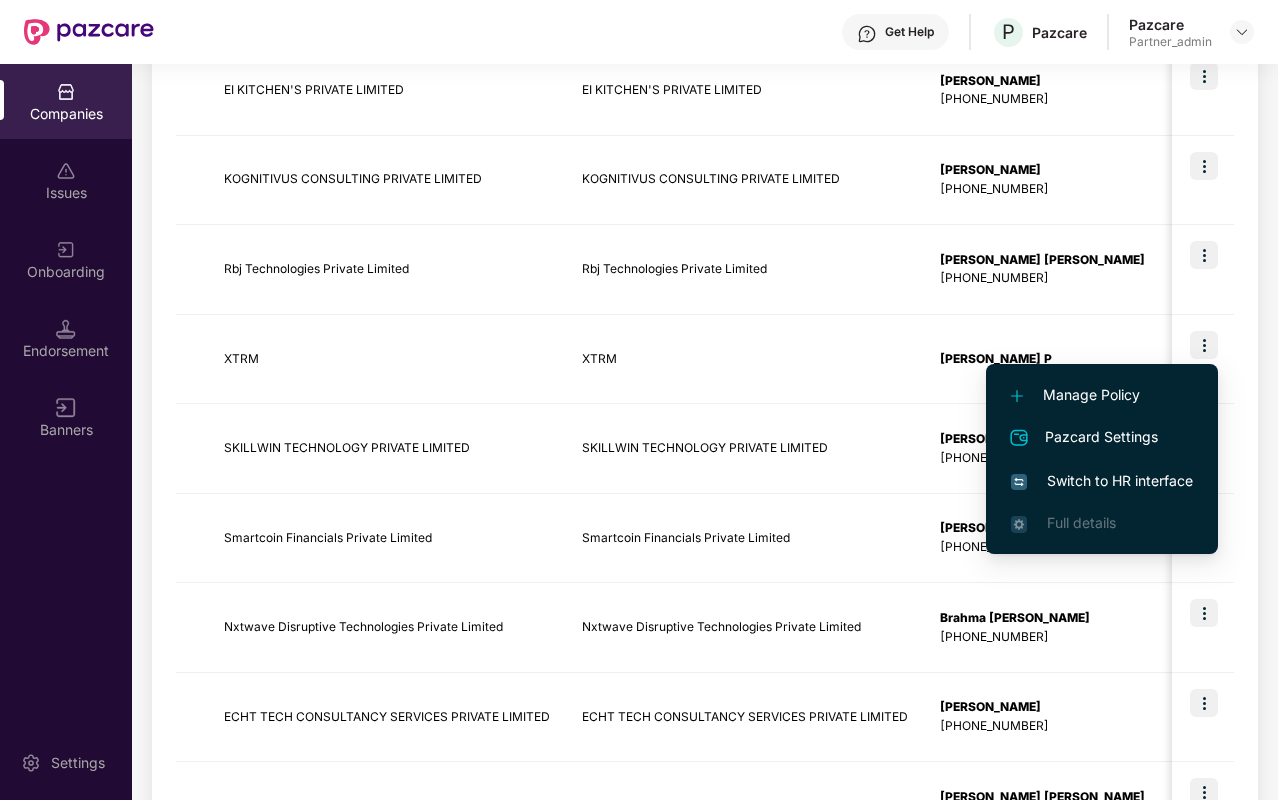 click on "Manage Policy" at bounding box center [1102, 395] 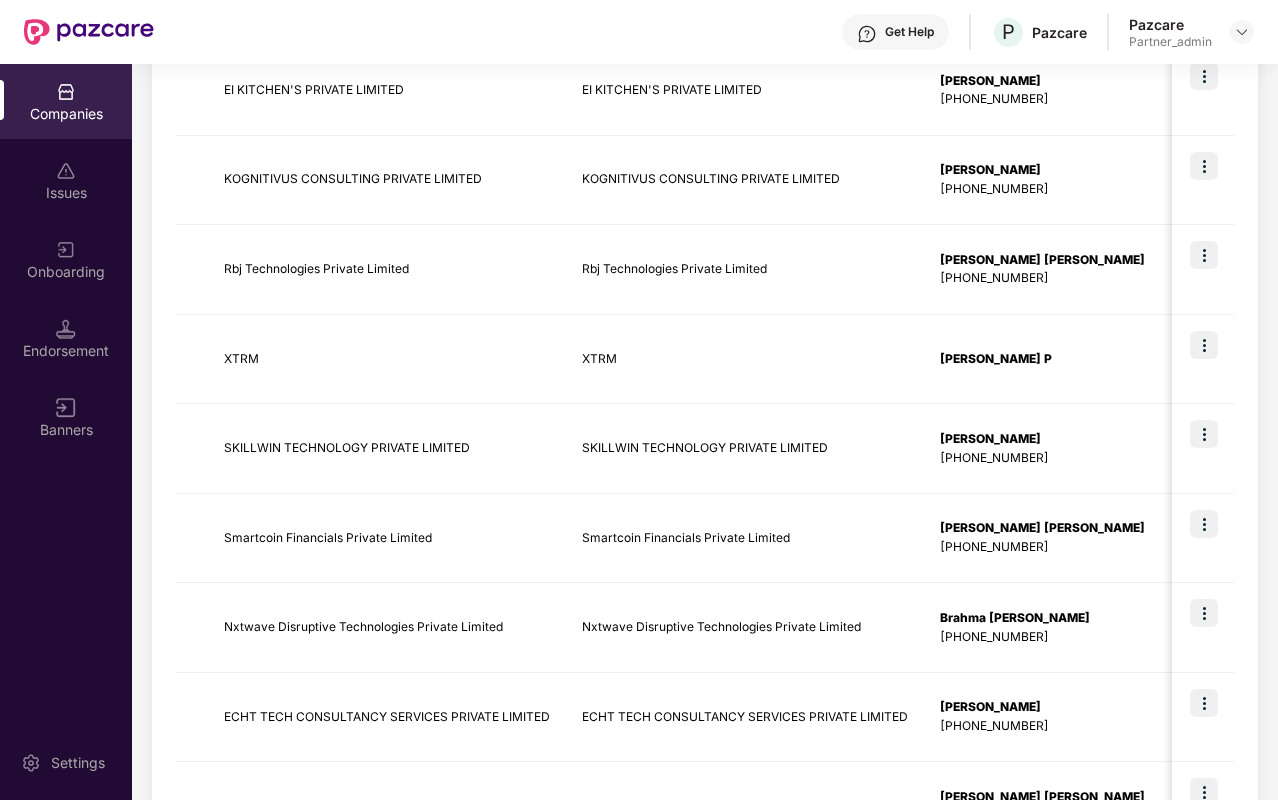 scroll, scrollTop: 0, scrollLeft: 0, axis: both 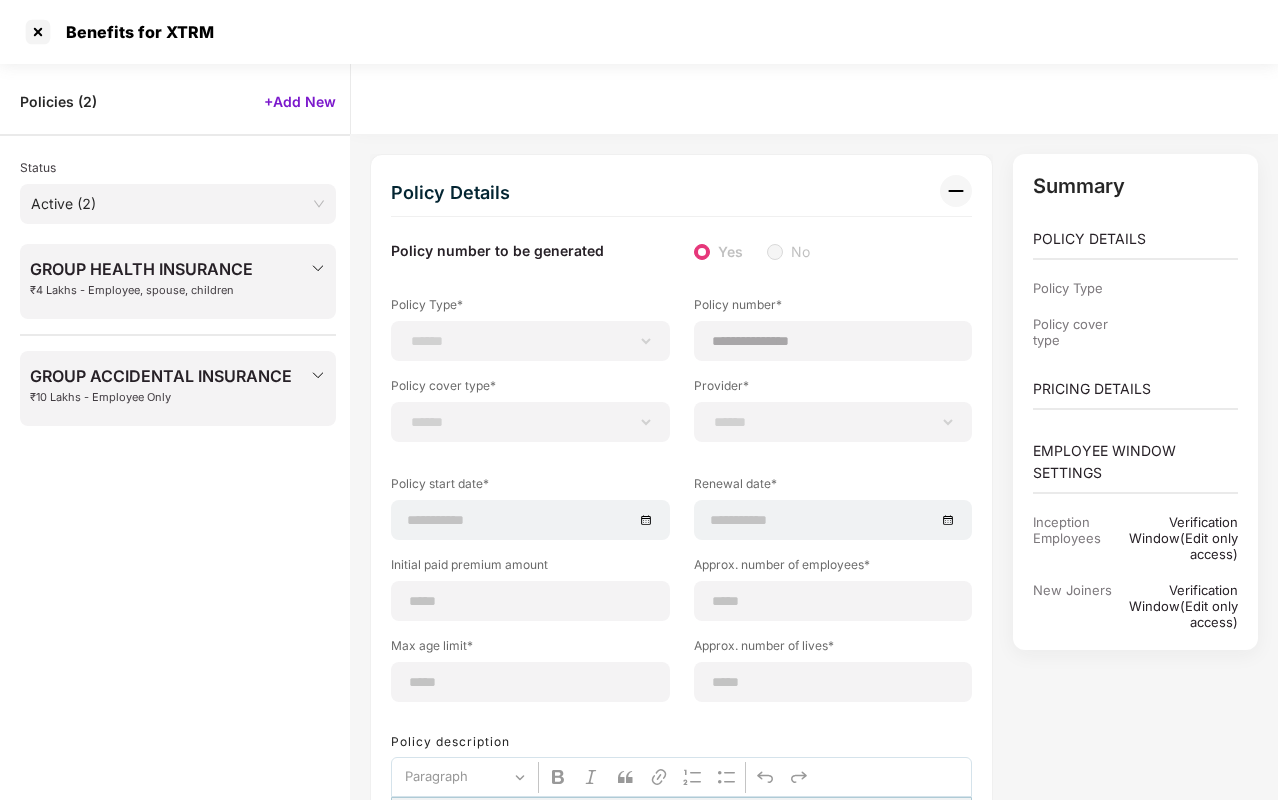 click on "₹4 Lakhs - Employee, spouse, children" at bounding box center [141, 290] 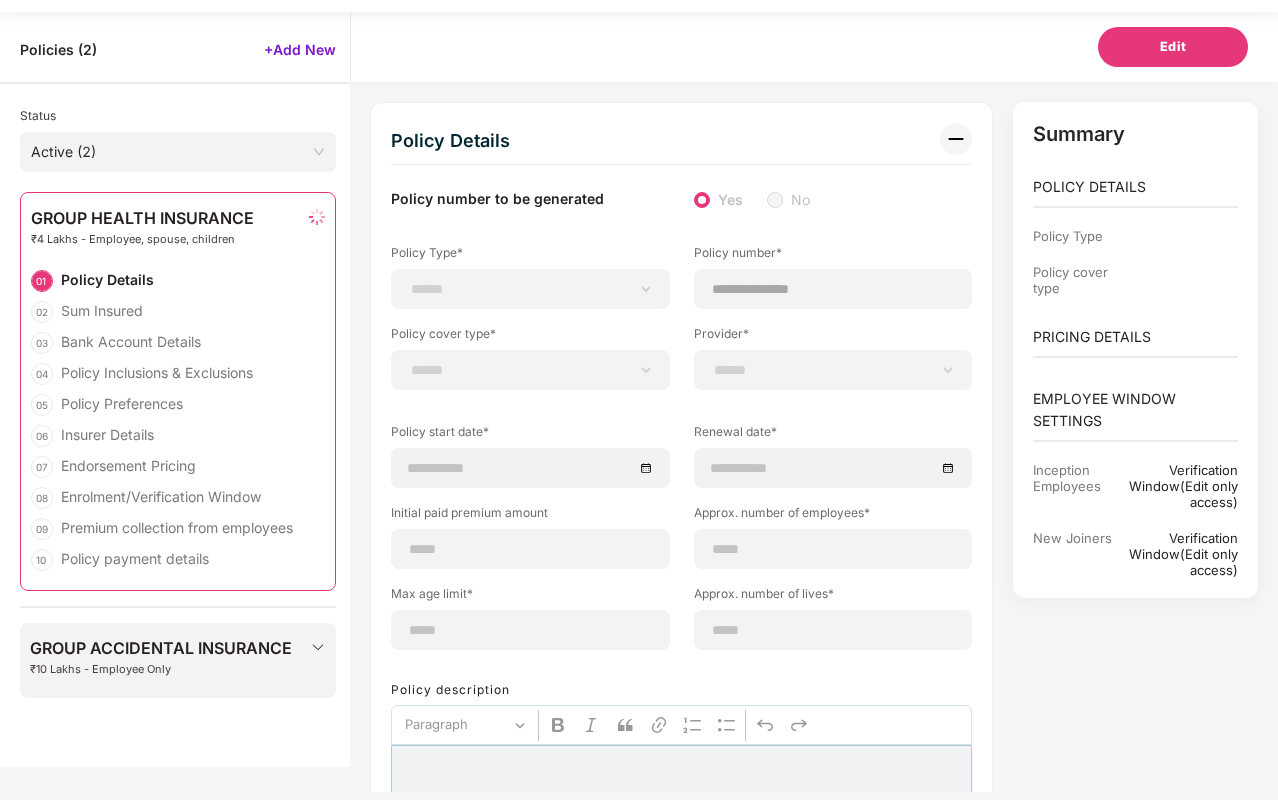 scroll, scrollTop: 64, scrollLeft: 0, axis: vertical 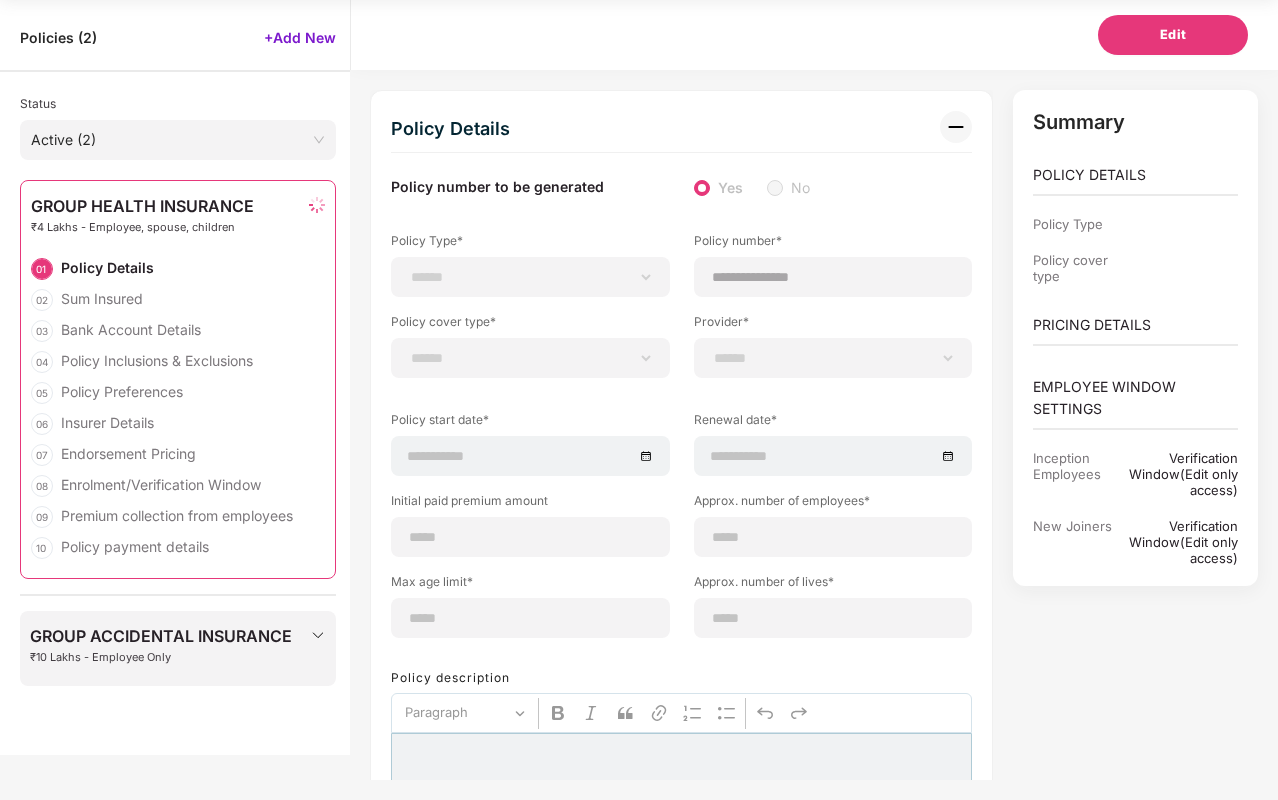 select on "**********" 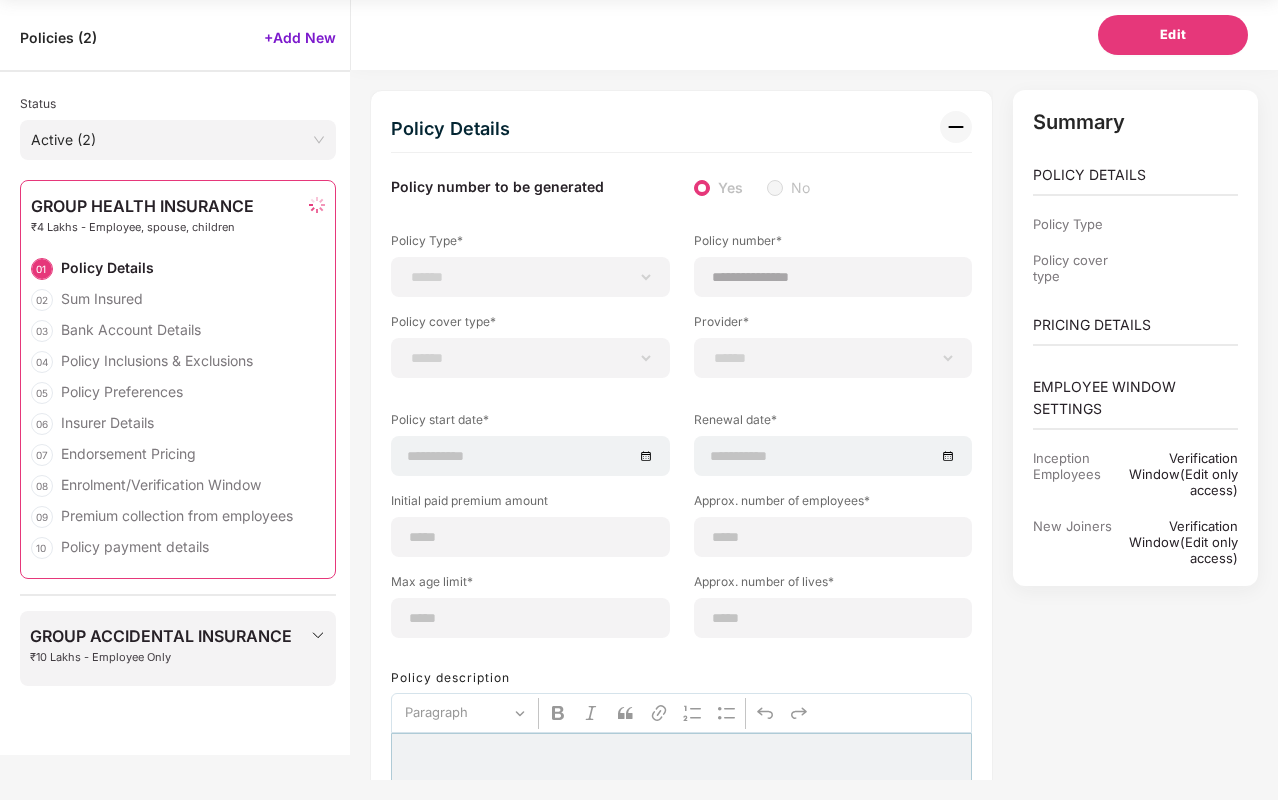 type on "********" 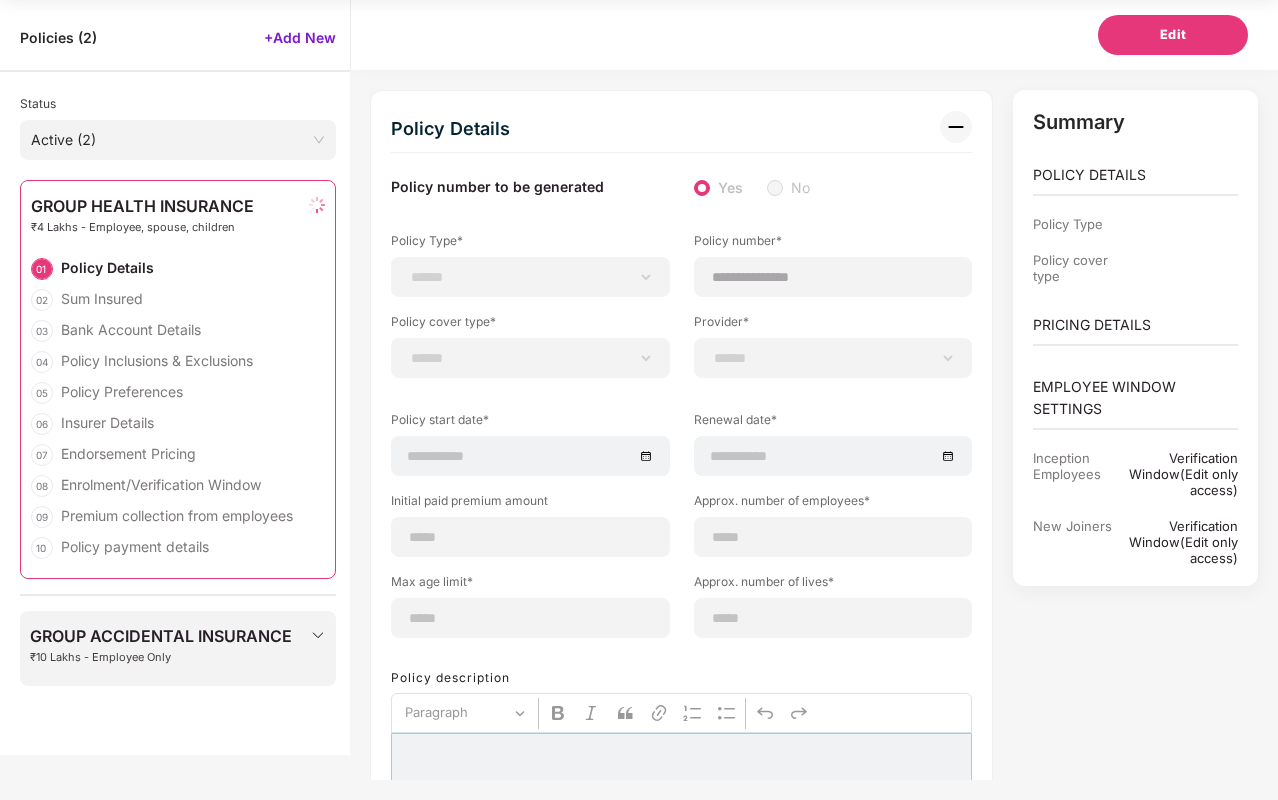select on "**********" 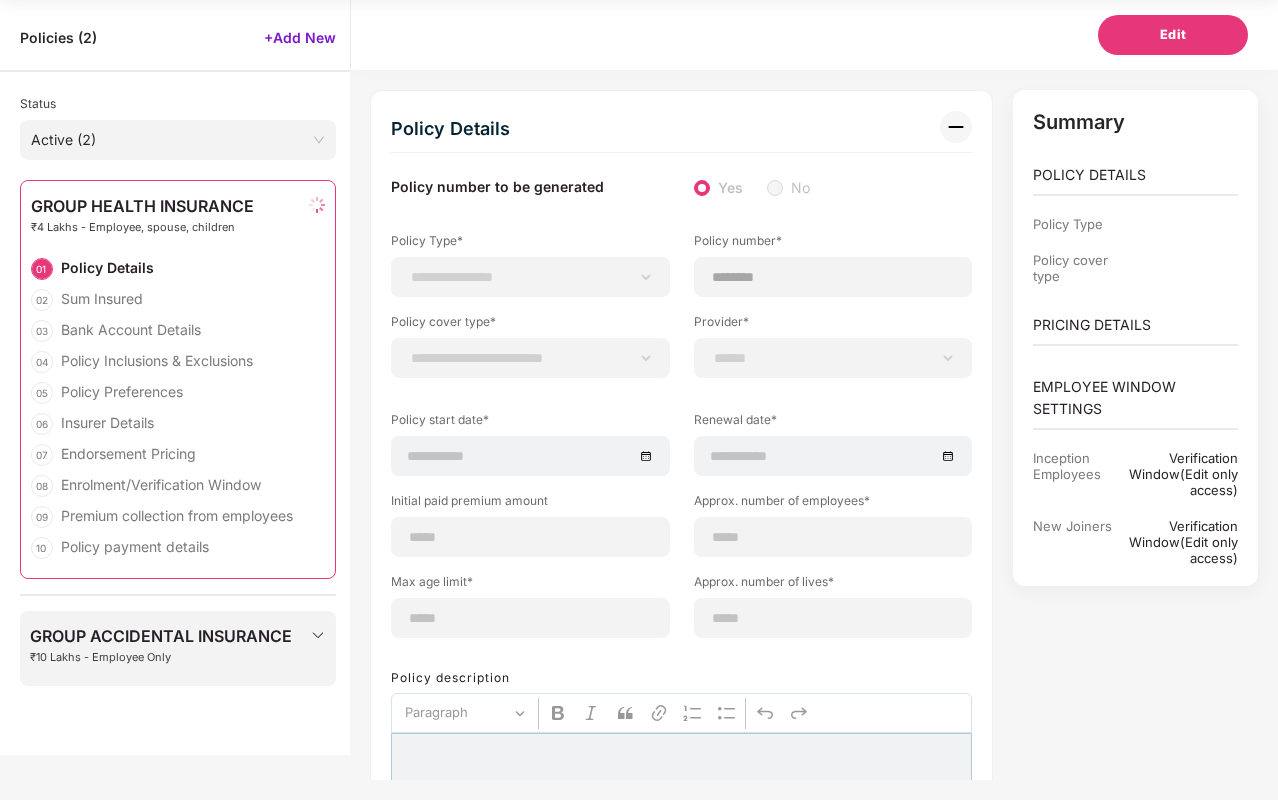 select on "****" 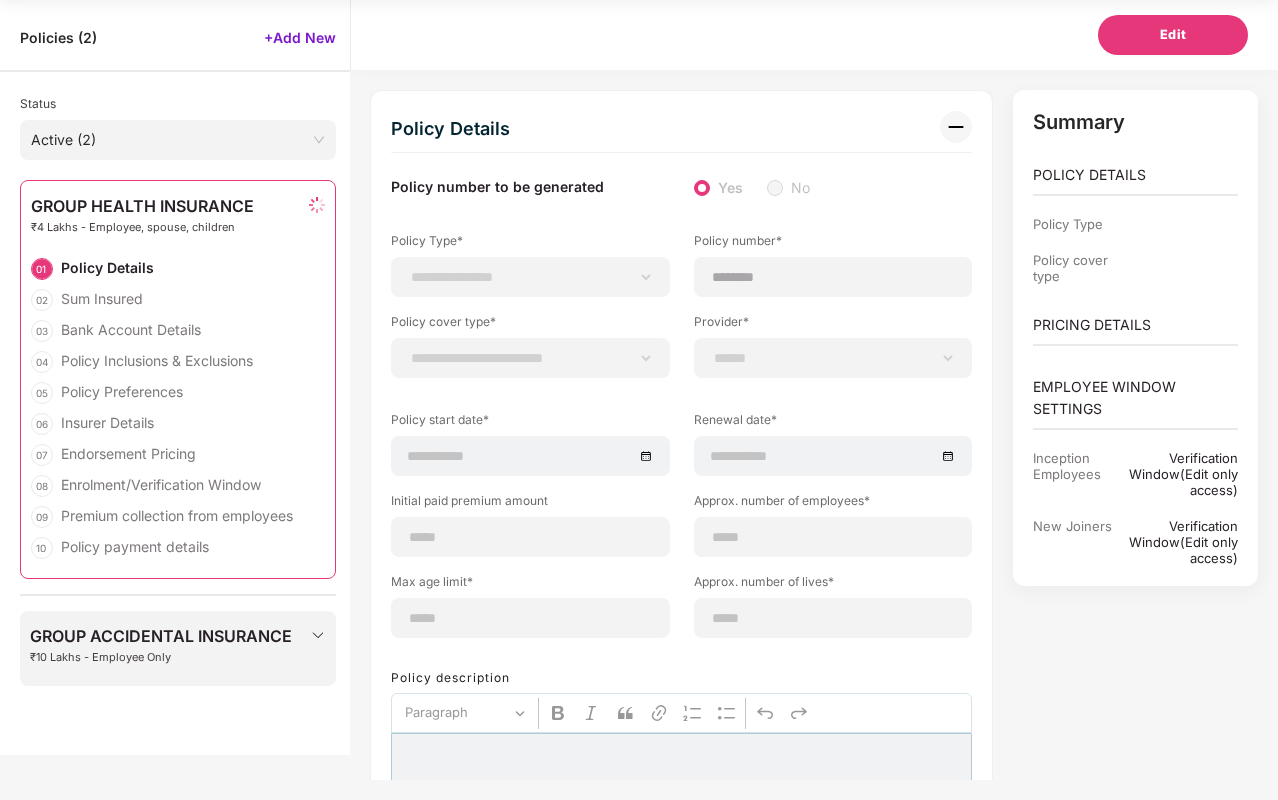 type on "**********" 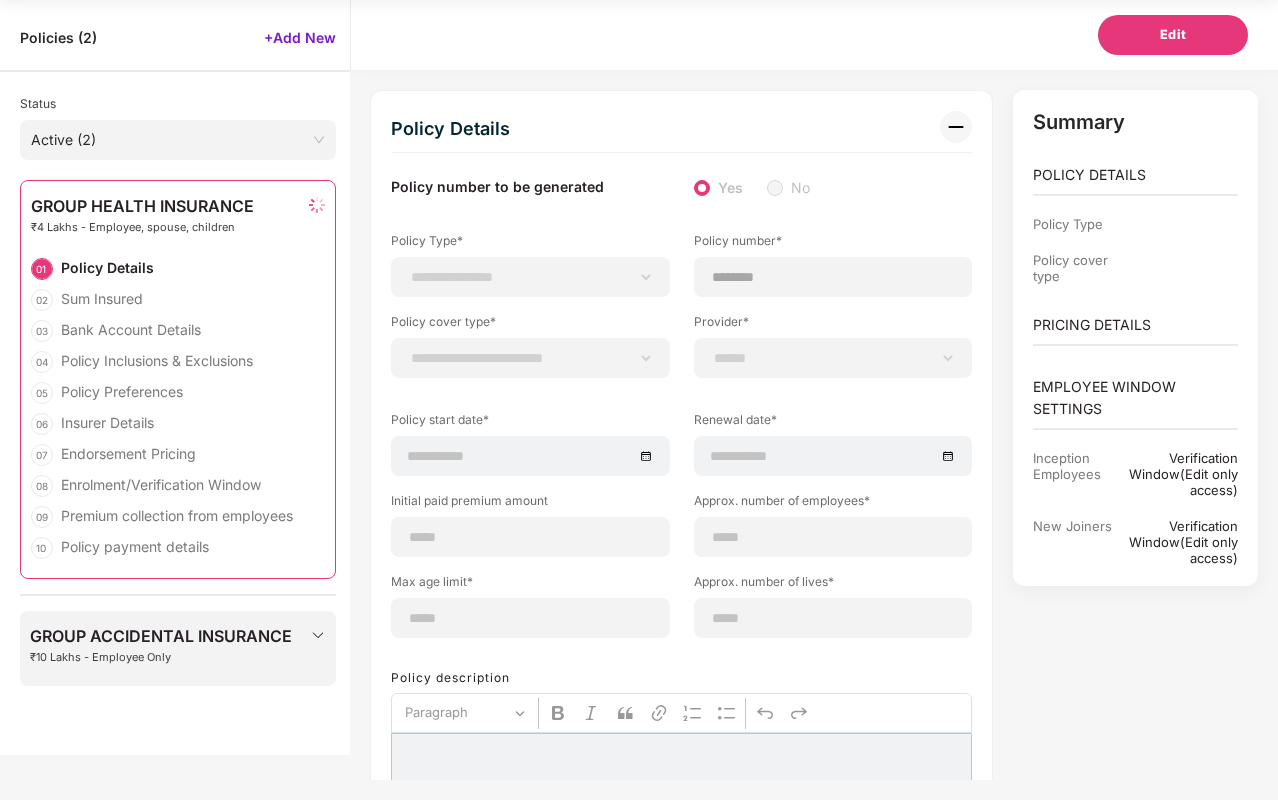 type on "**********" 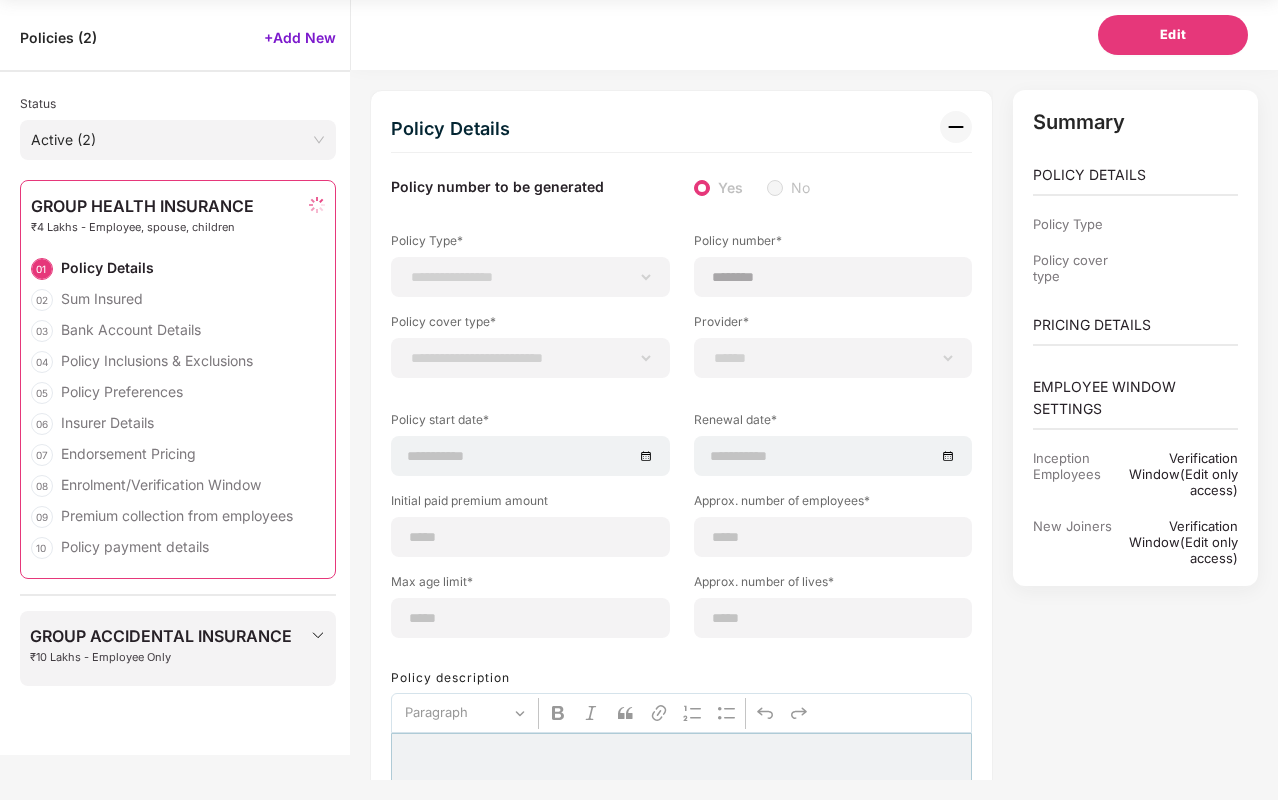 type on "**" 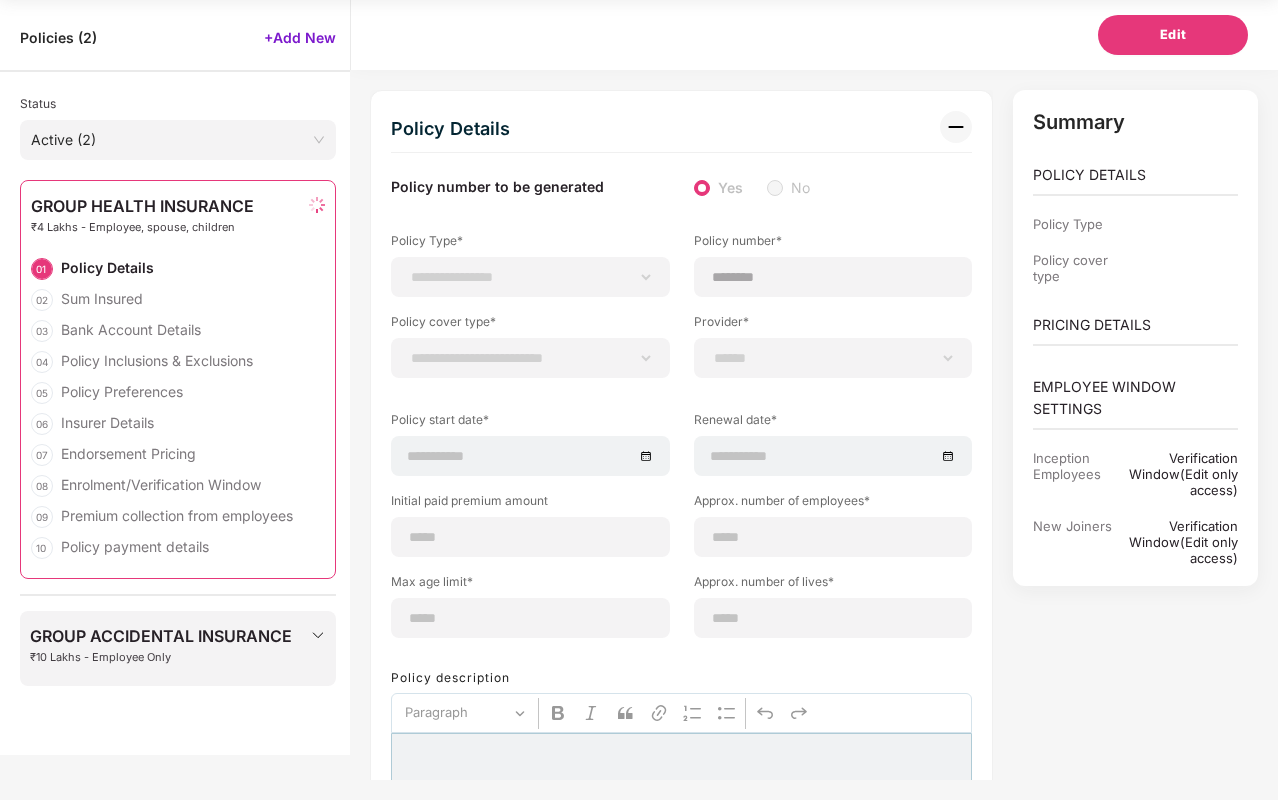 type on "**" 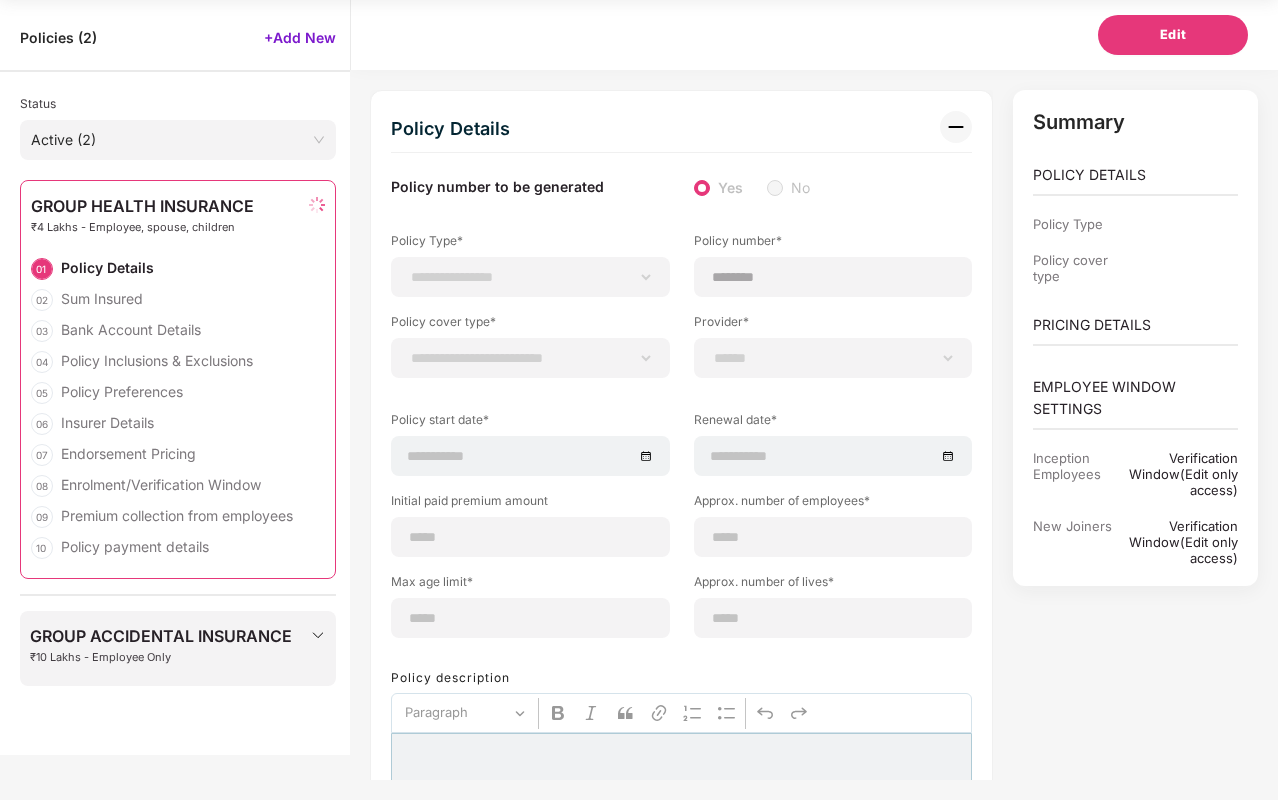 type on "**" 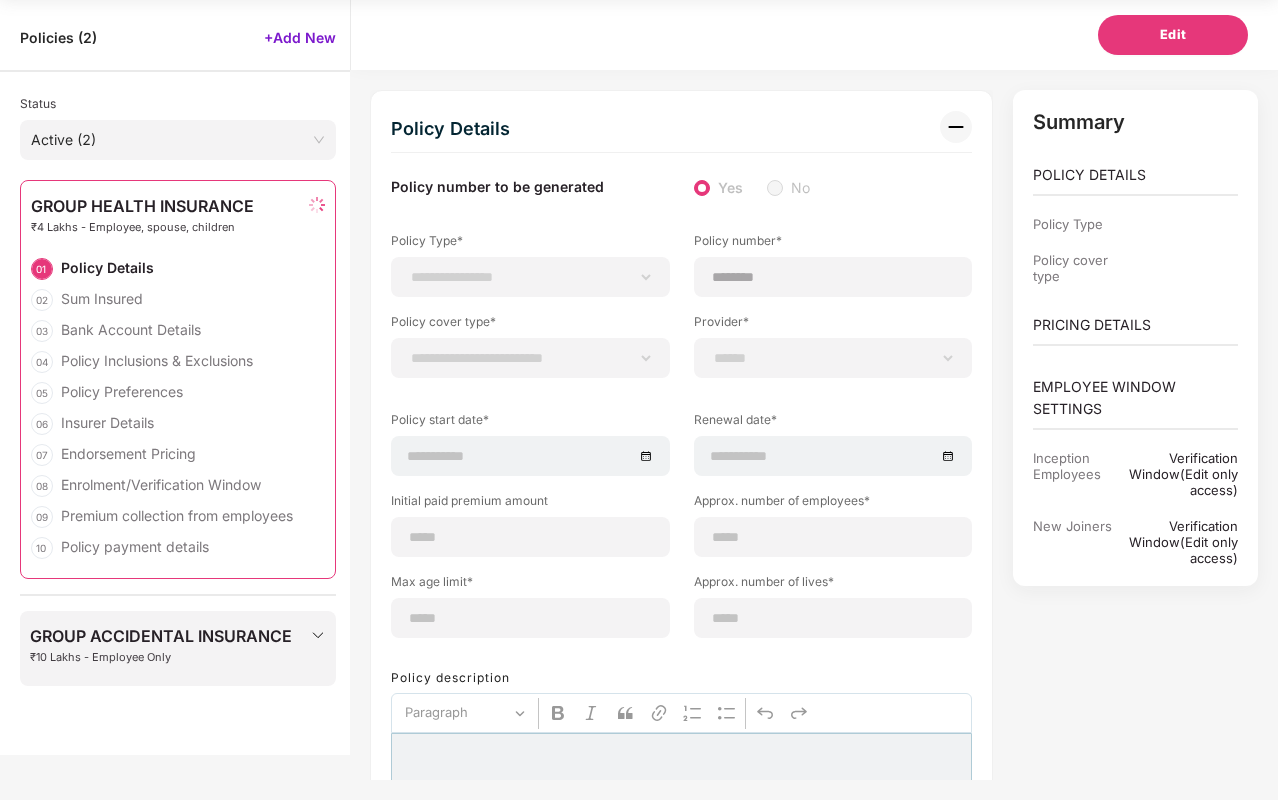 type on "*" 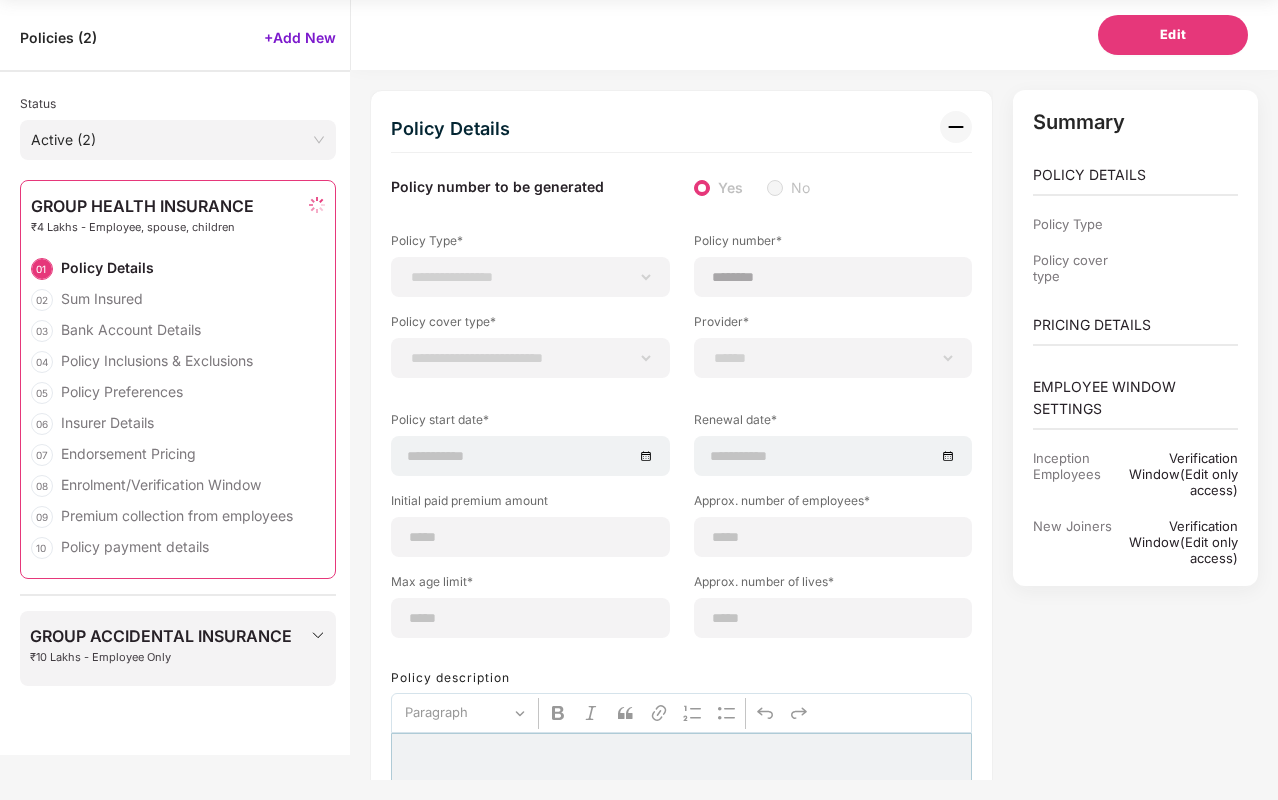 type on "**" 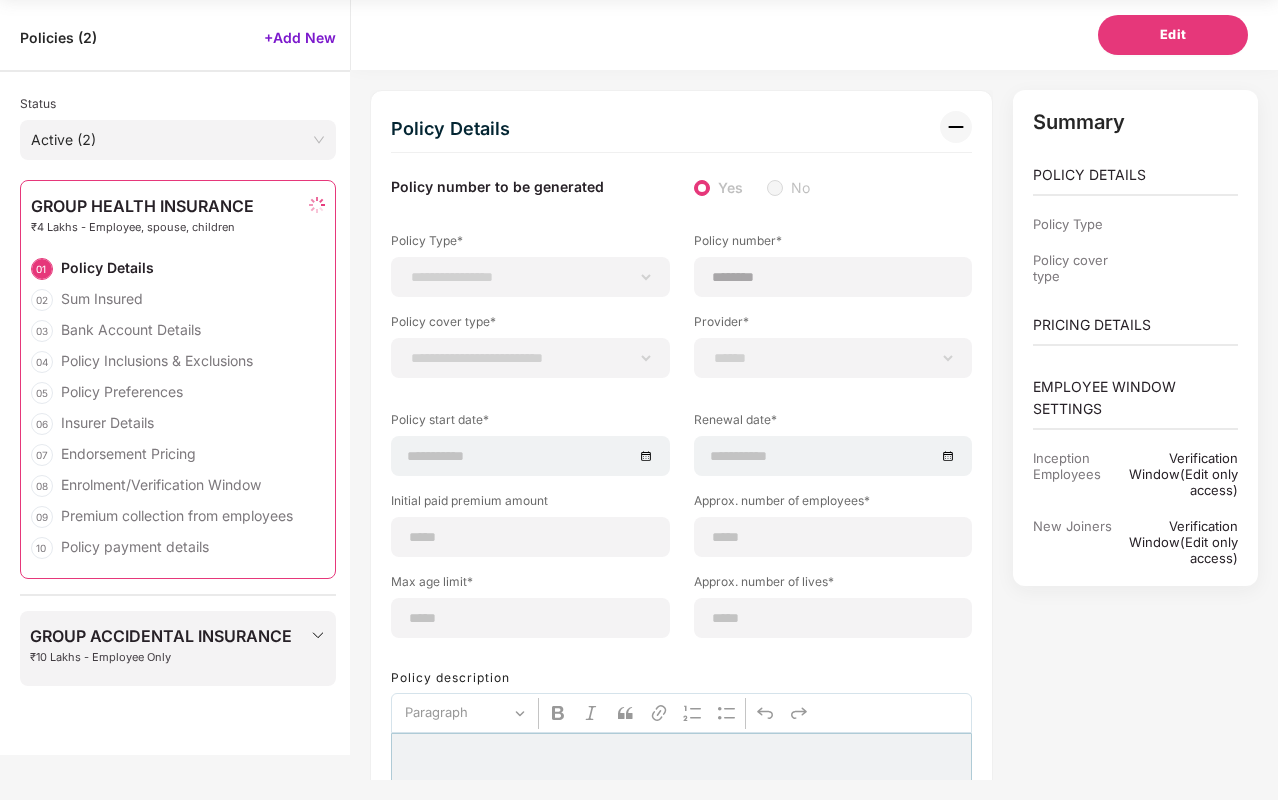 select on "*****" 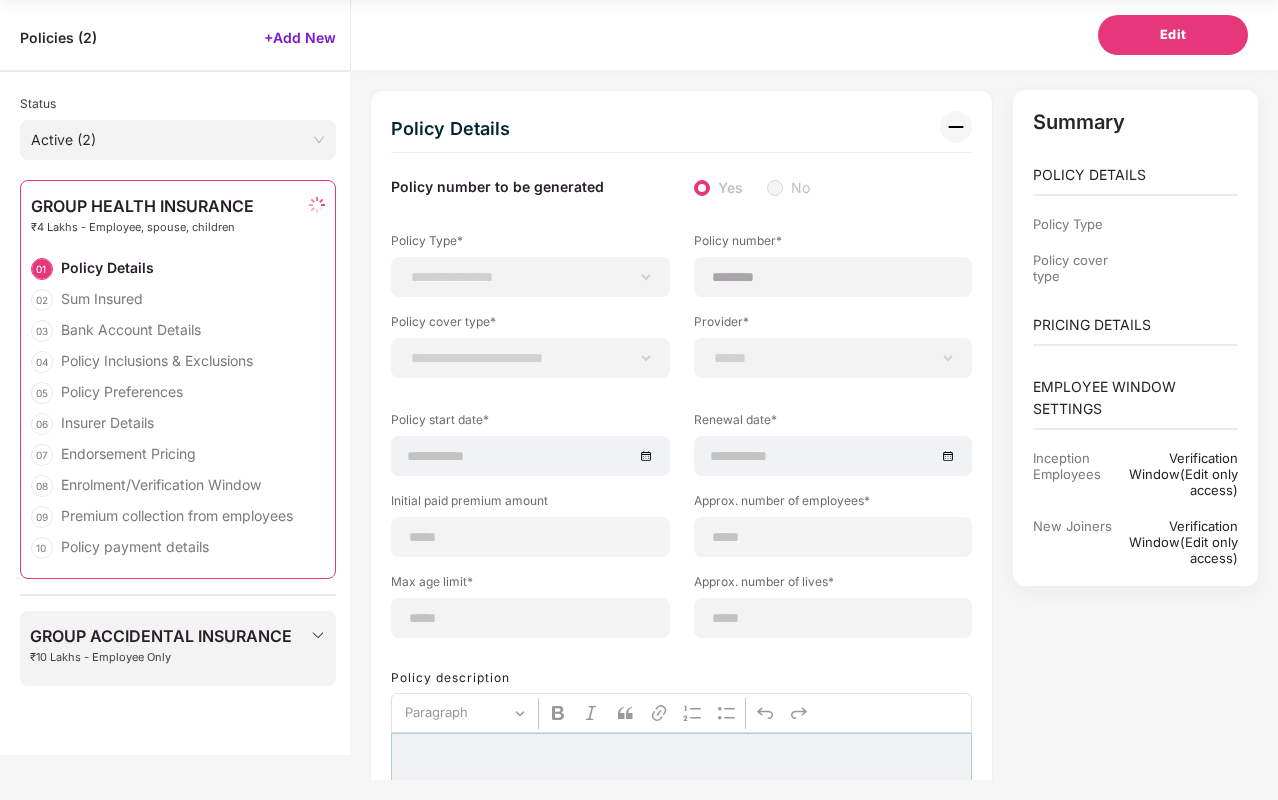 type on "******" 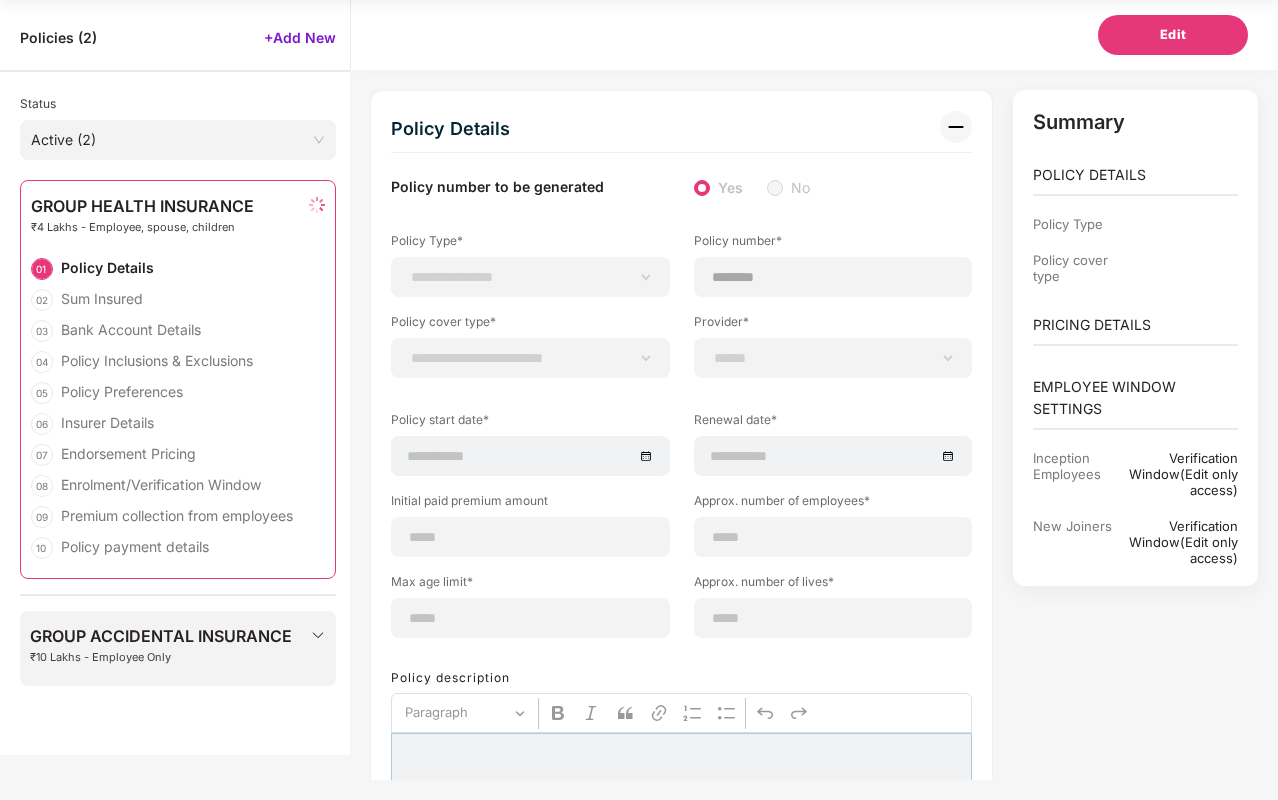 type on "**********" 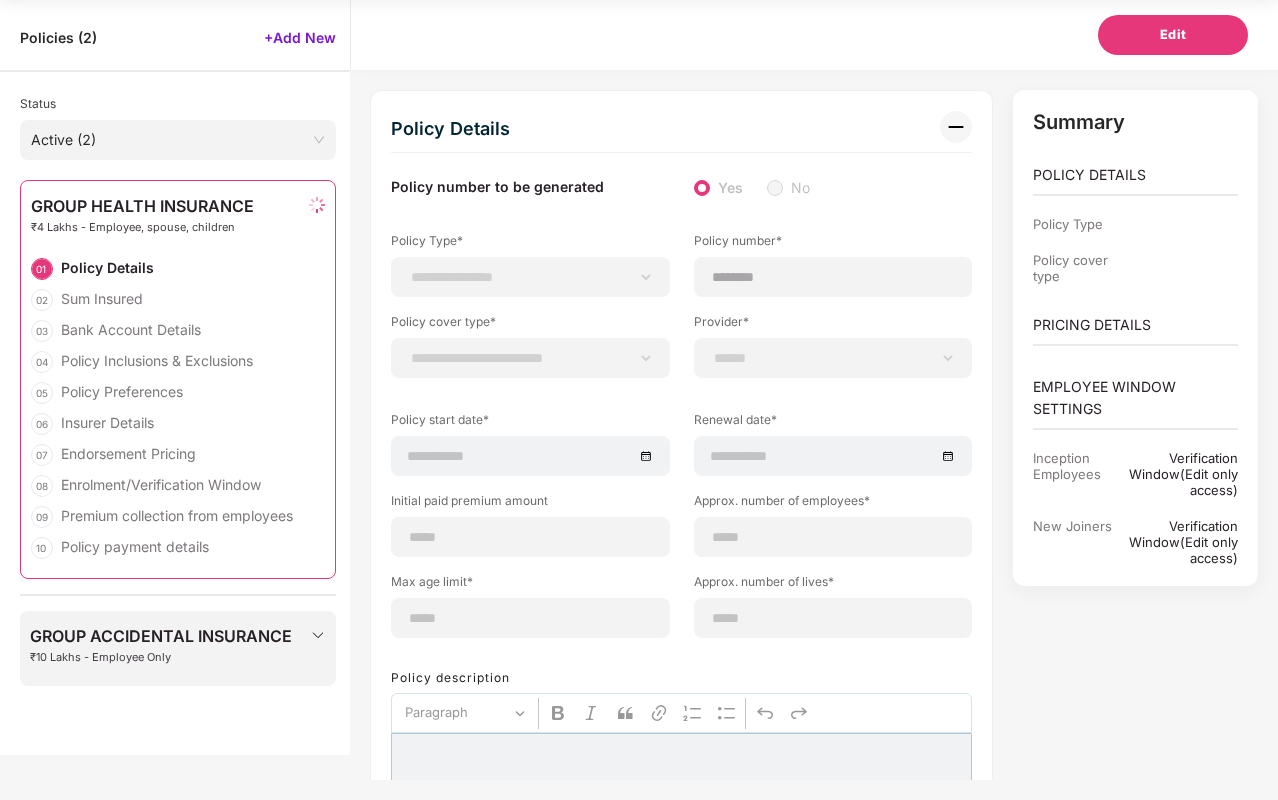 type on "**********" 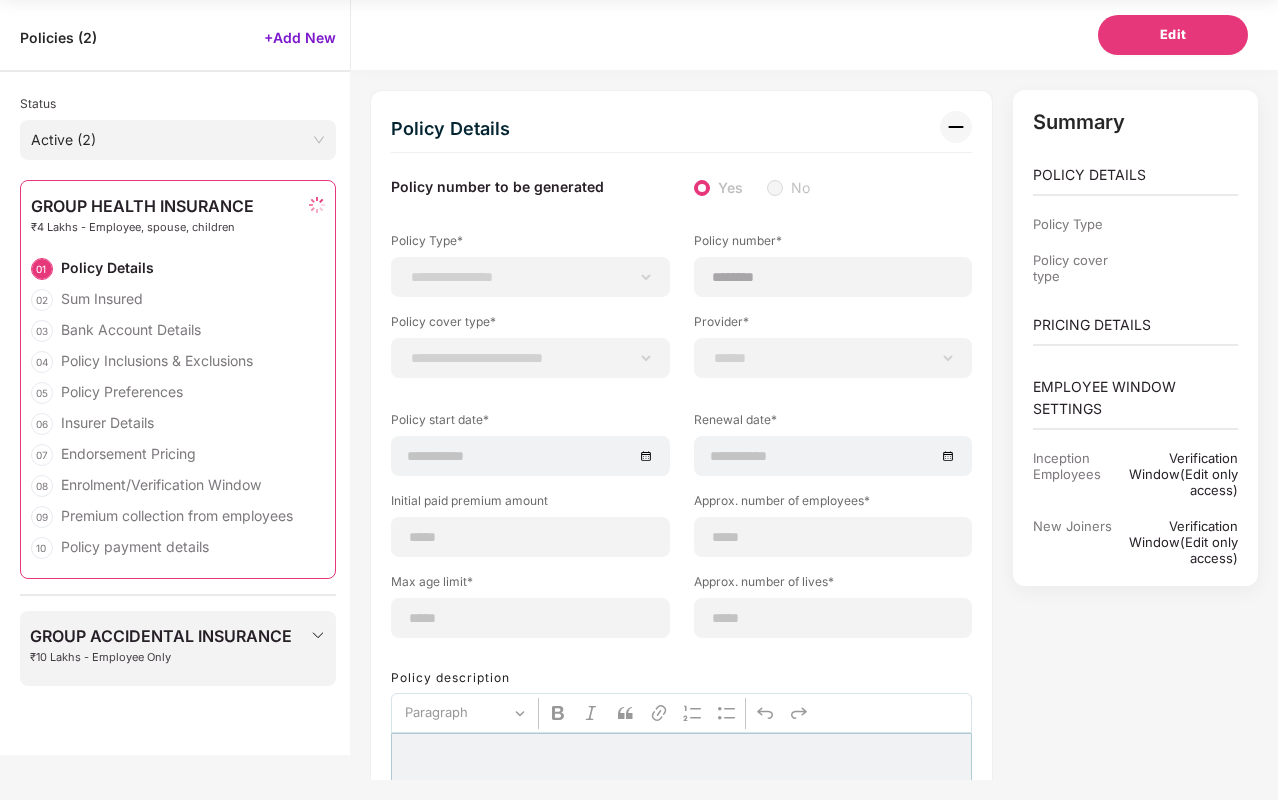 type on "**********" 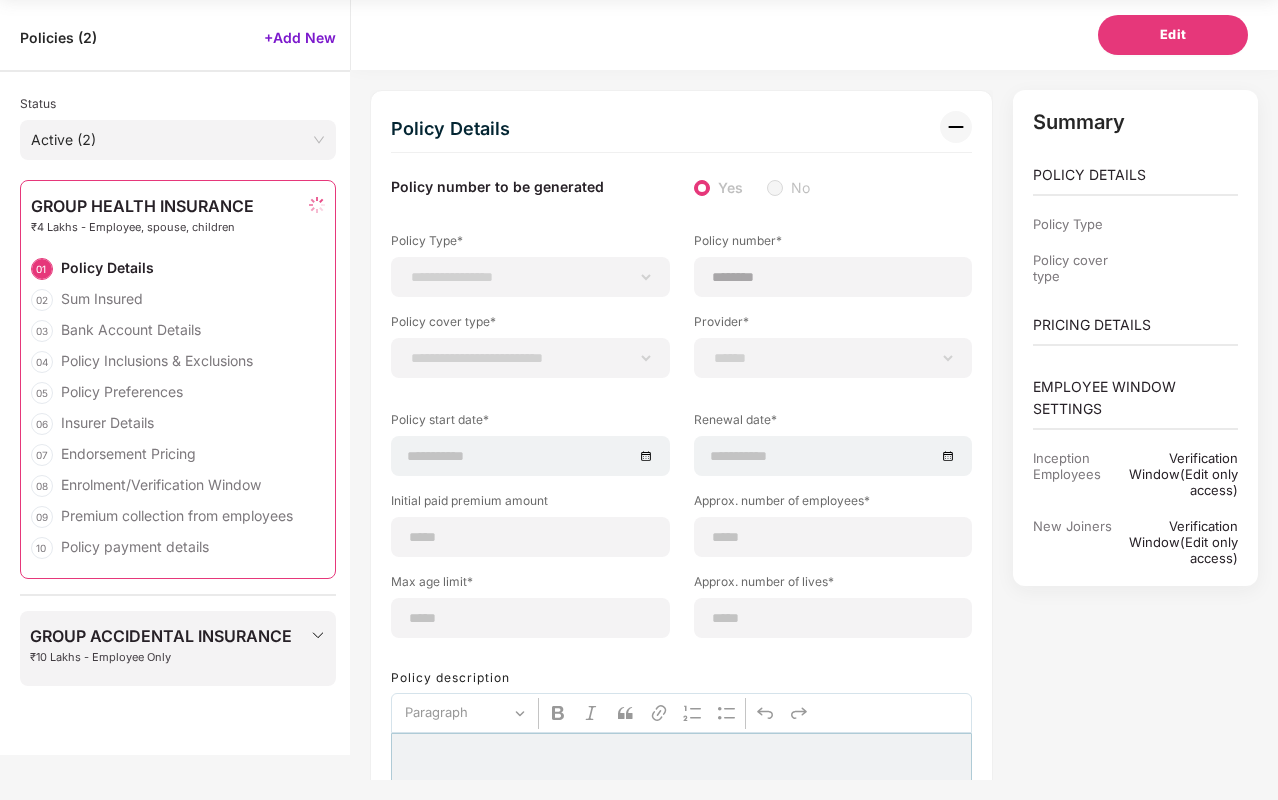 select on "******" 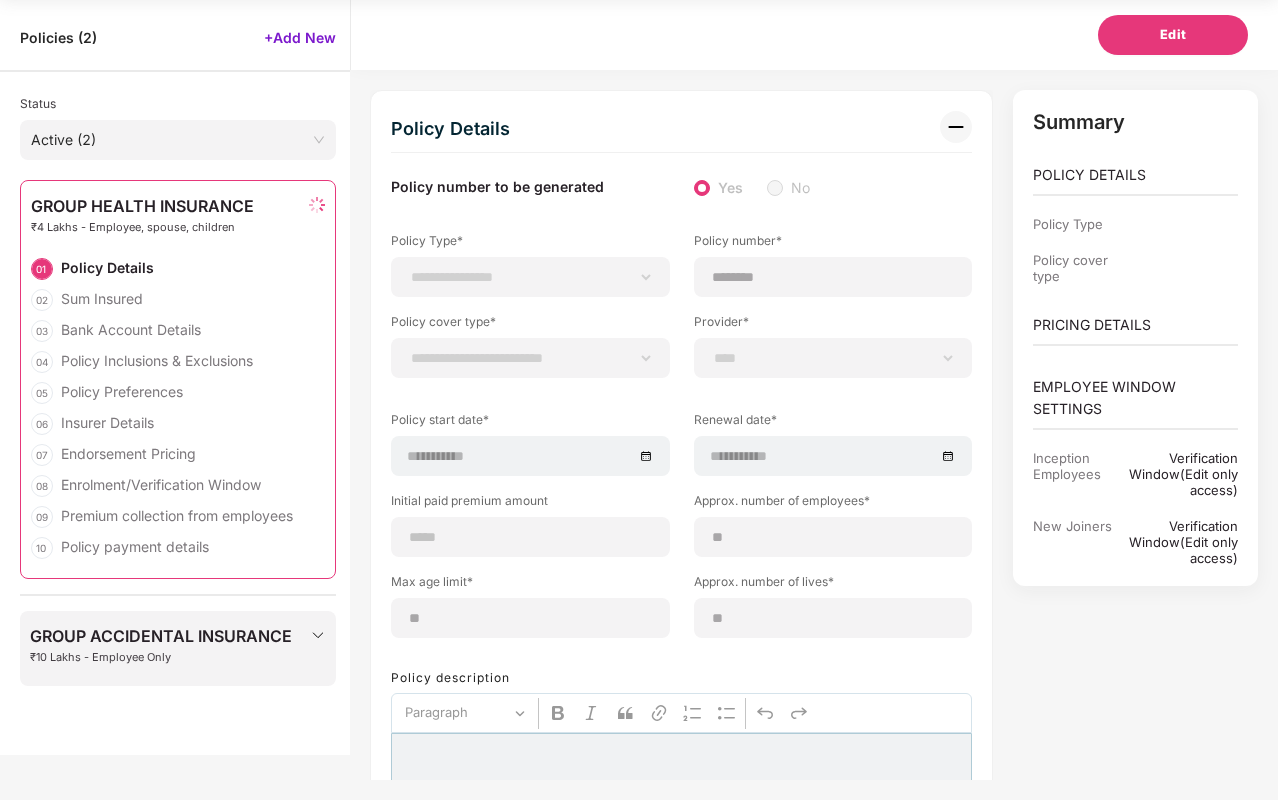 select on "********" 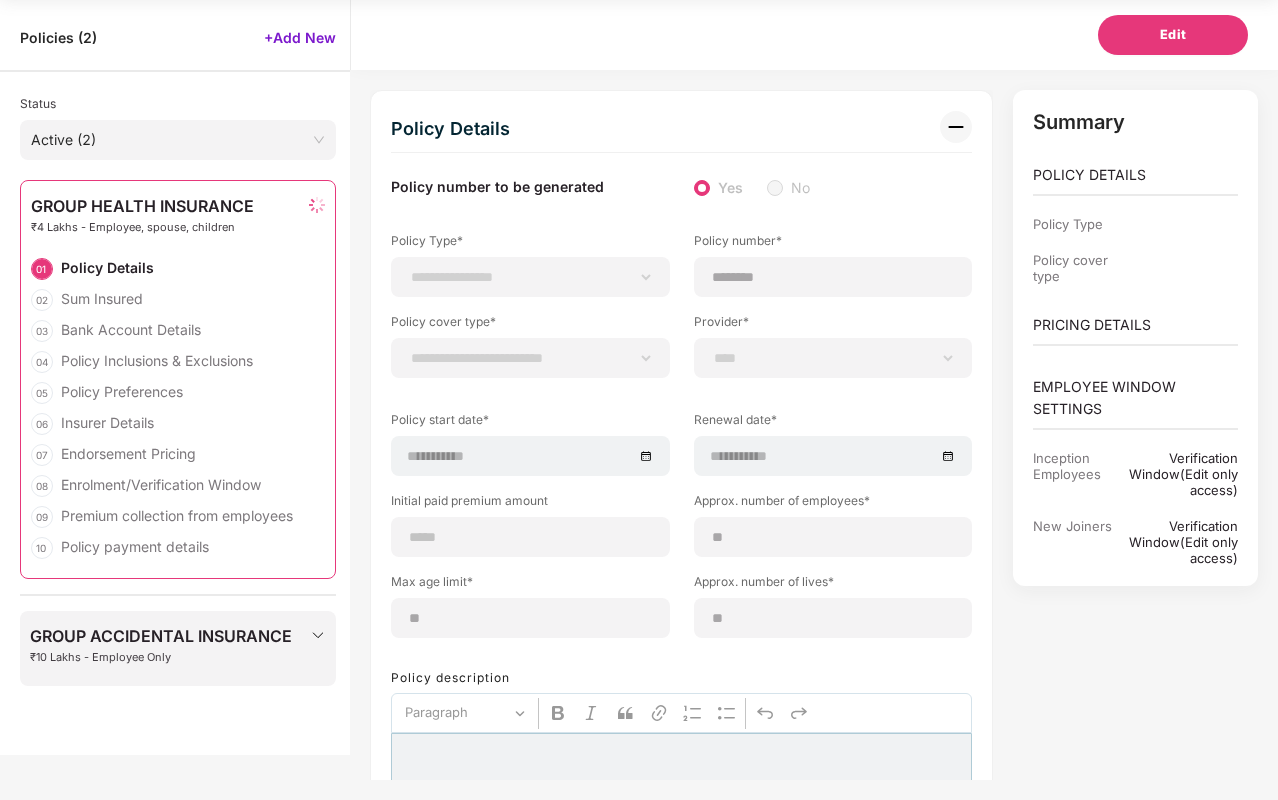 select on "**********" 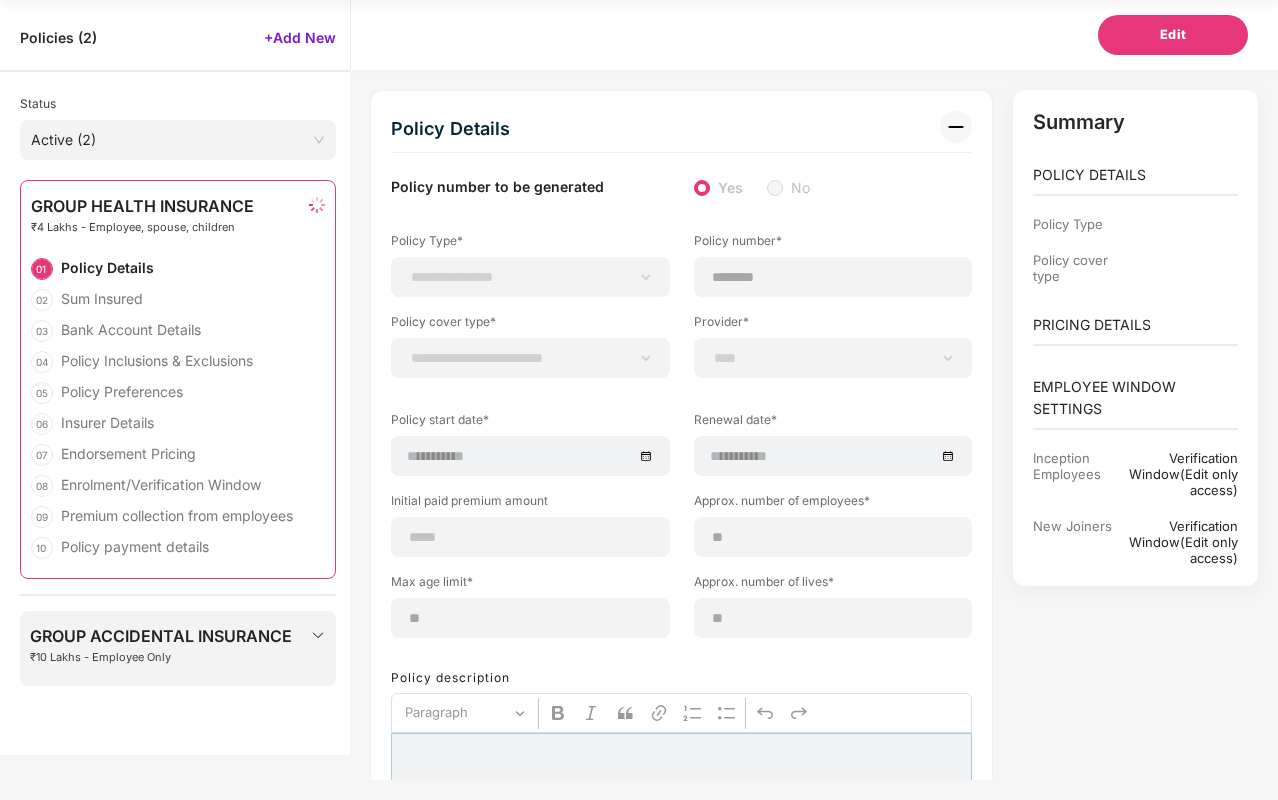 select on "**********" 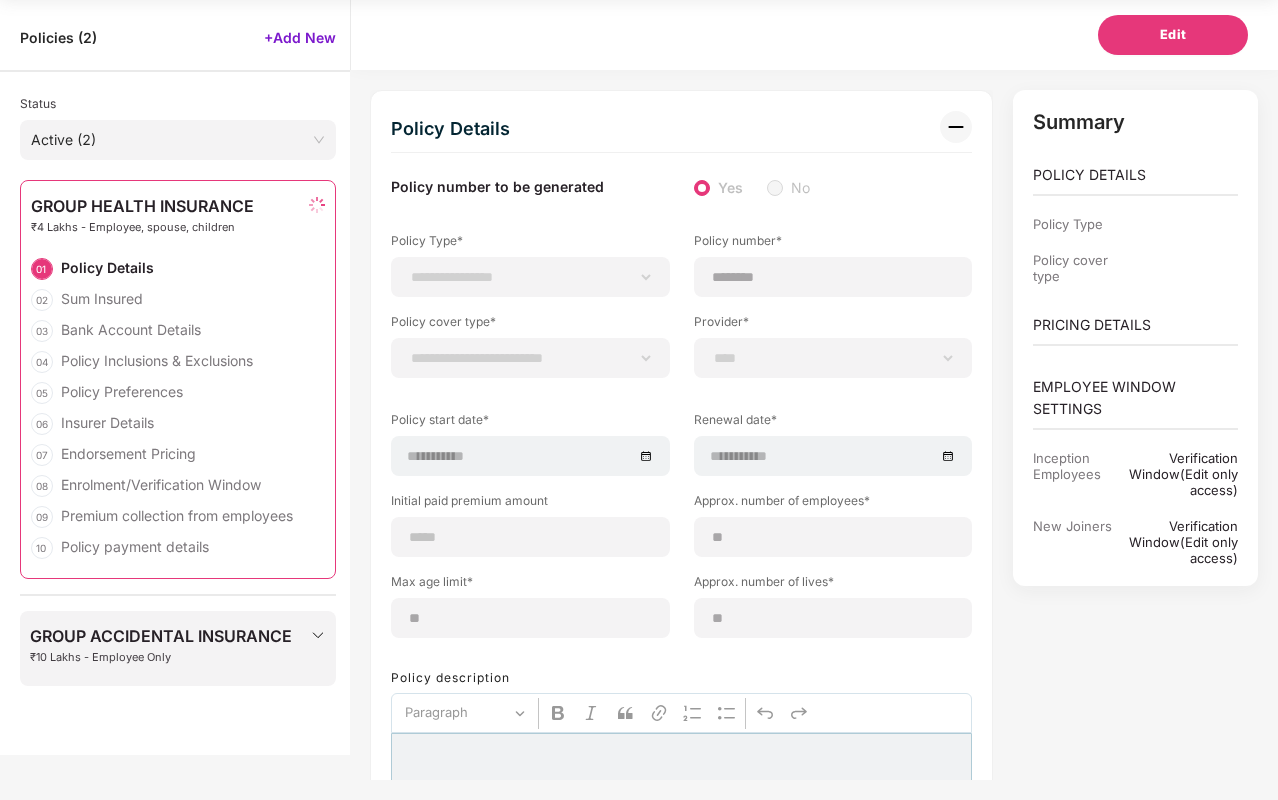 select on "**********" 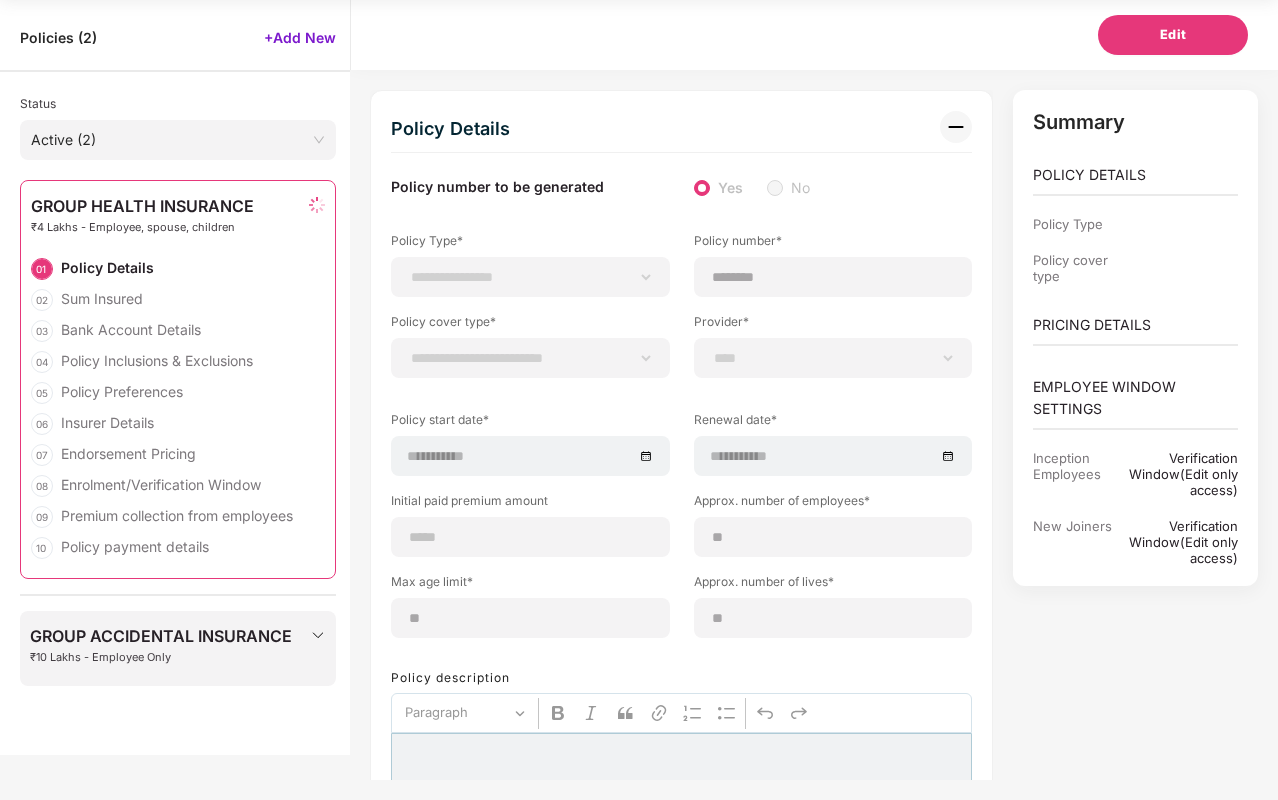 select on "*" 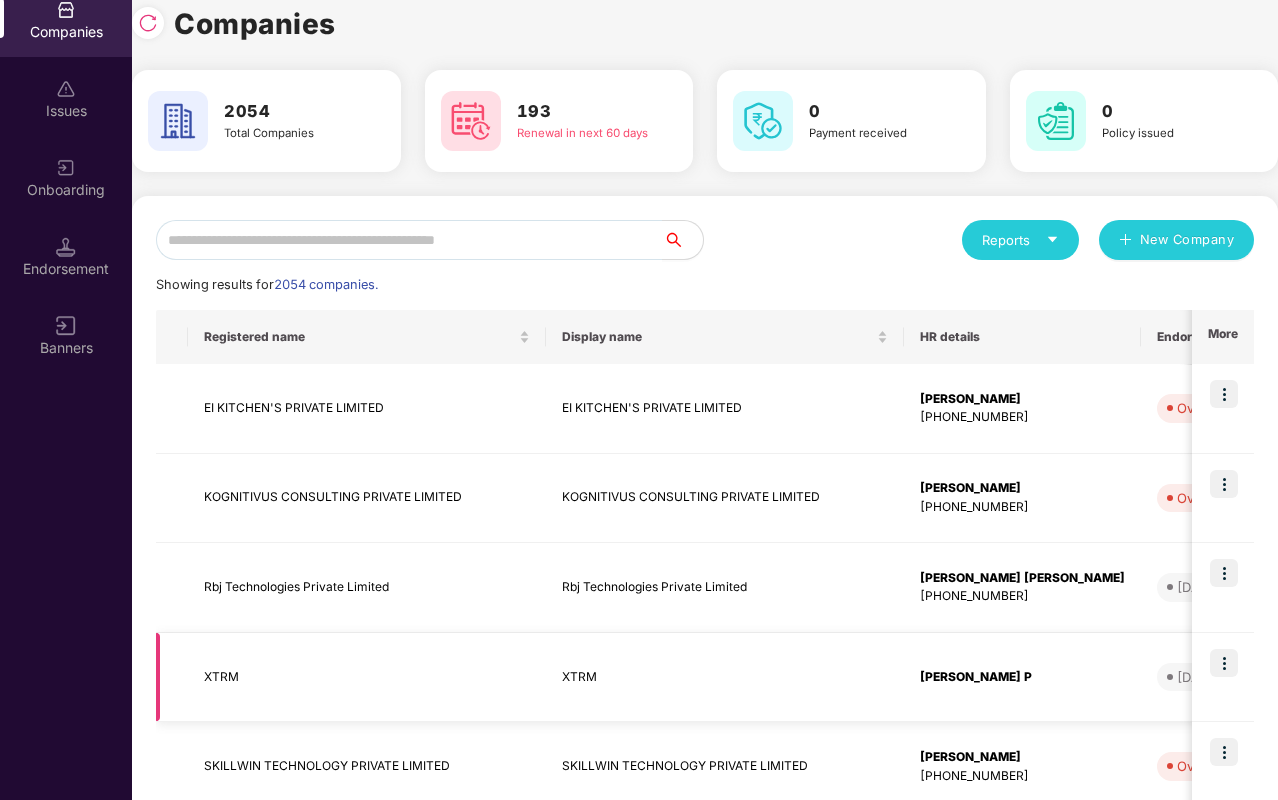scroll, scrollTop: 29, scrollLeft: 0, axis: vertical 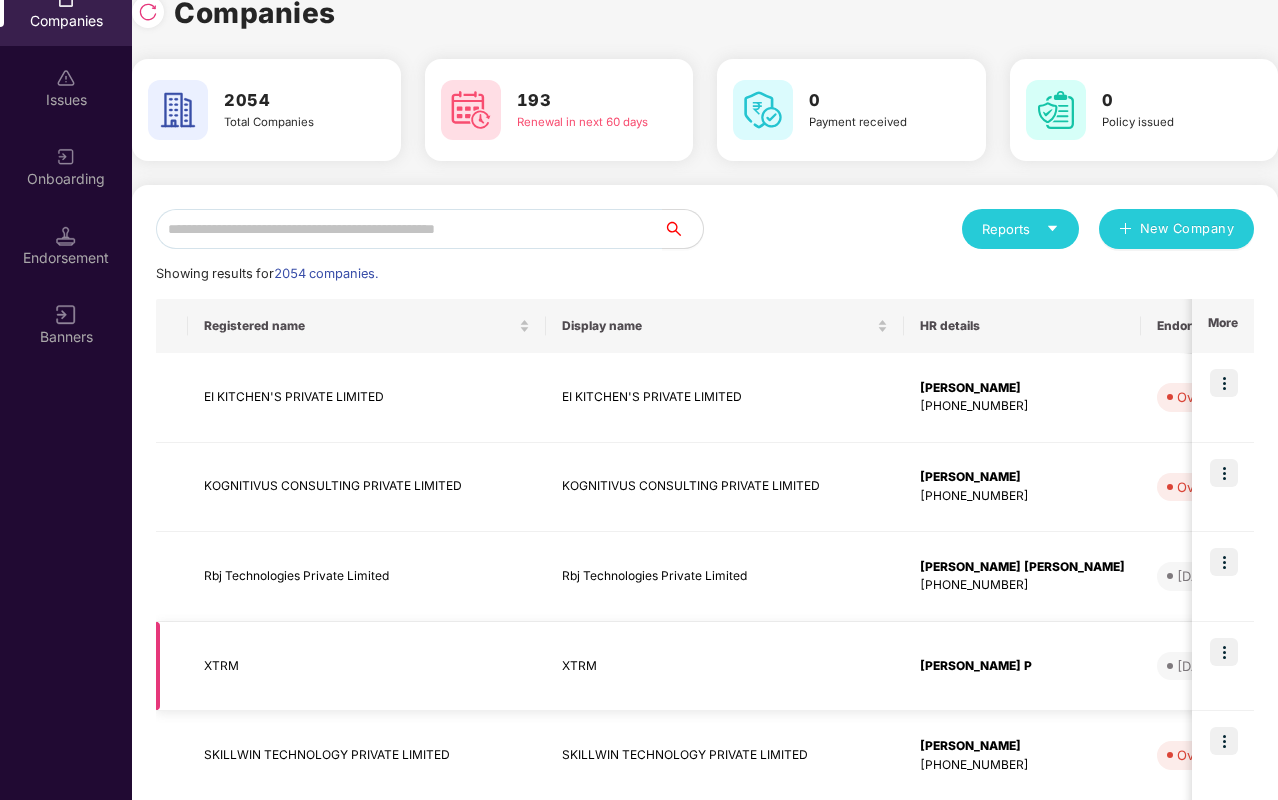 click at bounding box center (1224, 652) 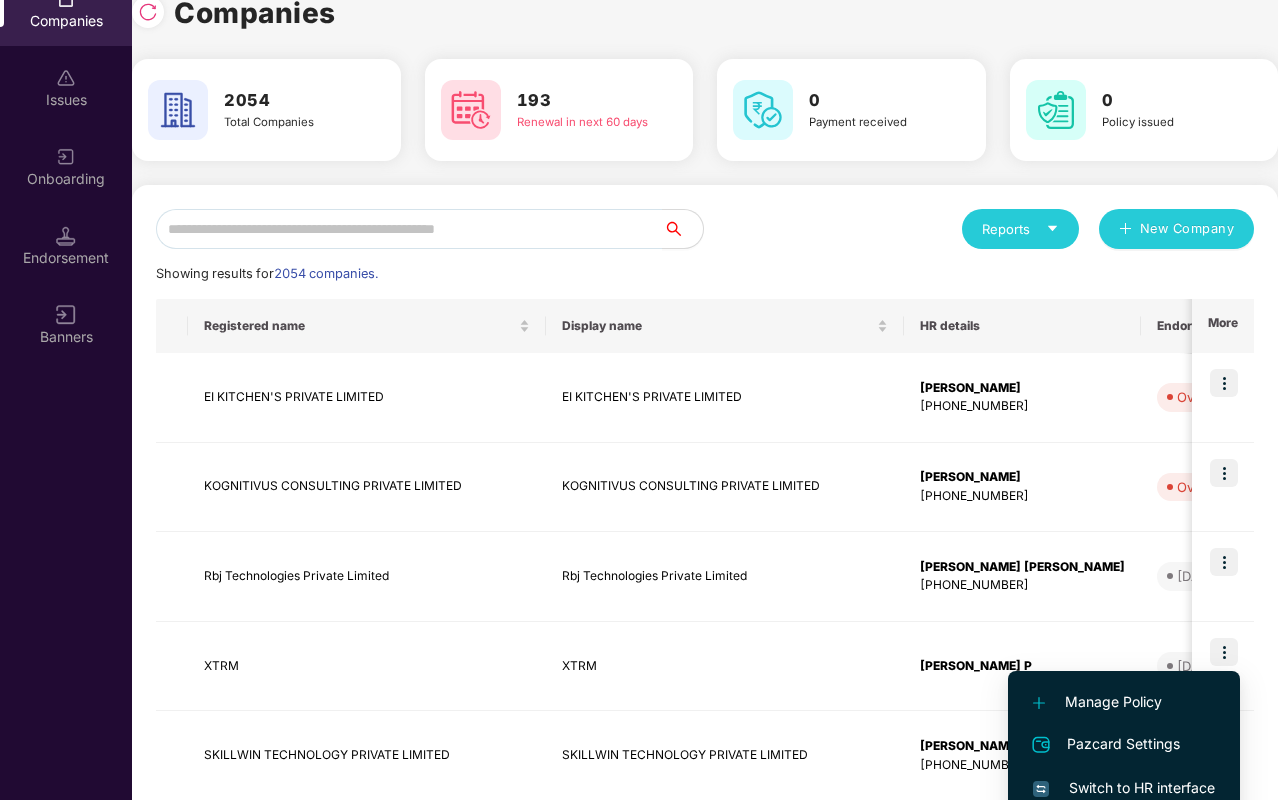 click on "Manage Policy" at bounding box center [1124, 702] 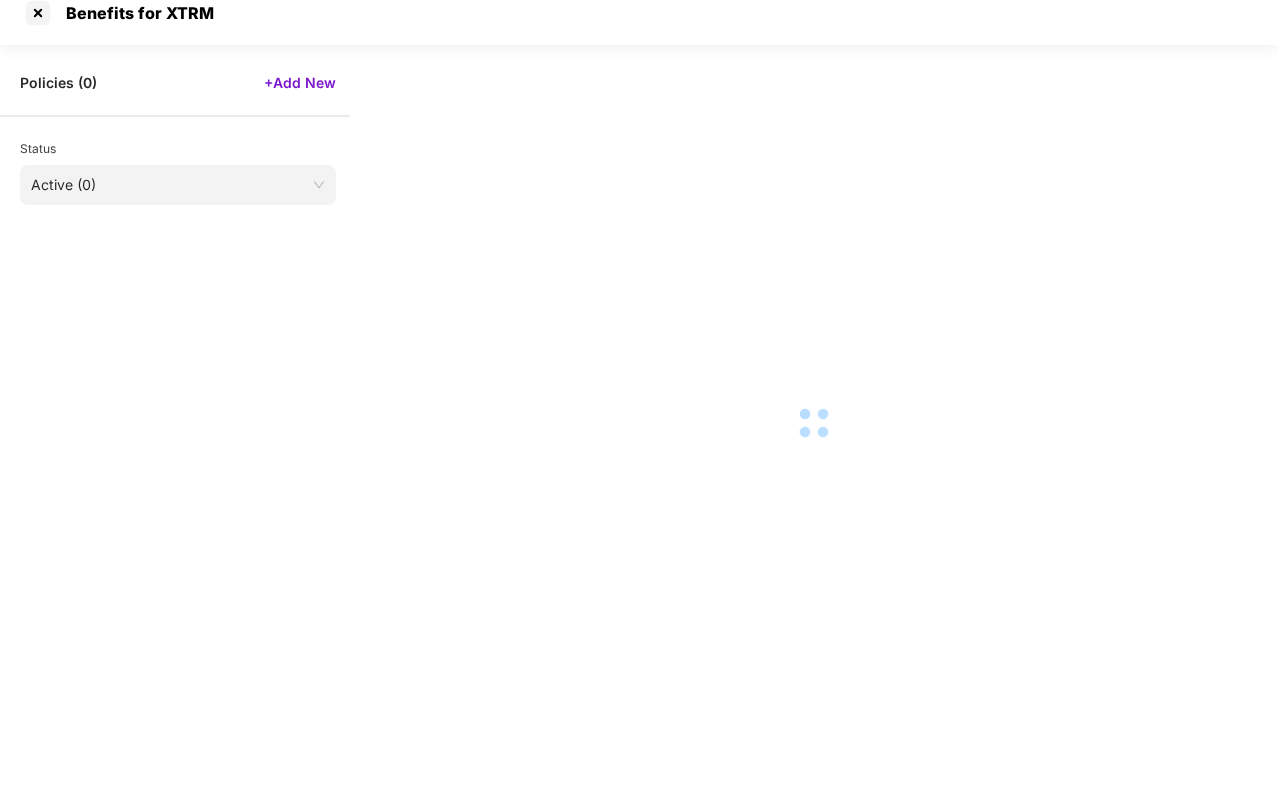 select on "**********" 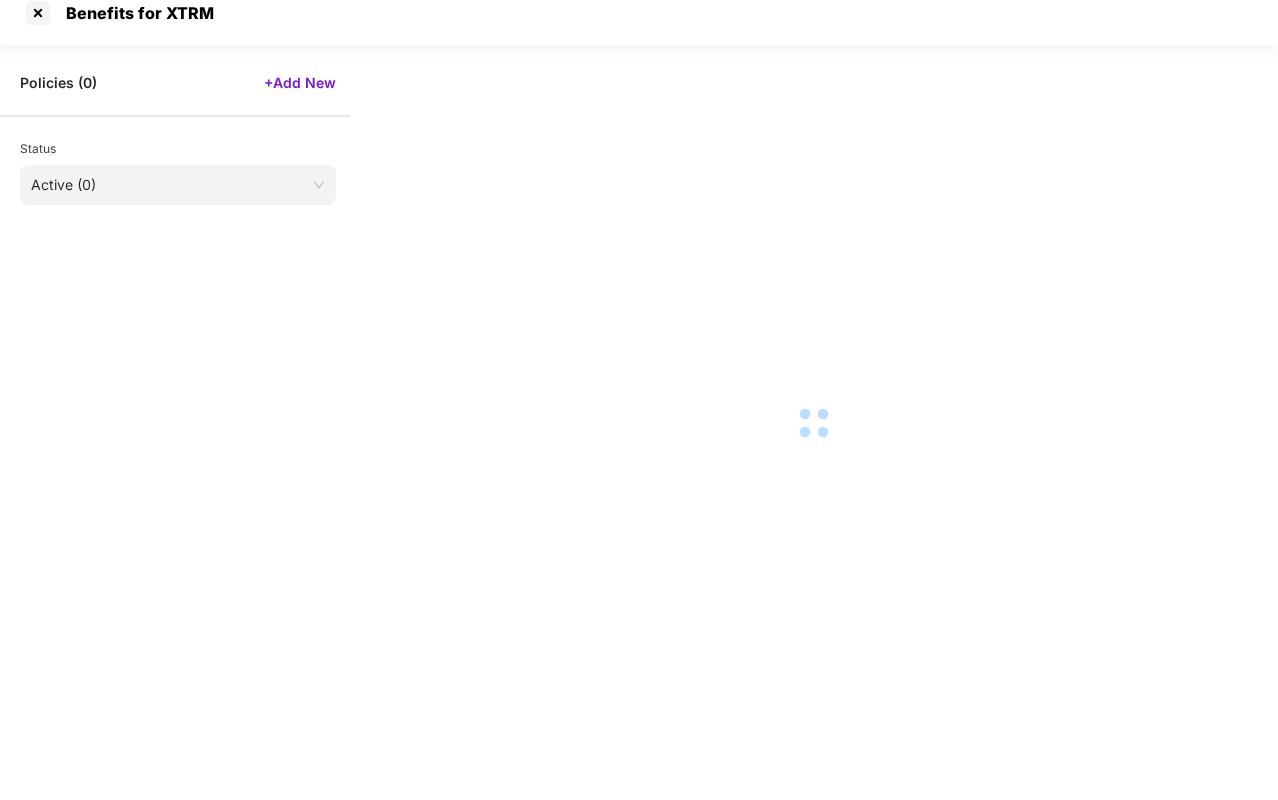 select on "*****" 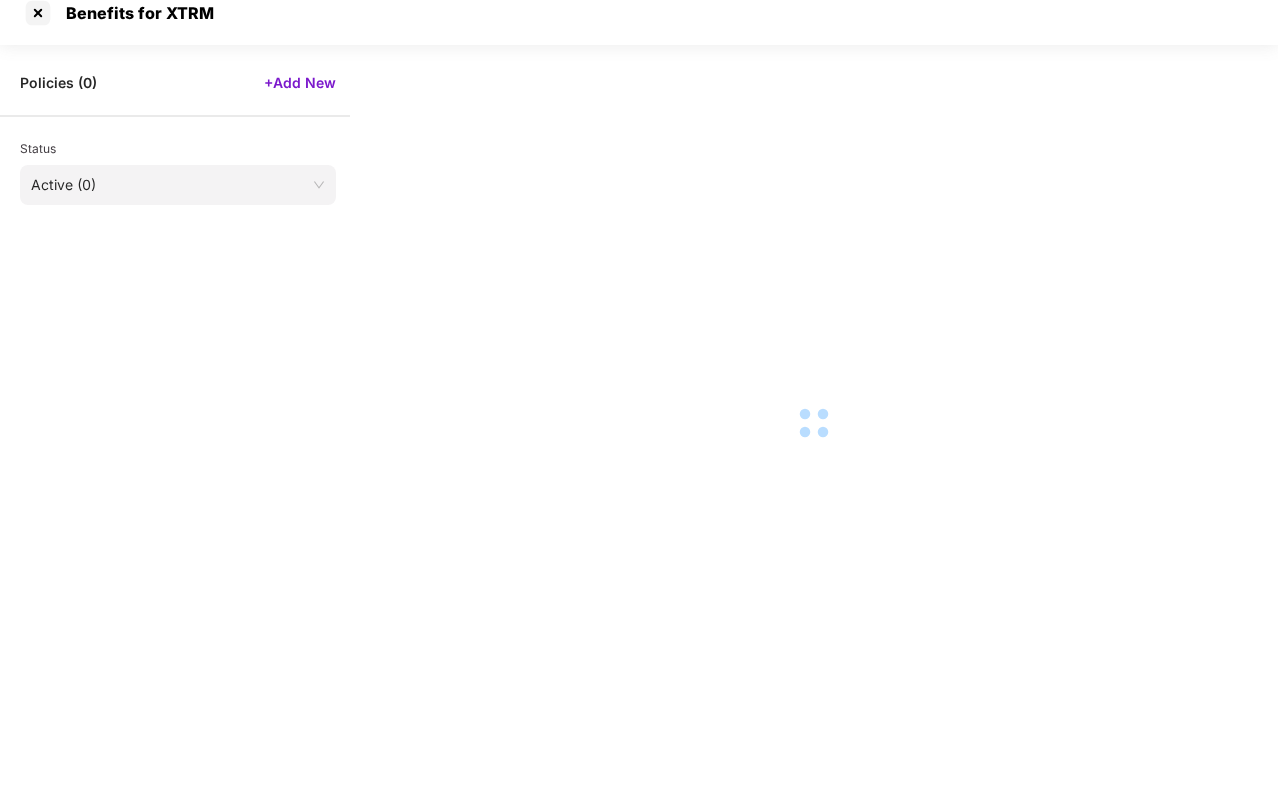 select on "*" 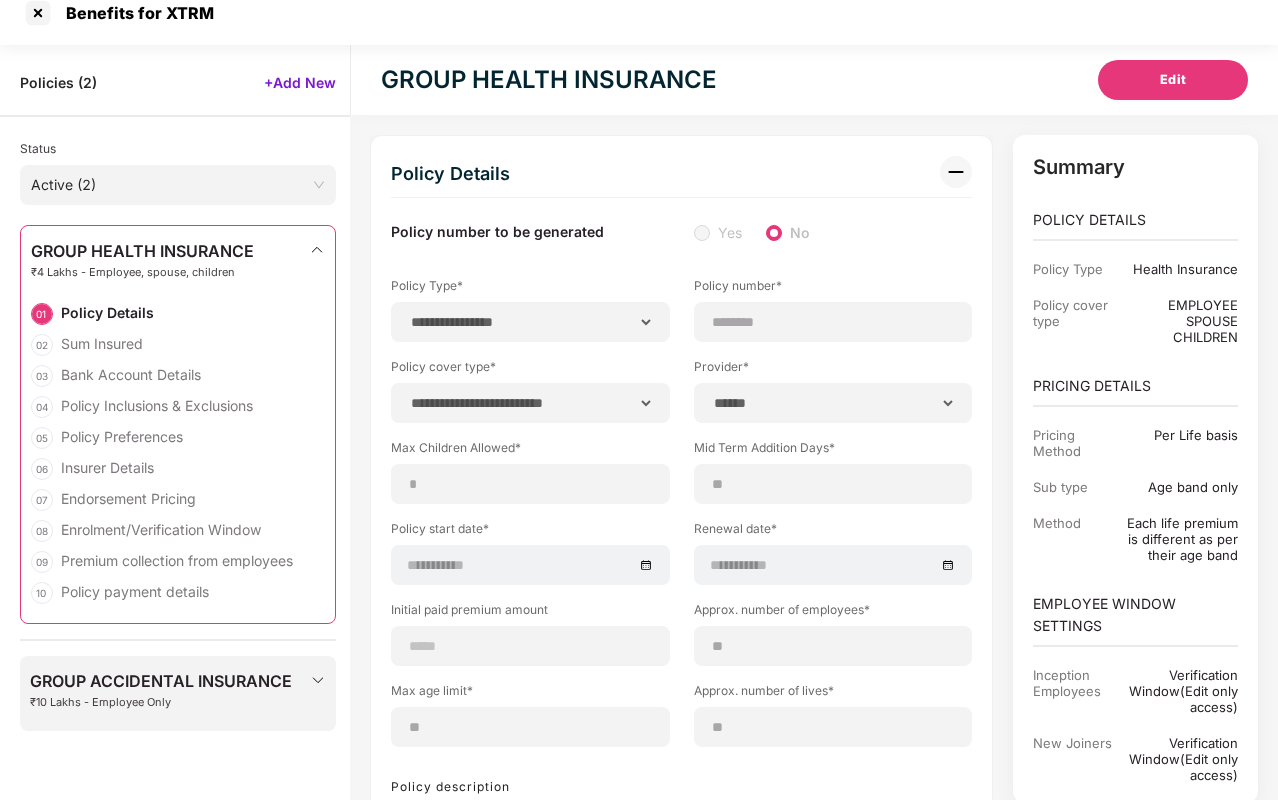 scroll, scrollTop: 29, scrollLeft: 0, axis: vertical 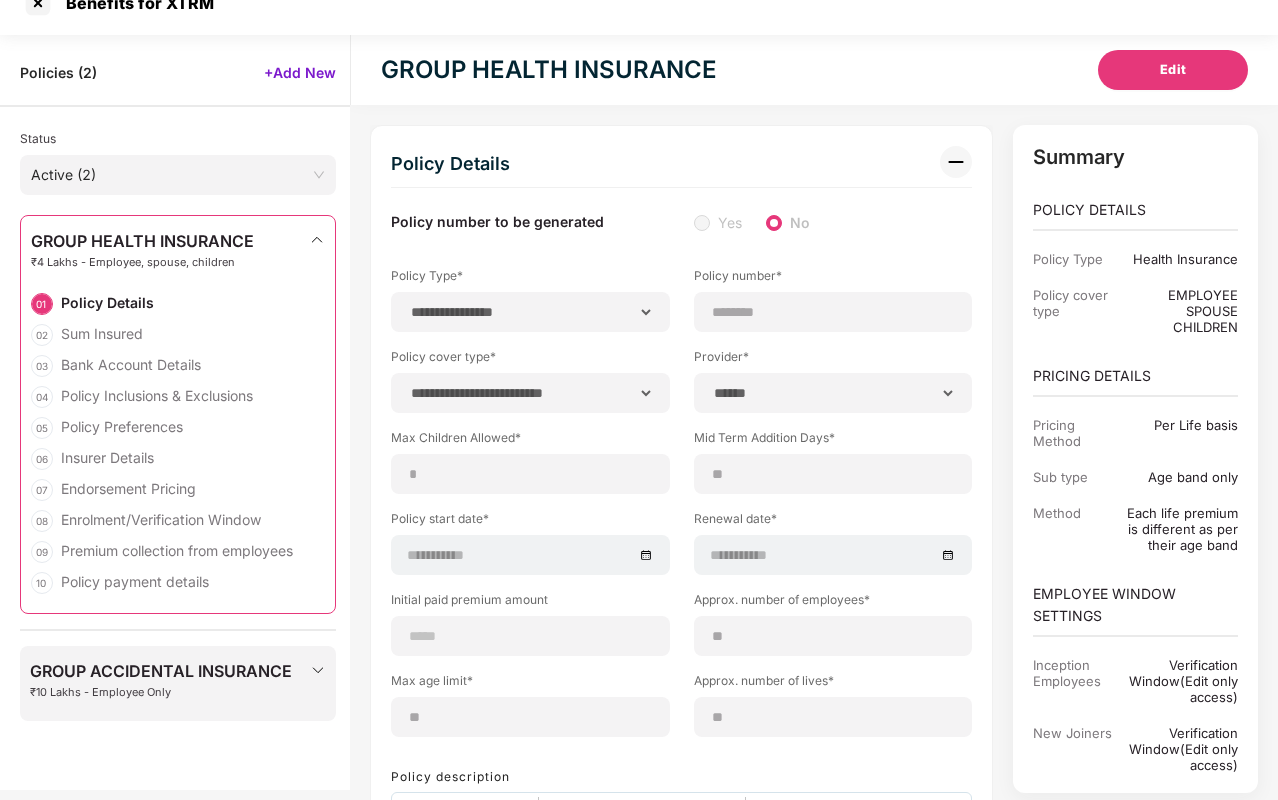 select on "**********" 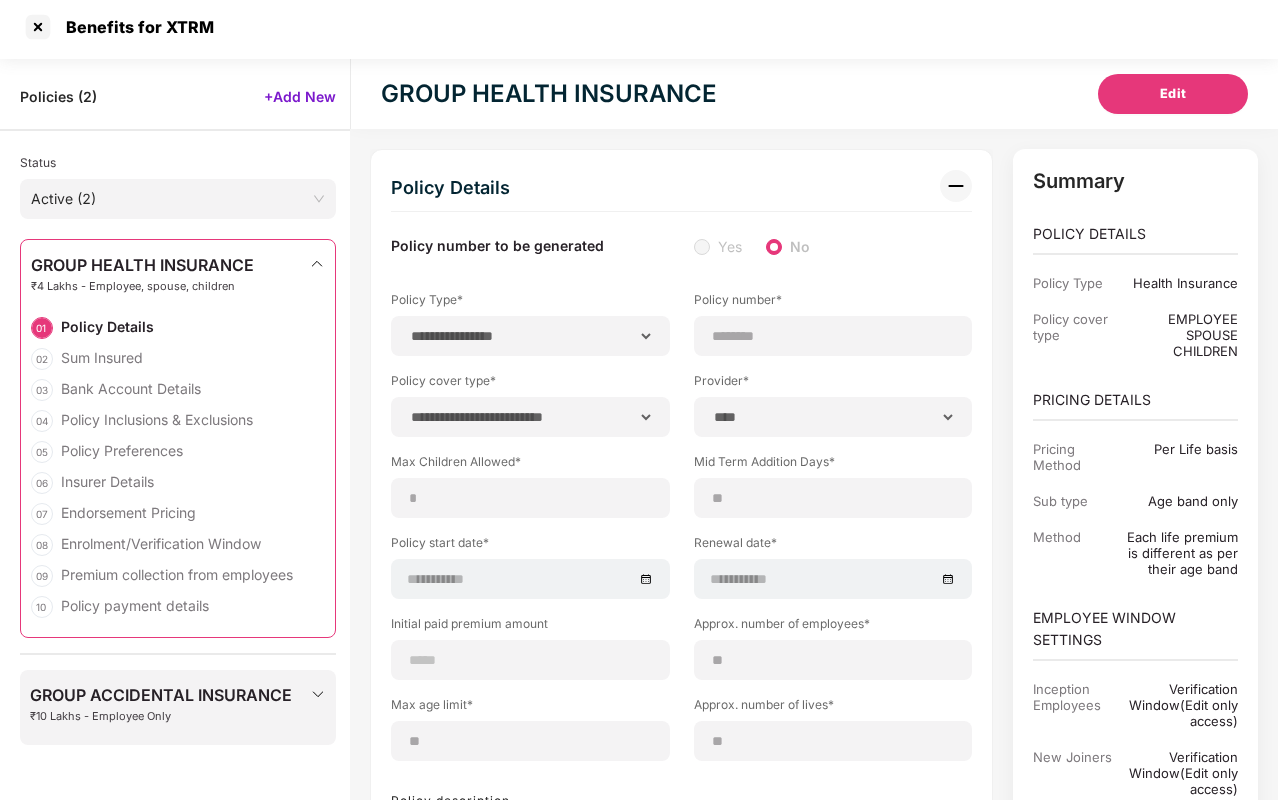 scroll, scrollTop: 0, scrollLeft: 0, axis: both 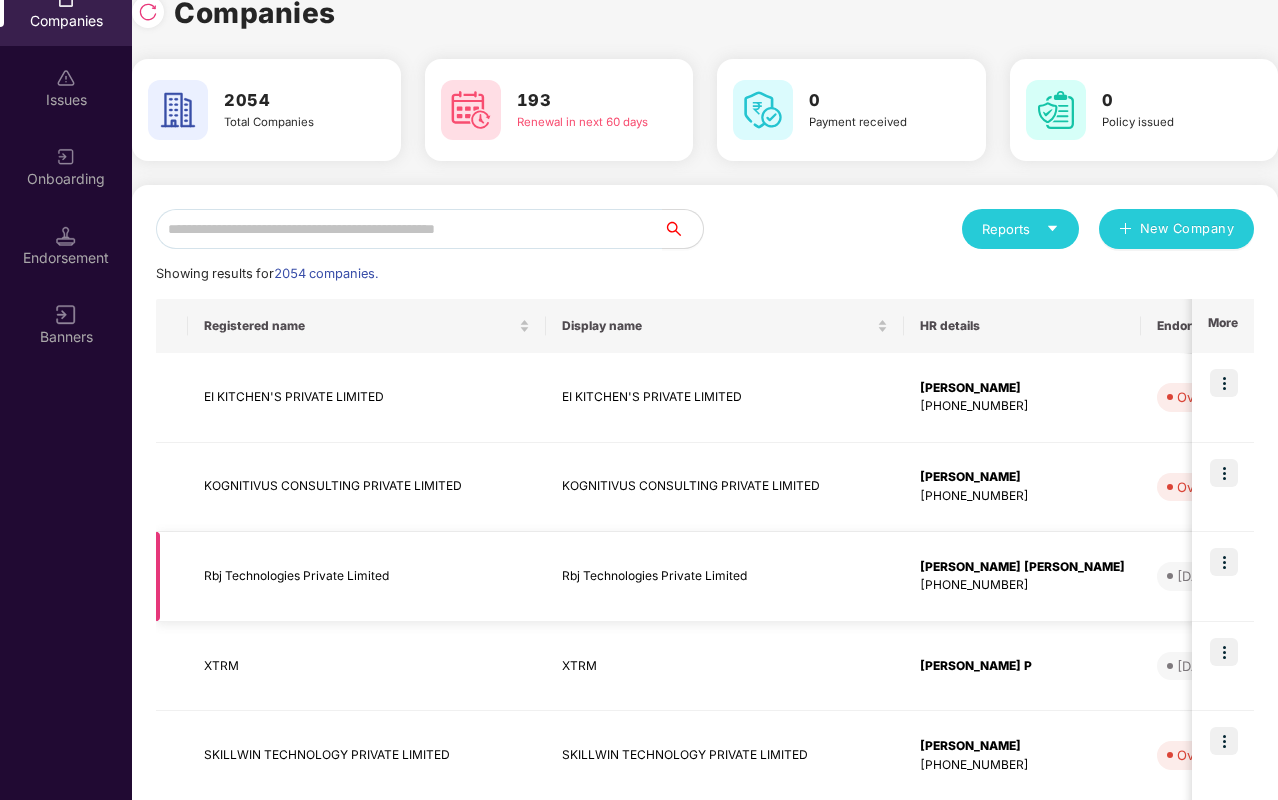 click at bounding box center (1224, 562) 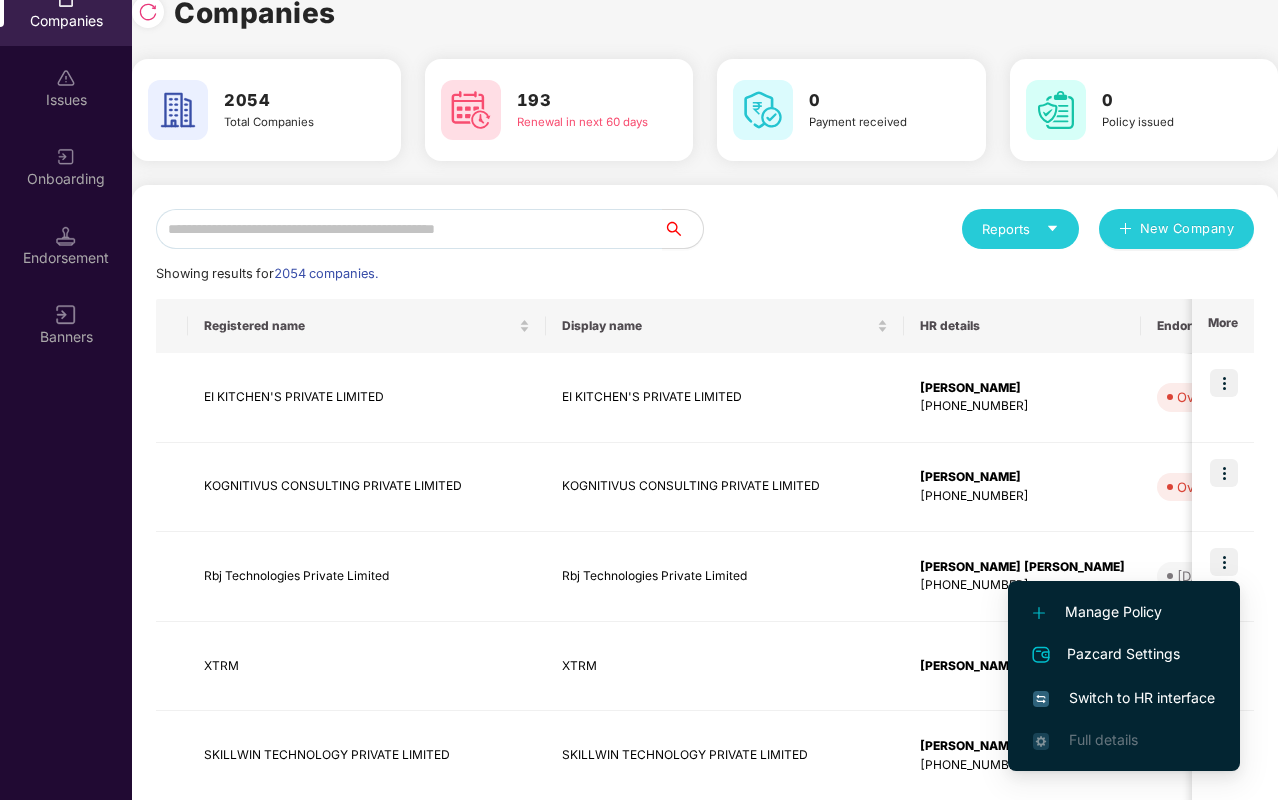 click on "Manage Policy" at bounding box center [1124, 612] 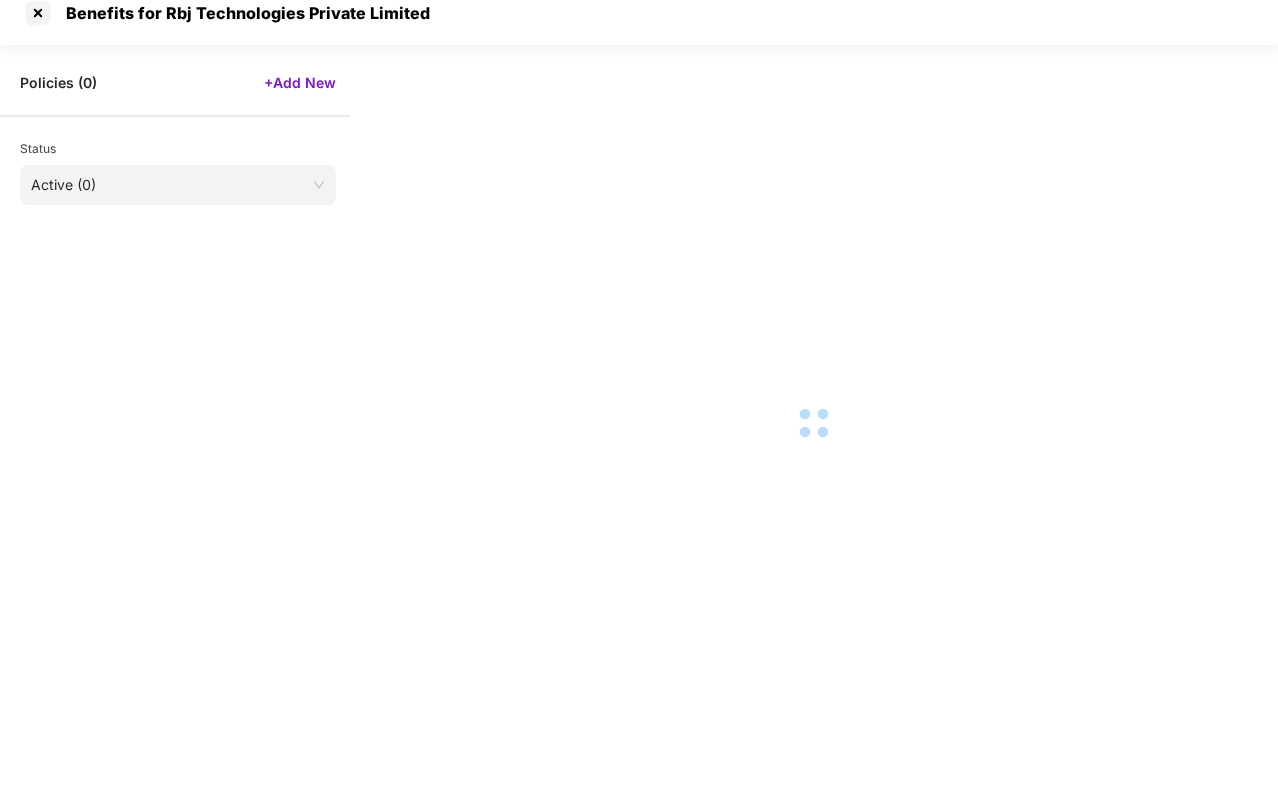 scroll, scrollTop: 29, scrollLeft: 0, axis: vertical 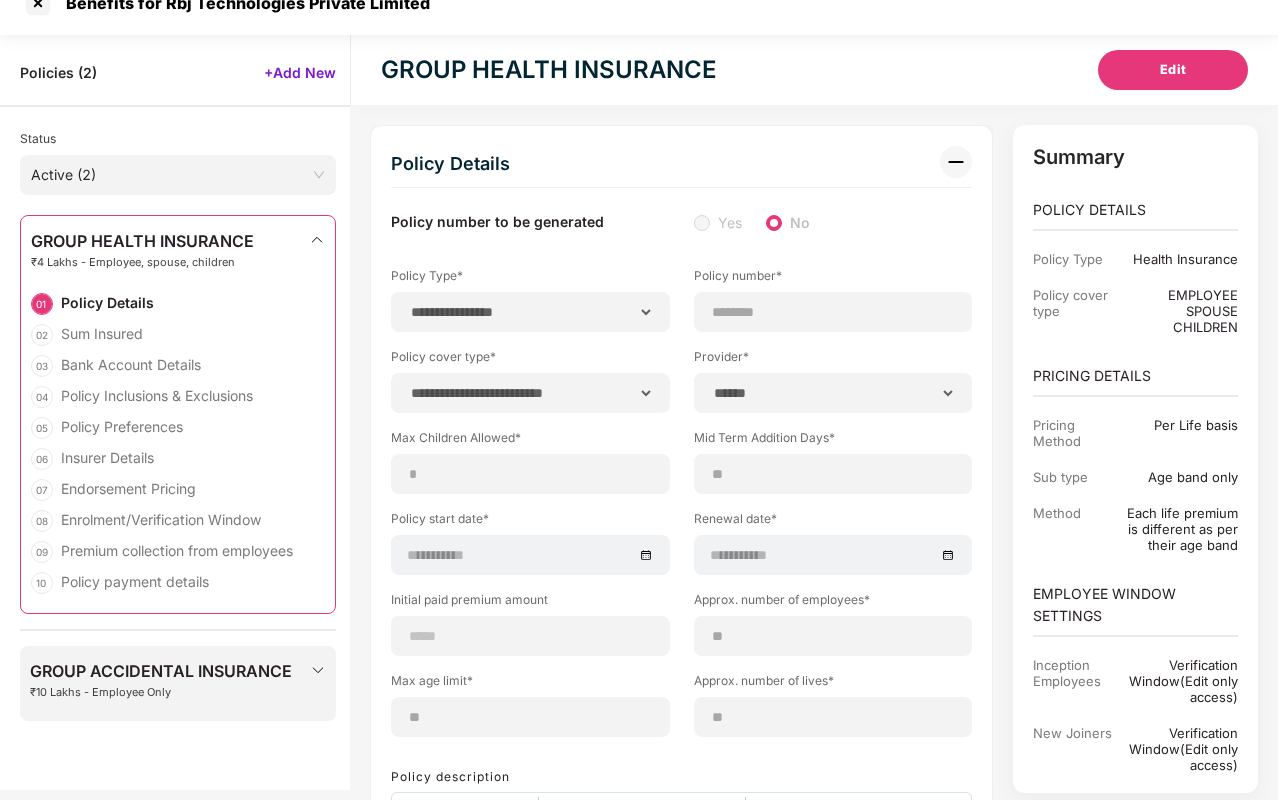 select on "**********" 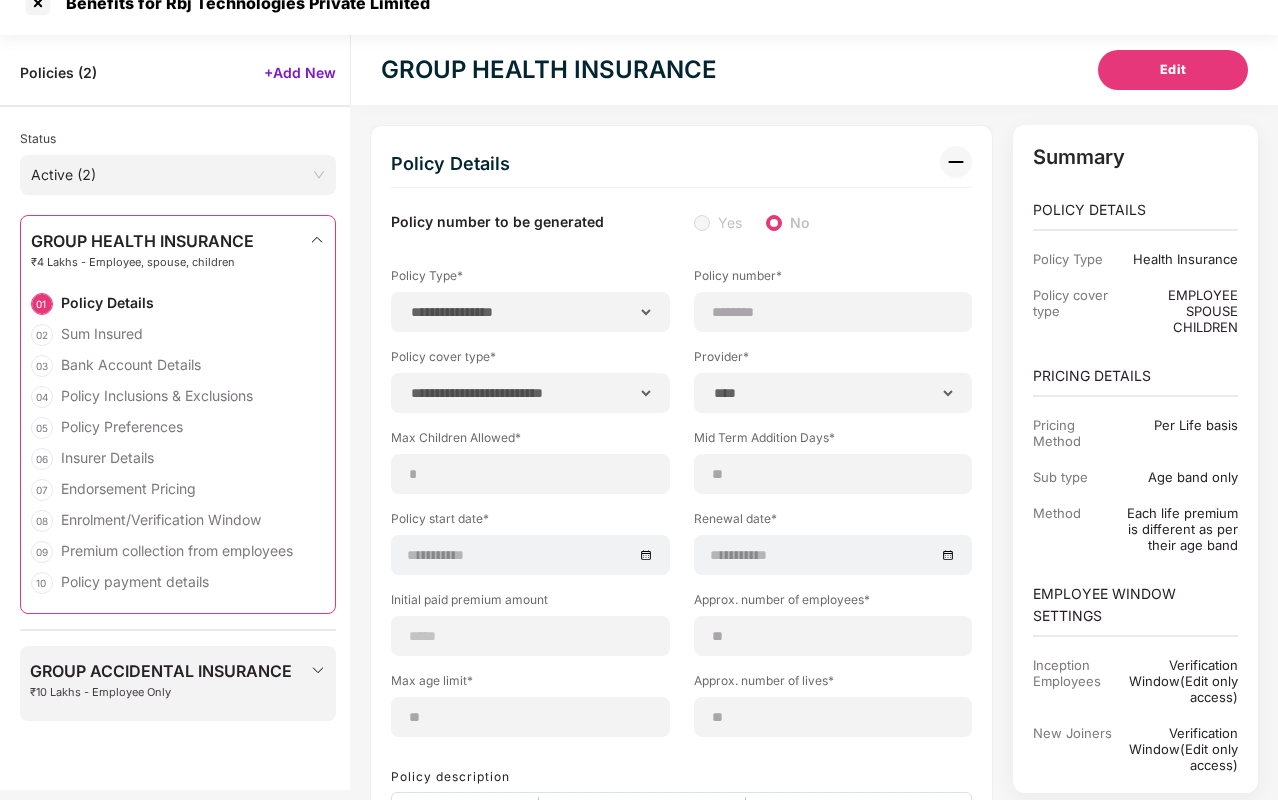 scroll, scrollTop: 0, scrollLeft: 0, axis: both 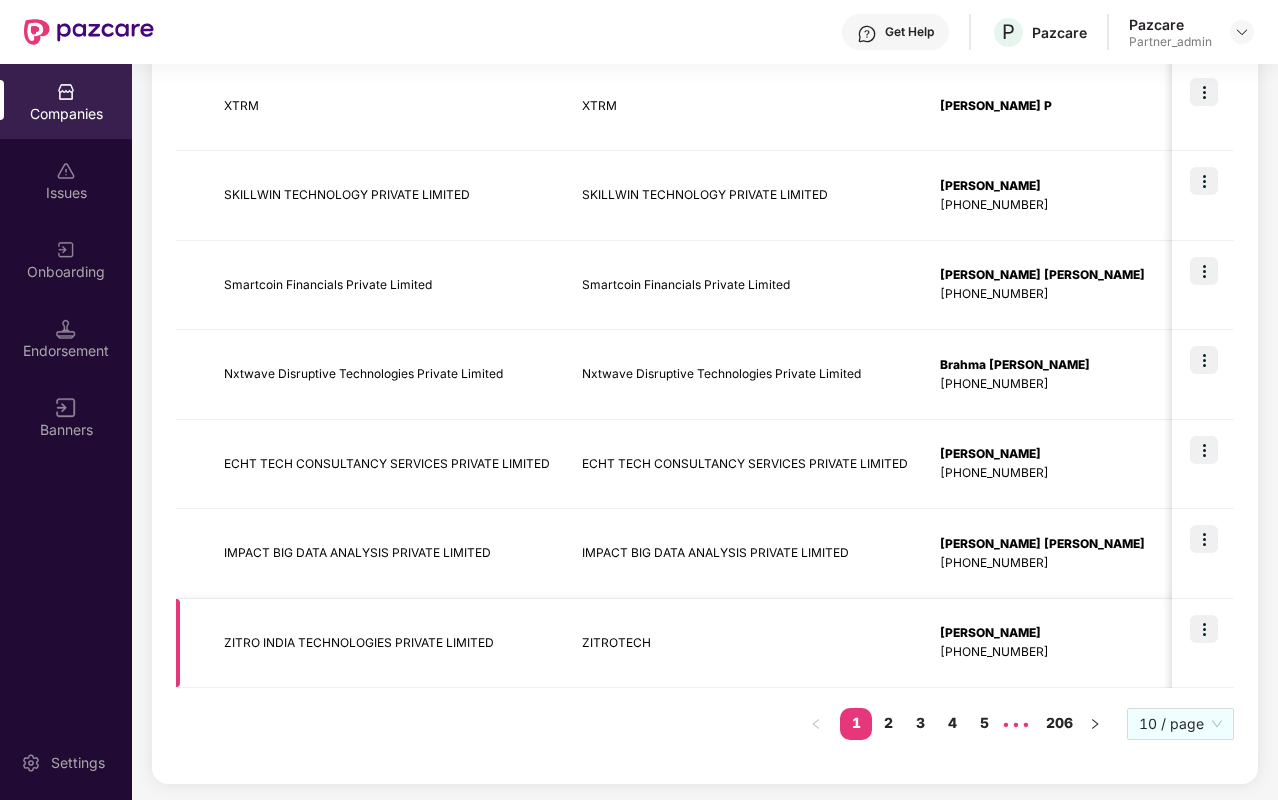 click at bounding box center (1204, 629) 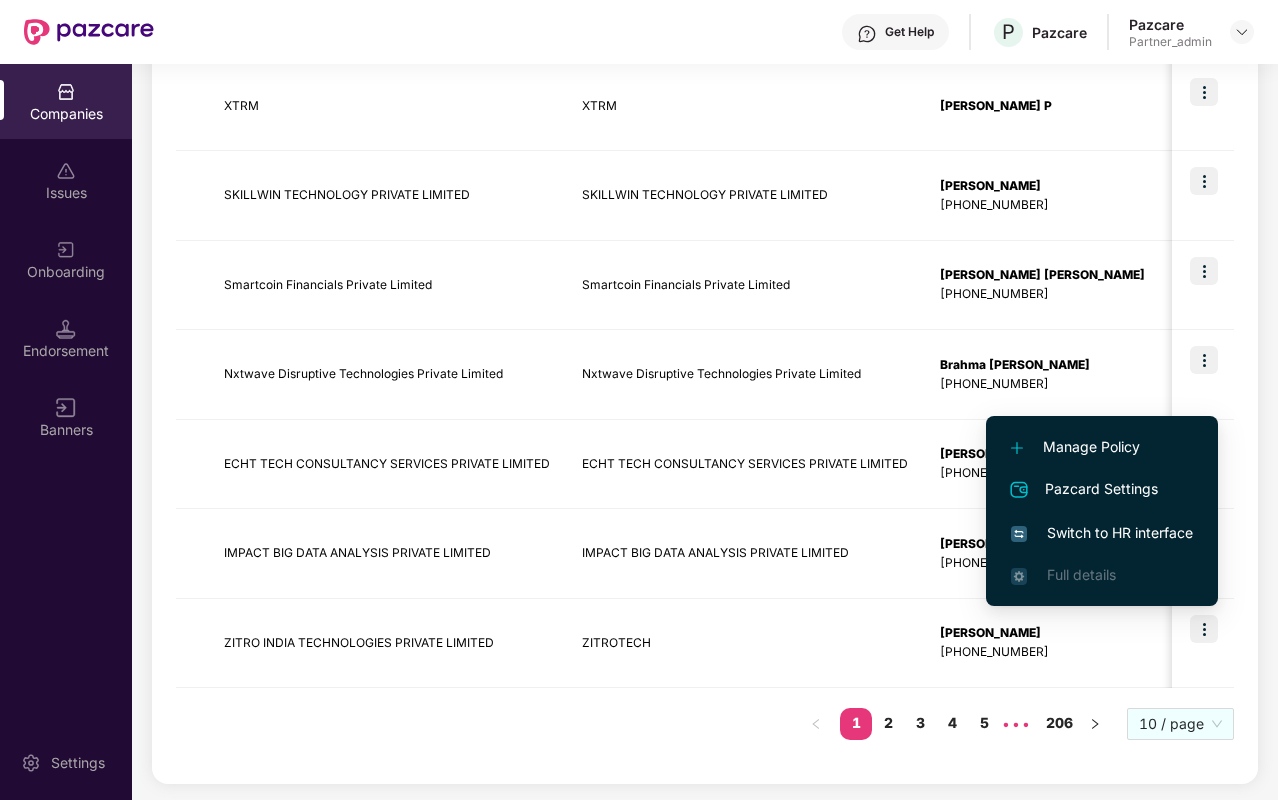 click on "Manage Policy" at bounding box center [1102, 447] 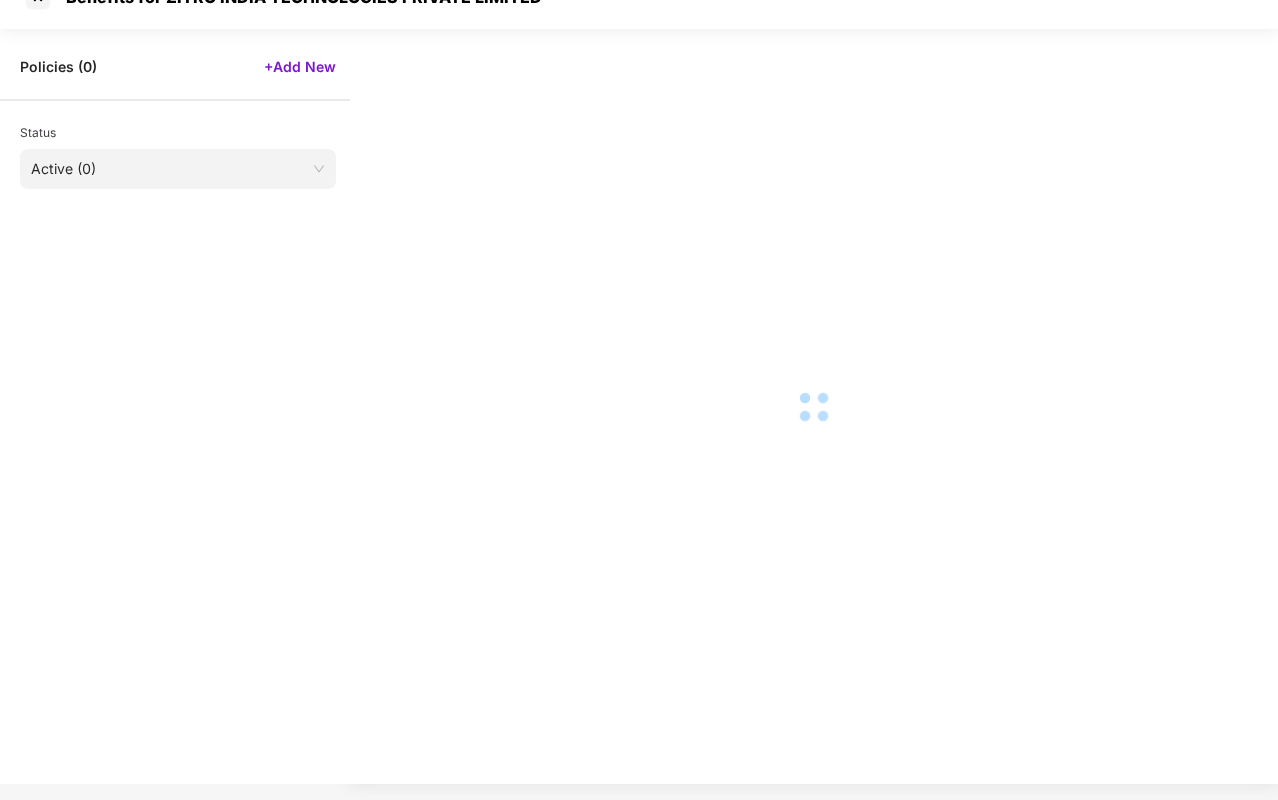 scroll, scrollTop: 19, scrollLeft: 0, axis: vertical 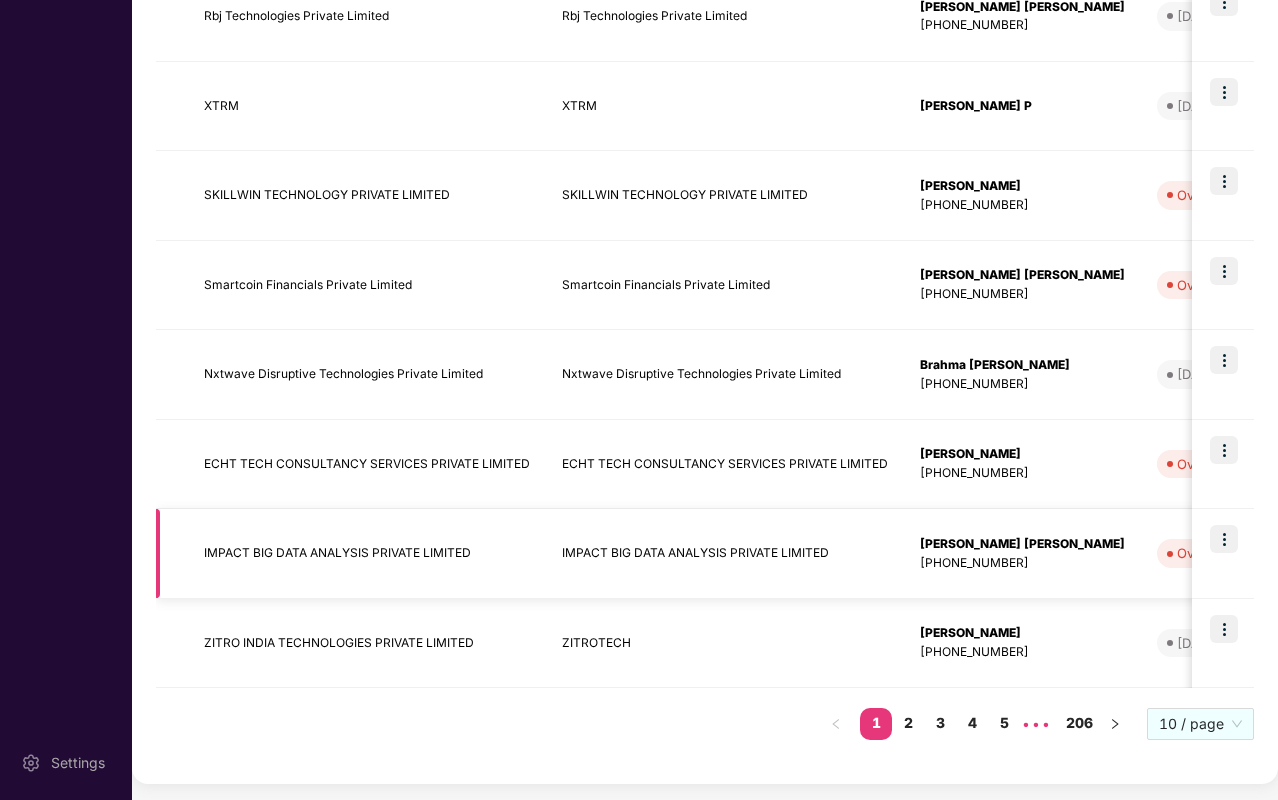 click at bounding box center (1224, 539) 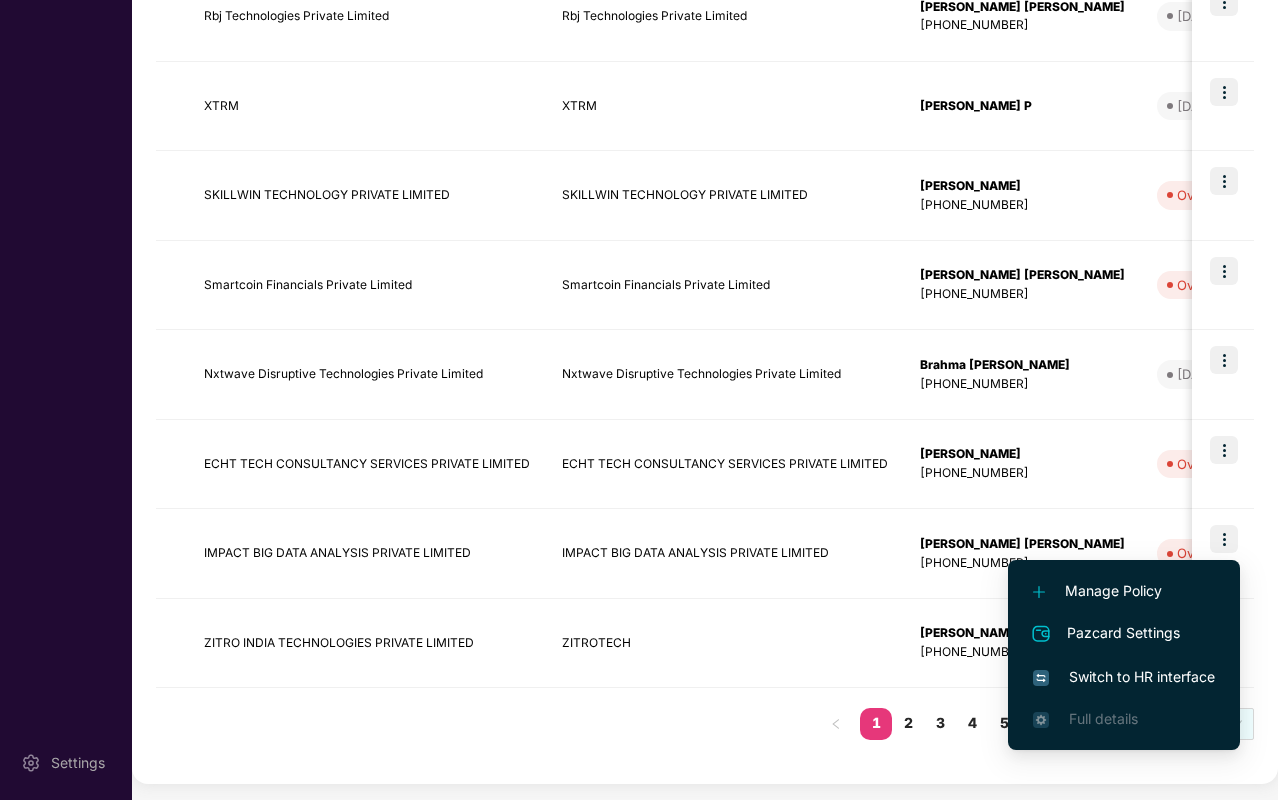 click on "Manage Policy" at bounding box center (1124, 591) 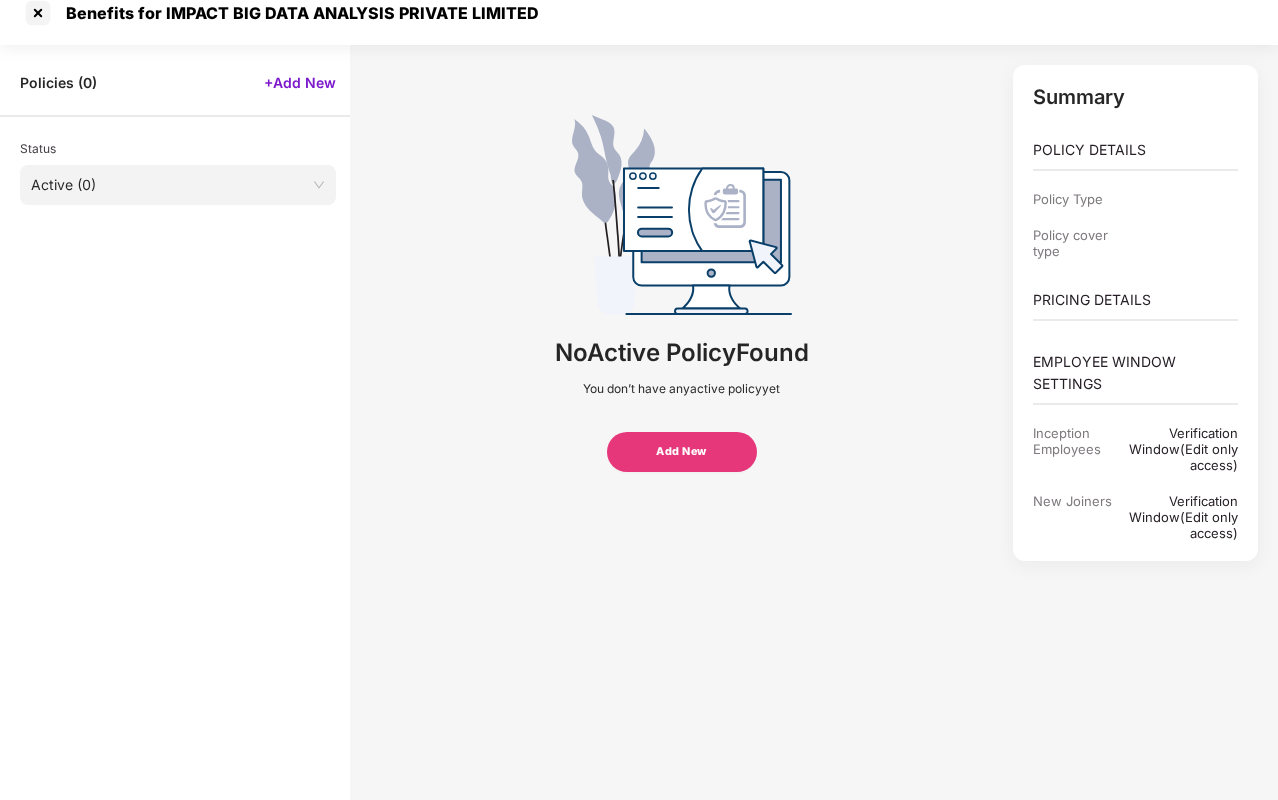 select on "*" 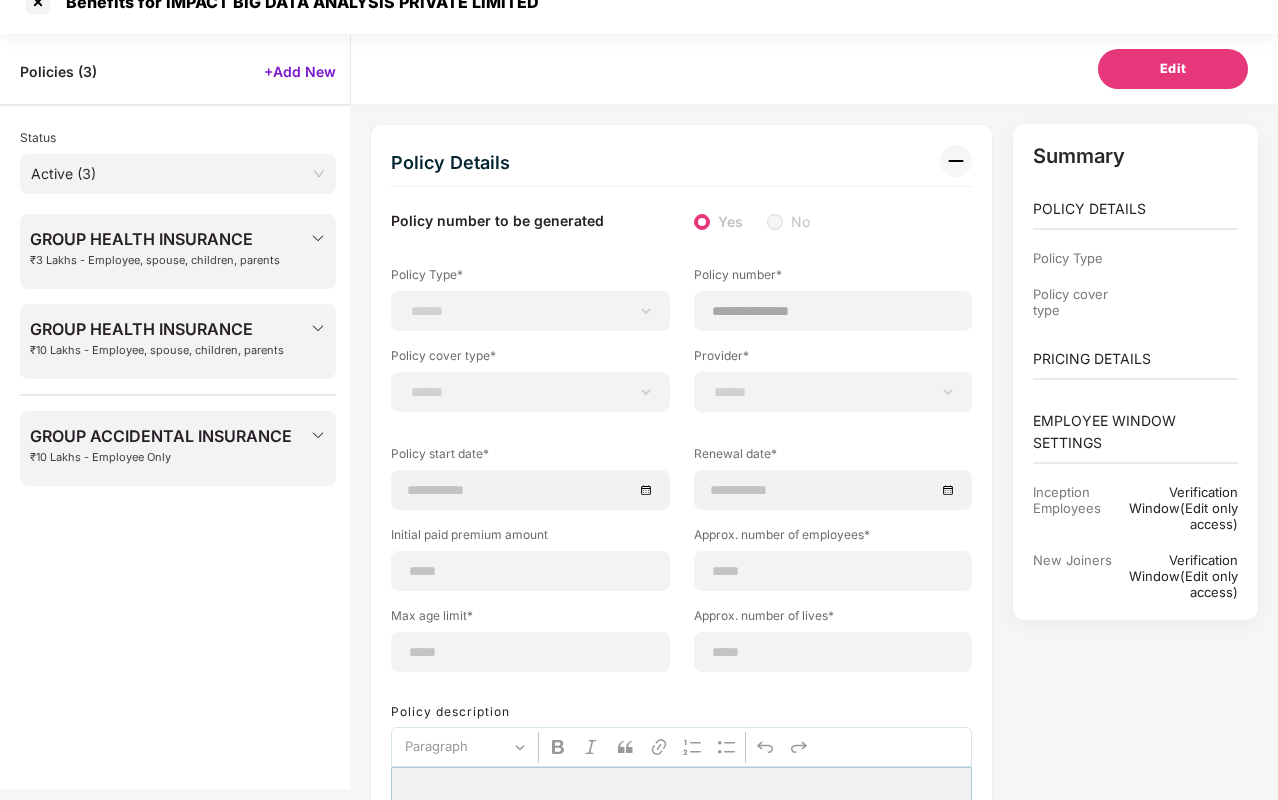 scroll, scrollTop: 0, scrollLeft: 0, axis: both 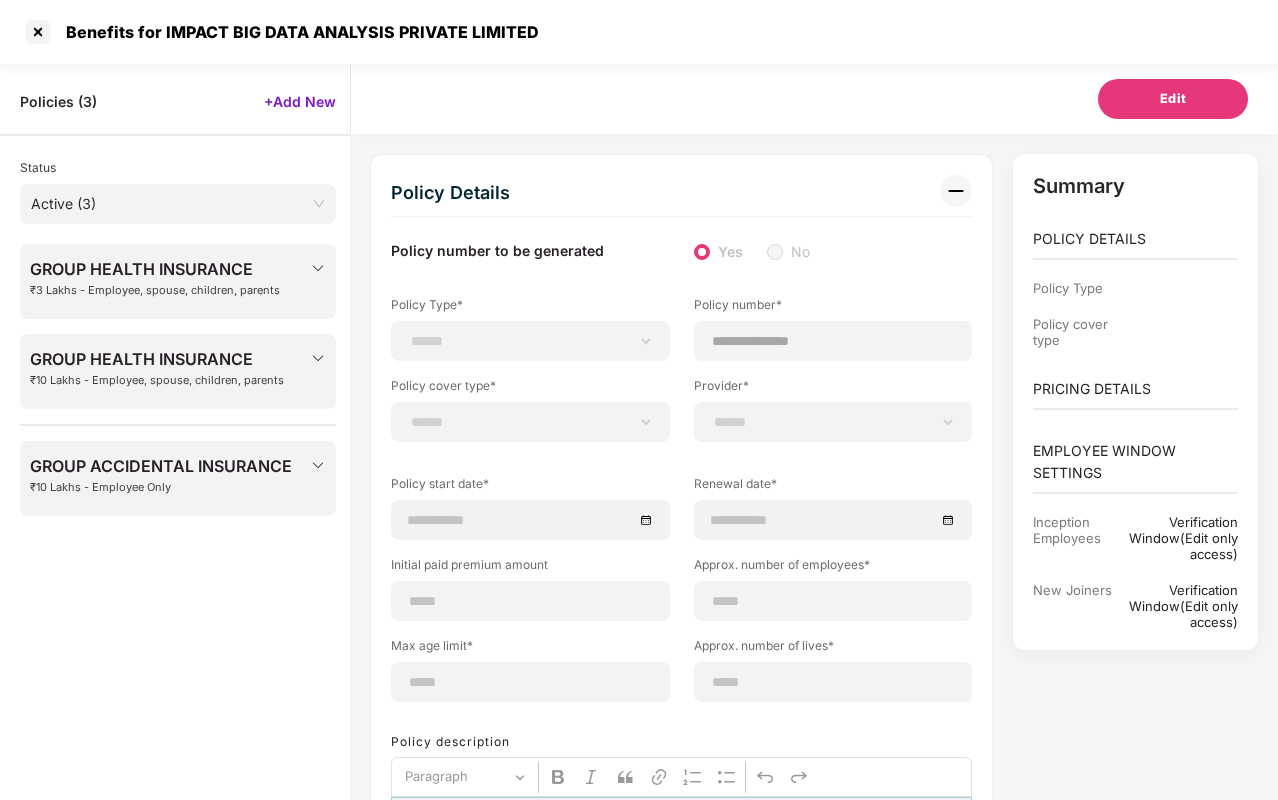 click on "GROUP HEALTH INSURANCE" at bounding box center [155, 269] 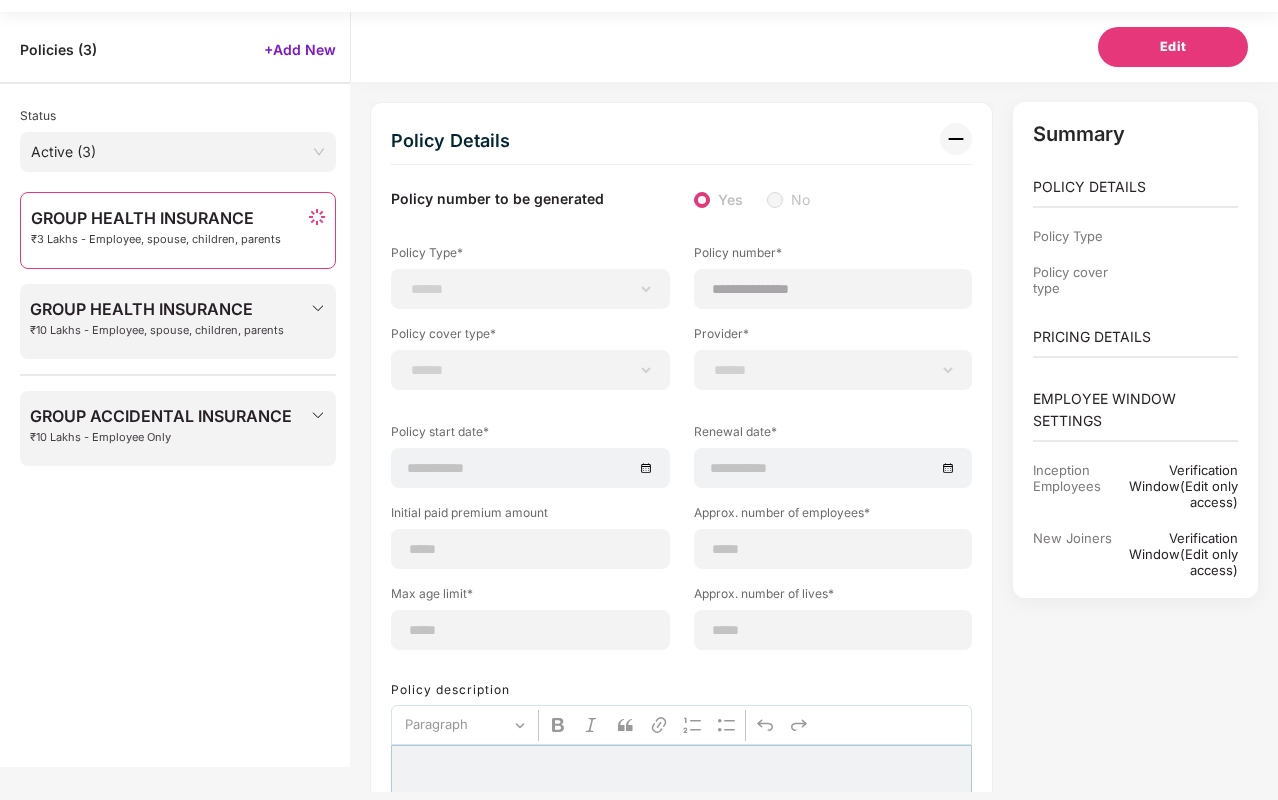scroll, scrollTop: 64, scrollLeft: 0, axis: vertical 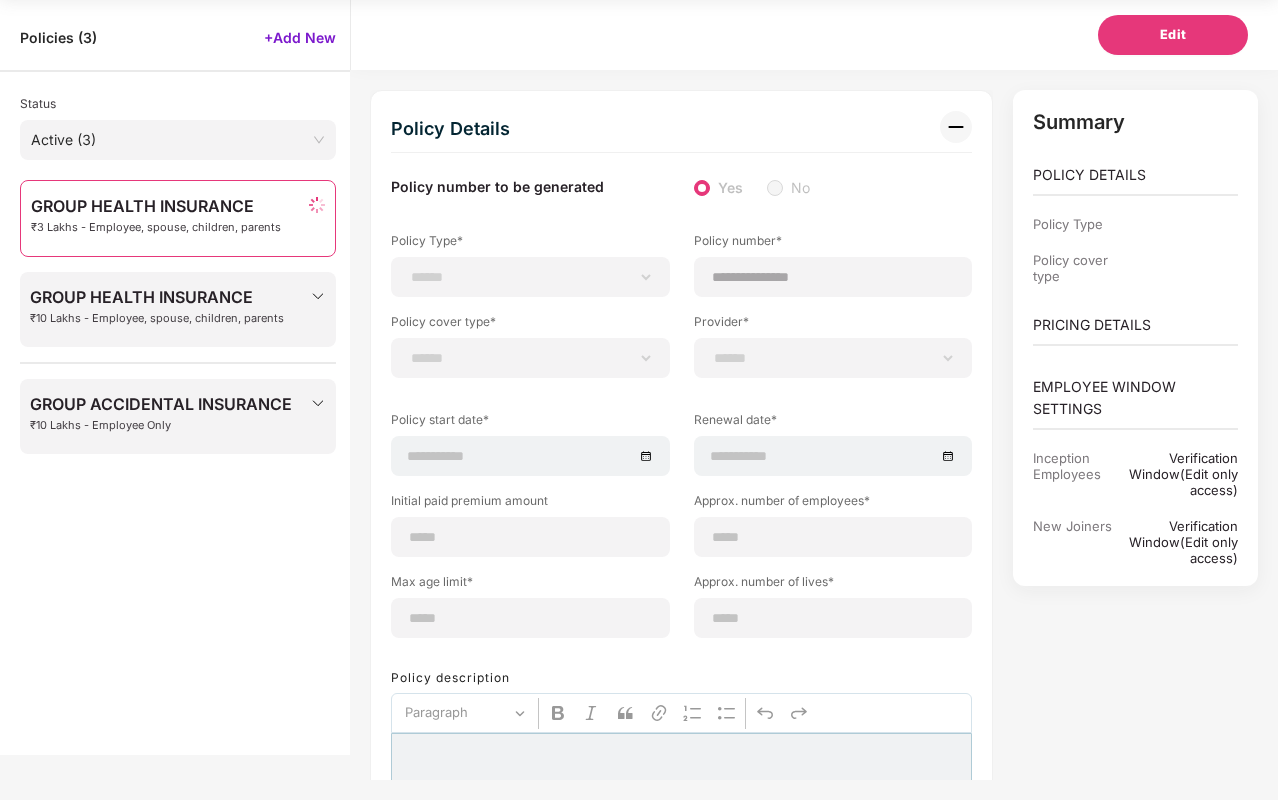 select on "**********" 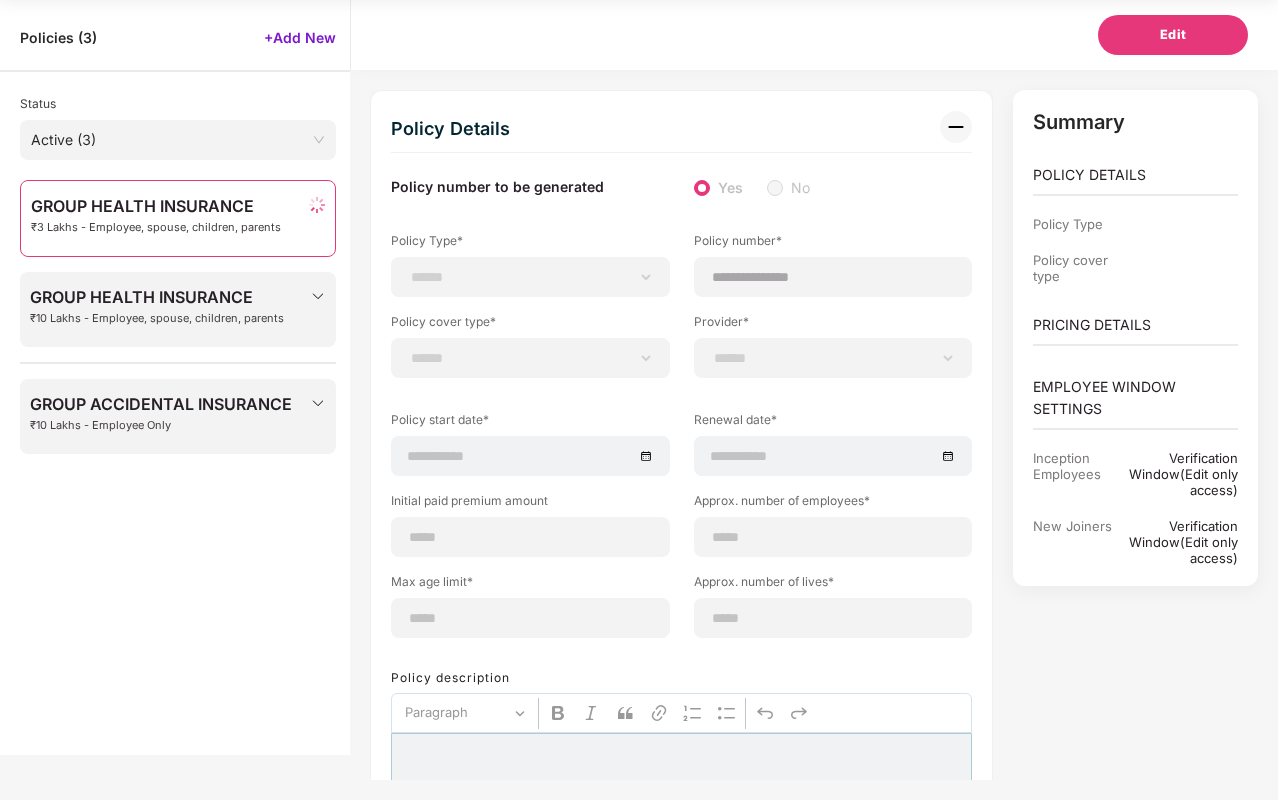 type on "**********" 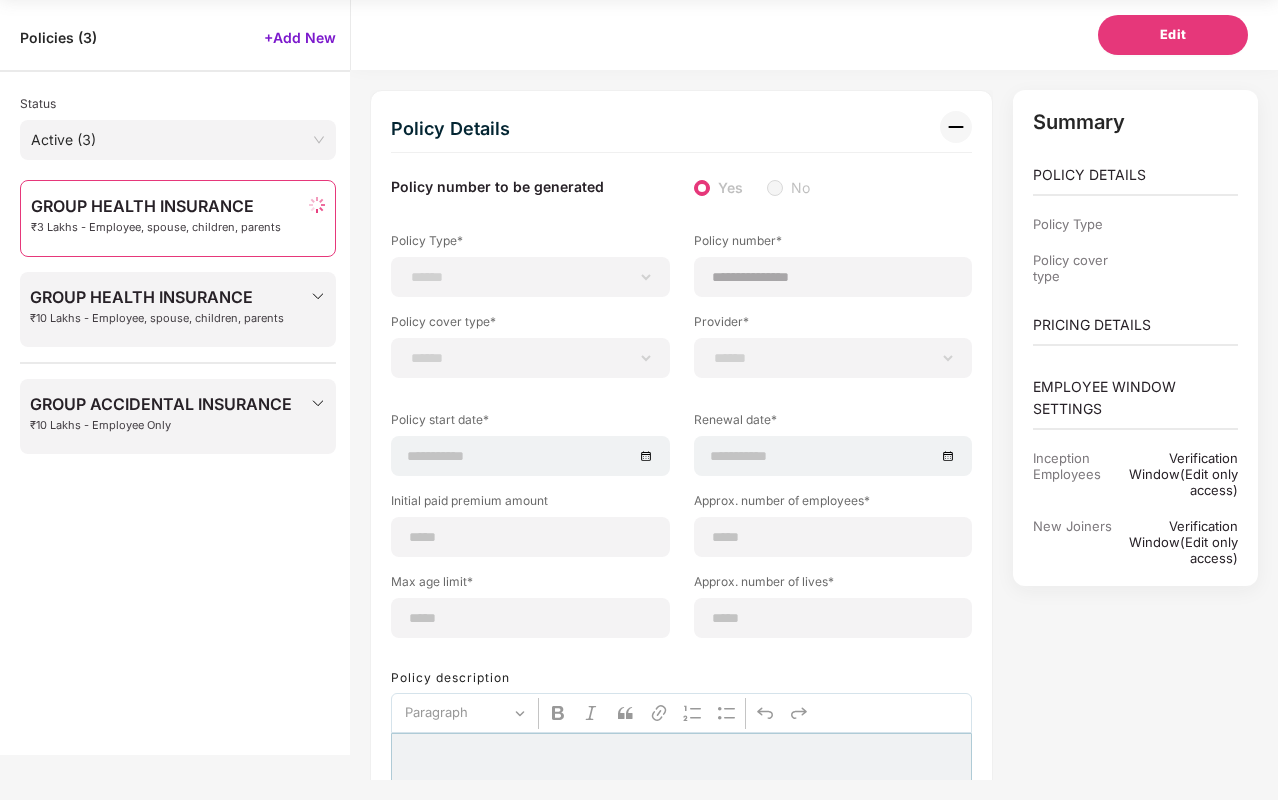 select on "**********" 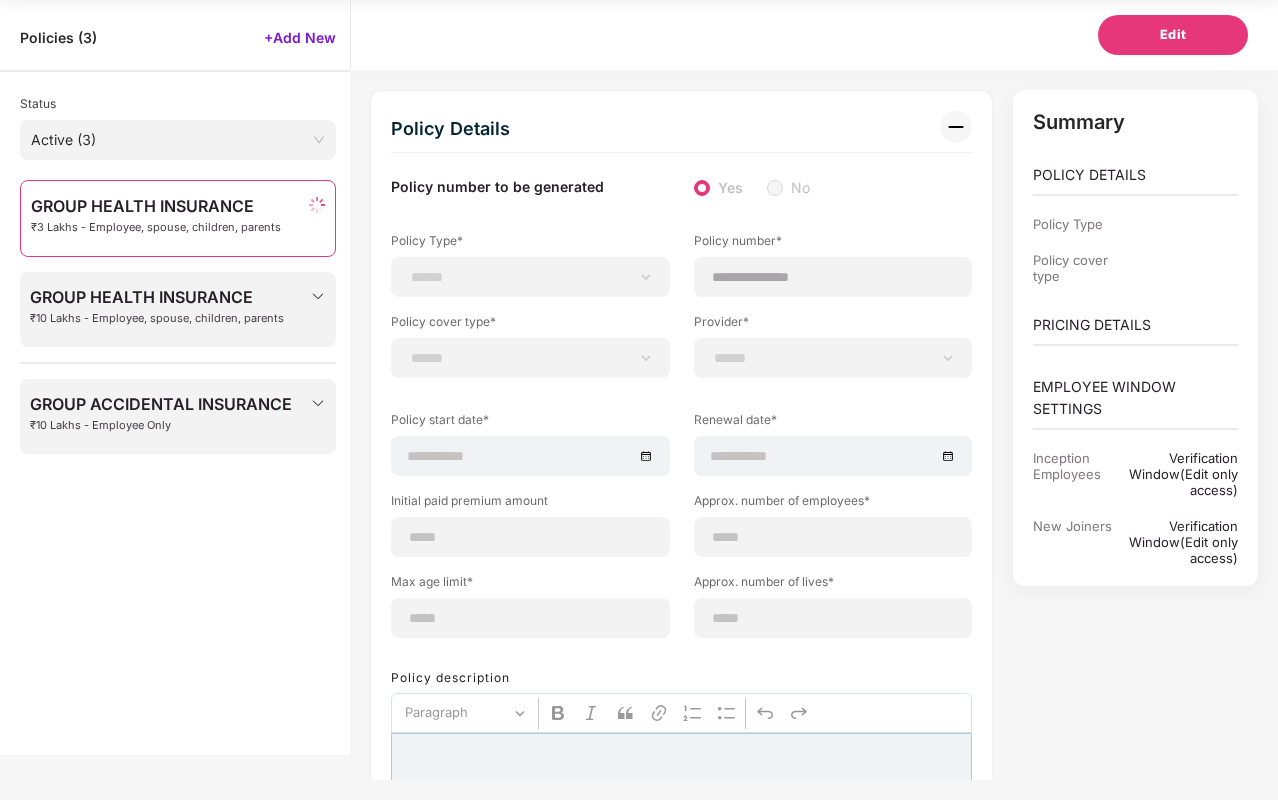 select on "******" 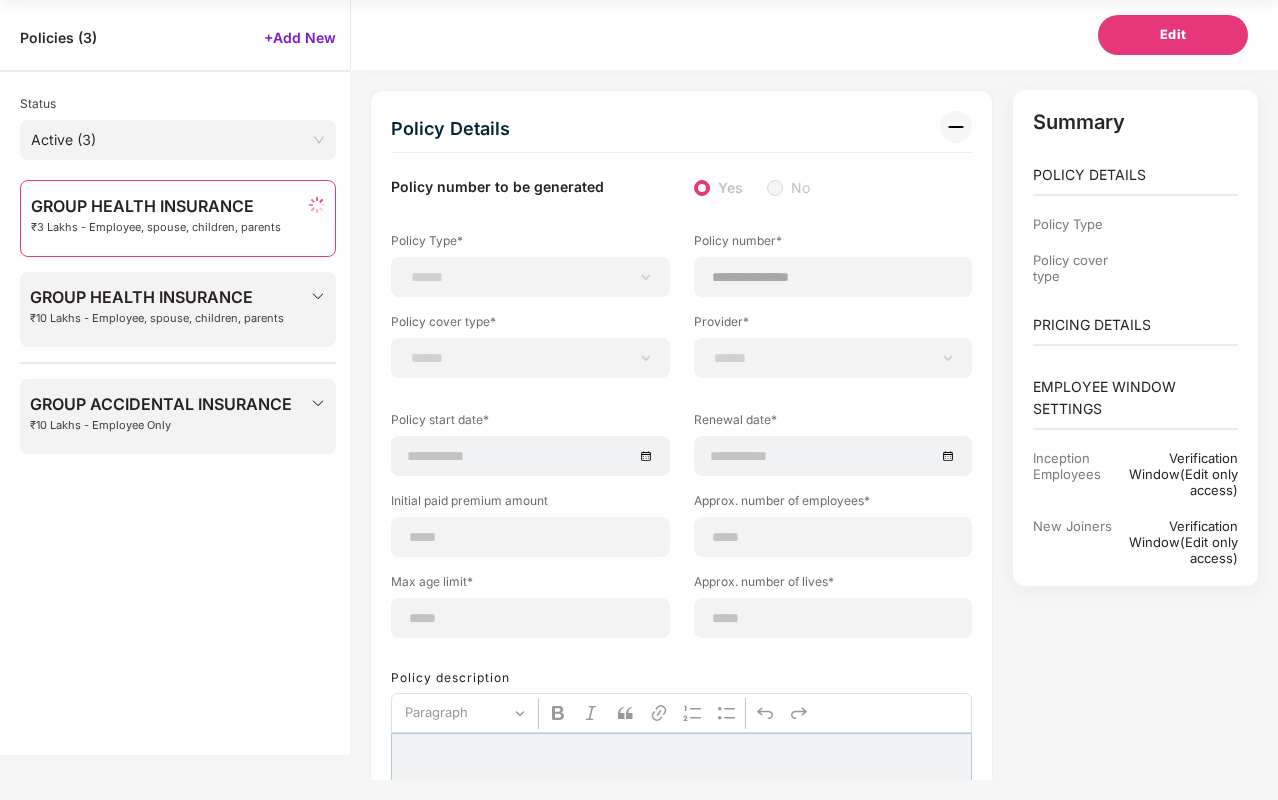 type on "**********" 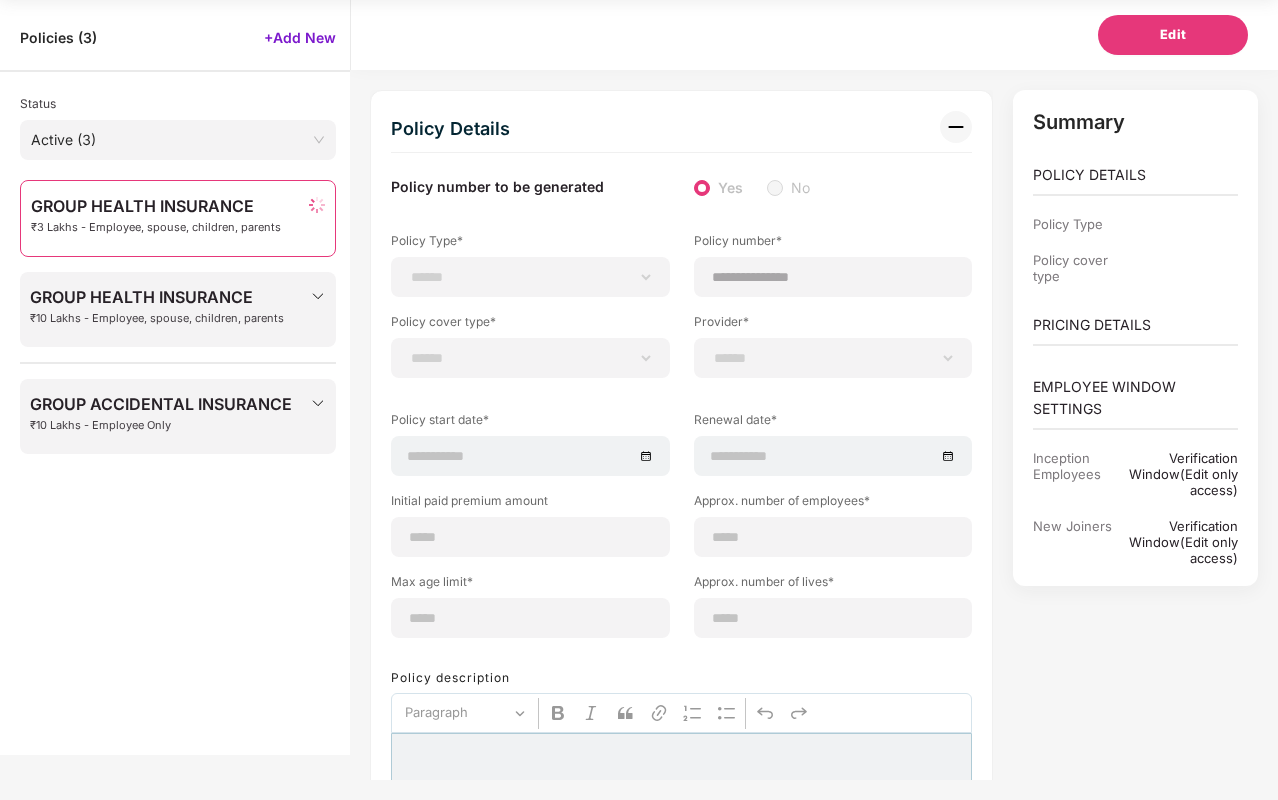 type on "**********" 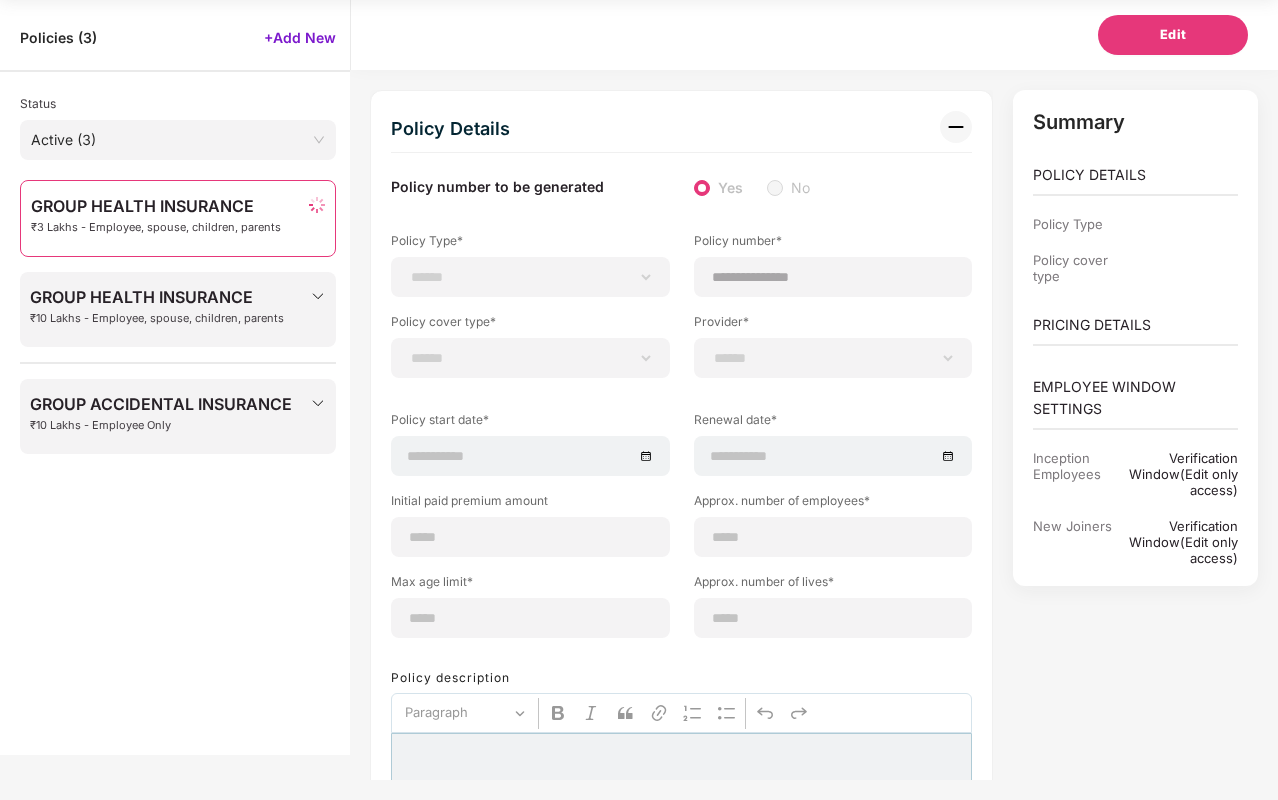 type on "***" 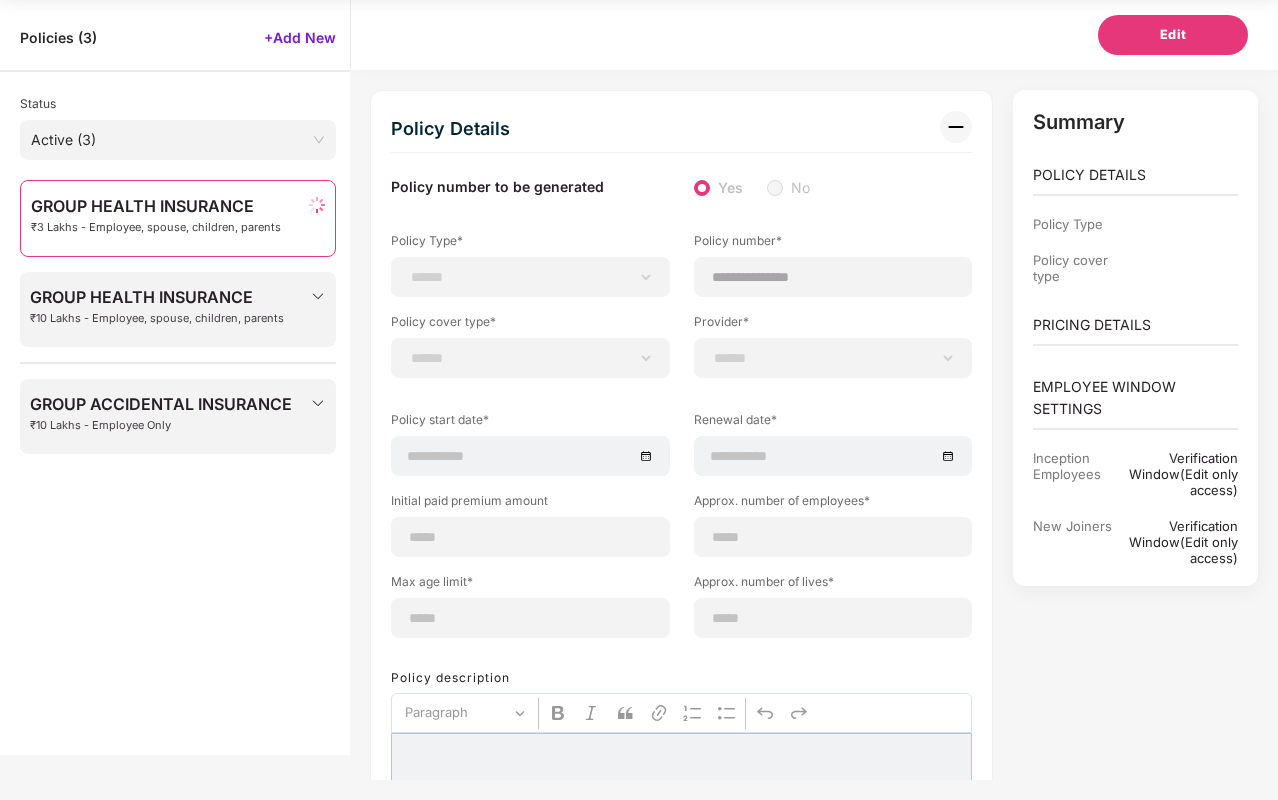 type on "**" 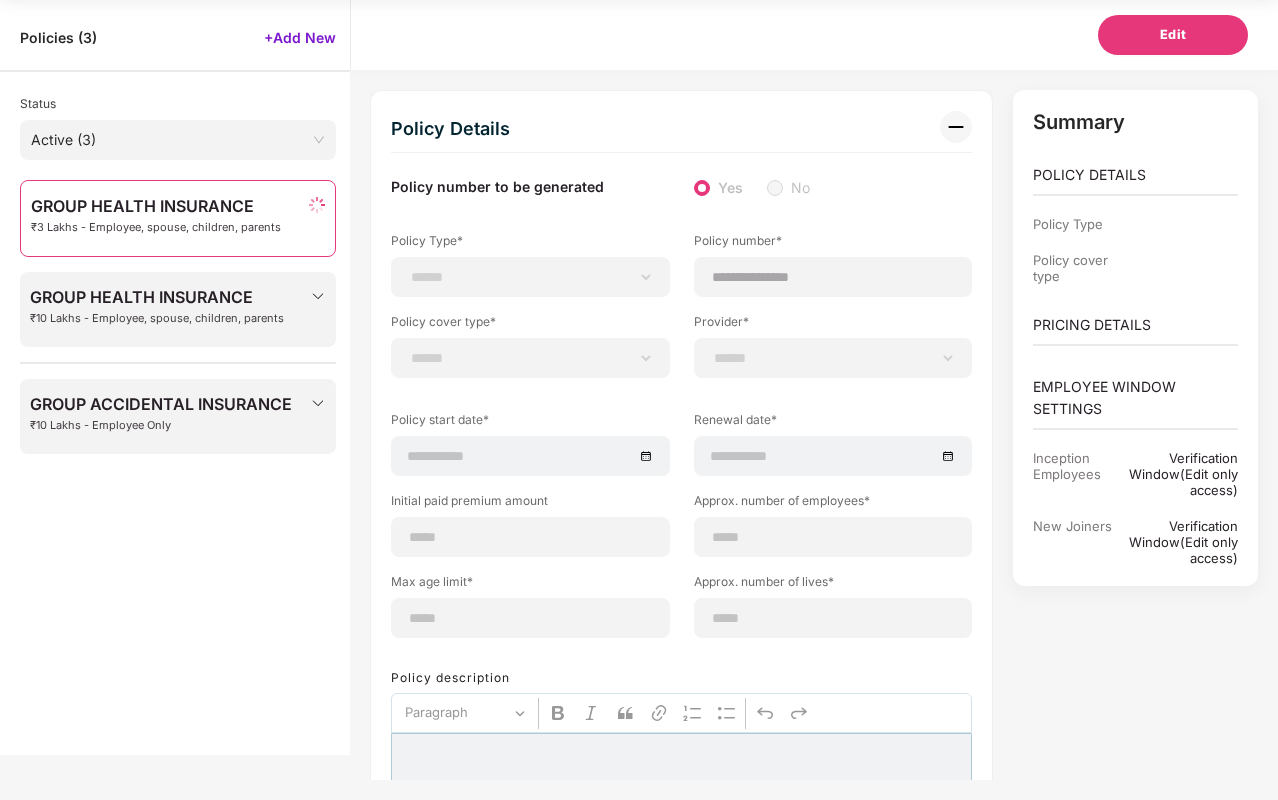 type on "***" 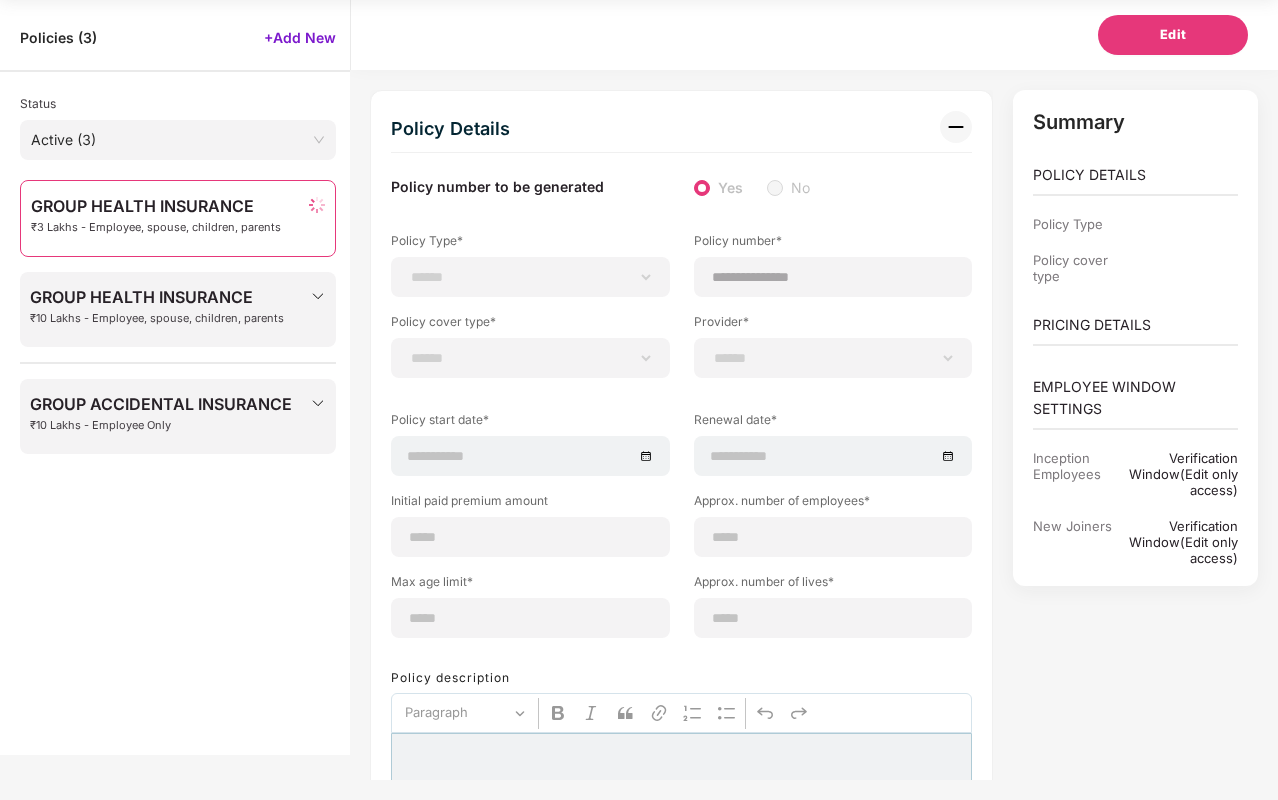 type on "***" 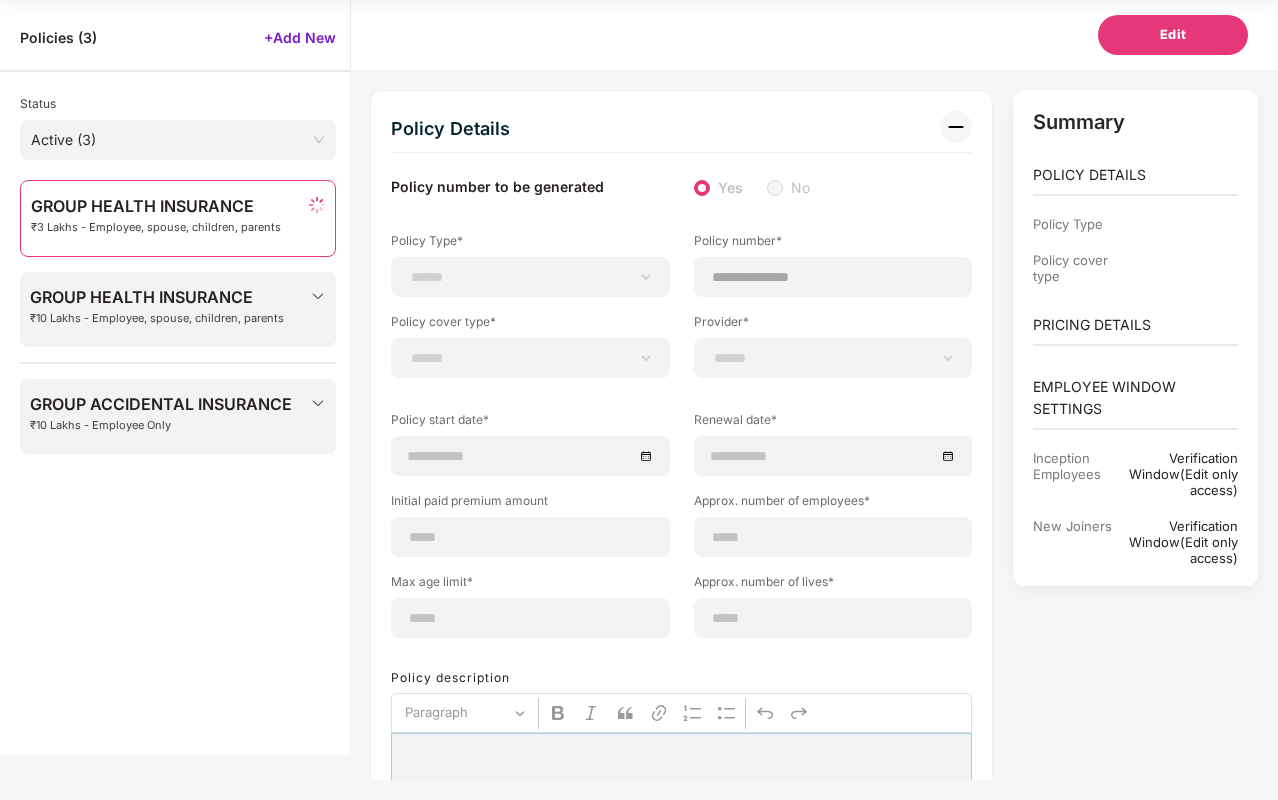 type on "**********" 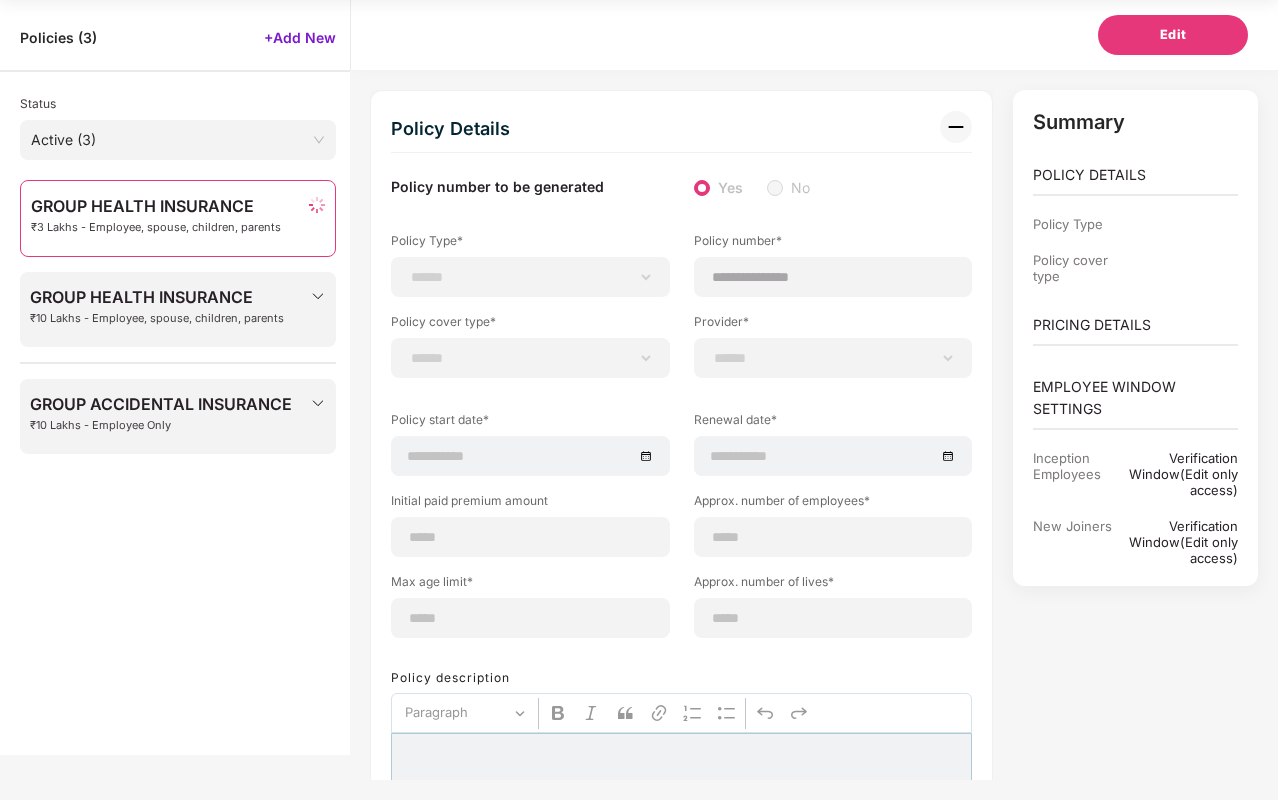 select on "*****" 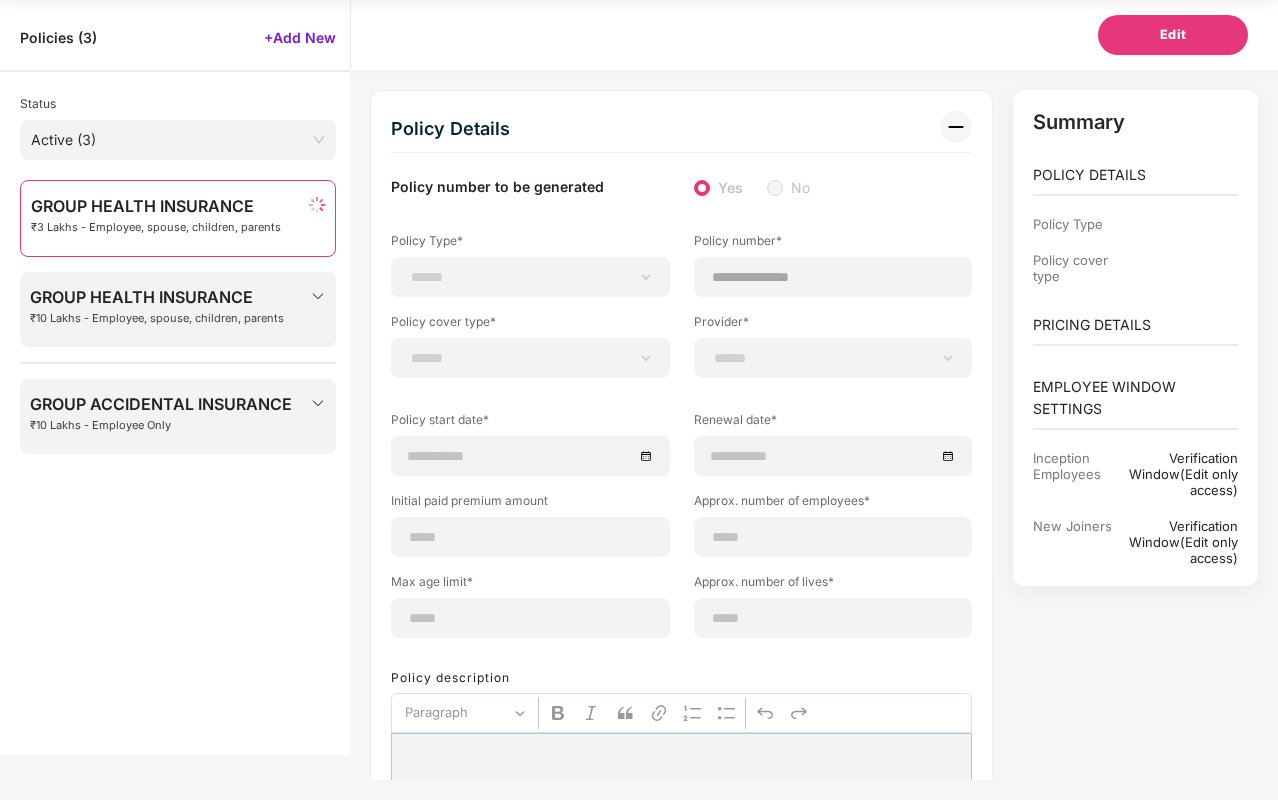 type on "******" 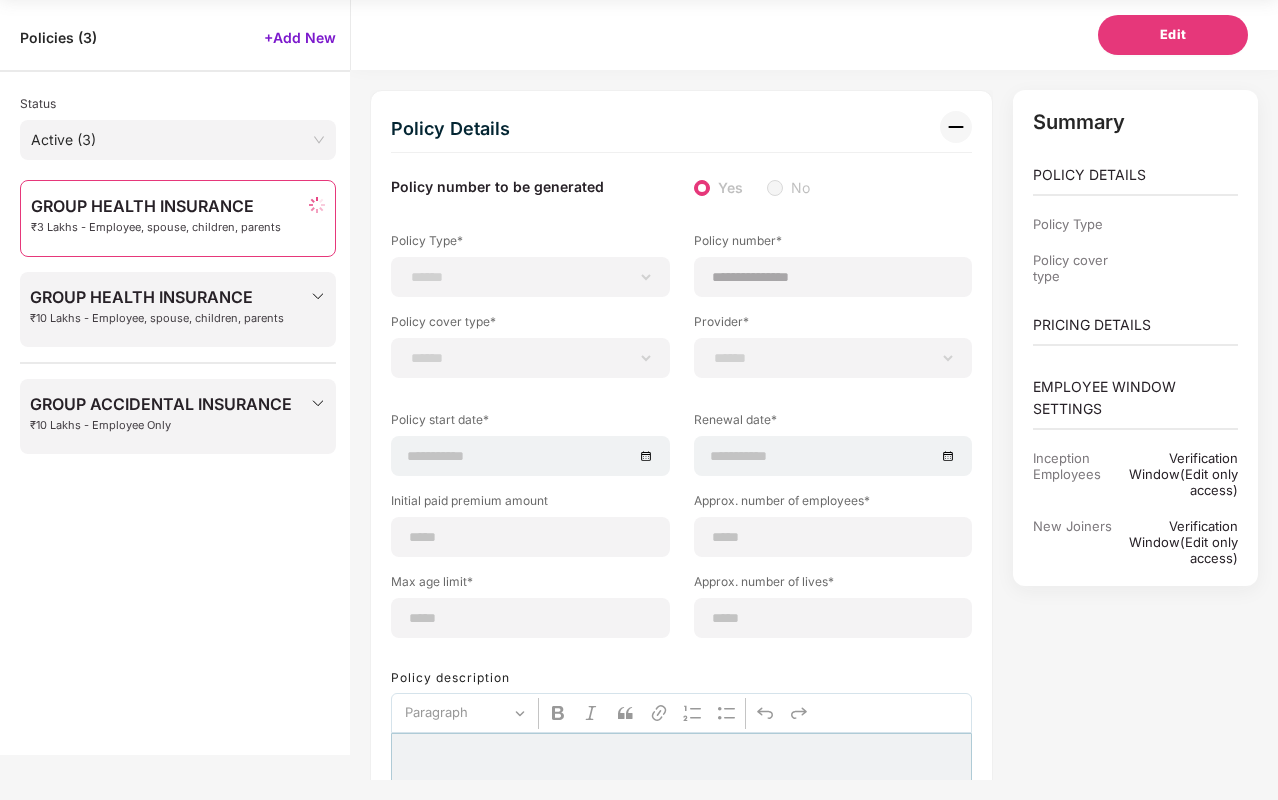 type on "**********" 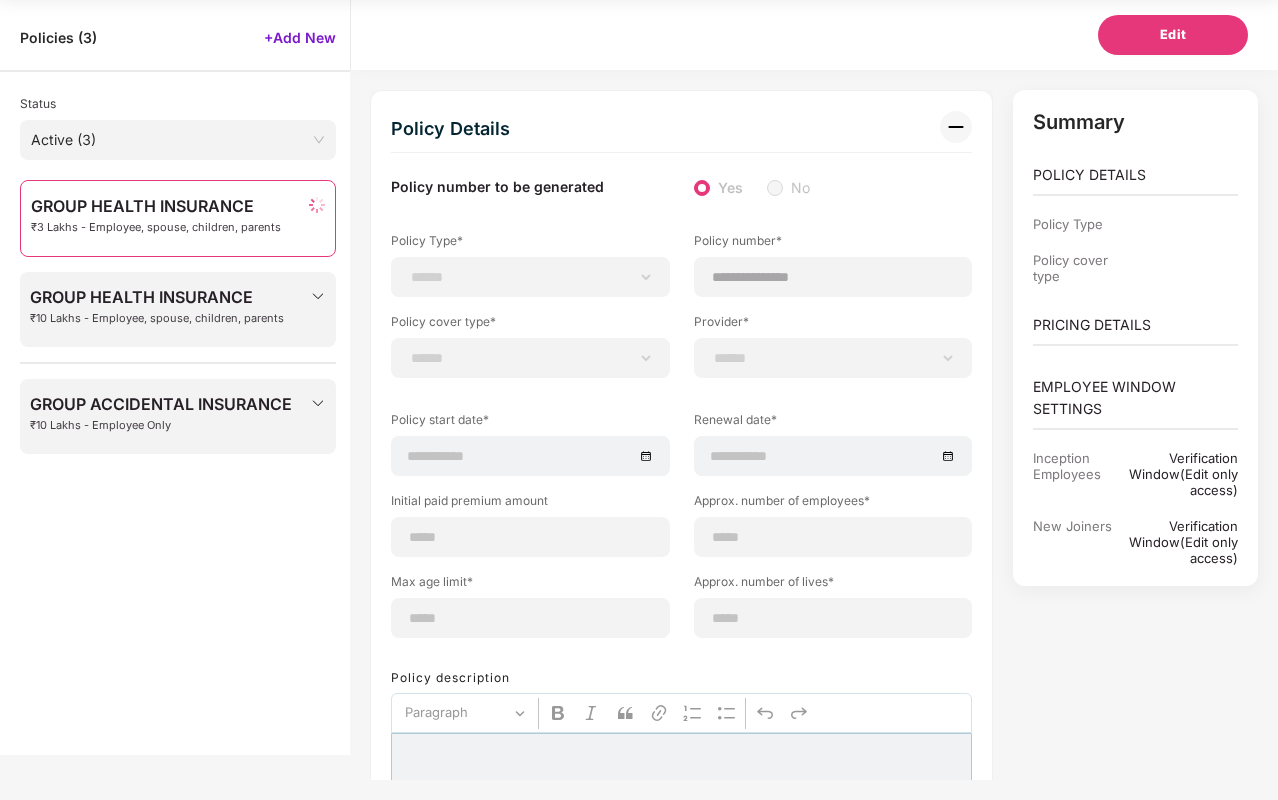 type on "**********" 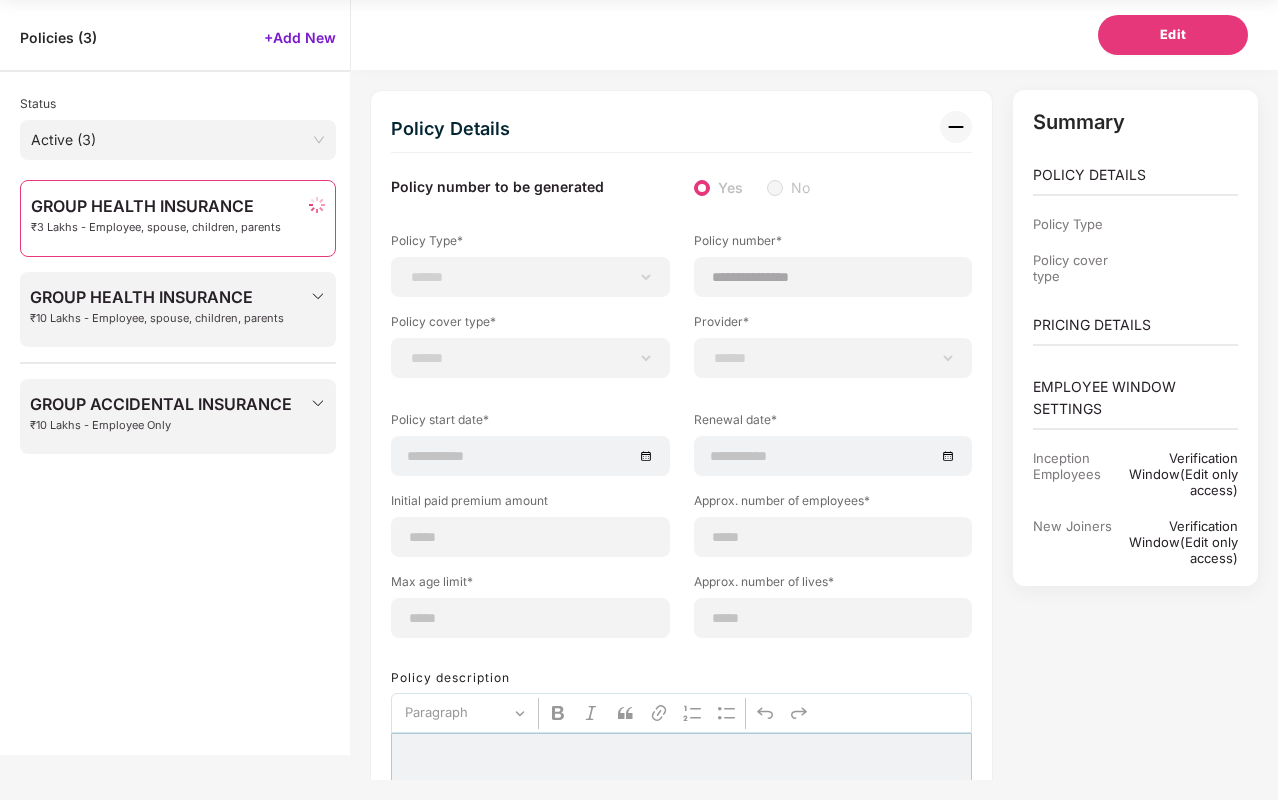 type on "**********" 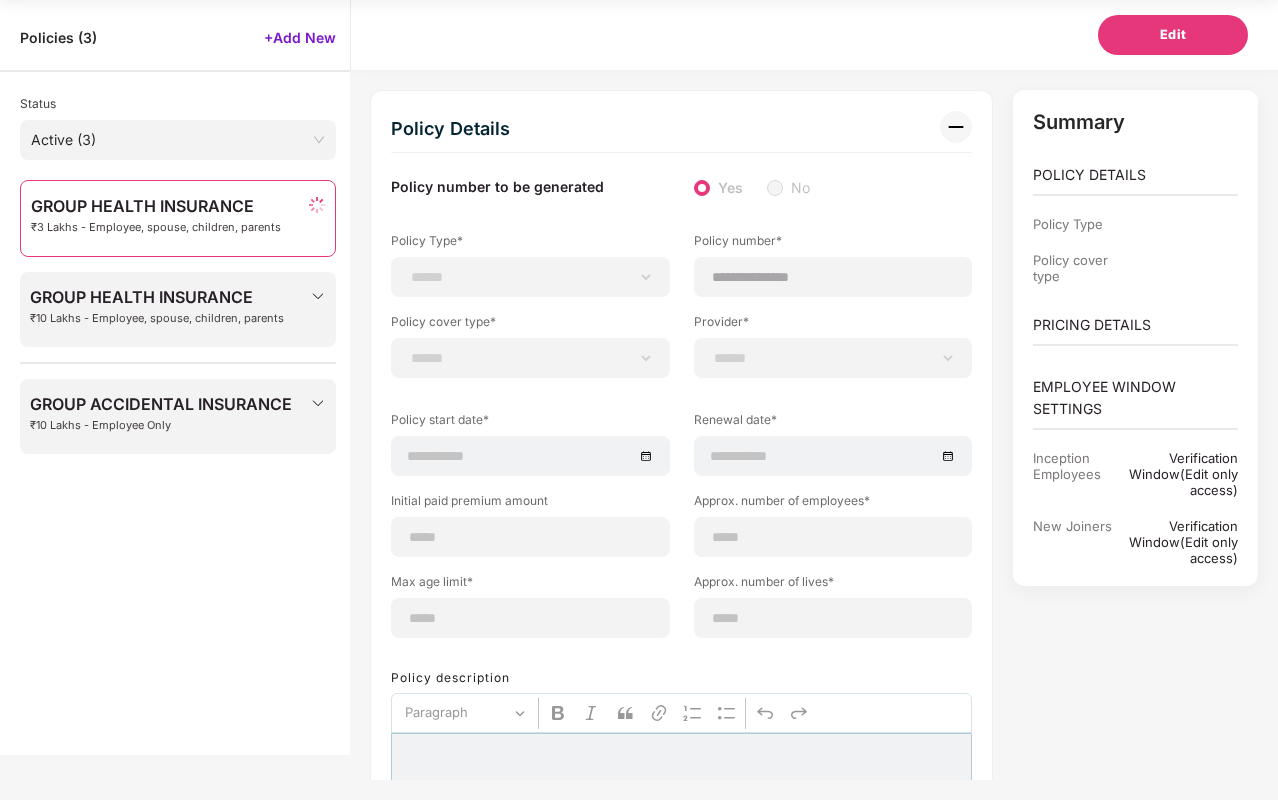 select on "******" 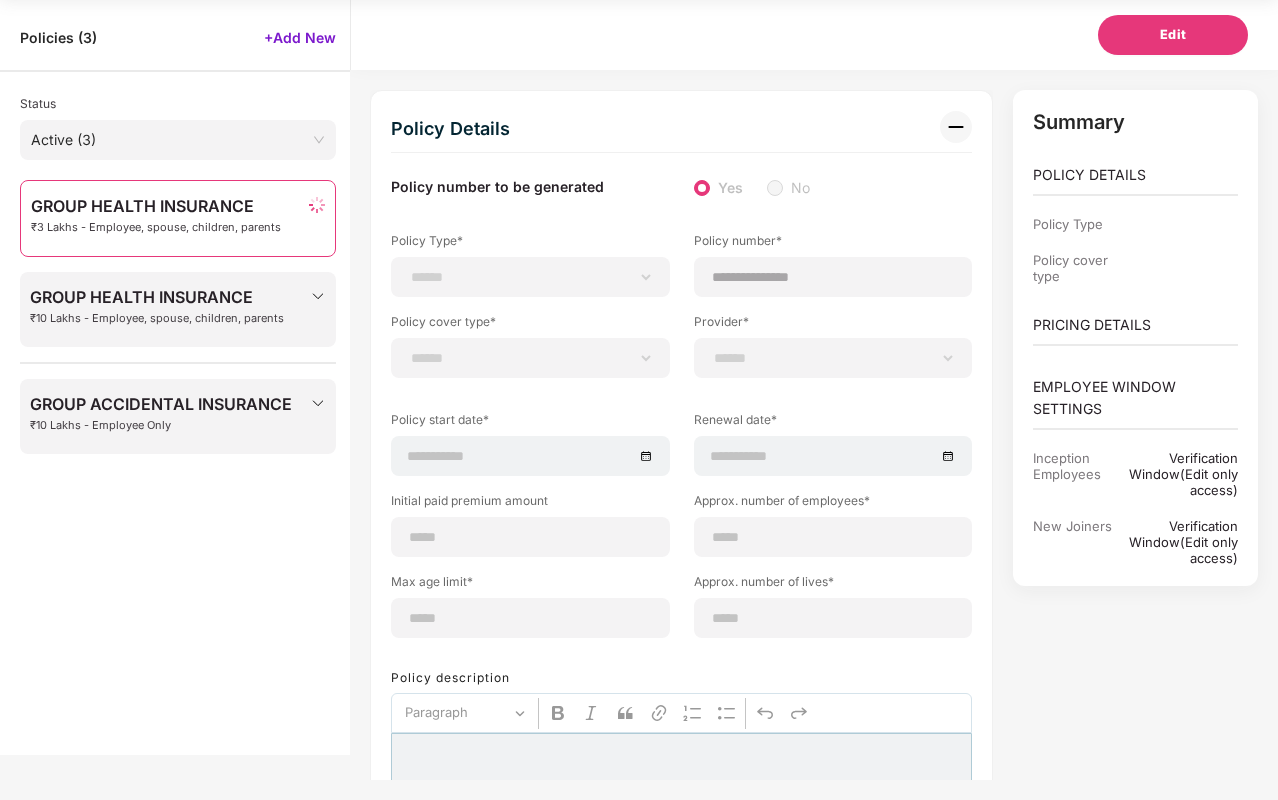 type on "******" 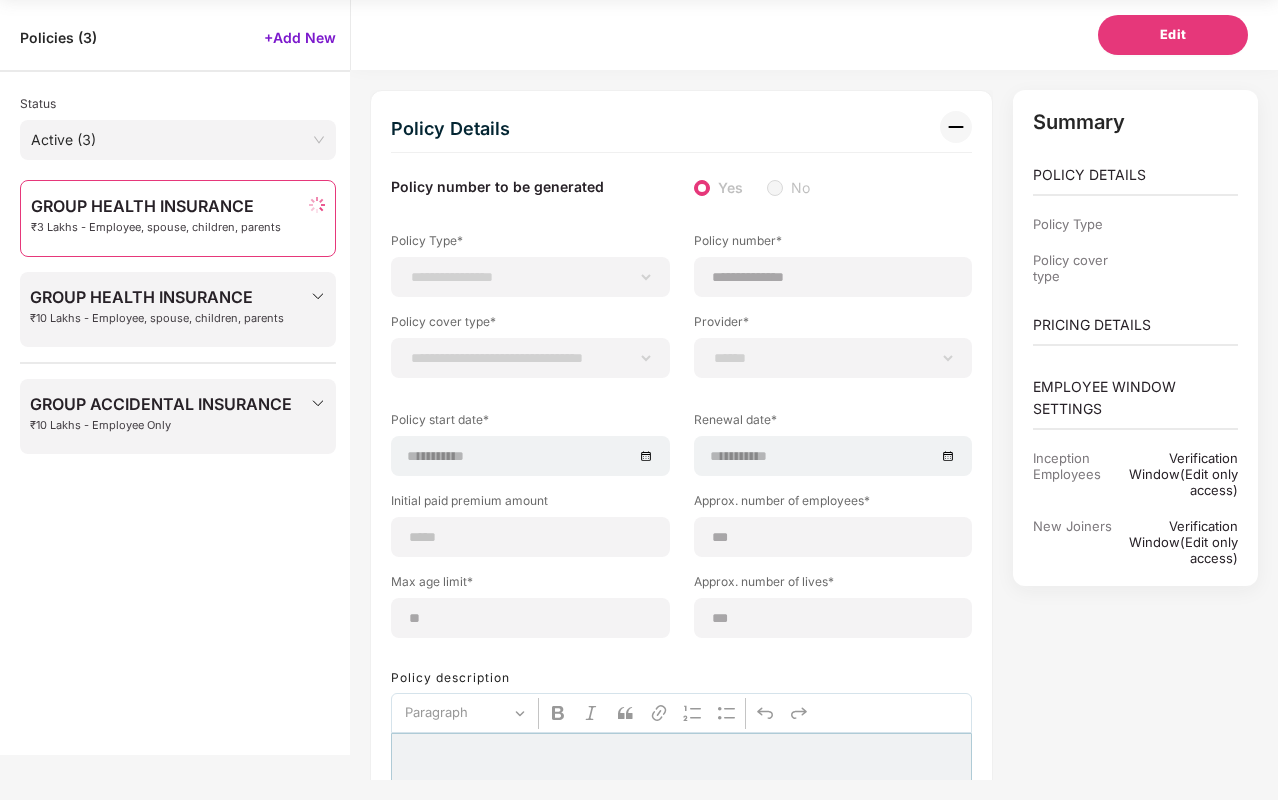 select on "********" 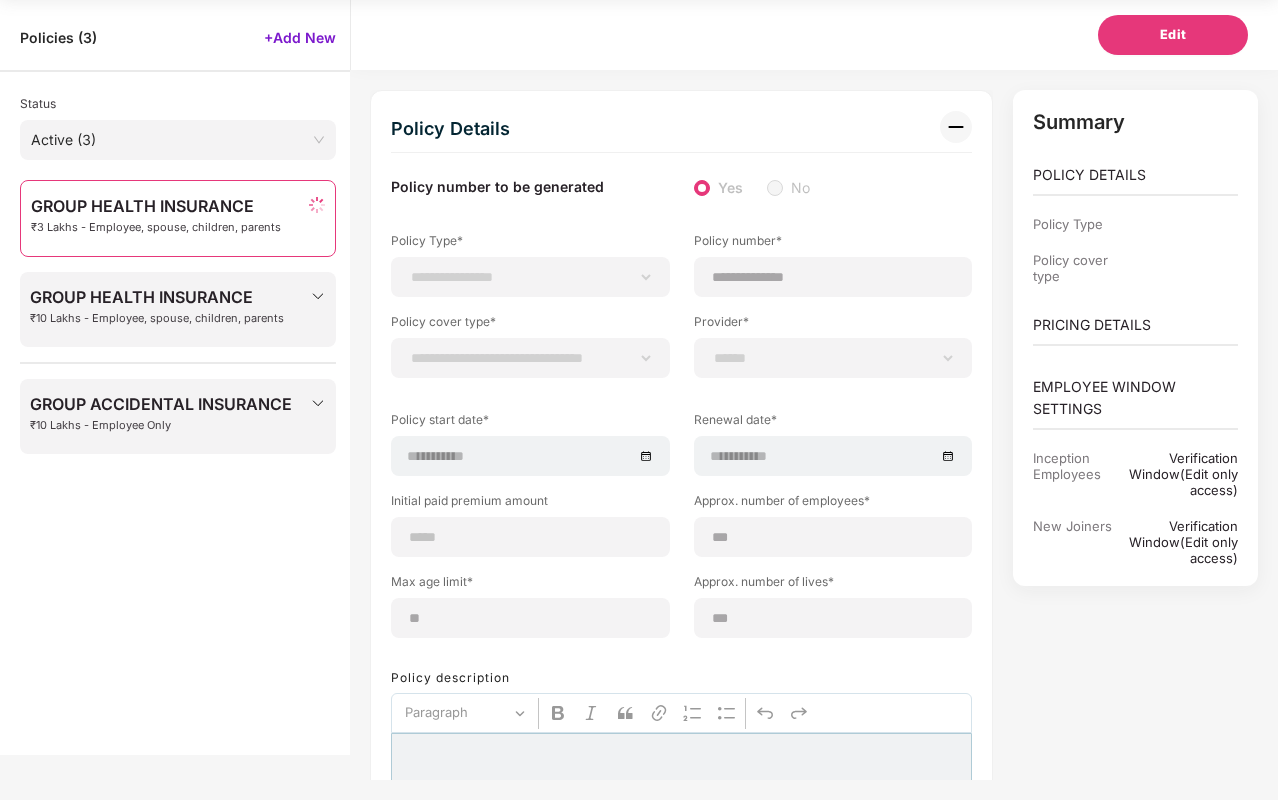 select on "**********" 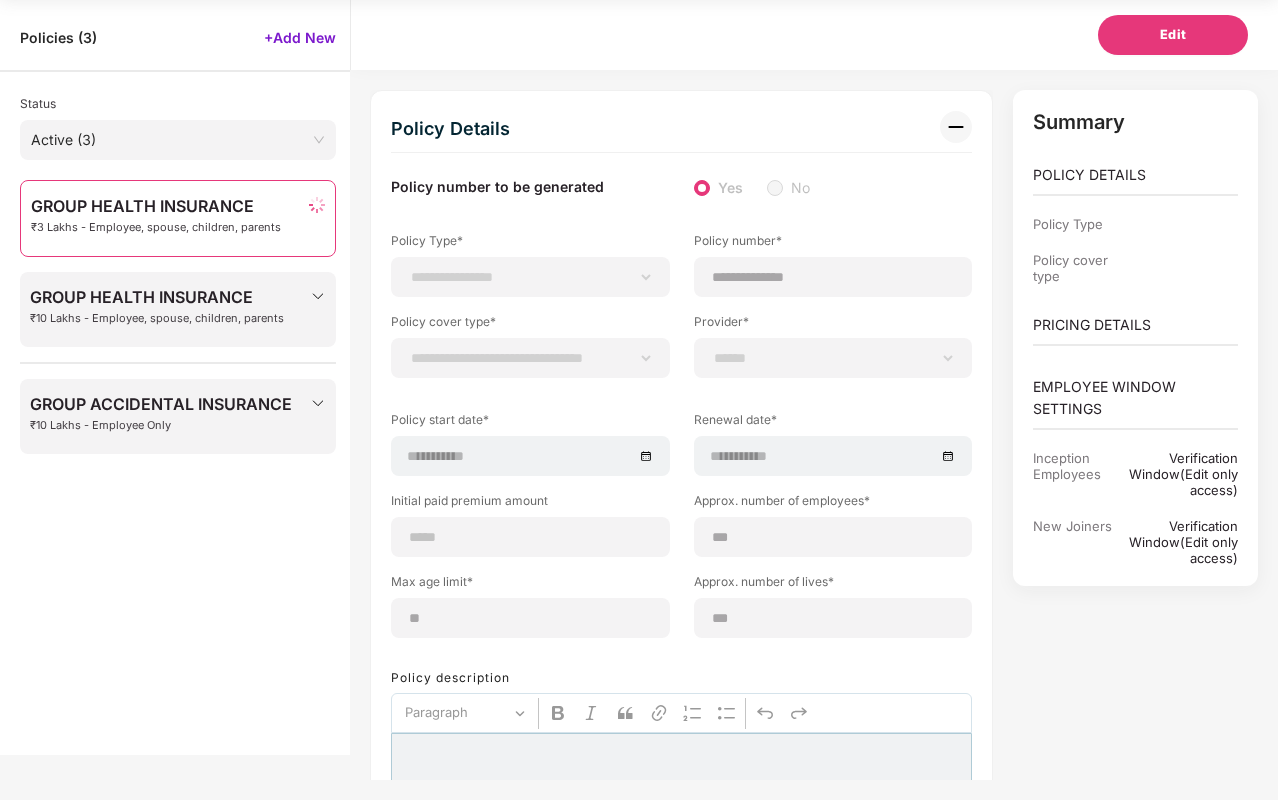 select on "**********" 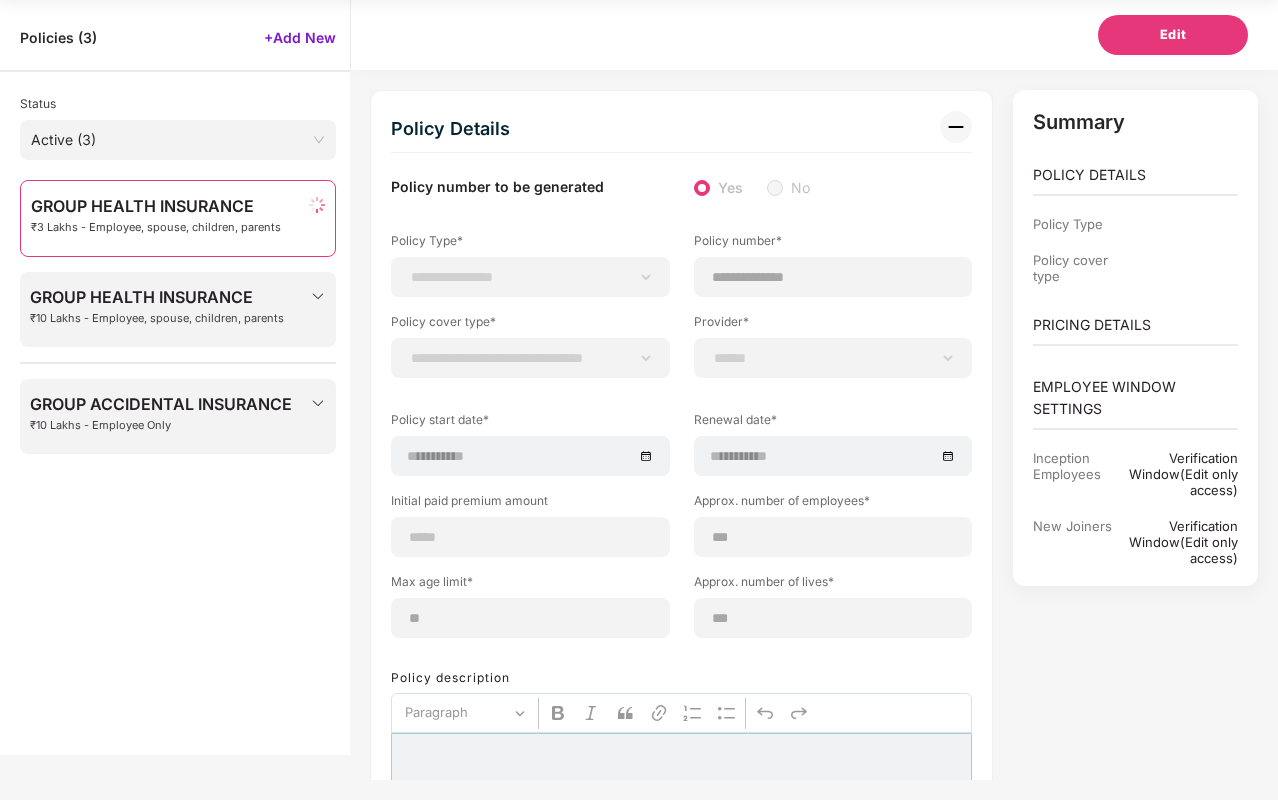 select on "**********" 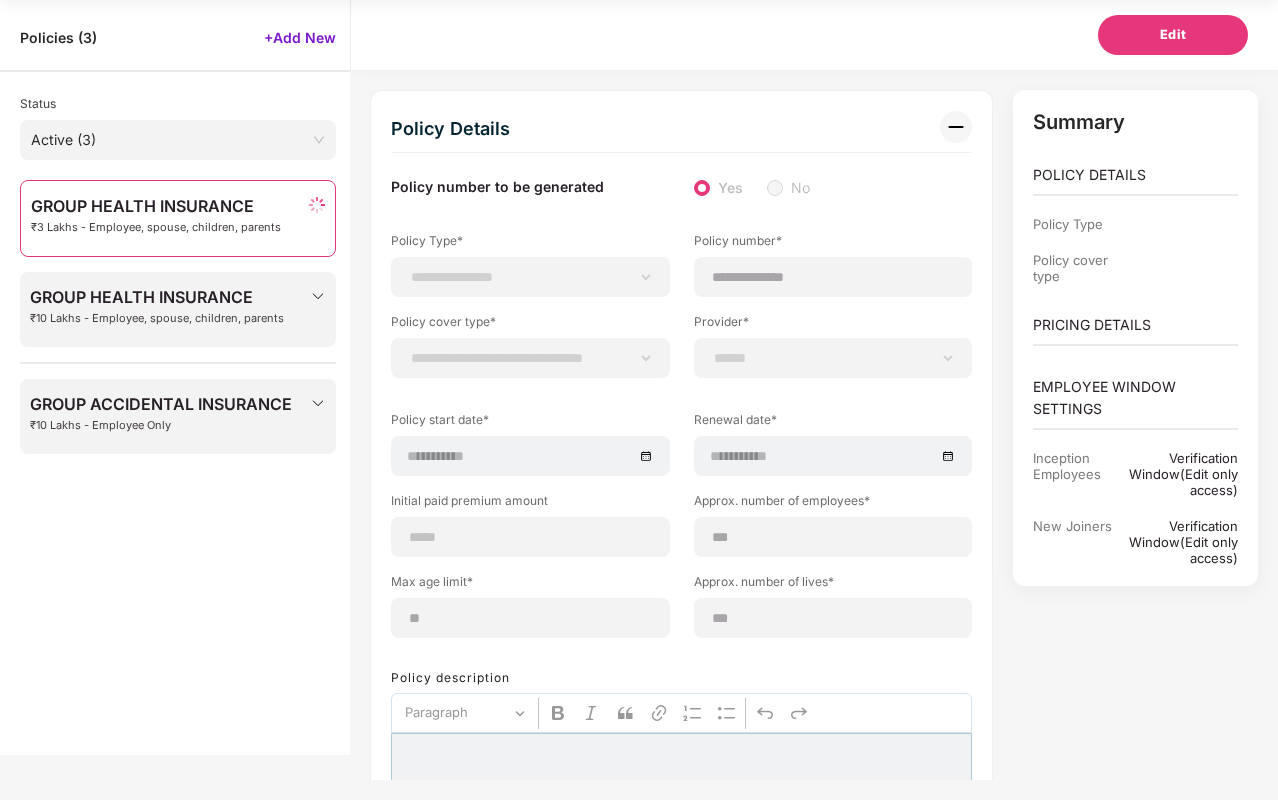 select on "**" 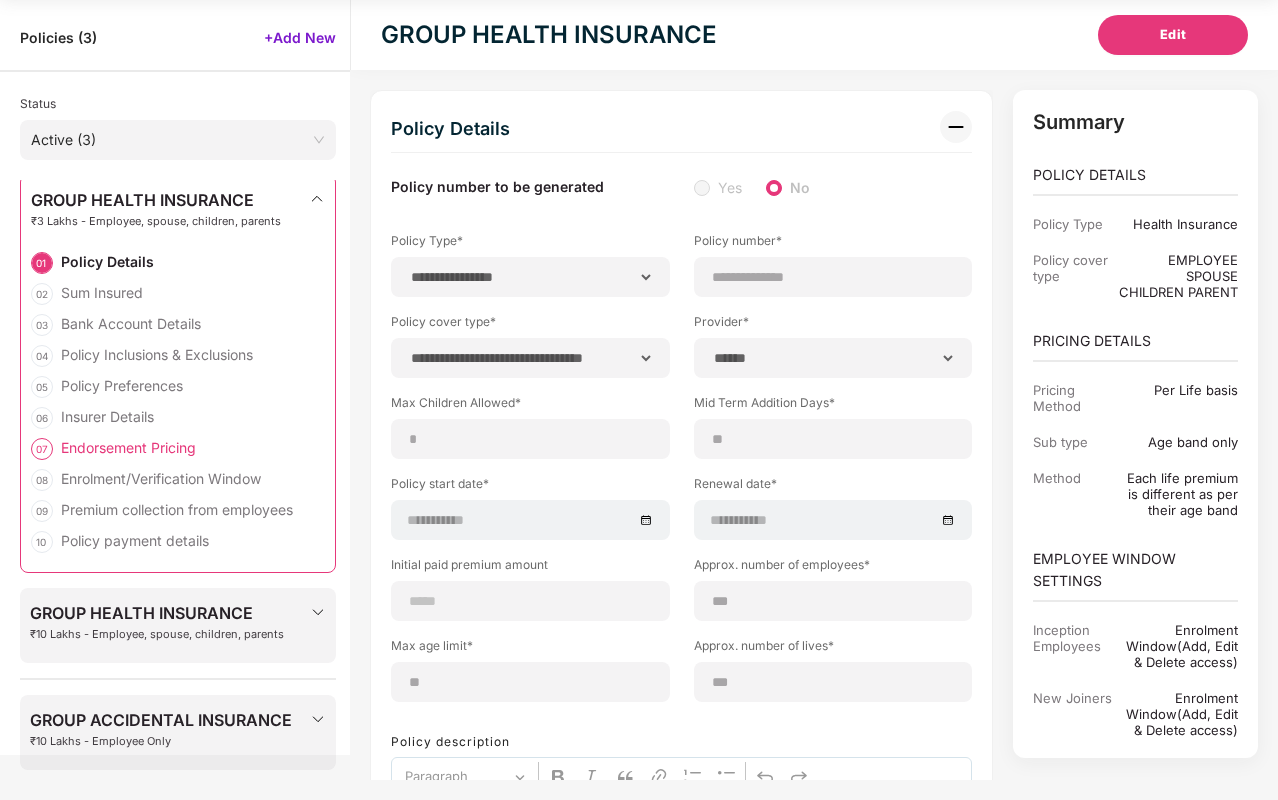 scroll, scrollTop: 0, scrollLeft: 0, axis: both 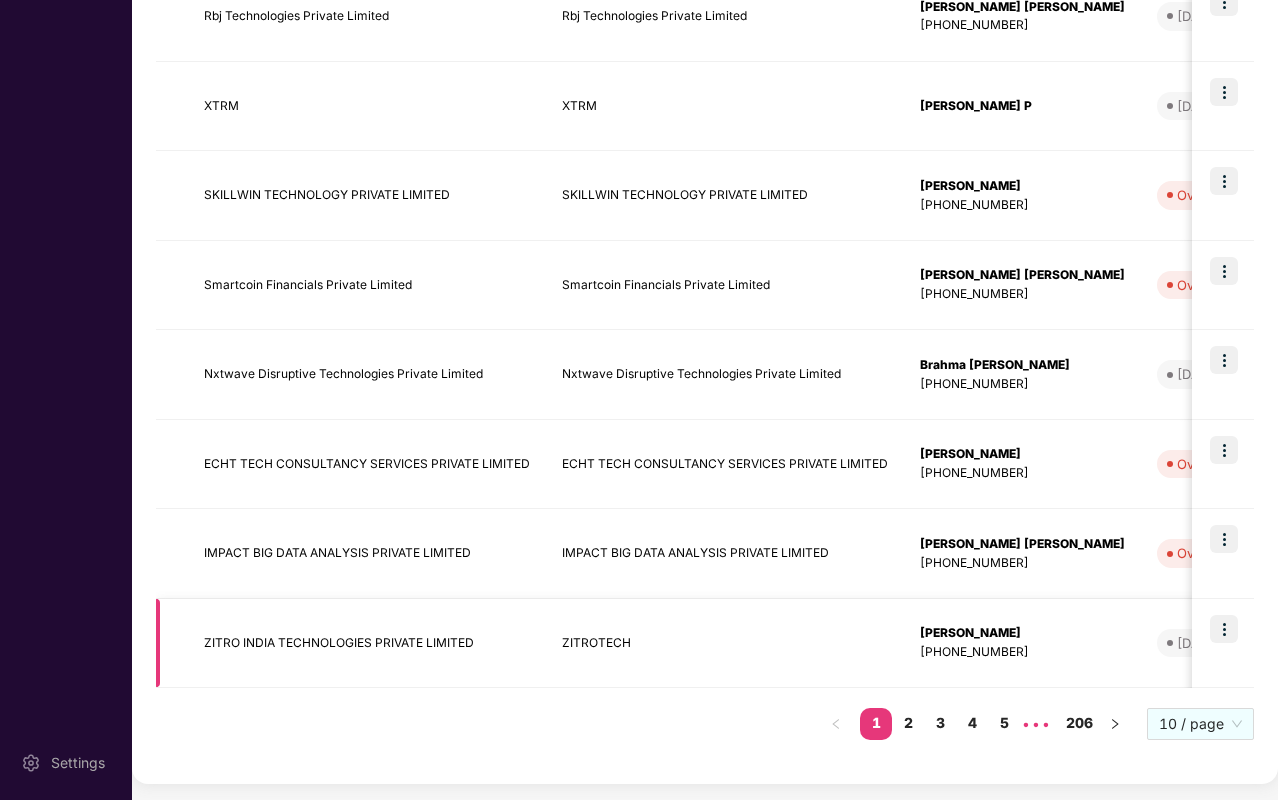 click at bounding box center (1224, 629) 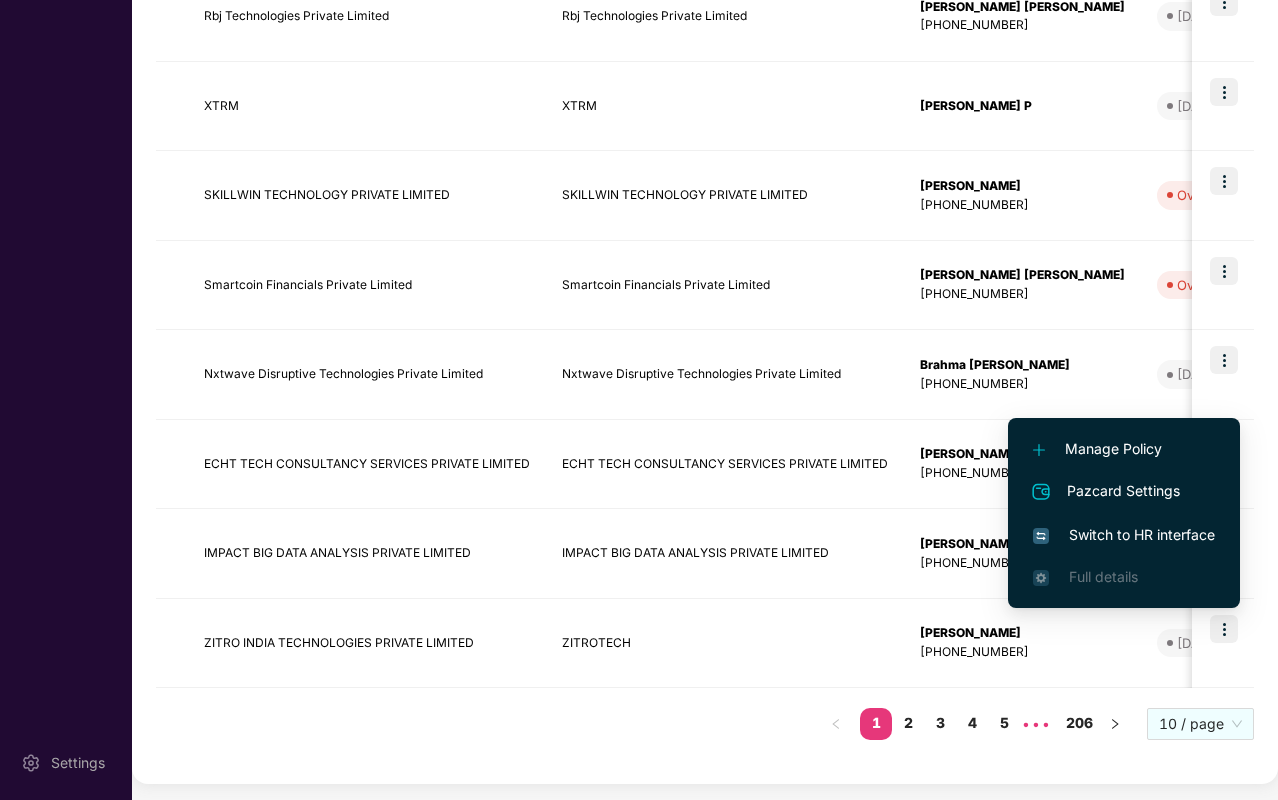 click on "Manage Policy" at bounding box center [1124, 449] 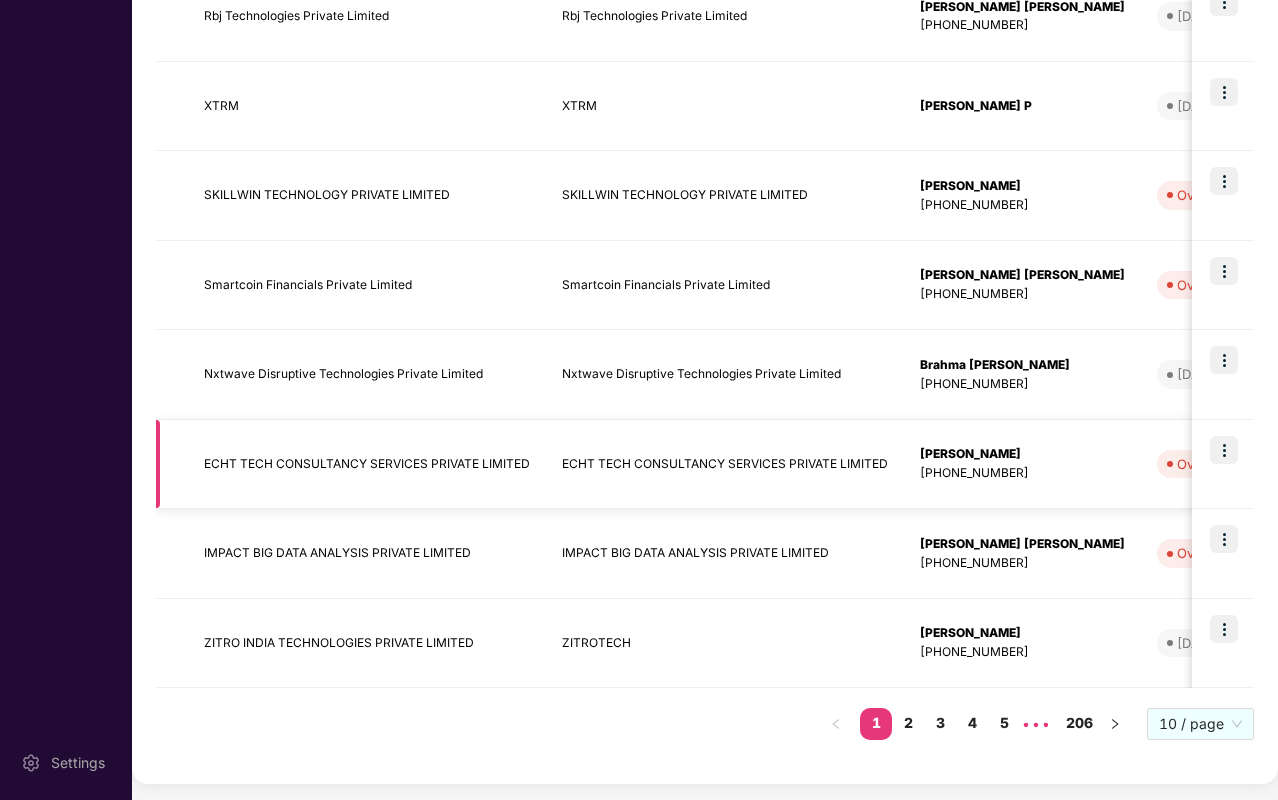 scroll, scrollTop: 19, scrollLeft: 0, axis: vertical 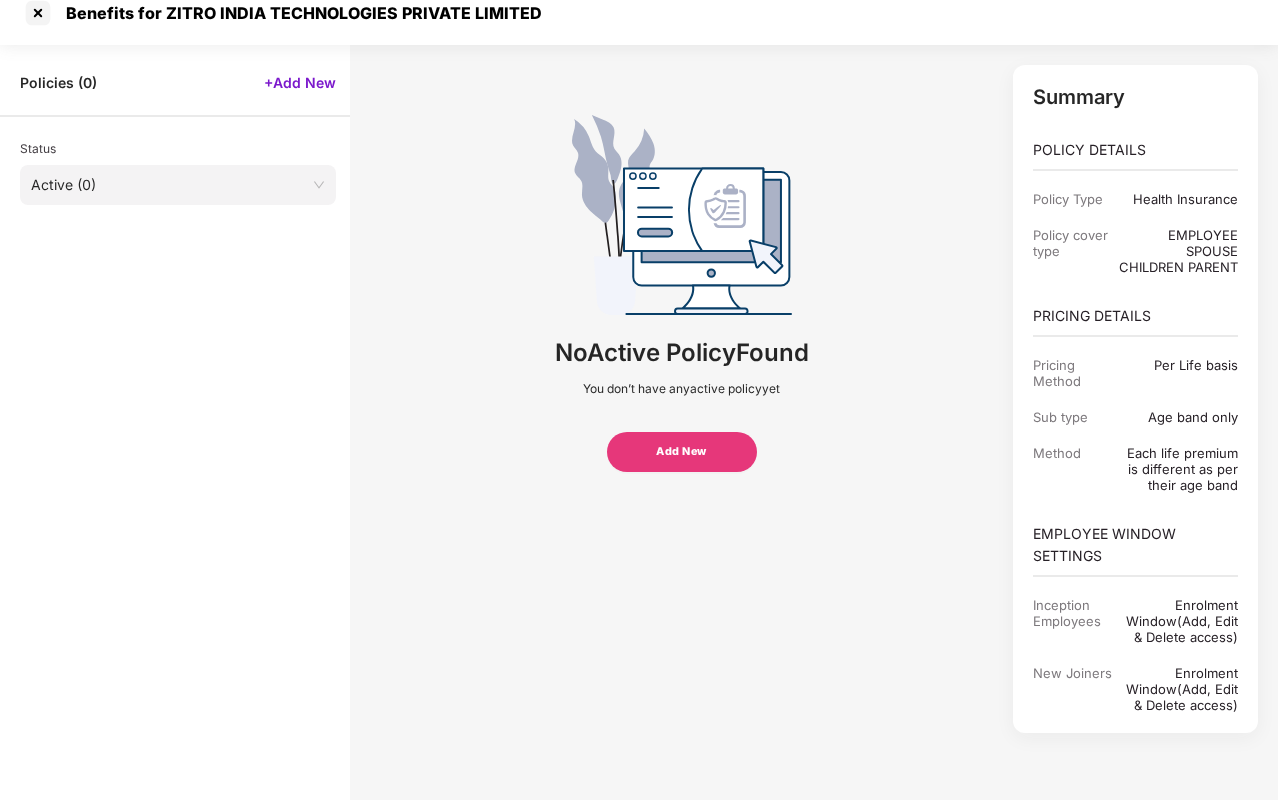 select on "**********" 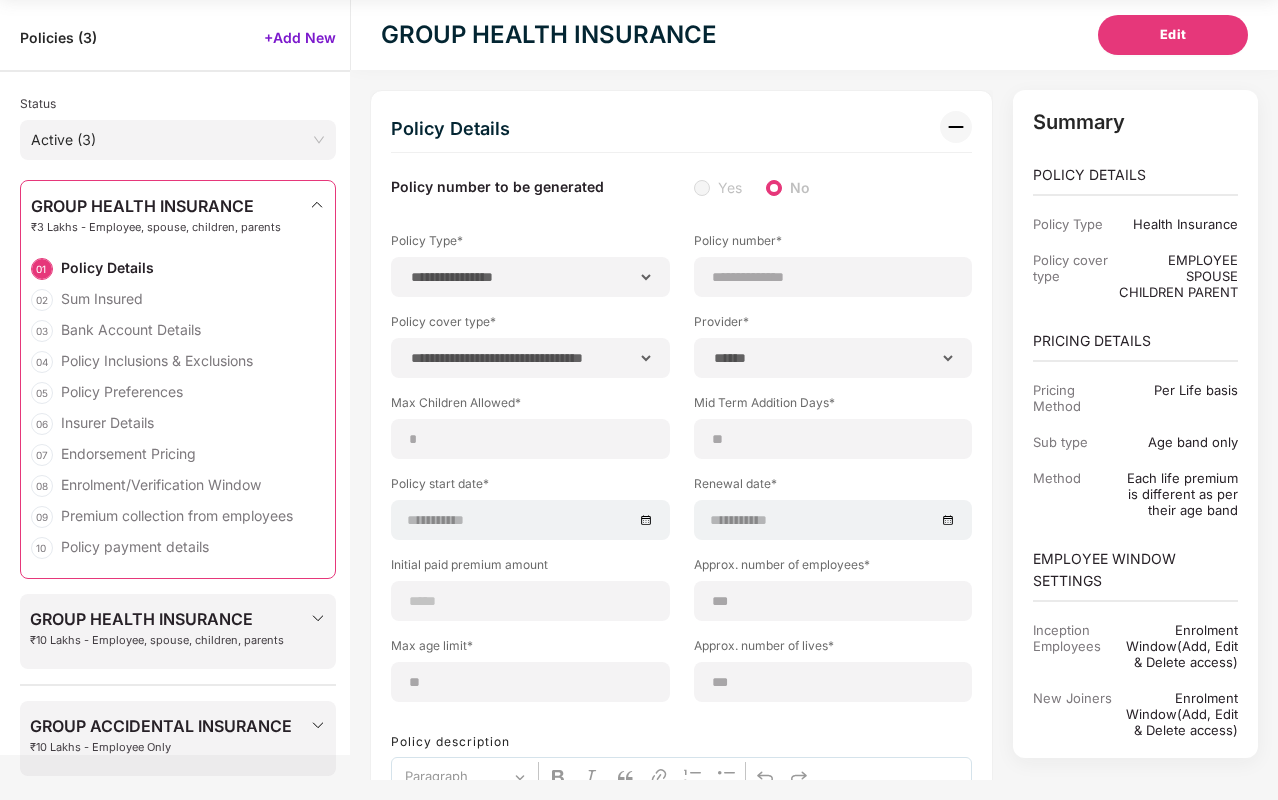 select on "**********" 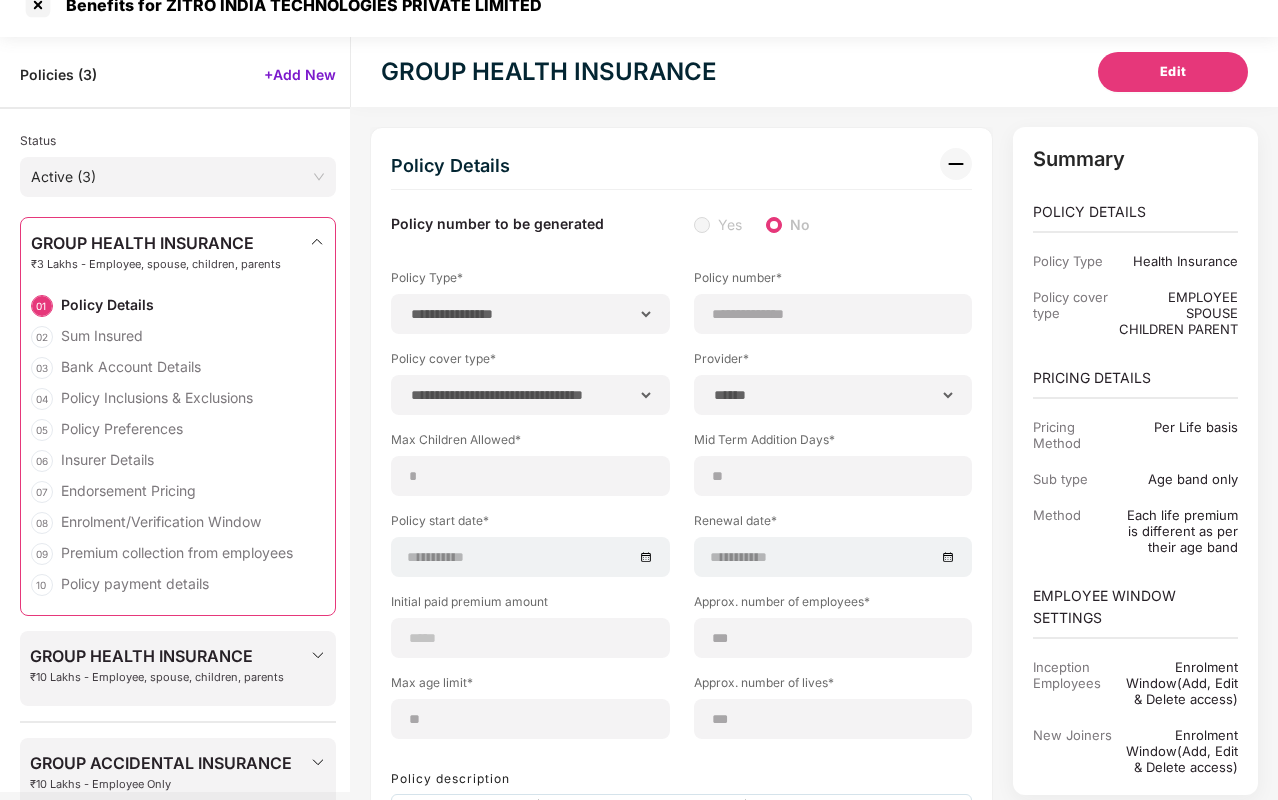 scroll, scrollTop: 0, scrollLeft: 0, axis: both 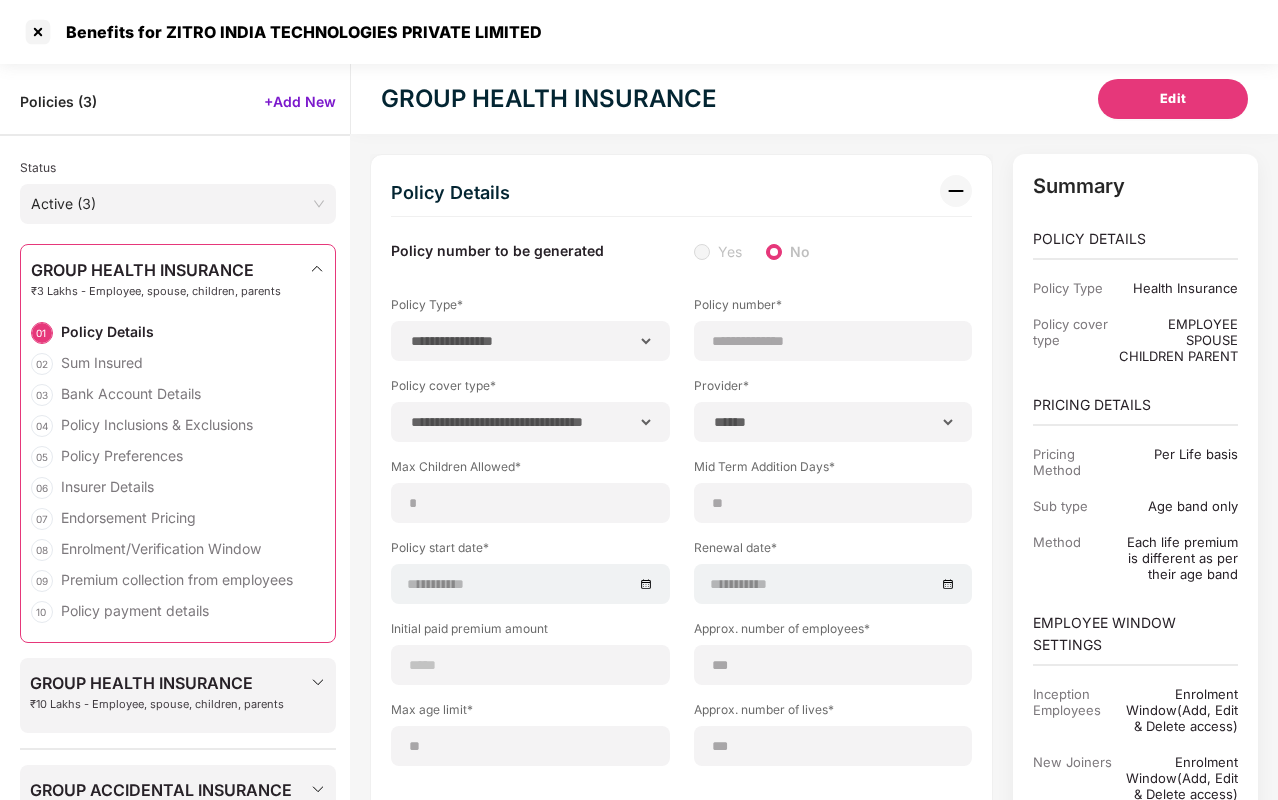 select on "******" 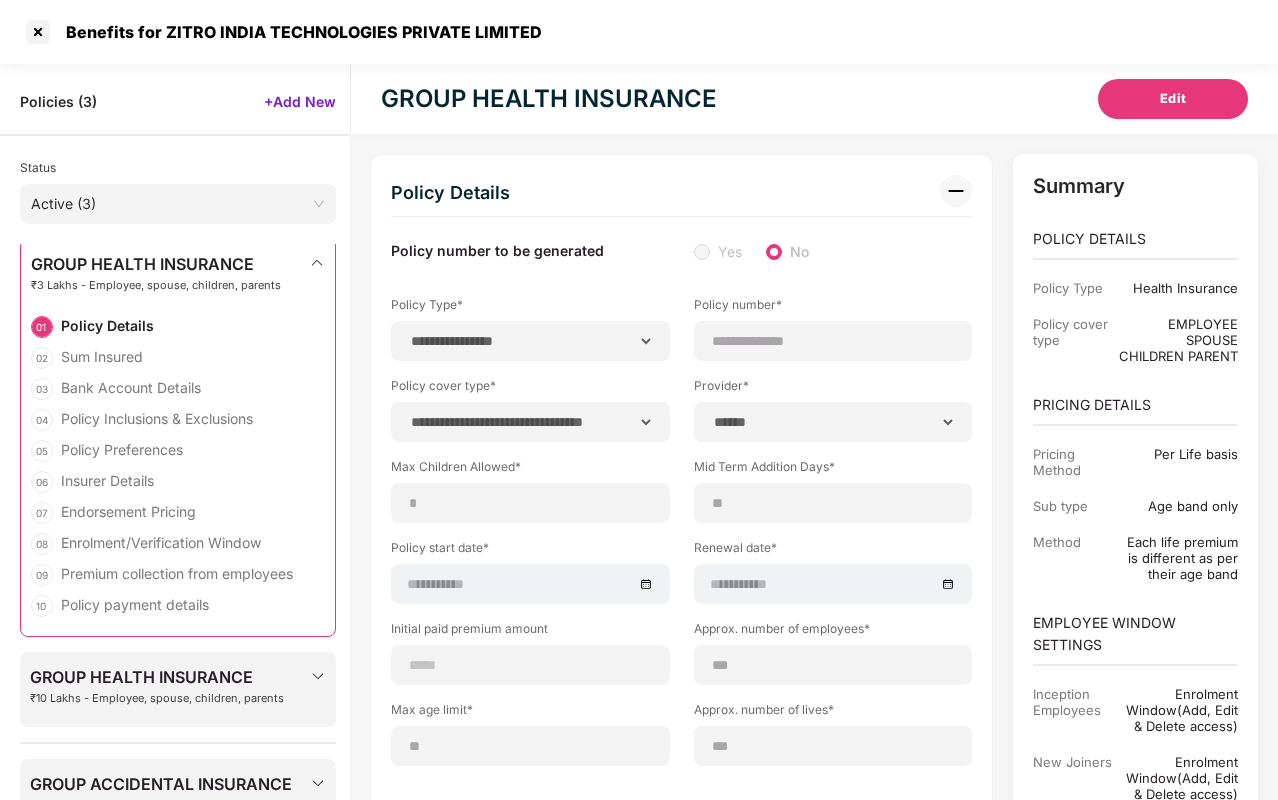 scroll, scrollTop: 11, scrollLeft: 0, axis: vertical 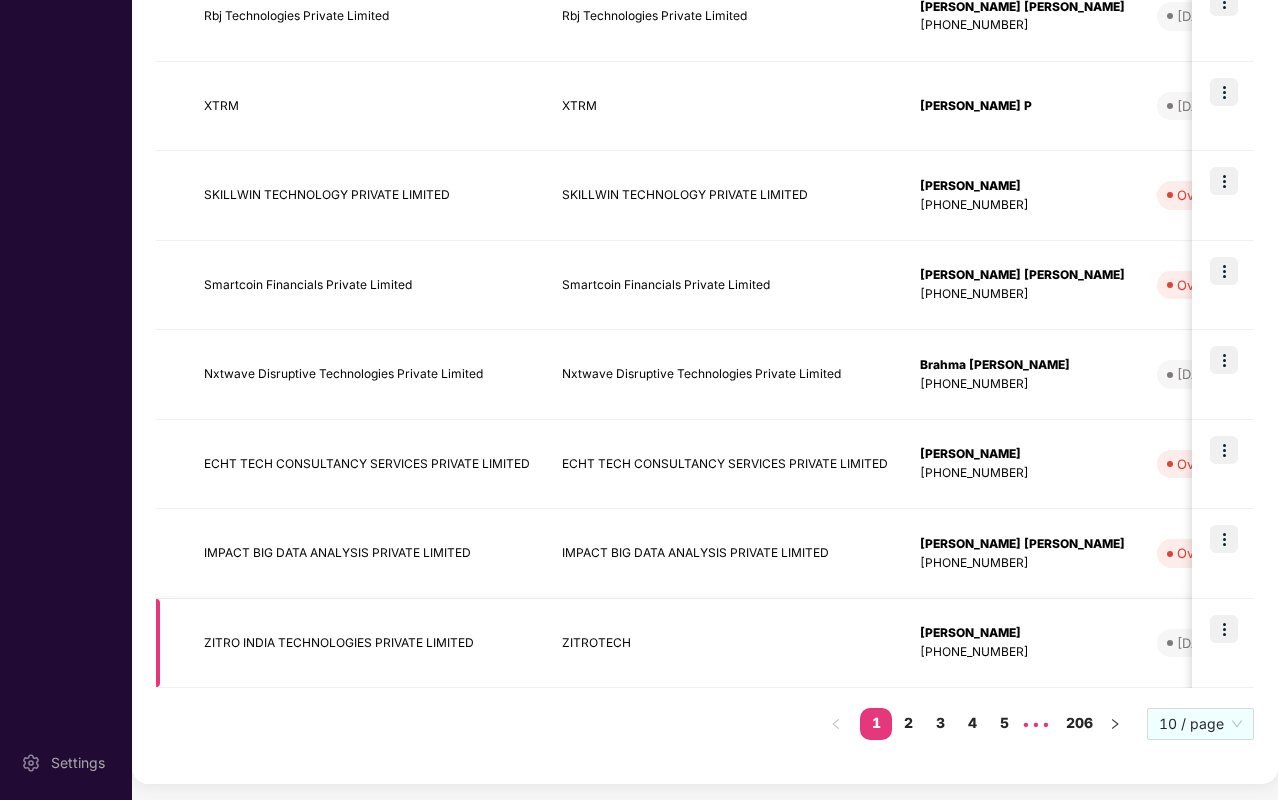click at bounding box center (1224, 629) 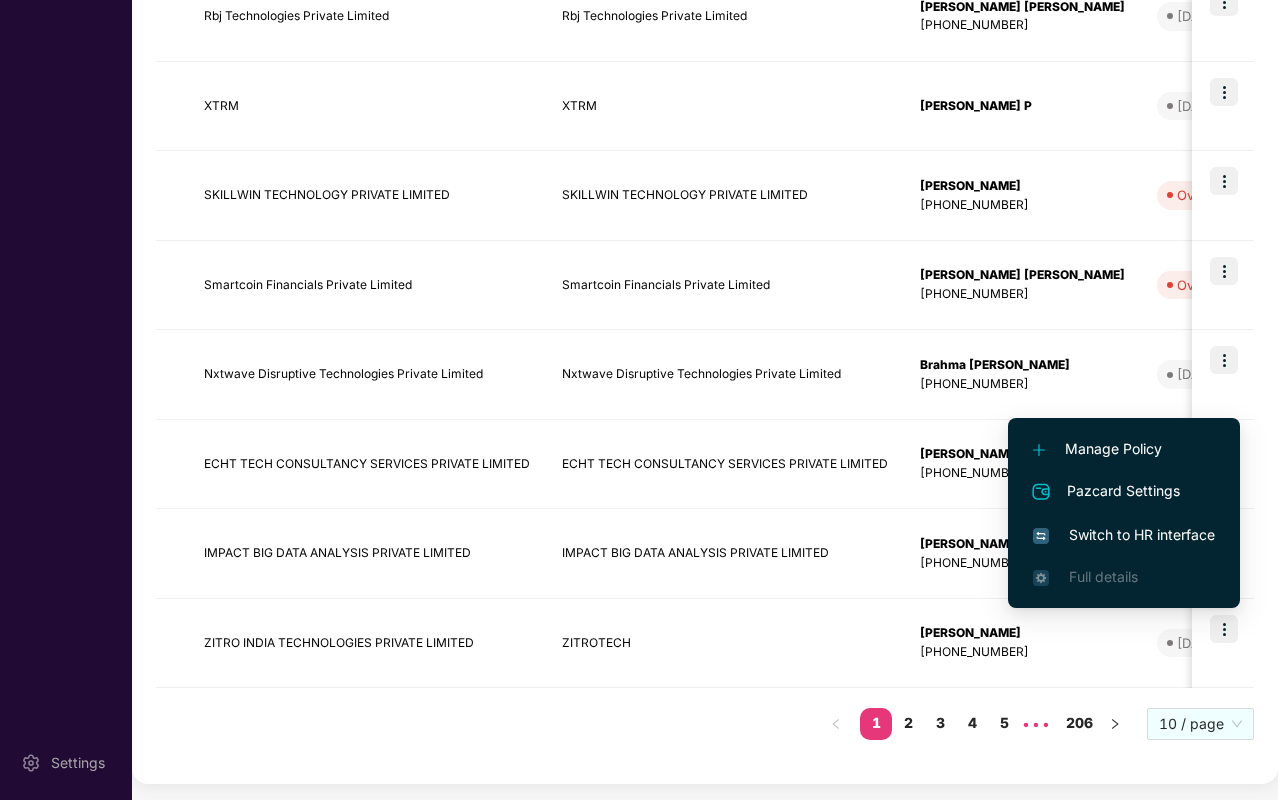 click on "Manage Policy" at bounding box center (1124, 449) 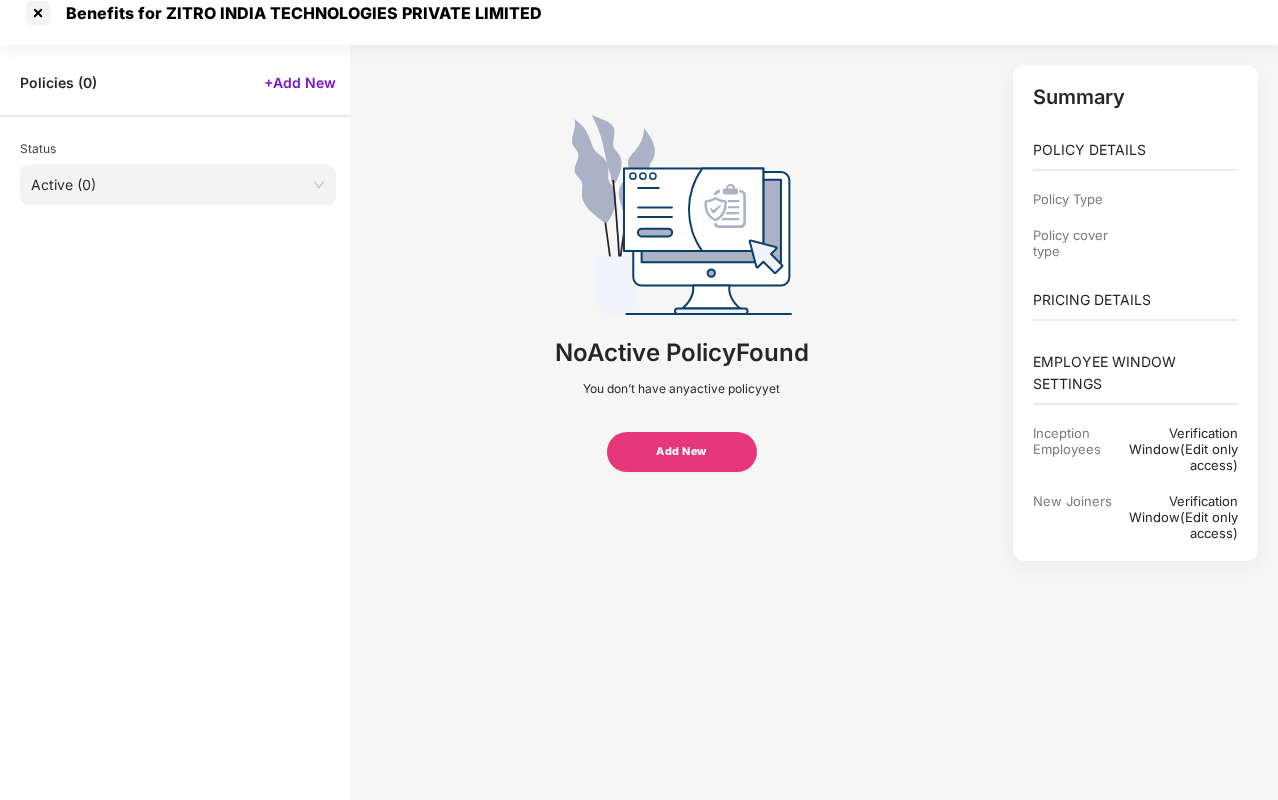 scroll, scrollTop: 0, scrollLeft: 0, axis: both 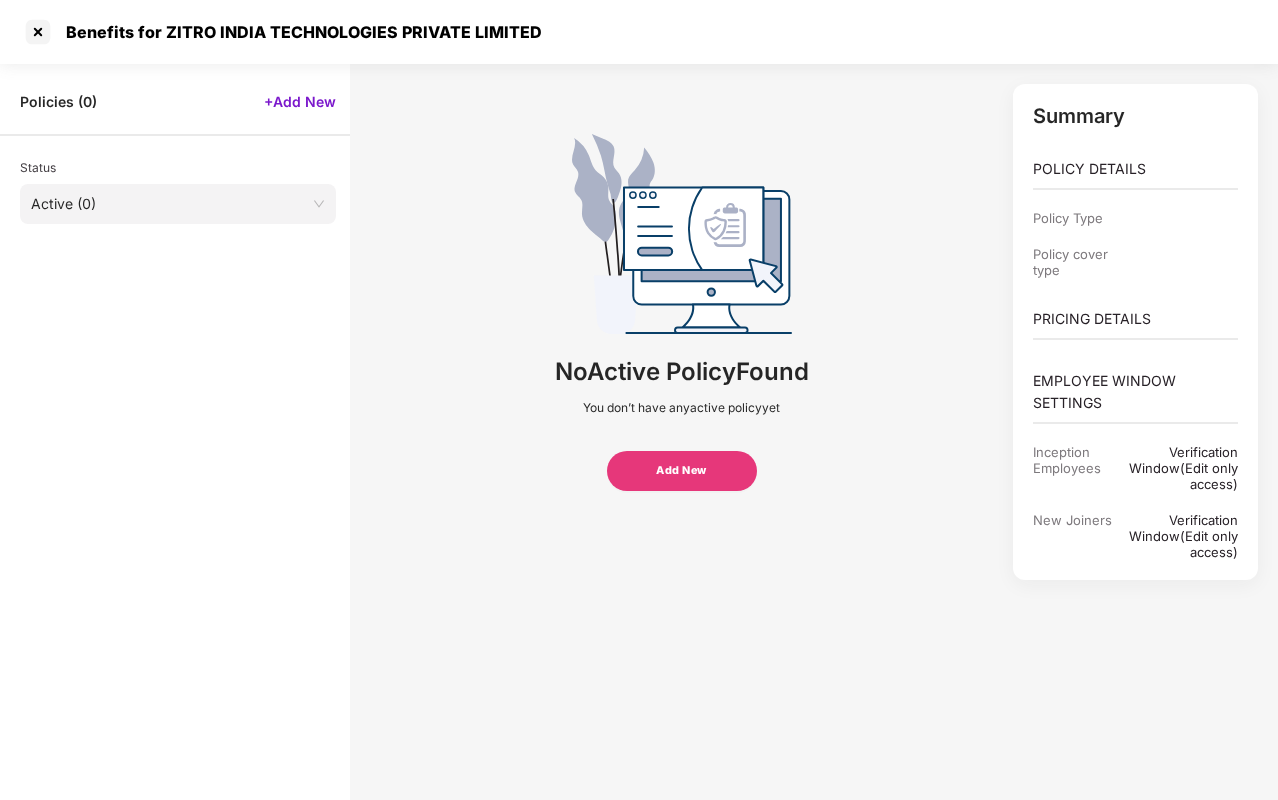 drag, startPoint x: 536, startPoint y: 376, endPoint x: 837, endPoint y: 380, distance: 301.02658 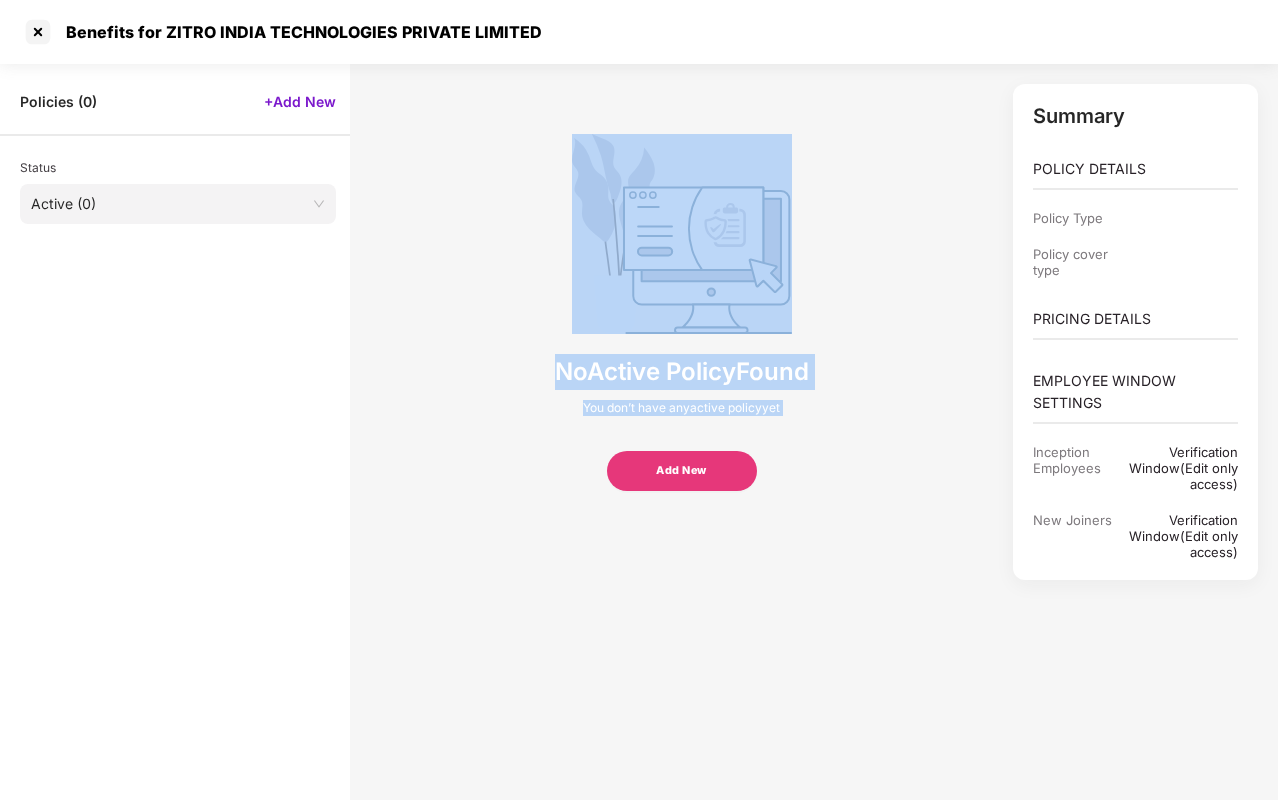 drag, startPoint x: 485, startPoint y: 116, endPoint x: 873, endPoint y: 694, distance: 696.1523 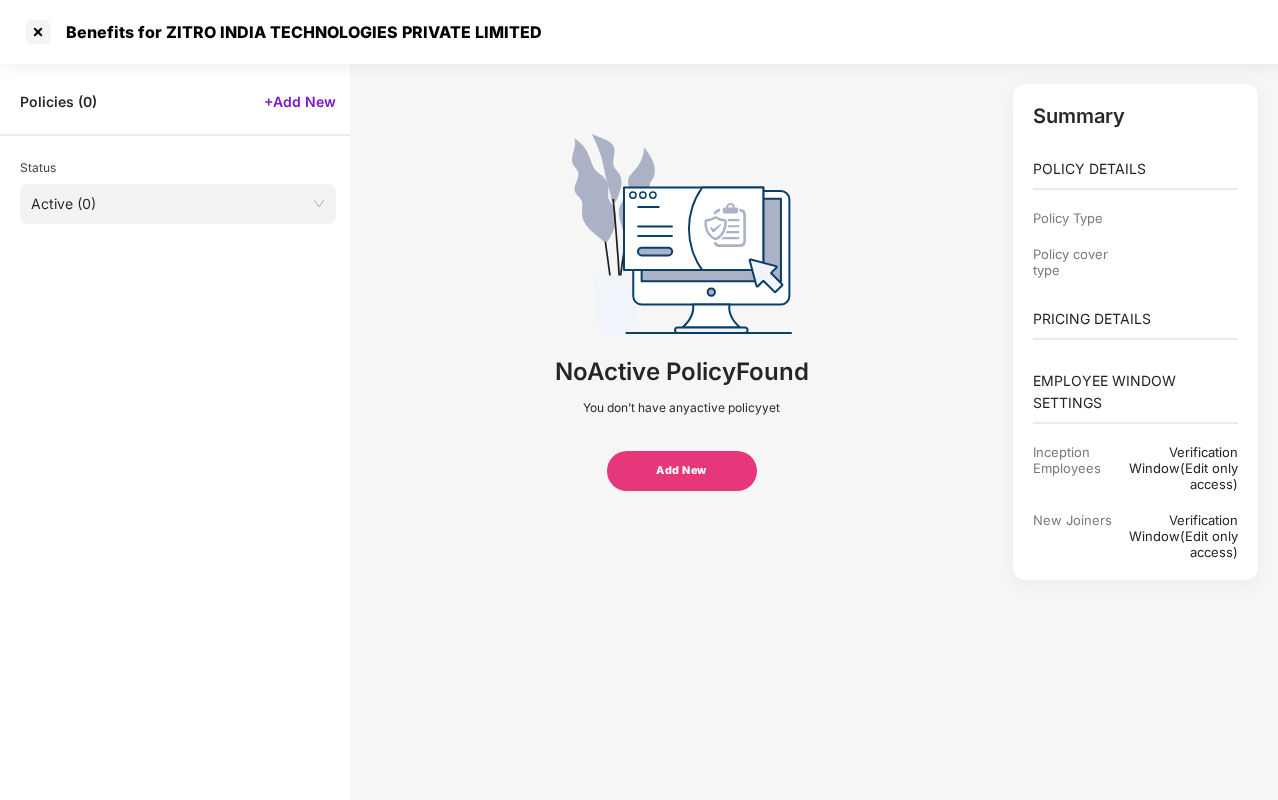 click on "No  Active Policy  Found You don’t have any  active policy  yet Add New" at bounding box center (681, 429) 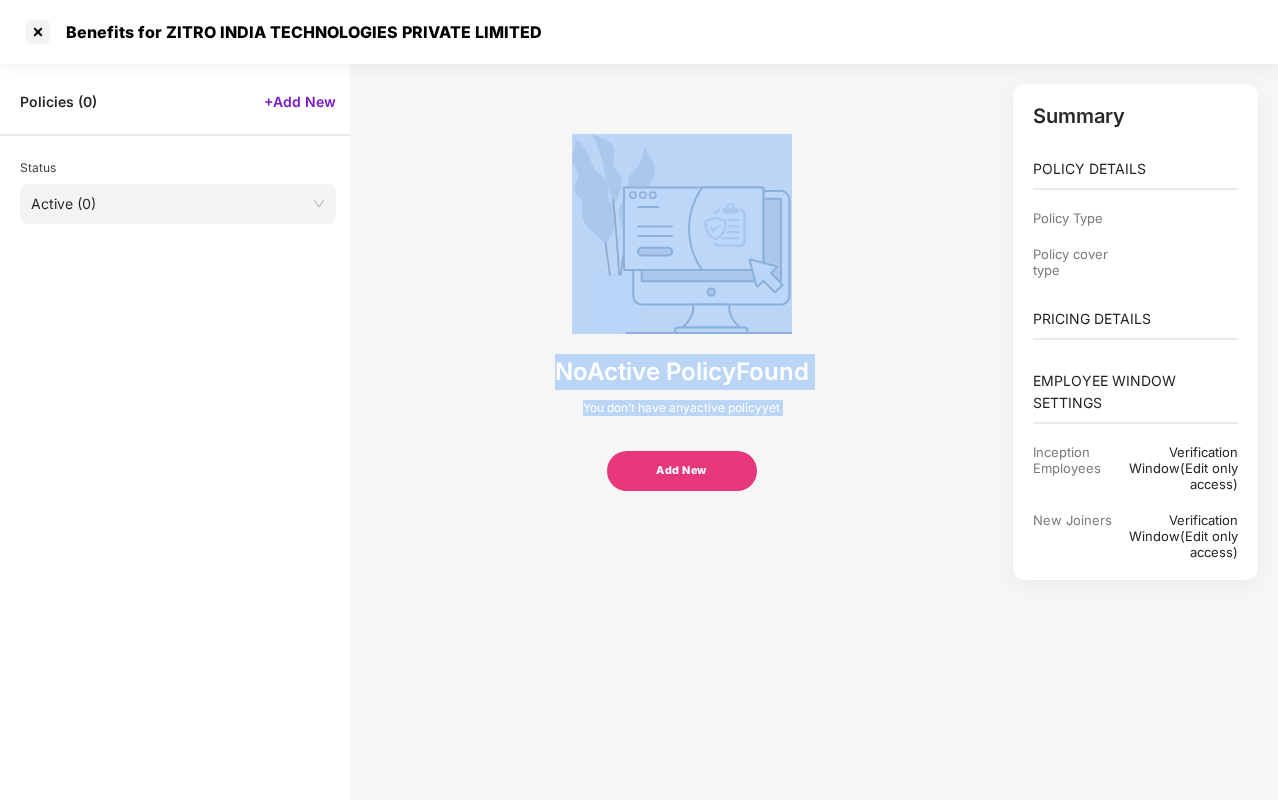 drag, startPoint x: 936, startPoint y: 594, endPoint x: 532, endPoint y: 211, distance: 556.6911 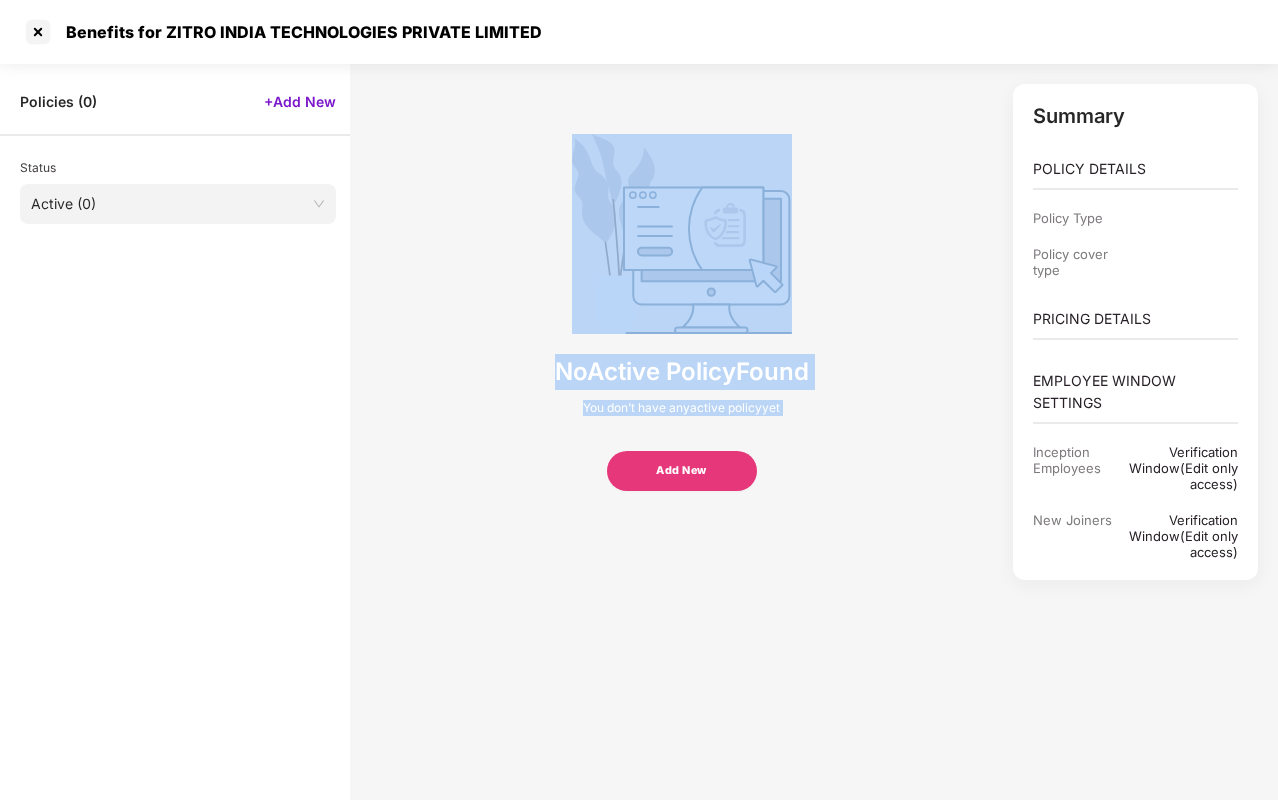 drag, startPoint x: 581, startPoint y: 402, endPoint x: 840, endPoint y: 409, distance: 259.09457 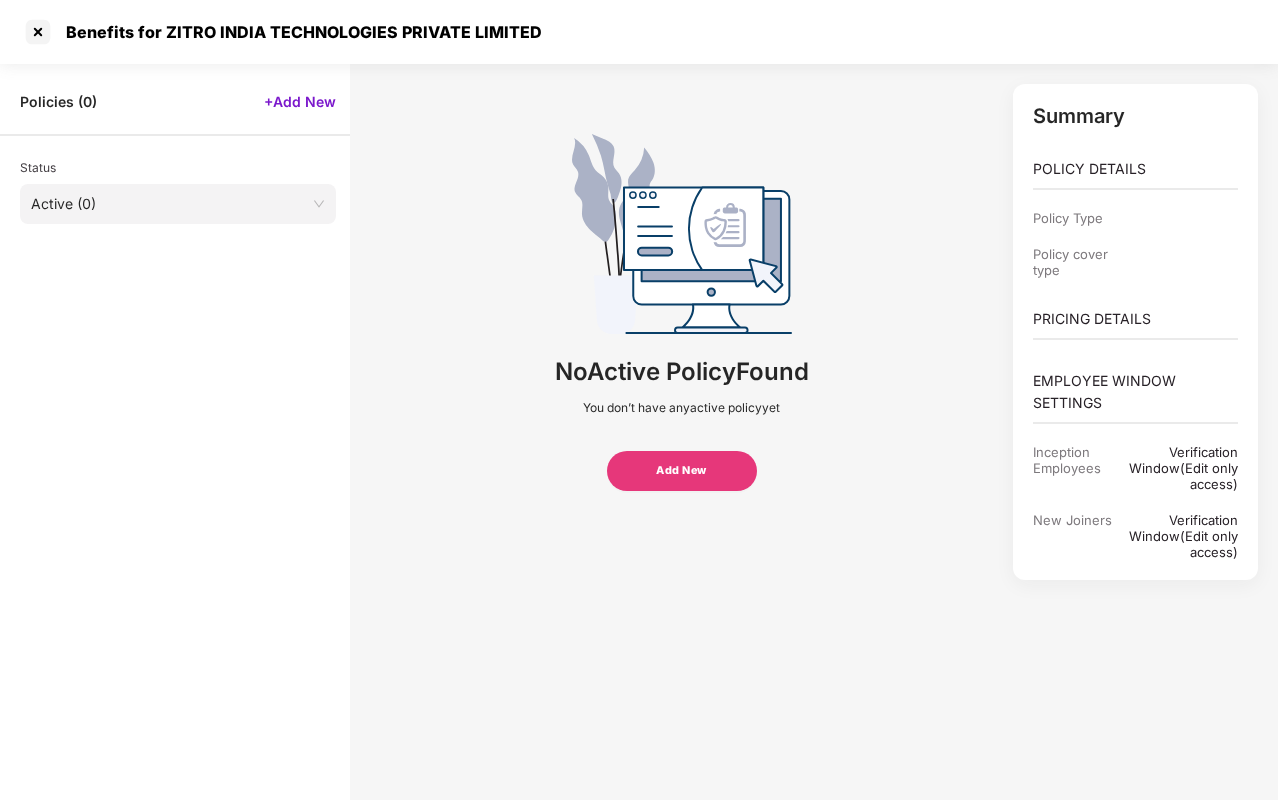 drag, startPoint x: 575, startPoint y: 419, endPoint x: 864, endPoint y: 409, distance: 289.17297 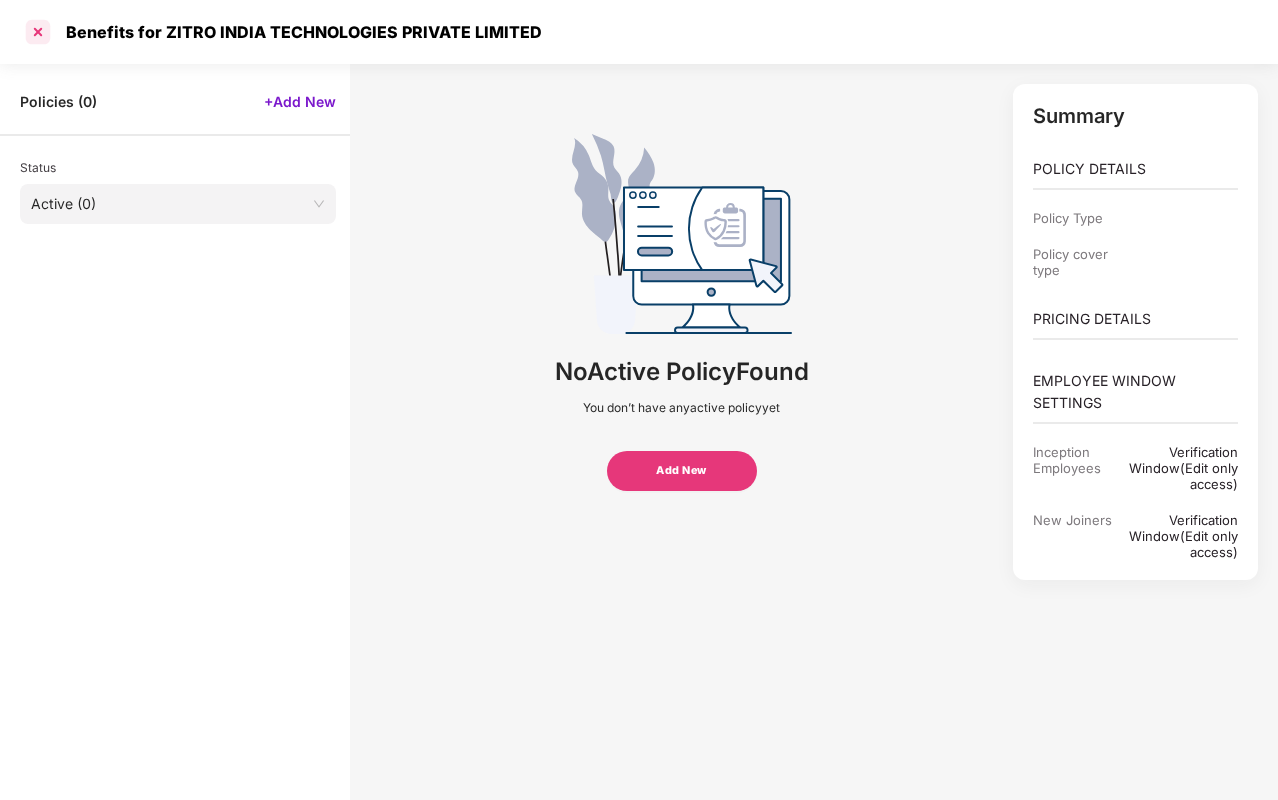 click at bounding box center (38, 32) 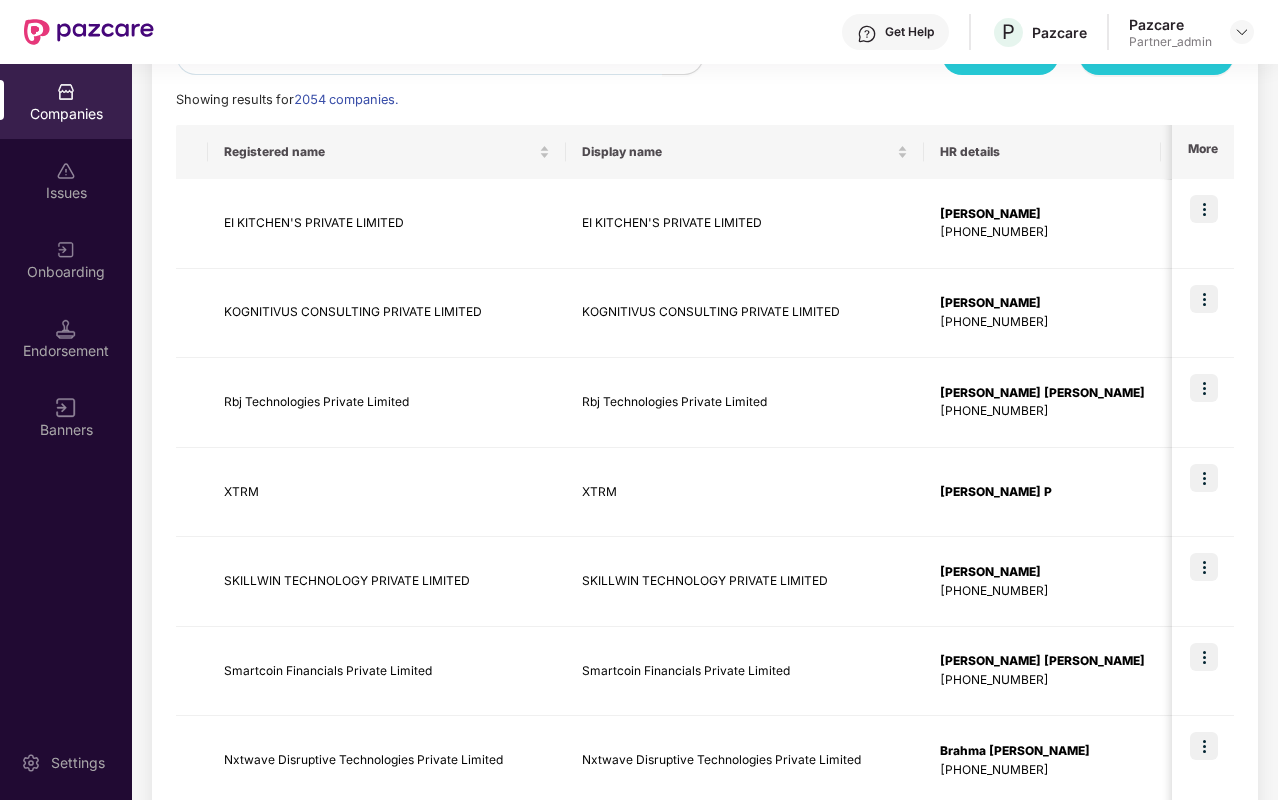 scroll, scrollTop: 653, scrollLeft: 0, axis: vertical 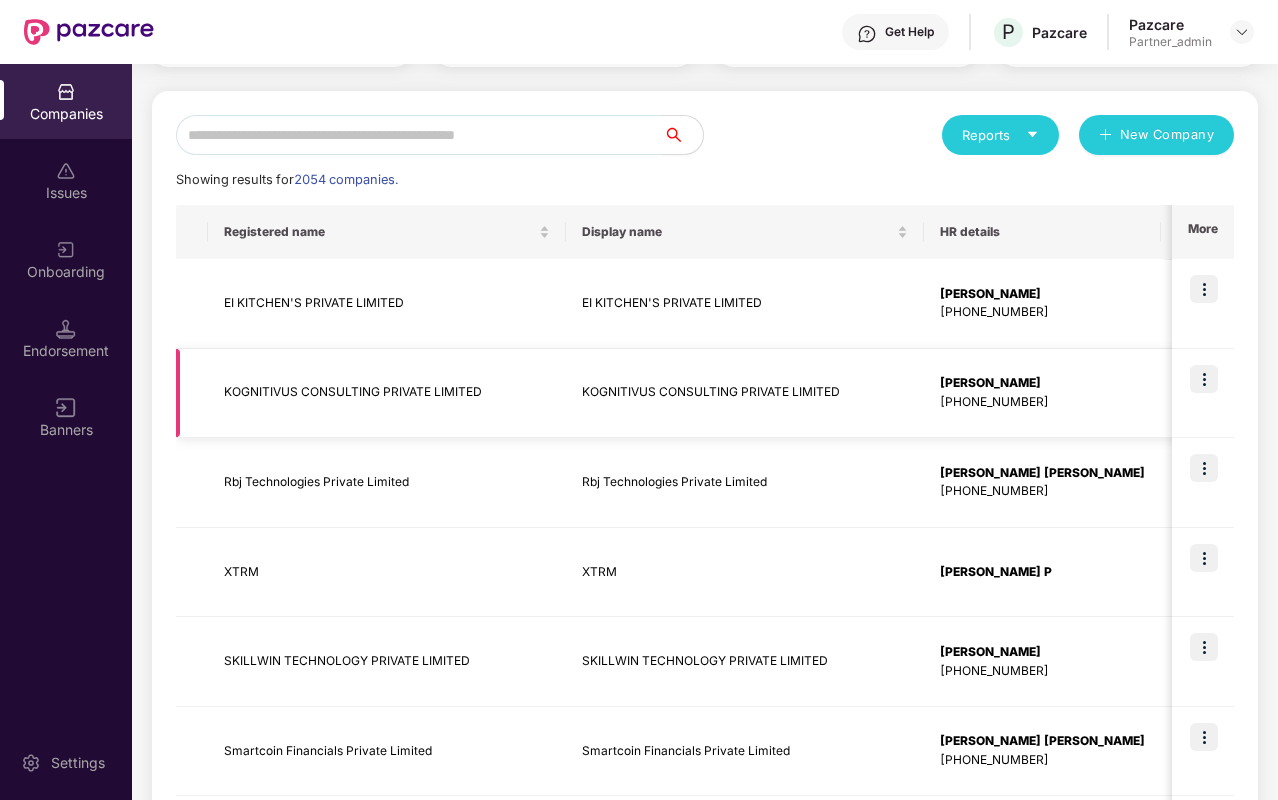 click at bounding box center (1204, 379) 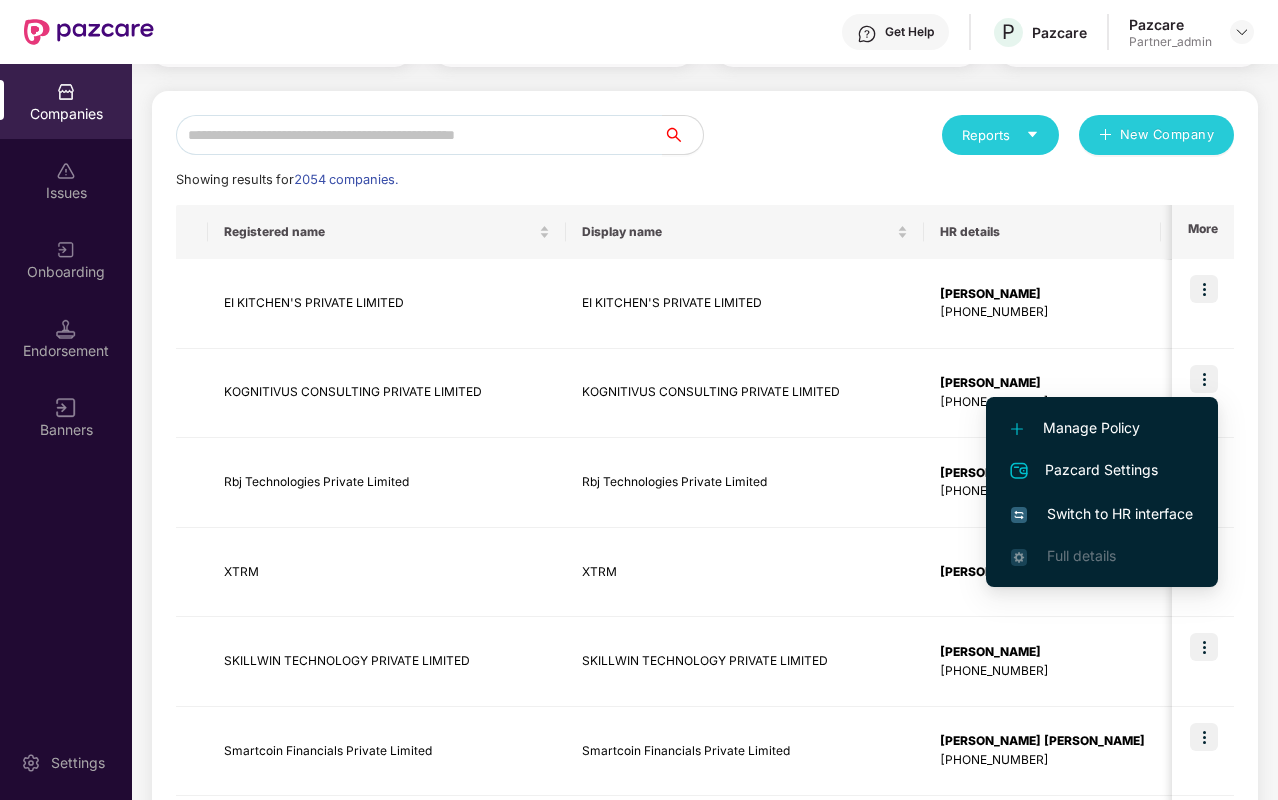 click on "Manage Policy" at bounding box center [1102, 428] 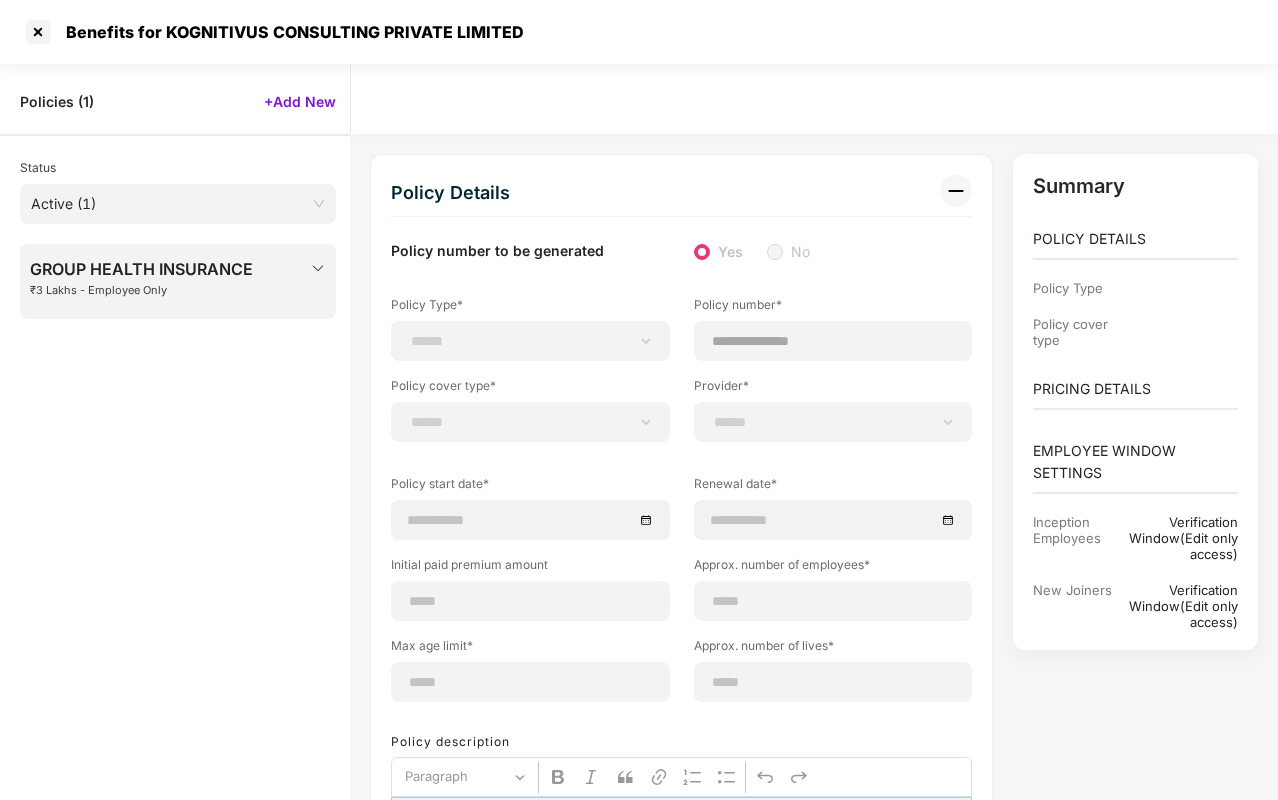 scroll, scrollTop: 0, scrollLeft: 0, axis: both 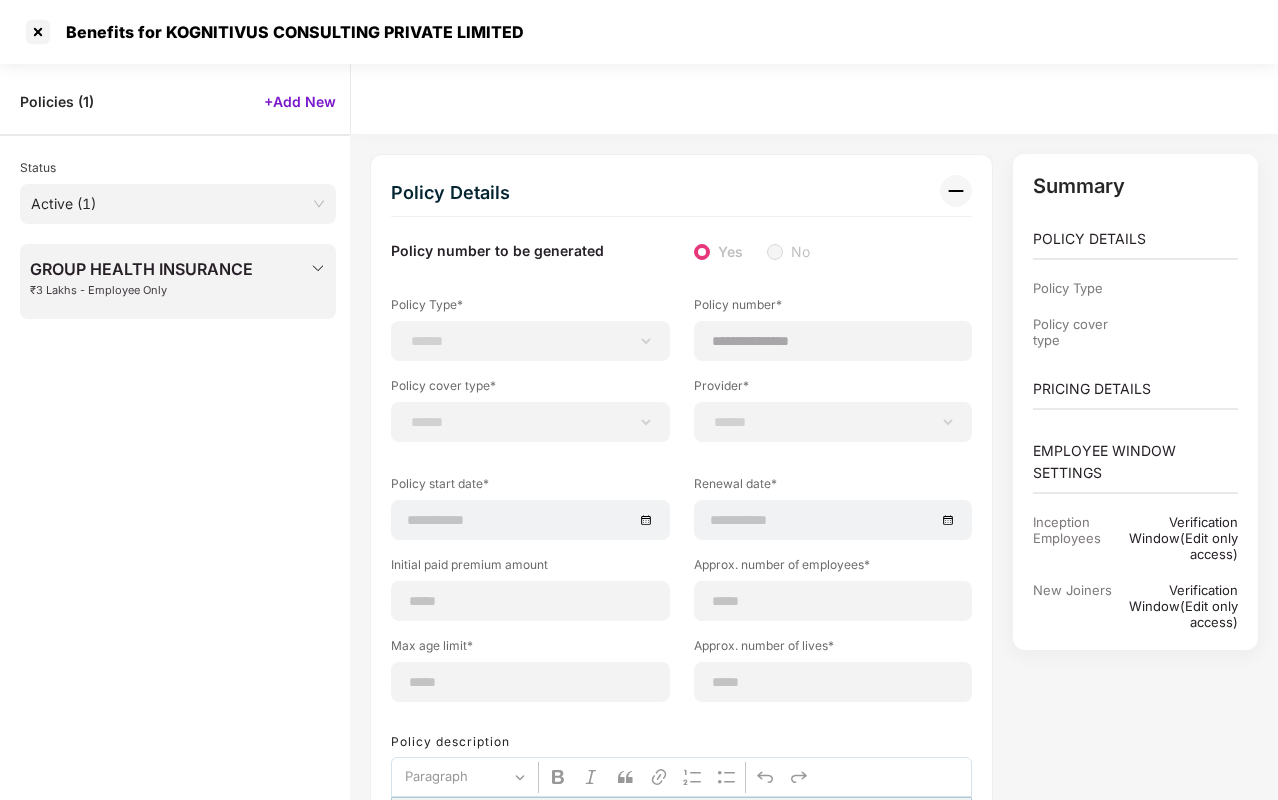 click on "GROUP HEALTH INSURANCE ₹3 Lakhs - Employee Only" at bounding box center (141, 284) 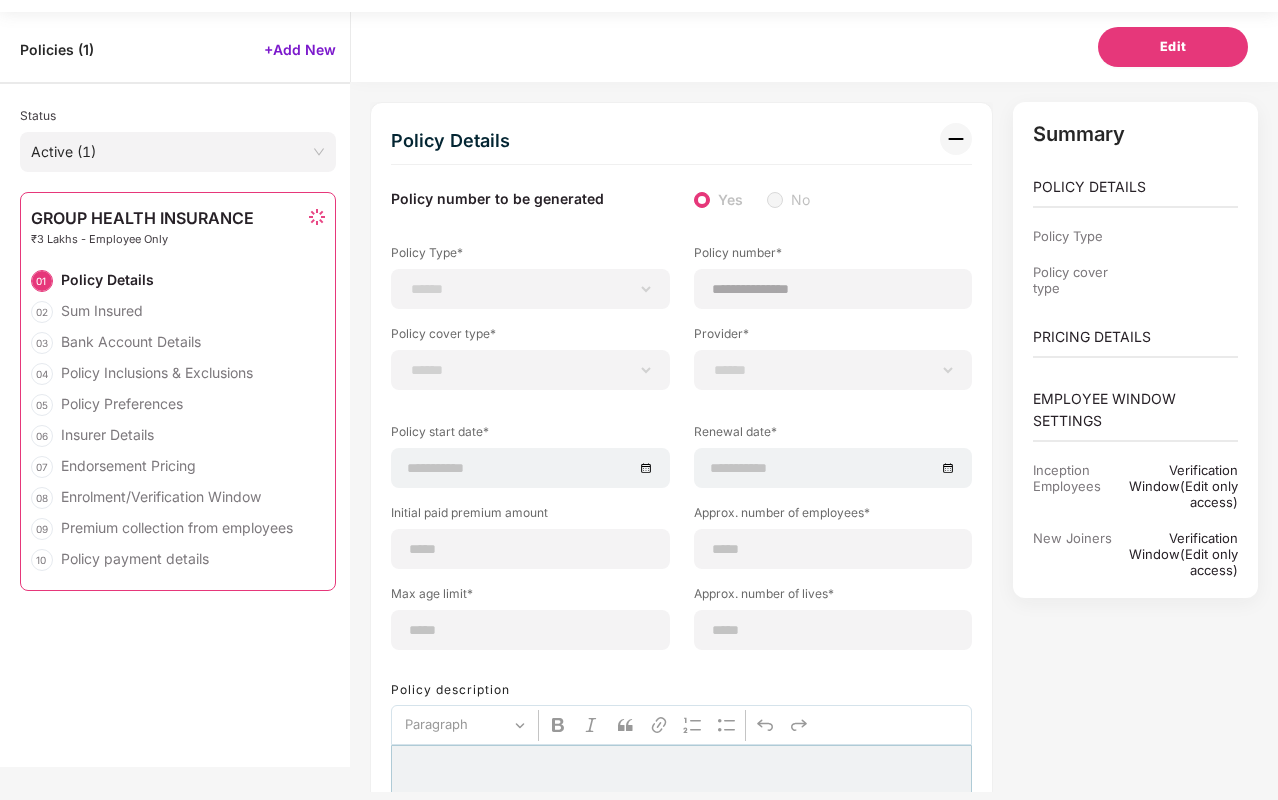 scroll, scrollTop: 64, scrollLeft: 0, axis: vertical 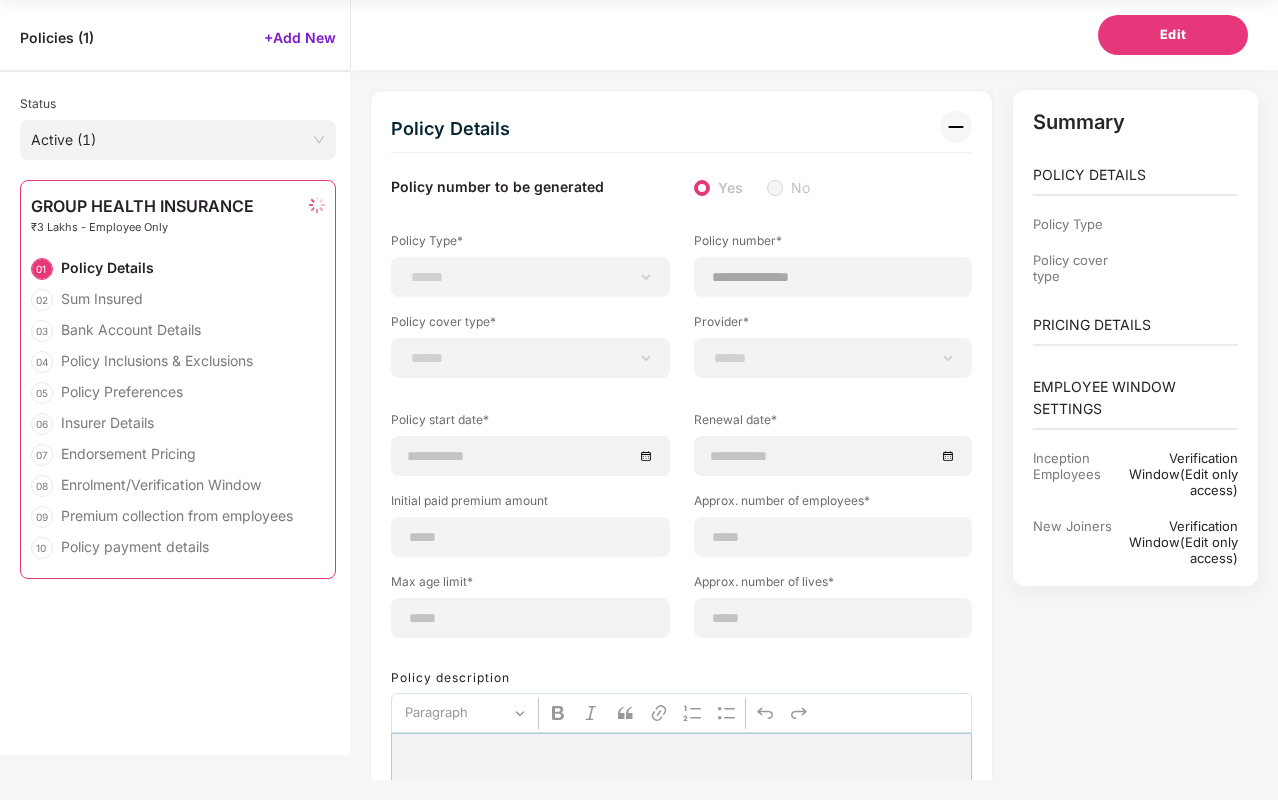 select on "**********" 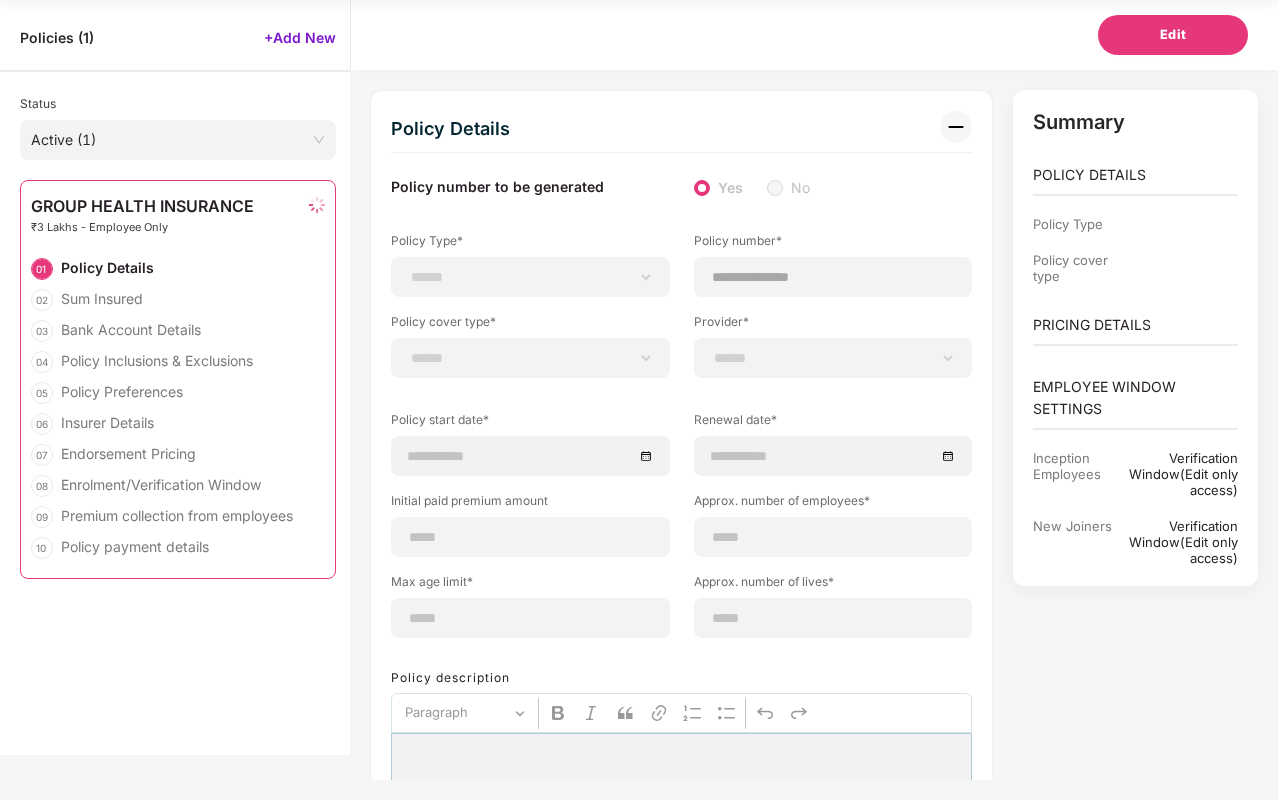 type on "**********" 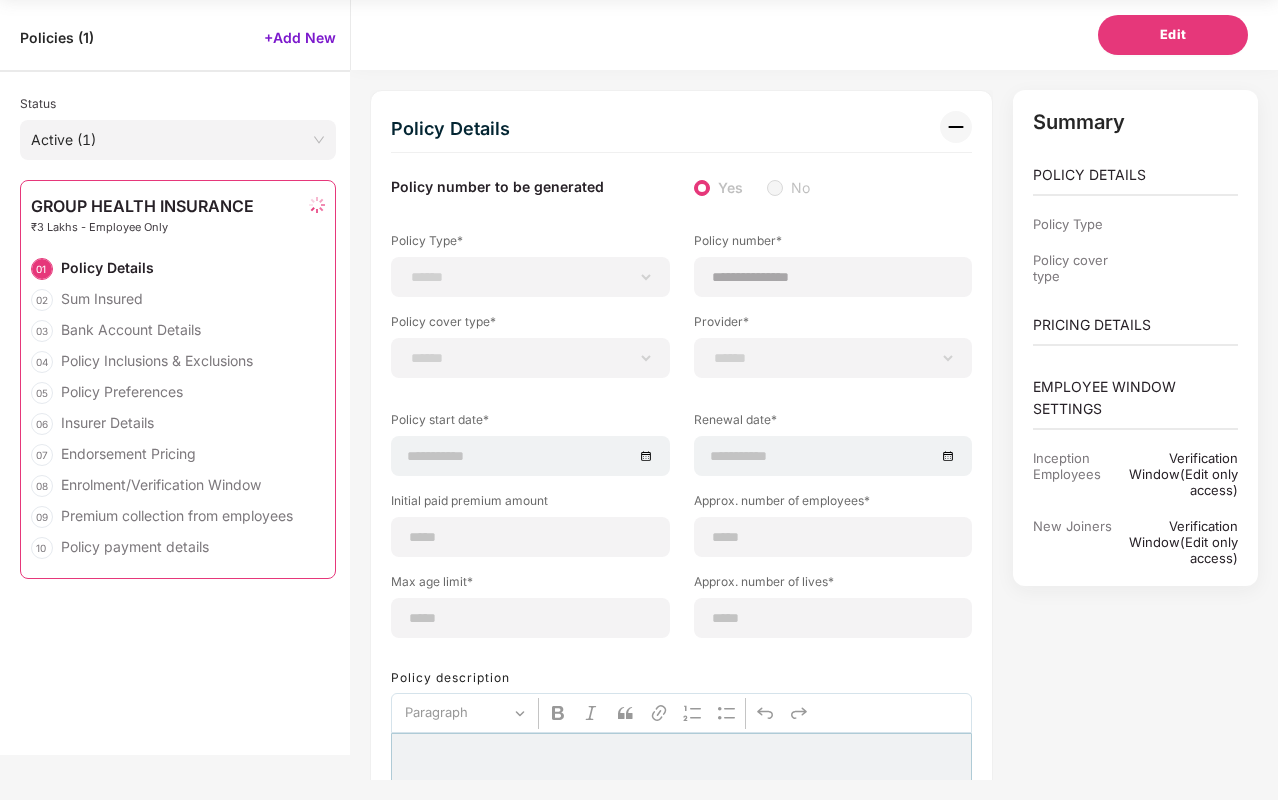 select on "**********" 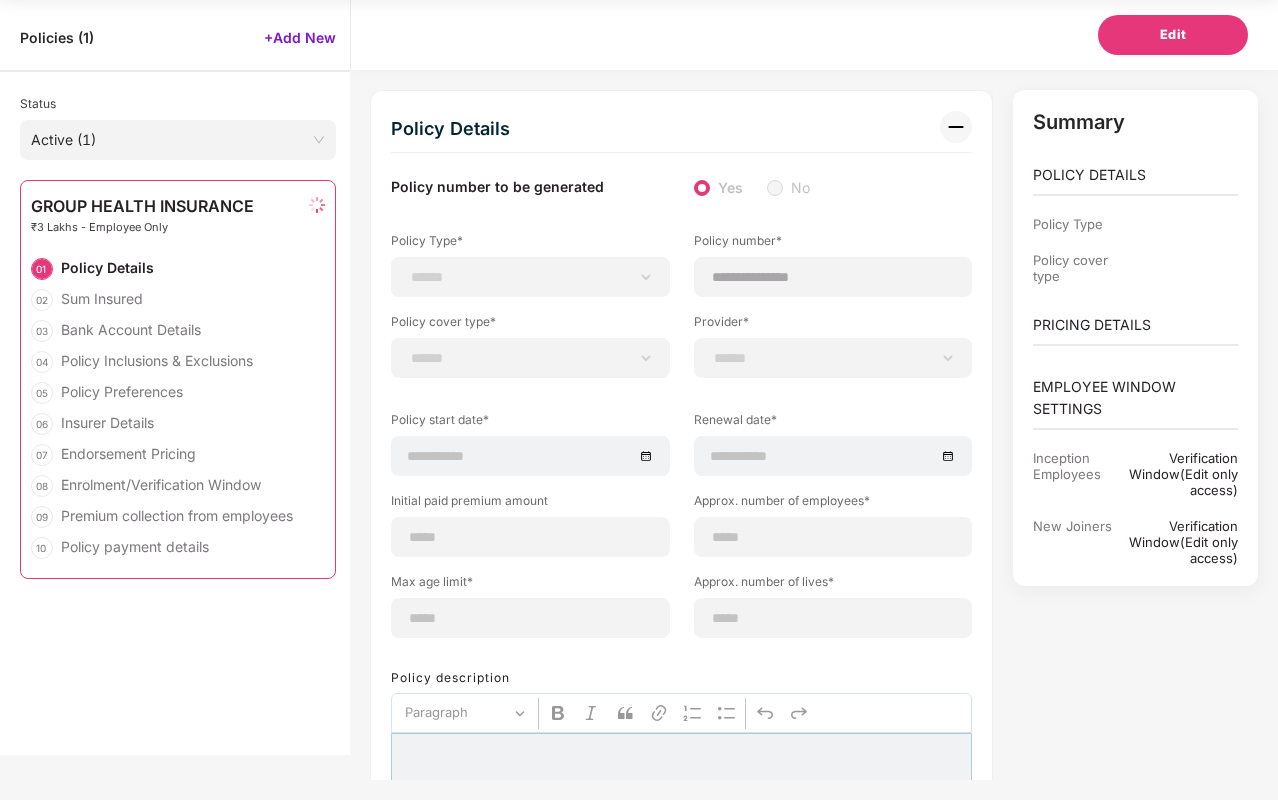 select on "********" 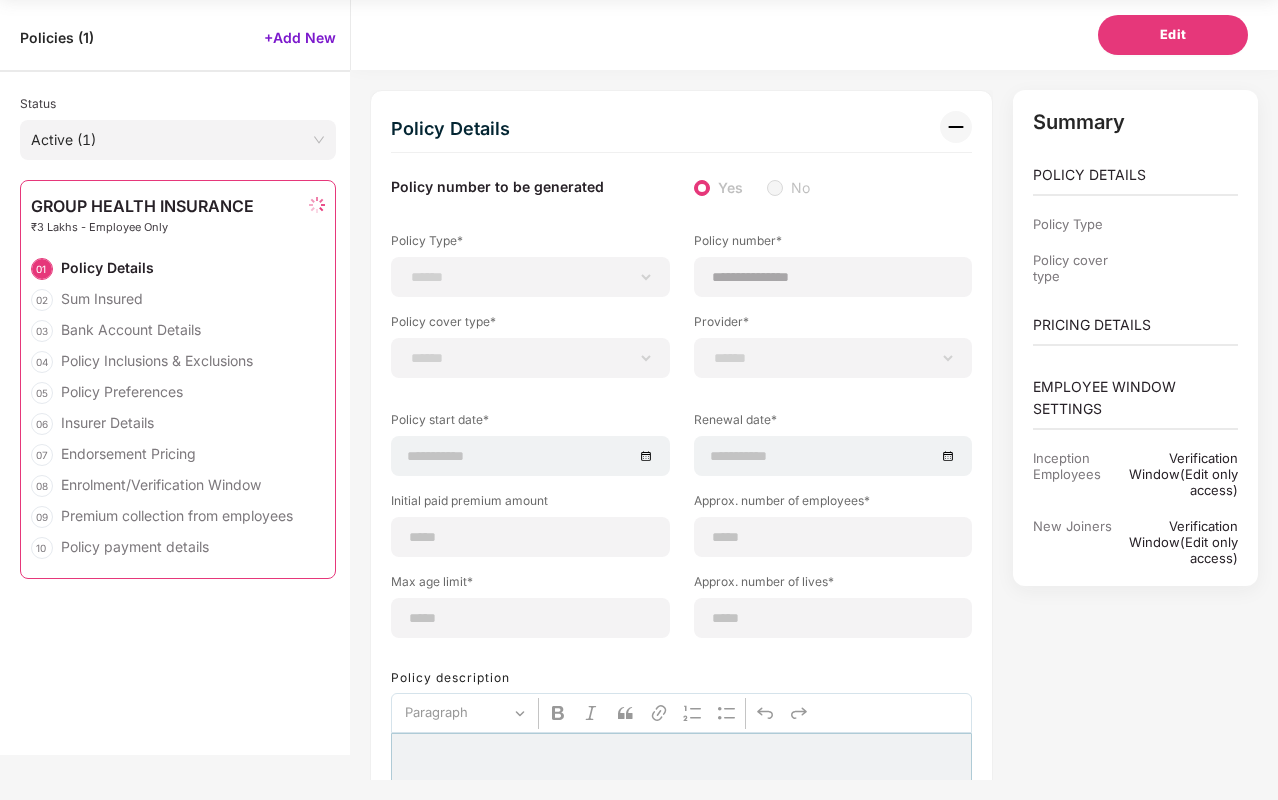 type on "**********" 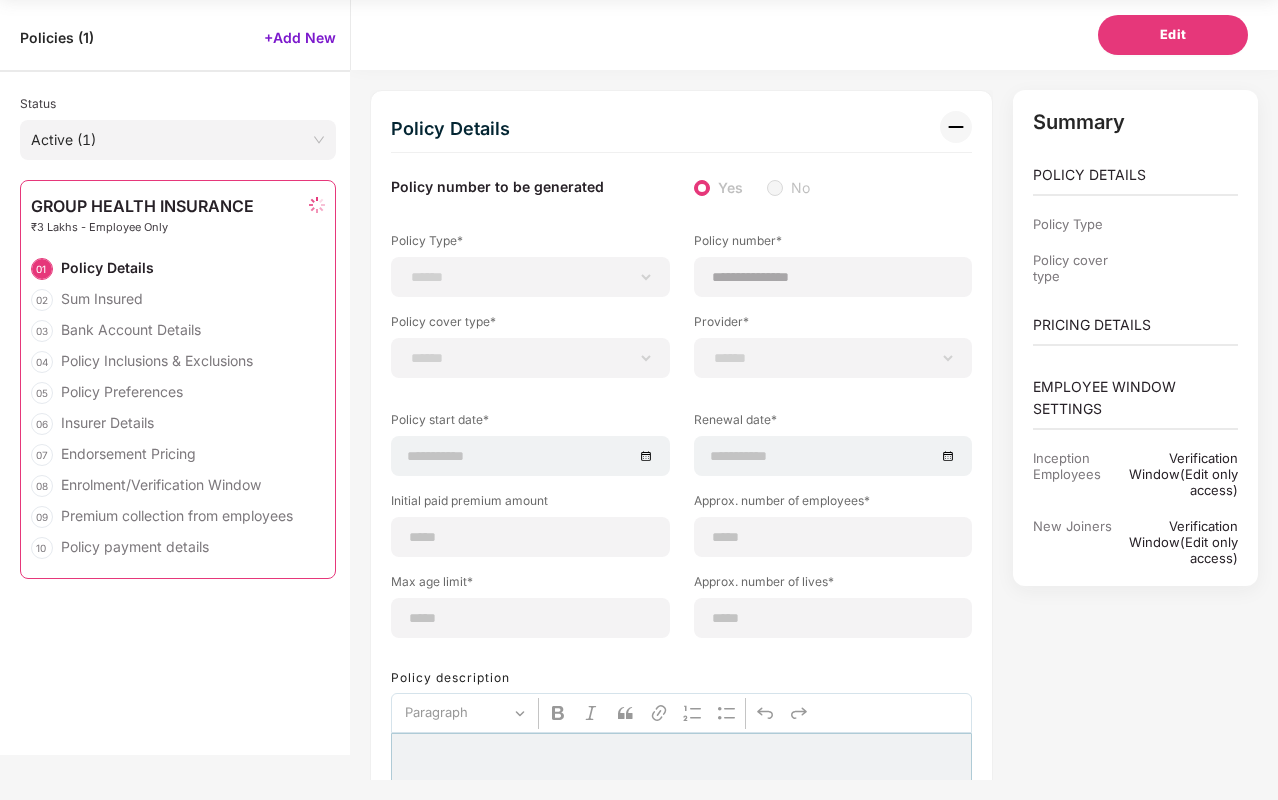type on "**********" 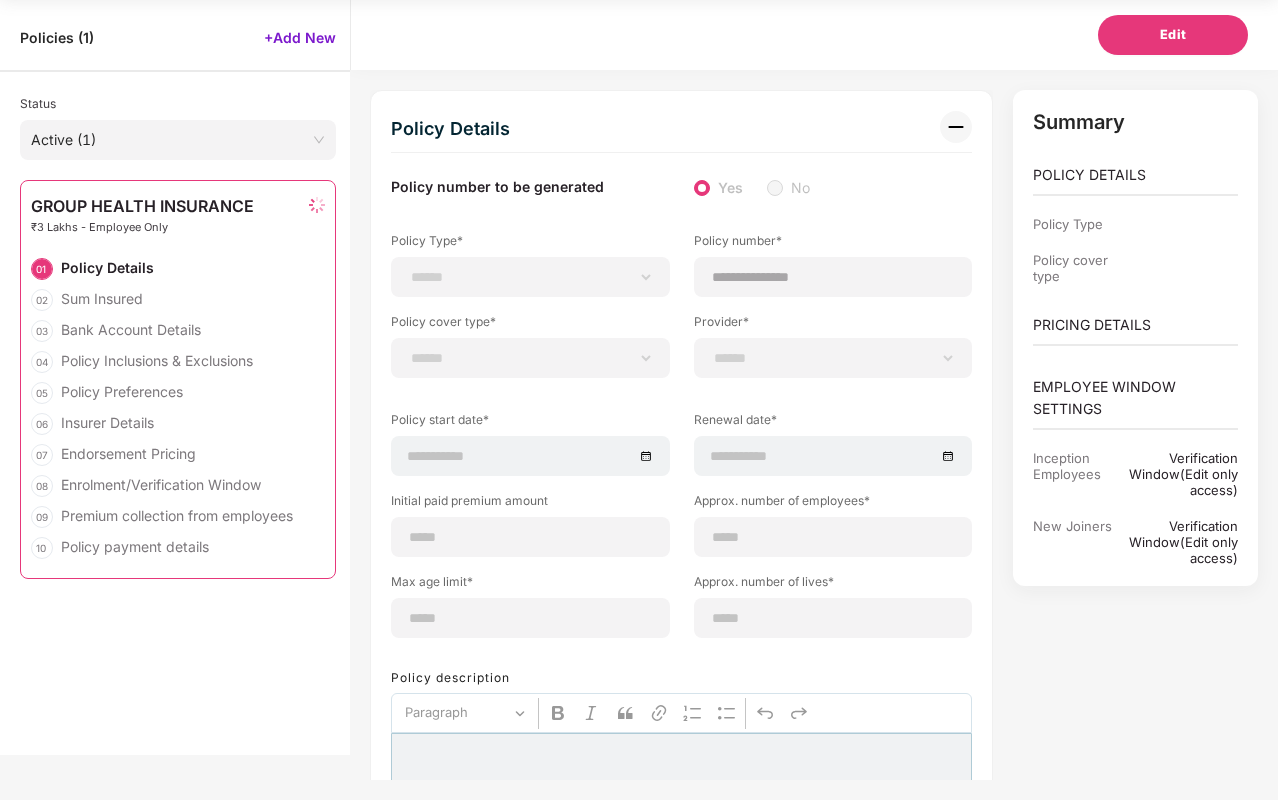 type on "*" 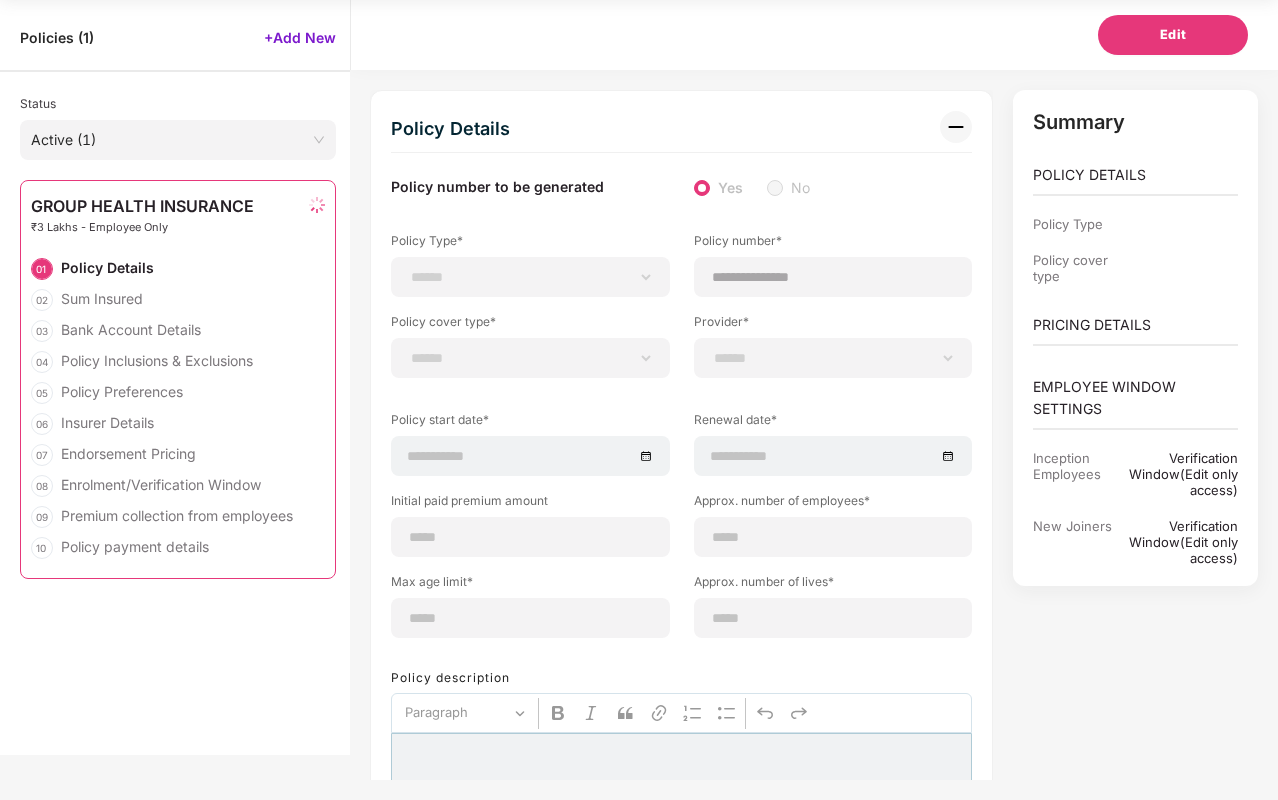 type on "**" 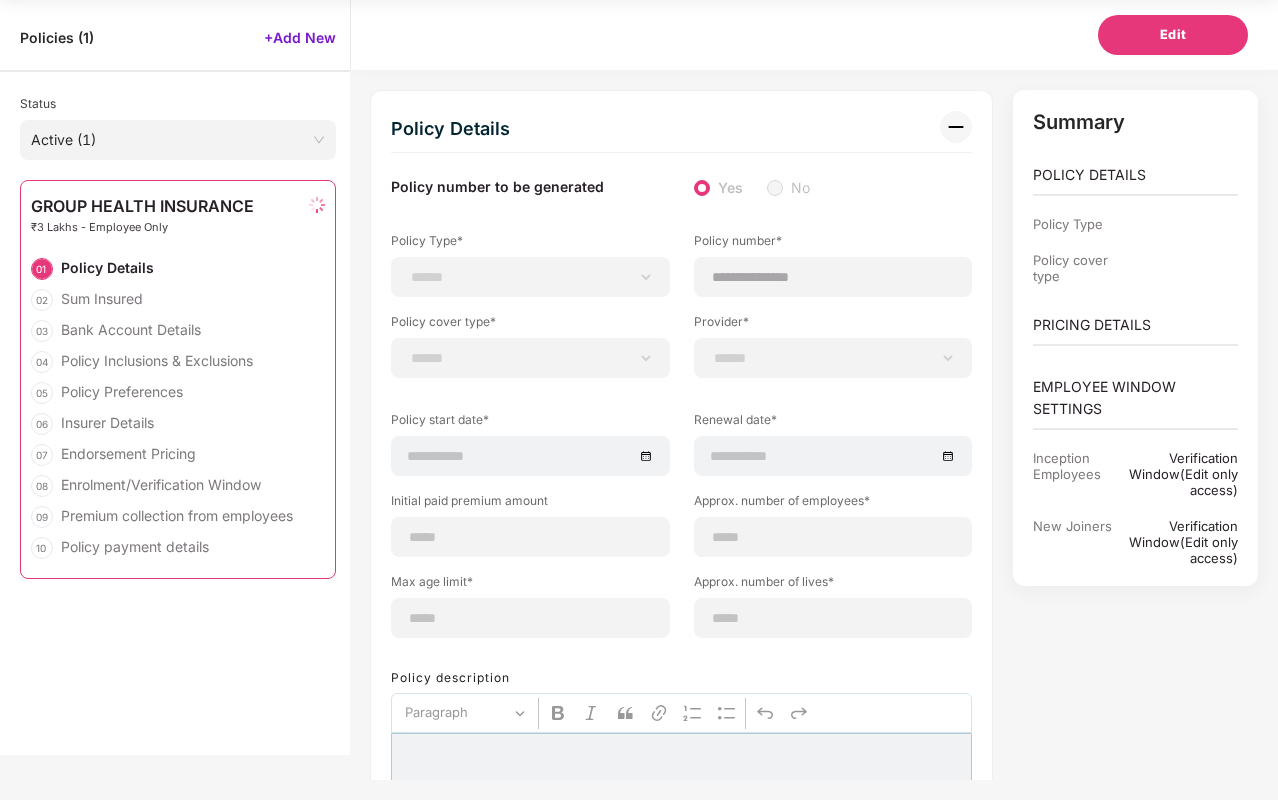 type on "*" 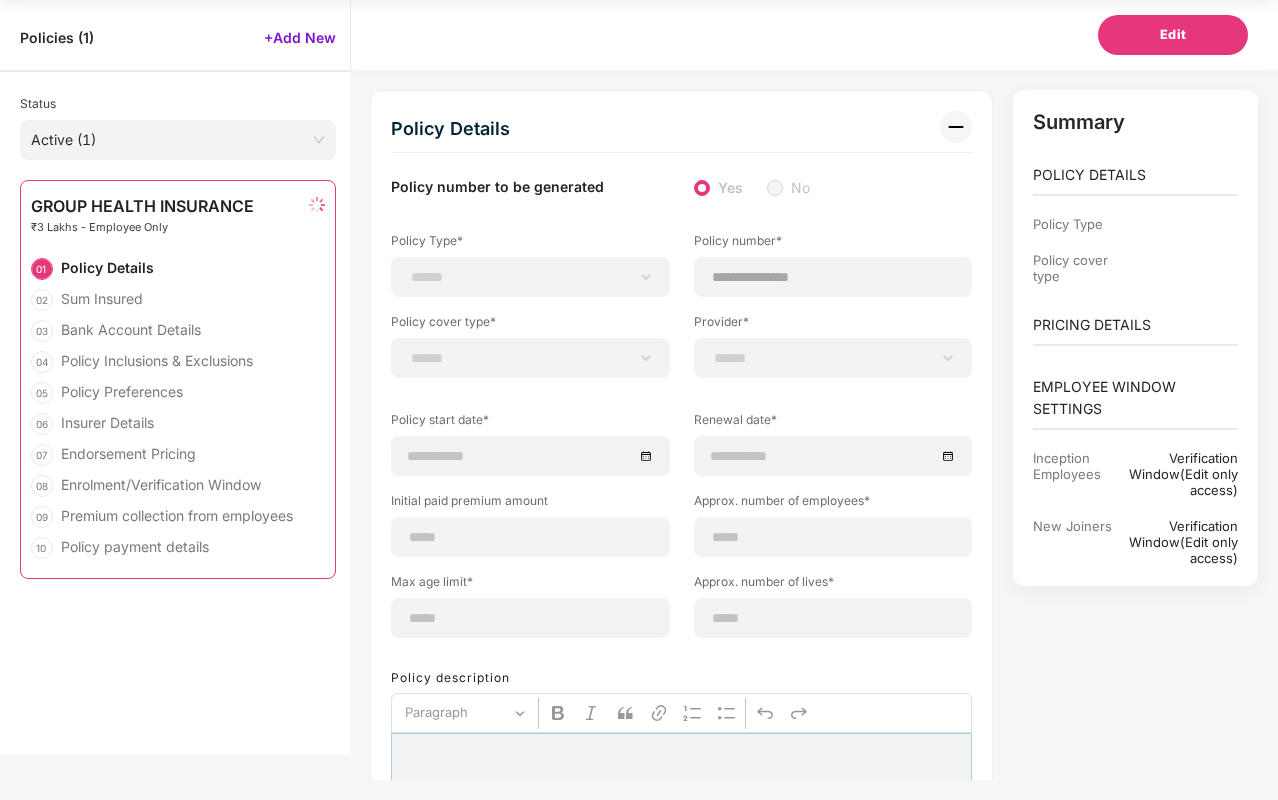 type on "**" 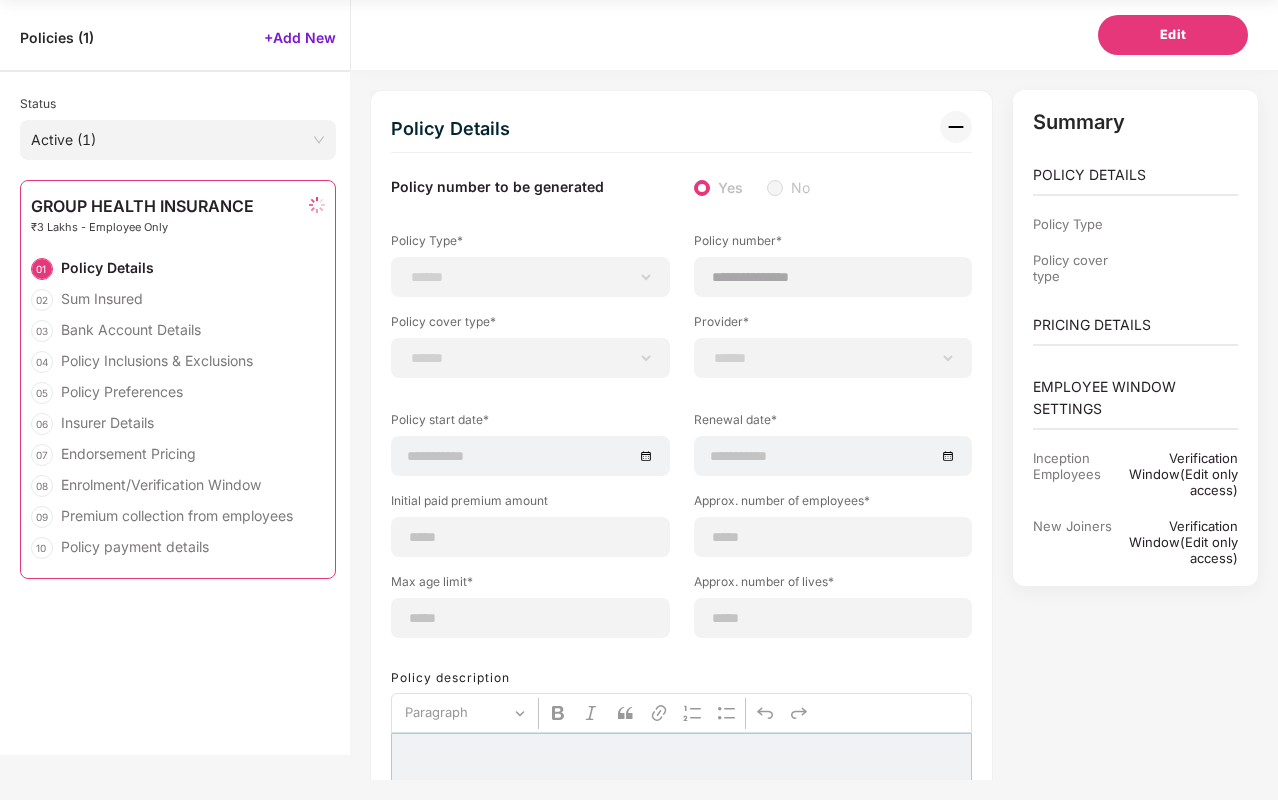 type on "******" 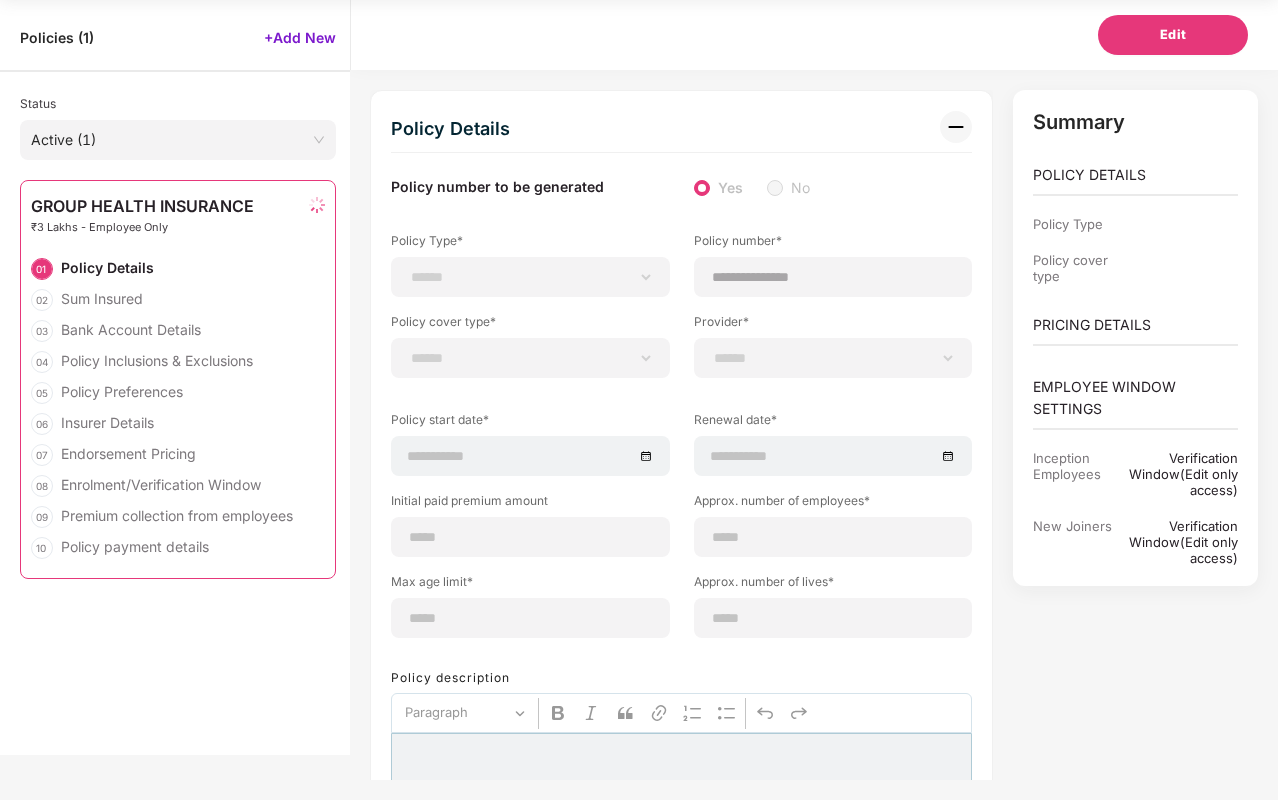 type on "**********" 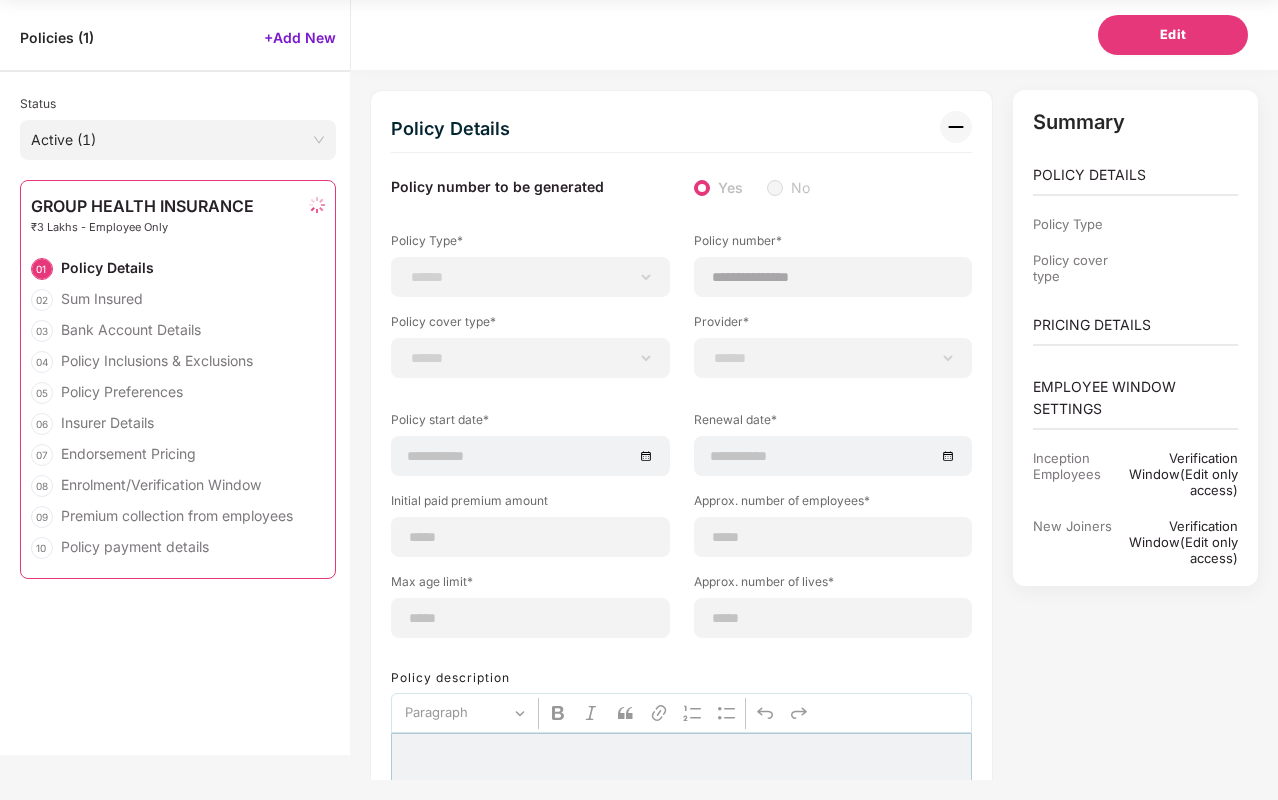 type on "**********" 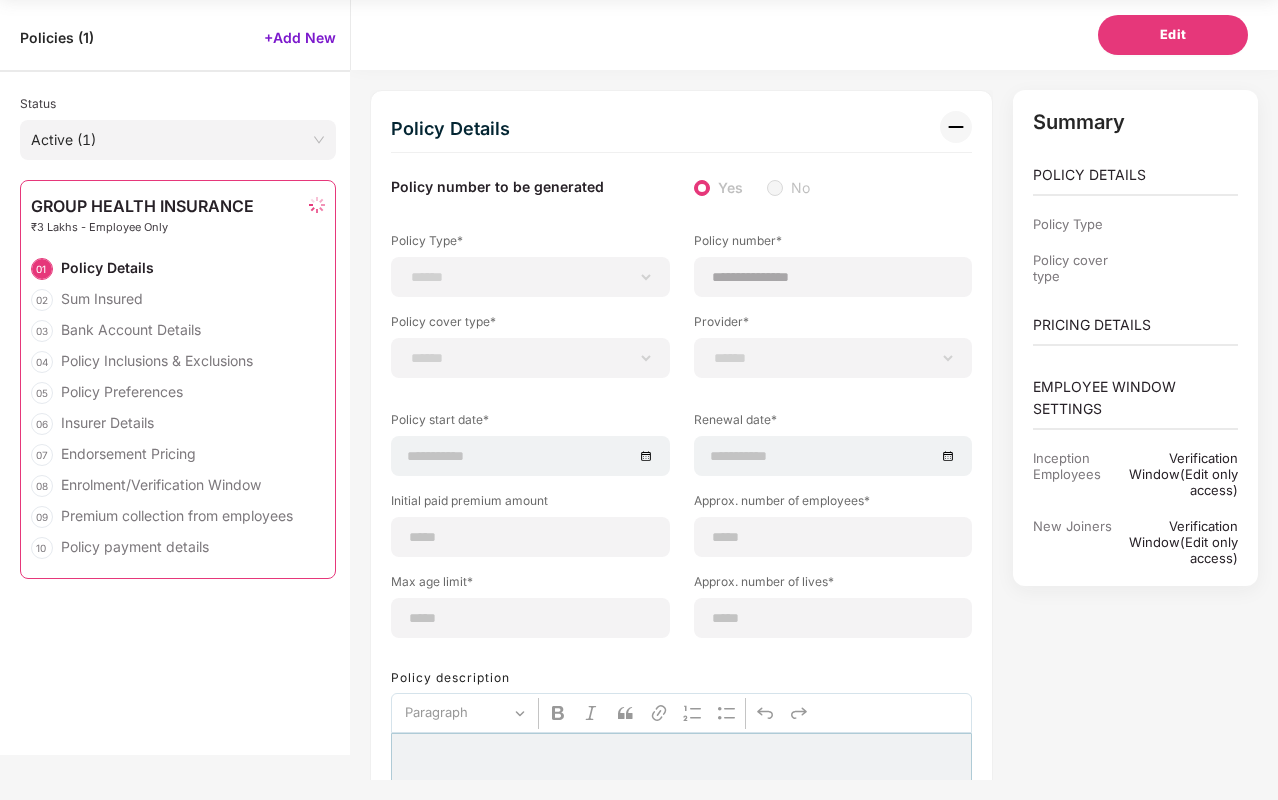 type on "**********" 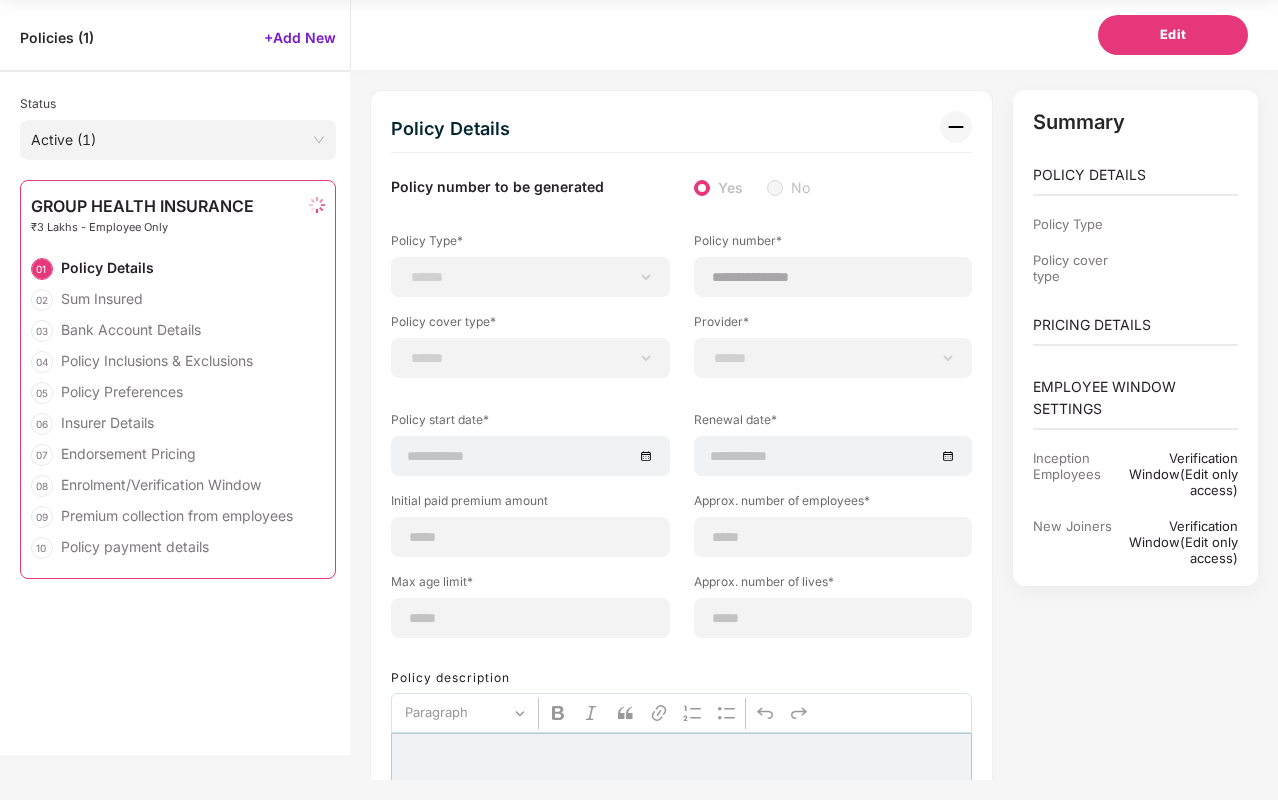 select on "******" 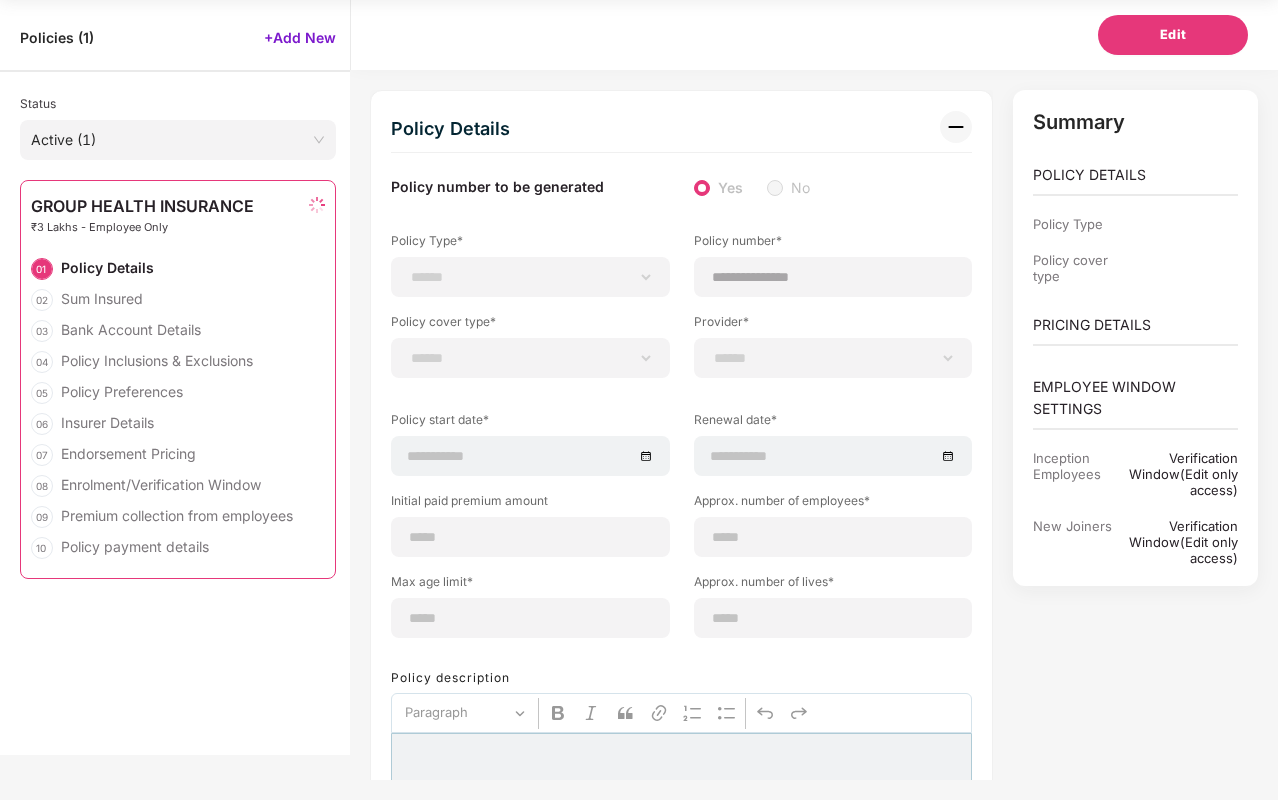 type on "********" 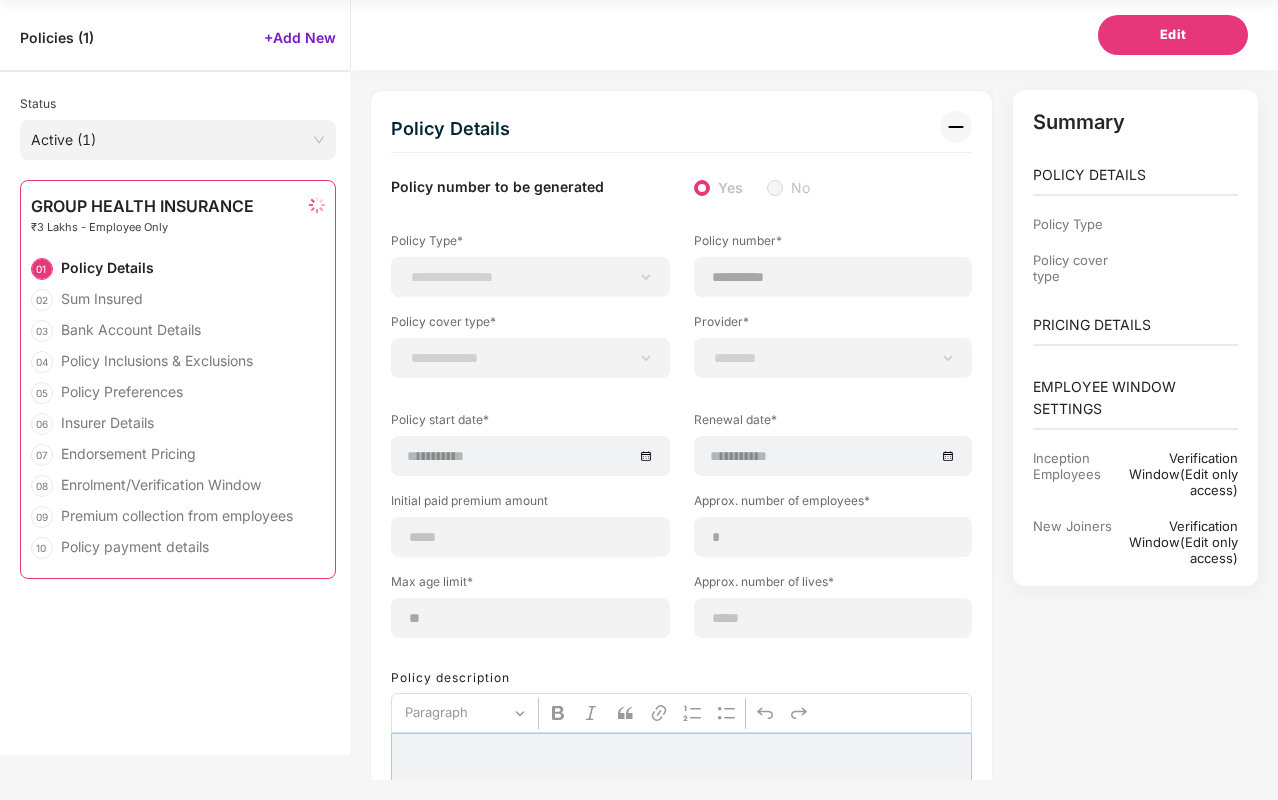 select on "********" 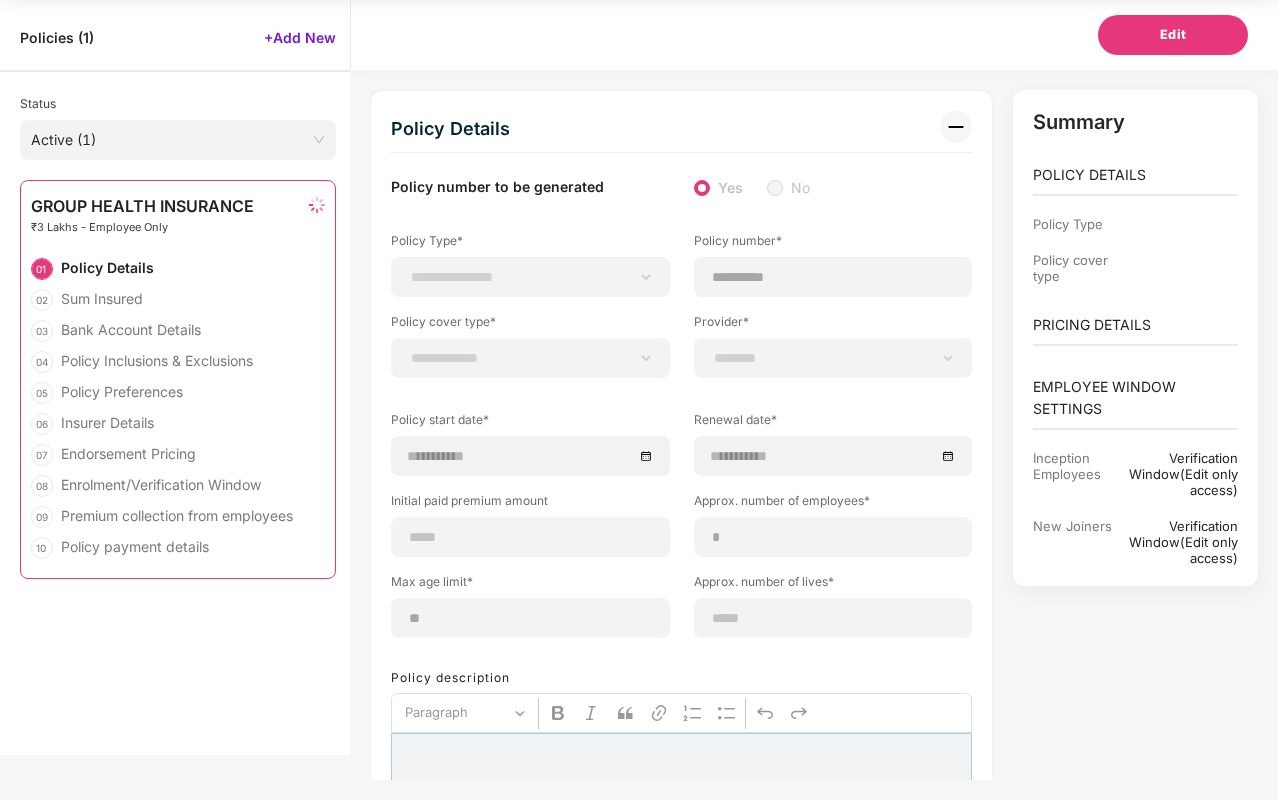 select on "**********" 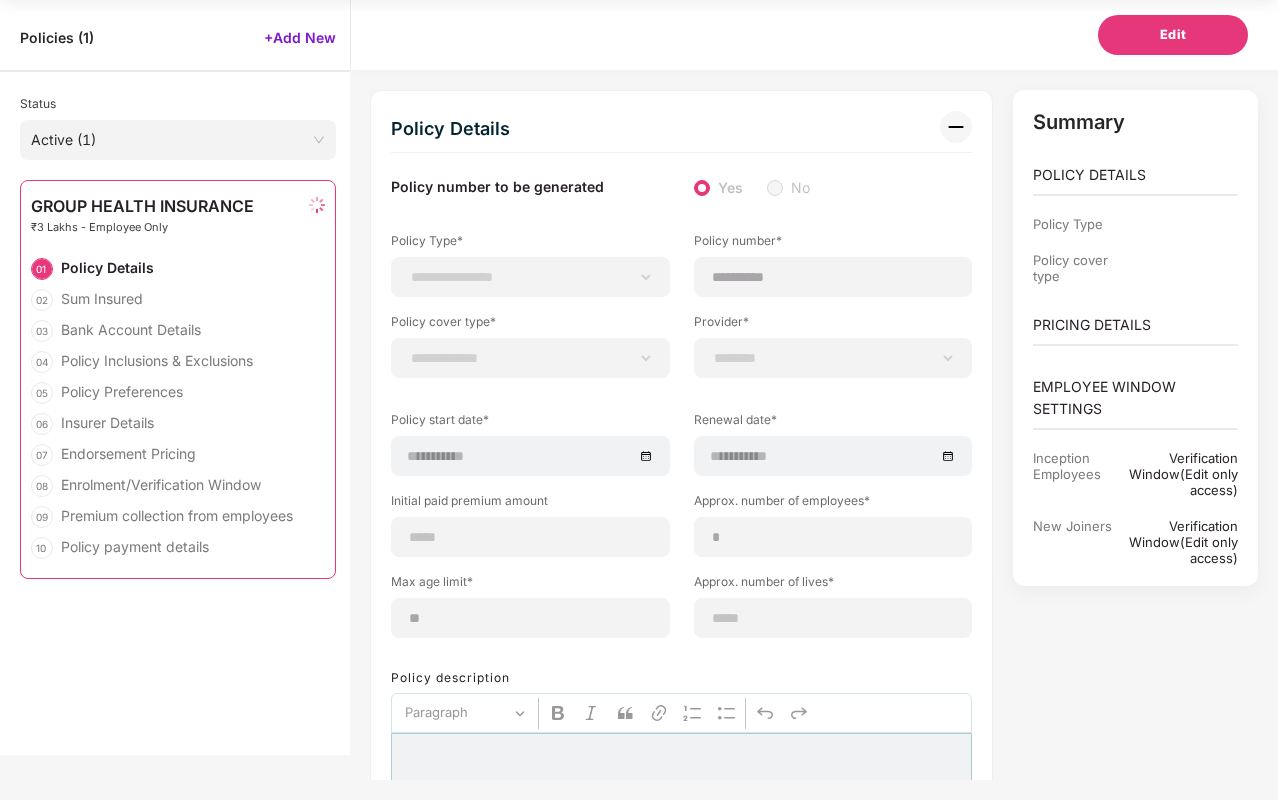 select on "**********" 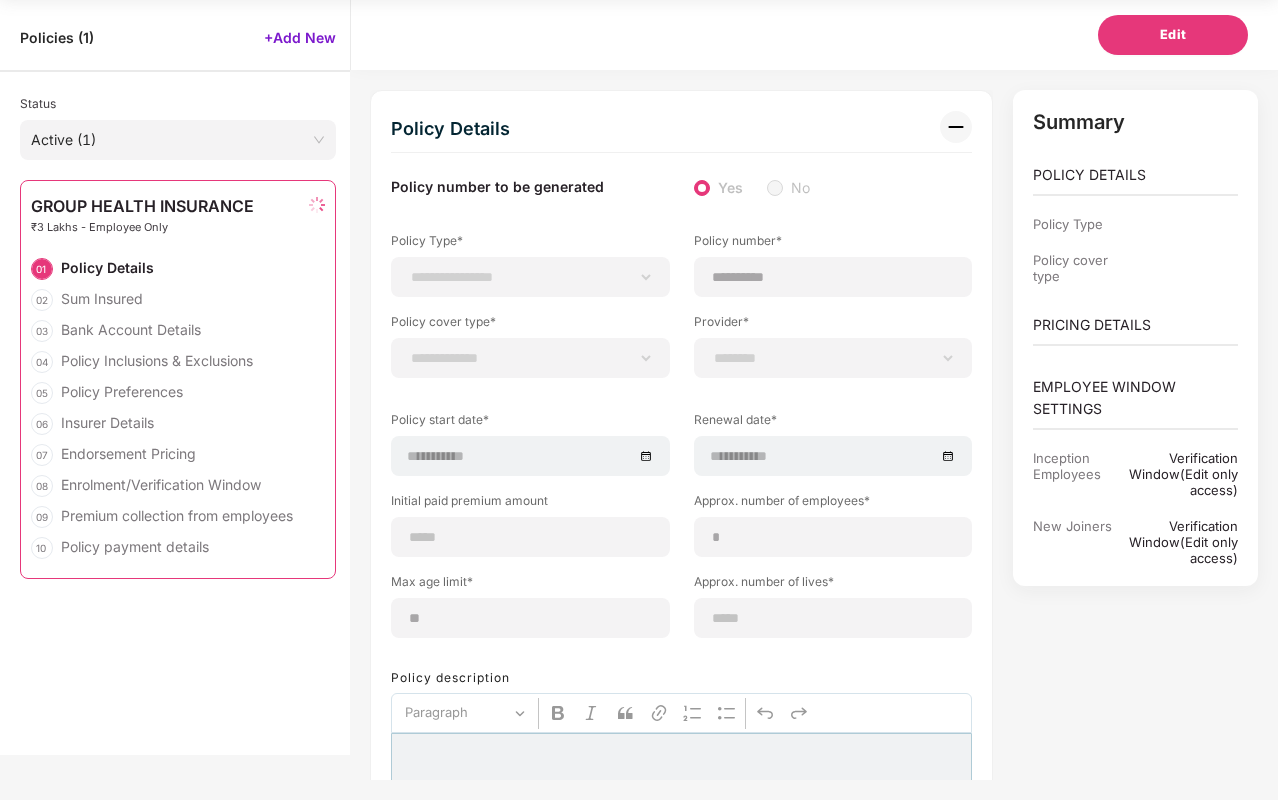 select on "*" 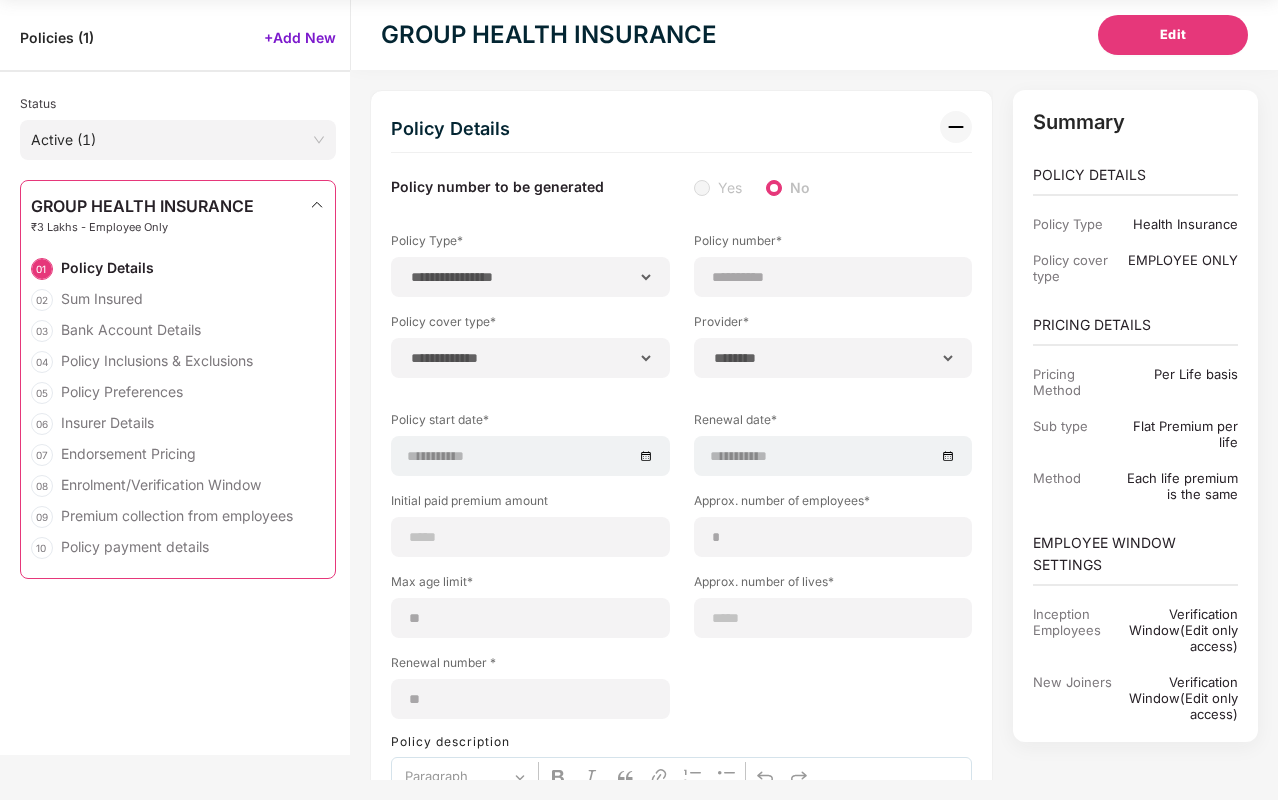 click on "GROUP HEALTH INSURANCE ₹3 Lakhs - Employee Only" at bounding box center (142, 221) 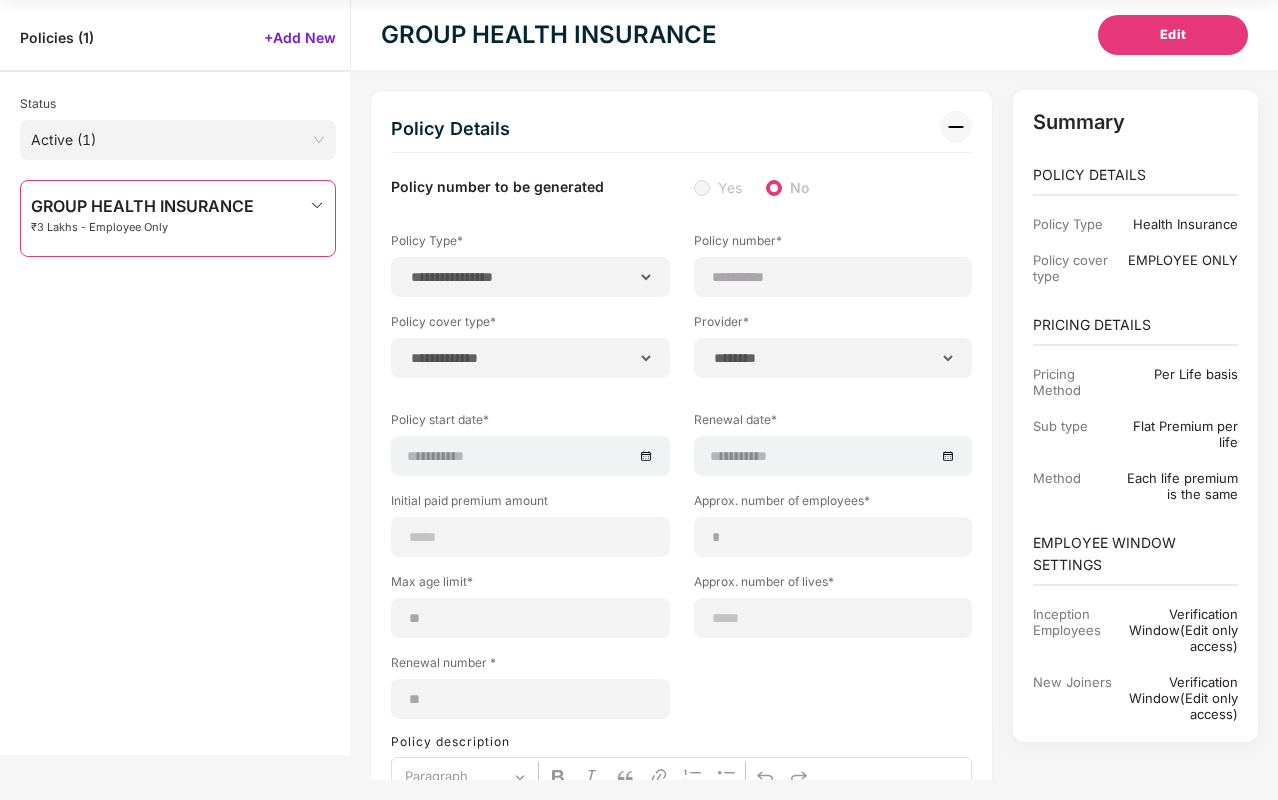 click on "GROUP HEALTH INSURANCE" at bounding box center (142, 206) 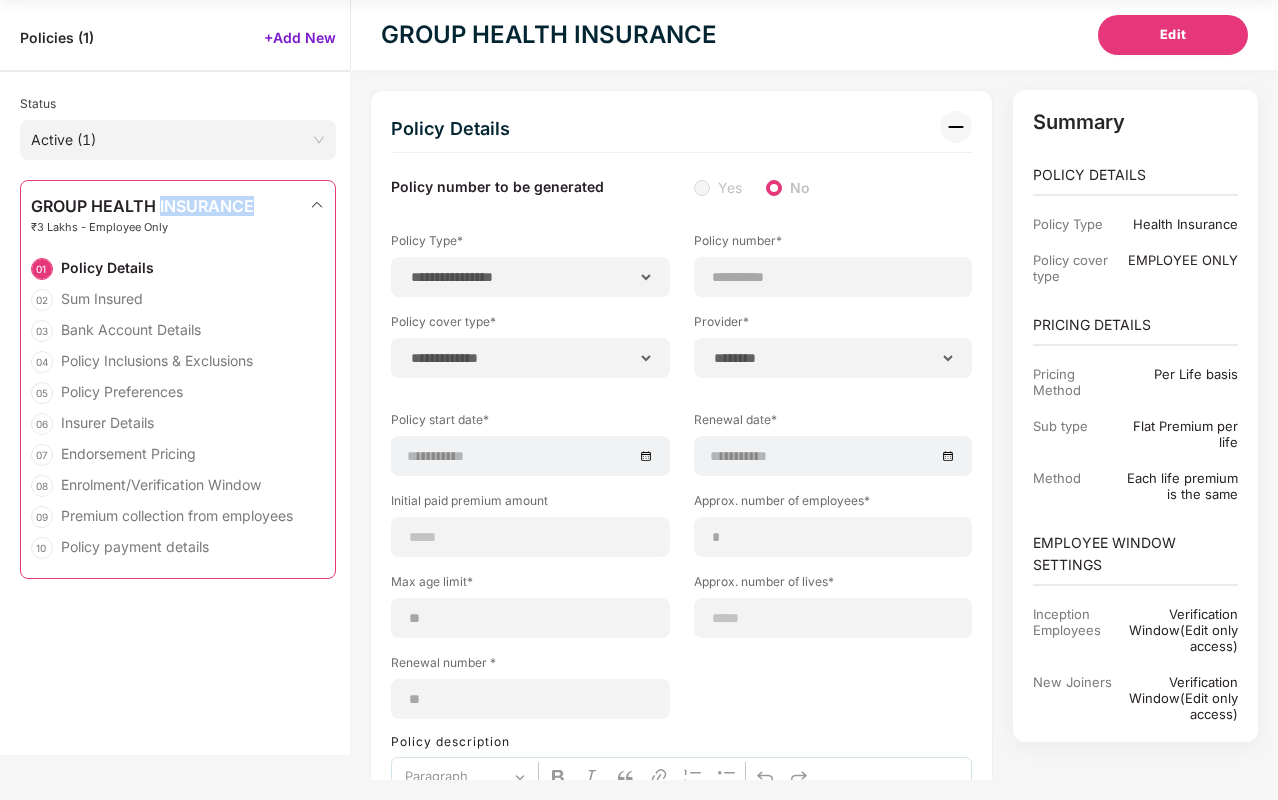 click on "GROUP HEALTH INSURANCE" at bounding box center [142, 206] 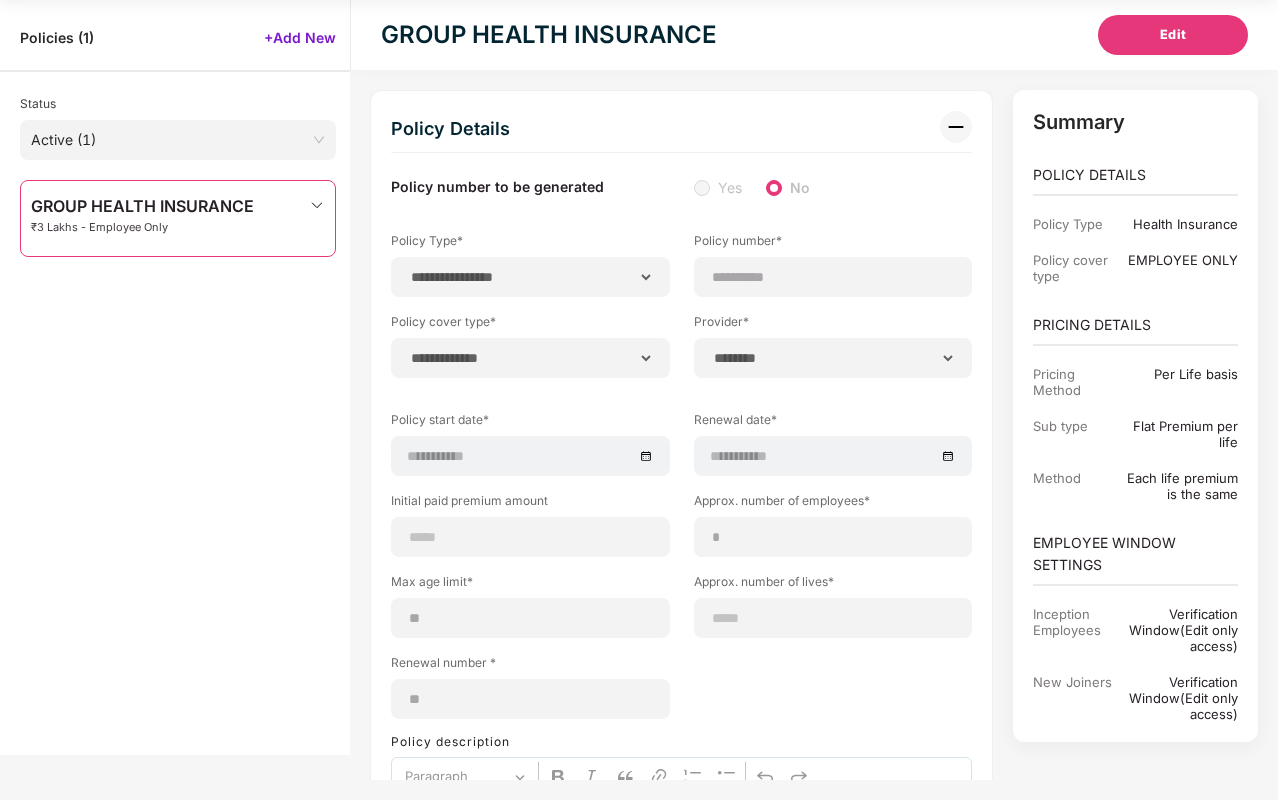 click on "GROUP HEALTH INSURANCE ₹3 Lakhs - Employee Only" at bounding box center [178, 480] 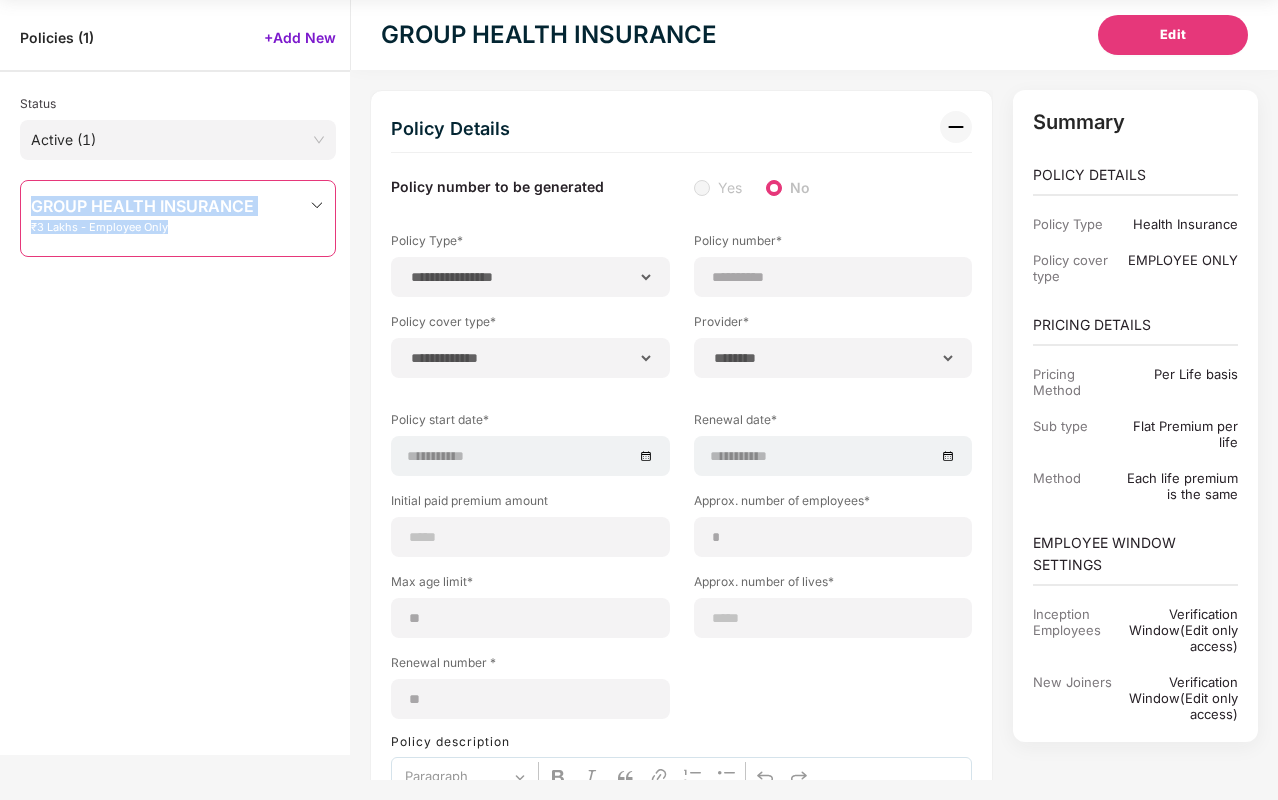 click on "GROUP HEALTH INSURANCE ₹3 Lakhs - Employee Only" at bounding box center [178, 480] 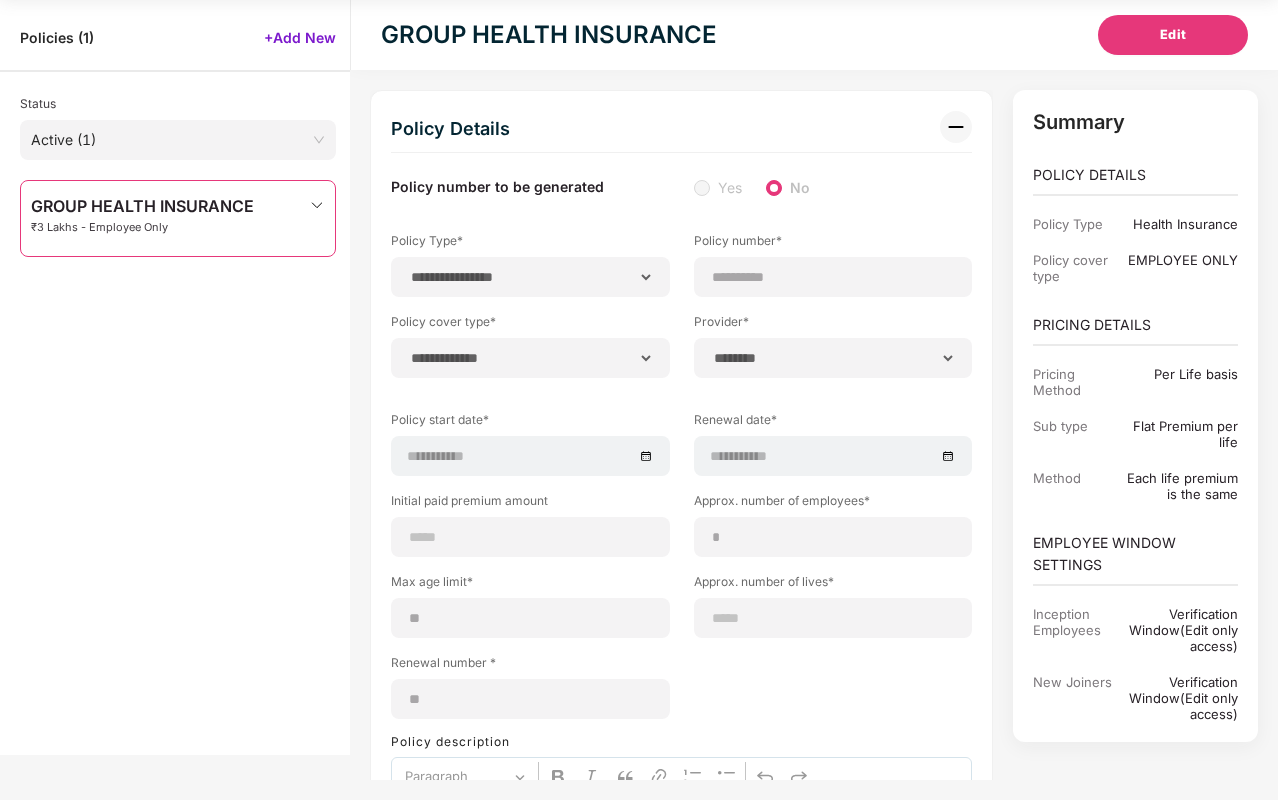click on "GROUP HEALTH INSURANCE ₹3 Lakhs - Employee Only" at bounding box center [178, 221] 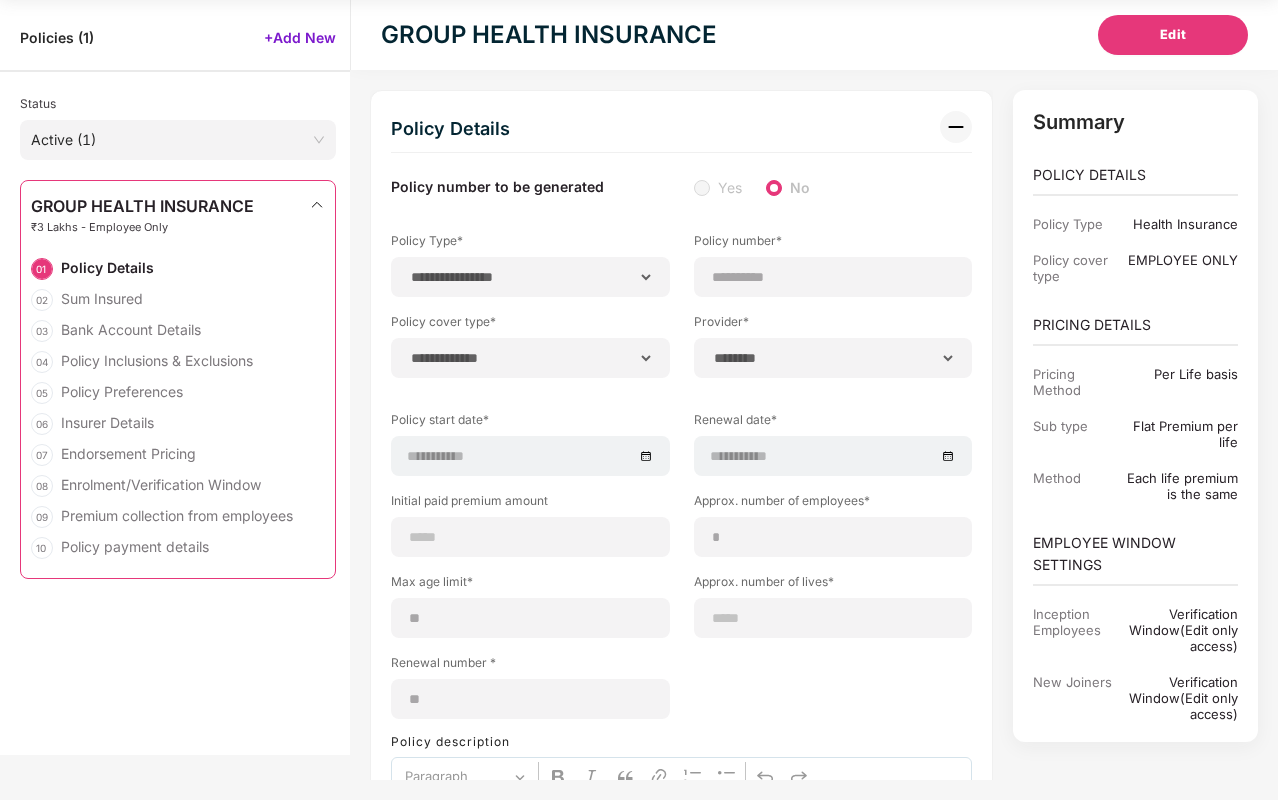 click on "GROUP HEALTH INSURANCE ₹3 Lakhs - Employee Only" at bounding box center [178, 221] 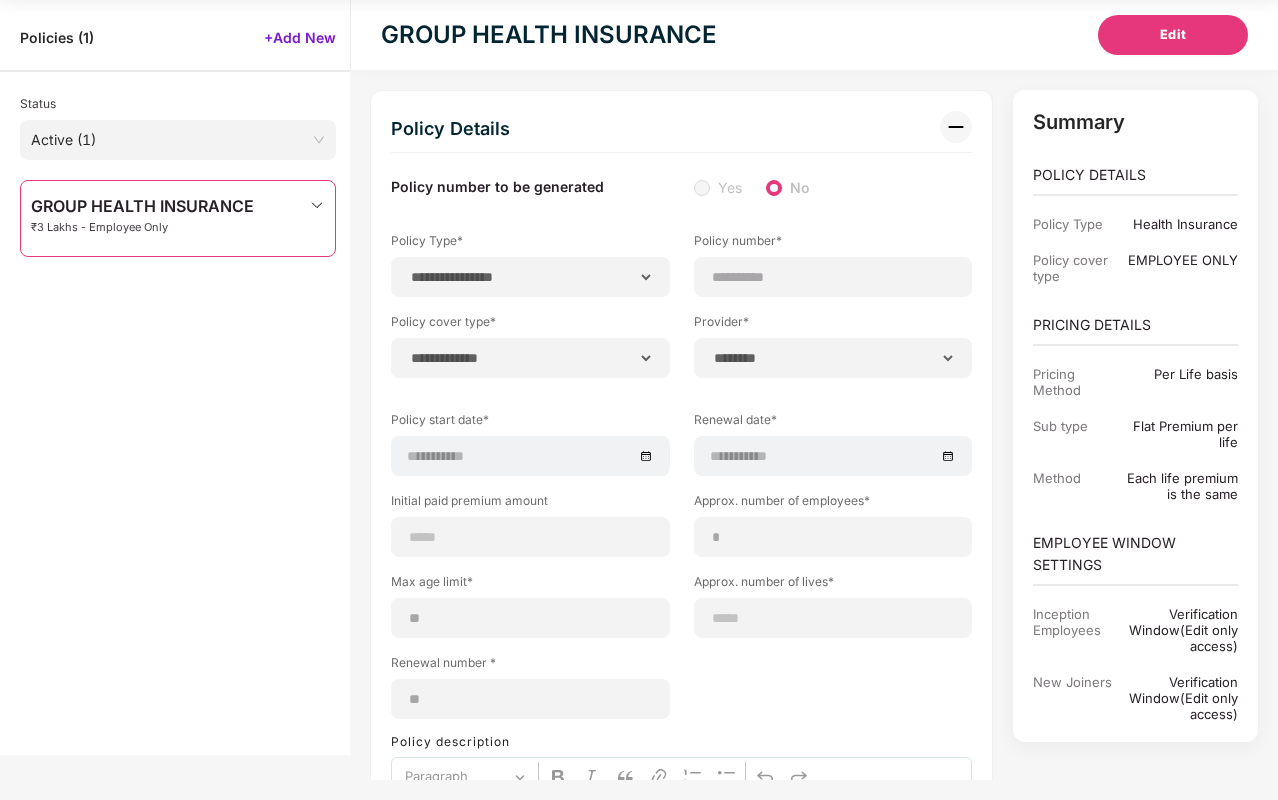 click on "GROUP HEALTH INSURANCE ₹3 Lakhs - Employee Only" at bounding box center (178, 480) 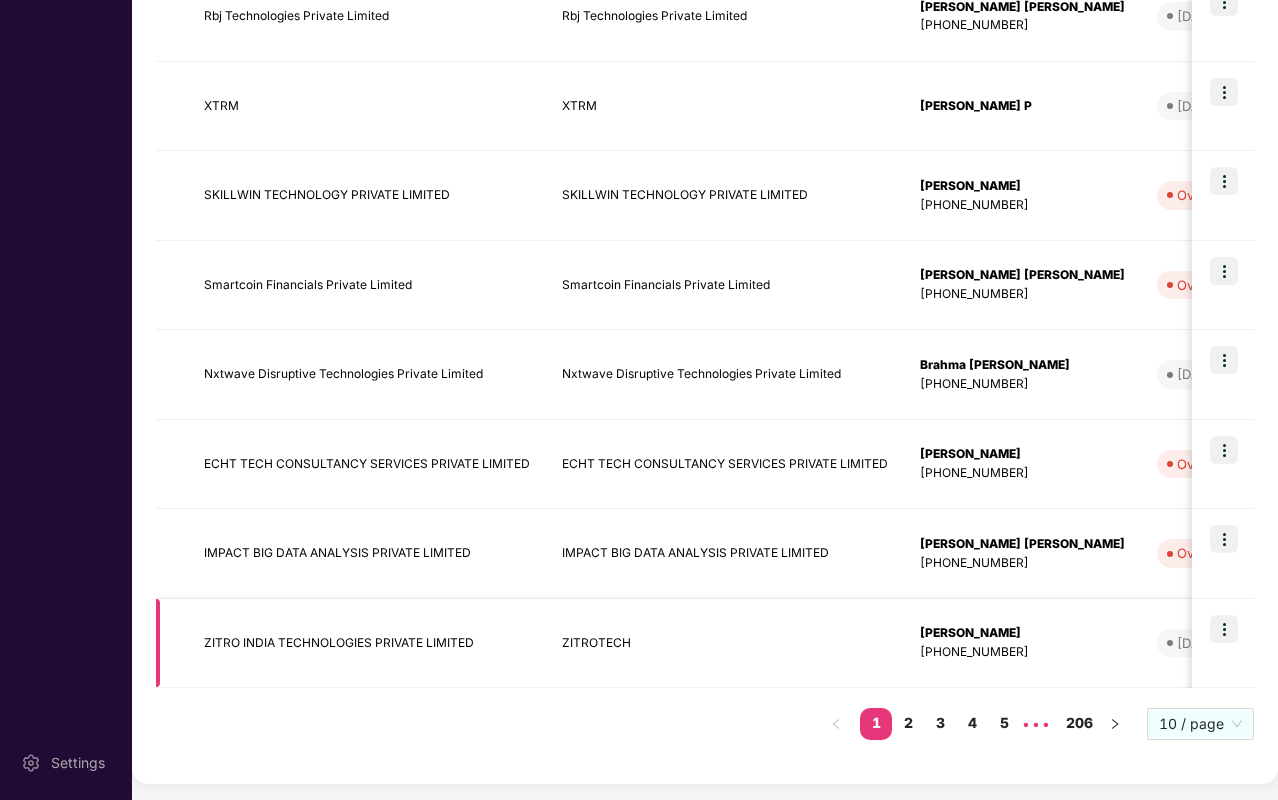 click at bounding box center [1224, 629] 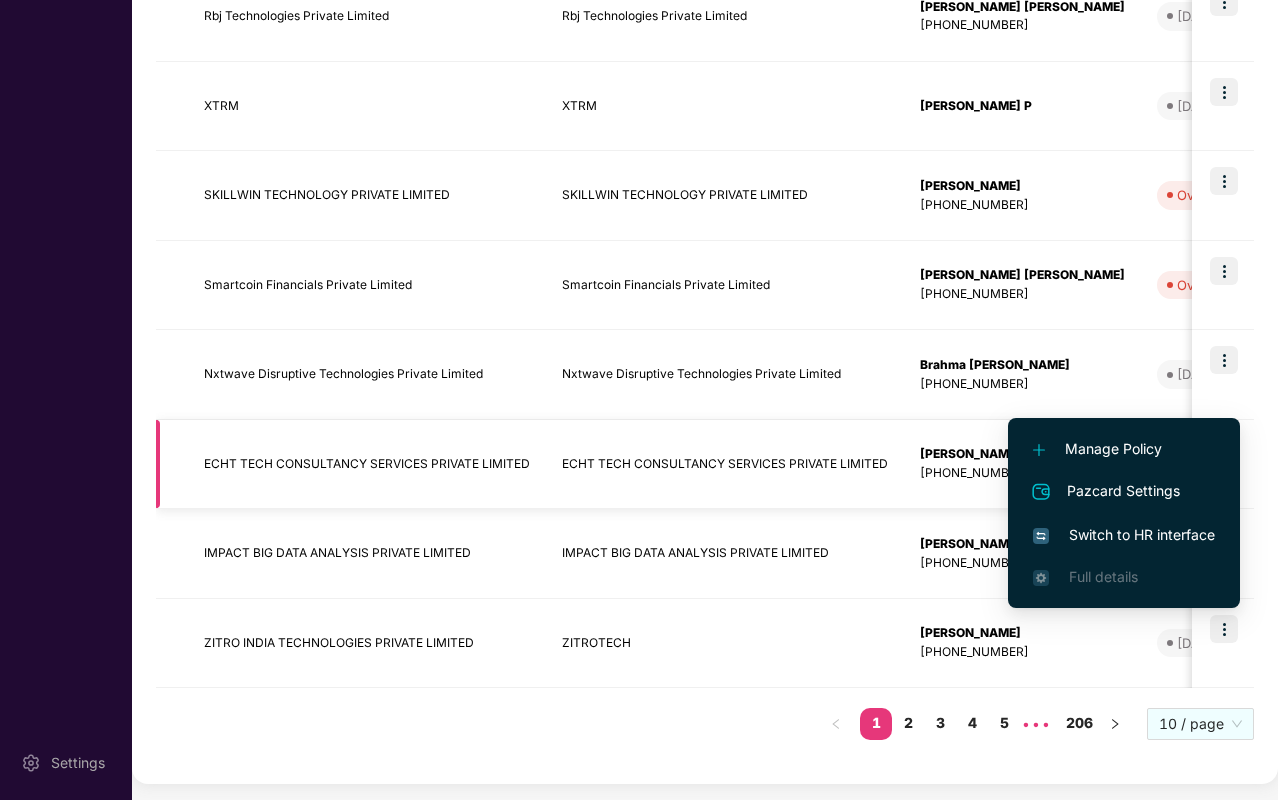 click on "Vartika Kesarwani +917081974563" at bounding box center (1022, 465) 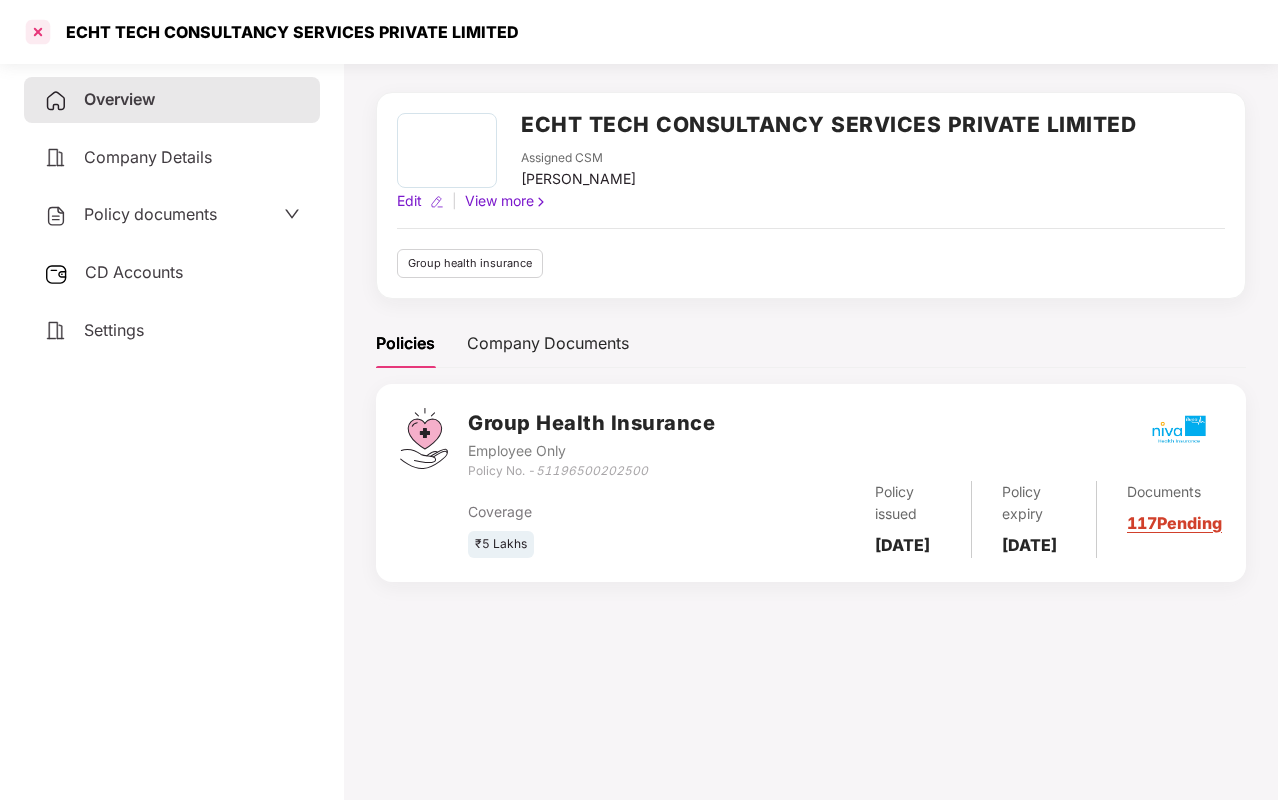 click at bounding box center (38, 32) 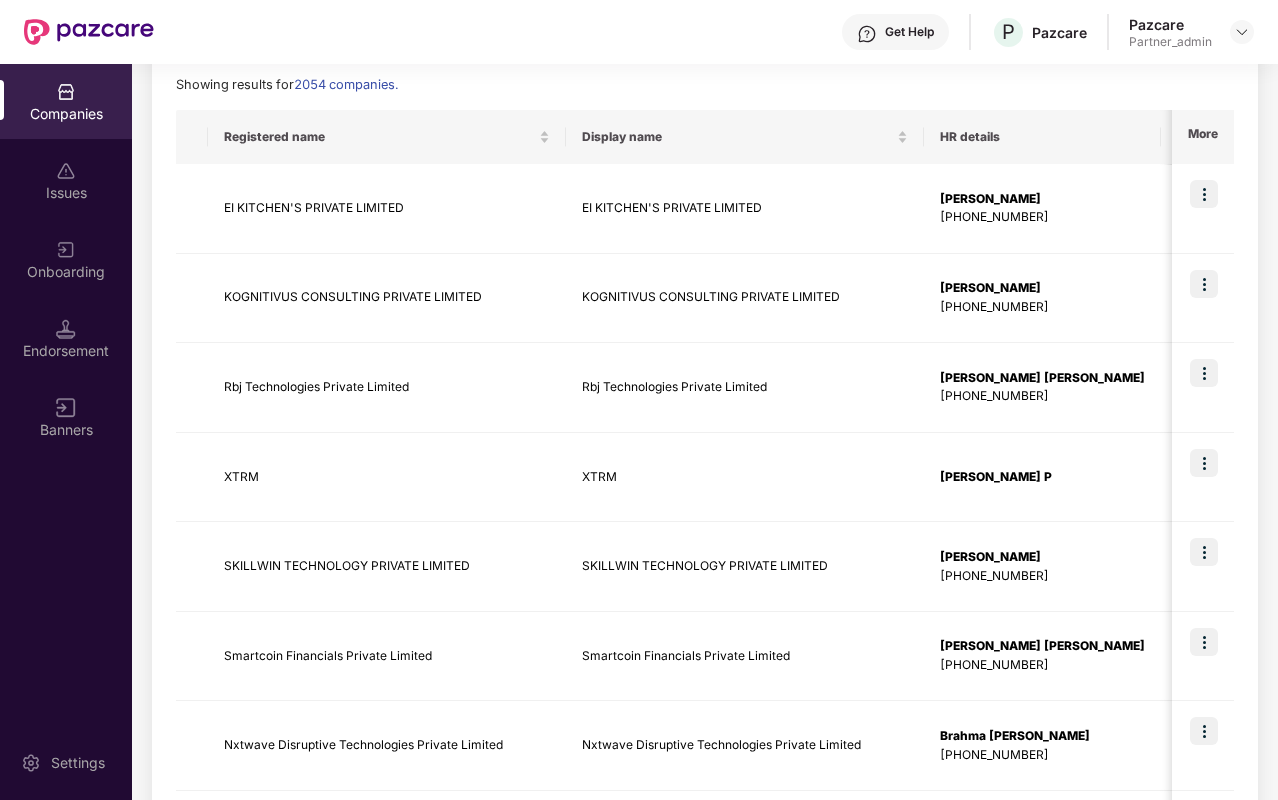 scroll, scrollTop: 653, scrollLeft: 0, axis: vertical 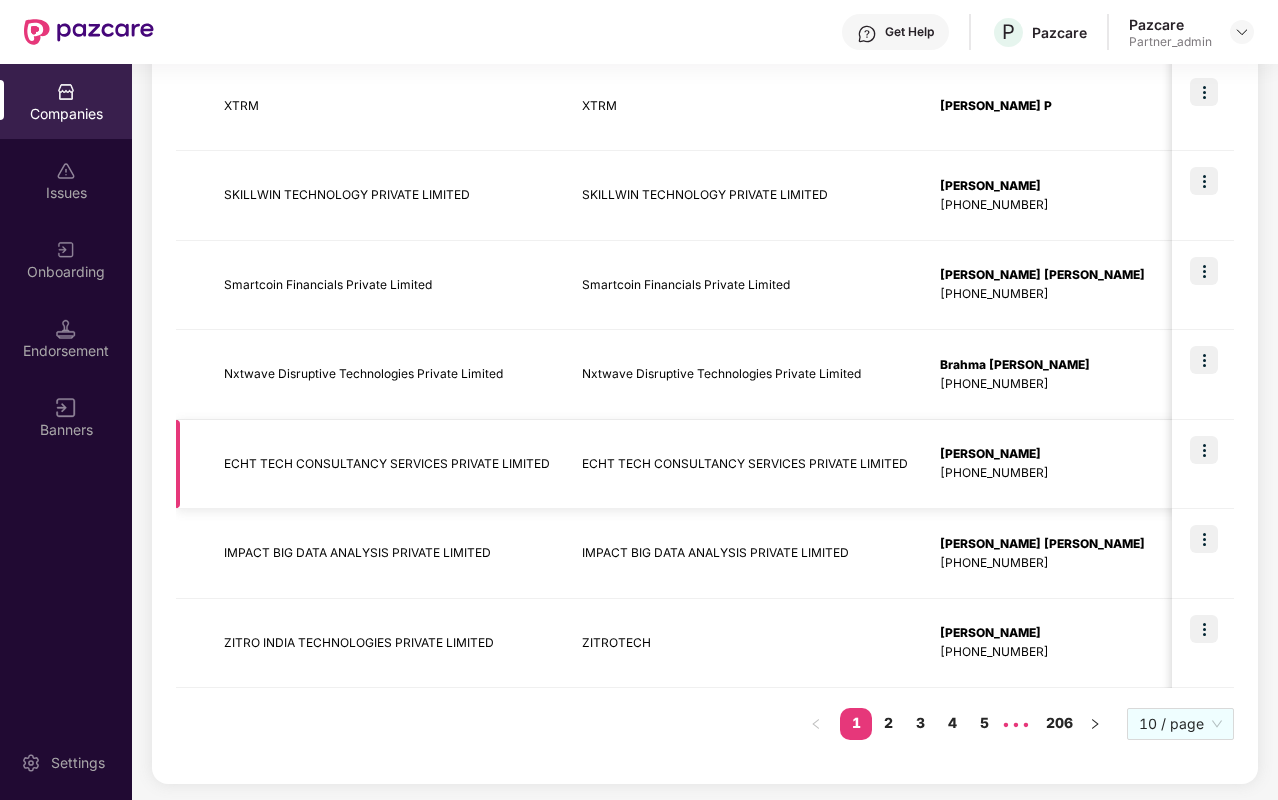 click at bounding box center [1204, 450] 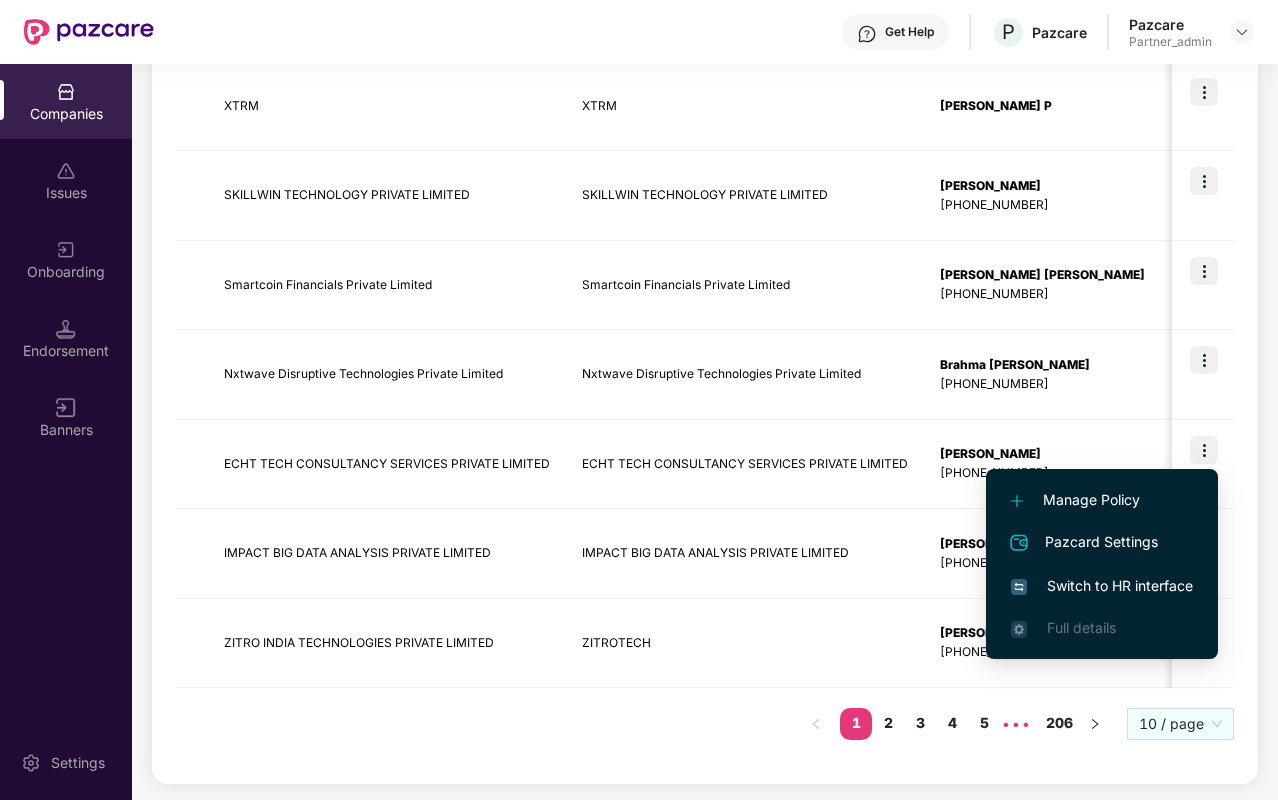 click on "Manage Policy" at bounding box center (1102, 500) 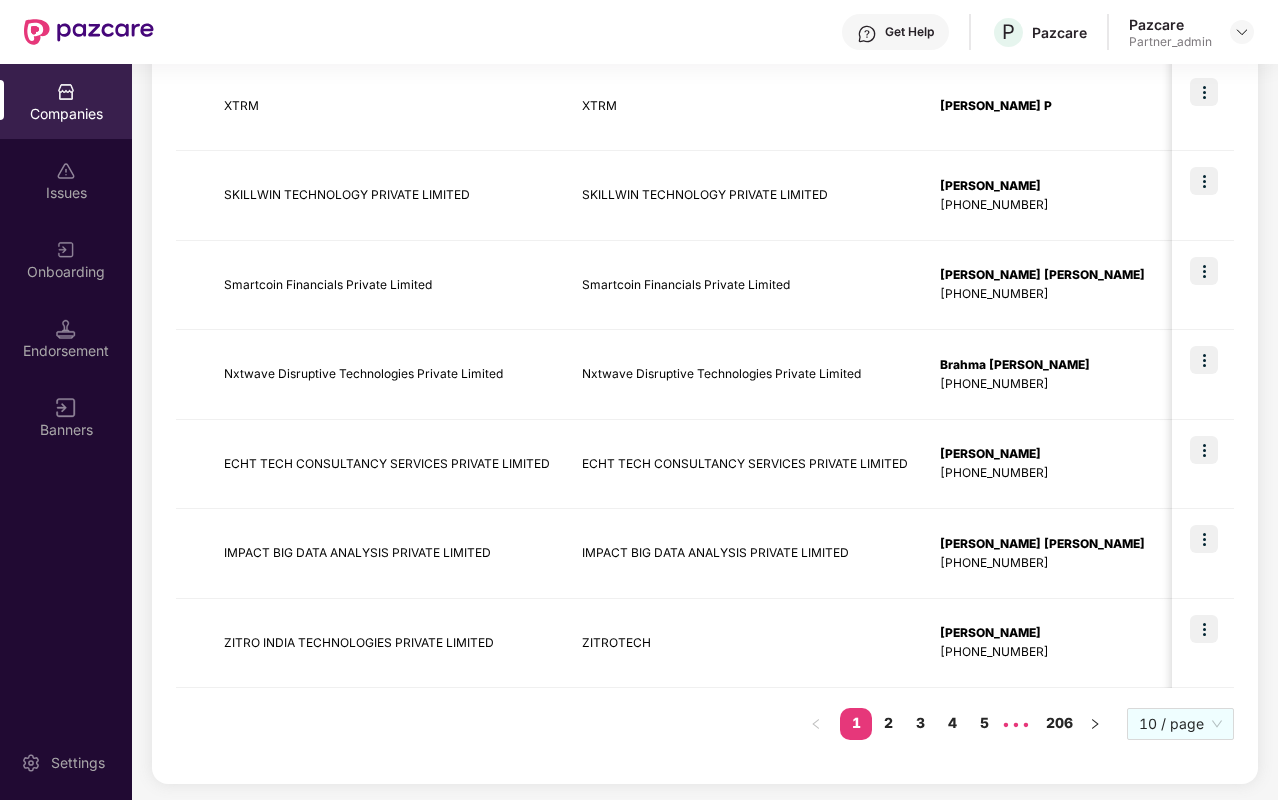 scroll, scrollTop: 0, scrollLeft: 0, axis: both 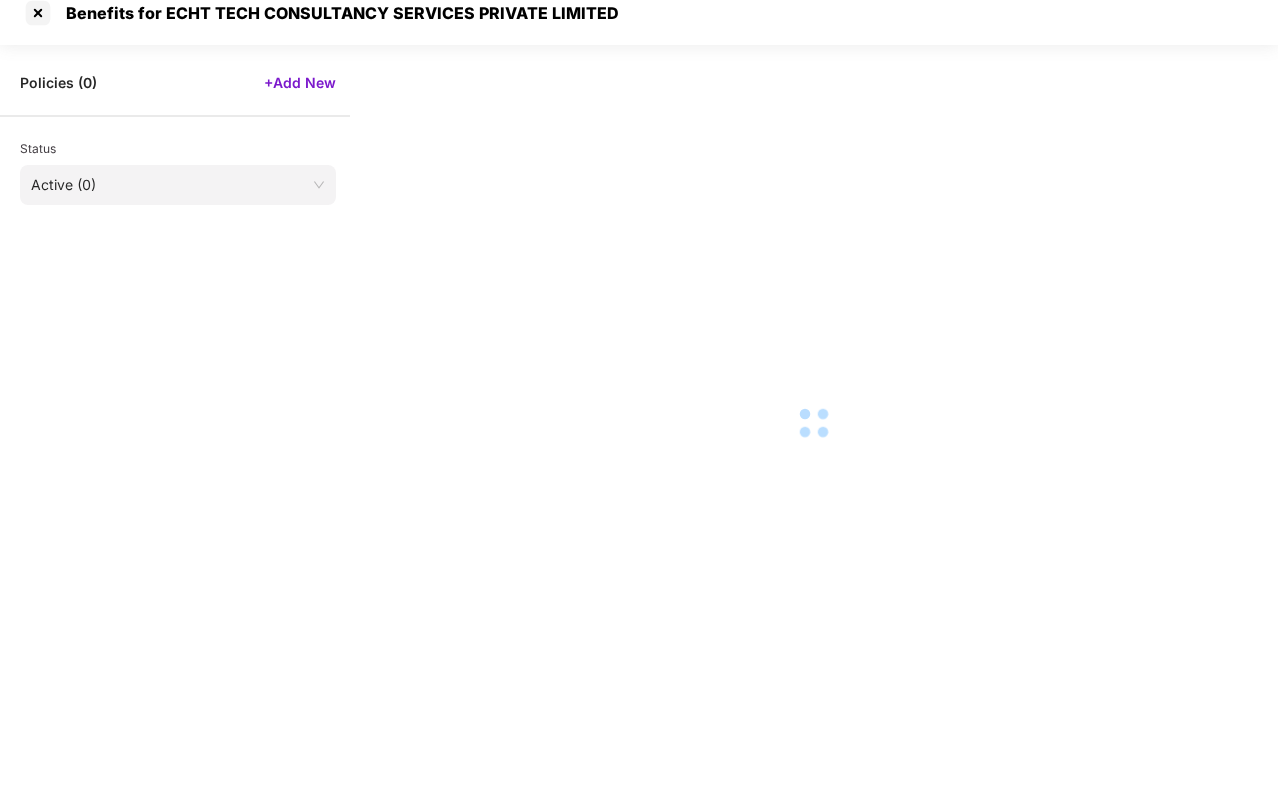 select on "**********" 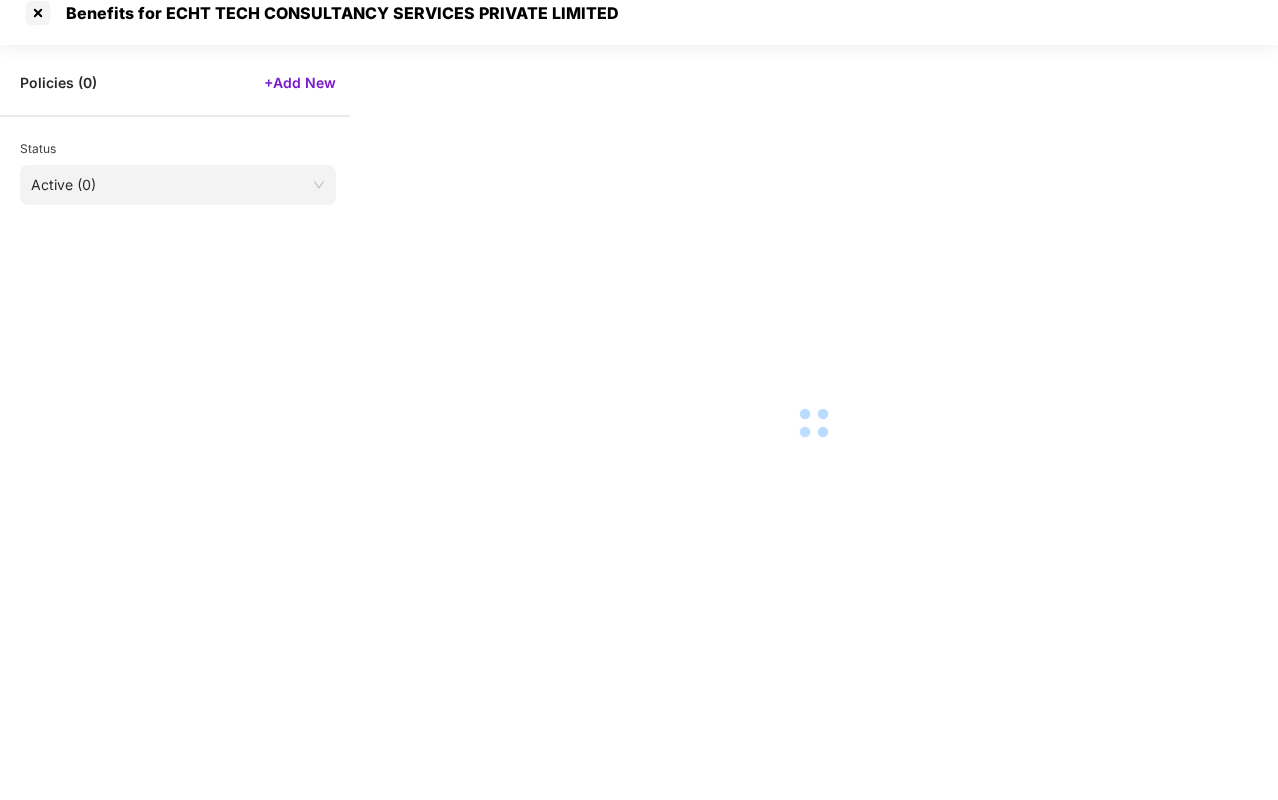 select on "**********" 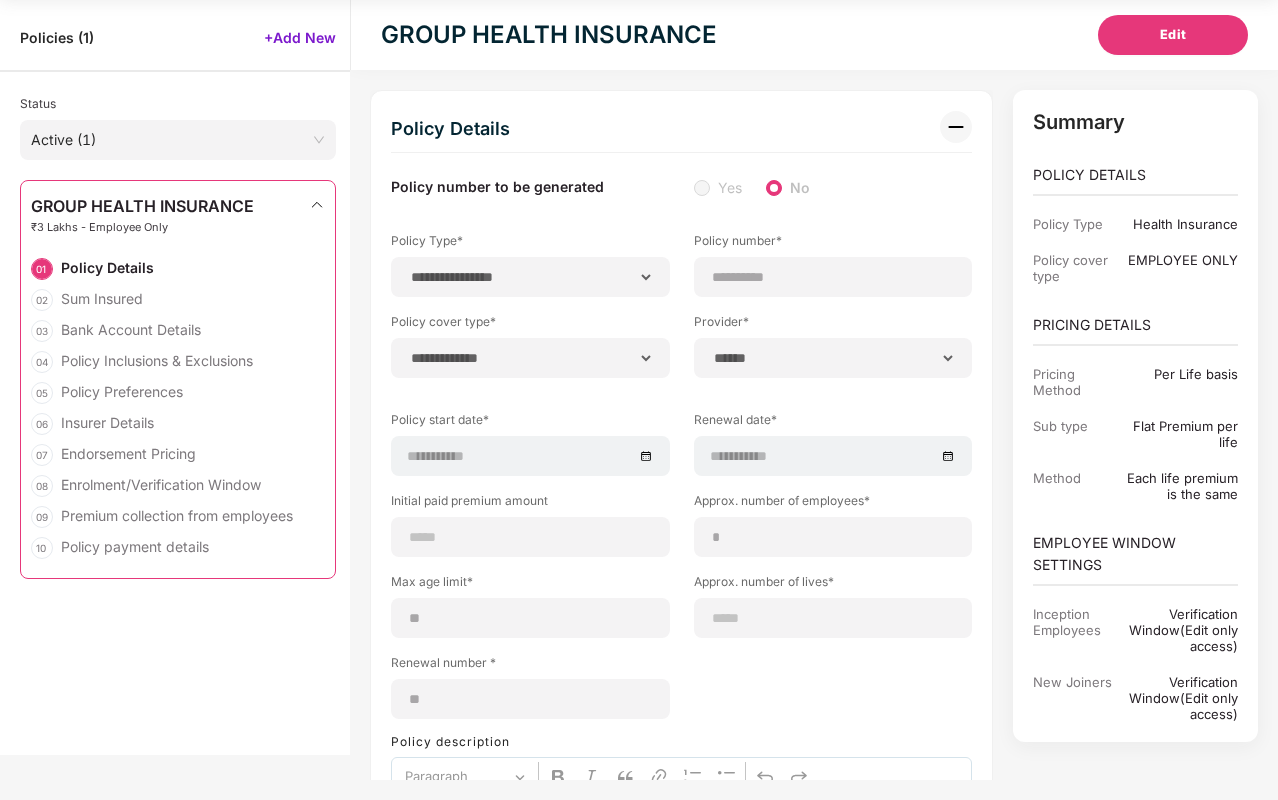 select on "**********" 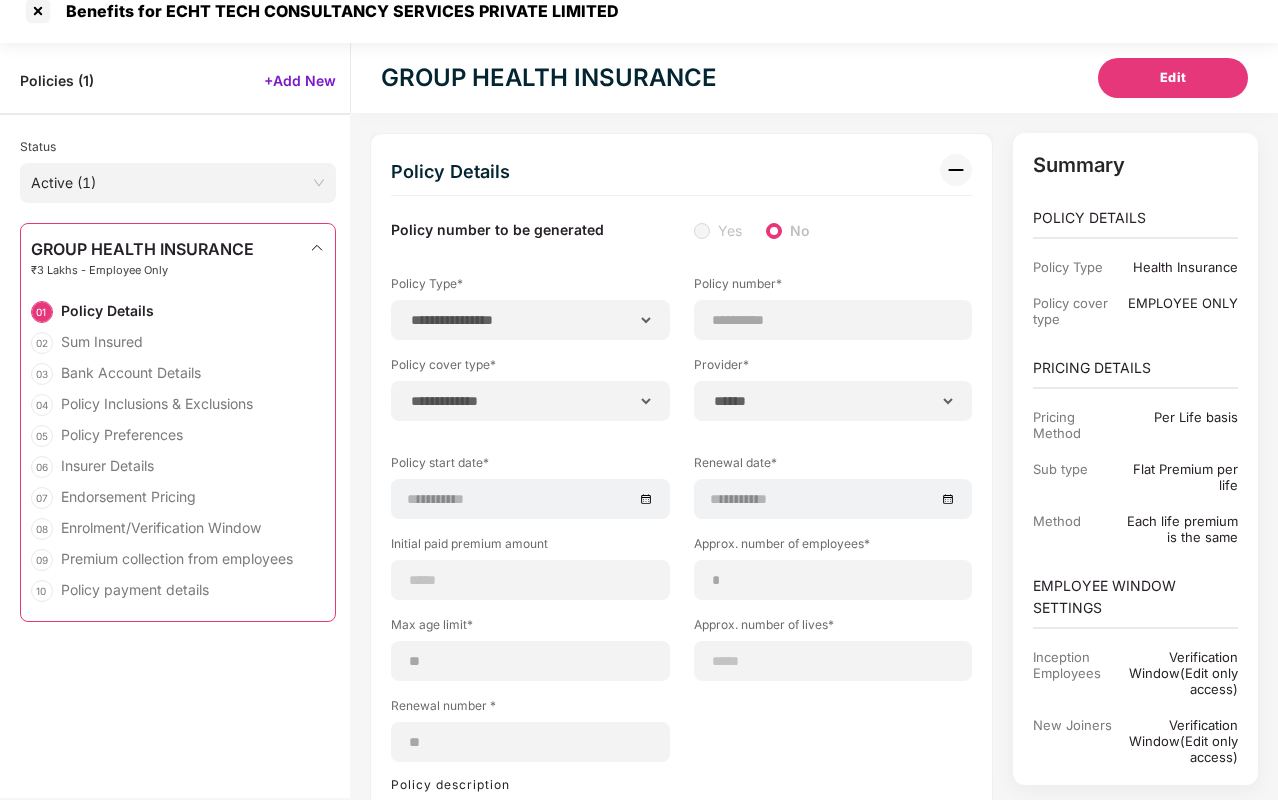 select on "********" 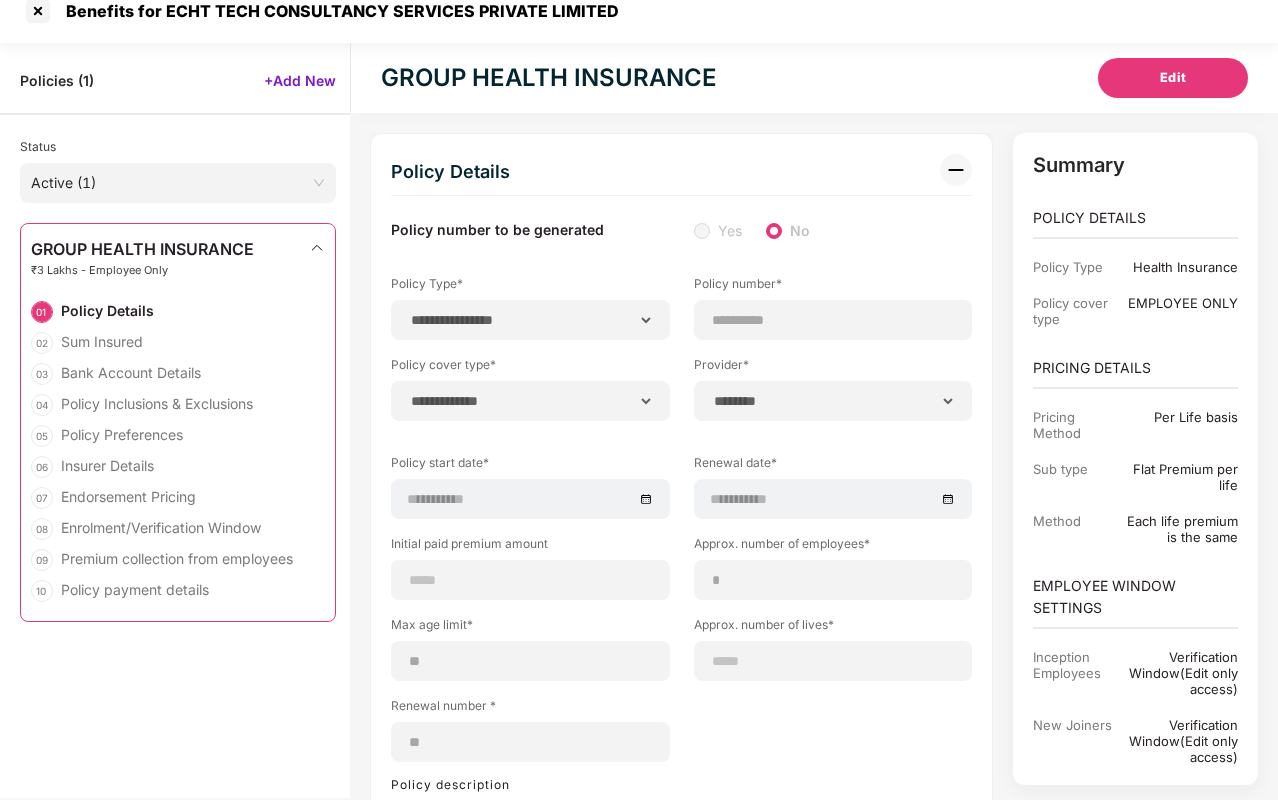 scroll, scrollTop: 0, scrollLeft: 0, axis: both 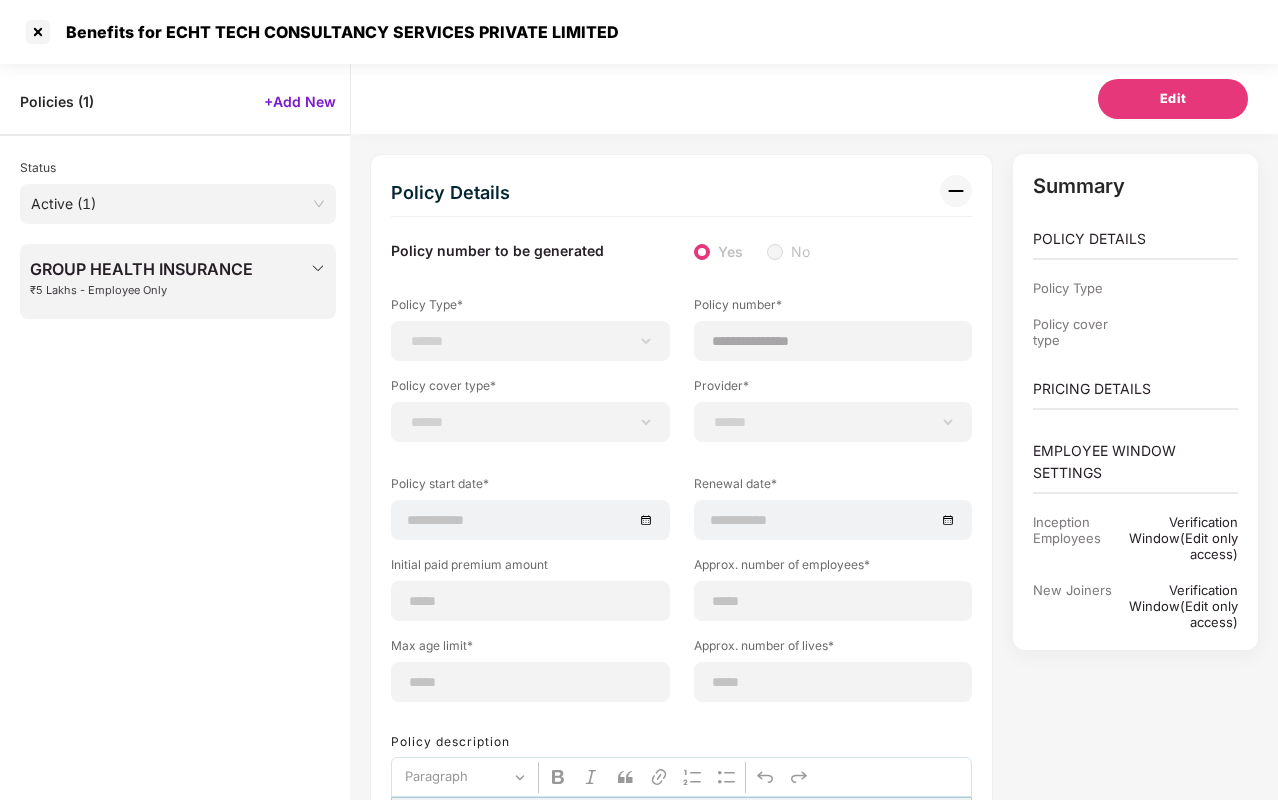 select on "*" 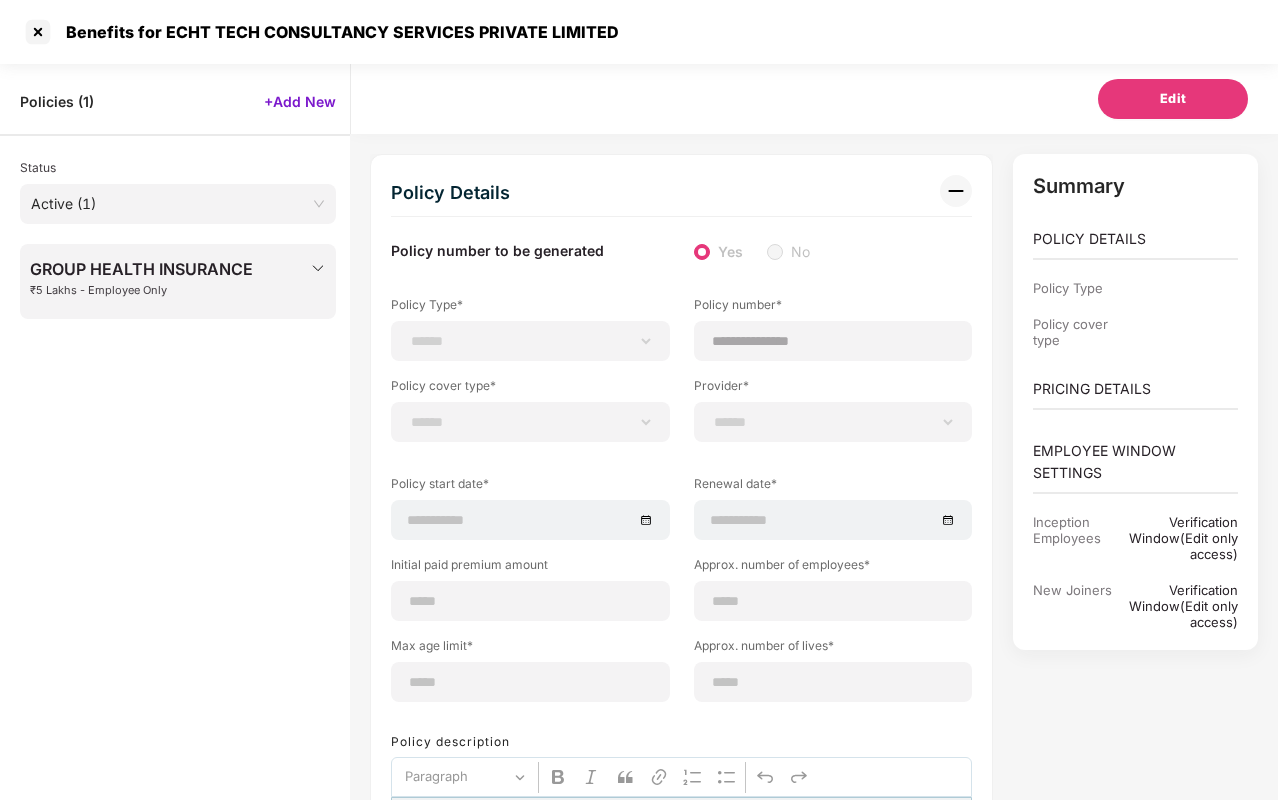 click on "₹5 Lakhs - Employee Only" at bounding box center [141, 290] 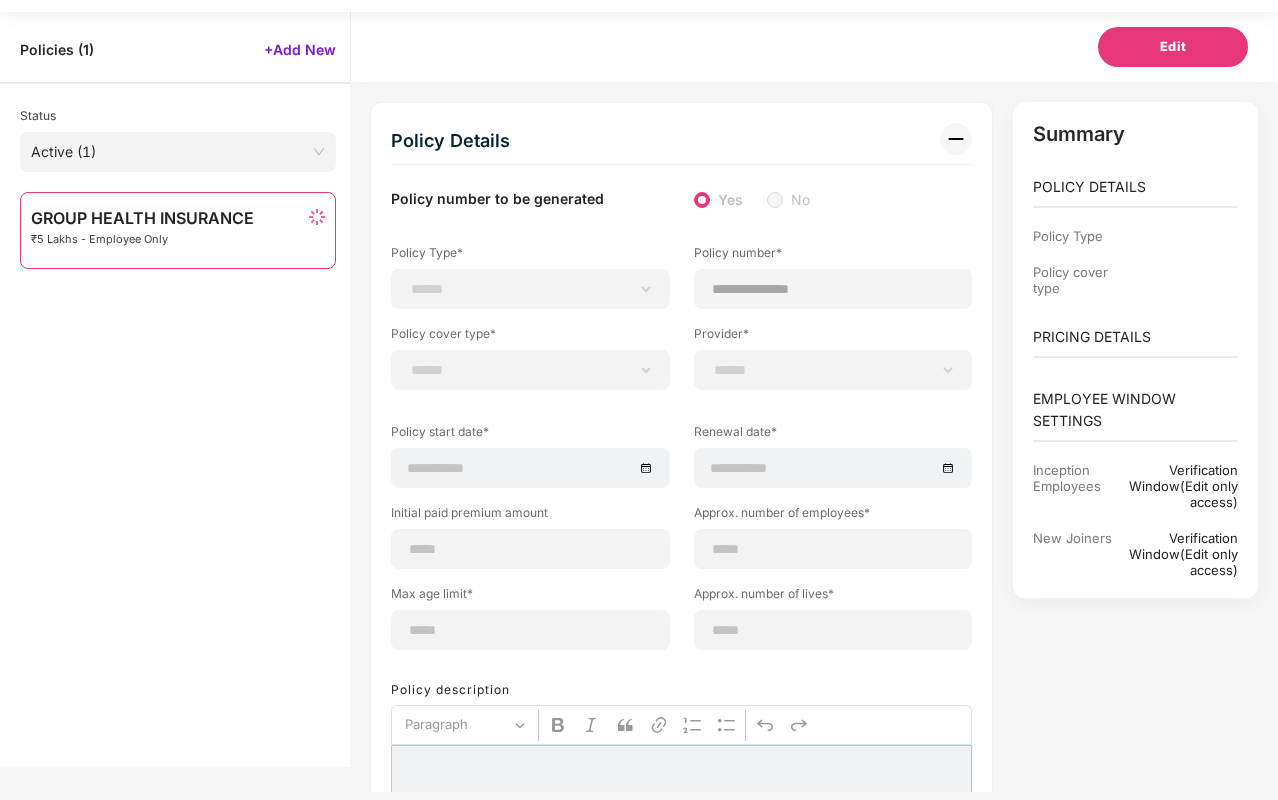 scroll, scrollTop: 64, scrollLeft: 0, axis: vertical 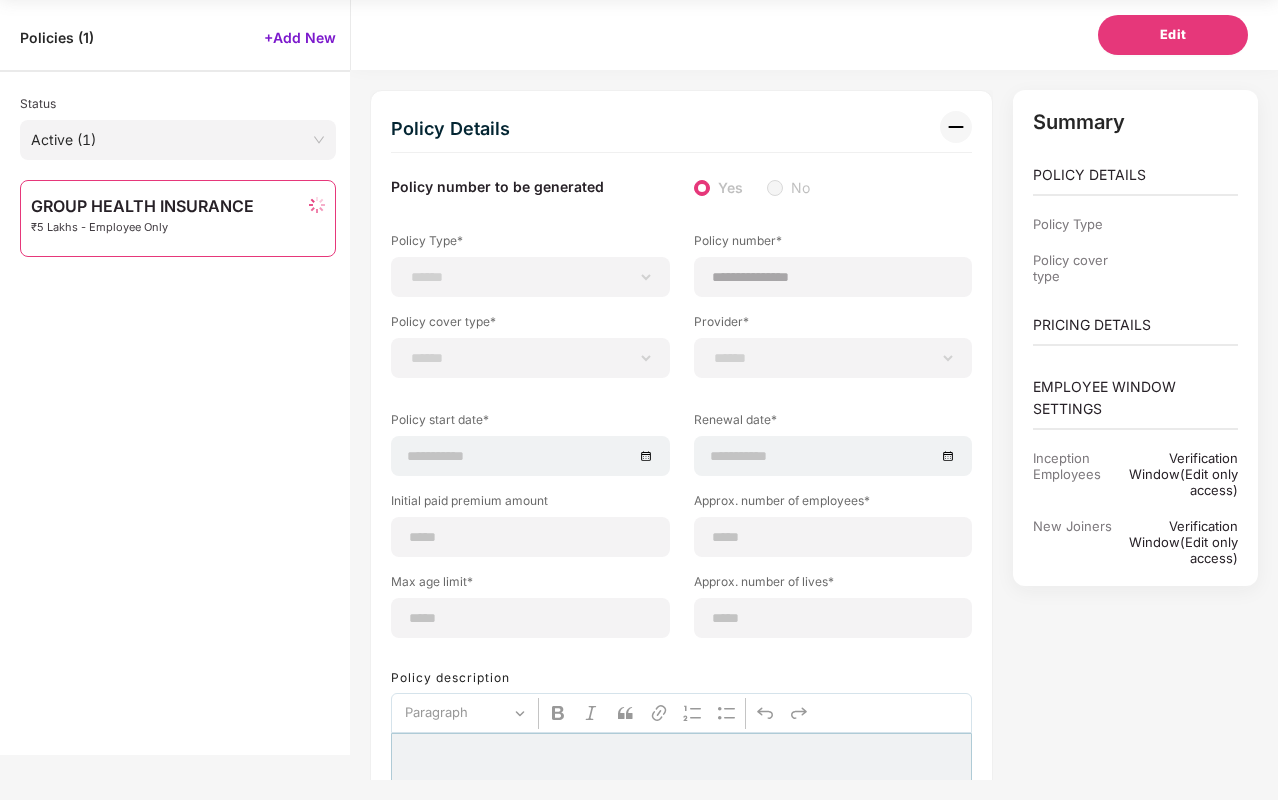 select on "**********" 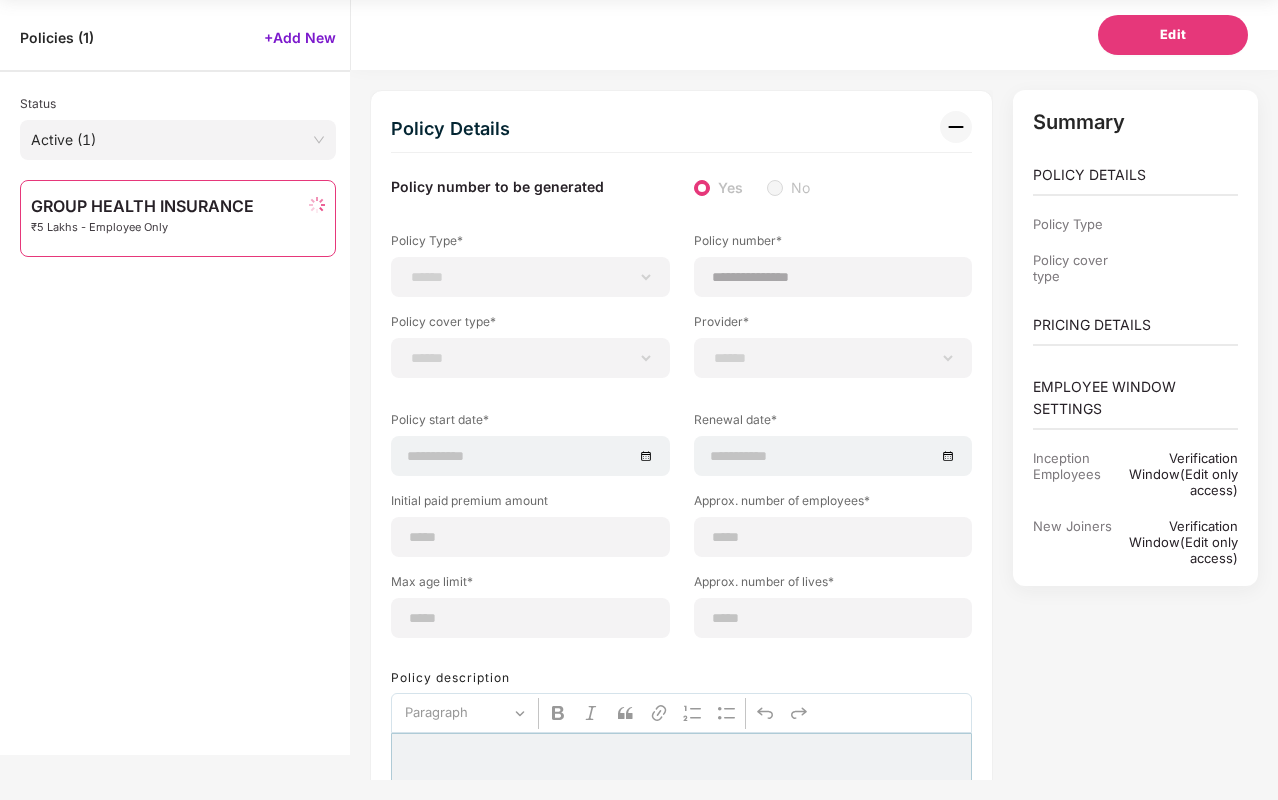 type on "**********" 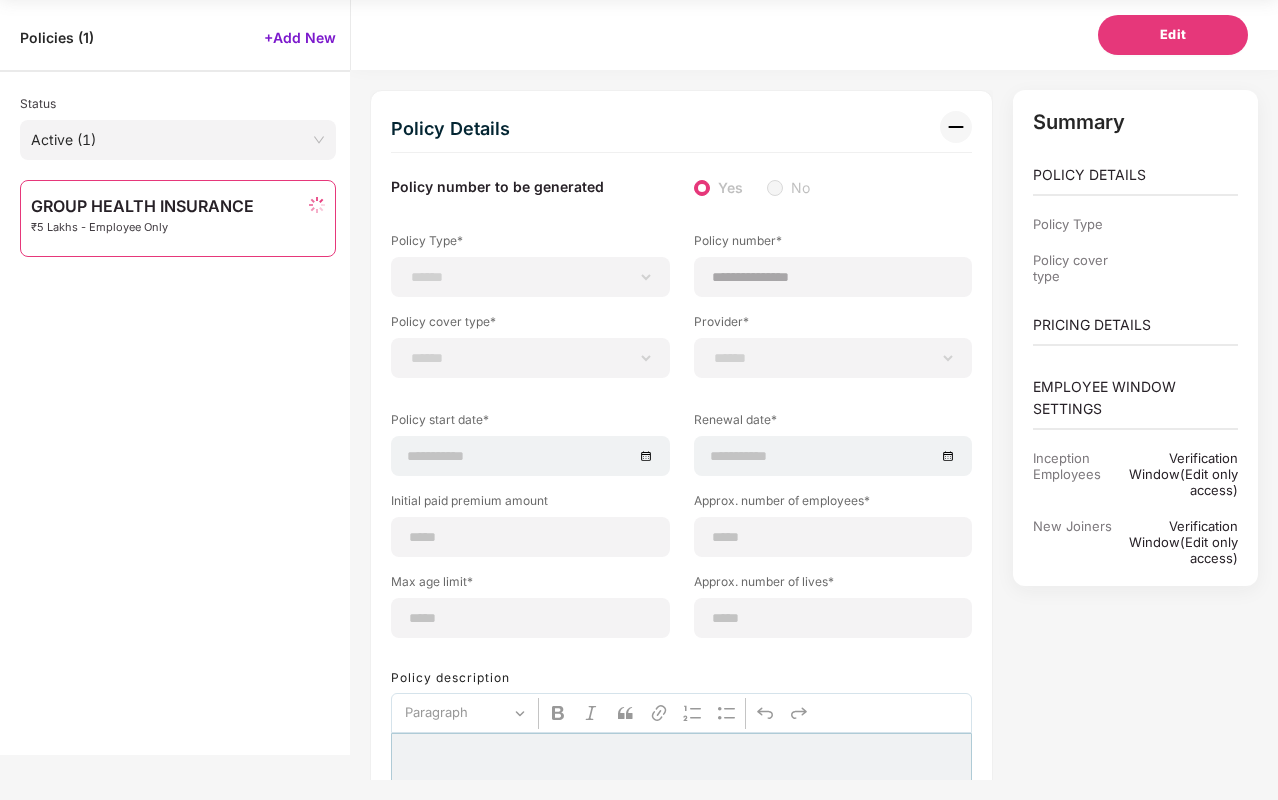 select on "**********" 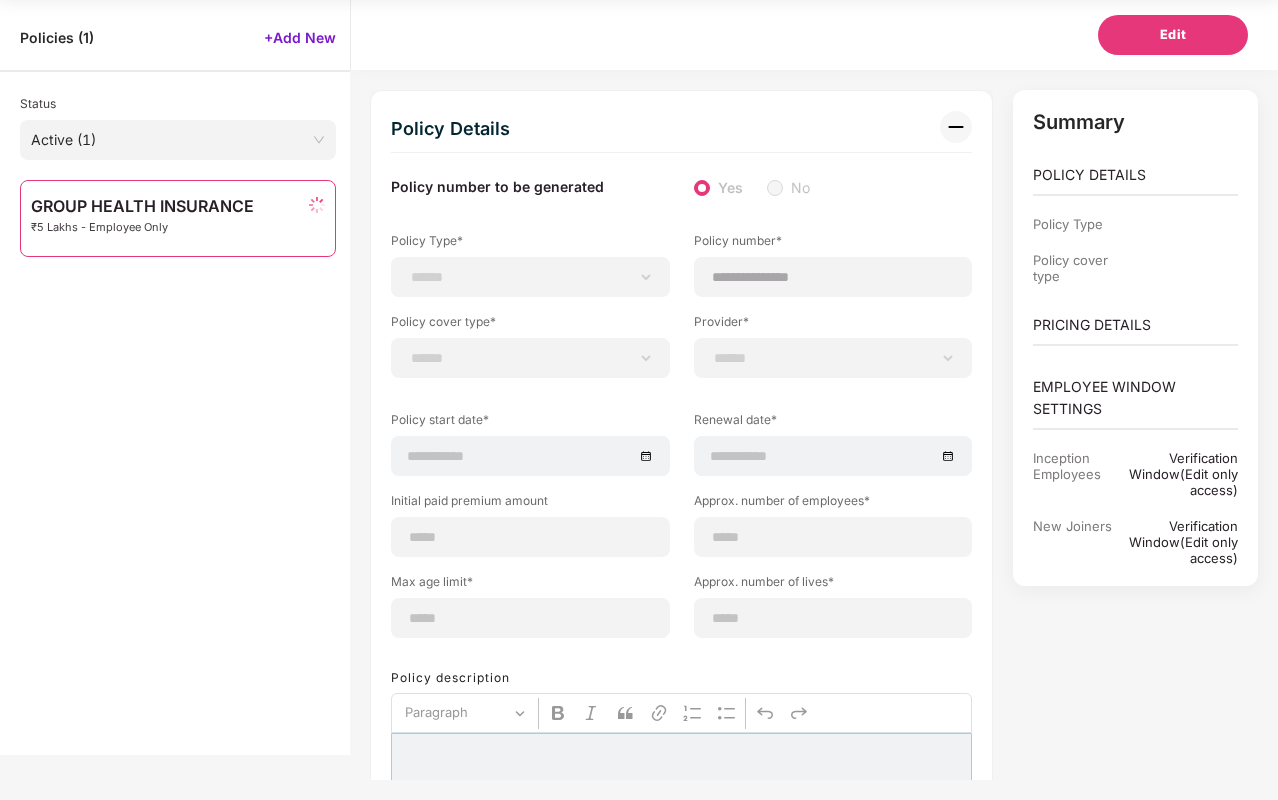 select on "******" 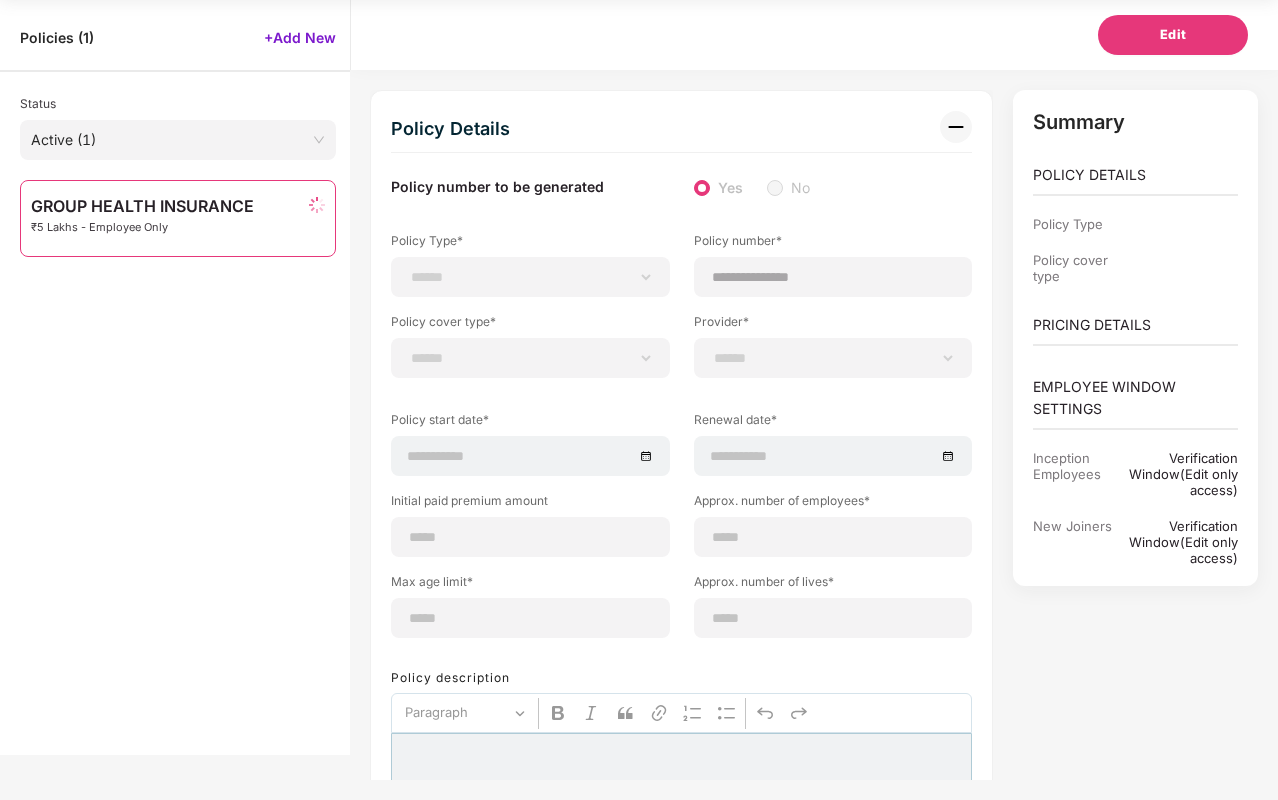 type on "**********" 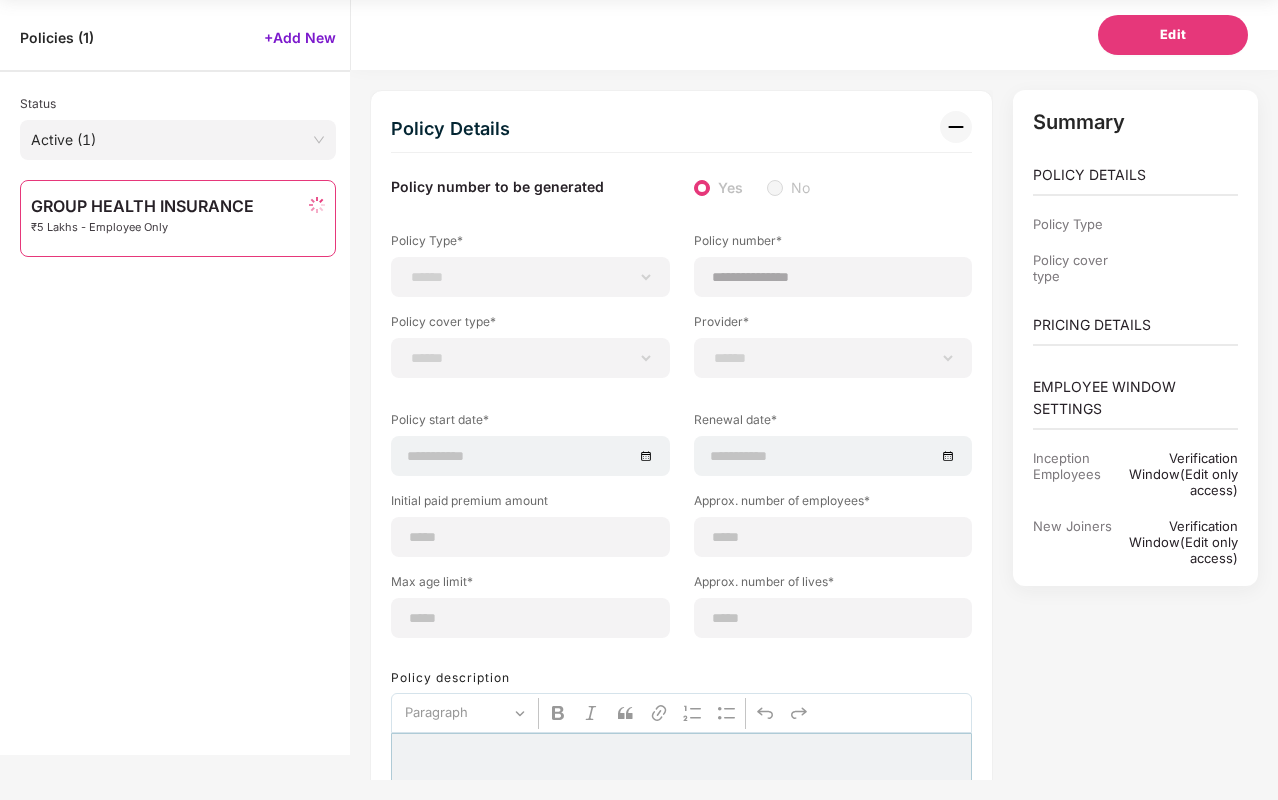 type on "**********" 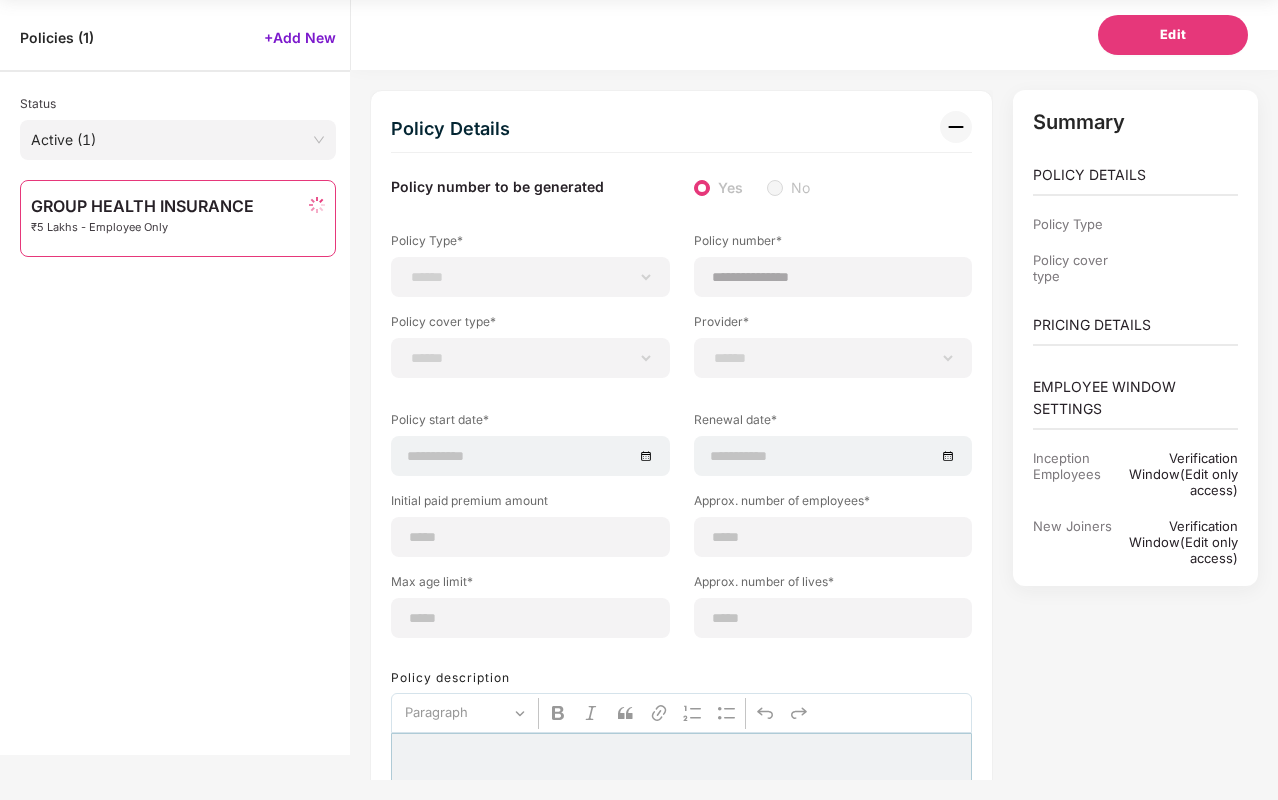 type on "***" 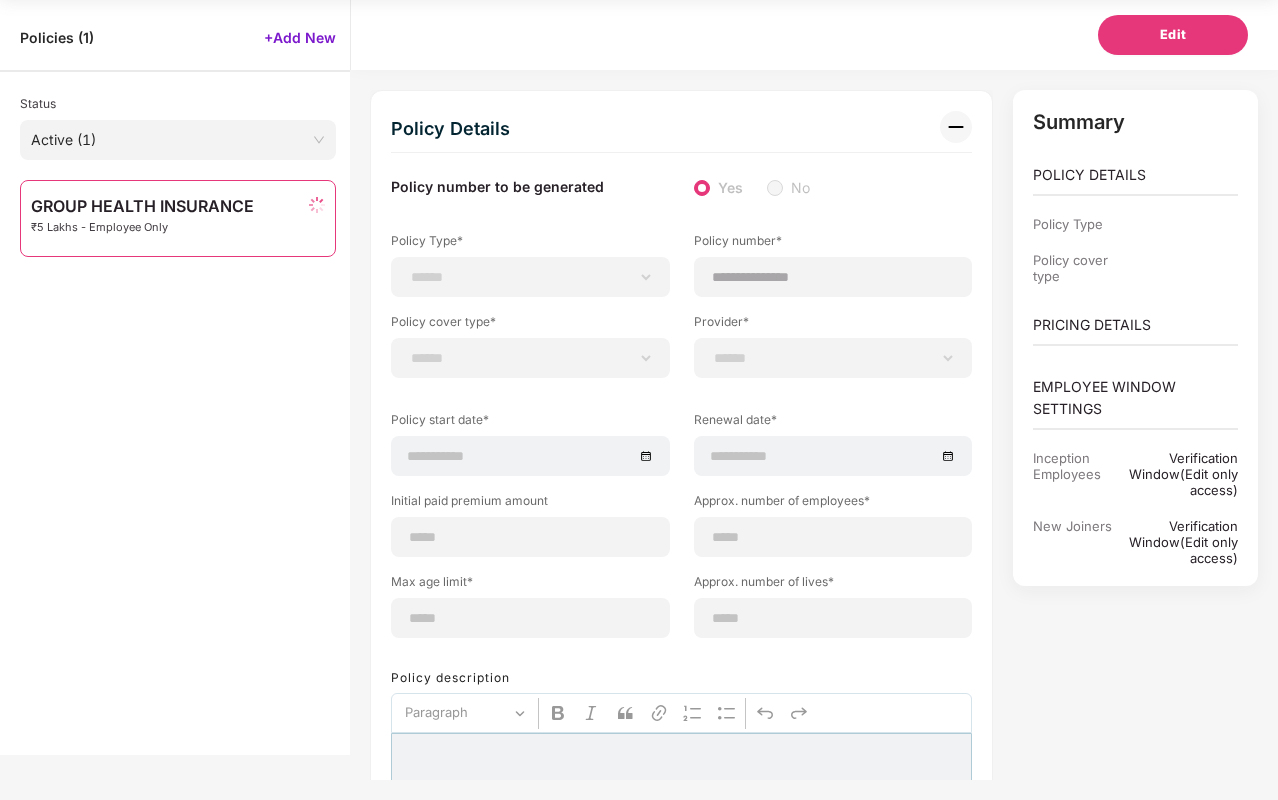 type on "**" 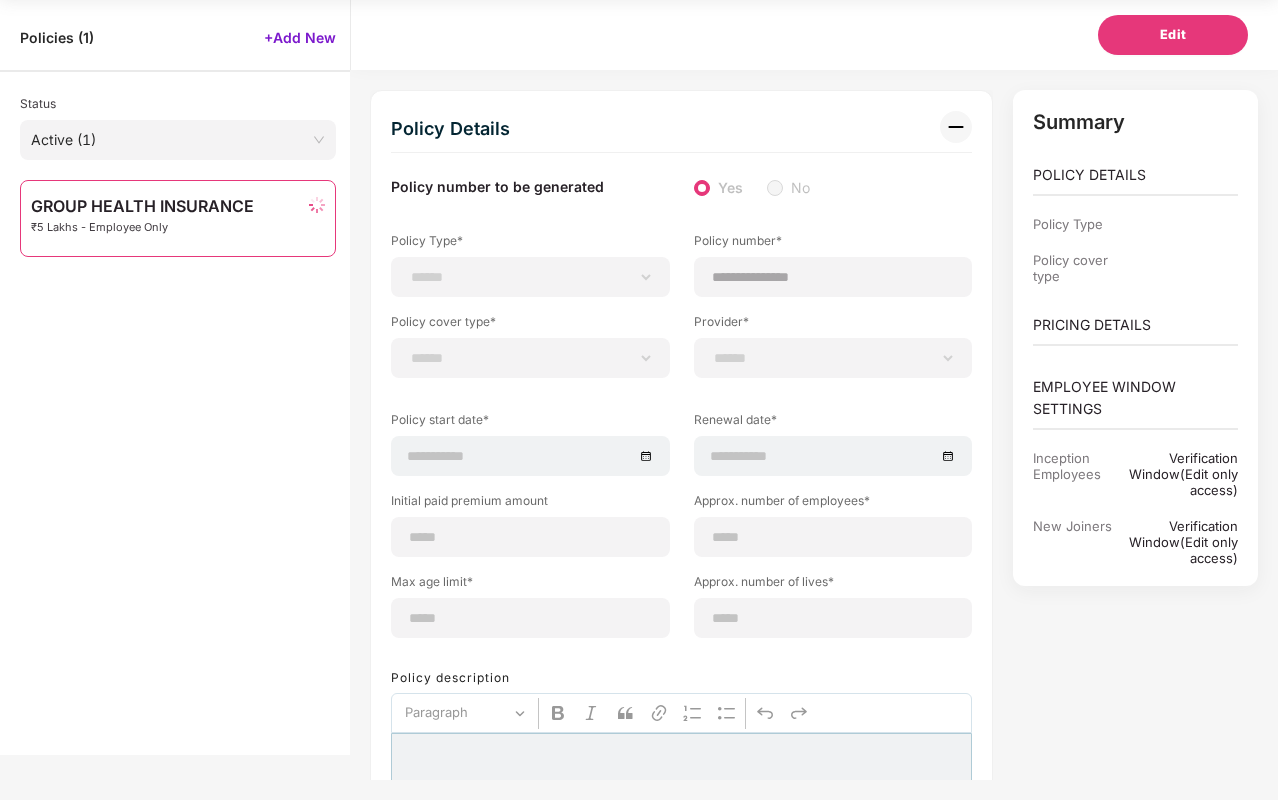 type on "*" 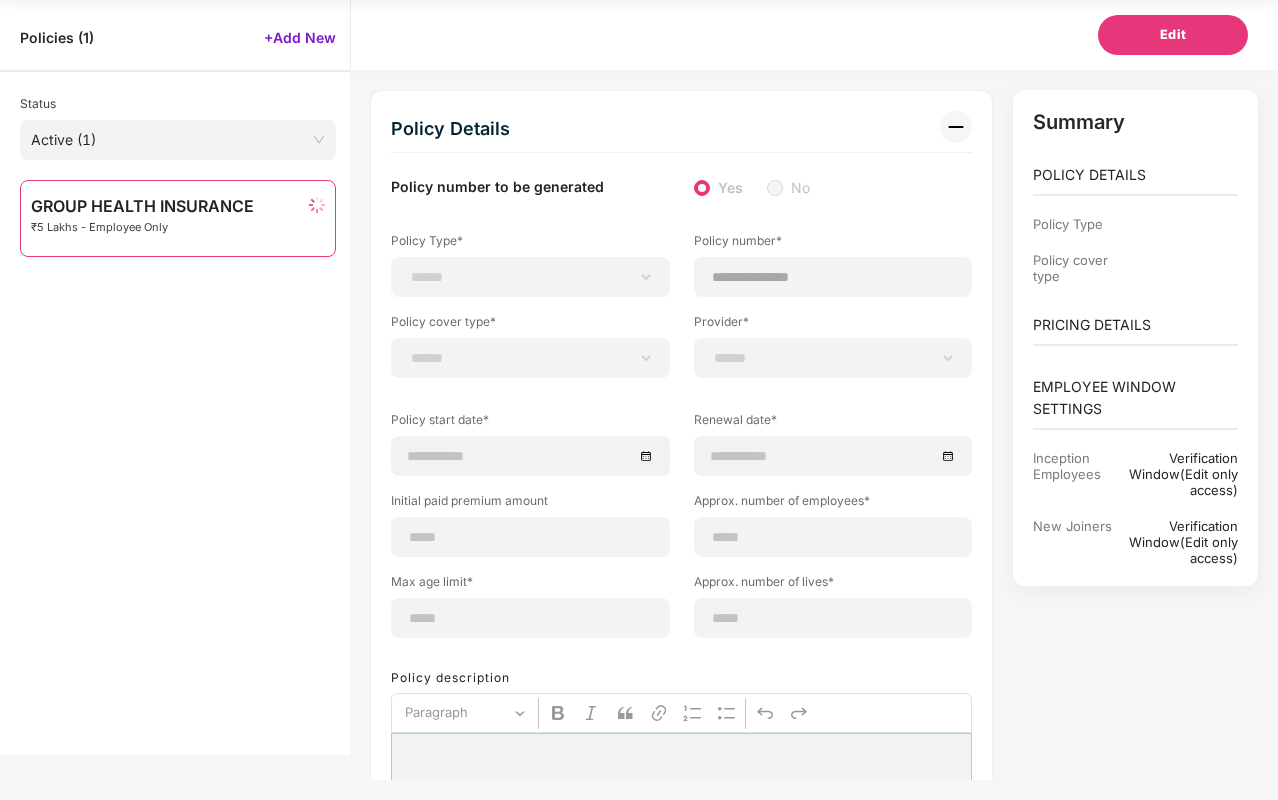 type on "**" 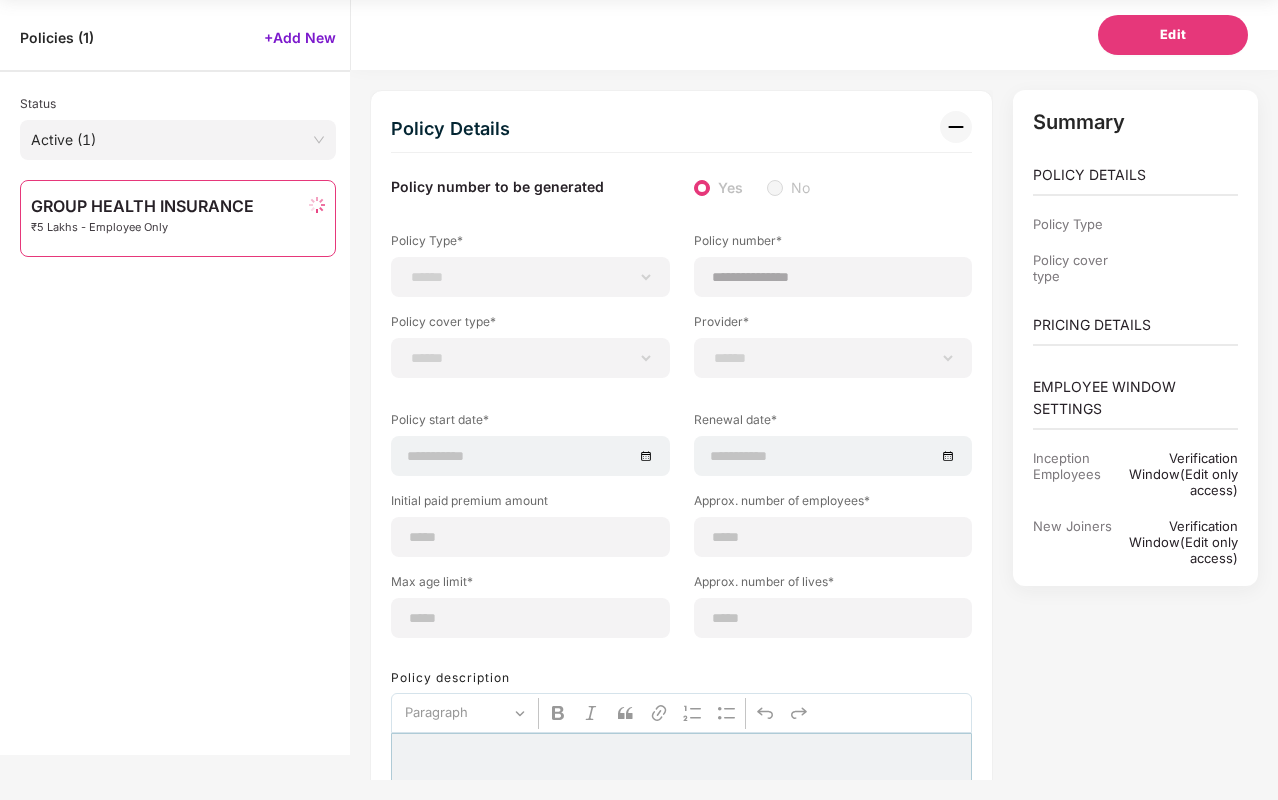 select on "*****" 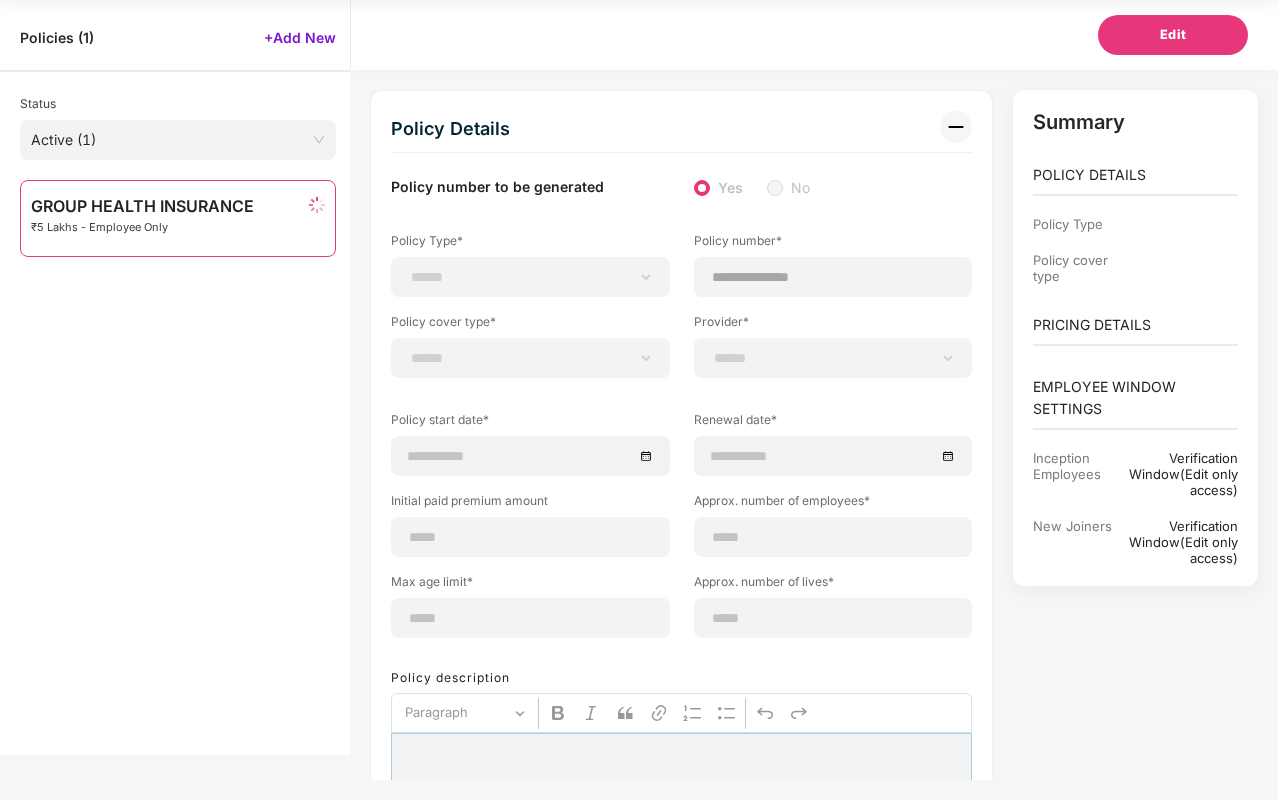 type on "******" 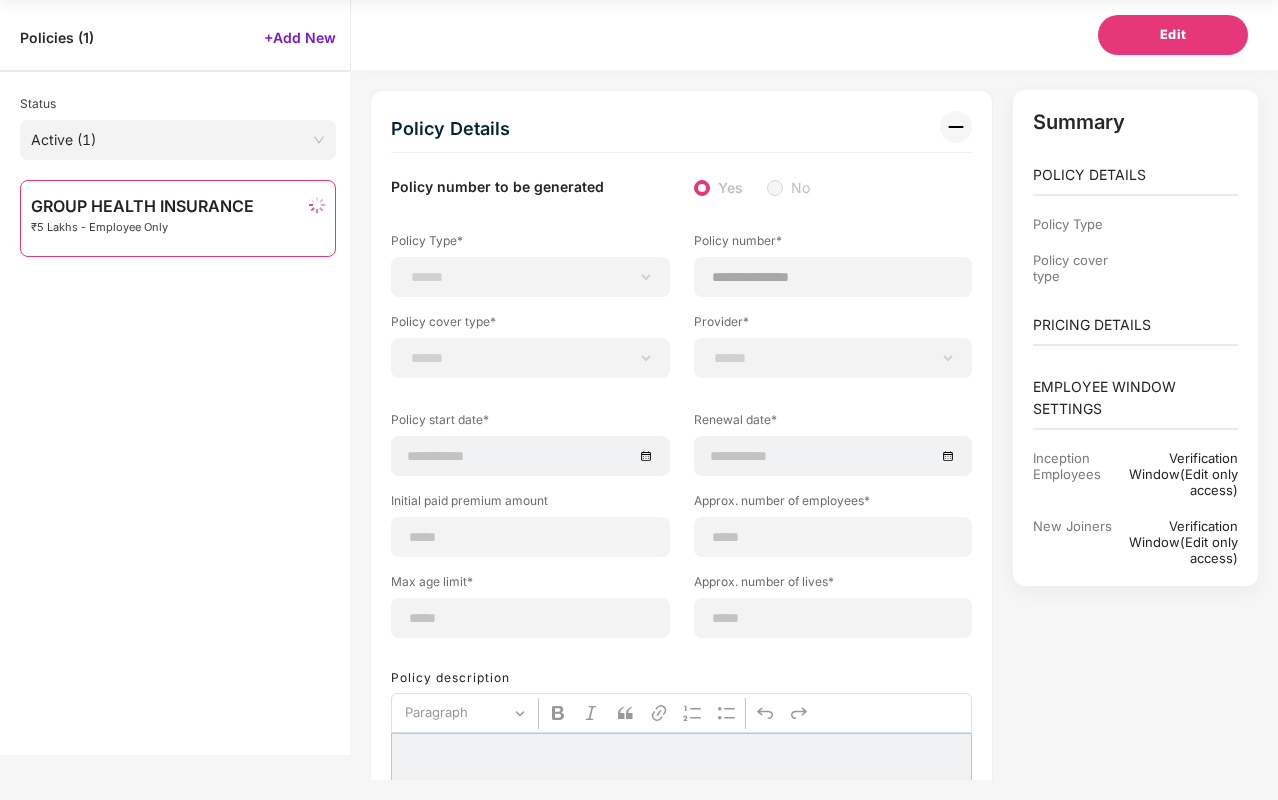 type on "**********" 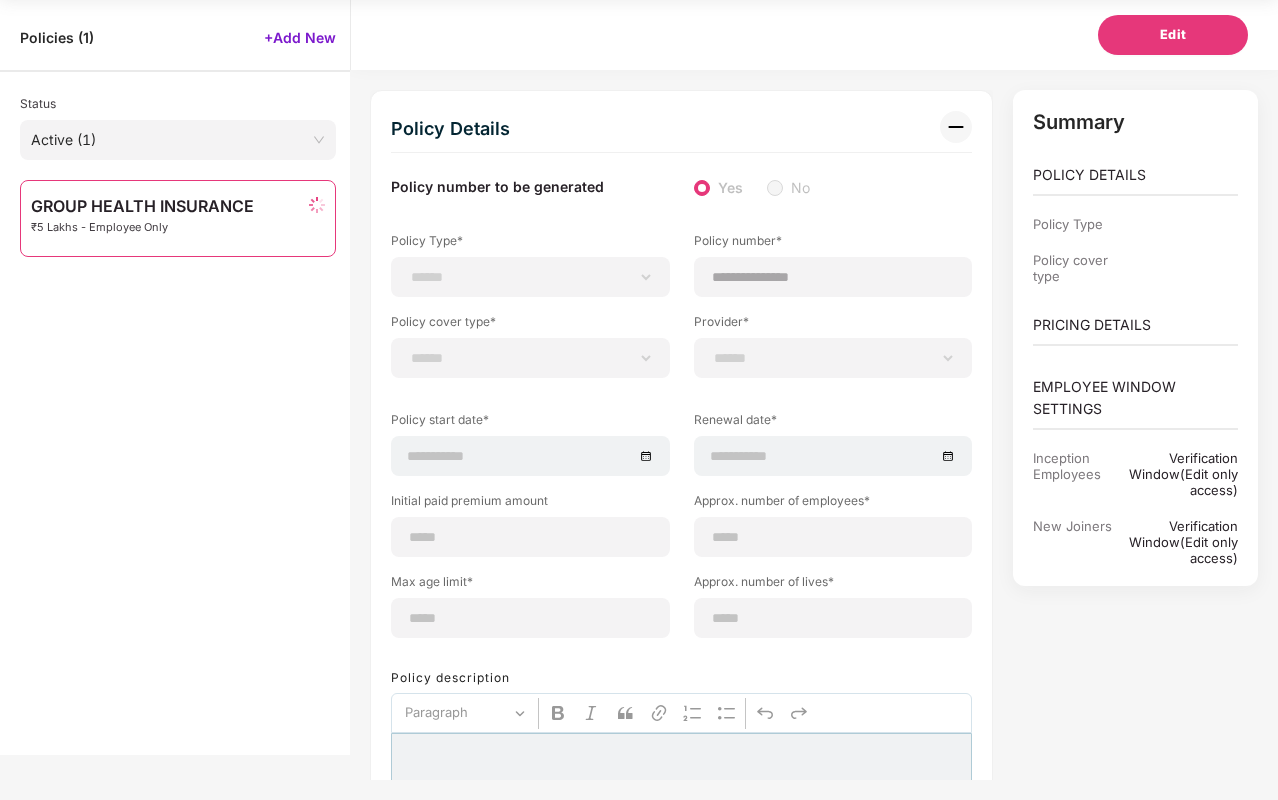 type on "**********" 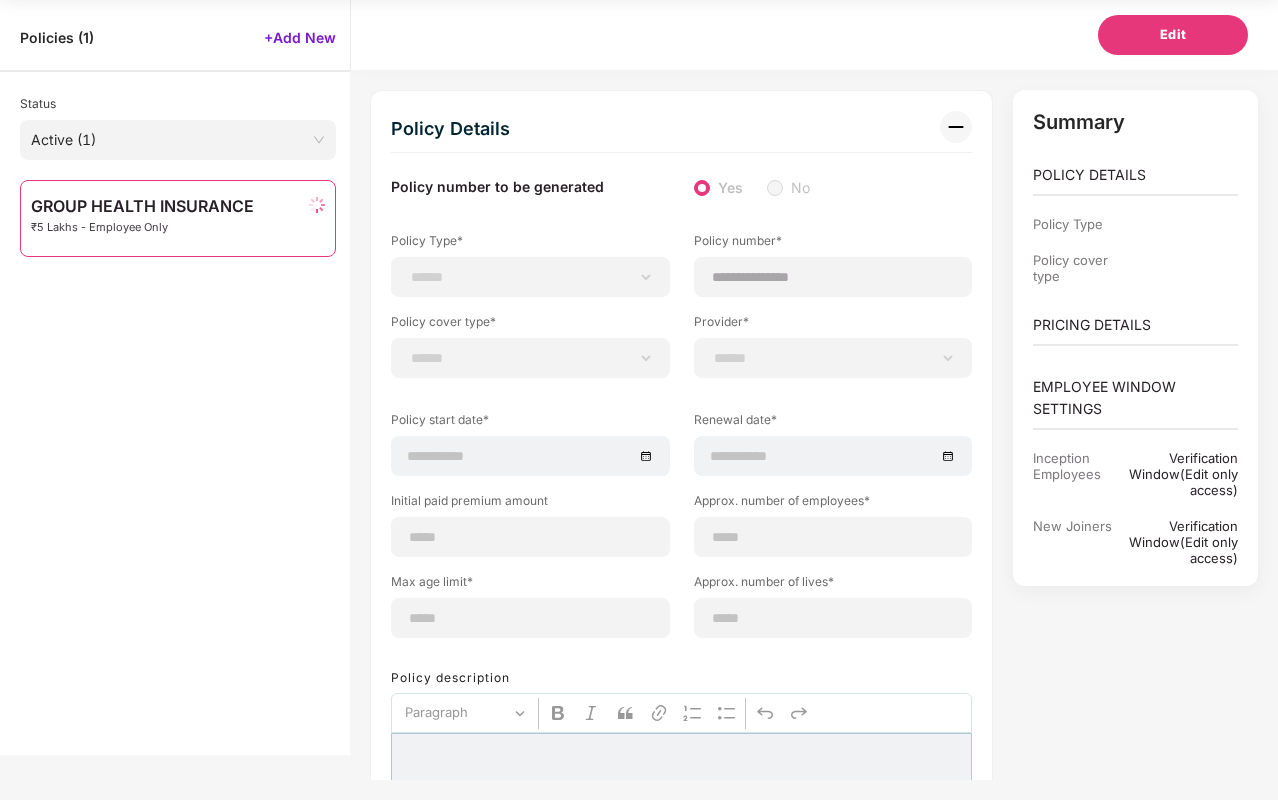 type on "**********" 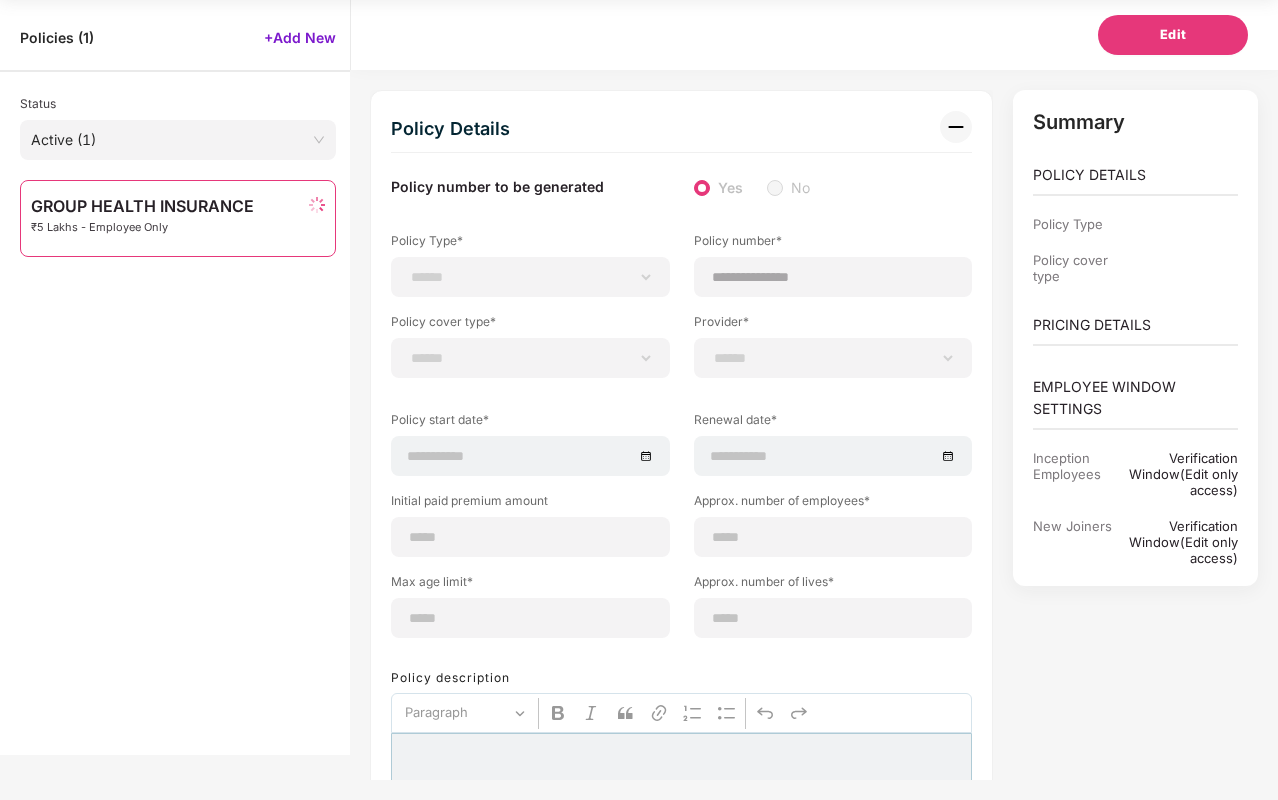 select on "******" 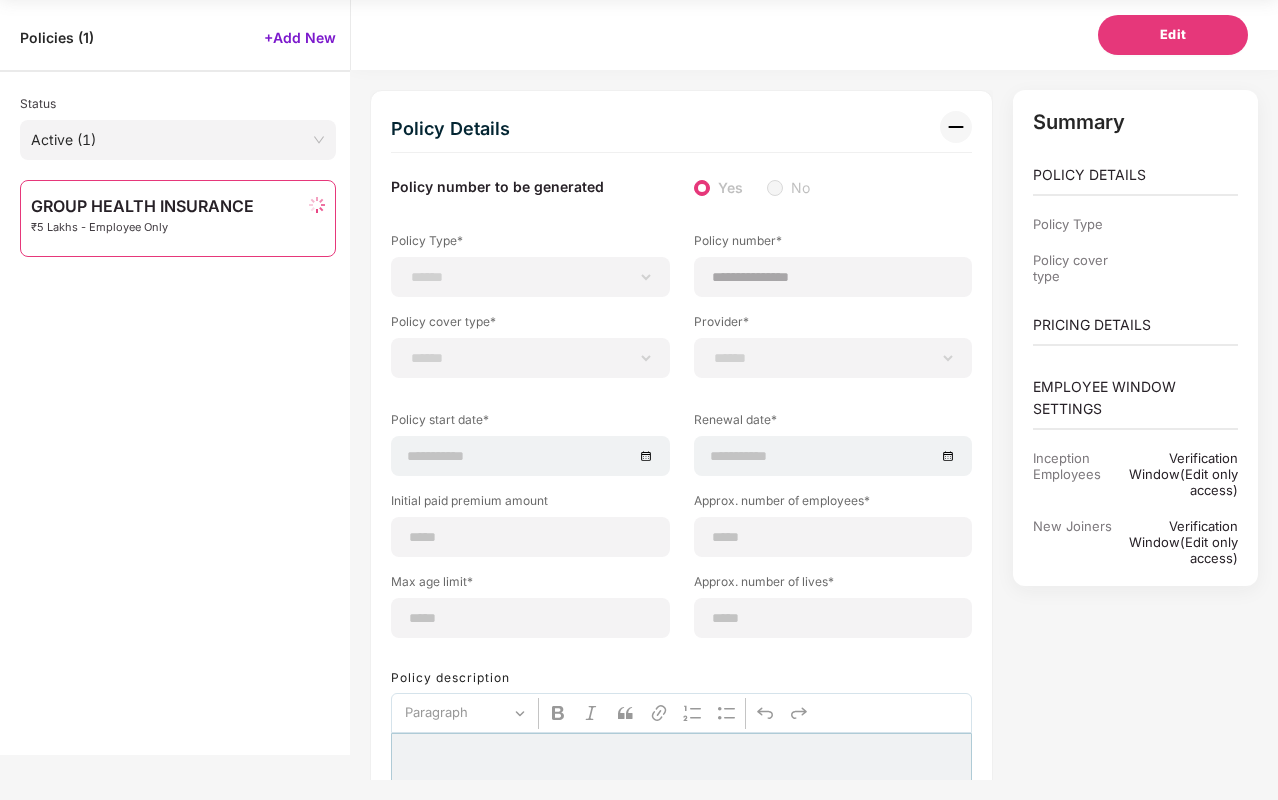 type on "******" 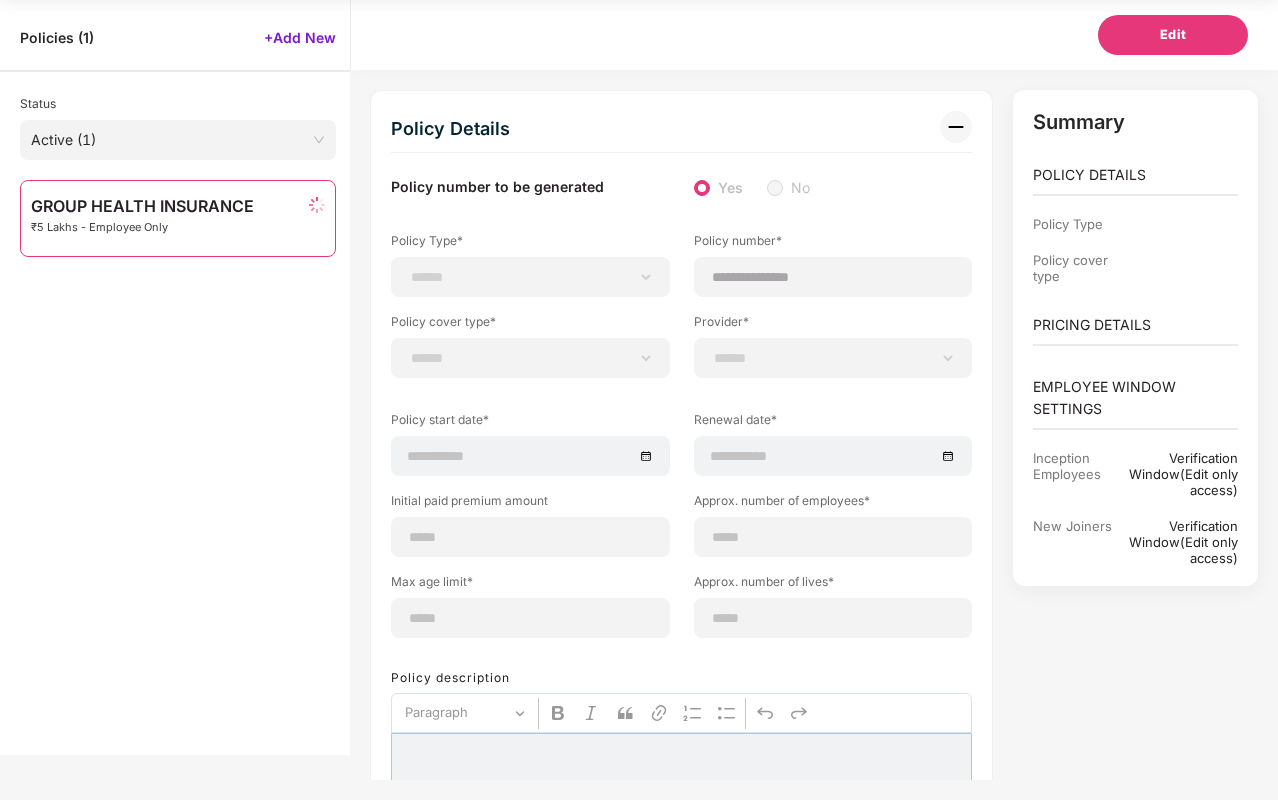 type on "**********" 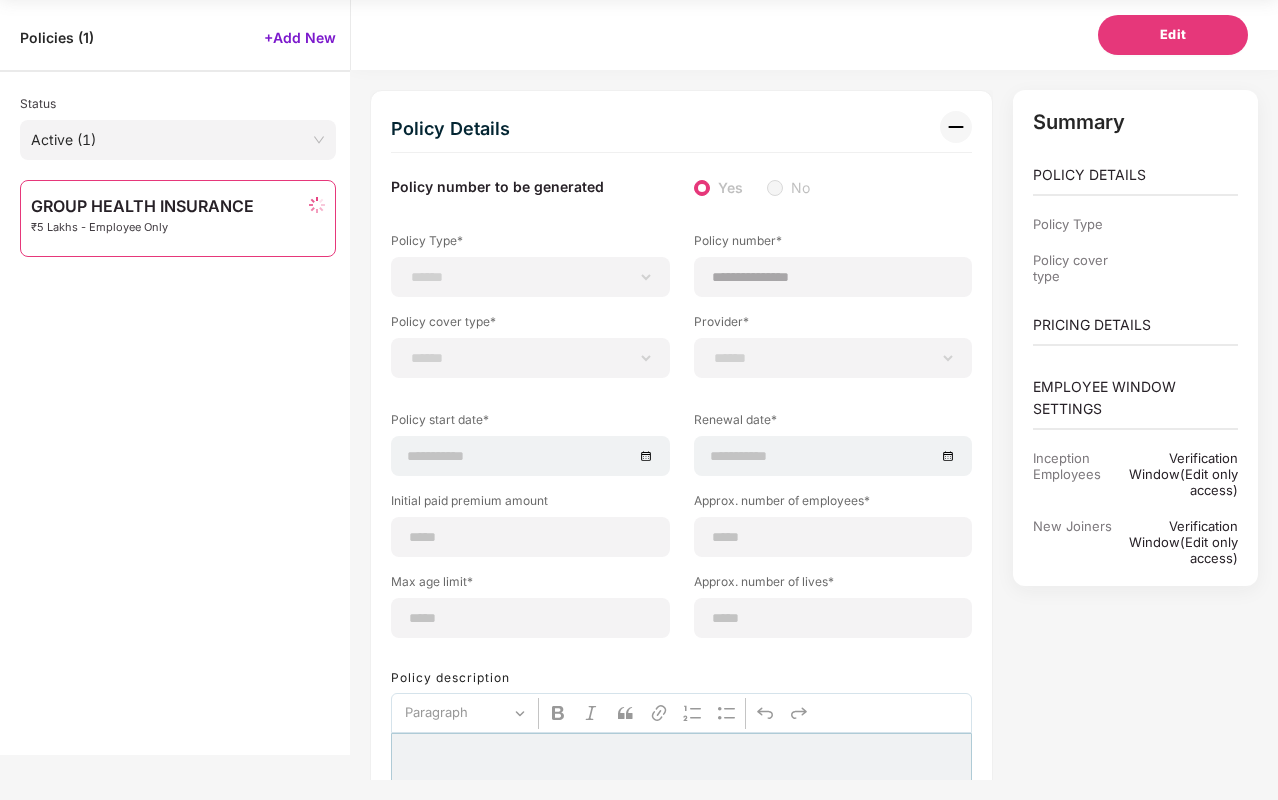 type on "**********" 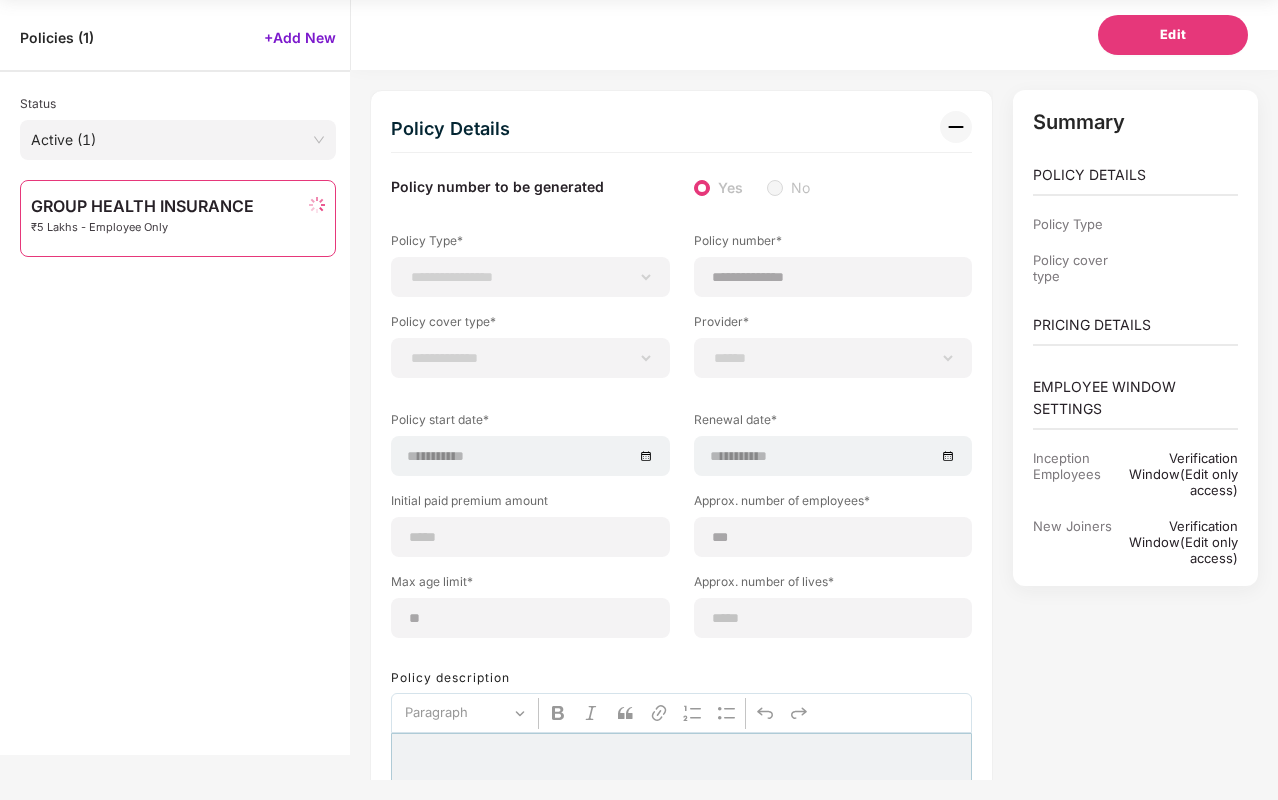 select on "********" 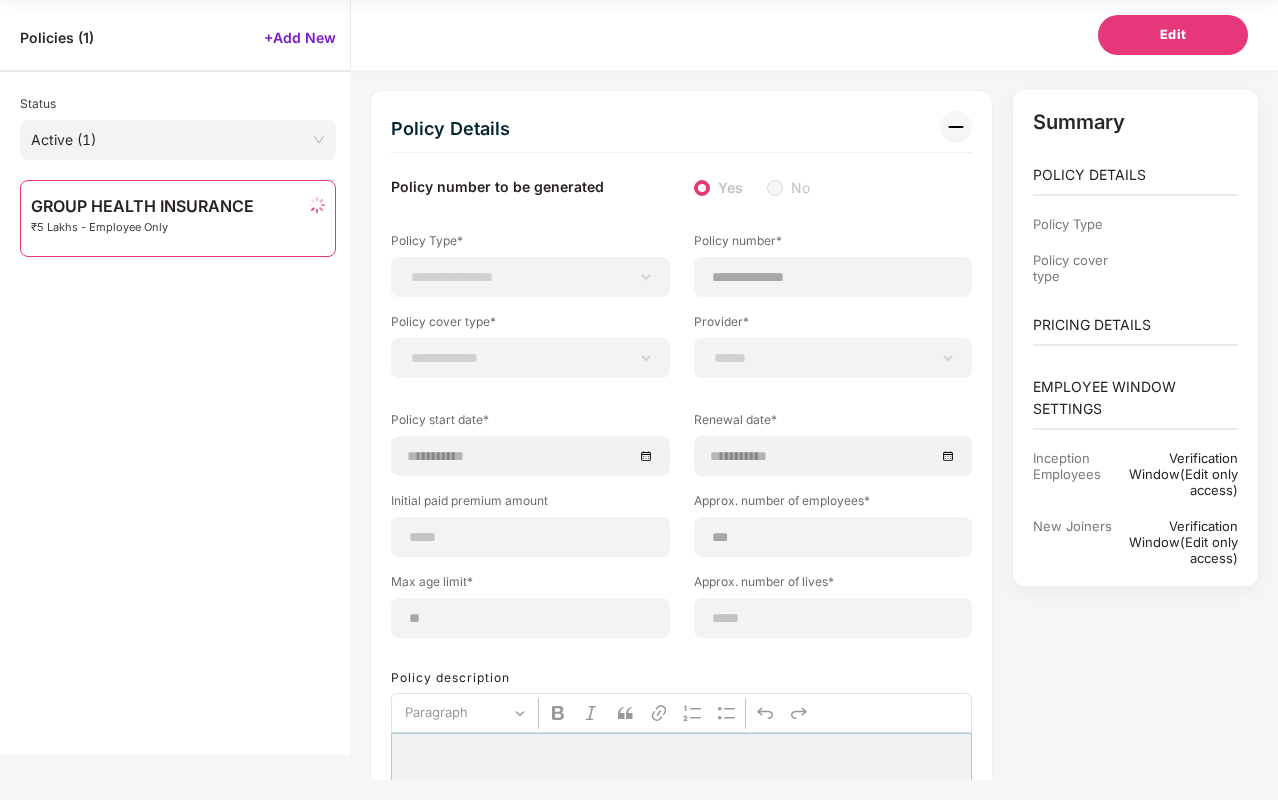 select on "**********" 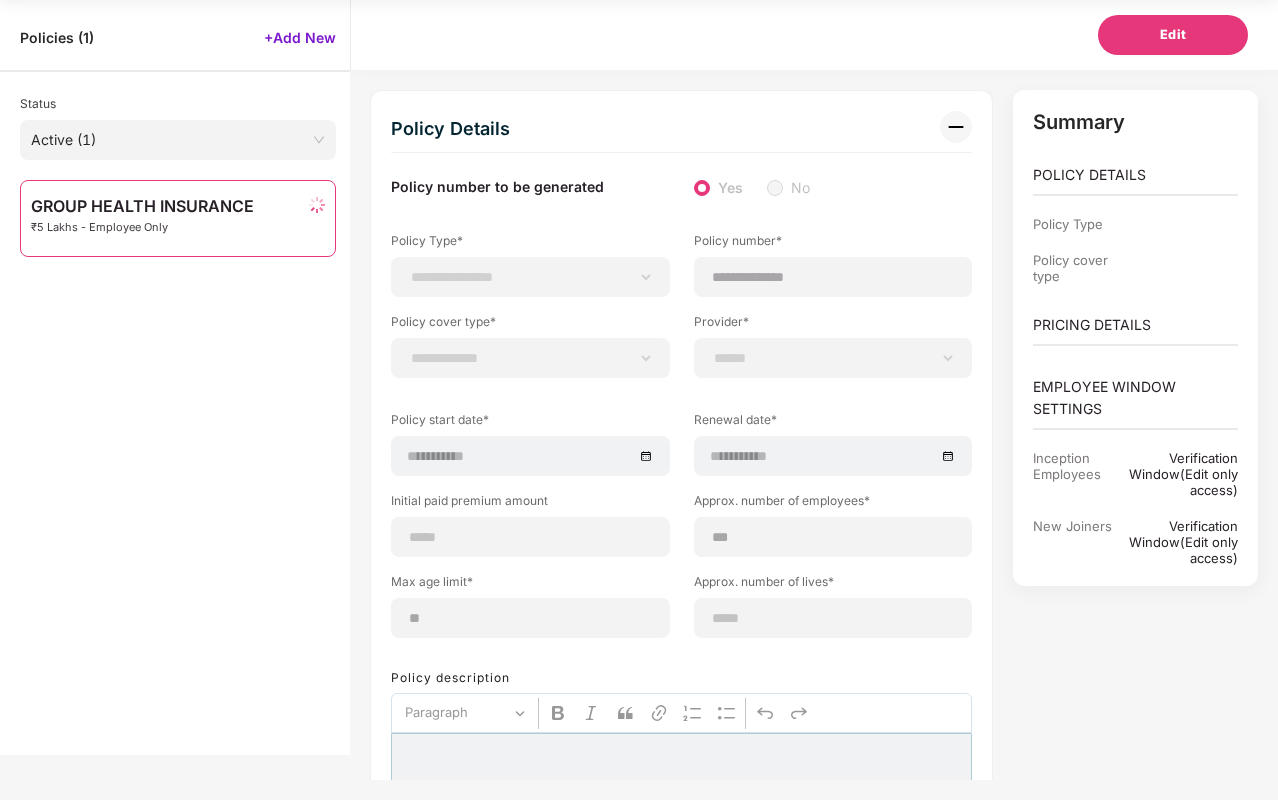 select on "**********" 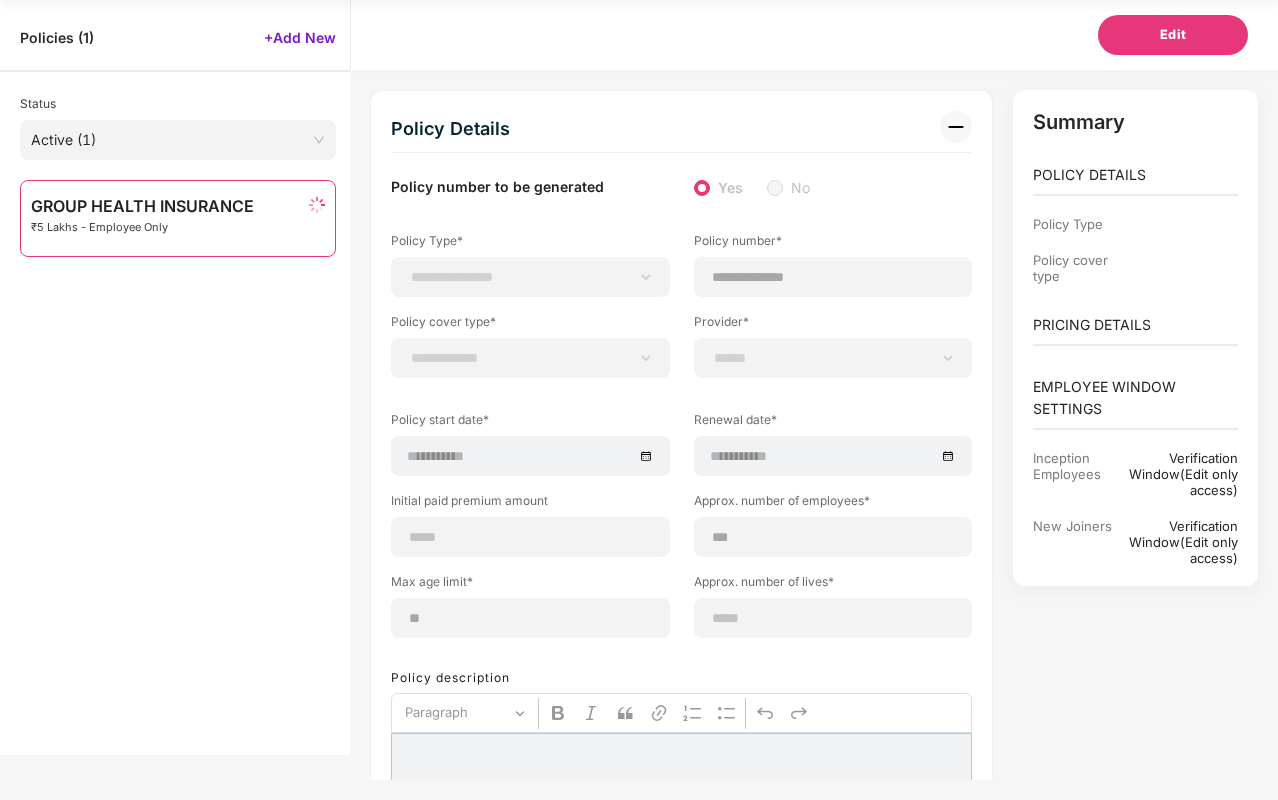 select on "**********" 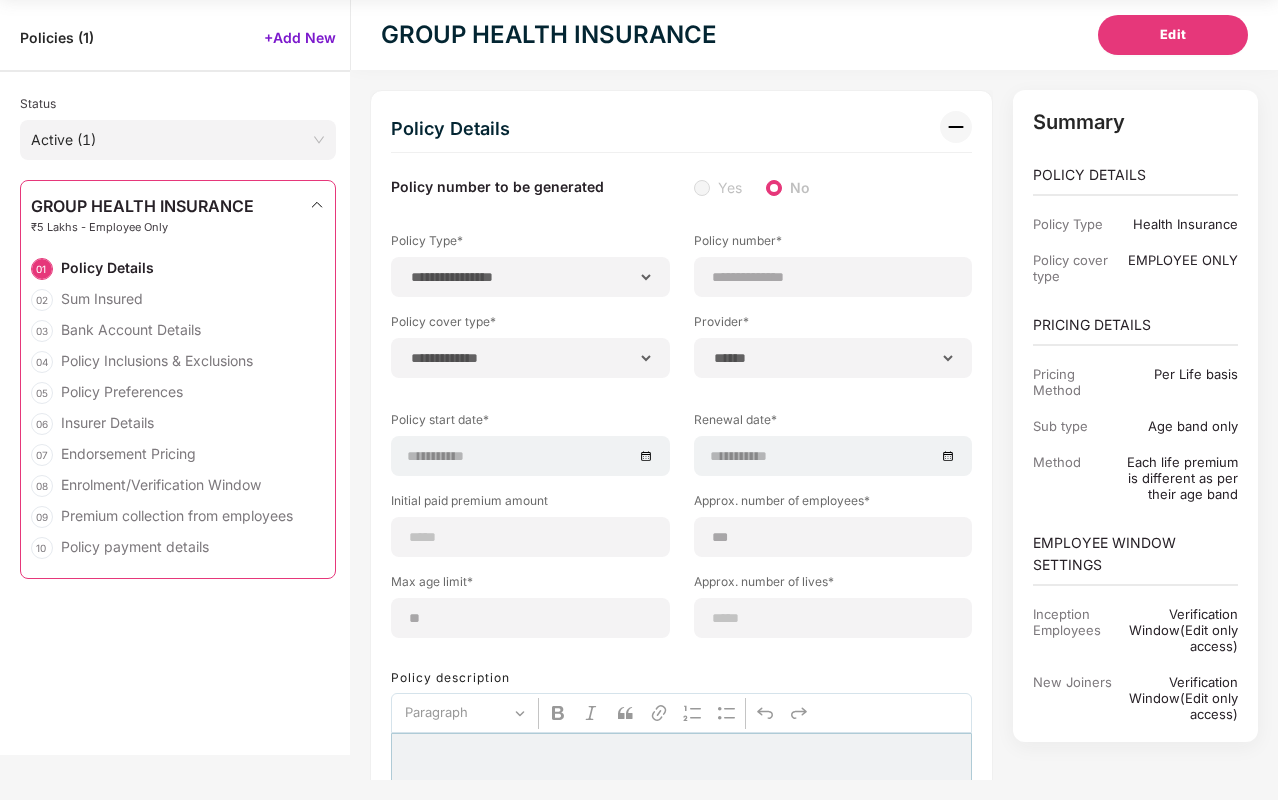 click on "GROUP HEALTH INSURANCE ₹5 Lakhs - Employee Only" at bounding box center (142, 221) 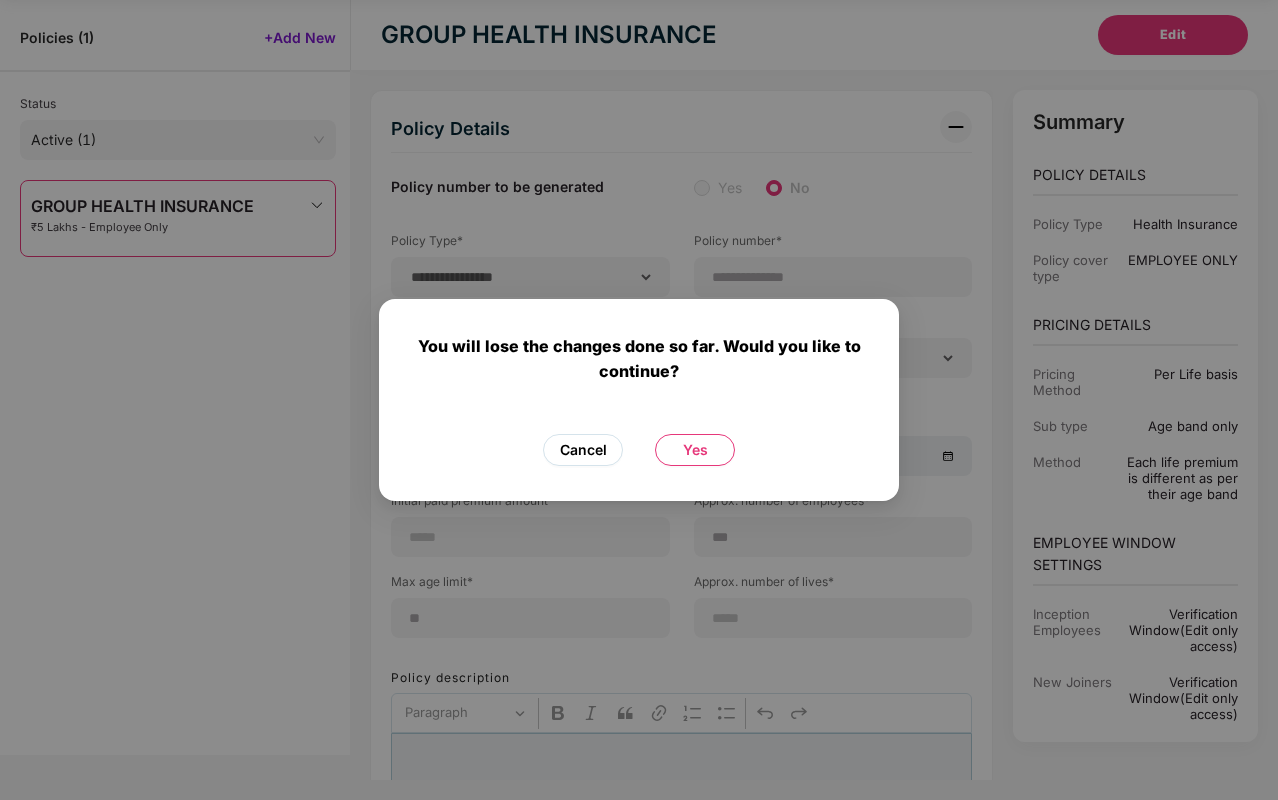 click on "Cancel" at bounding box center [583, 450] 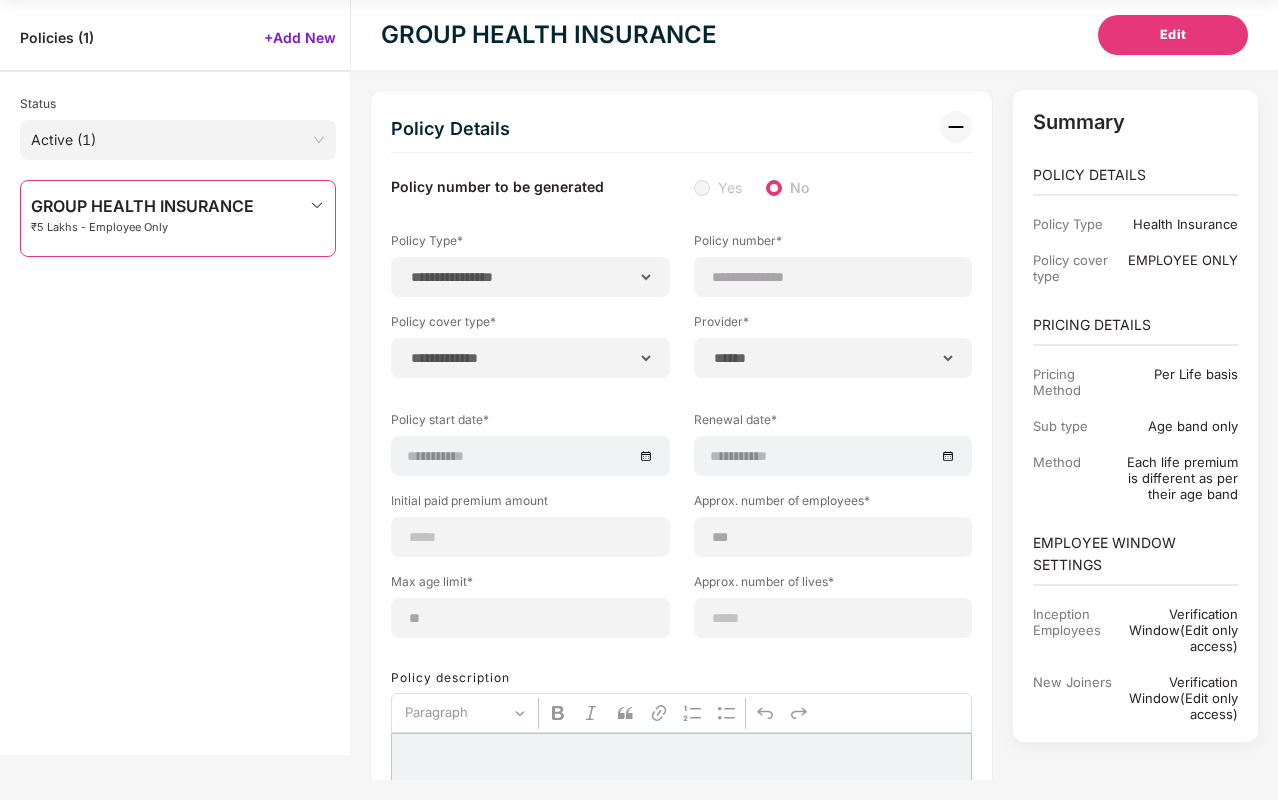 scroll, scrollTop: 0, scrollLeft: 0, axis: both 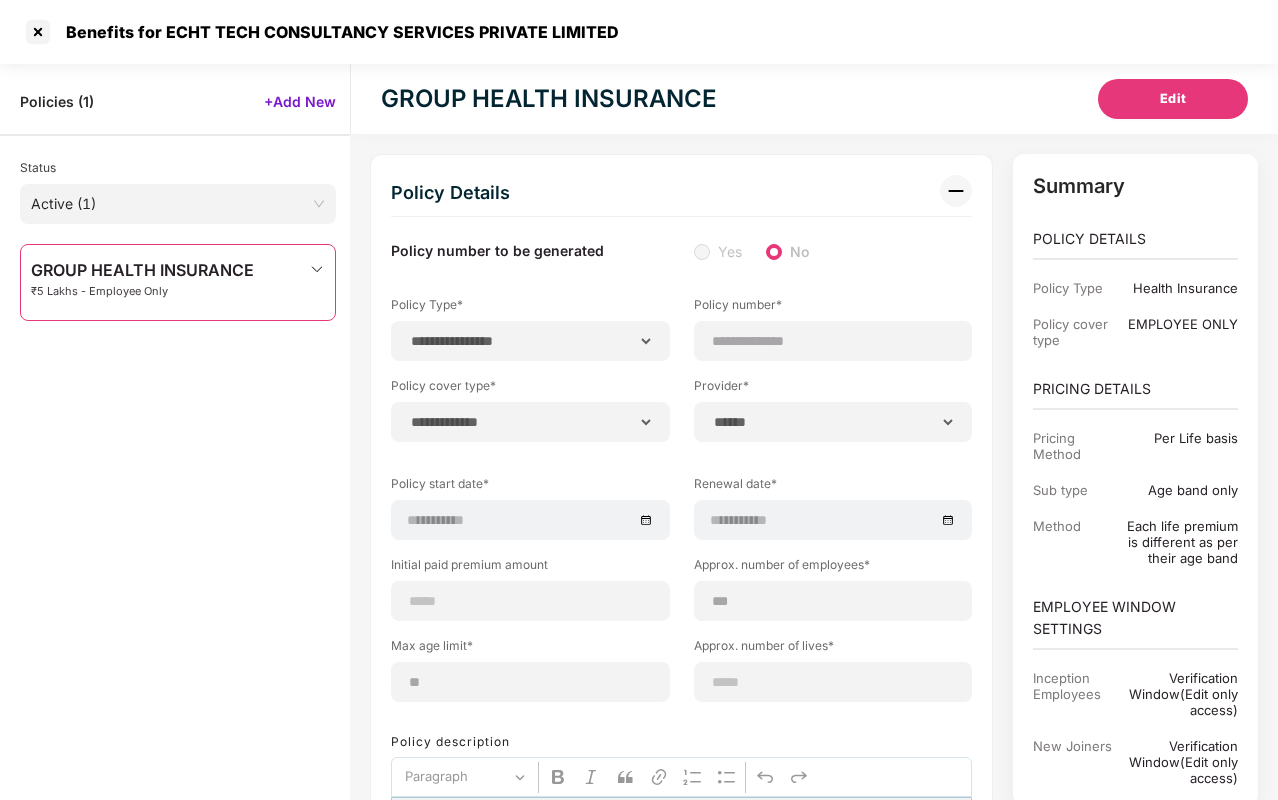 click on "₹5 Lakhs - Employee Only" at bounding box center [142, 291] 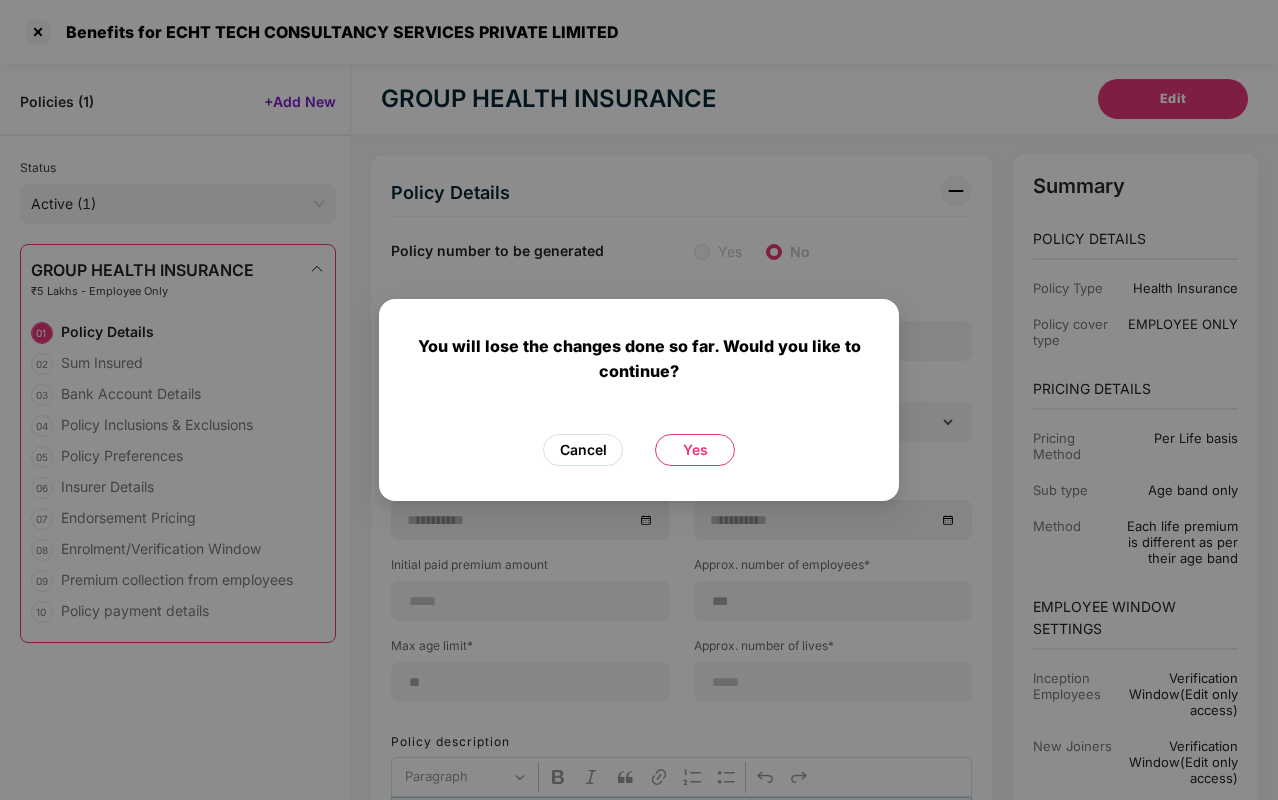 click on "Cancel" at bounding box center (583, 450) 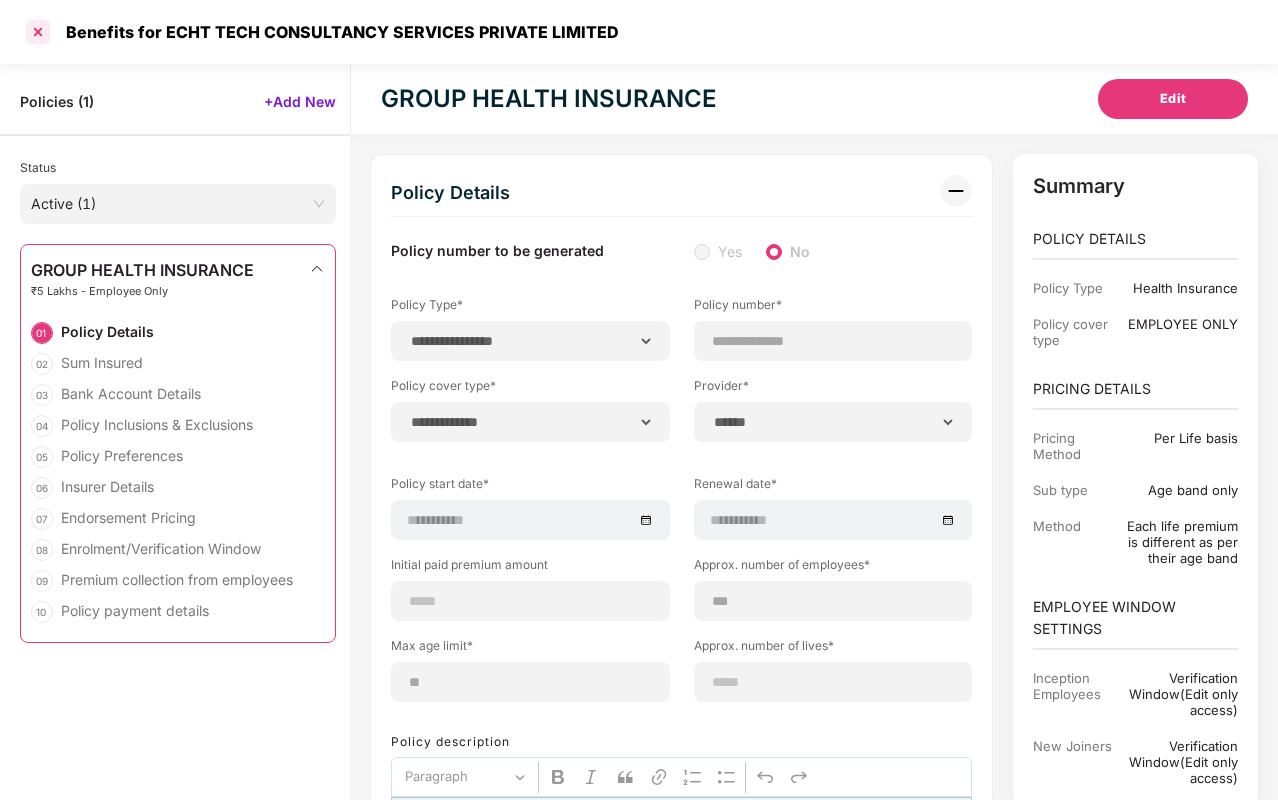 click at bounding box center [38, 32] 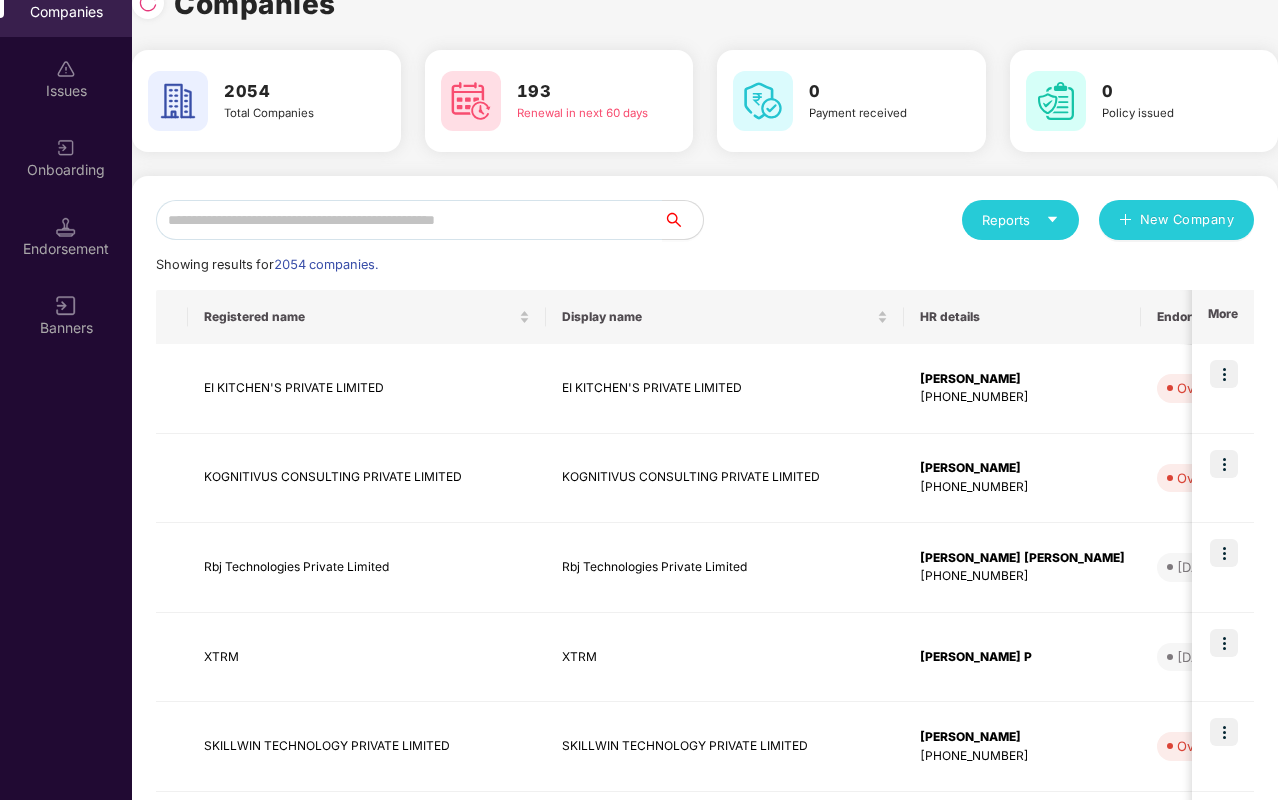 scroll, scrollTop: 0, scrollLeft: 0, axis: both 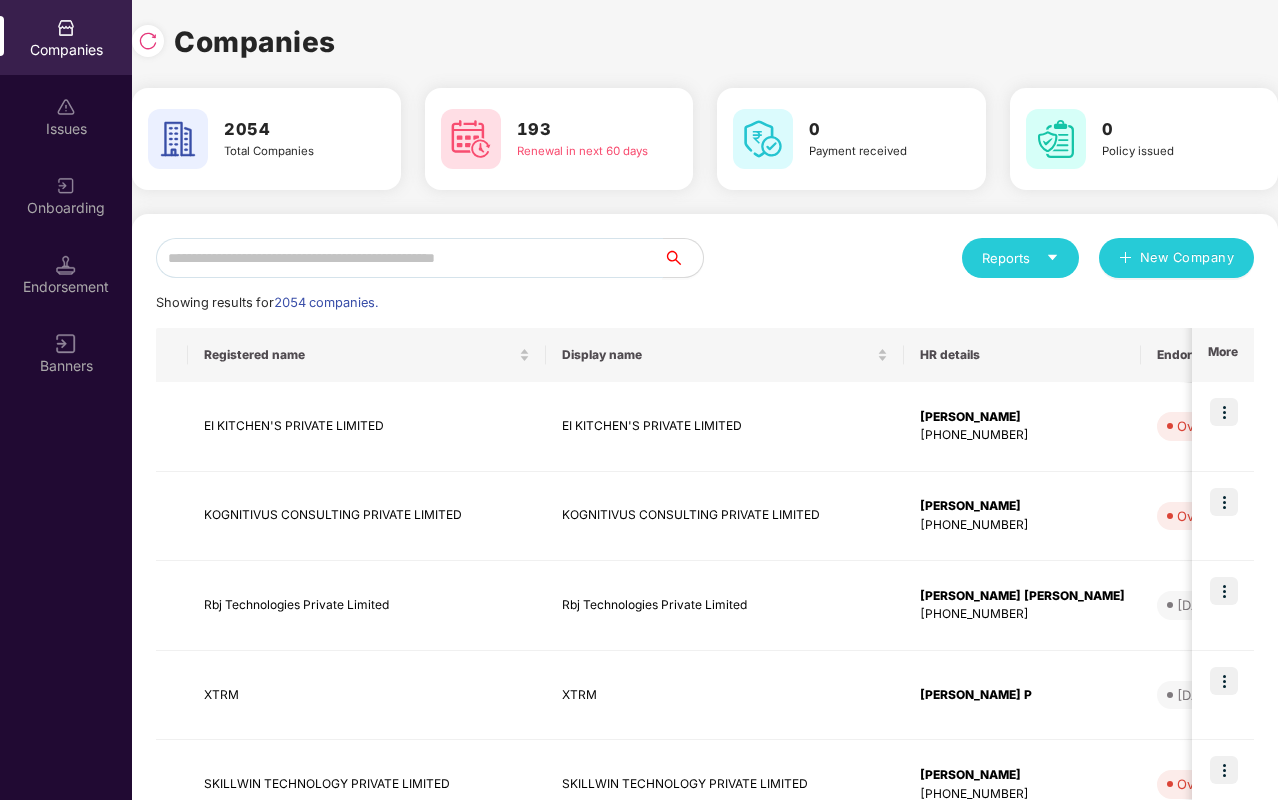 click at bounding box center (409, 258) 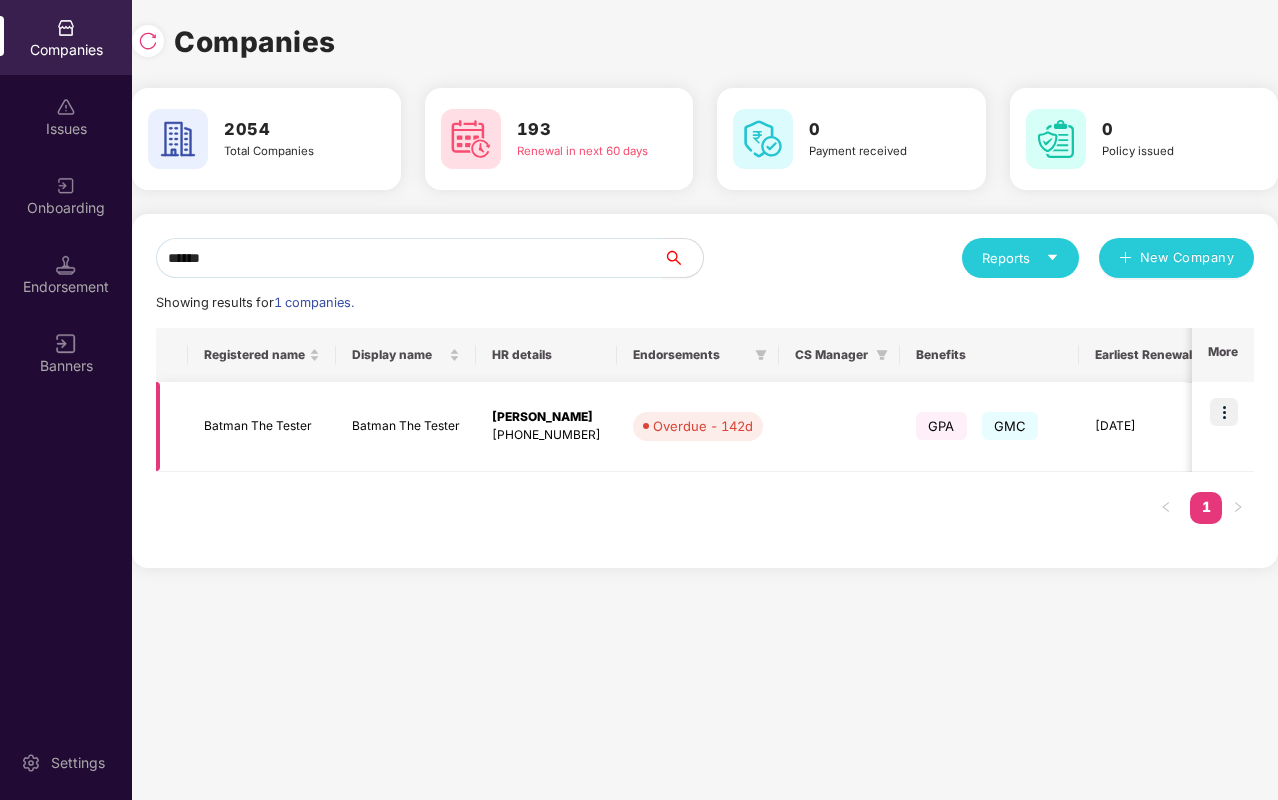 type on "******" 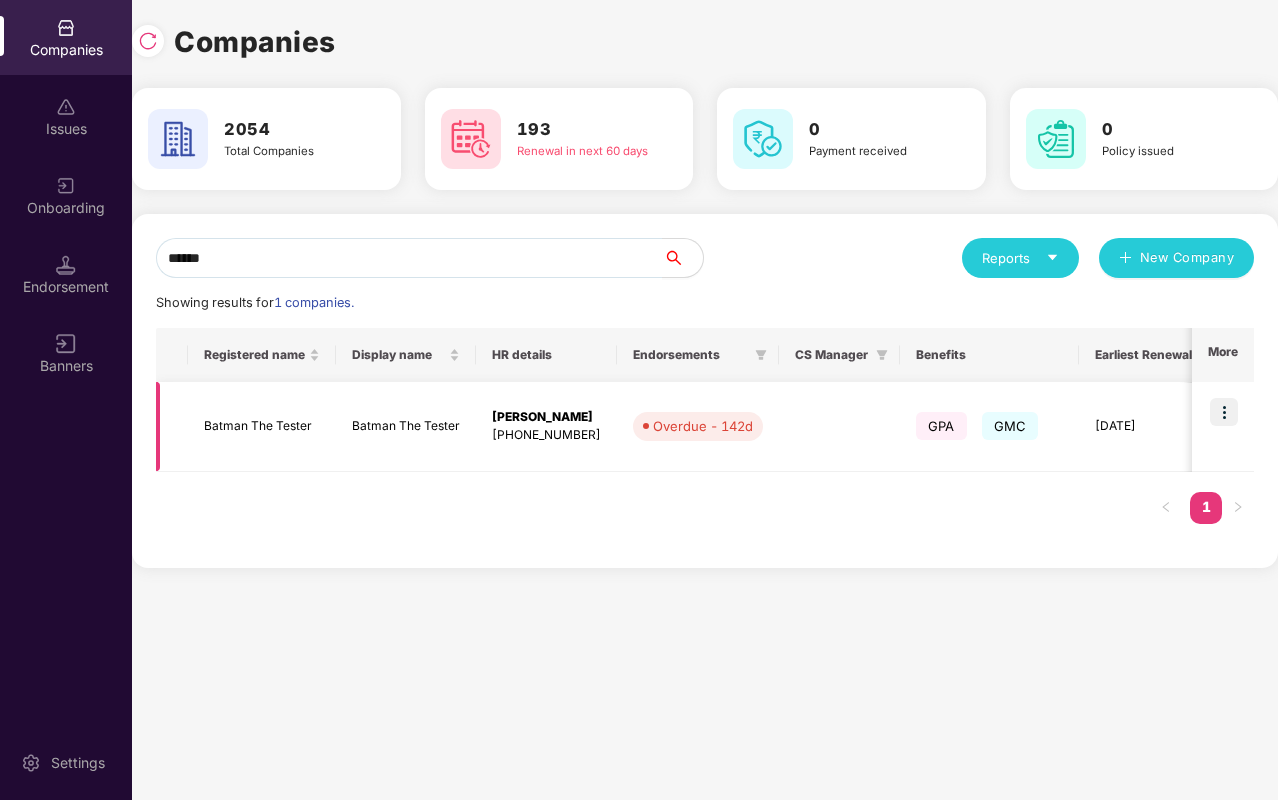 click at bounding box center [1224, 412] 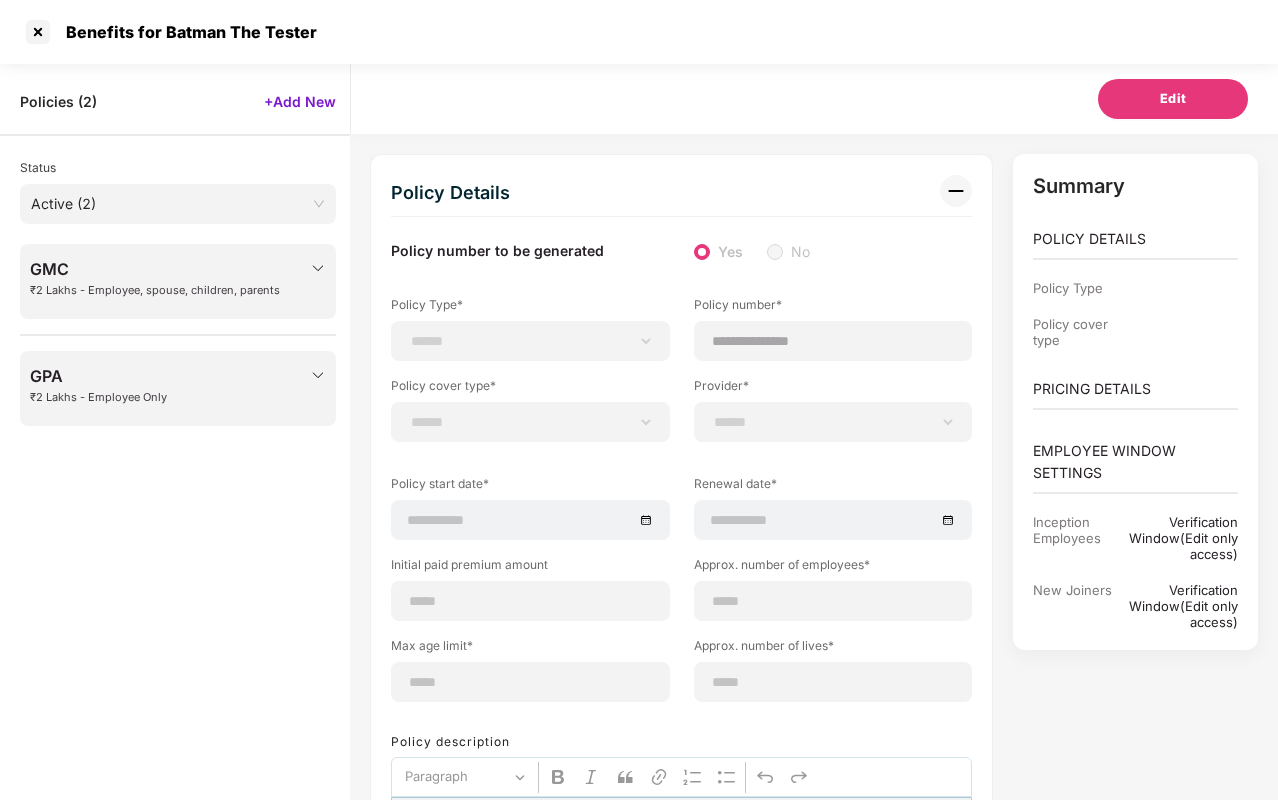 select on "*" 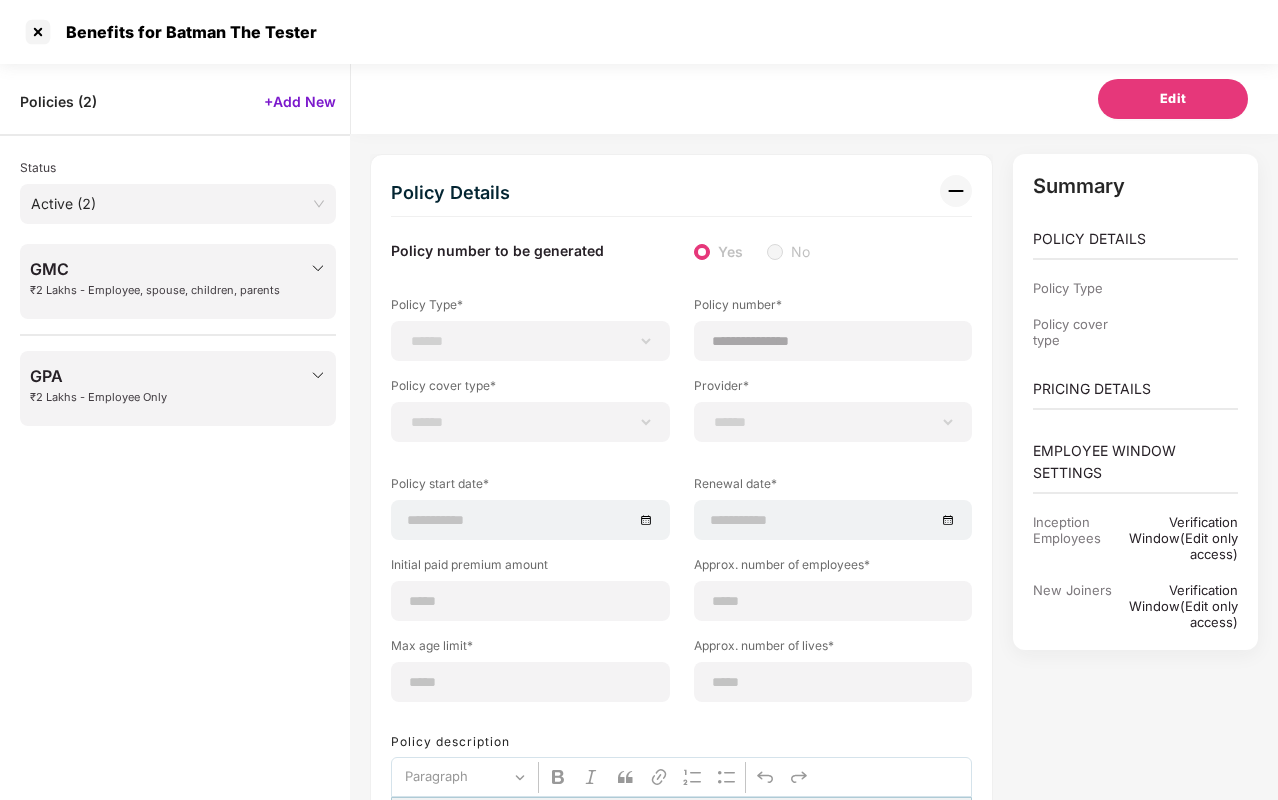 click on "GMC ₹2 Lakhs - Employee, spouse, children, parents" at bounding box center [155, 284] 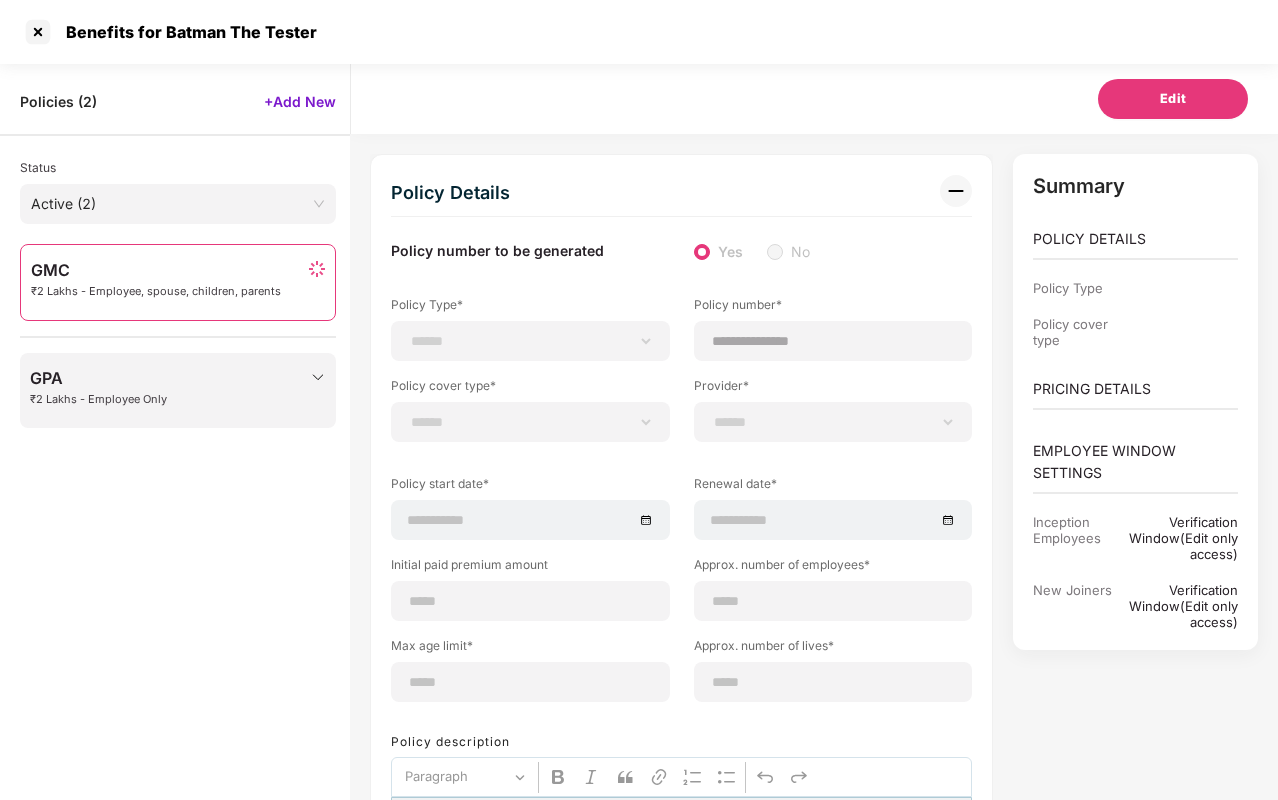 scroll, scrollTop: 64, scrollLeft: 0, axis: vertical 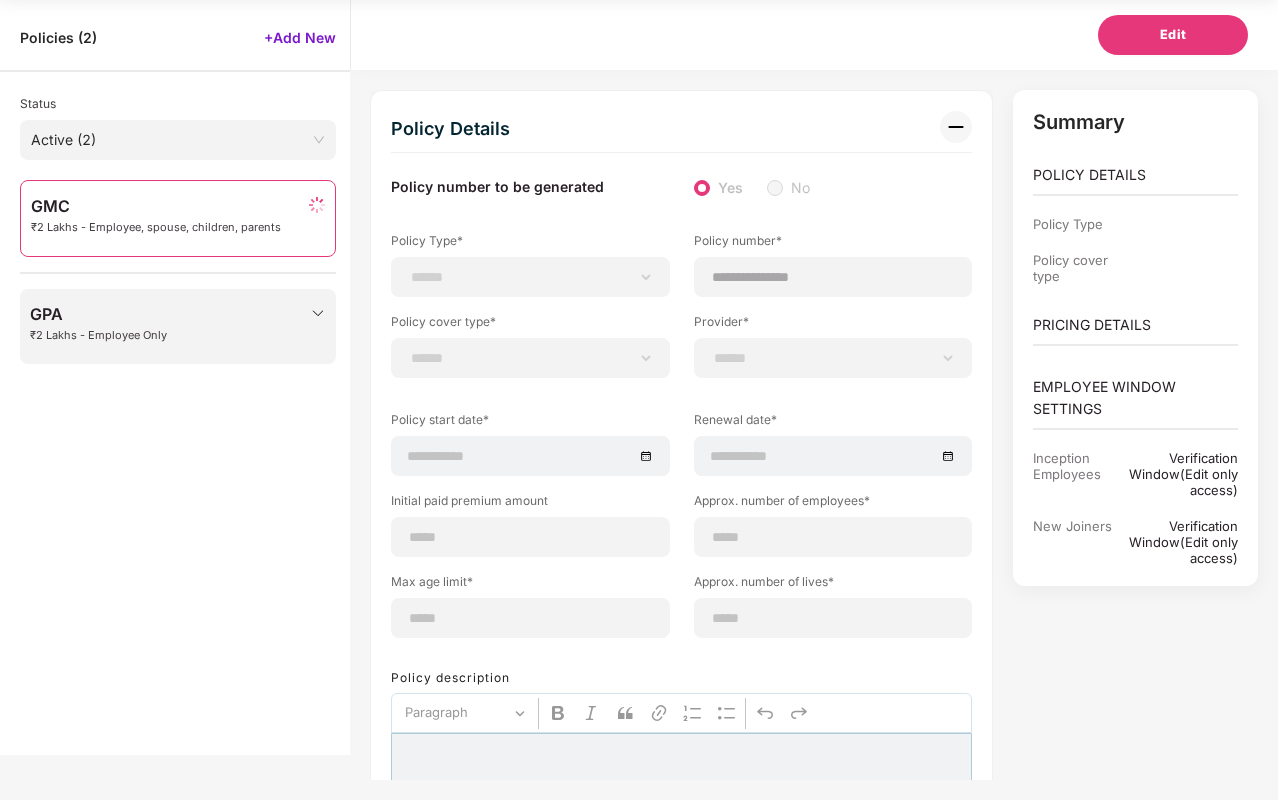 select on "**********" 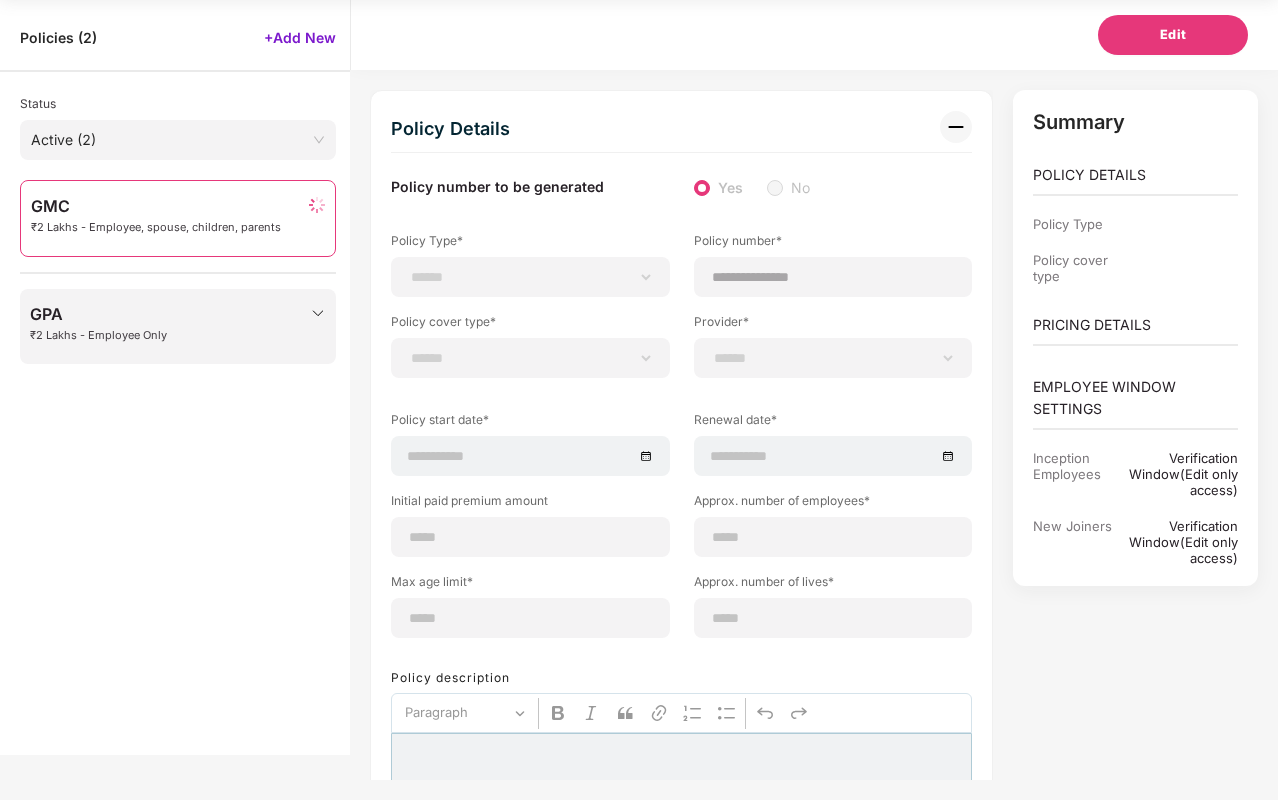 type on "**********" 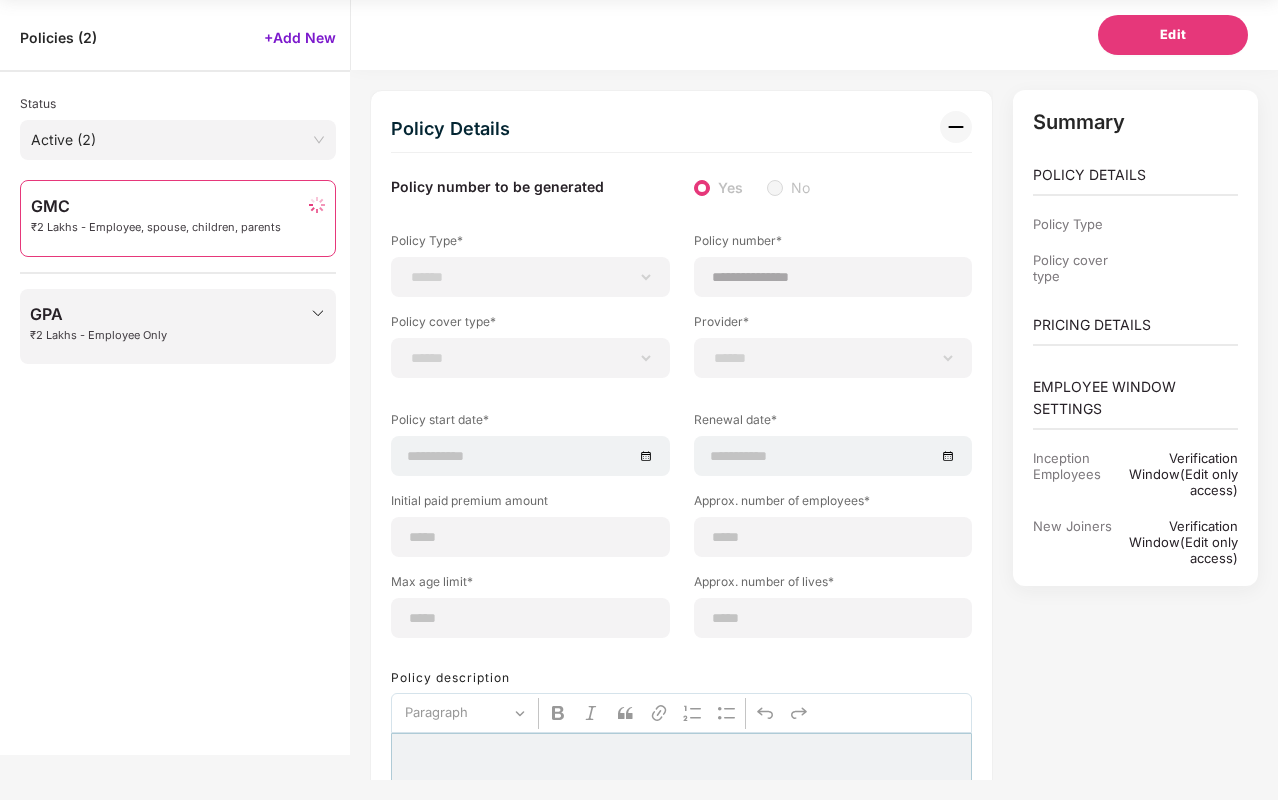 select on "**********" 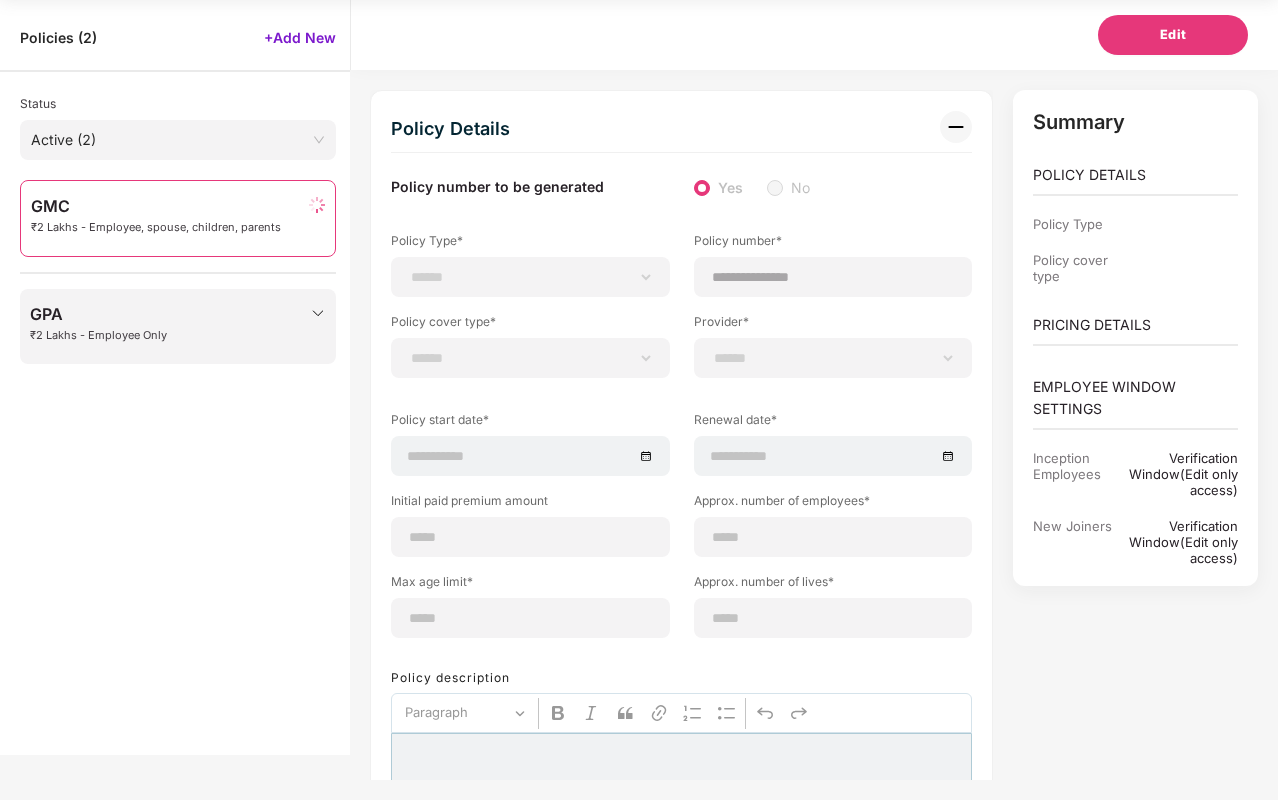 select on "****" 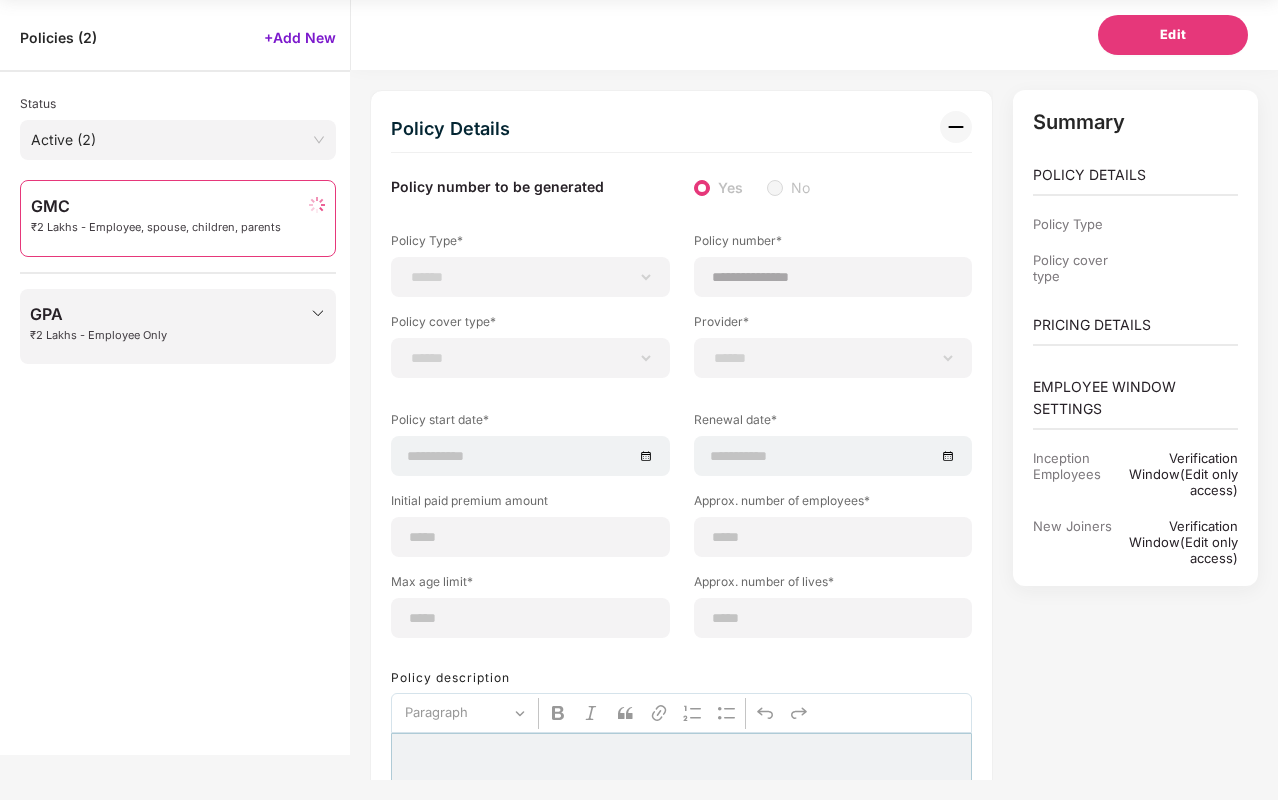 type on "**********" 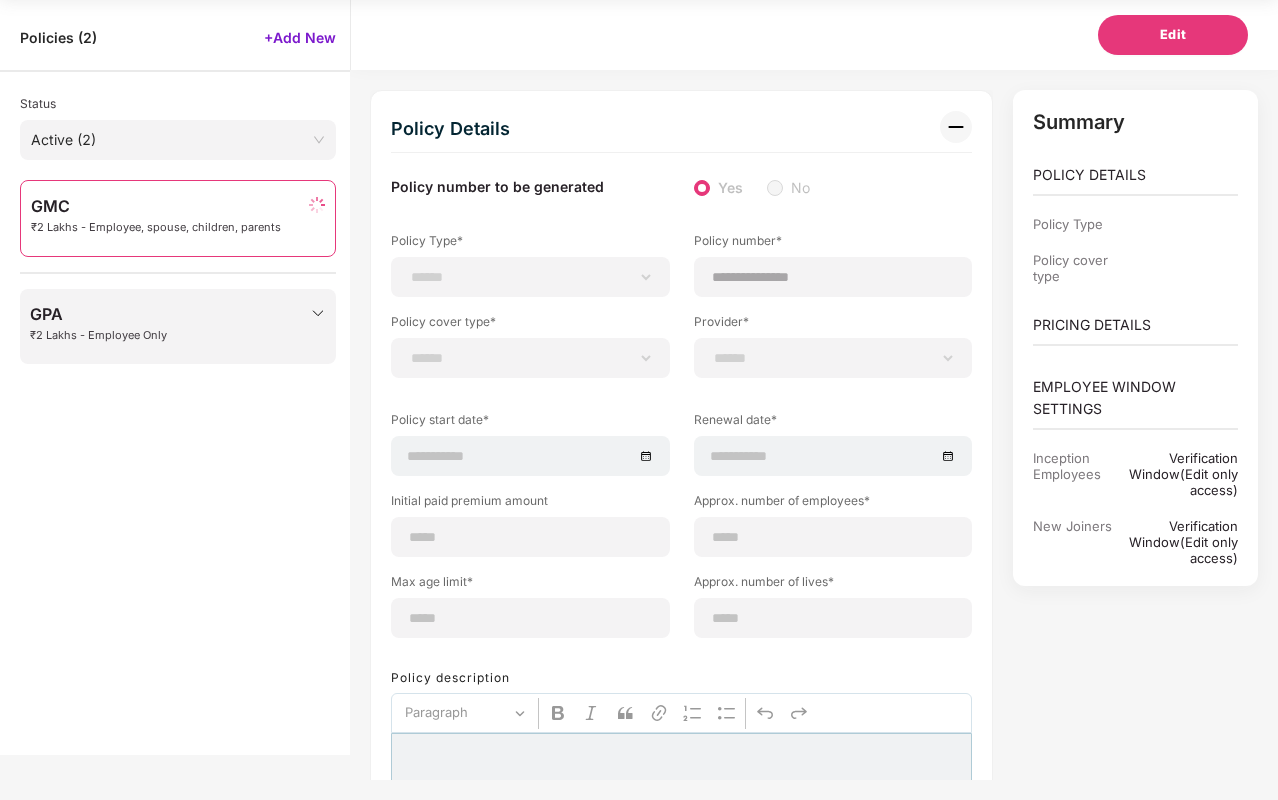 type on "**********" 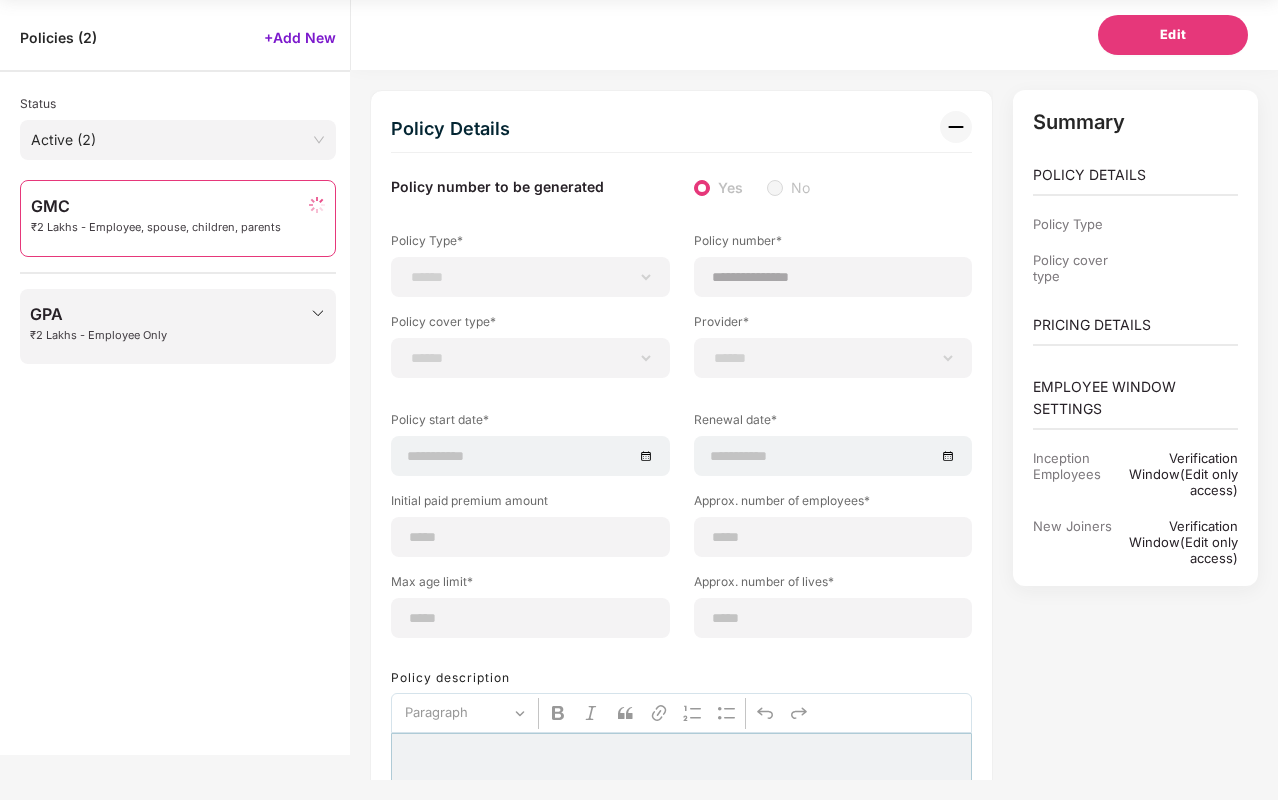 type on "****" 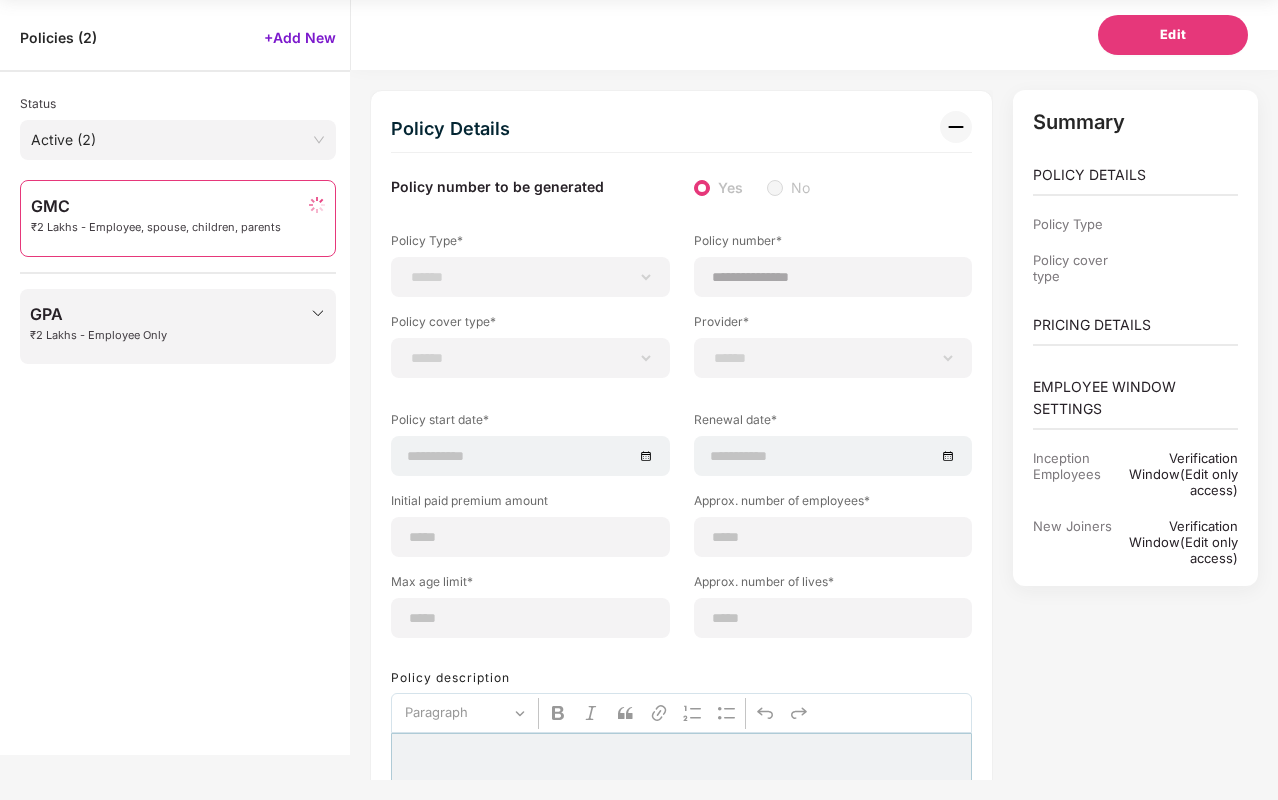 type on "**" 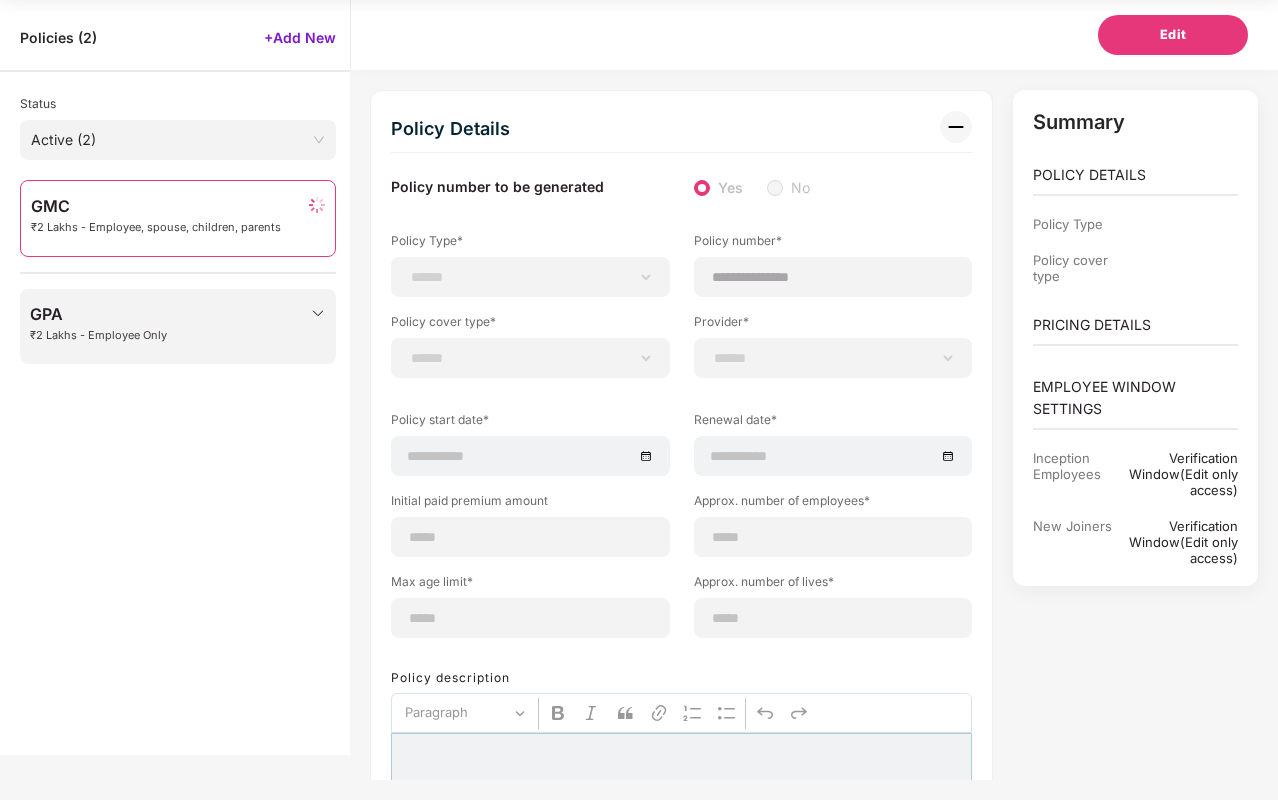 type on "****" 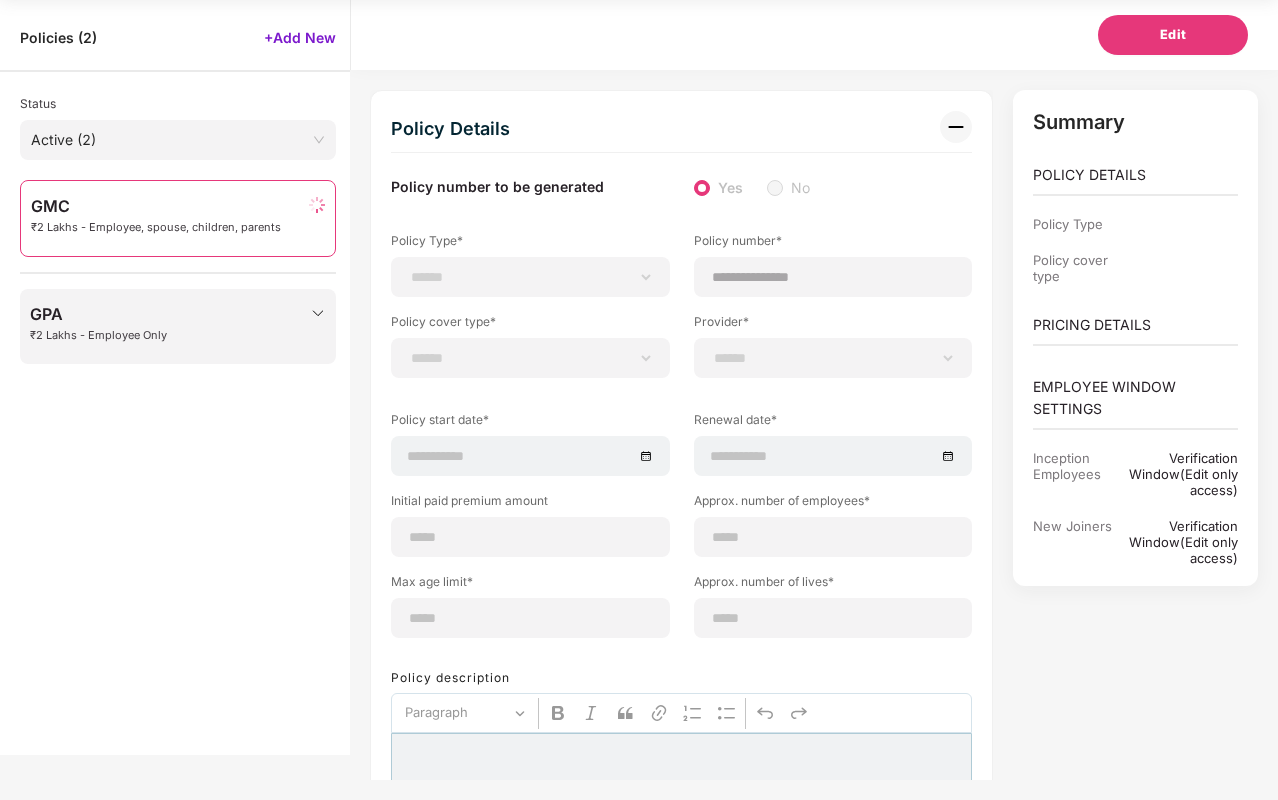 type on "**" 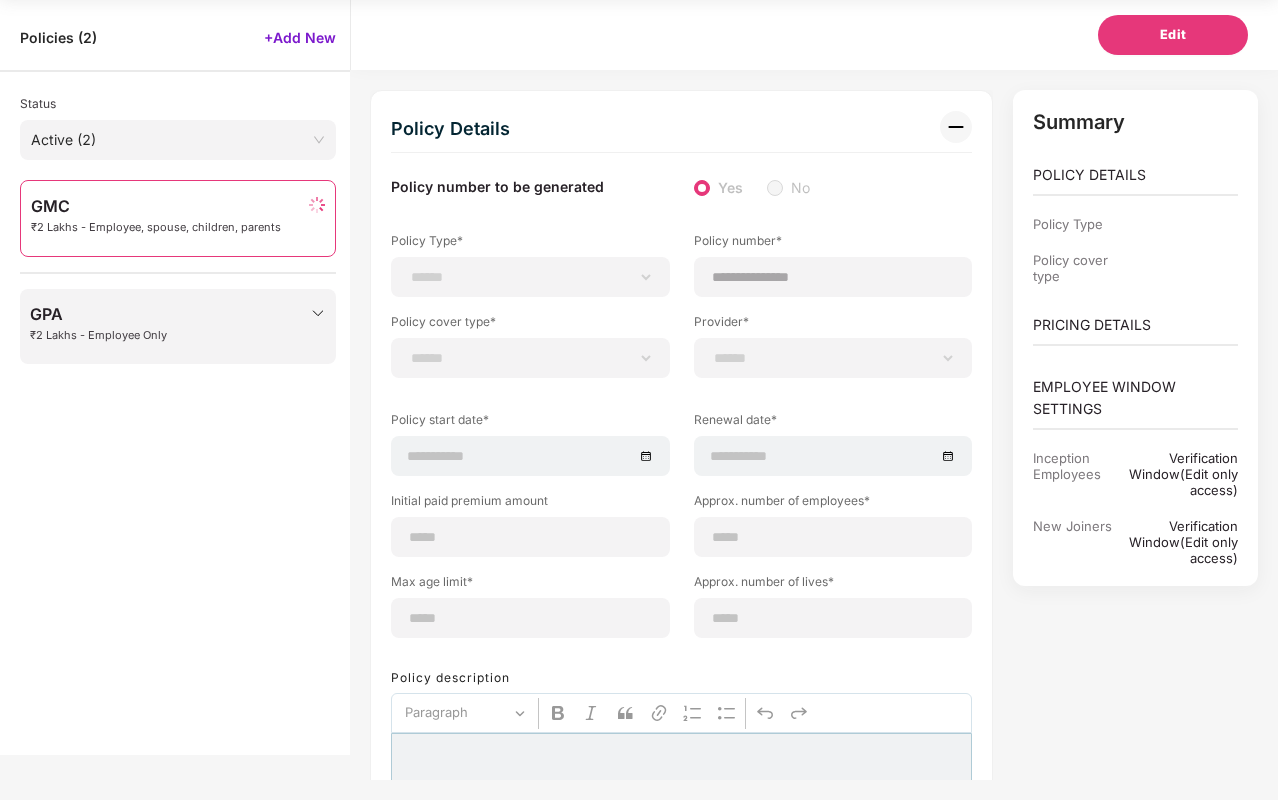 type on "*******" 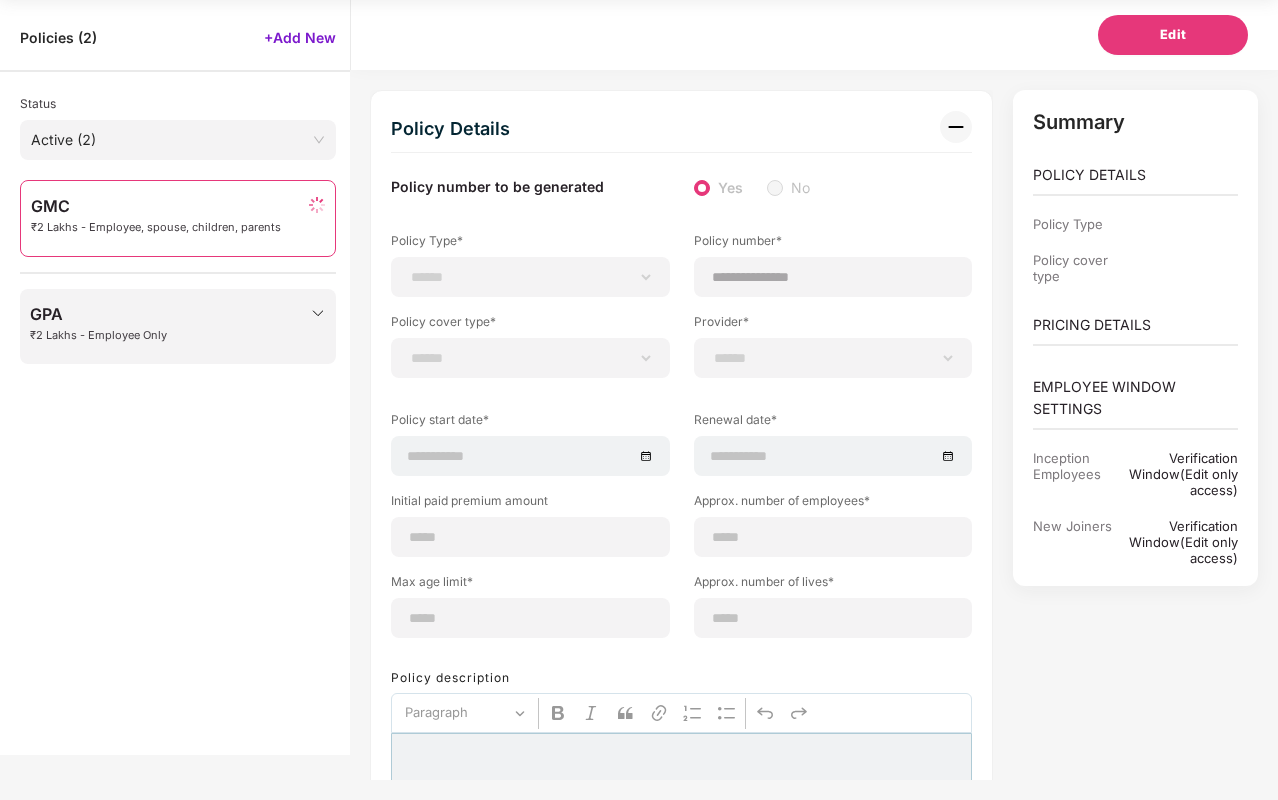 select on "*****" 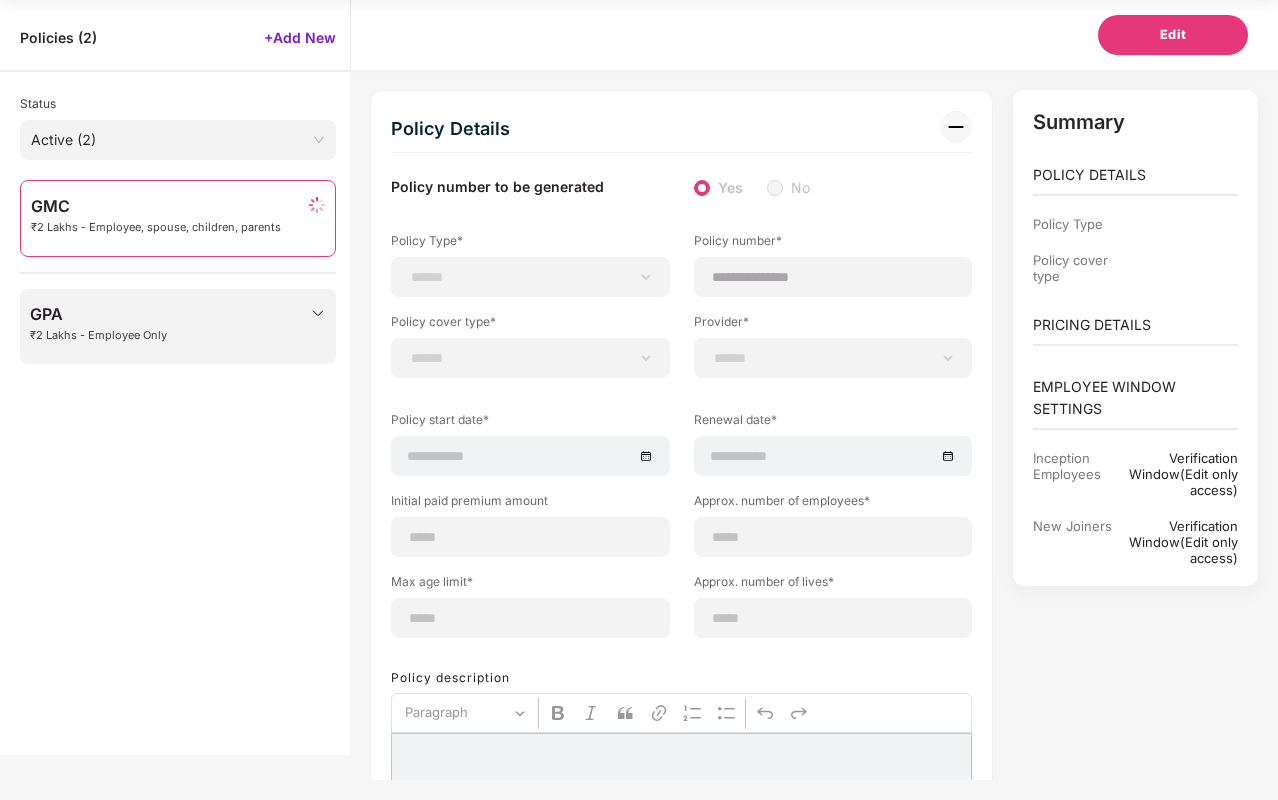 type on "******" 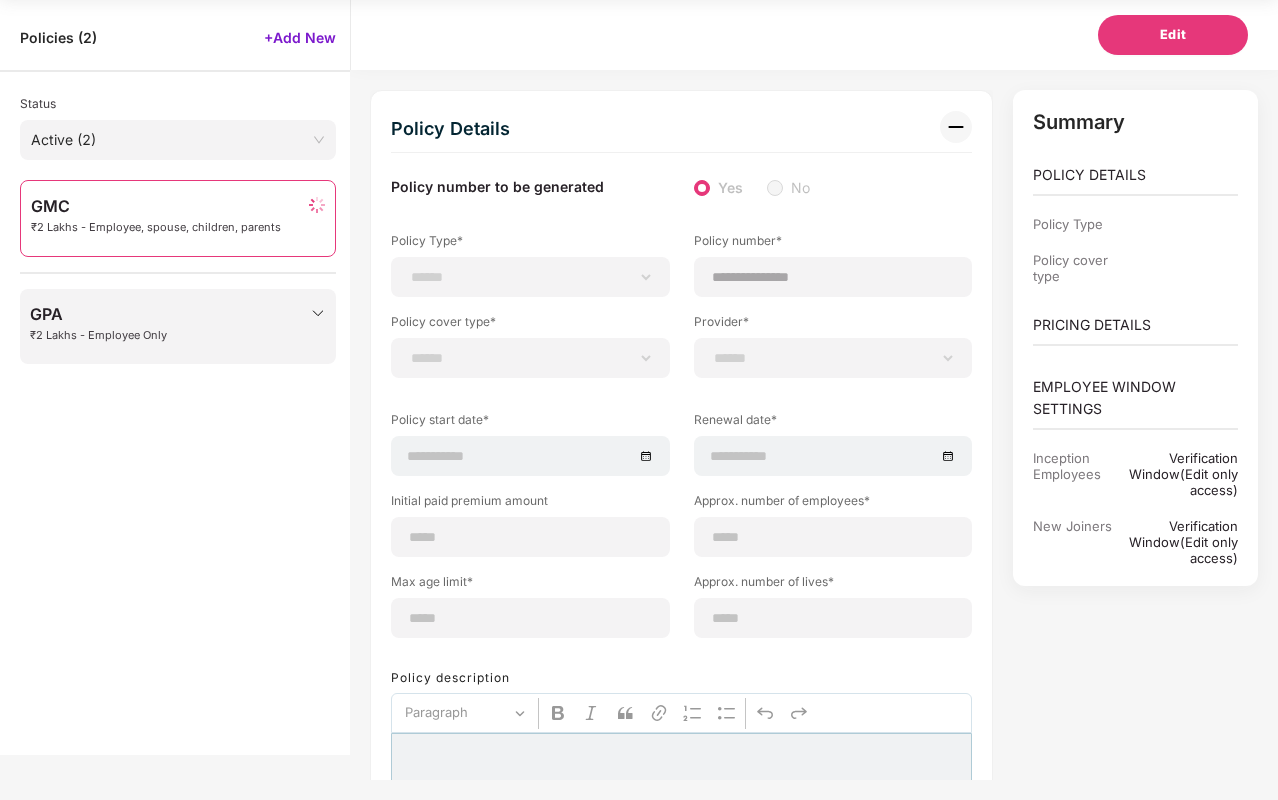 type on "********" 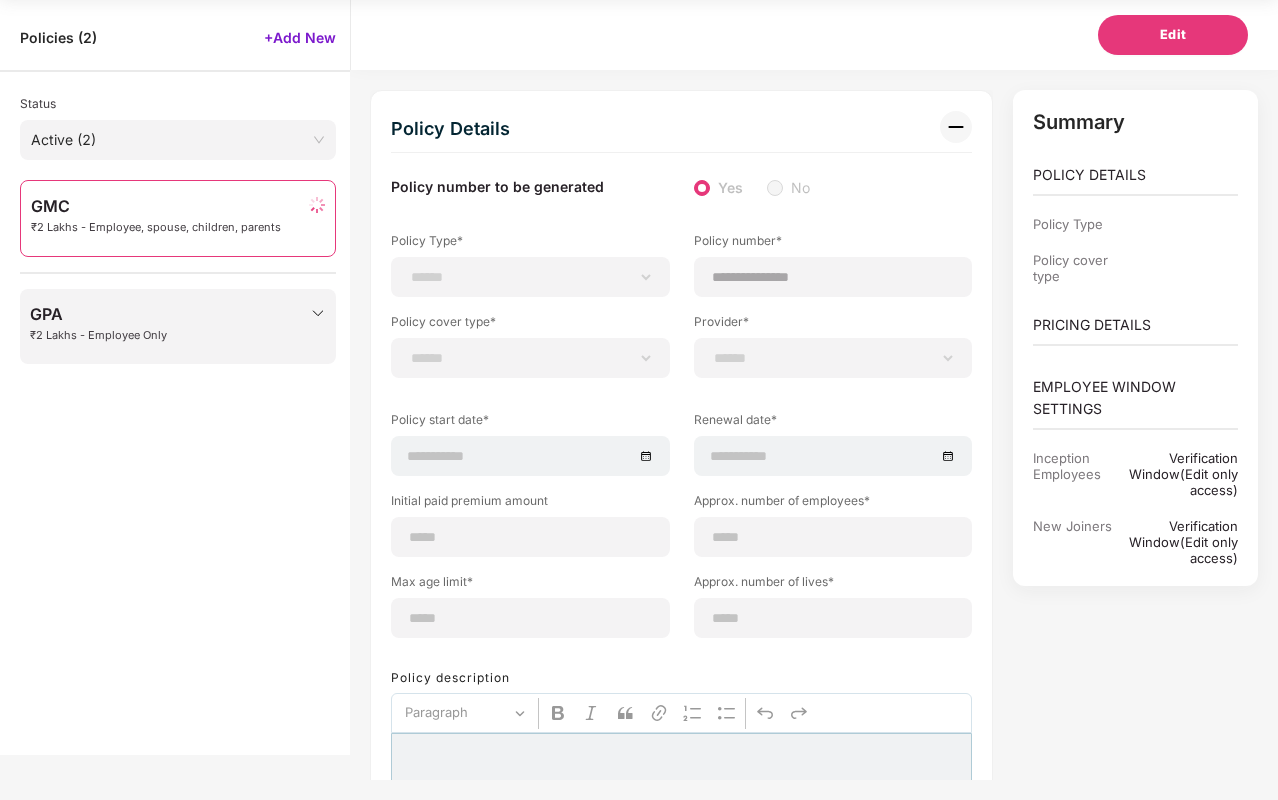 type on "**********" 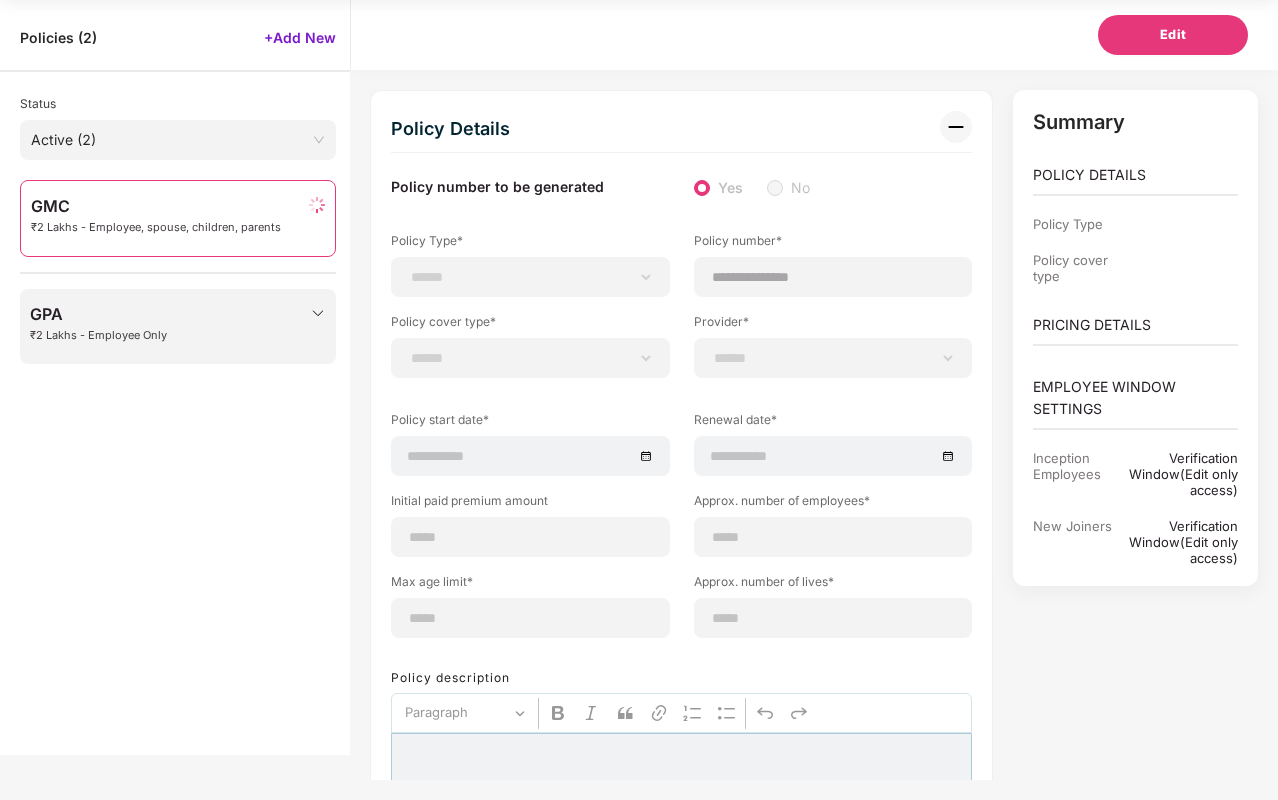 select on "******" 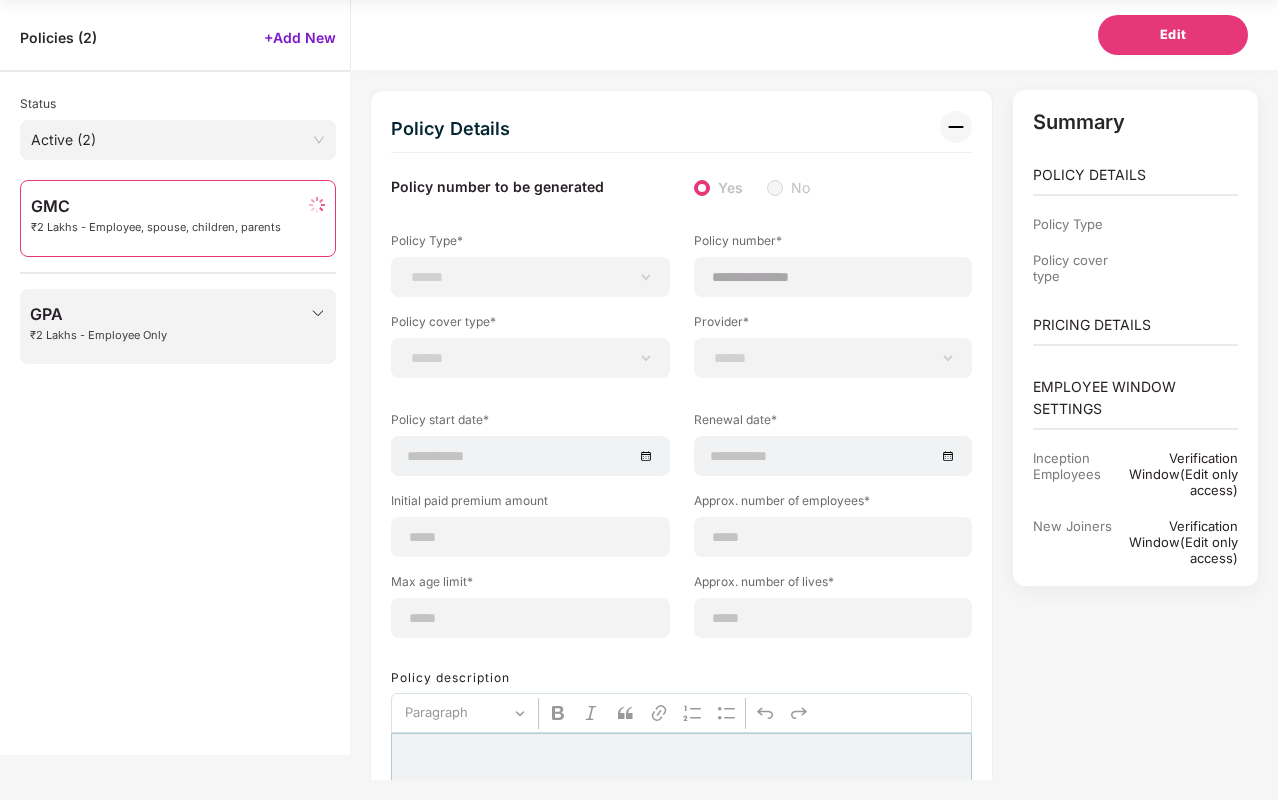 type on "****" 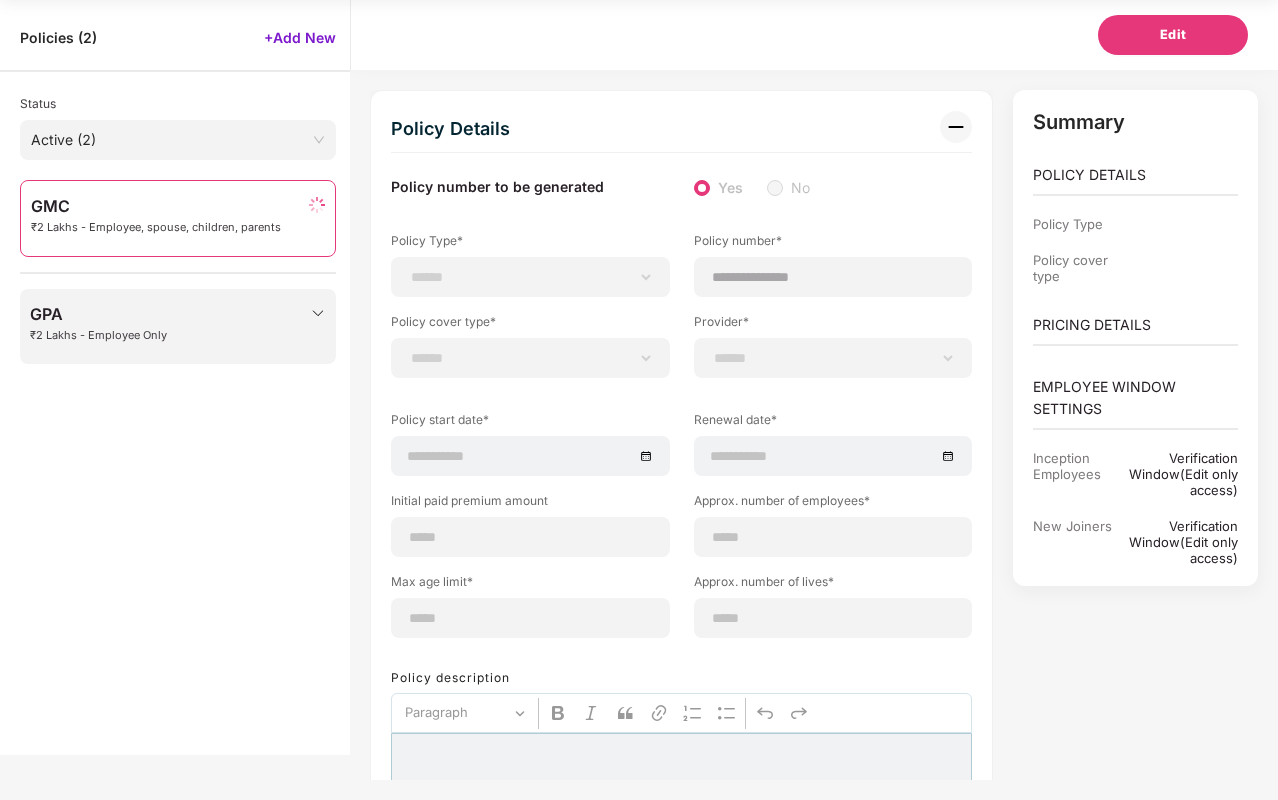 type on "**********" 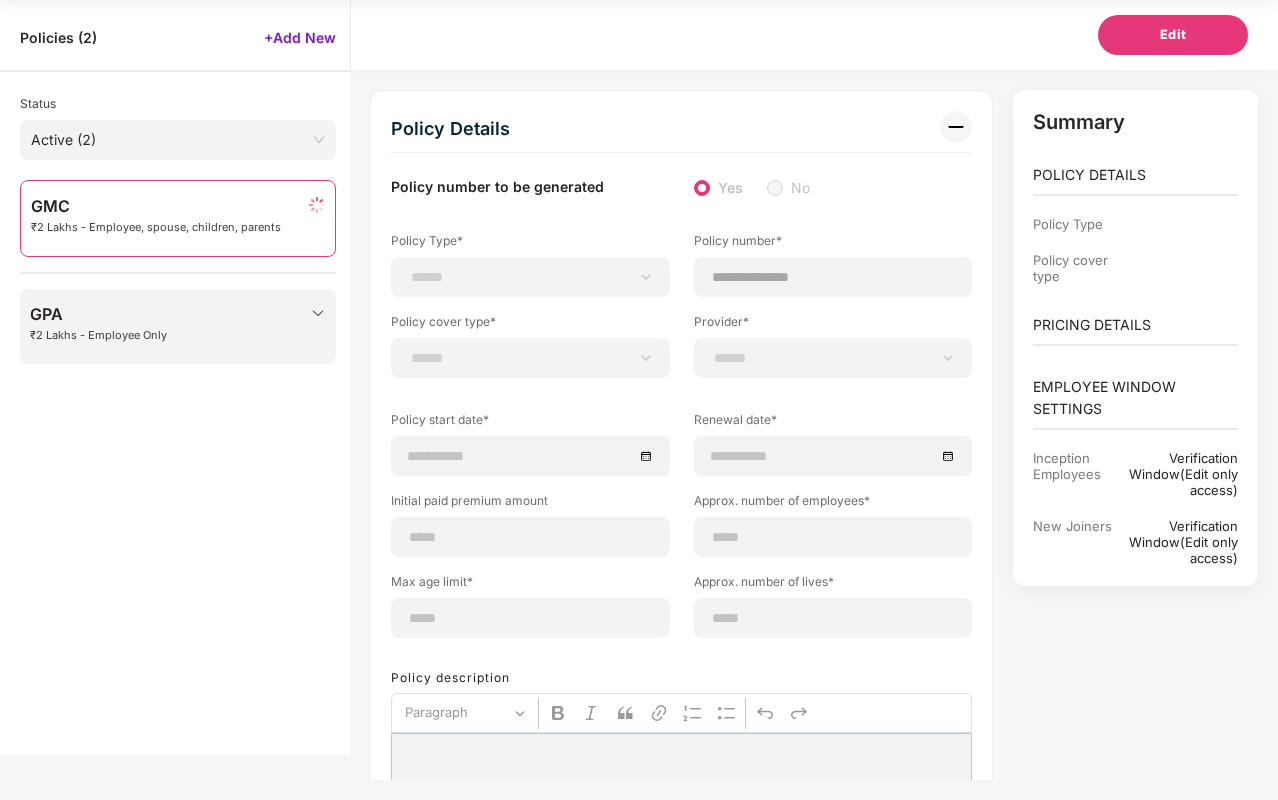 type on "**********" 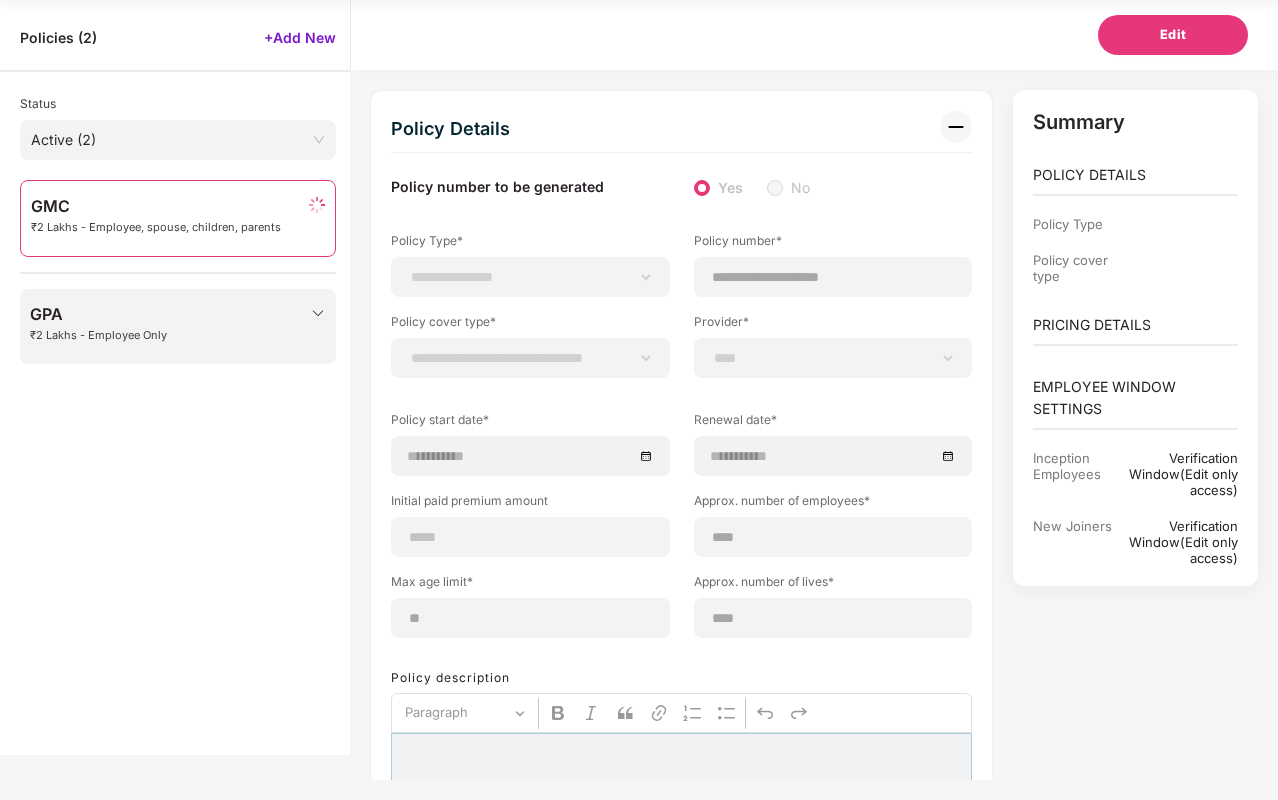 select on "********" 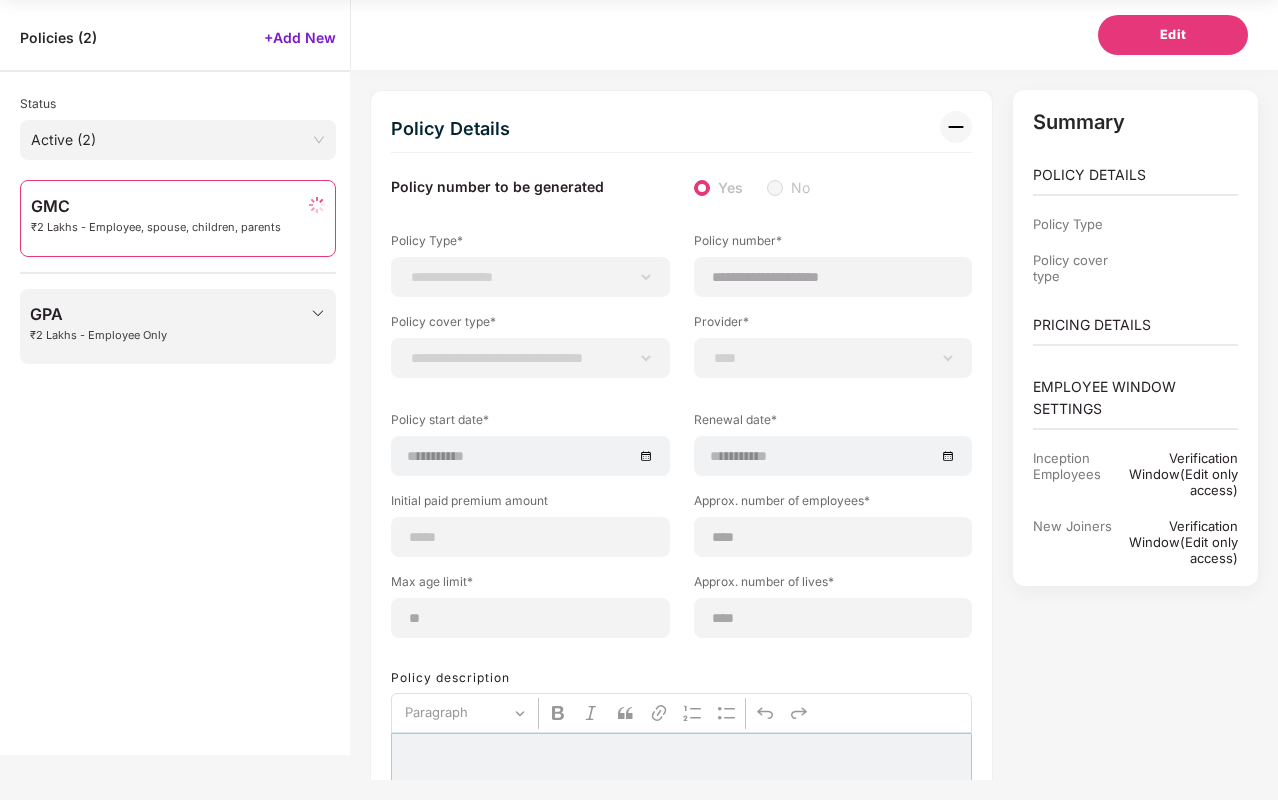select on "**********" 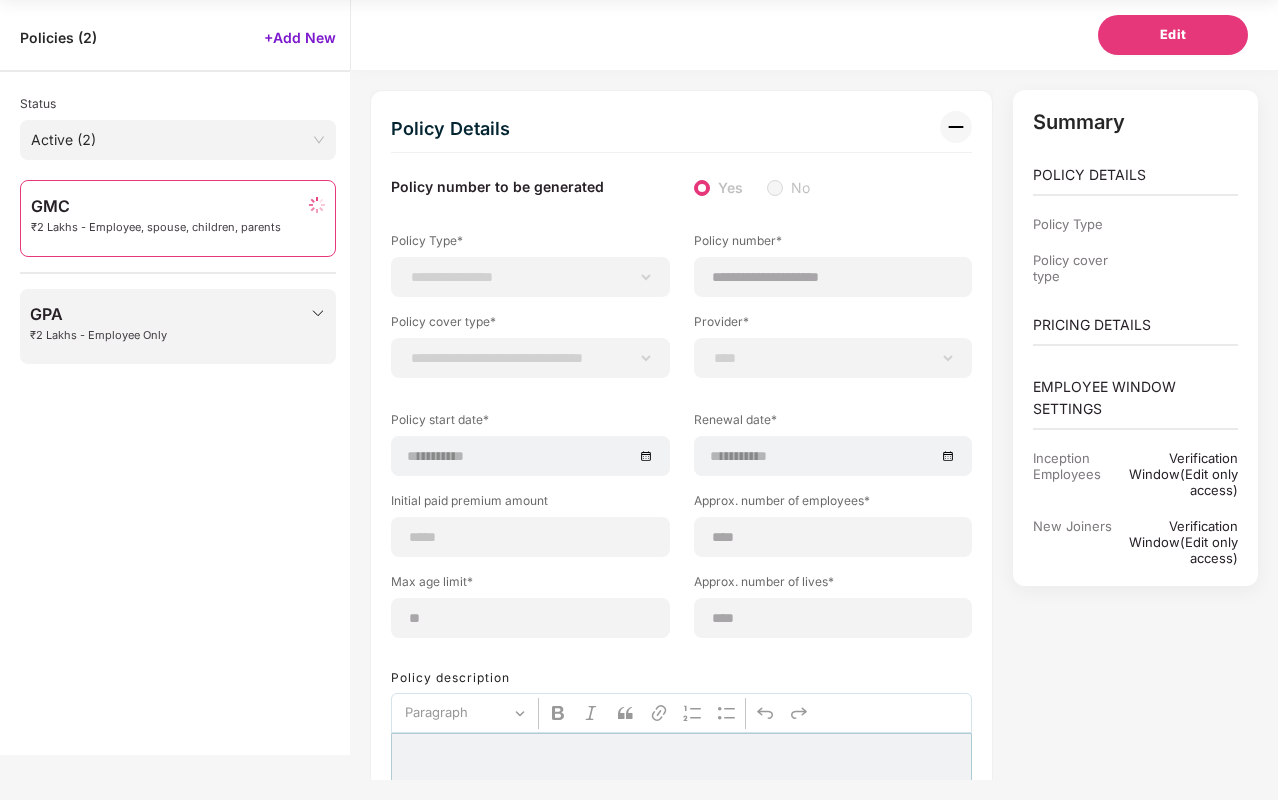 select on "**********" 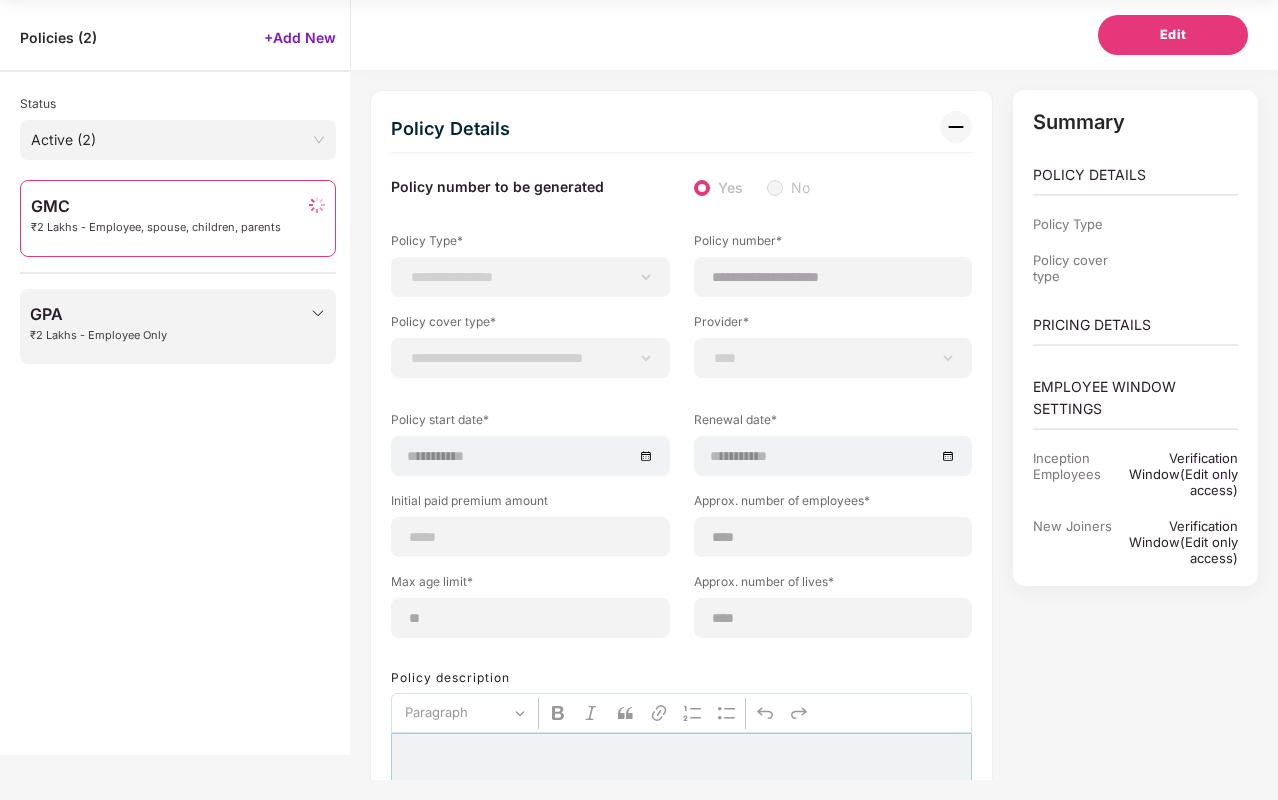 select on "**********" 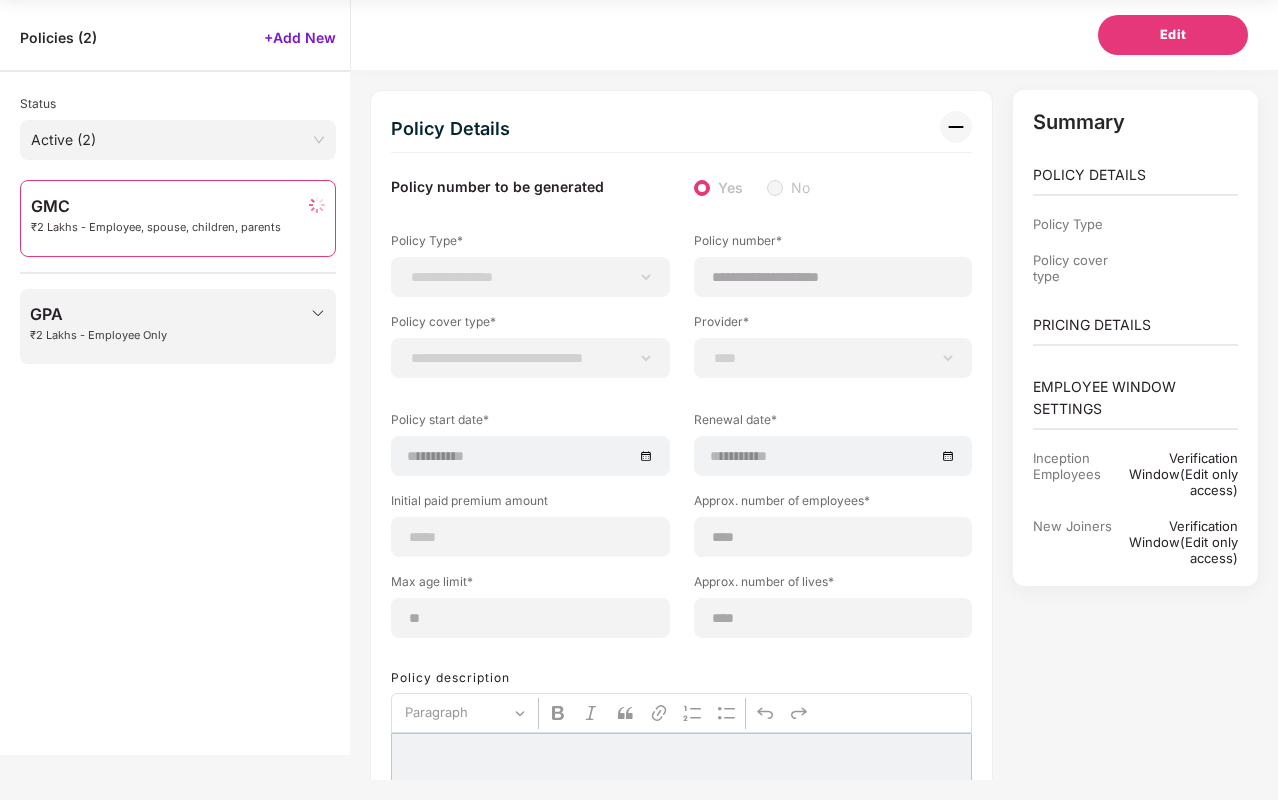 select on "*" 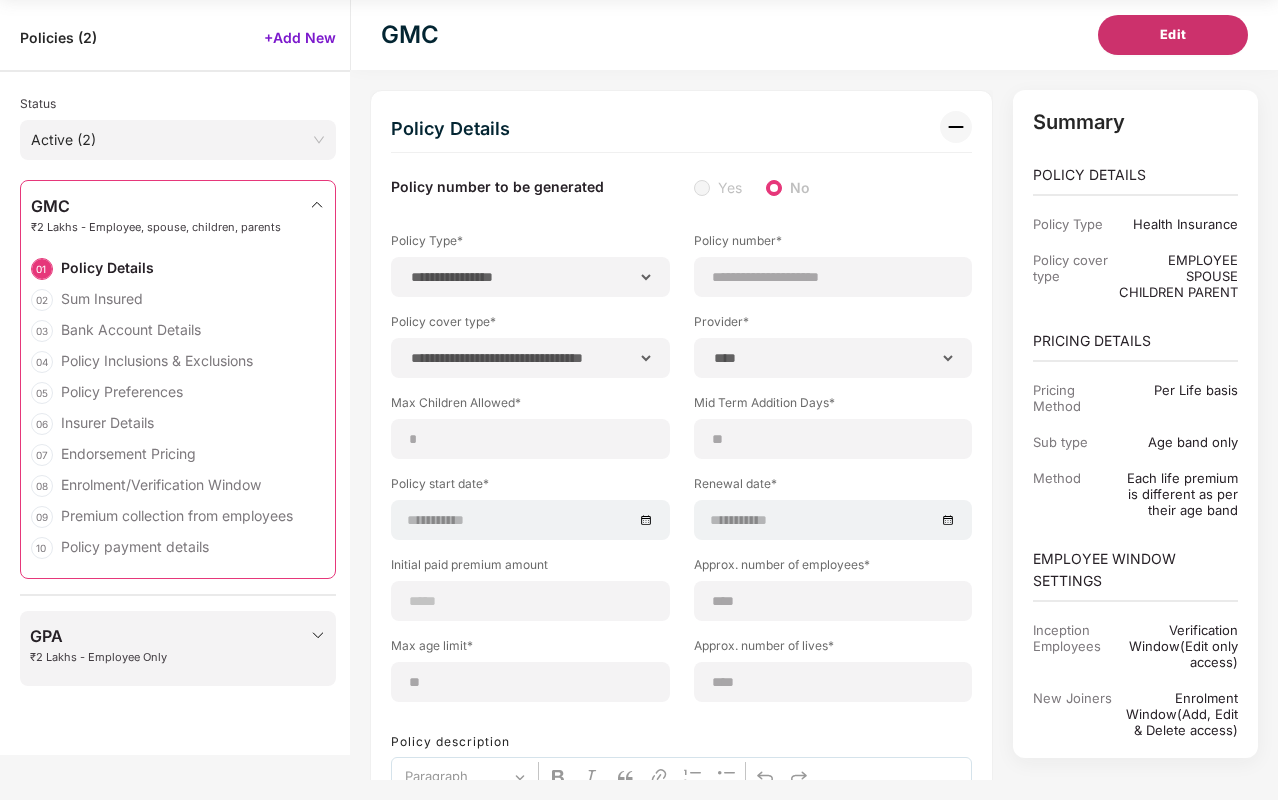 click on "Edit" at bounding box center (1173, 35) 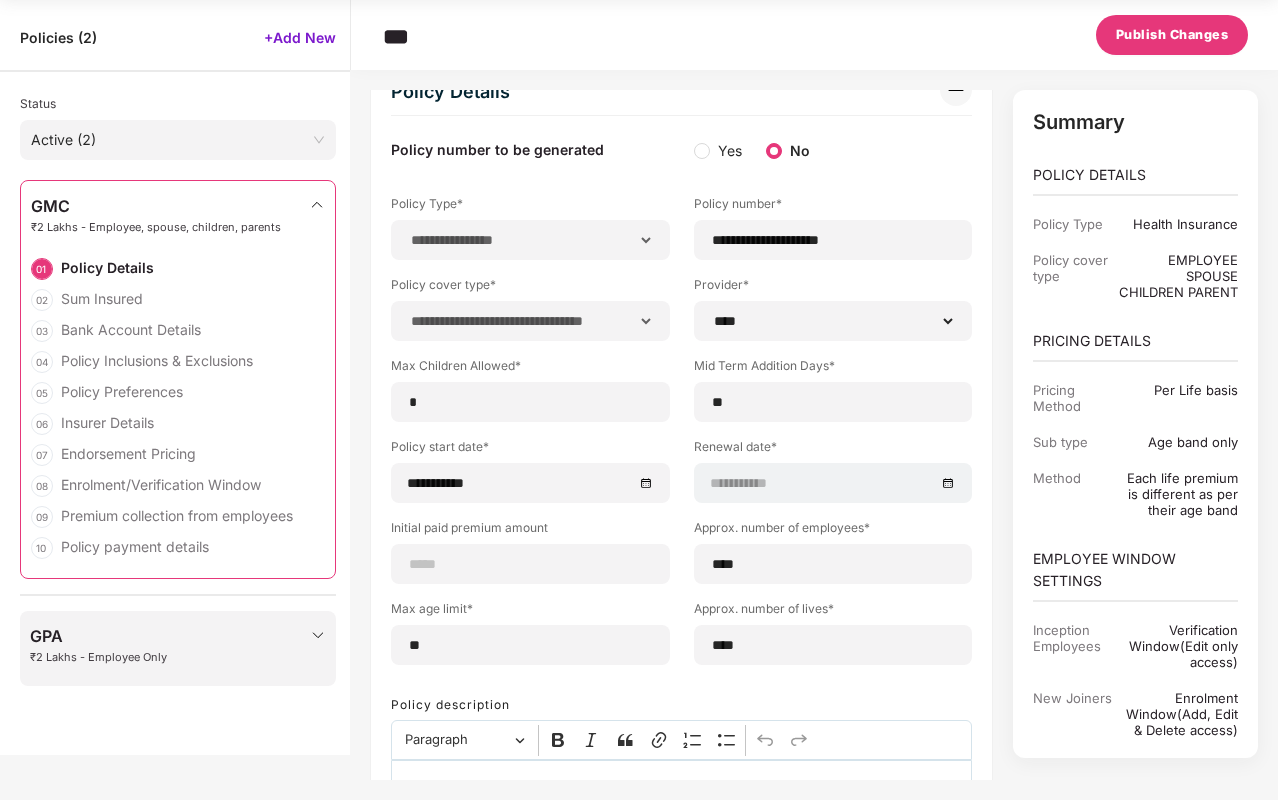 scroll, scrollTop: 41, scrollLeft: 0, axis: vertical 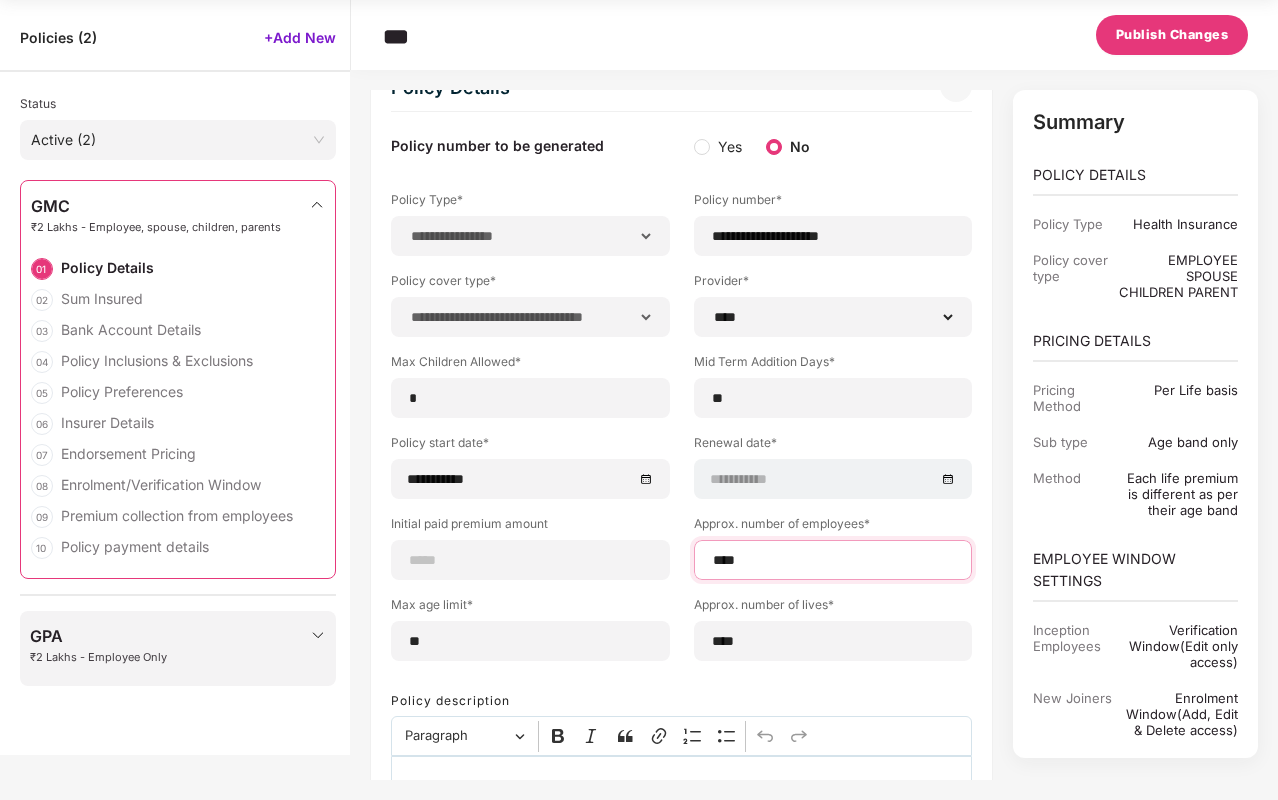 click on "****" at bounding box center (833, 560) 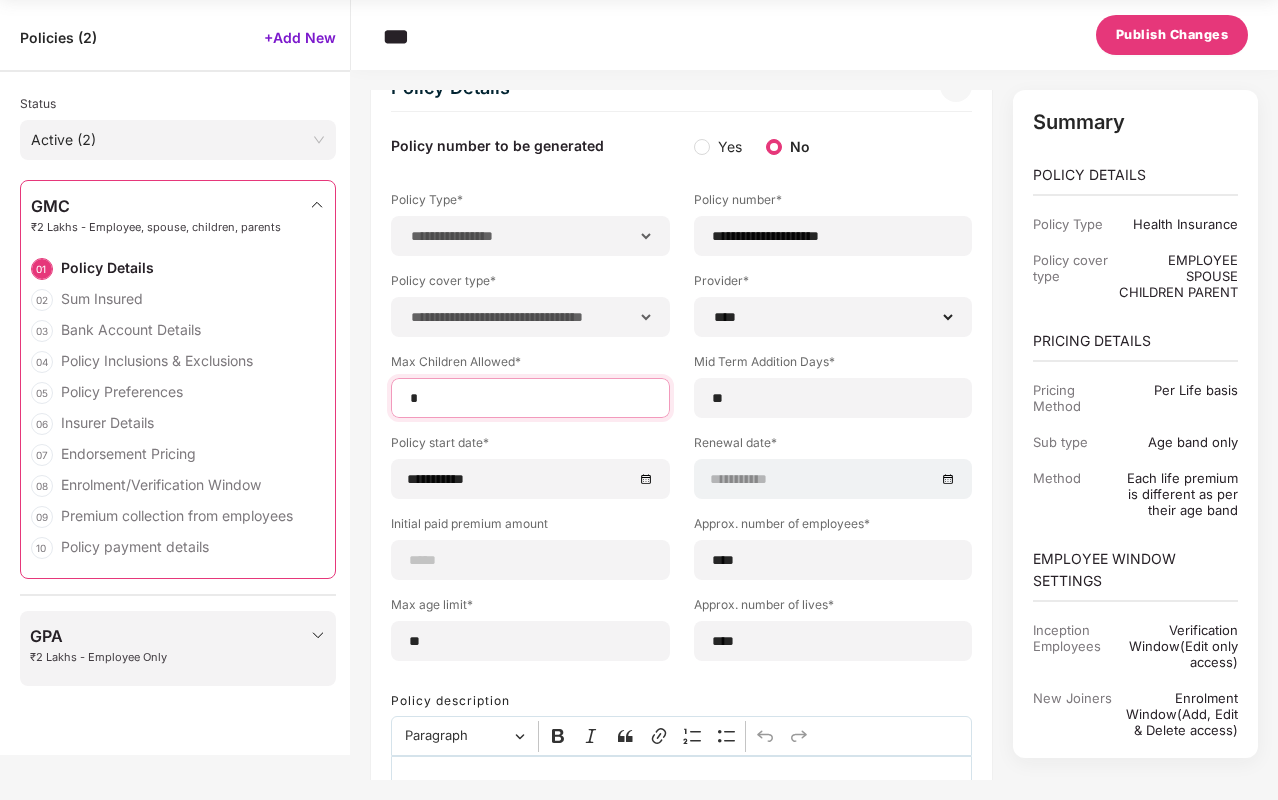 click on "*" at bounding box center [530, 398] 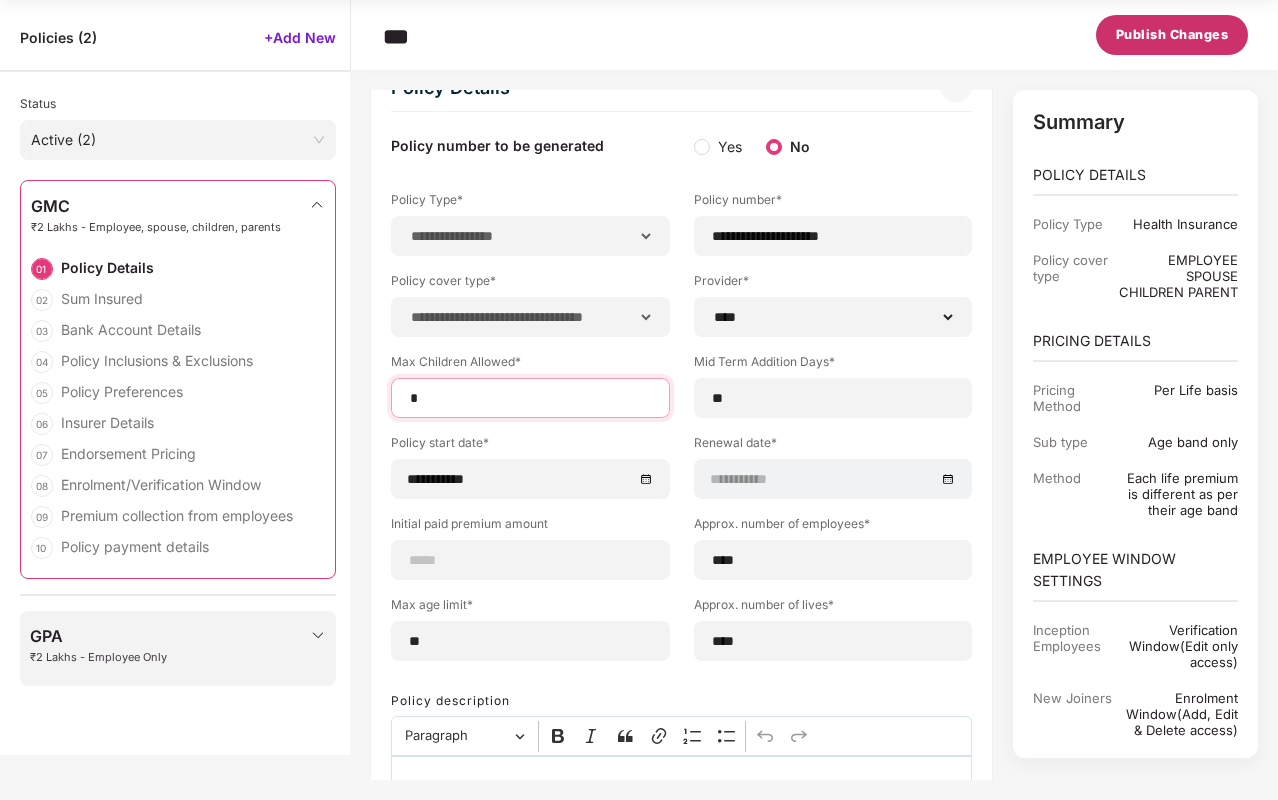 type on "*" 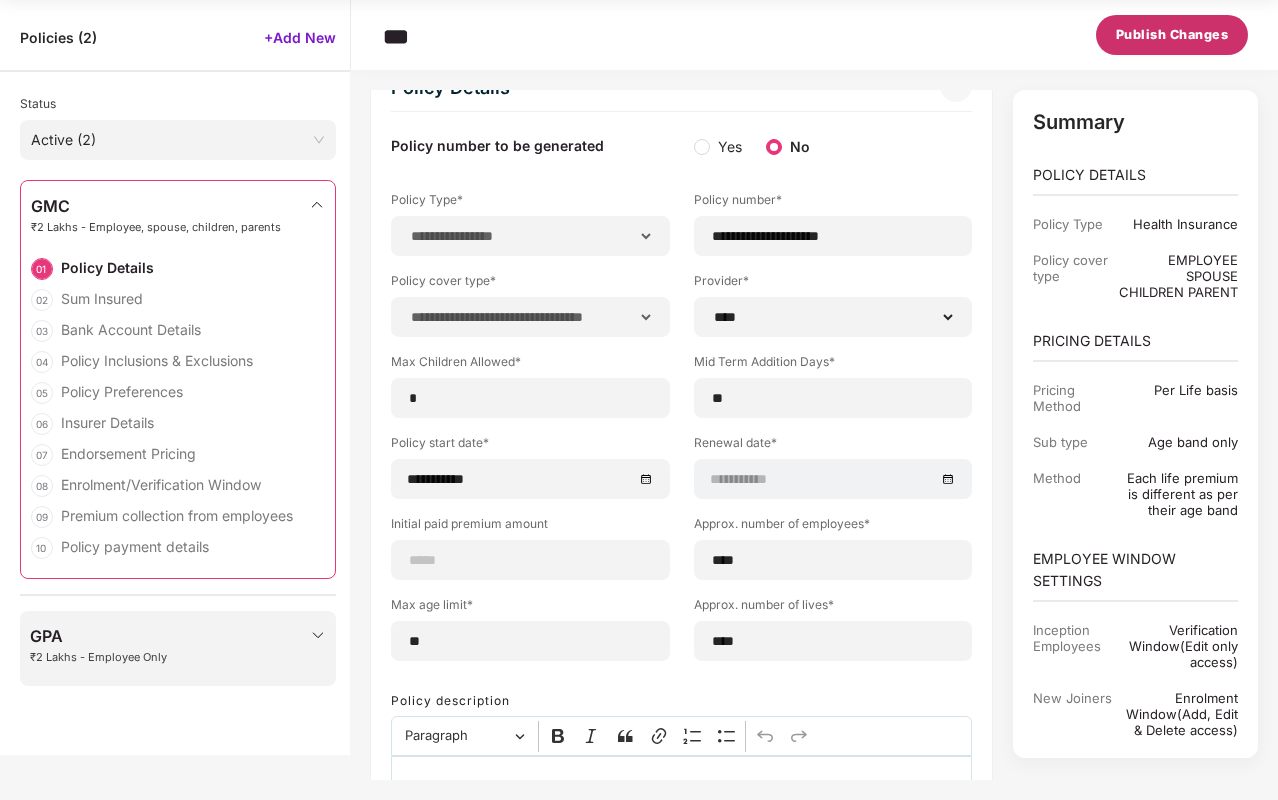 click on "Publish Changes" at bounding box center (1172, 35) 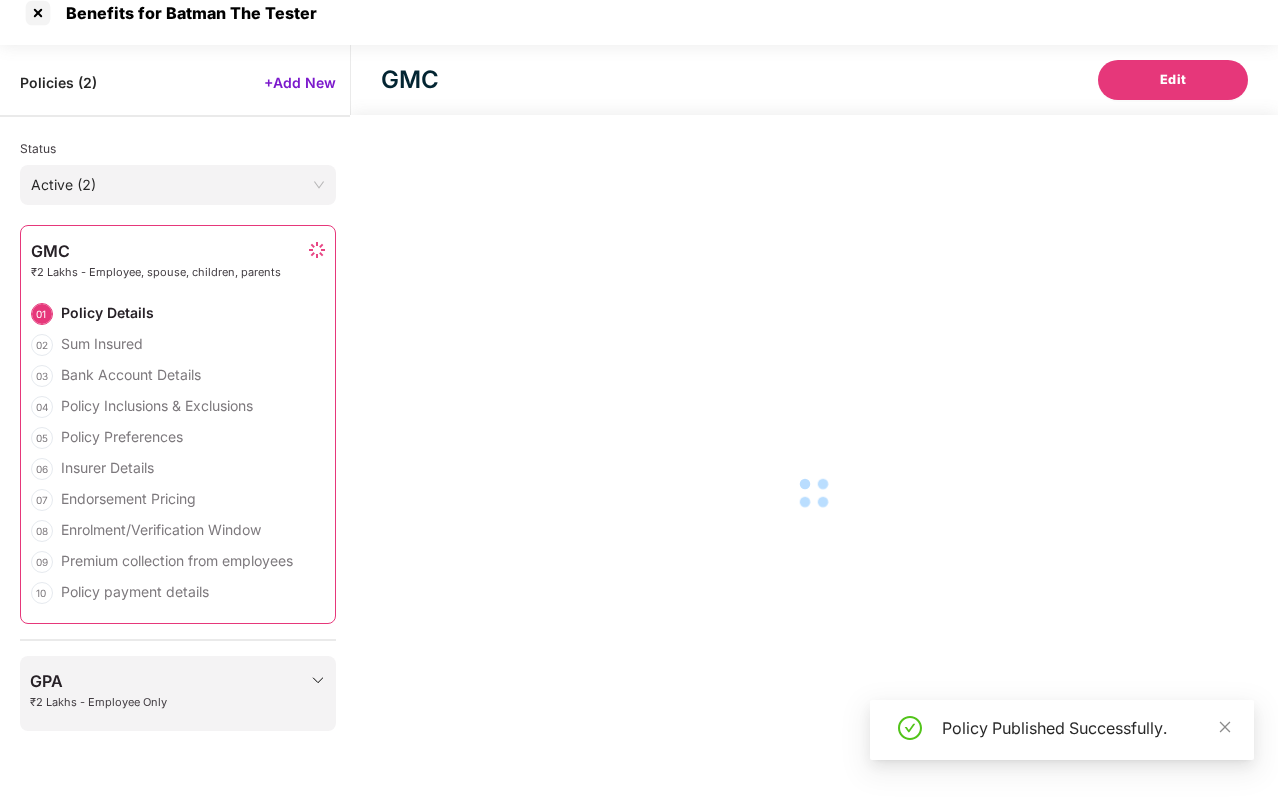 select on "**********" 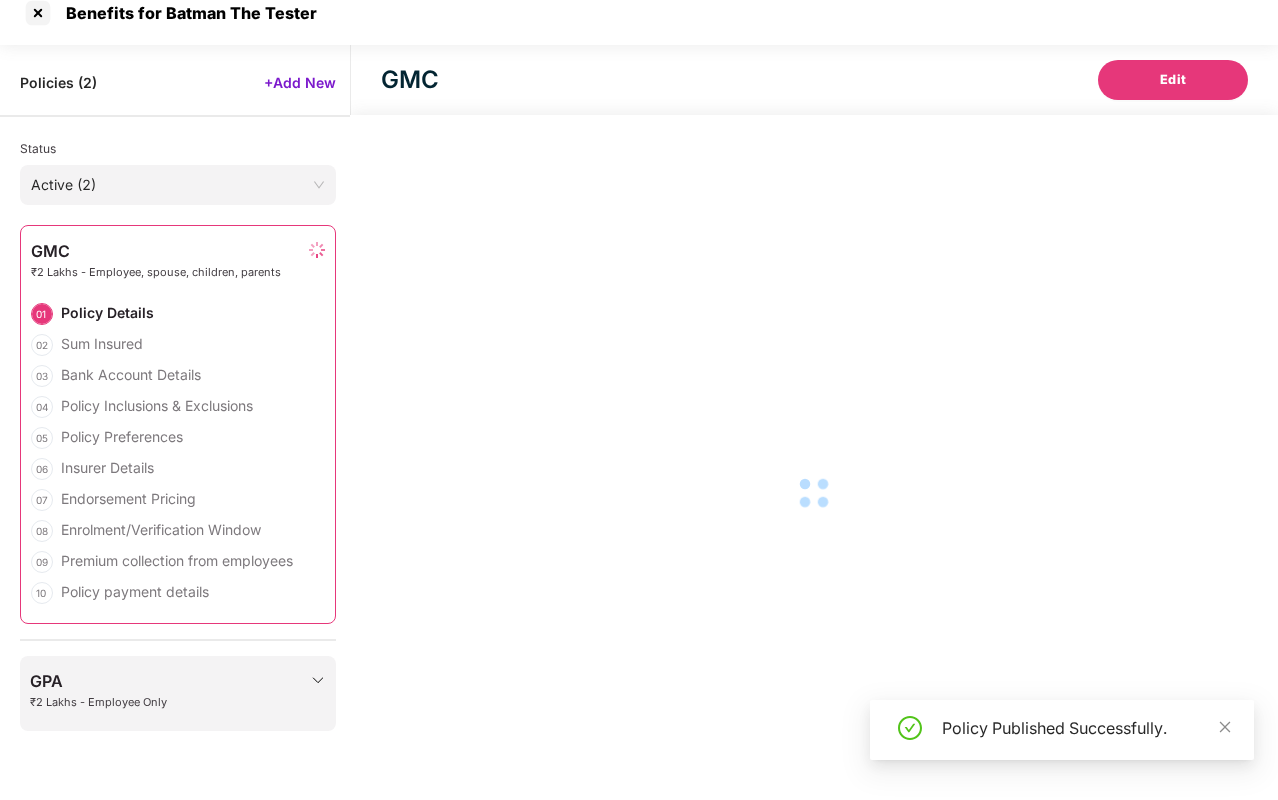select on "**********" 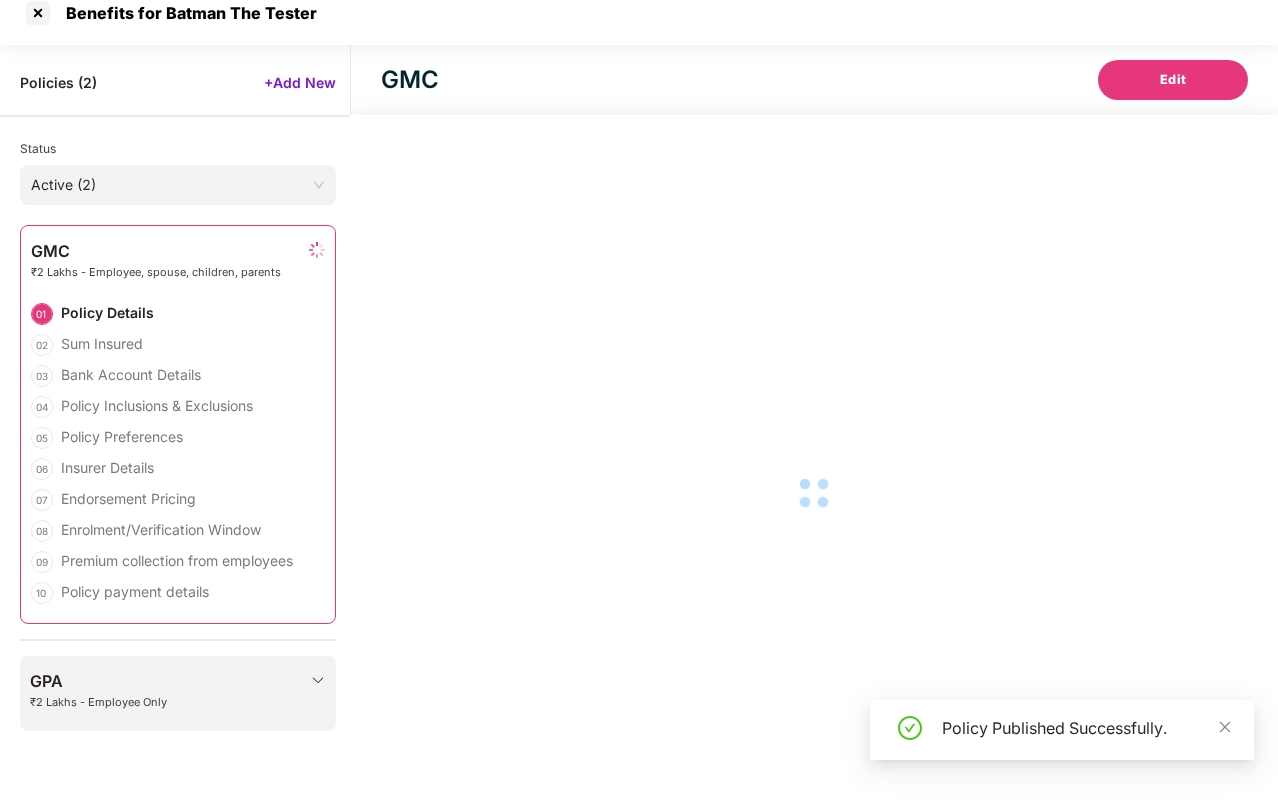 select on "*****" 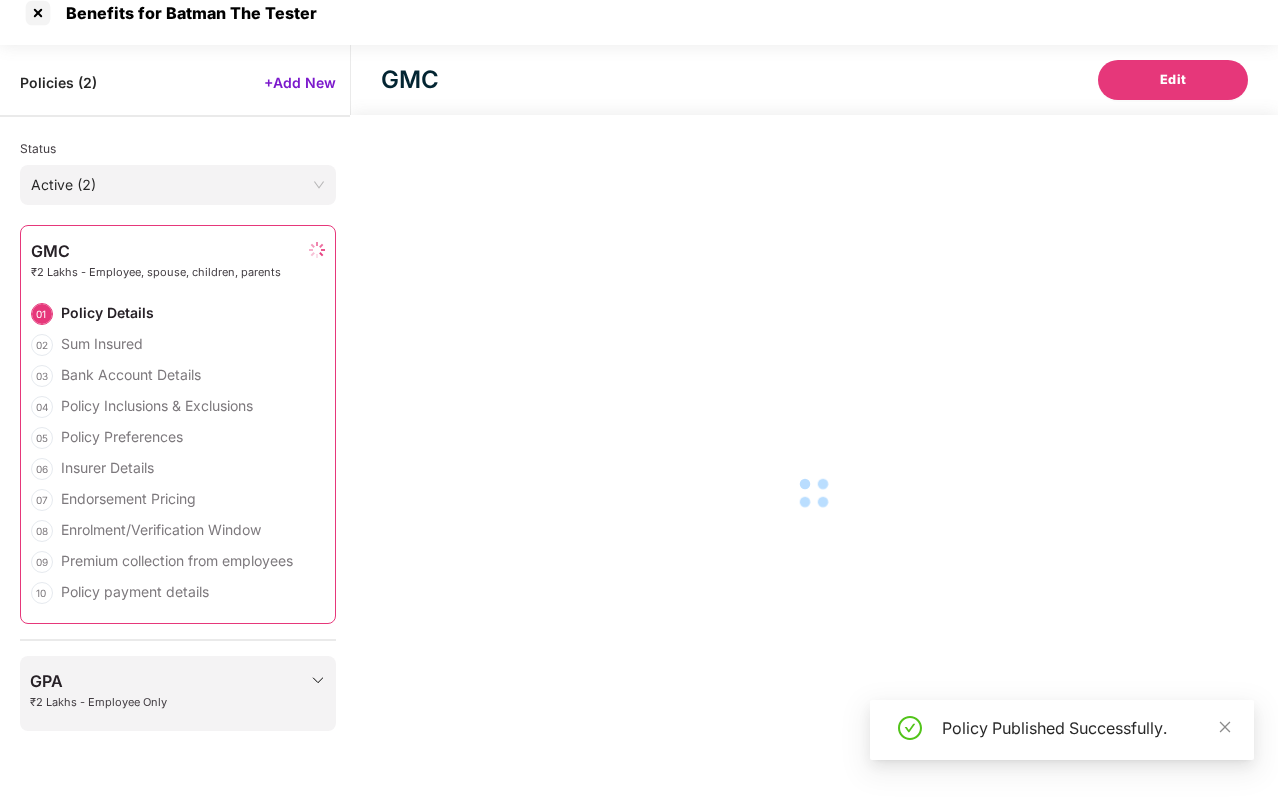 select on "******" 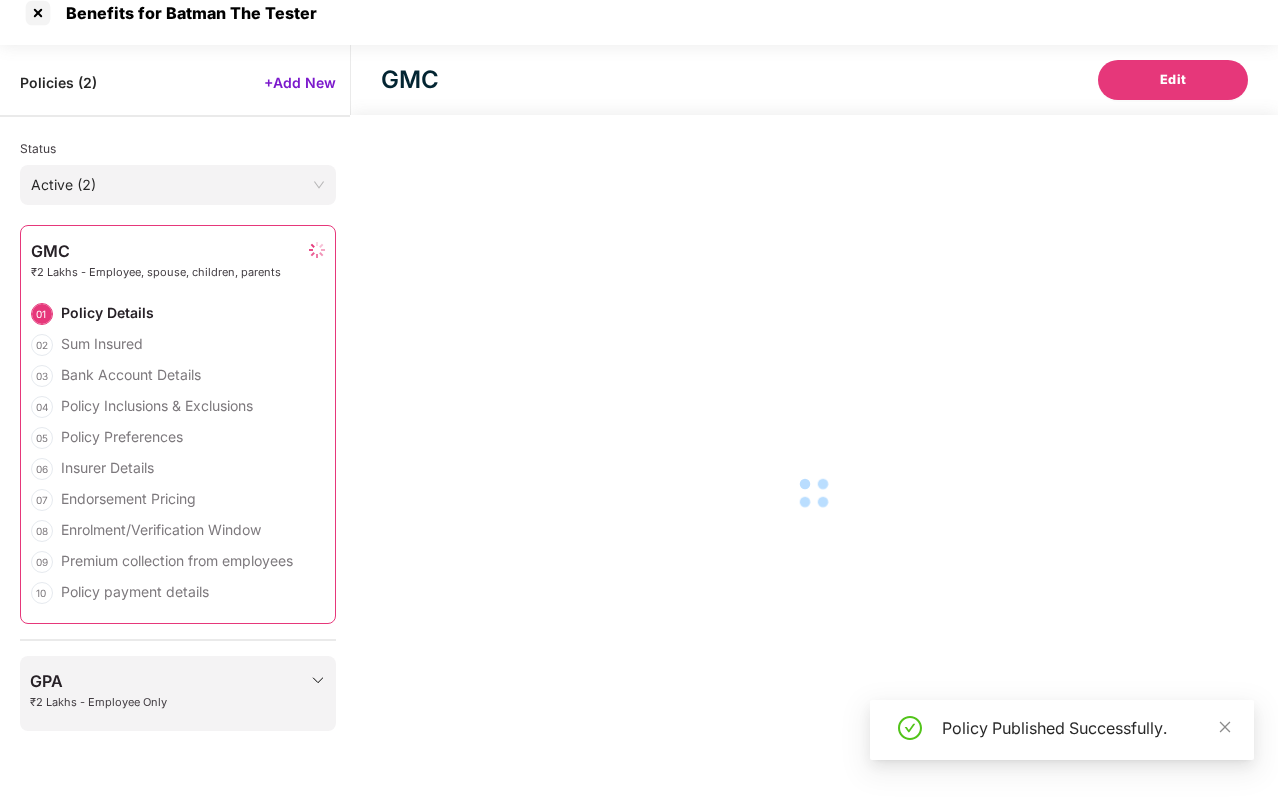 select on "**********" 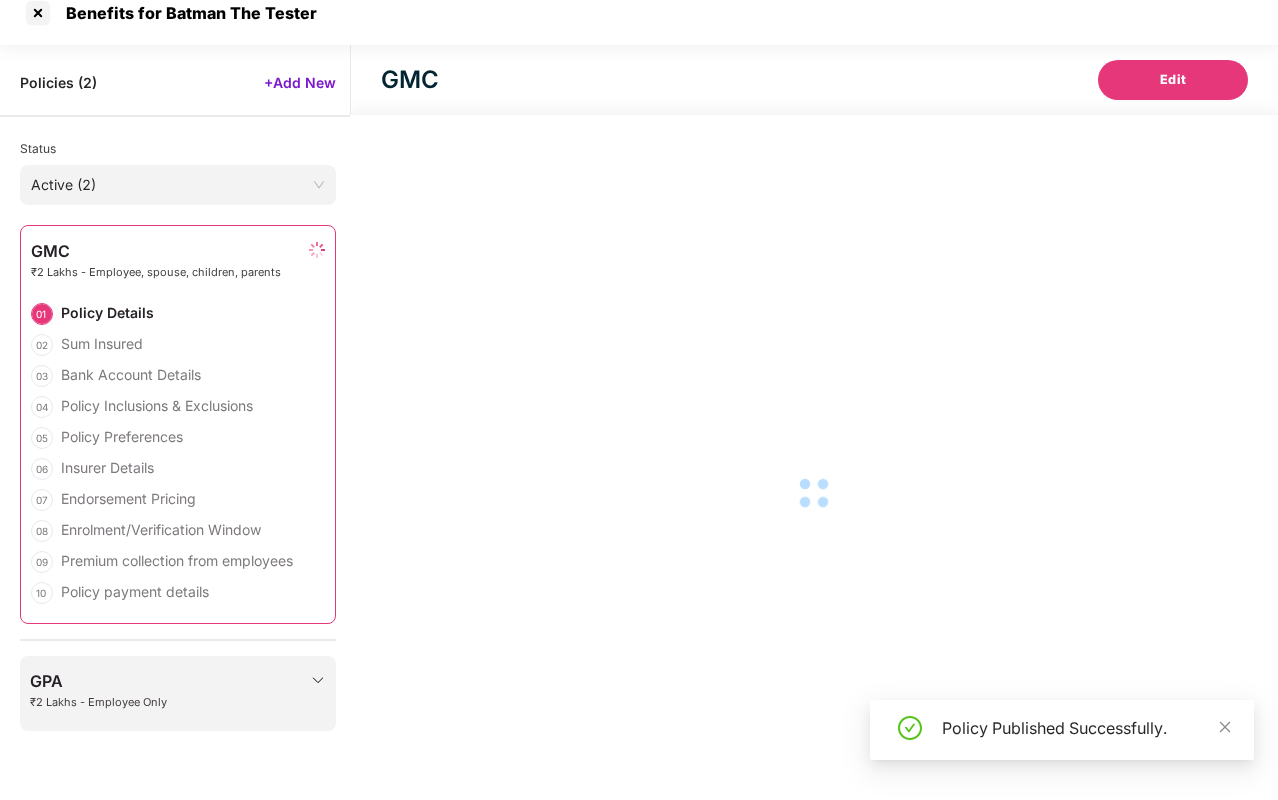 select on "*" 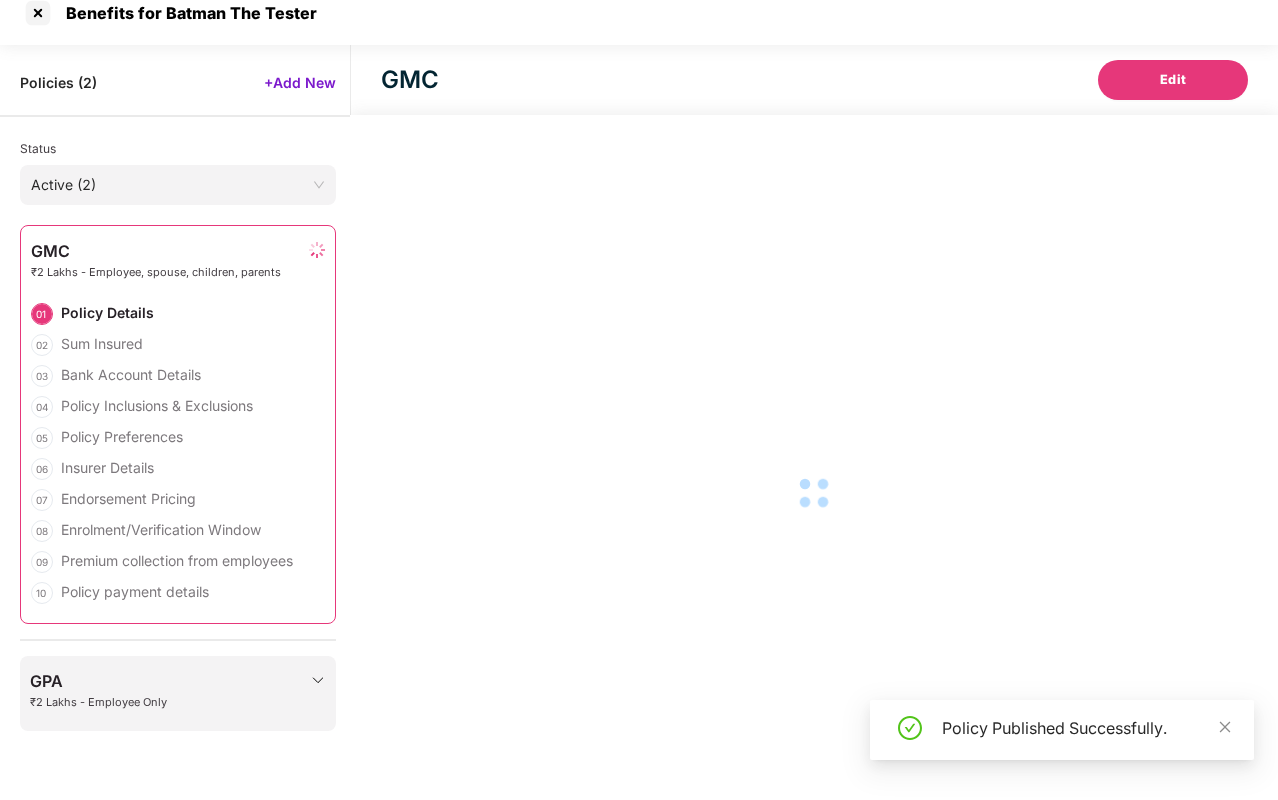 select on "********" 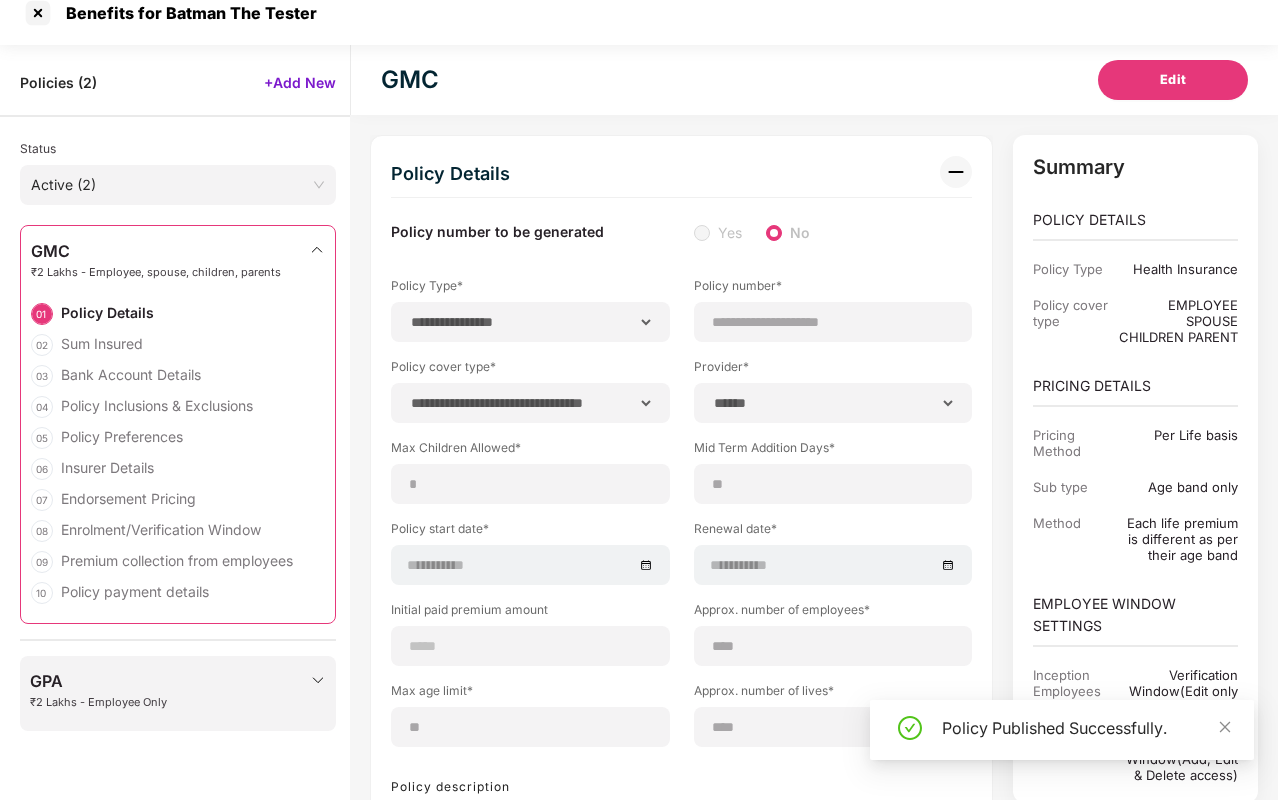 scroll, scrollTop: 64, scrollLeft: 0, axis: vertical 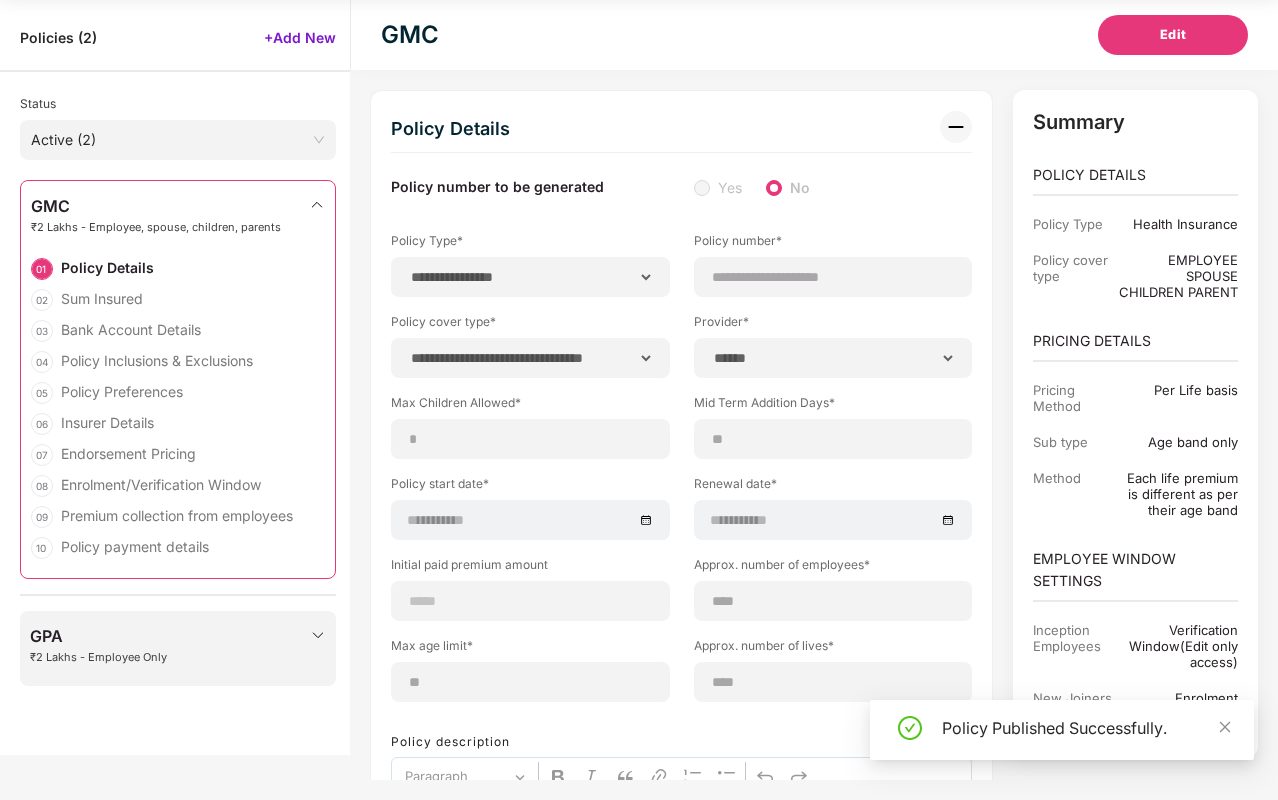 select on "**********" 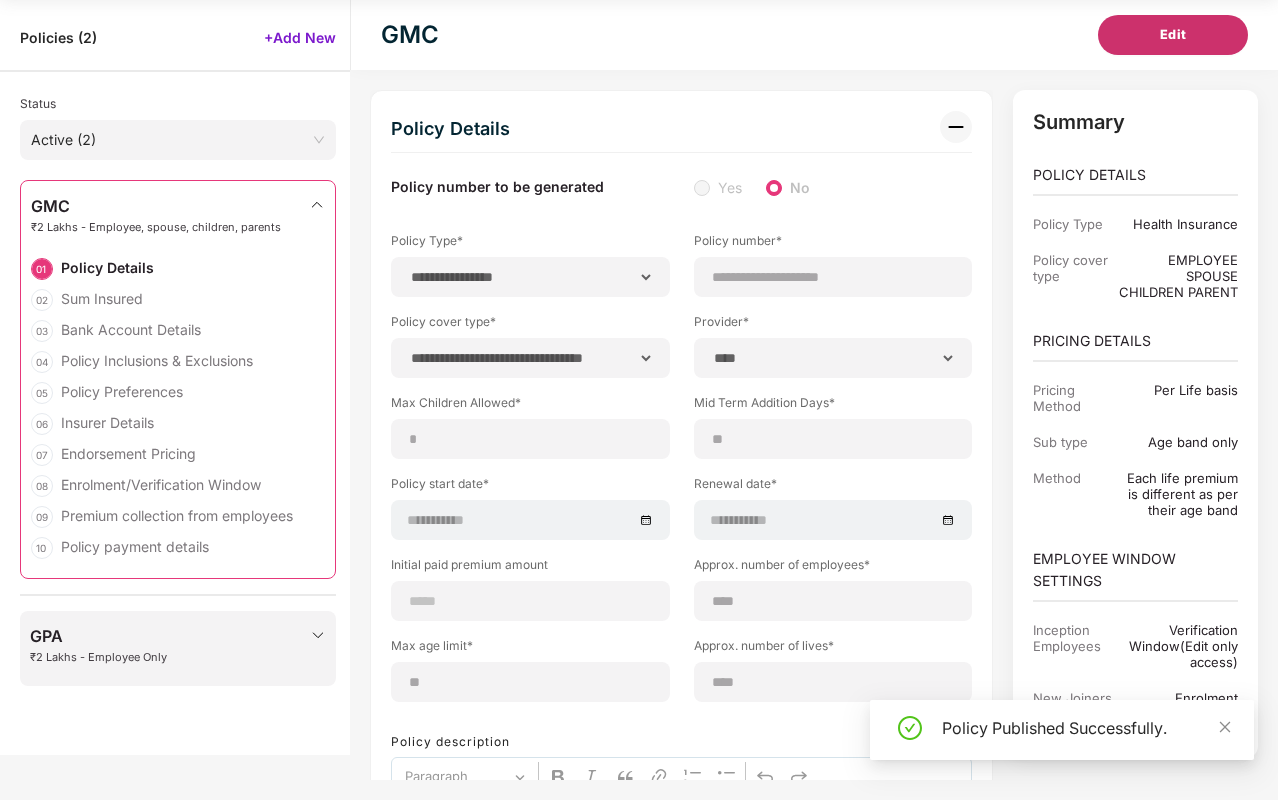 click on "Edit" at bounding box center [1173, 35] 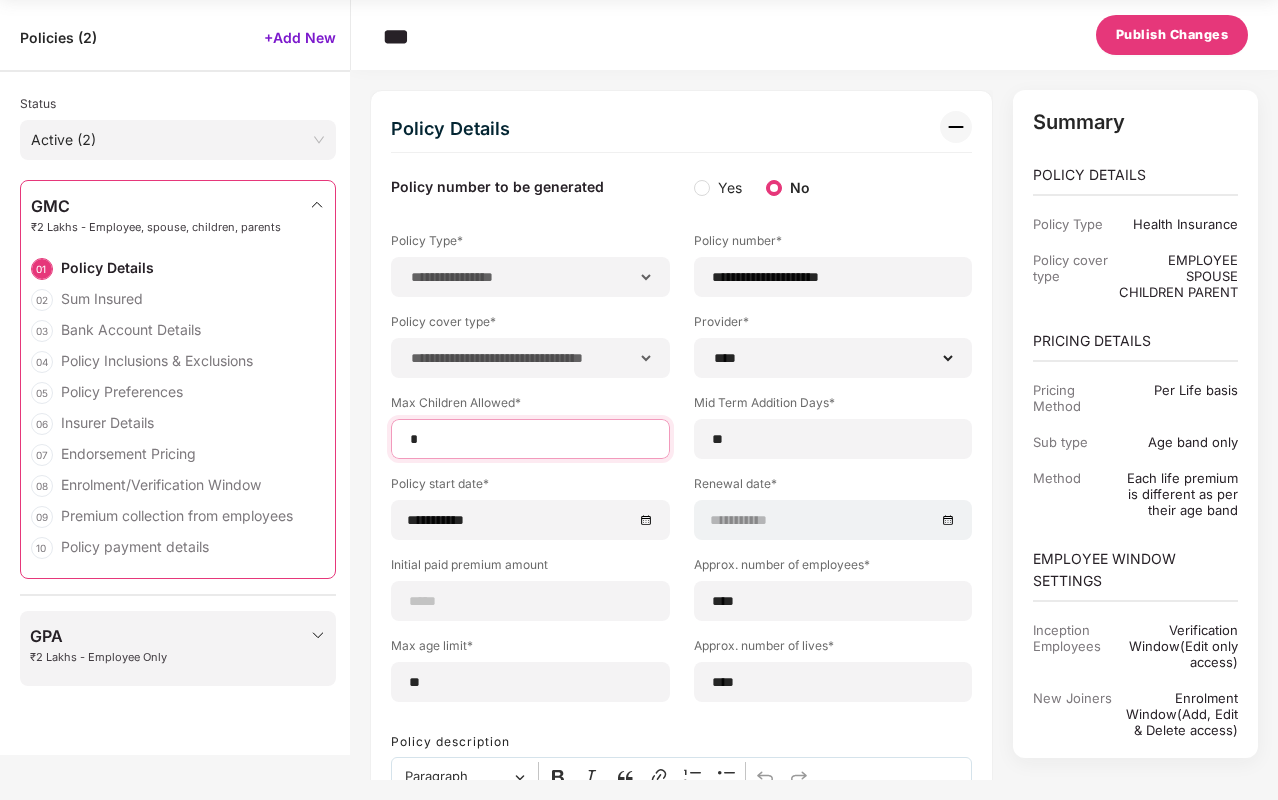 click on "*" at bounding box center [530, 439] 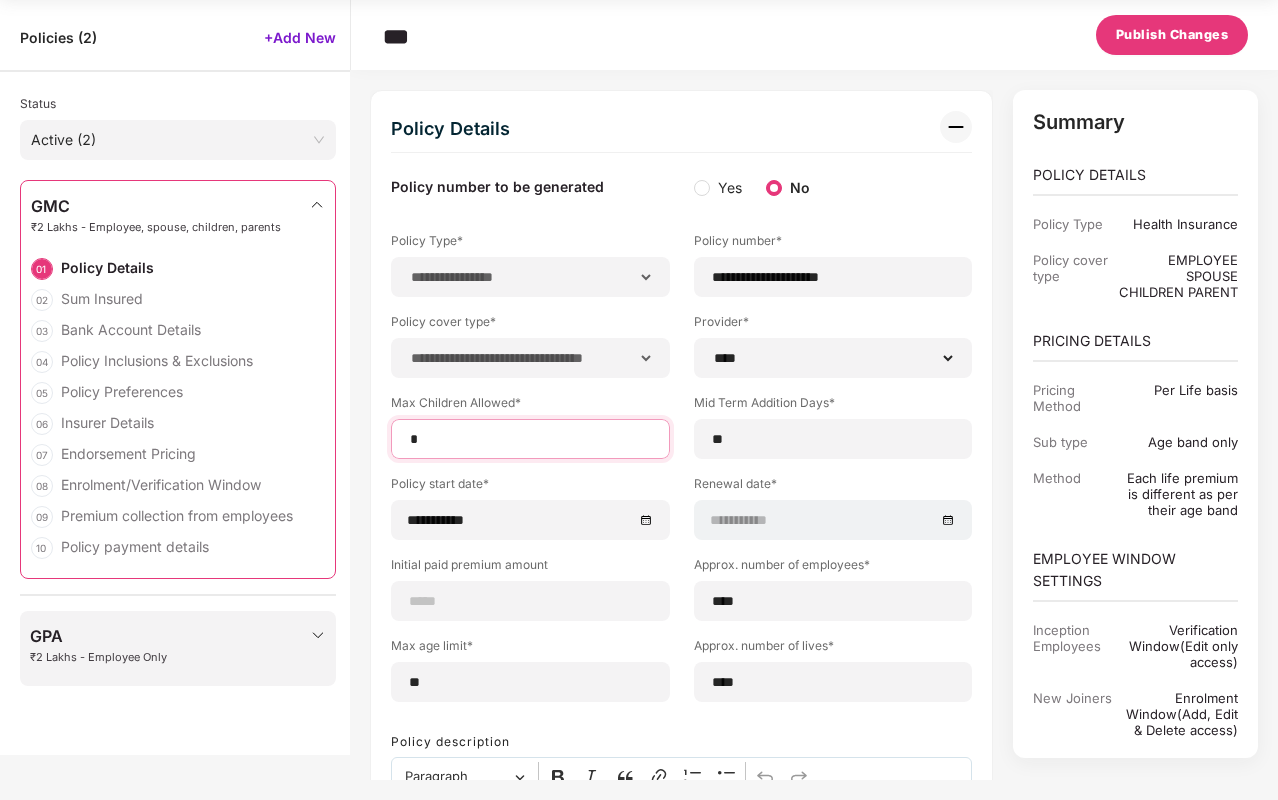 type on "*" 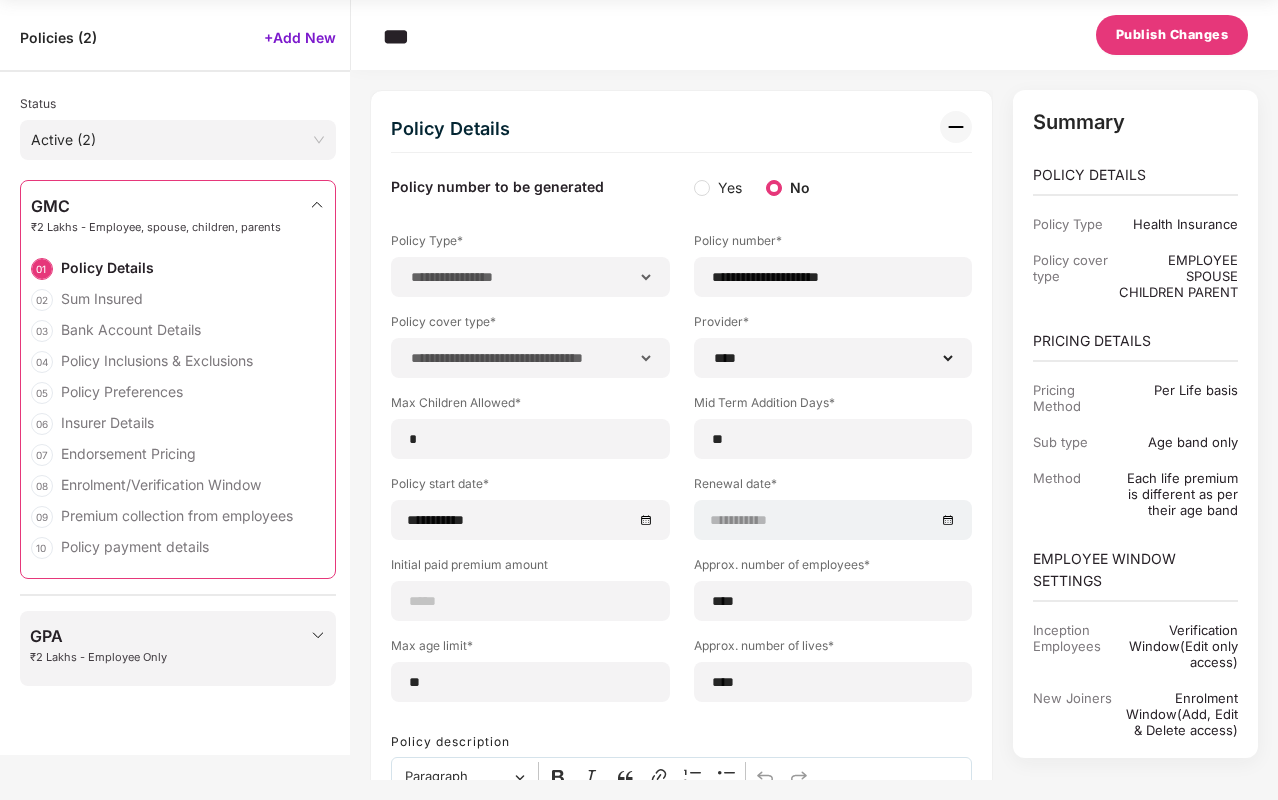 click on "Policy Details" at bounding box center (681, 129) 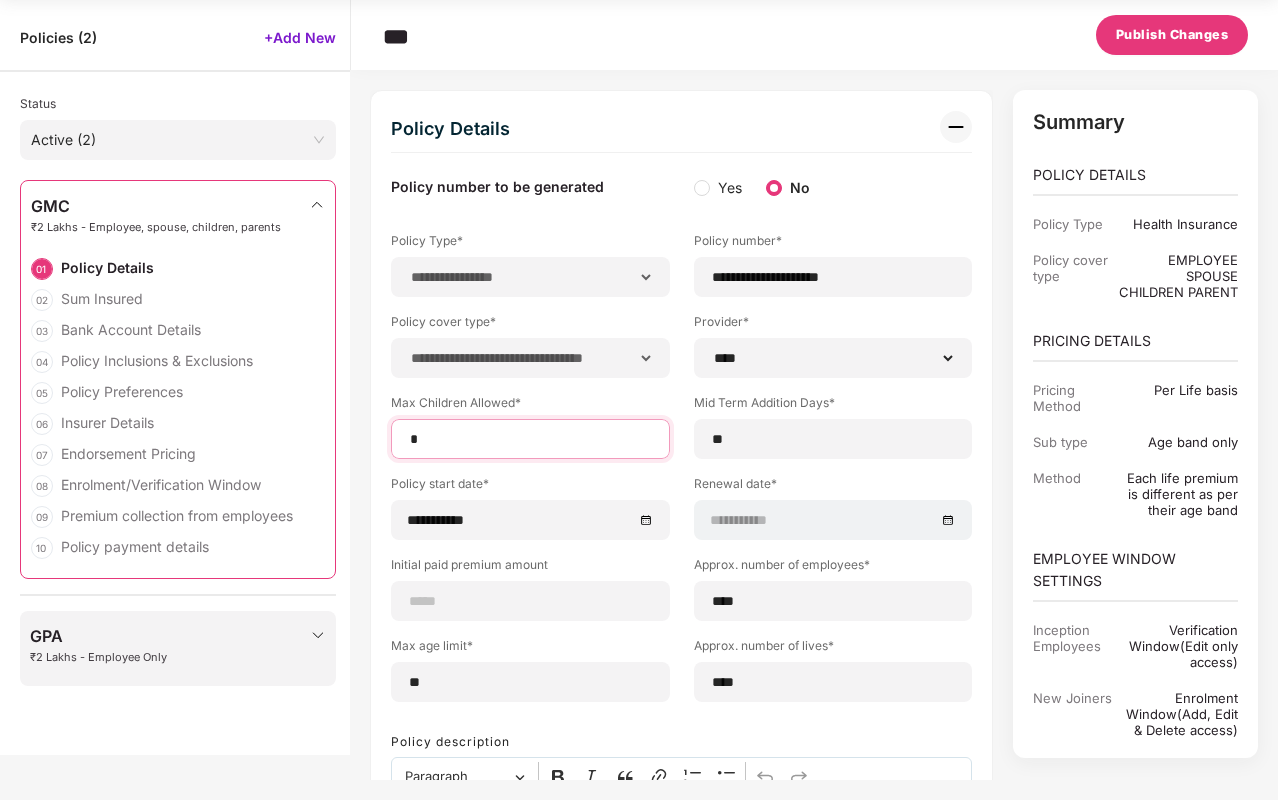 click on "*" at bounding box center [530, 439] 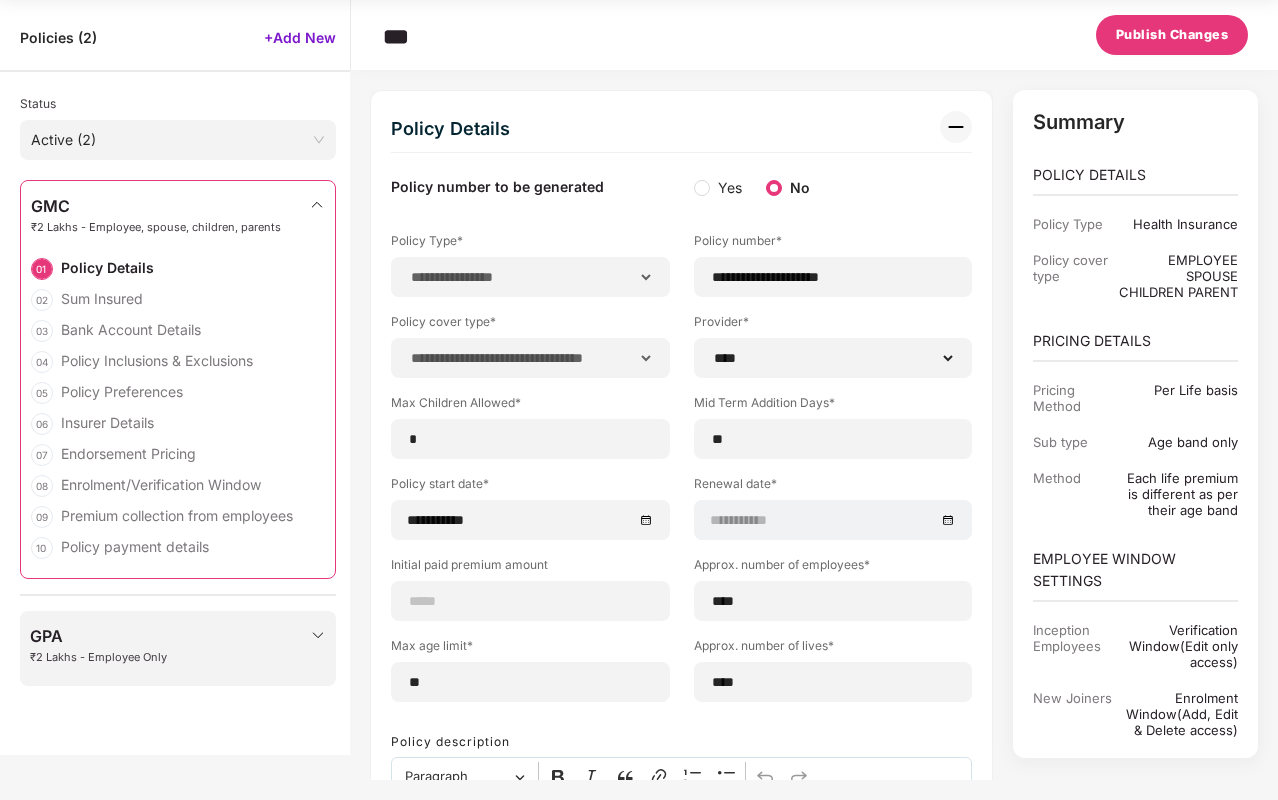 click on "**********" at bounding box center (681, 435) 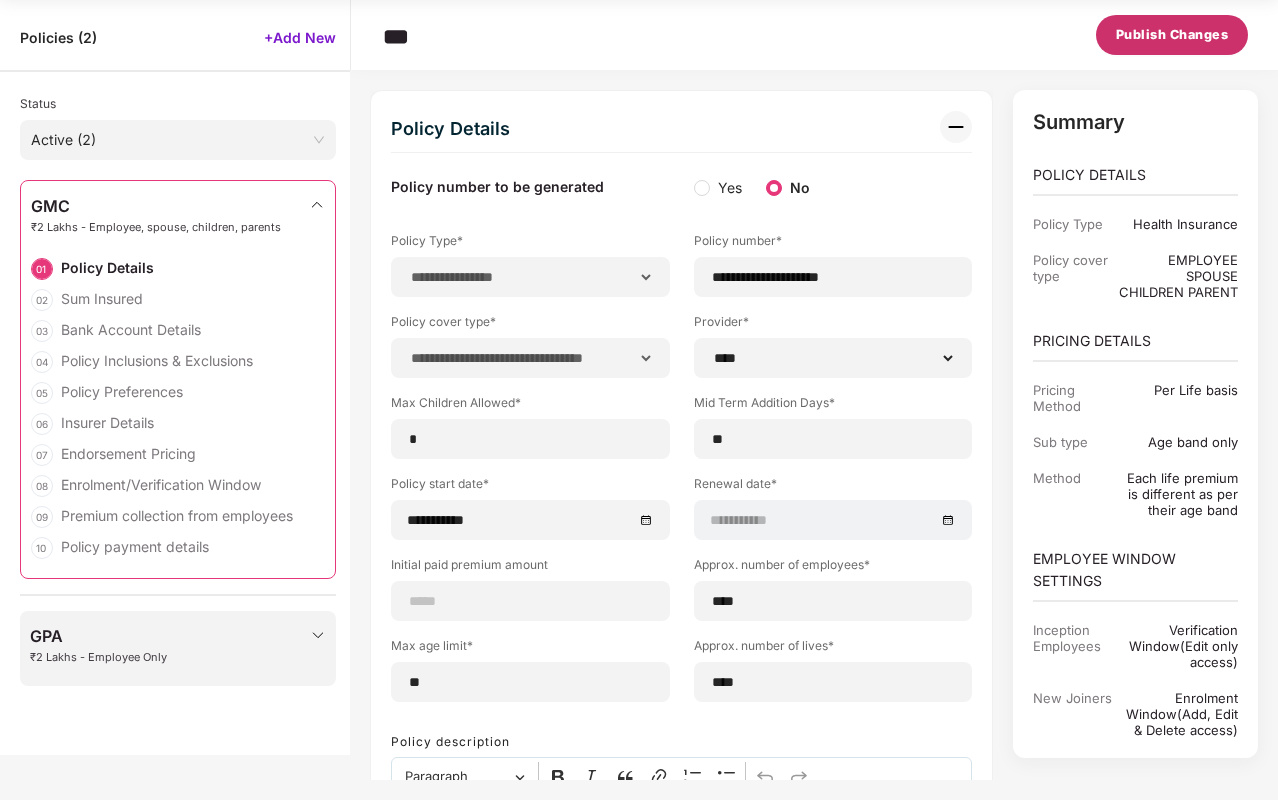 click on "Publish Changes" at bounding box center (1172, 35) 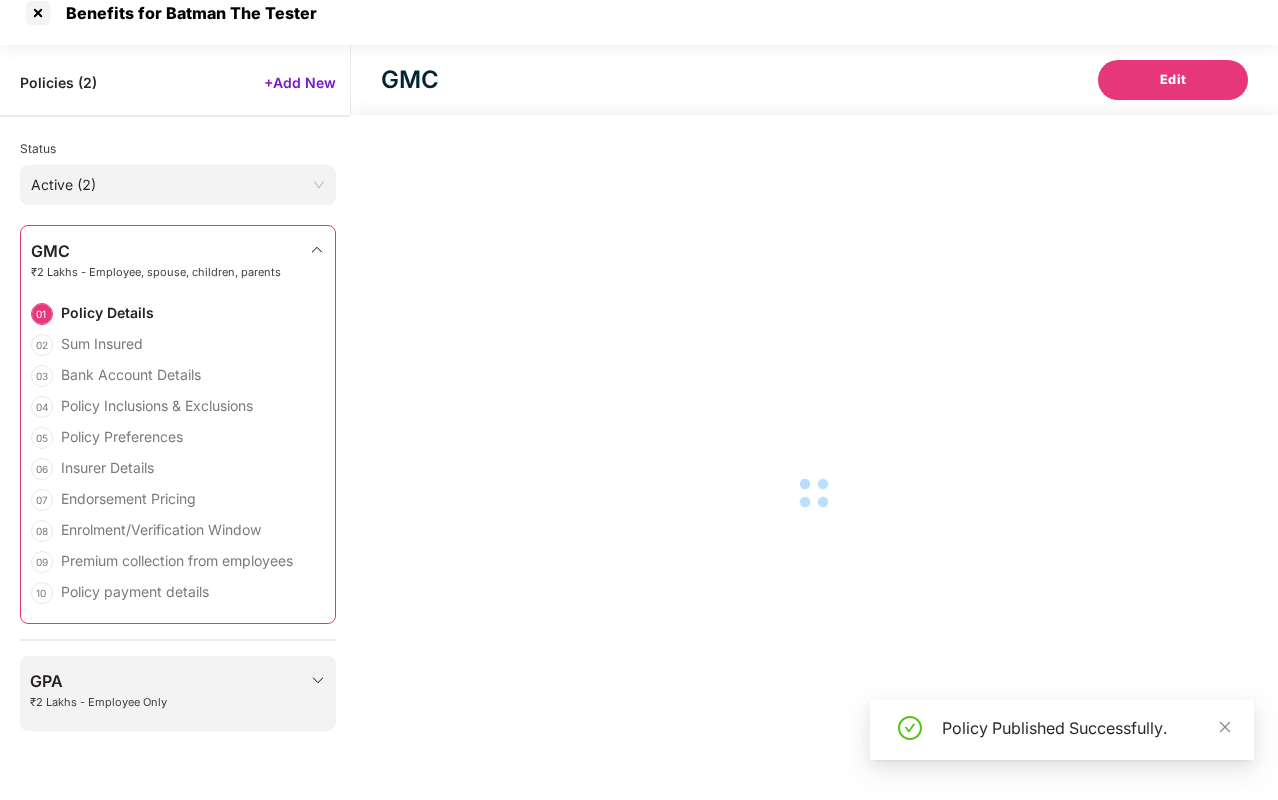 select on "**********" 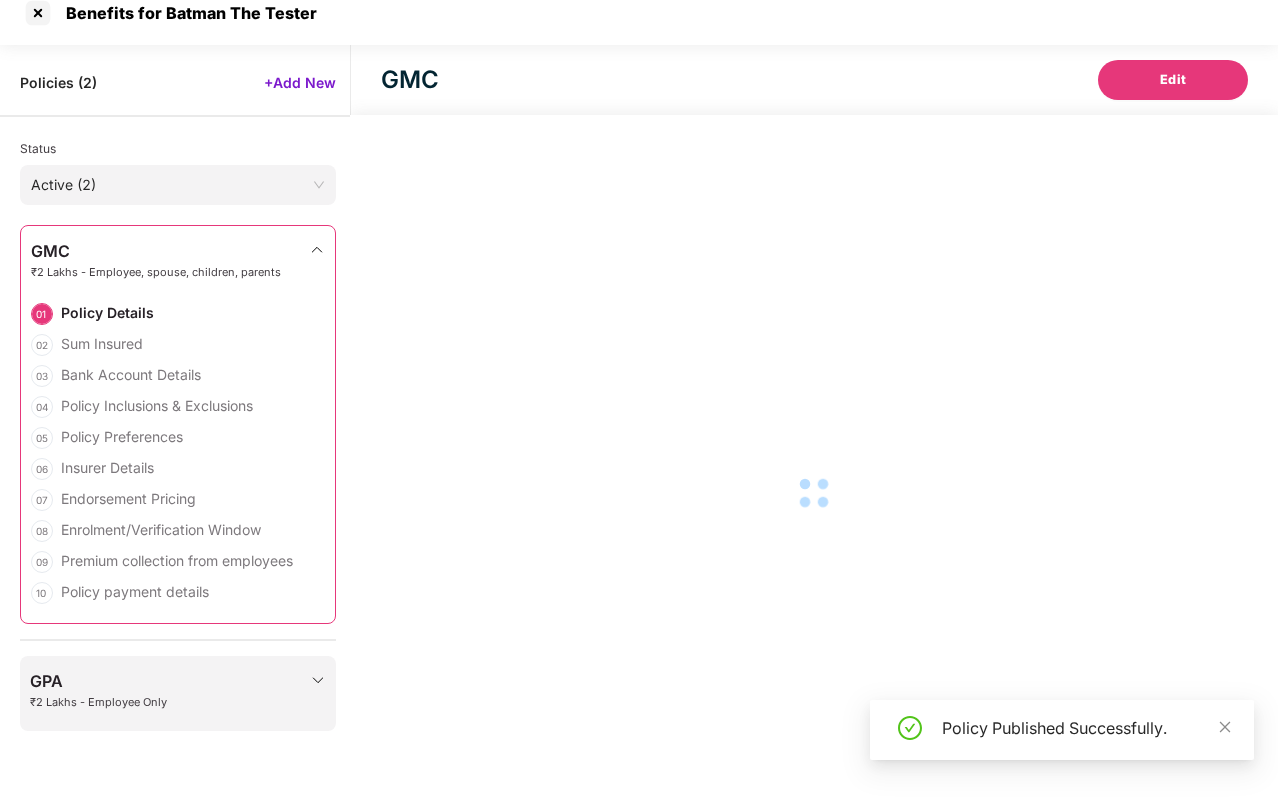 select on "**********" 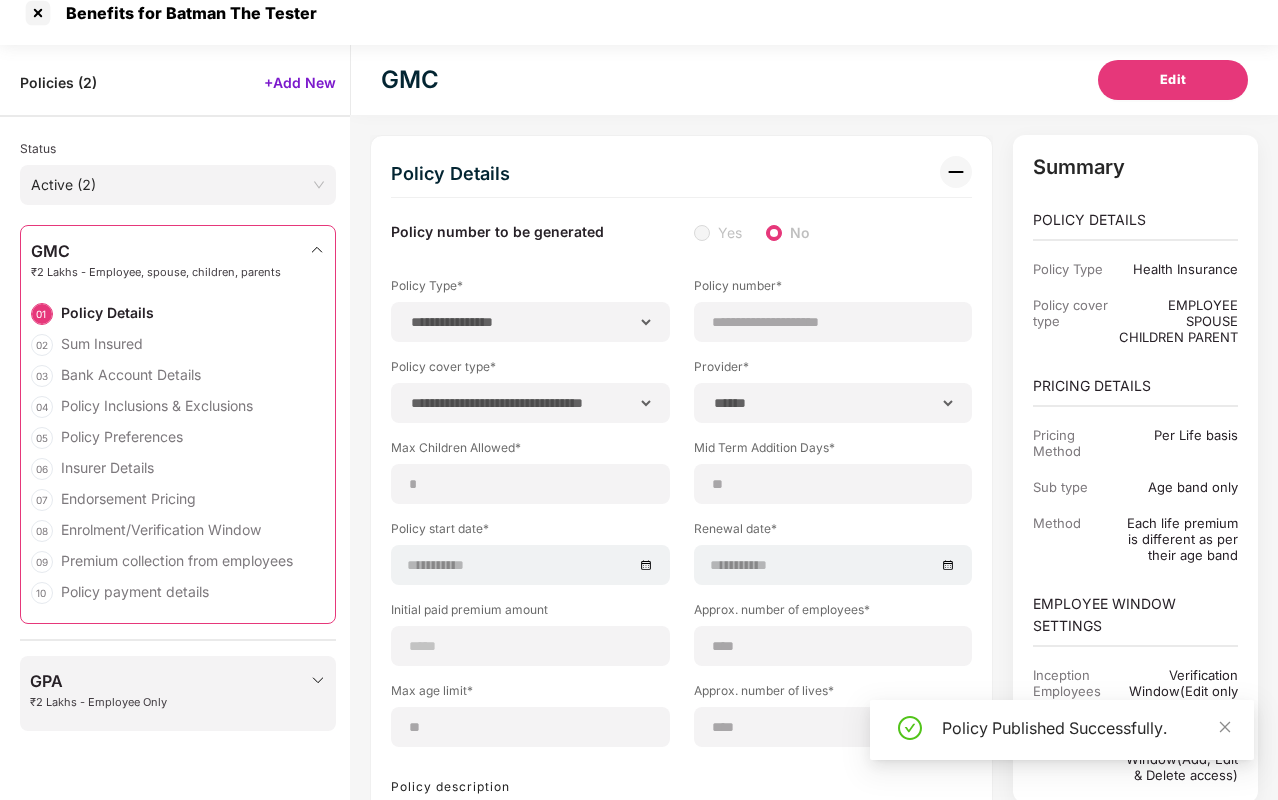 scroll, scrollTop: 64, scrollLeft: 0, axis: vertical 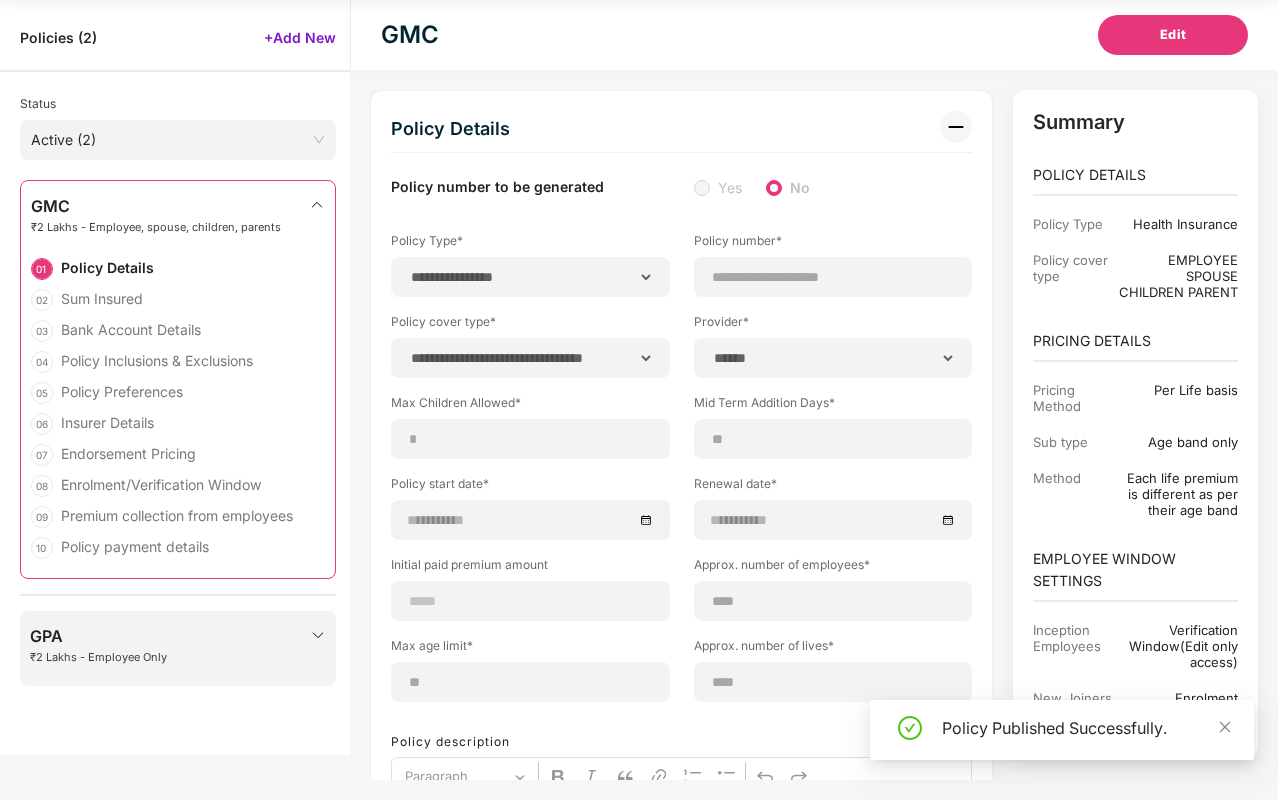 select on "**********" 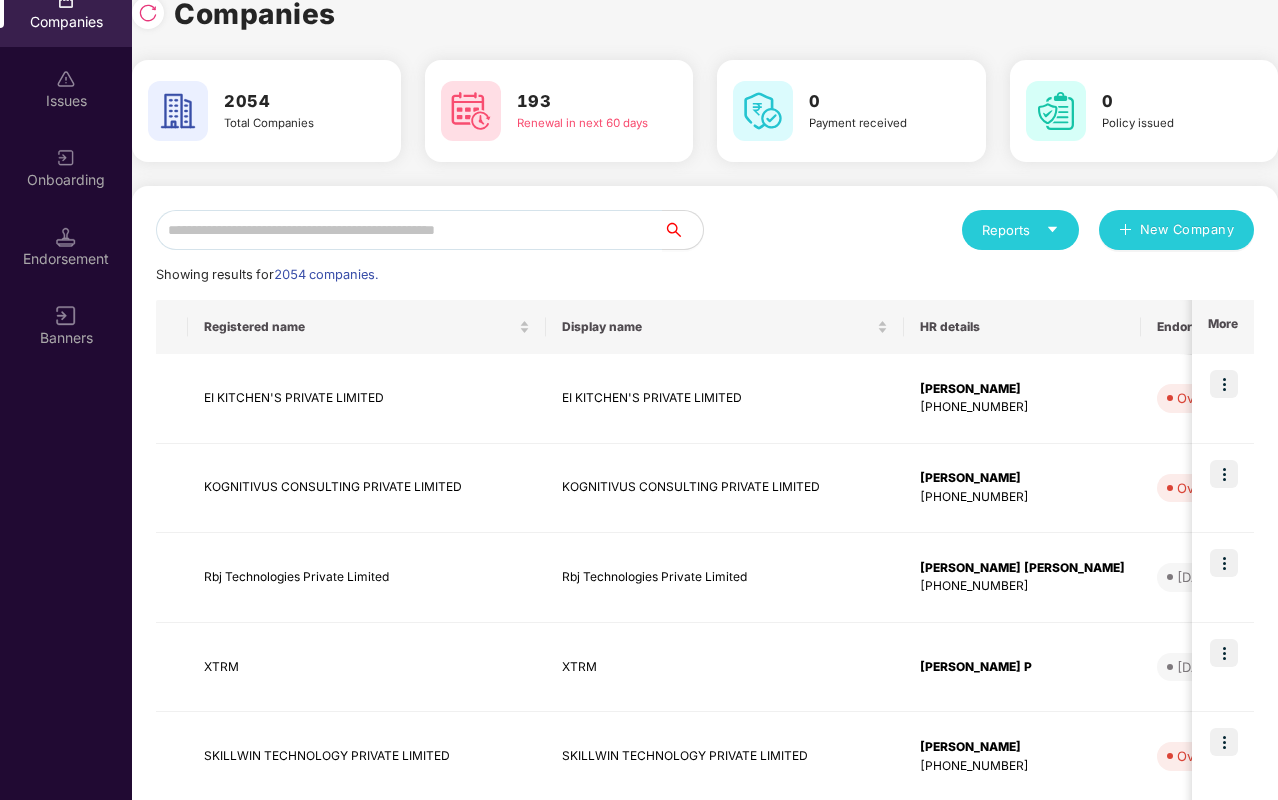 scroll, scrollTop: 0, scrollLeft: 0, axis: both 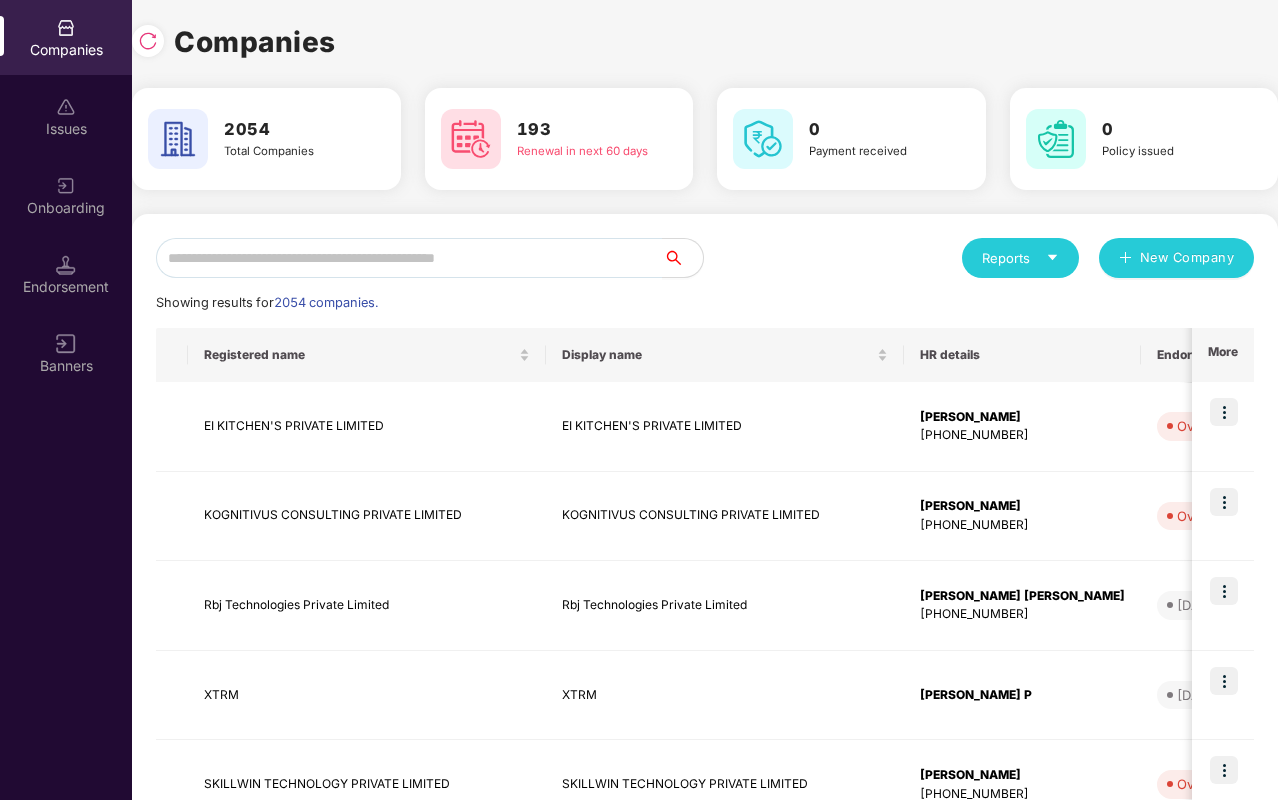 click on "Issues" at bounding box center [66, 129] 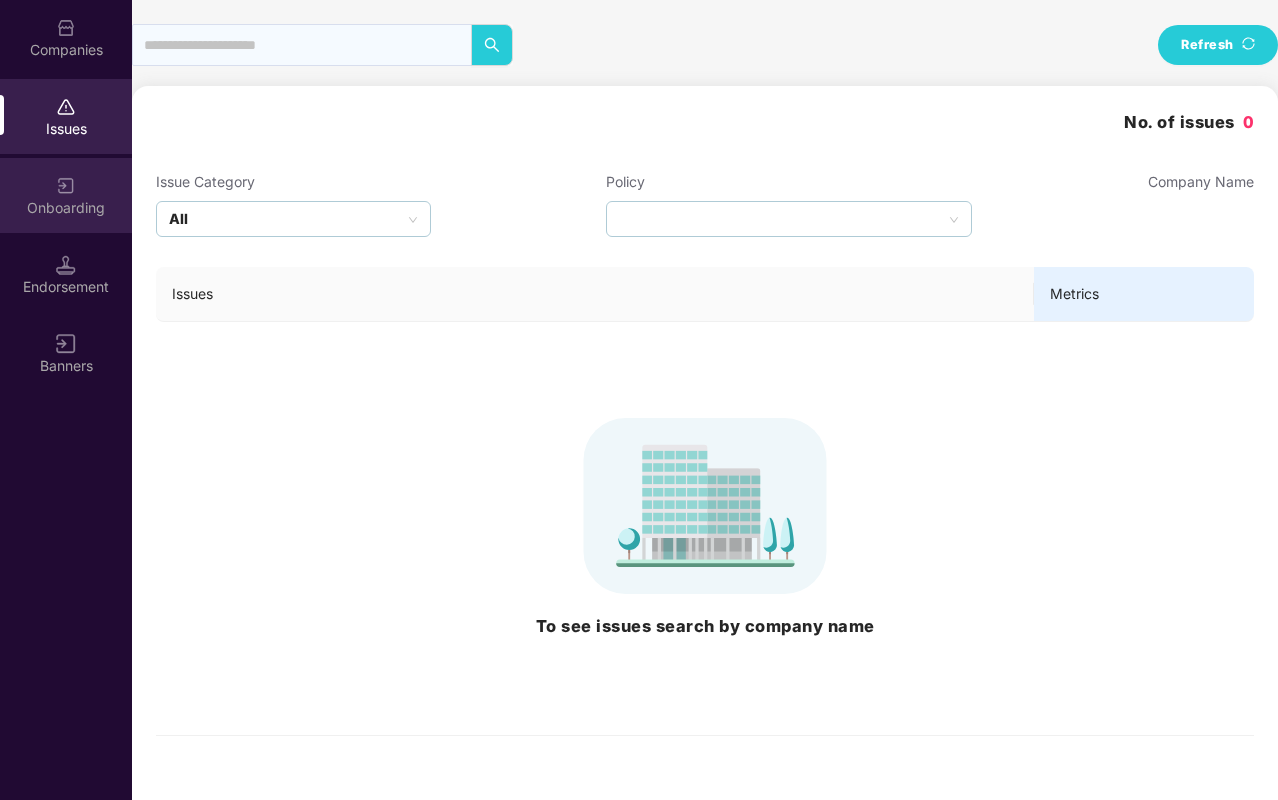 click on "Onboarding" at bounding box center [66, 208] 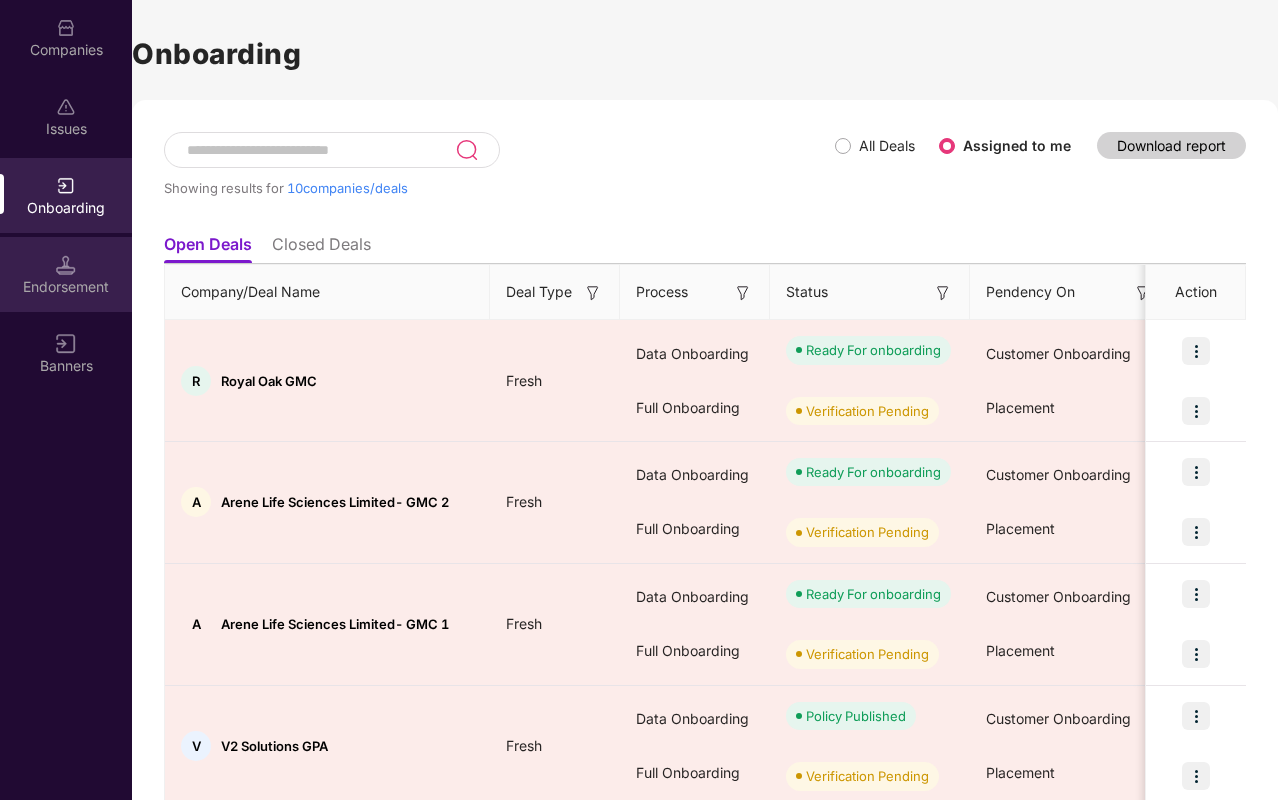 click at bounding box center [66, 265] 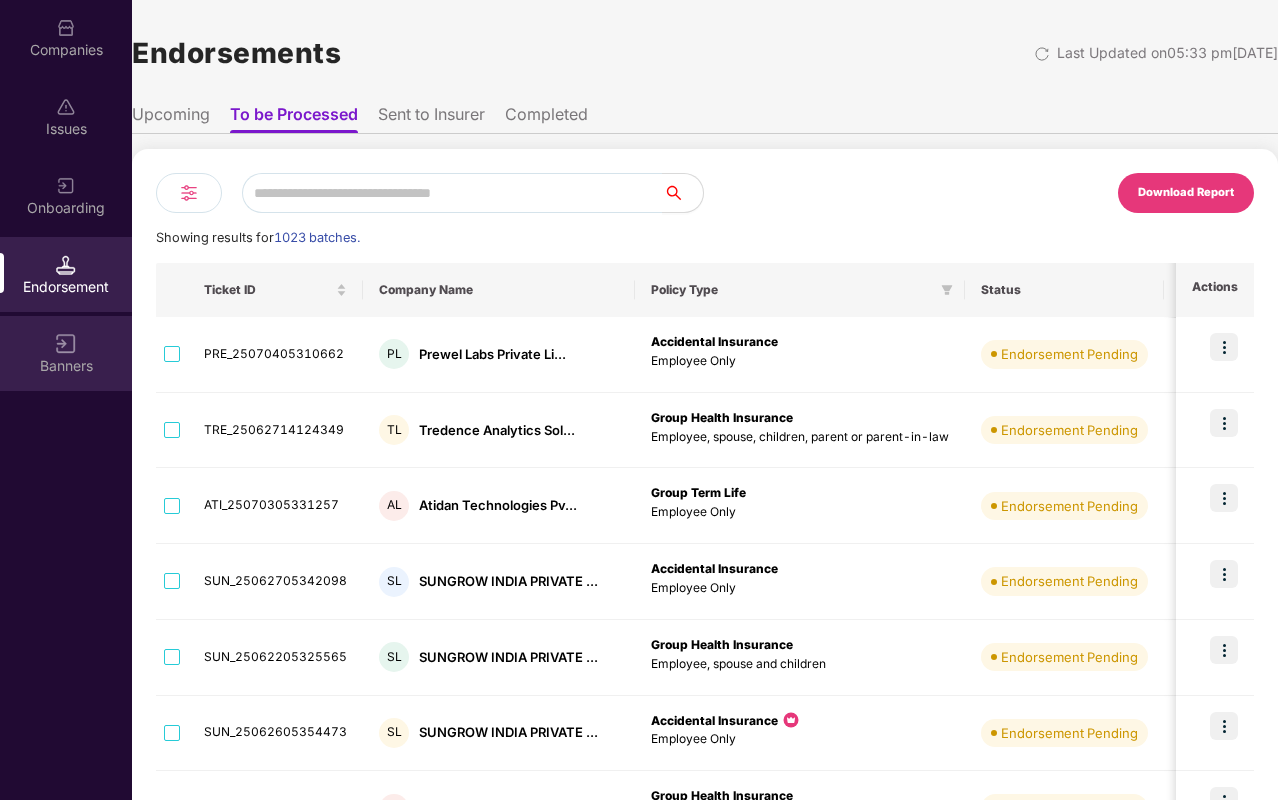 click on "Banners" at bounding box center [66, 366] 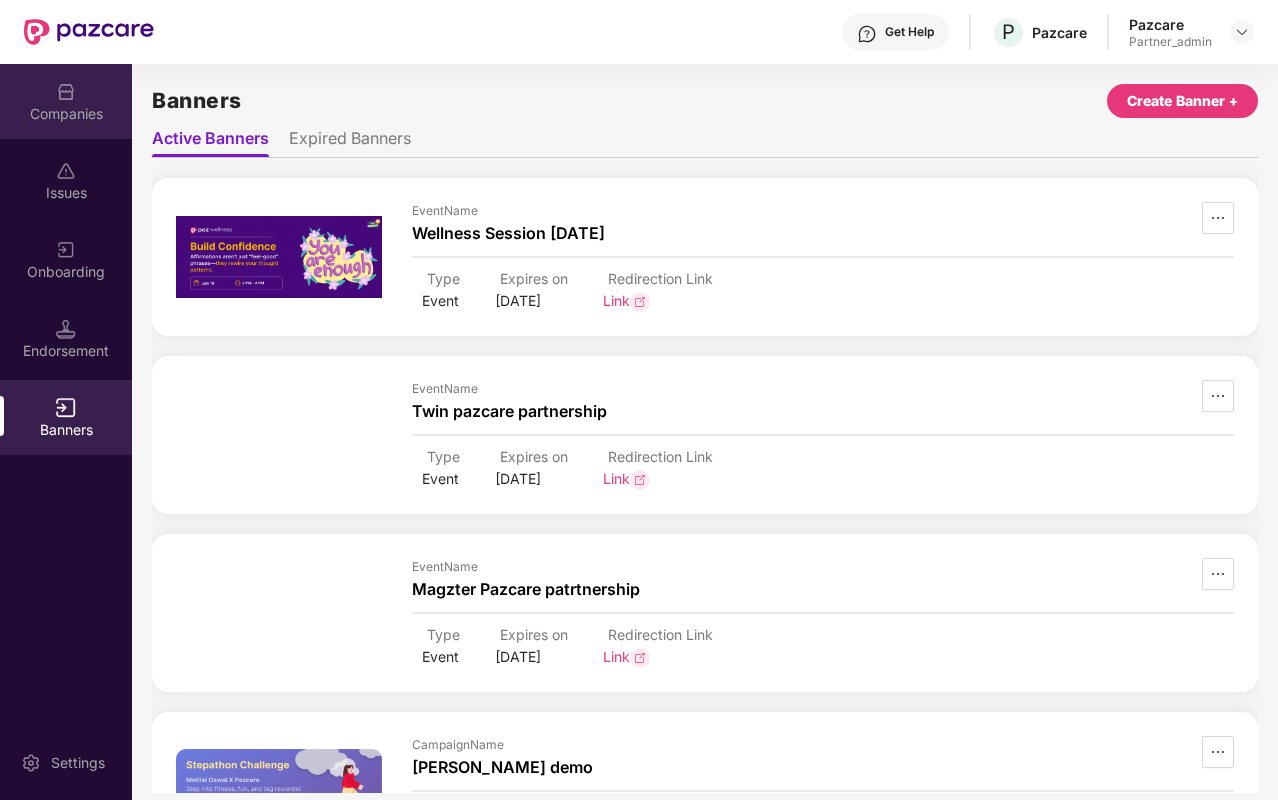 click on "Companies" at bounding box center (66, 114) 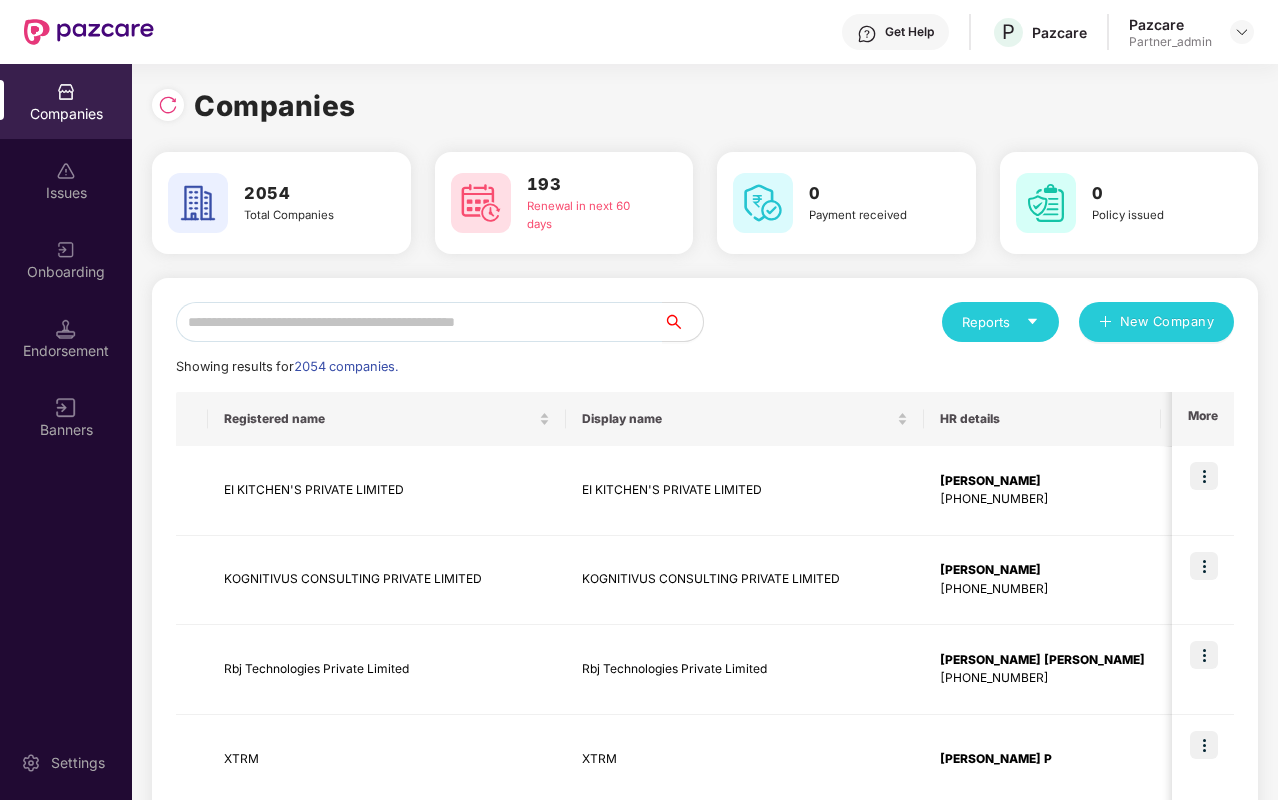scroll, scrollTop: 0, scrollLeft: 0, axis: both 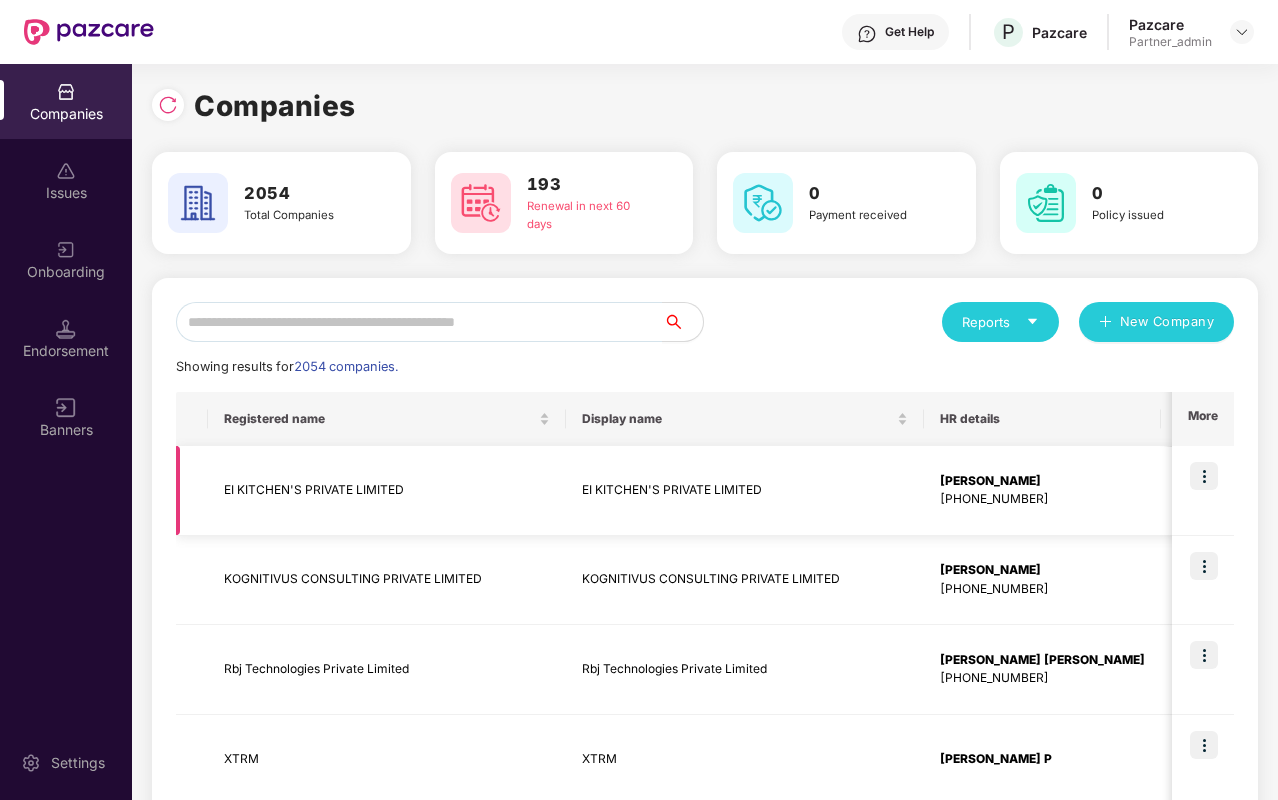 click at bounding box center (1204, 476) 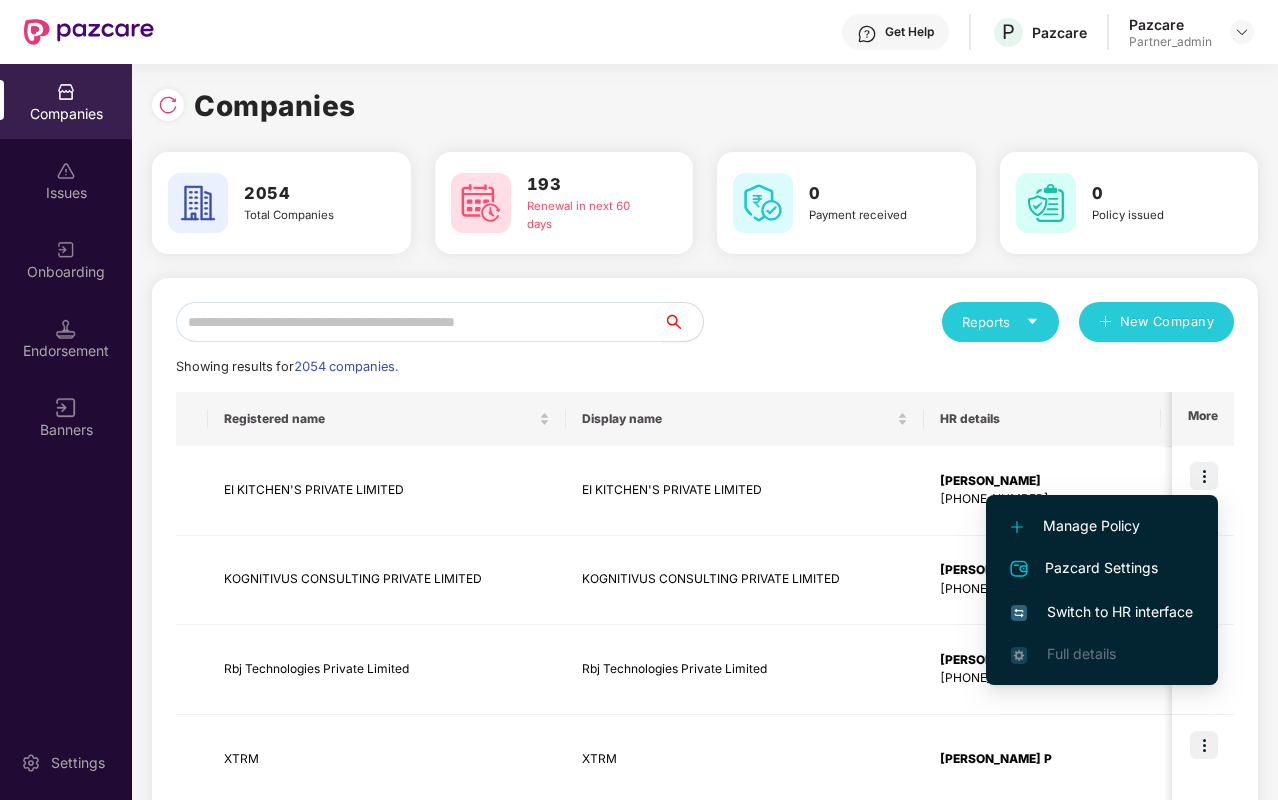 click on "Manage Policy" at bounding box center [1102, 526] 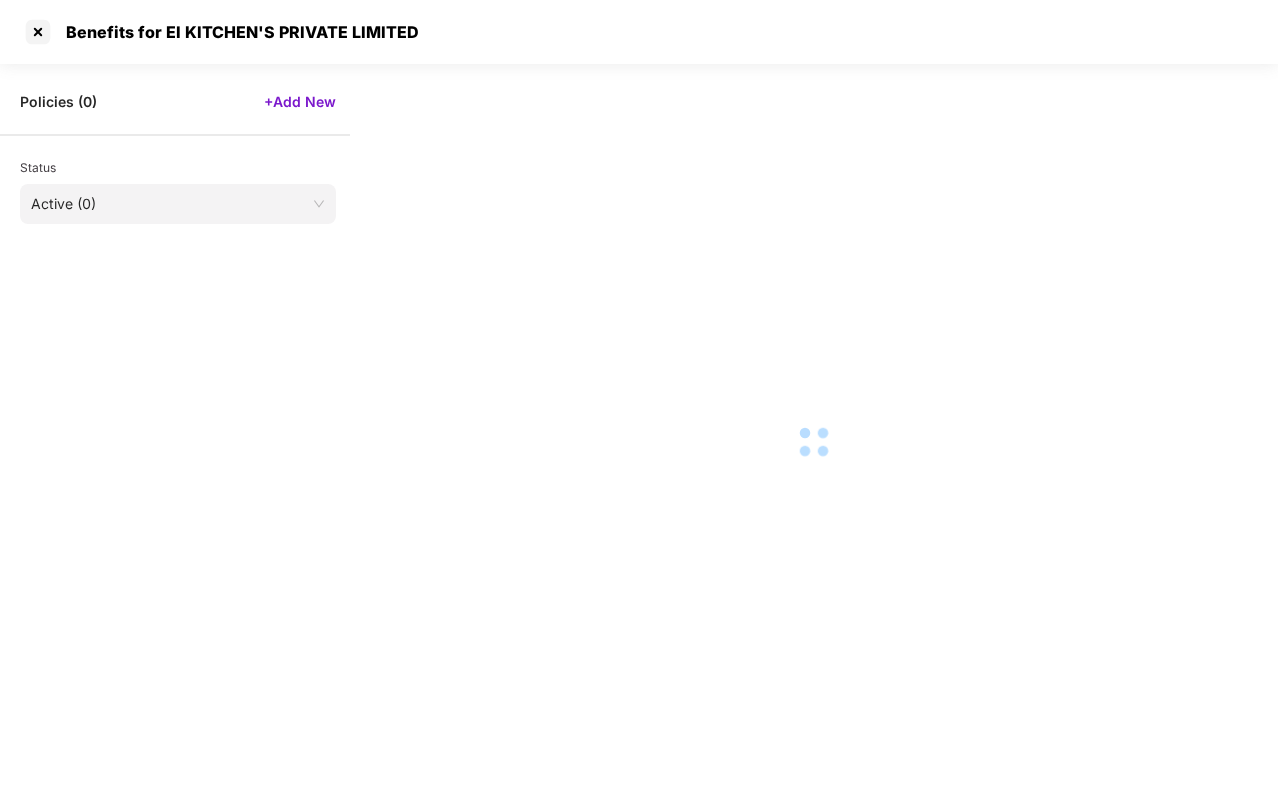 scroll, scrollTop: 19, scrollLeft: 0, axis: vertical 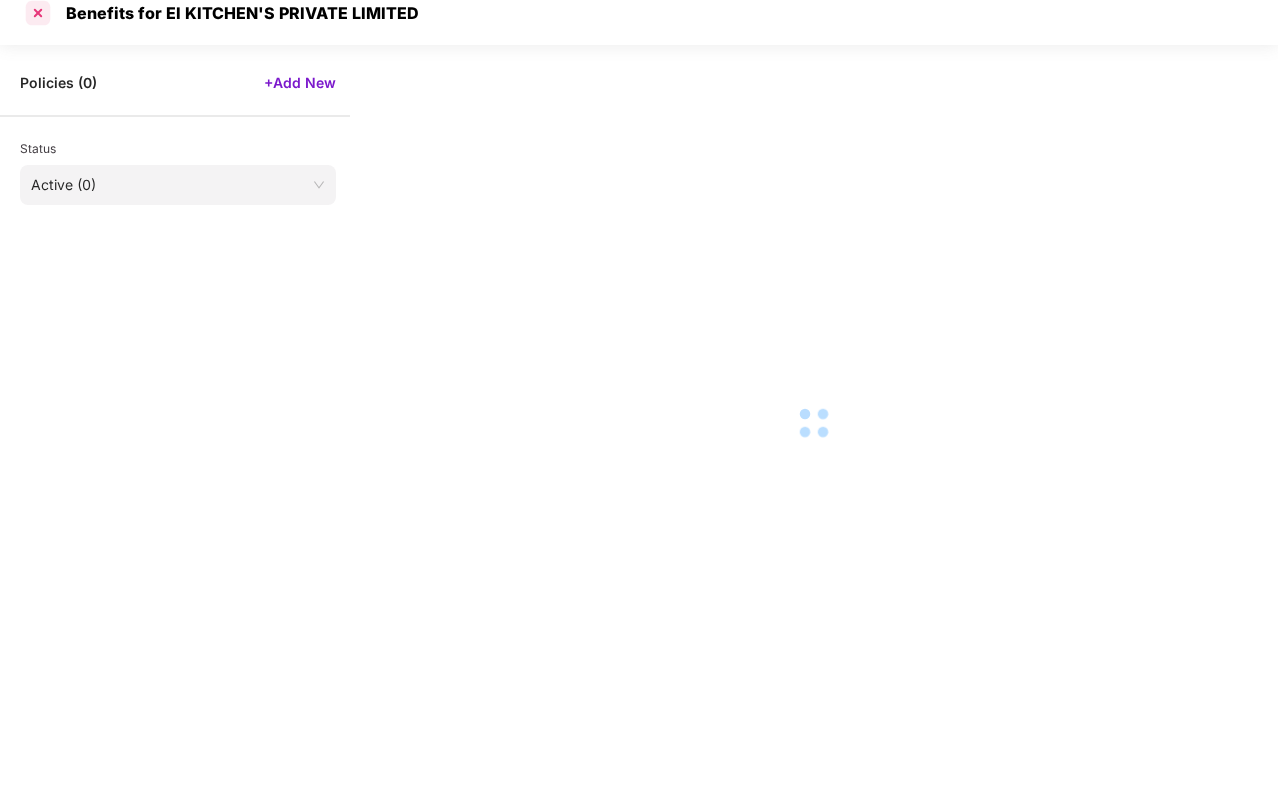 select on "**********" 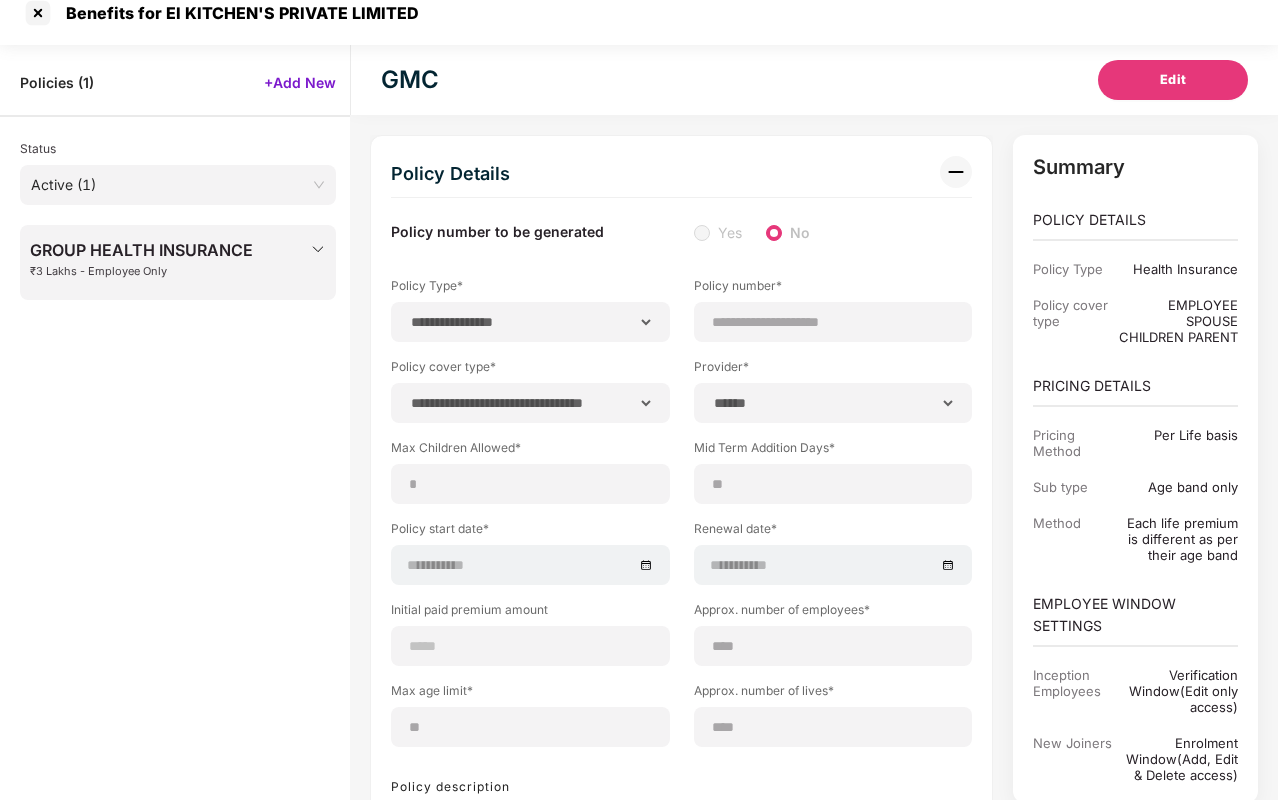 select on "**********" 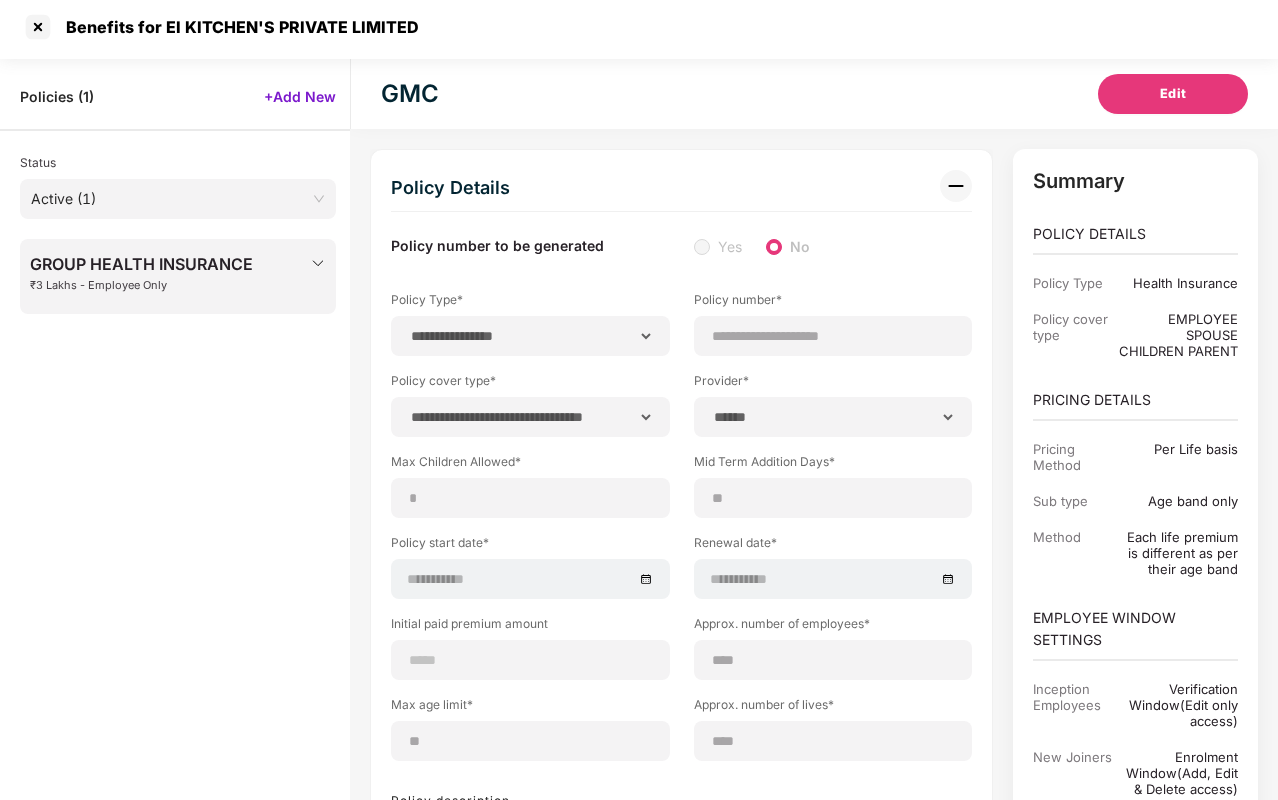 scroll, scrollTop: 0, scrollLeft: 0, axis: both 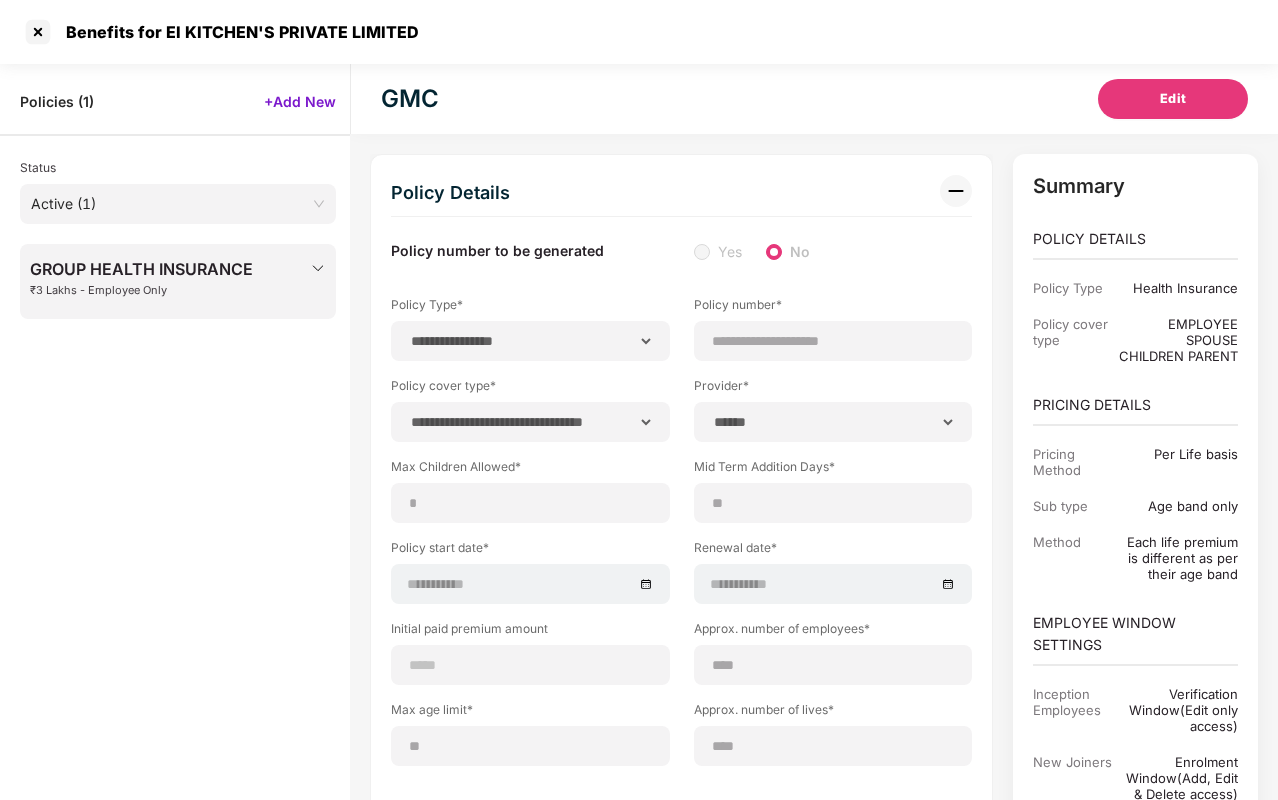 select on "****" 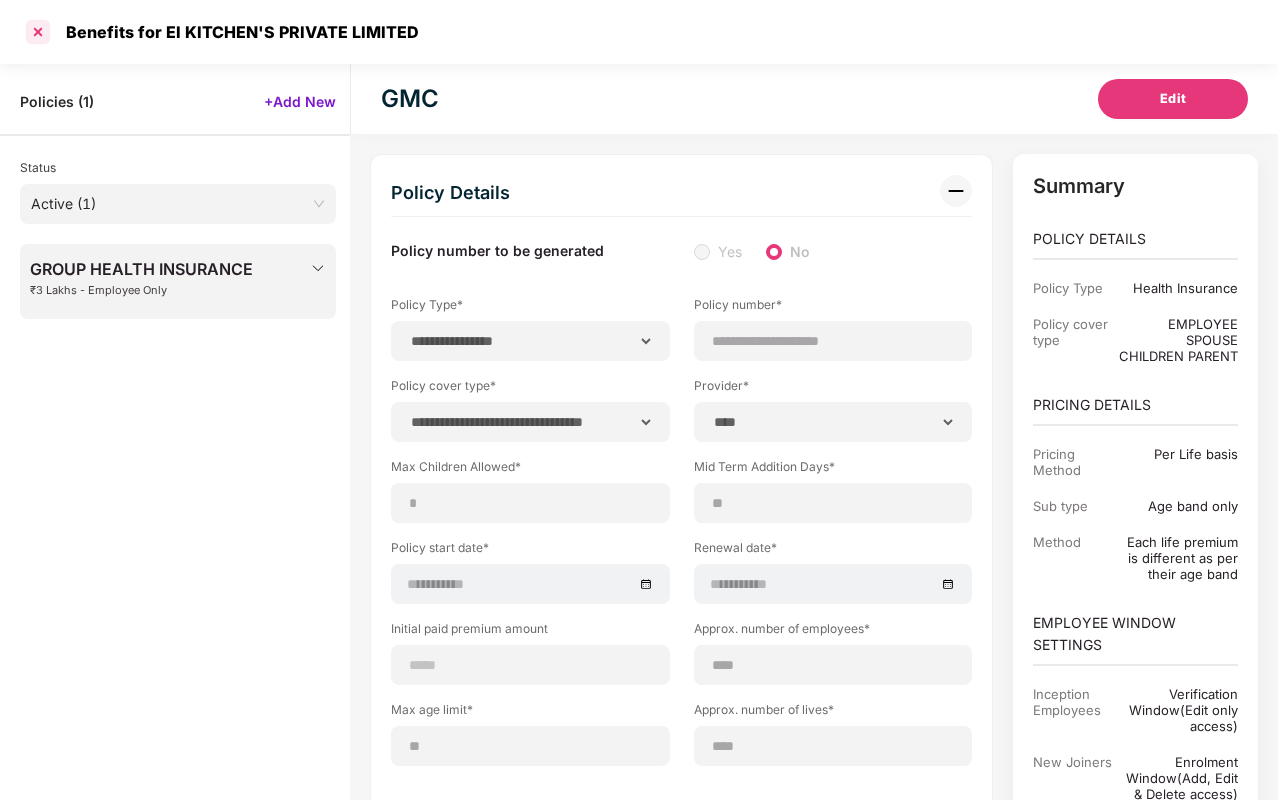 click at bounding box center [38, 32] 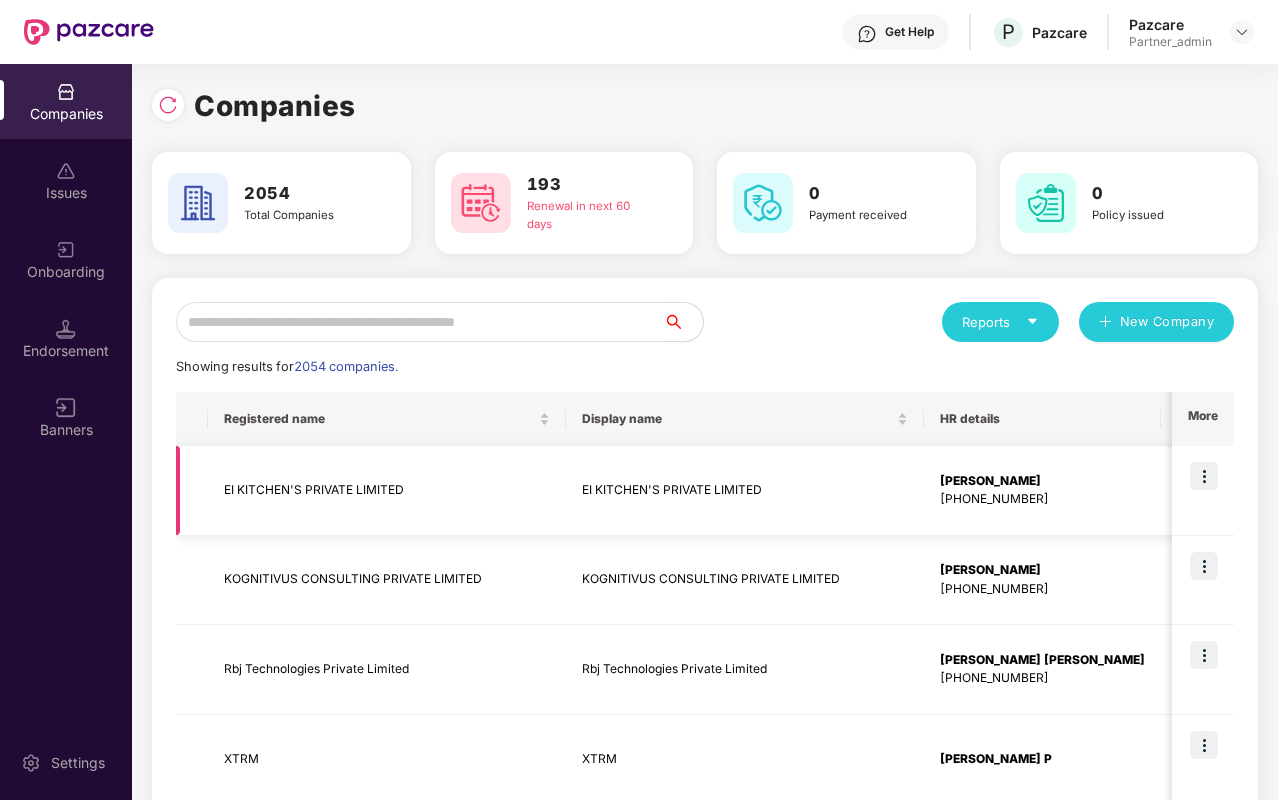 click at bounding box center (1204, 476) 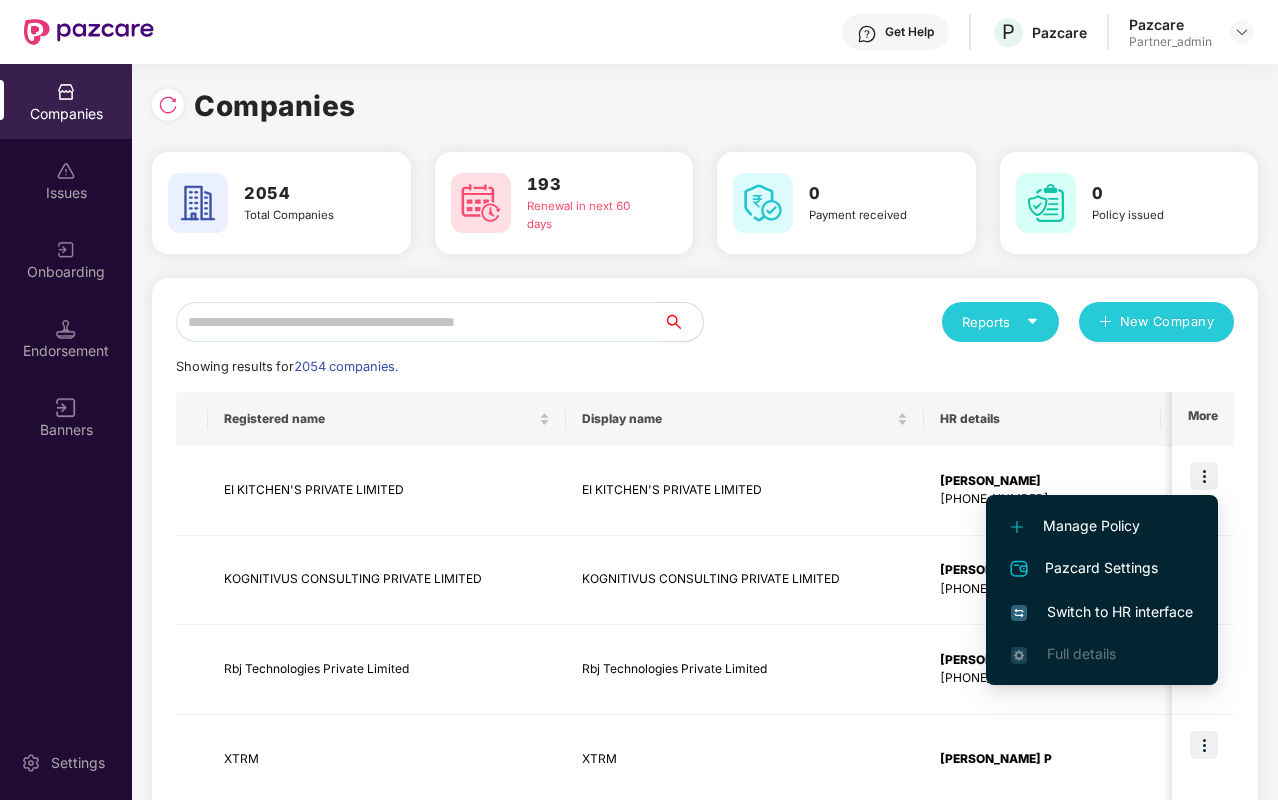 click on "Reports  New Company Showing results for  2054 companies. Registered name Display name HR details Endorsements CS Manager Benefits Earliest Renewal Issues Total Premium Ops Manager More                         EI KITCHEN'S PRIVATE LIMITED EI KITCHEN'S PRIVATE LIMITED [PERSON_NAME] [PHONE_NUMBER] Overdue - 83d [PERSON_NAME] [PERSON_NAME][DOMAIN_NAME][EMAIL_ADDRESS][DOMAIN_NAME] [PHONE_NUMBER] GMC [DATE] 0 ₹1,08,727.56 [PERSON_NAME] [EMAIL_ADDRESS][PERSON_NAME][DOMAIN_NAME] [PHONE_NUMBER] KOGNITIVUS CONSULTING PRIVATE LIMITED KOGNITIVUS CONSULTING PRIVATE LIMITED [PERSON_NAME] [PHONE_NUMBER] Overdue - 27d [PERSON_NAME] [PERSON_NAME][EMAIL_ADDRESS][PERSON_NAME][DOMAIN_NAME] [PHONE_NUMBER] GMC [DATE] 0 ₹96,276.2 Nischith U [EMAIL_ADDRESS][DOMAIN_NAME] [PHONE_NUMBER] Rbj Technologies Private Limited Rbj Technologies Private Limited [PERSON_NAME] [PERSON_NAME] [PHONE_NUMBER] [DATE] [PERSON_NAME] [PERSON_NAME][EMAIL_ADDRESS][PERSON_NAME][DOMAIN_NAME] [PHONE_NUMBER] GMC [DATE] 0 ₹5,90,590 [PERSON_NAME] [PERSON_NAME][EMAIL_ADDRESS][DOMAIN_NAME] [PHONE_NUMBER] XTRM XTRM [PERSON_NAME] P" at bounding box center (705, 857) 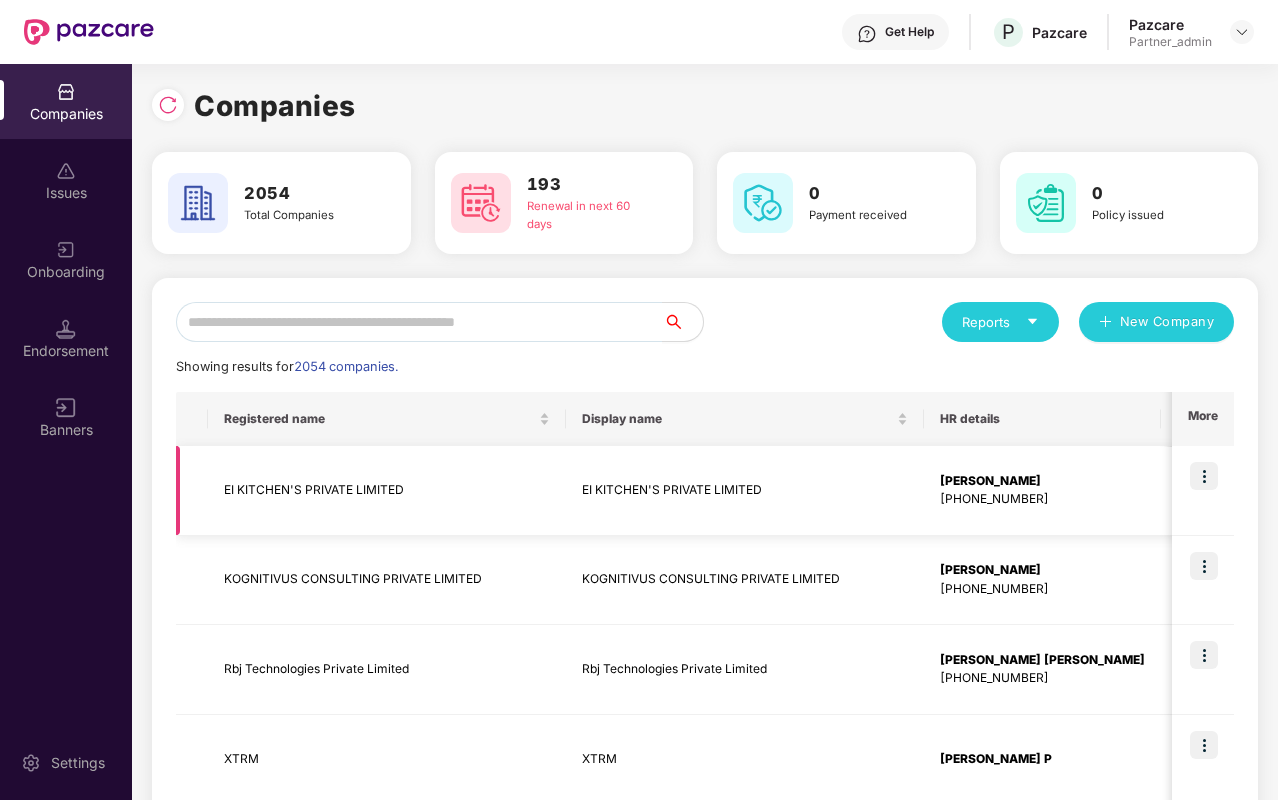 click at bounding box center [1203, 491] 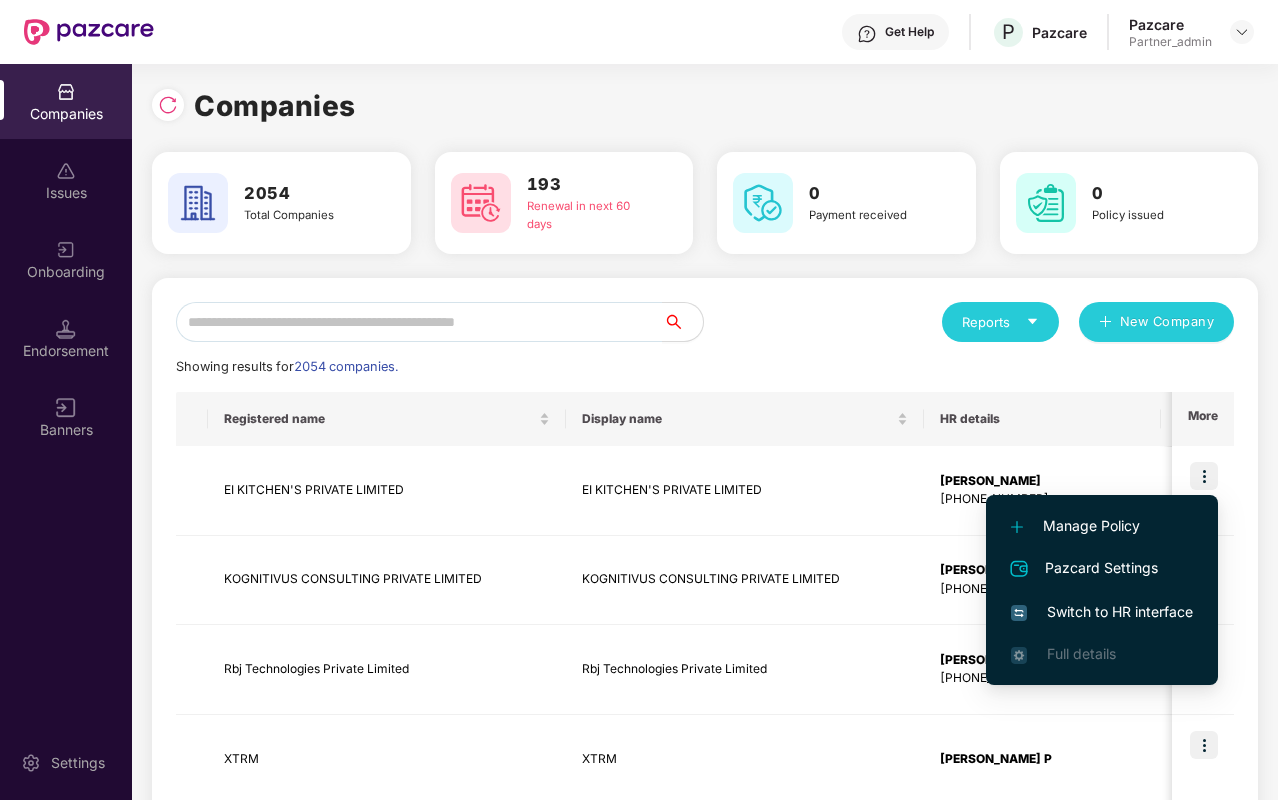 click on "Manage Policy" at bounding box center (1102, 526) 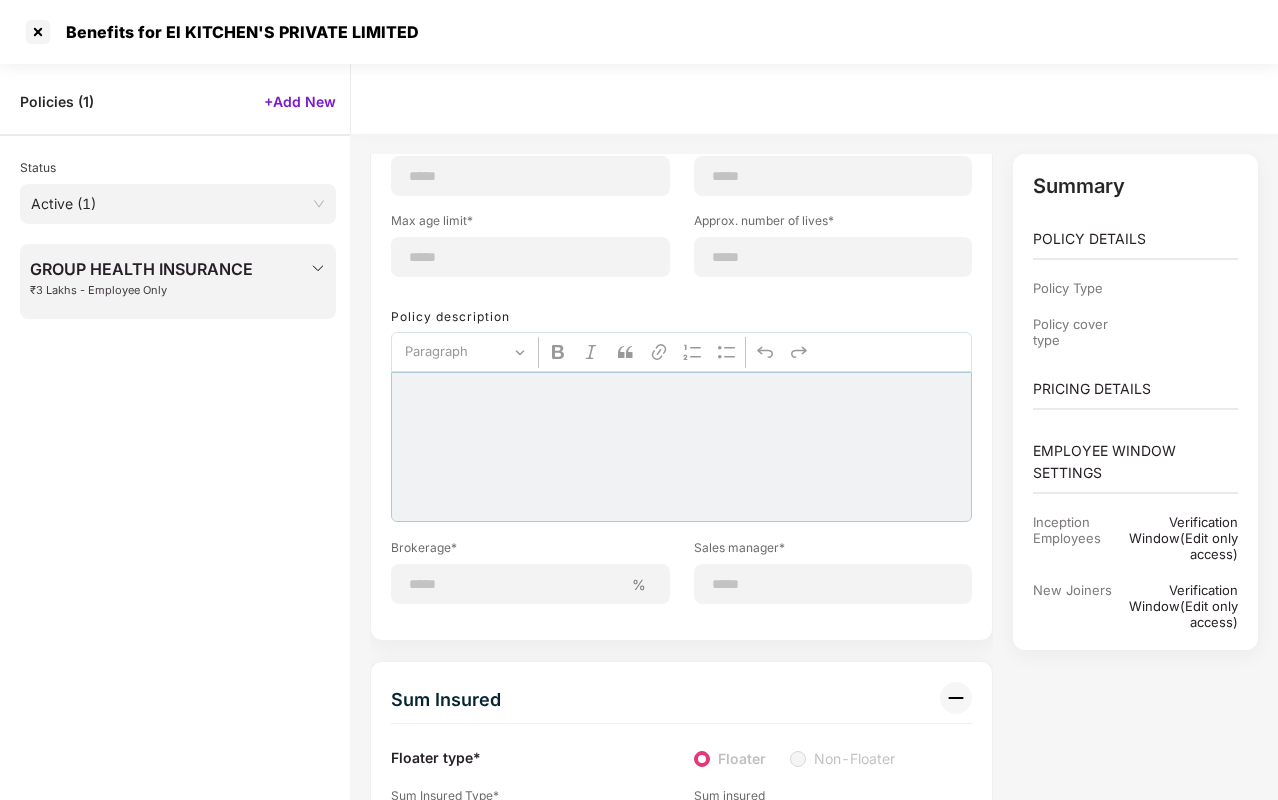 scroll, scrollTop: 0, scrollLeft: 0, axis: both 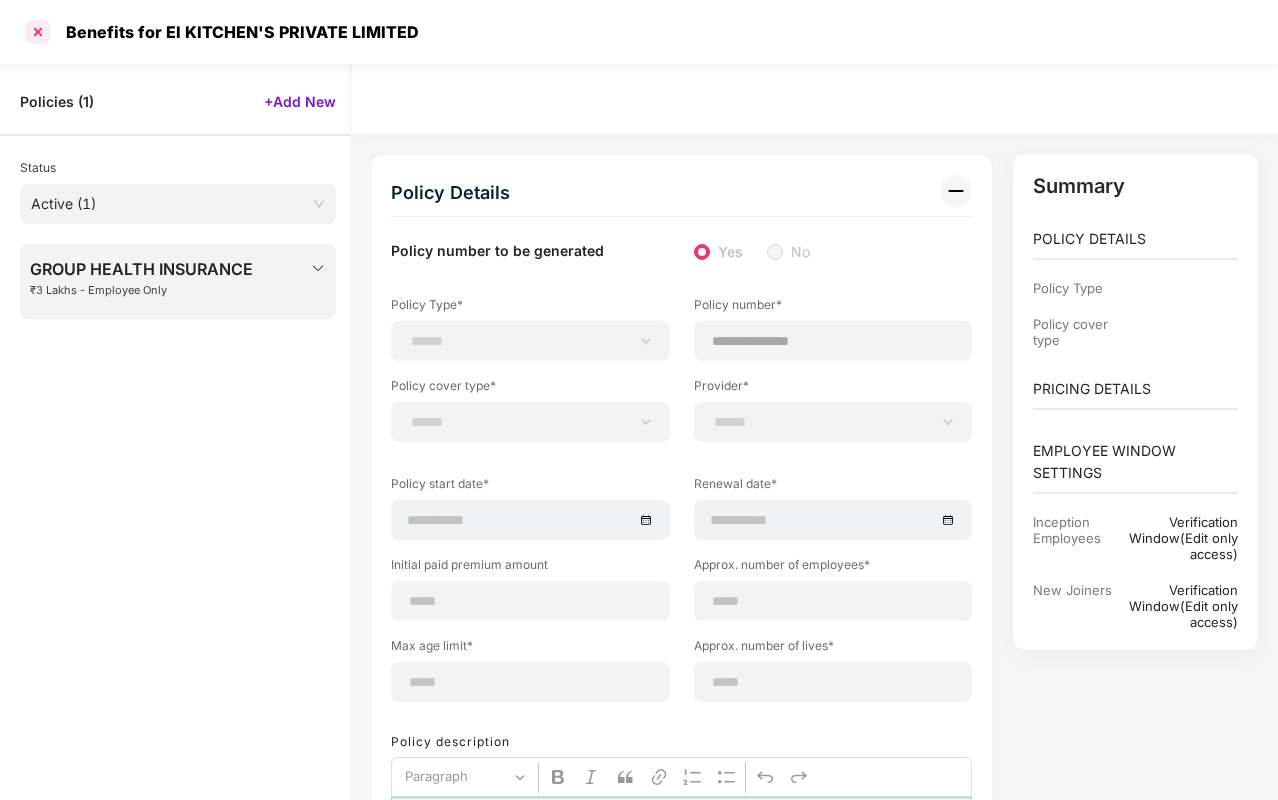 click at bounding box center [38, 32] 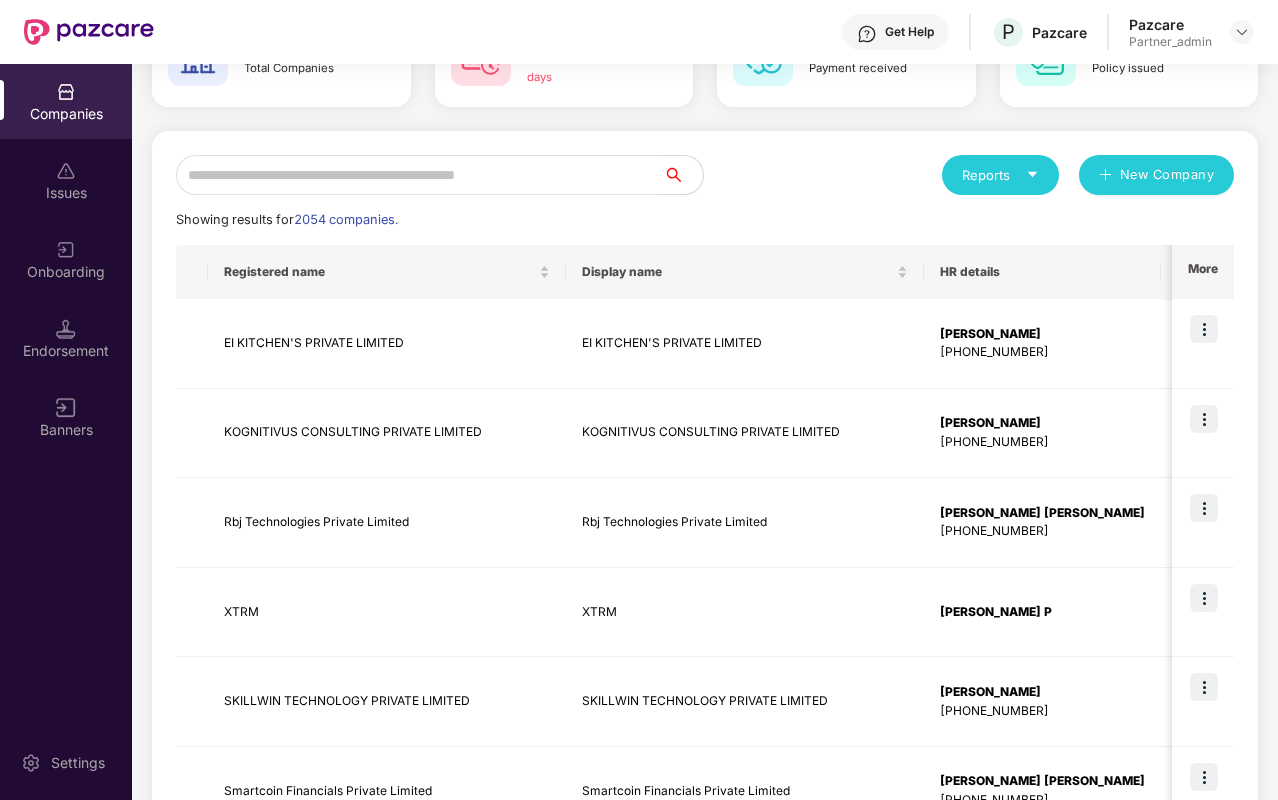 scroll, scrollTop: 0, scrollLeft: 0, axis: both 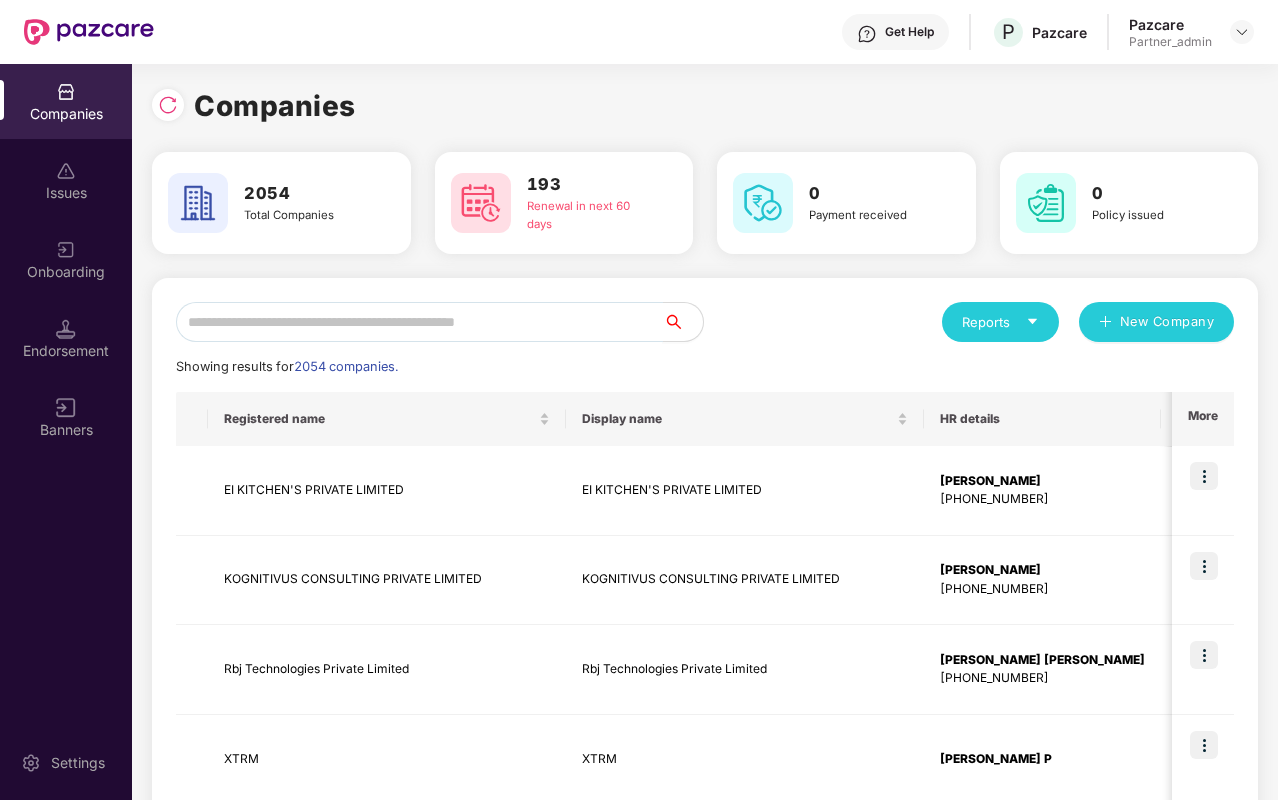 click at bounding box center (419, 322) 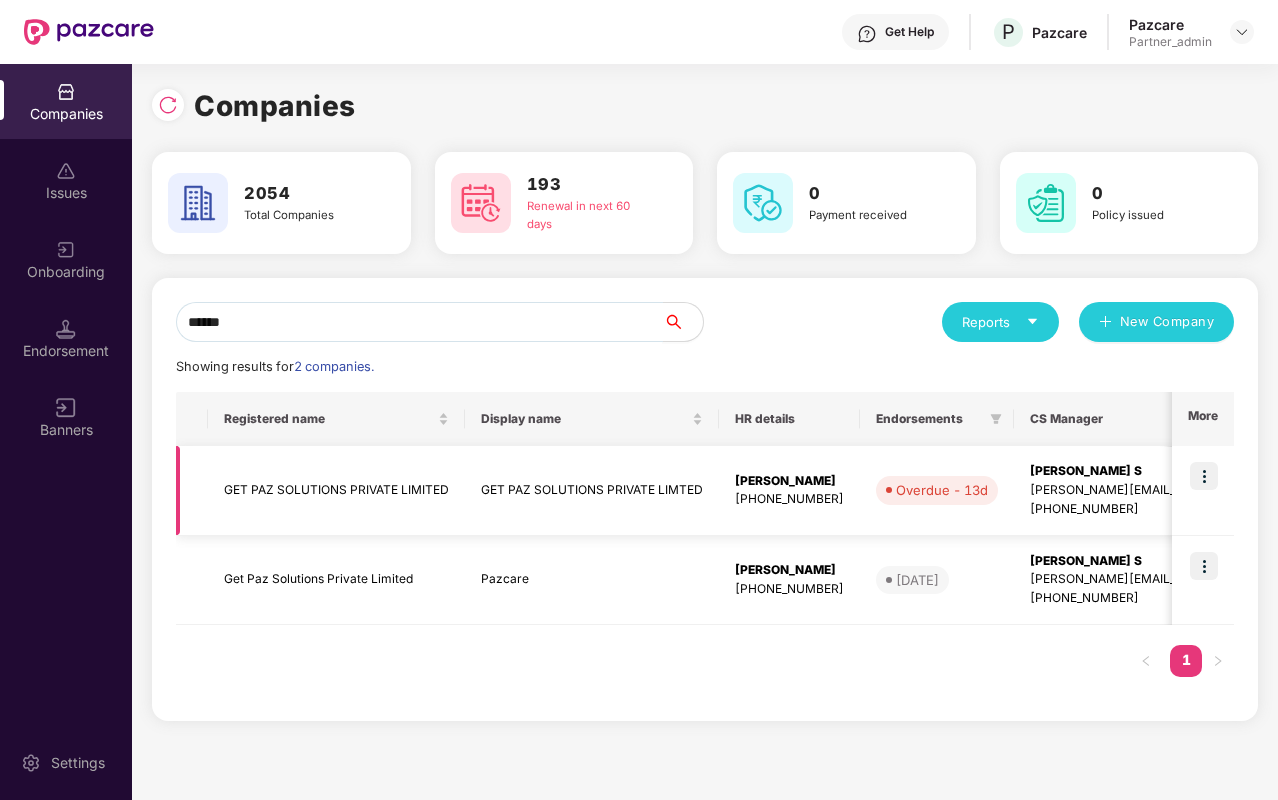 type on "*******" 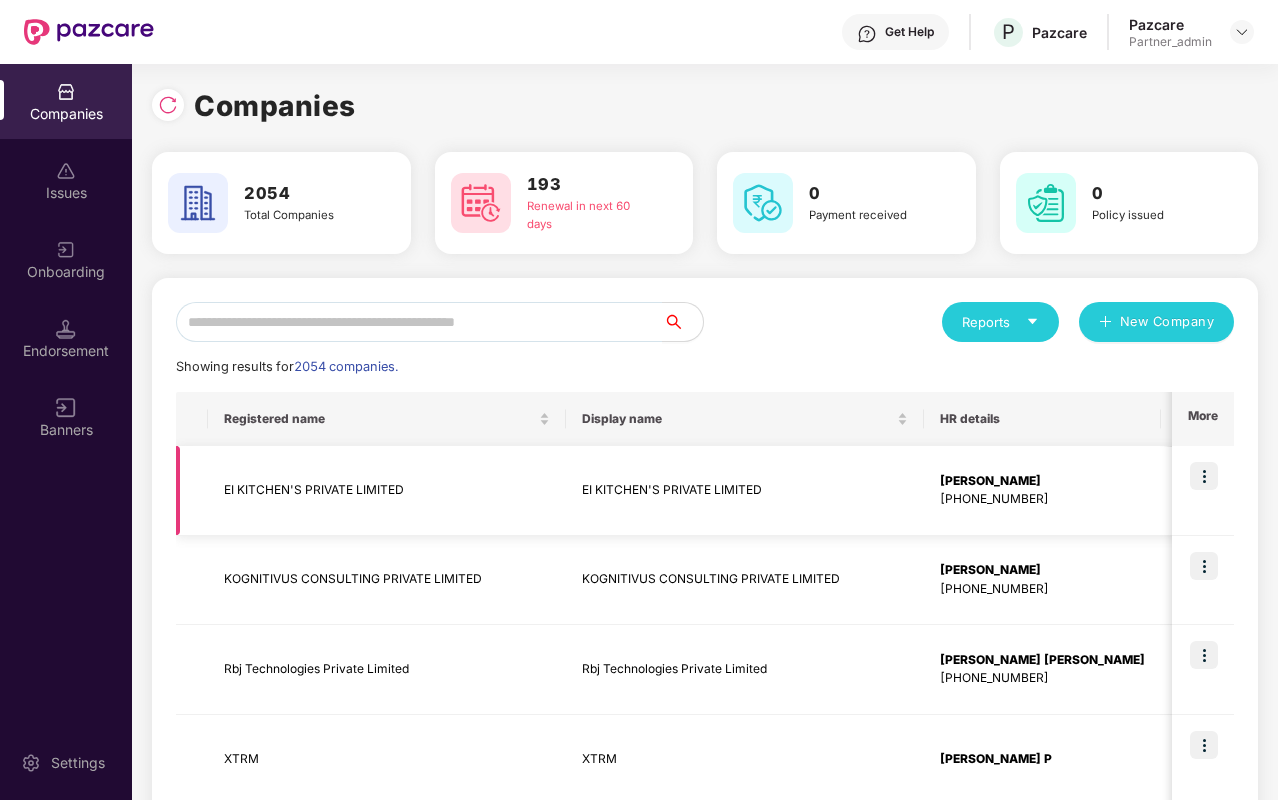 scroll, scrollTop: 0, scrollLeft: 0, axis: both 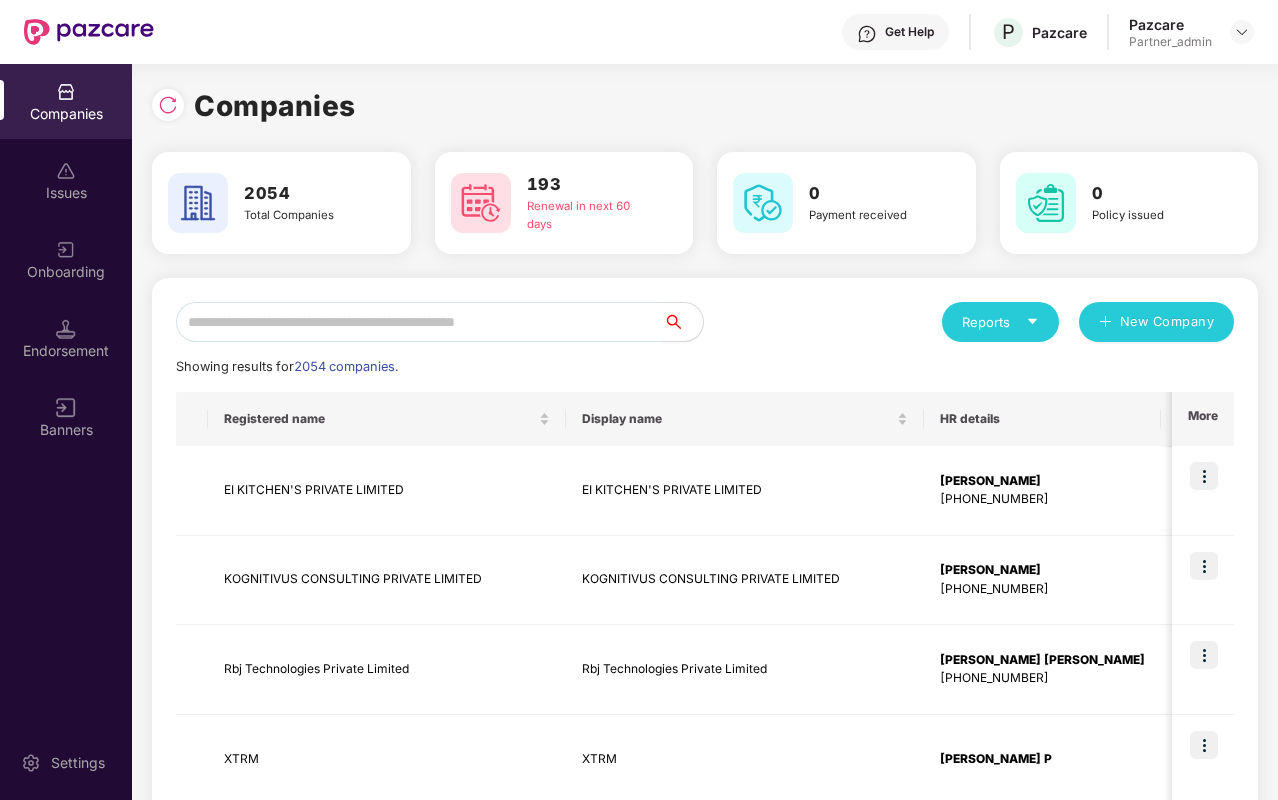 click at bounding box center [419, 322] 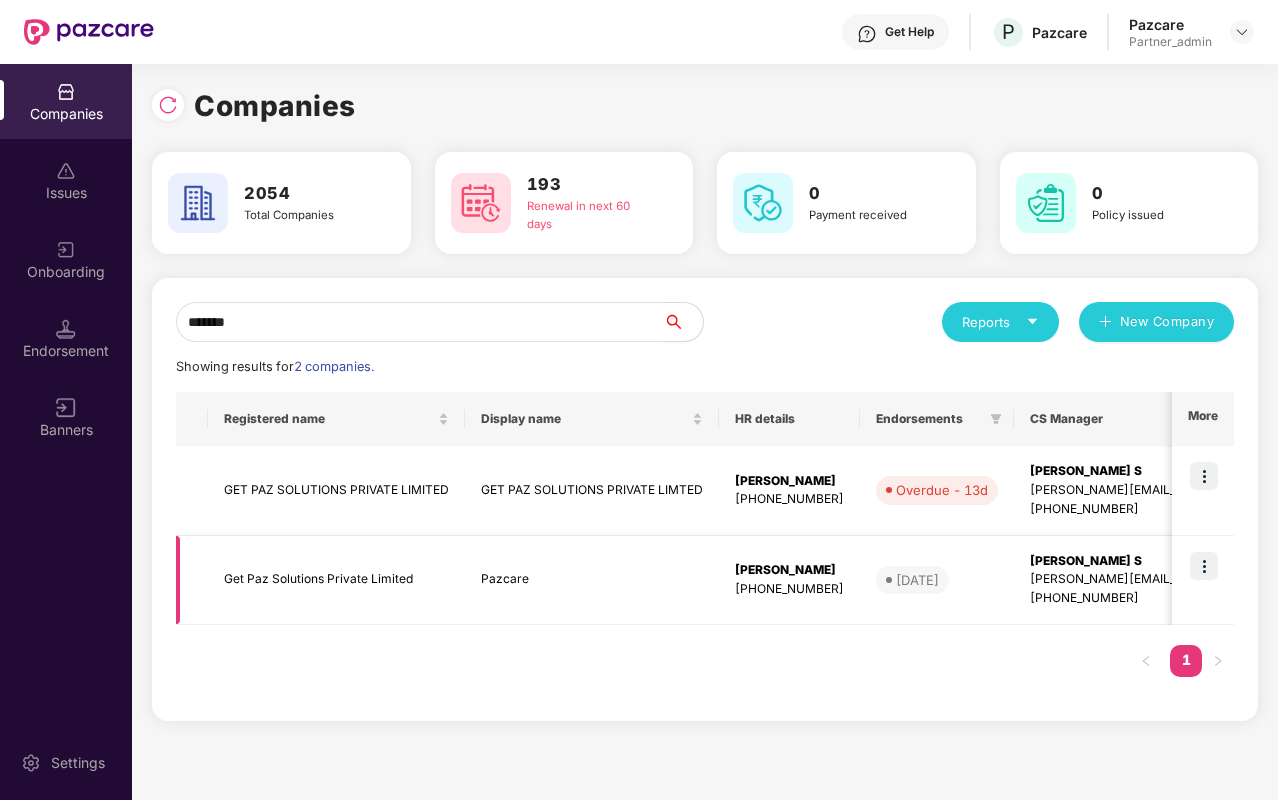type on "*******" 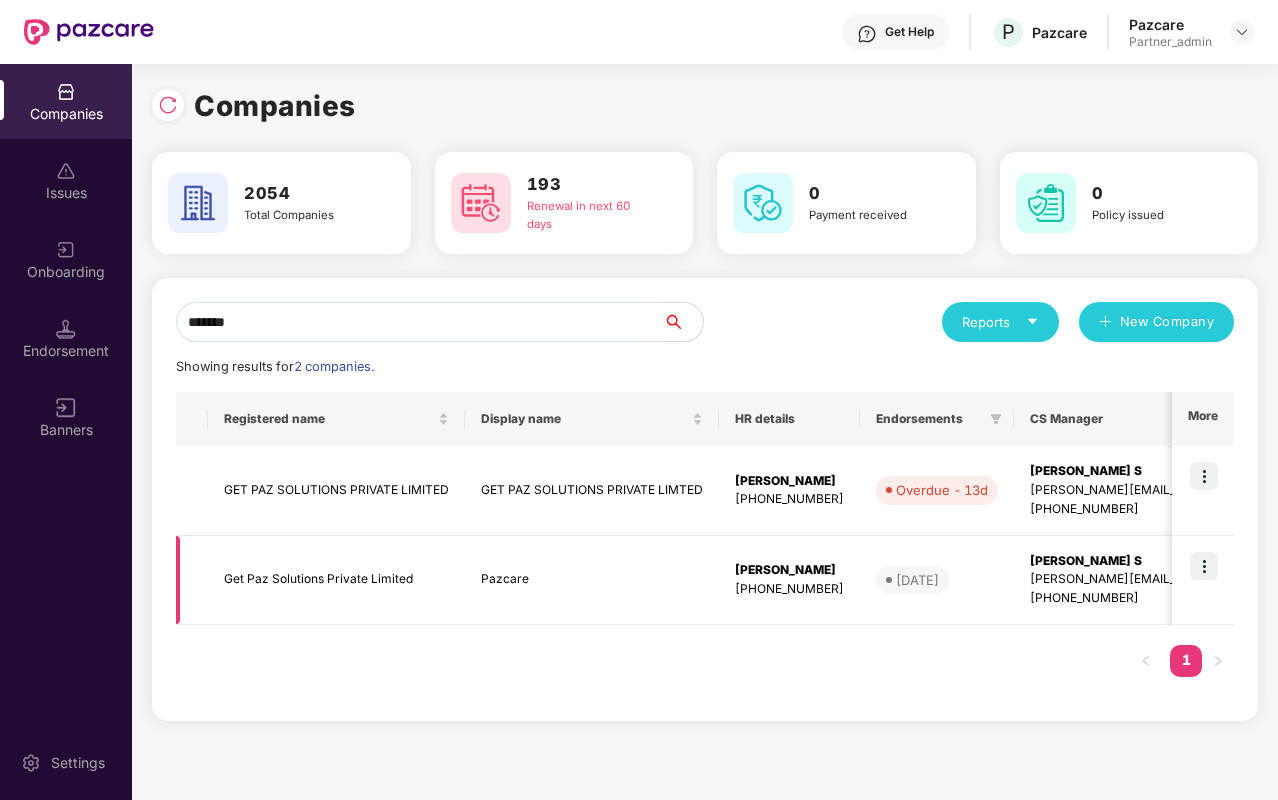 click at bounding box center [1204, 566] 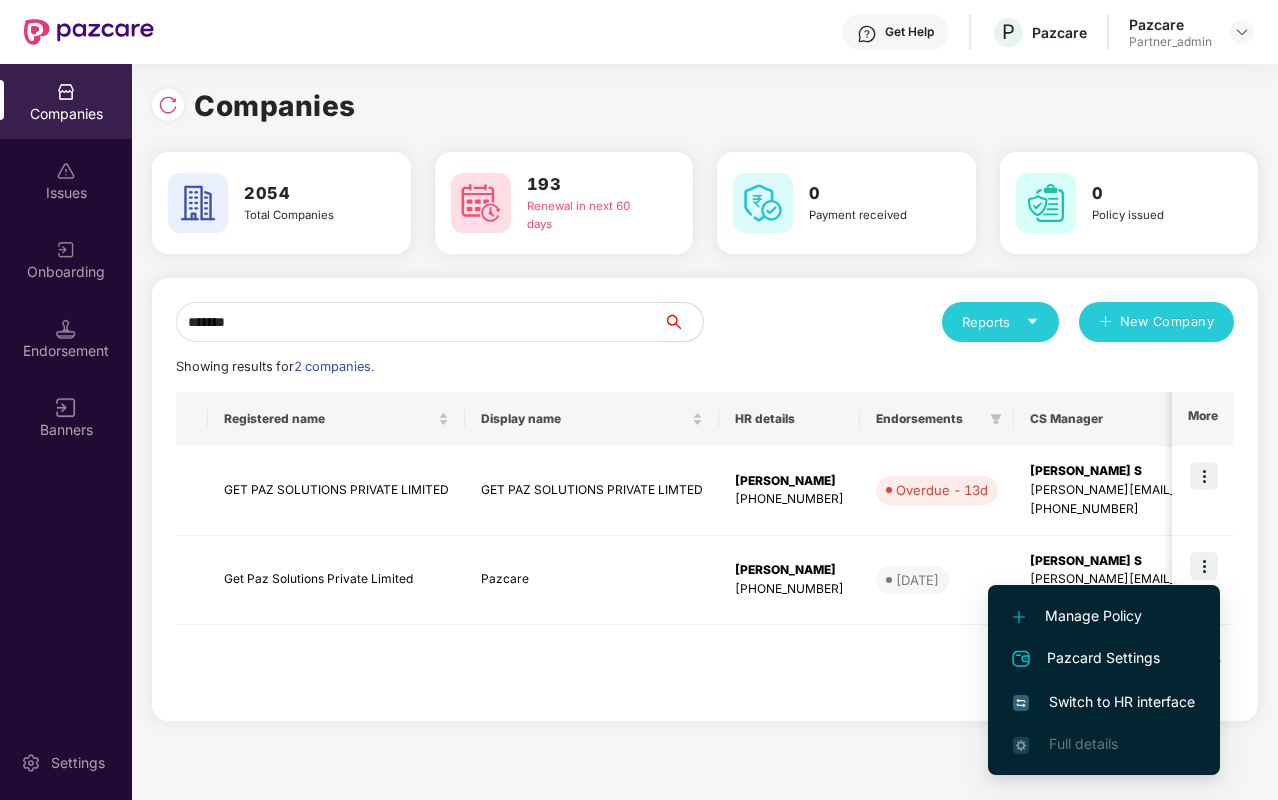 click on "Manage Policy" at bounding box center [1104, 616] 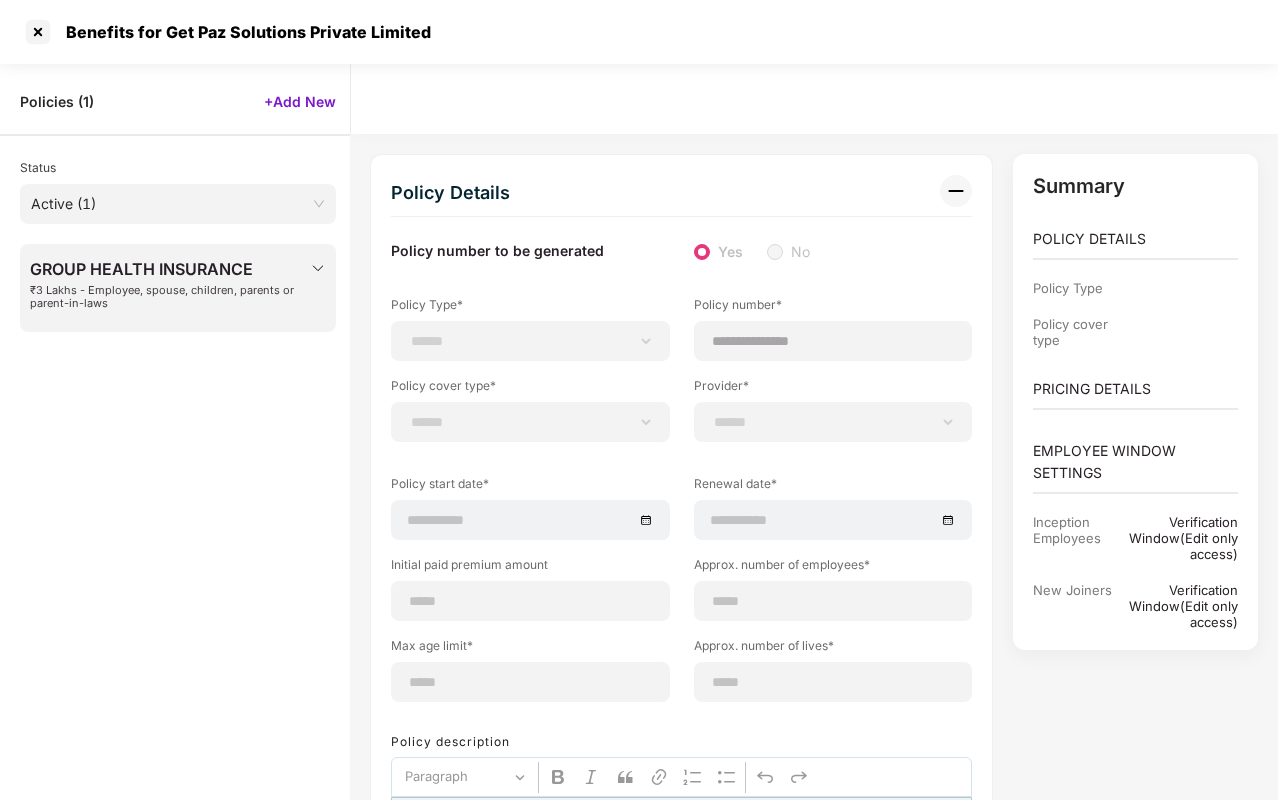 drag, startPoint x: 220, startPoint y: 280, endPoint x: 208, endPoint y: 280, distance: 12 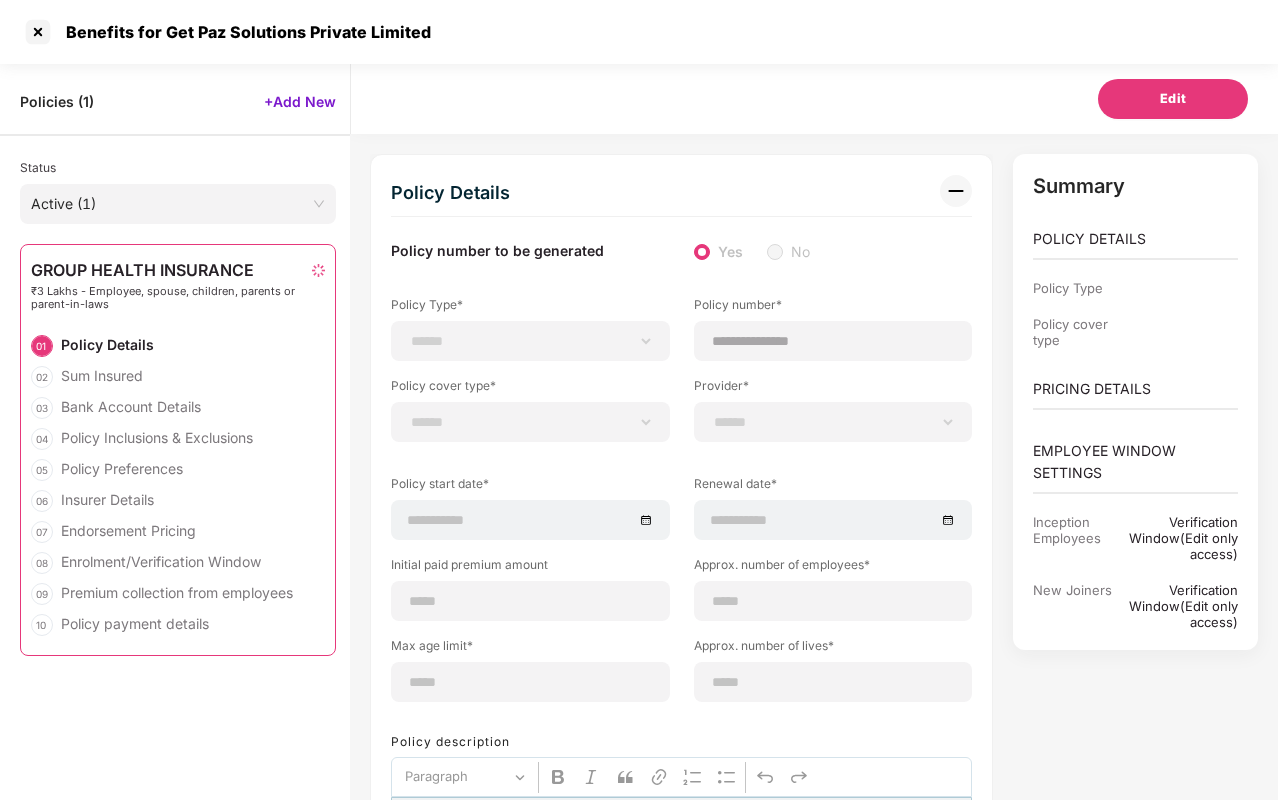 scroll, scrollTop: 64, scrollLeft: 0, axis: vertical 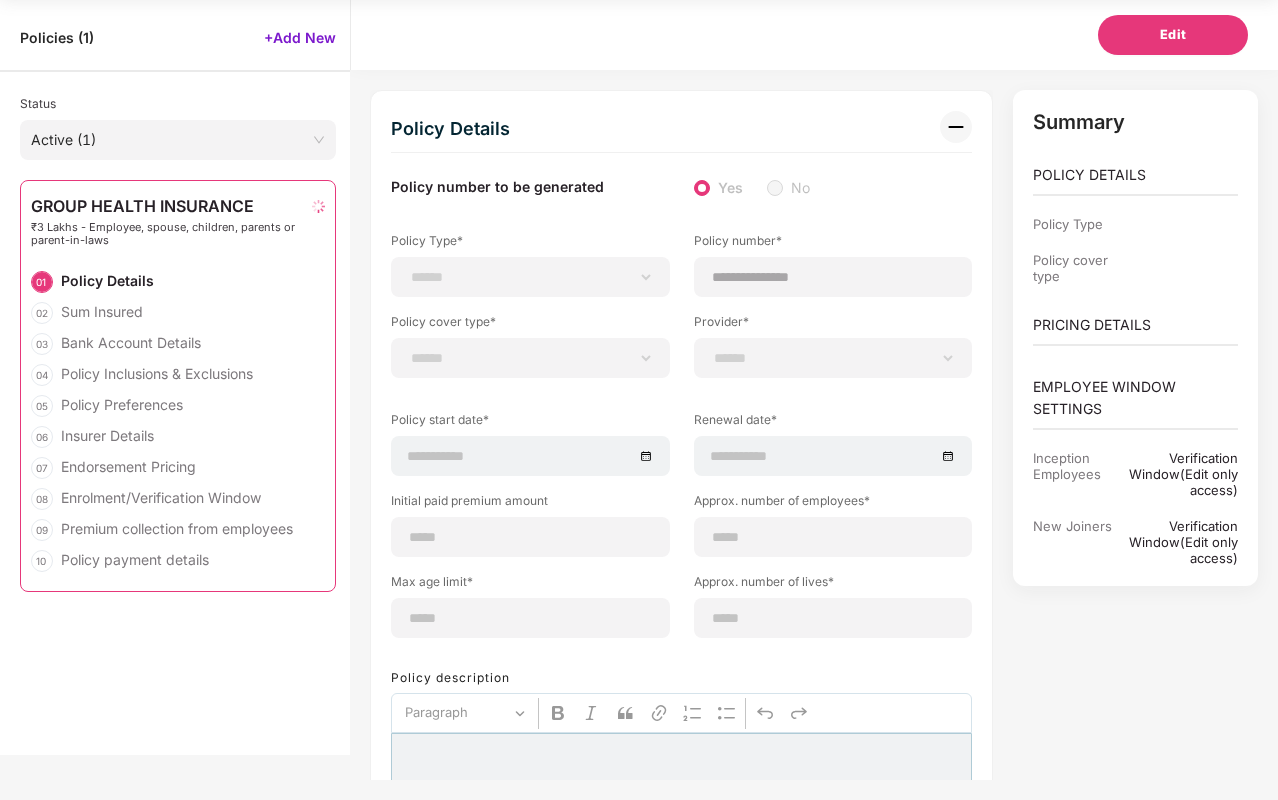select on "**********" 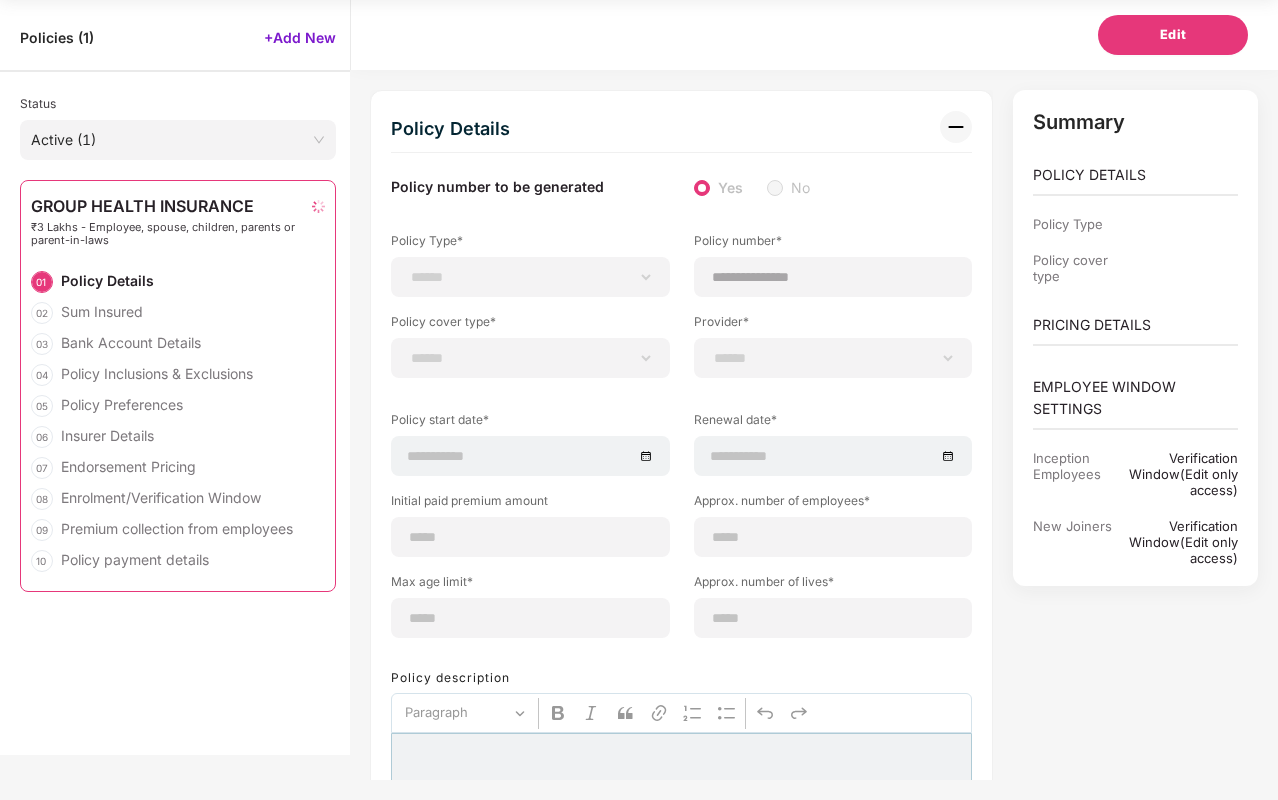 select on "**********" 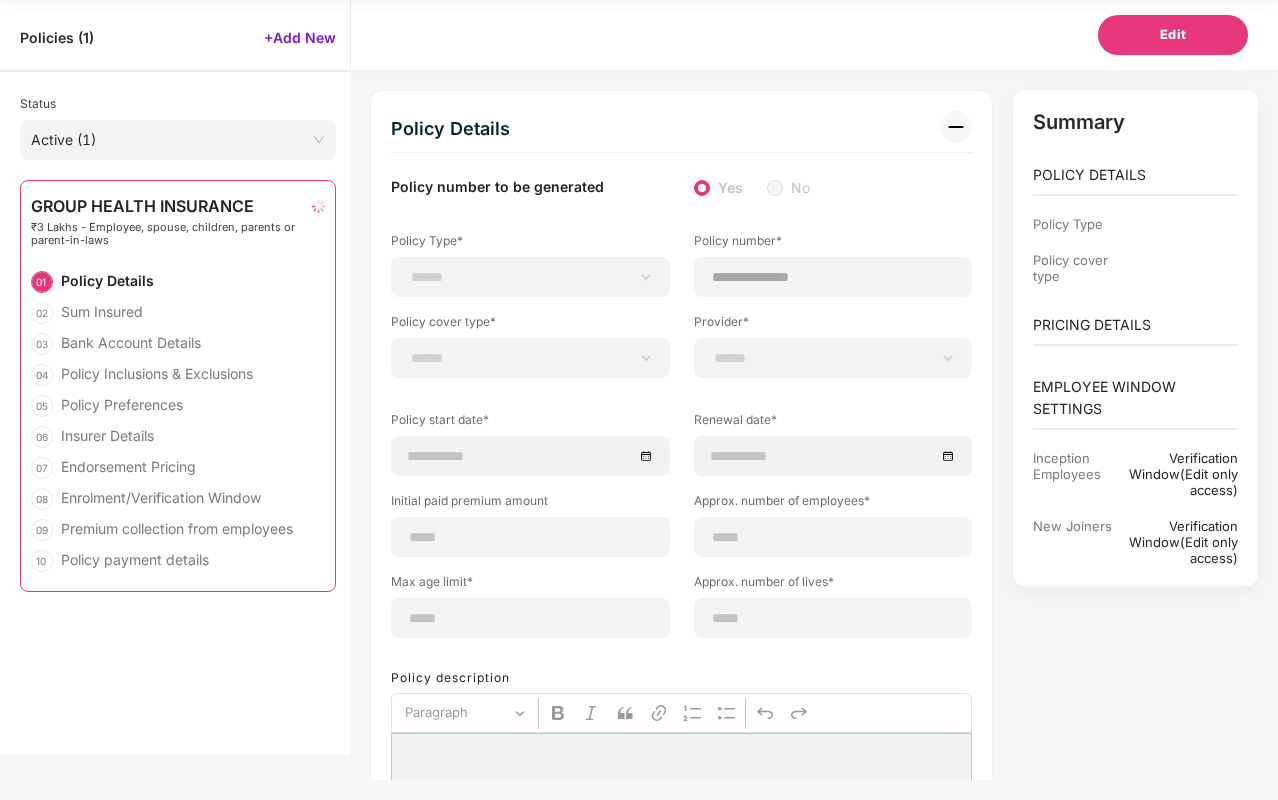 select on "*****" 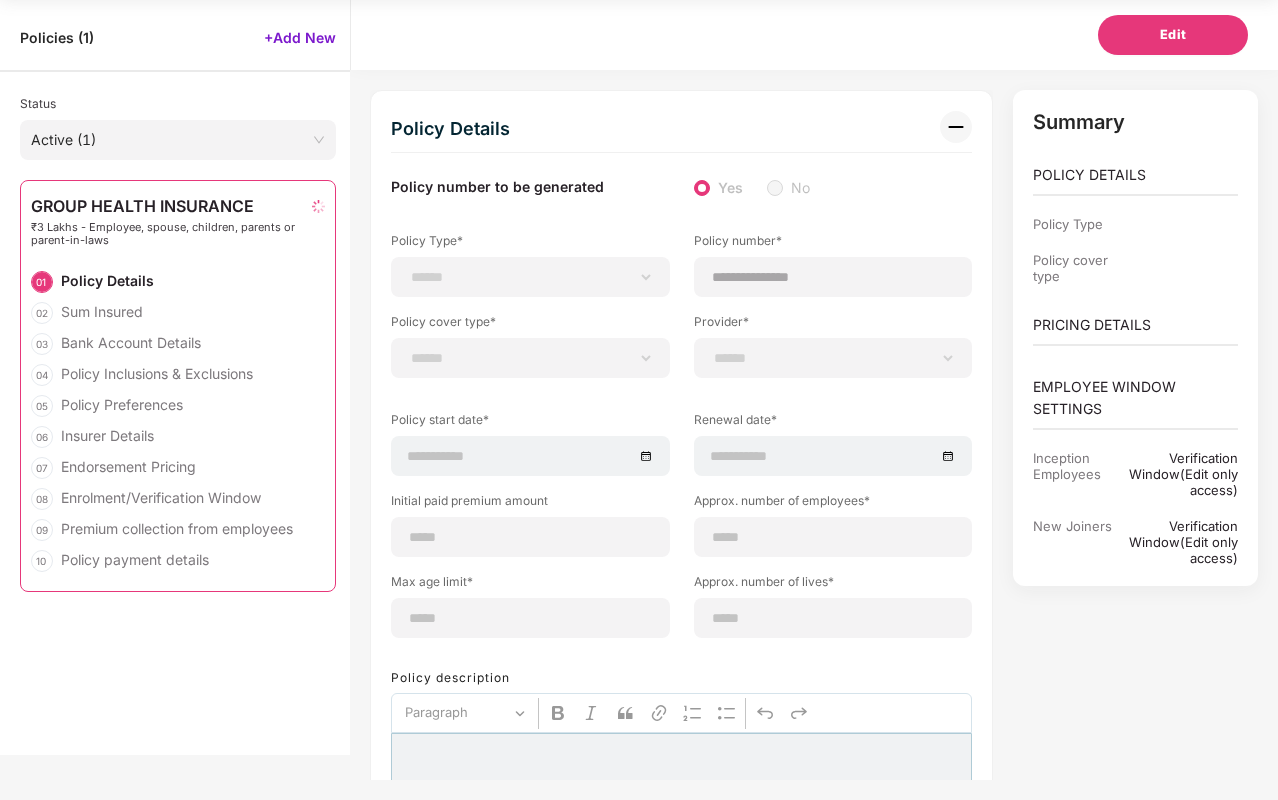 type on "**********" 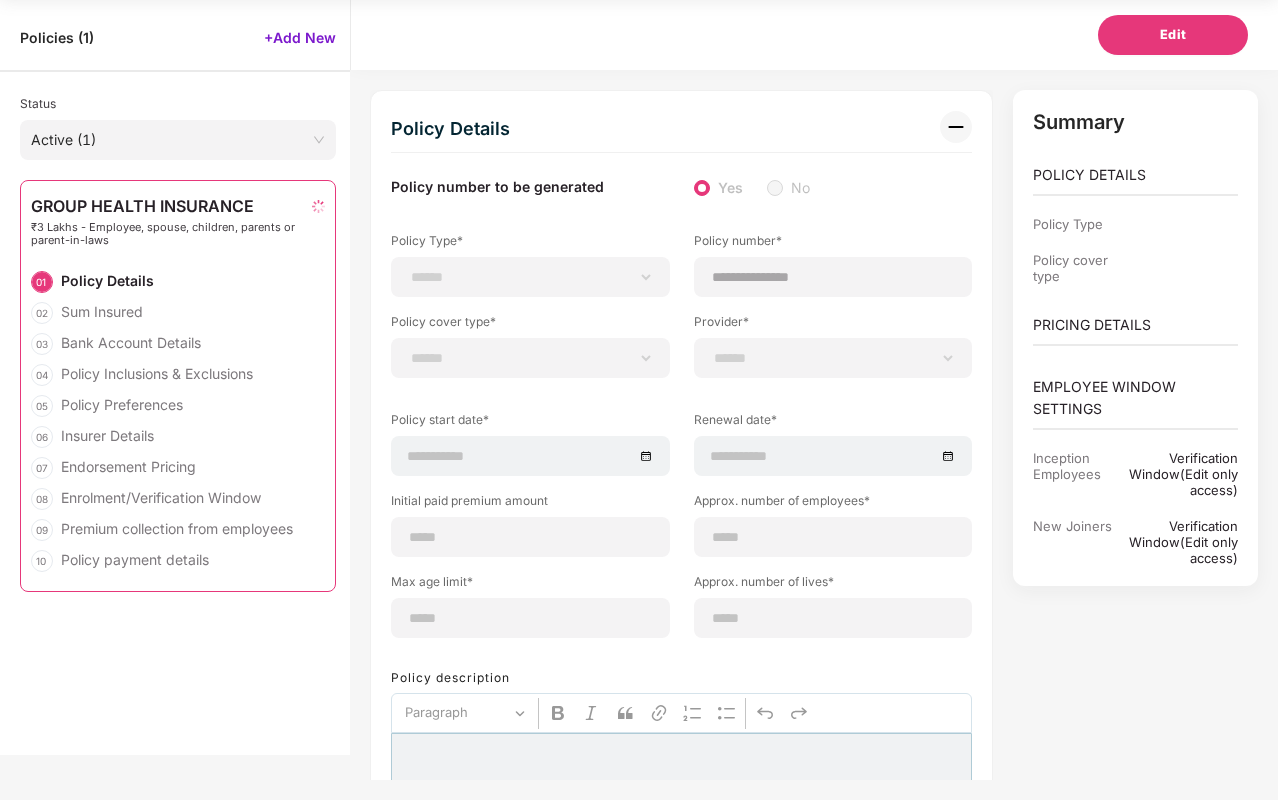 type on "**********" 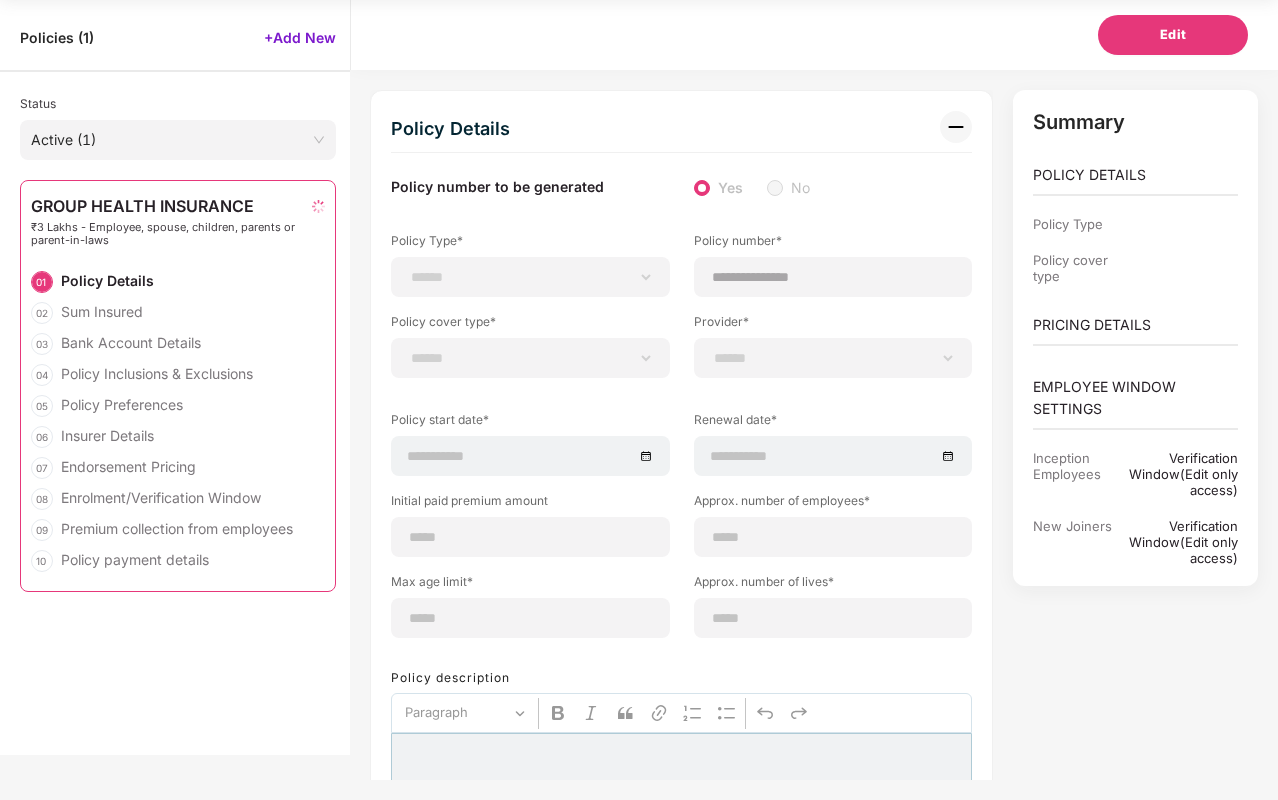 type on "***" 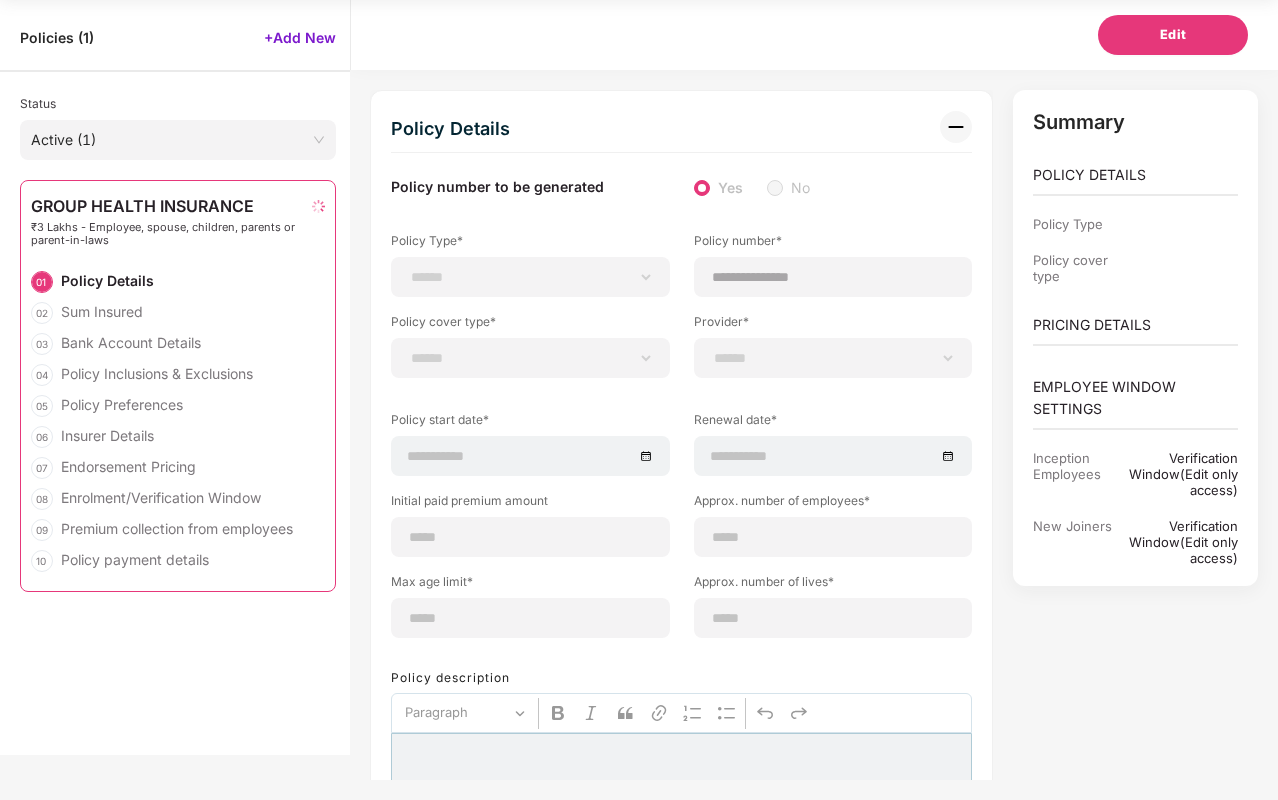 type on "**" 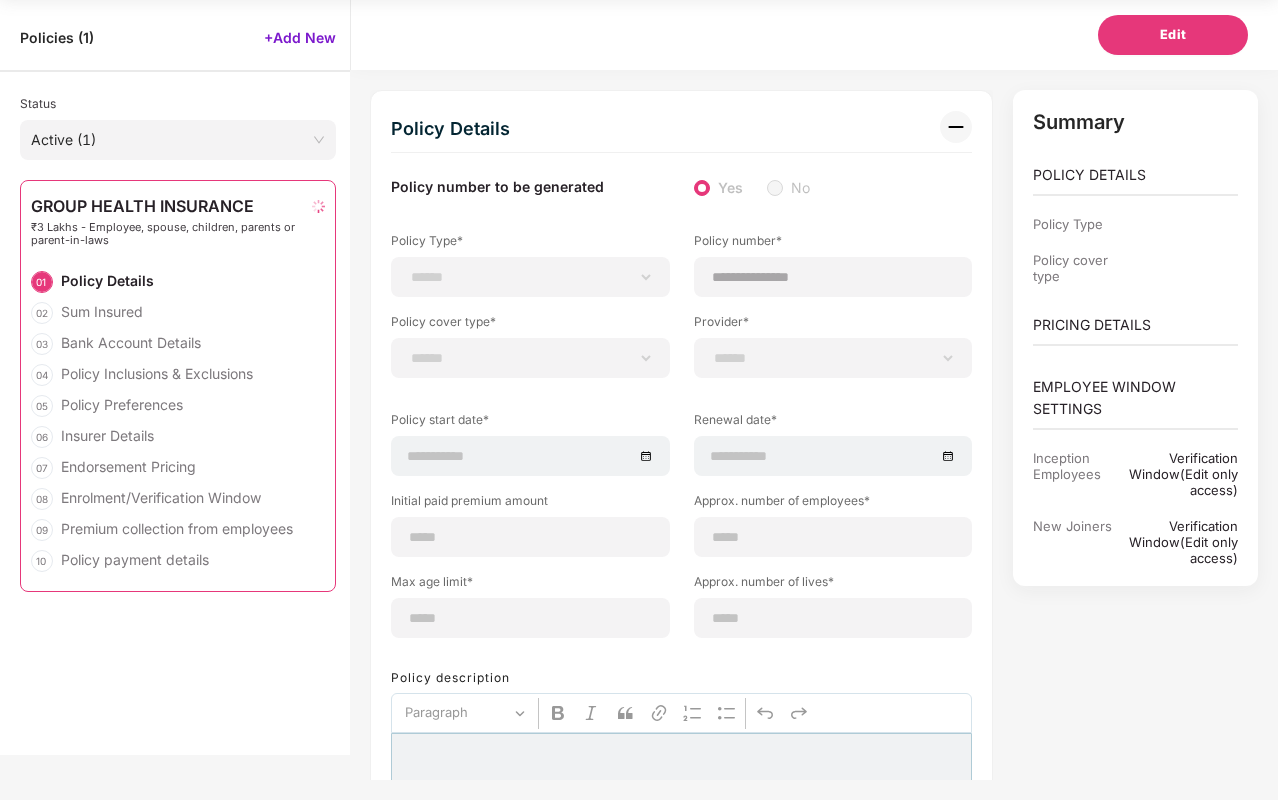 type on "***" 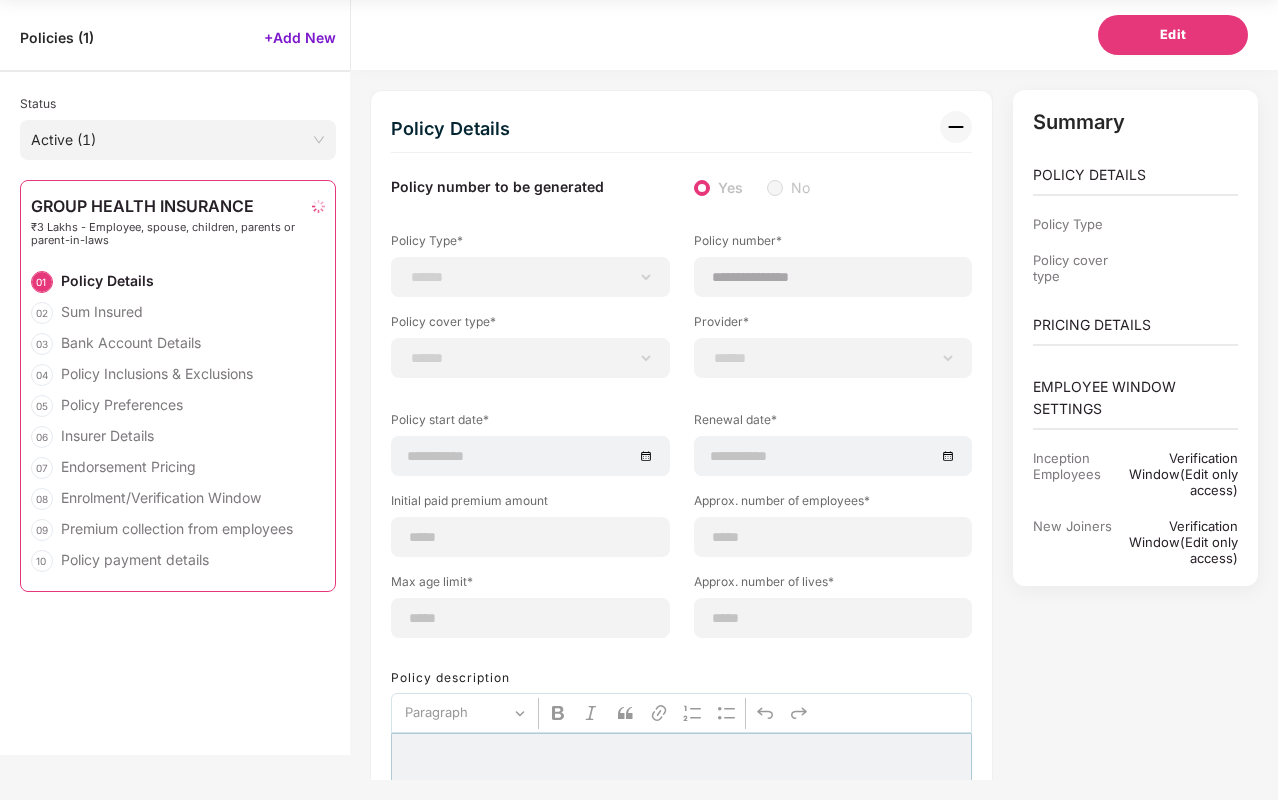 type on "*" 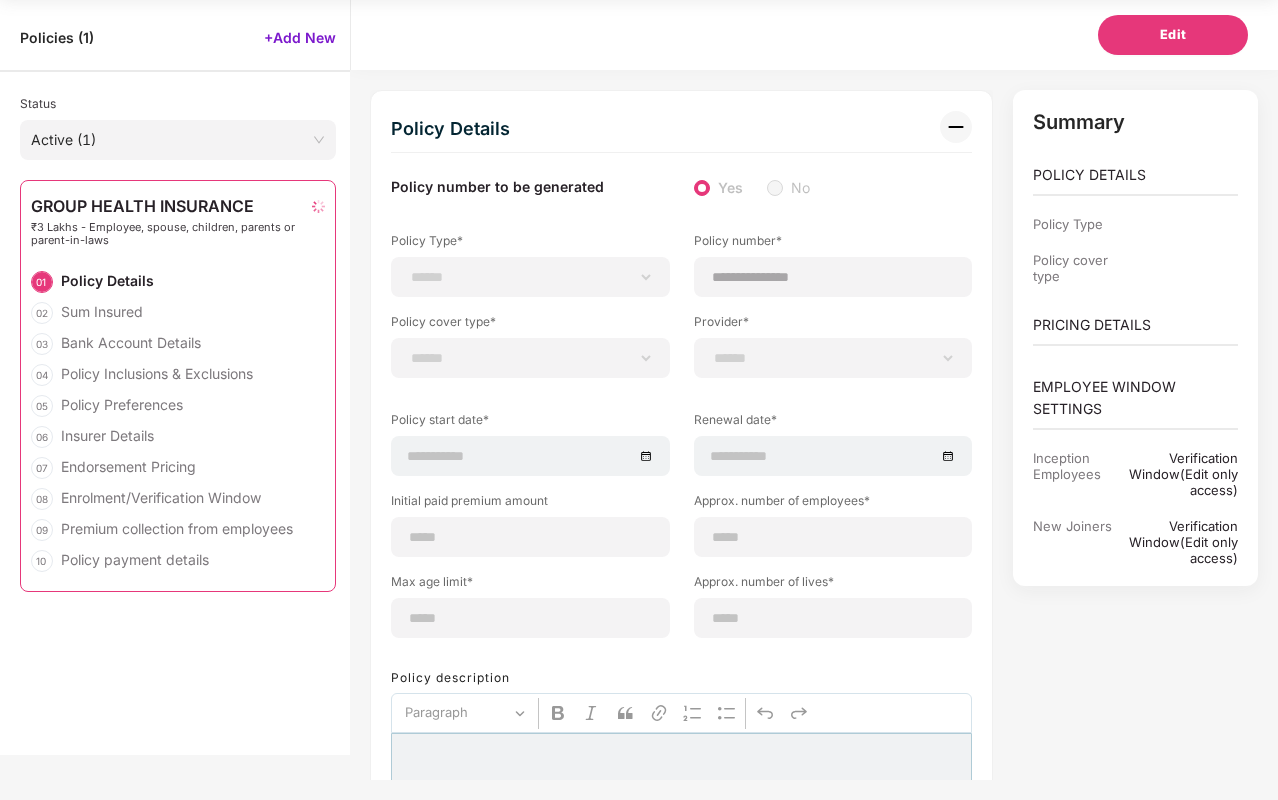 type on "**********" 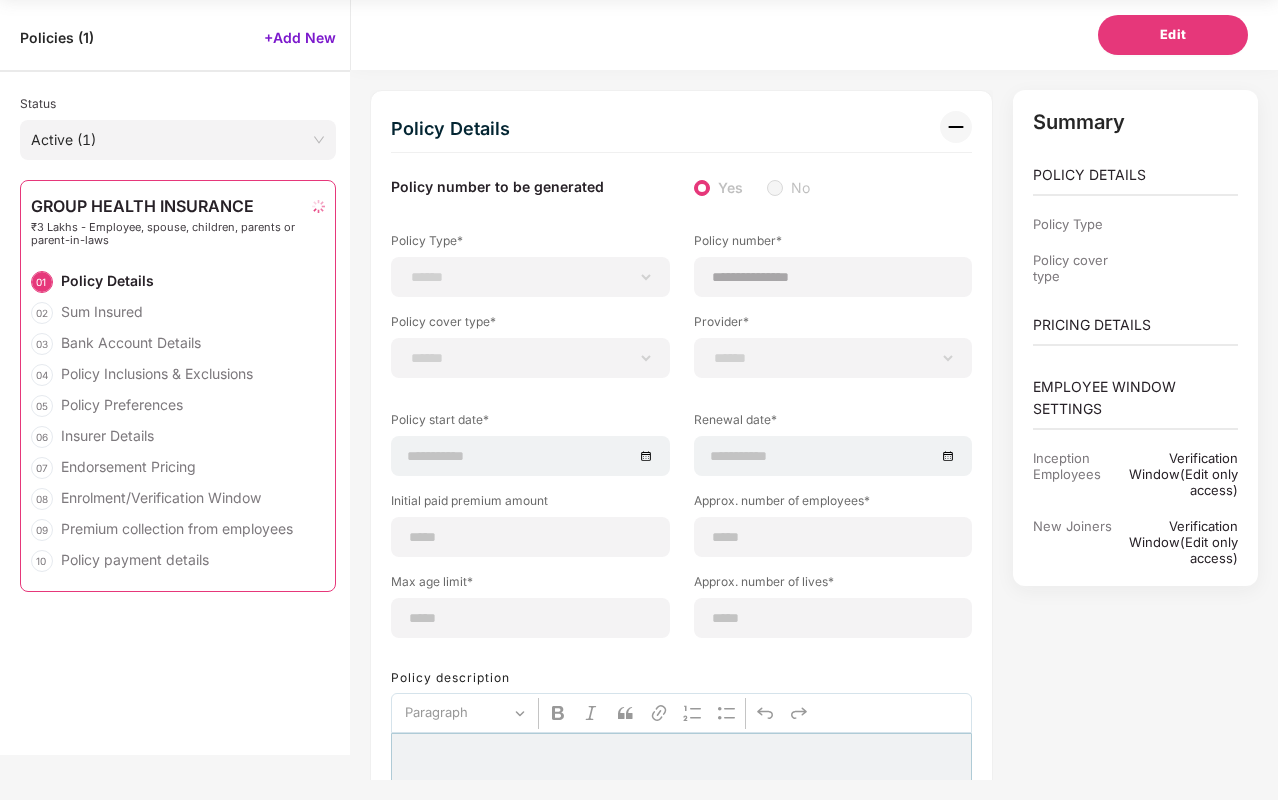 select on "*****" 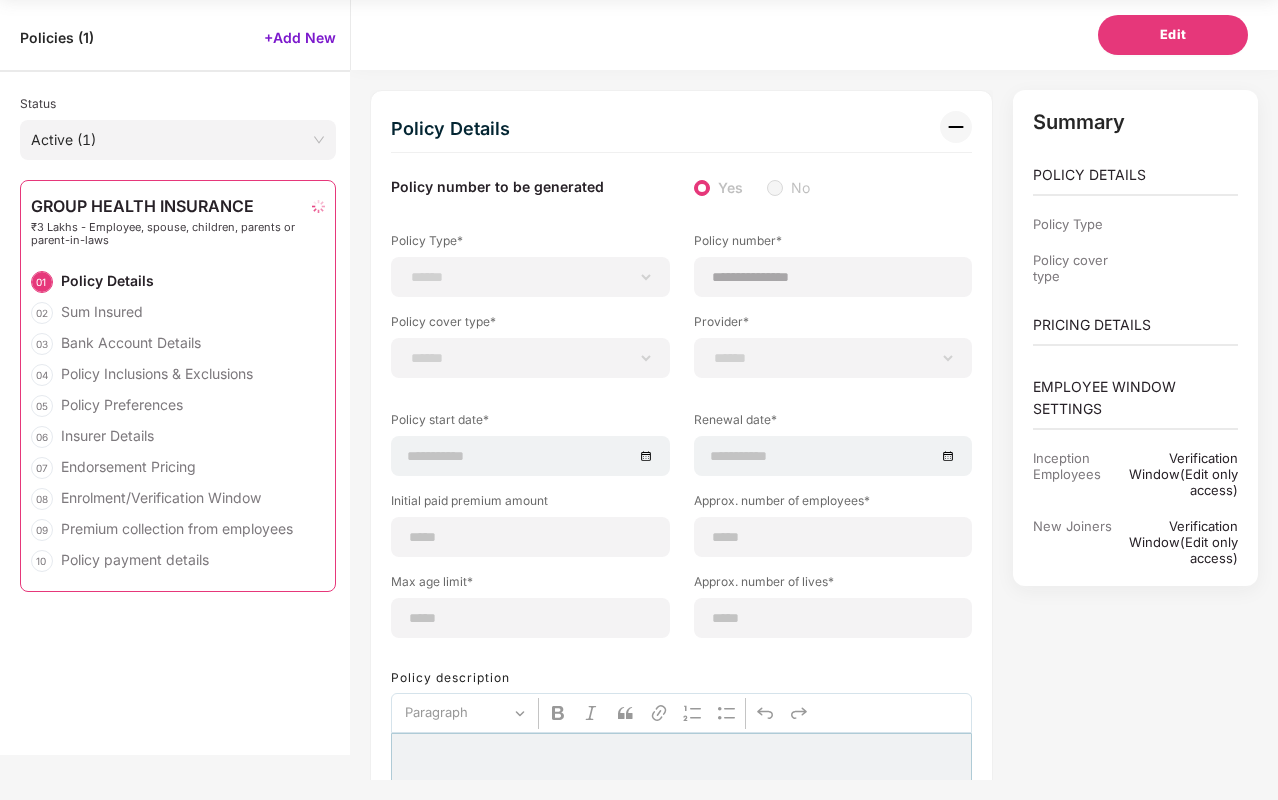 type on "******" 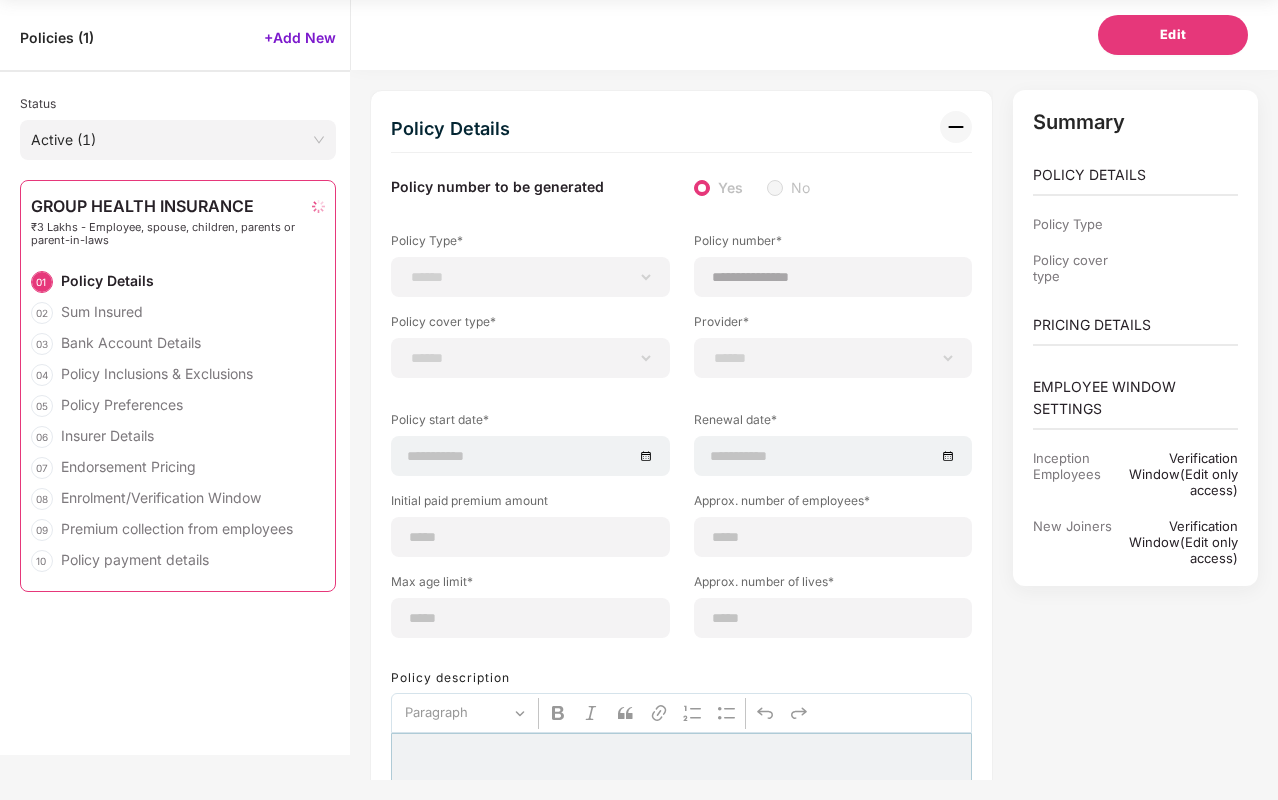 type on "**********" 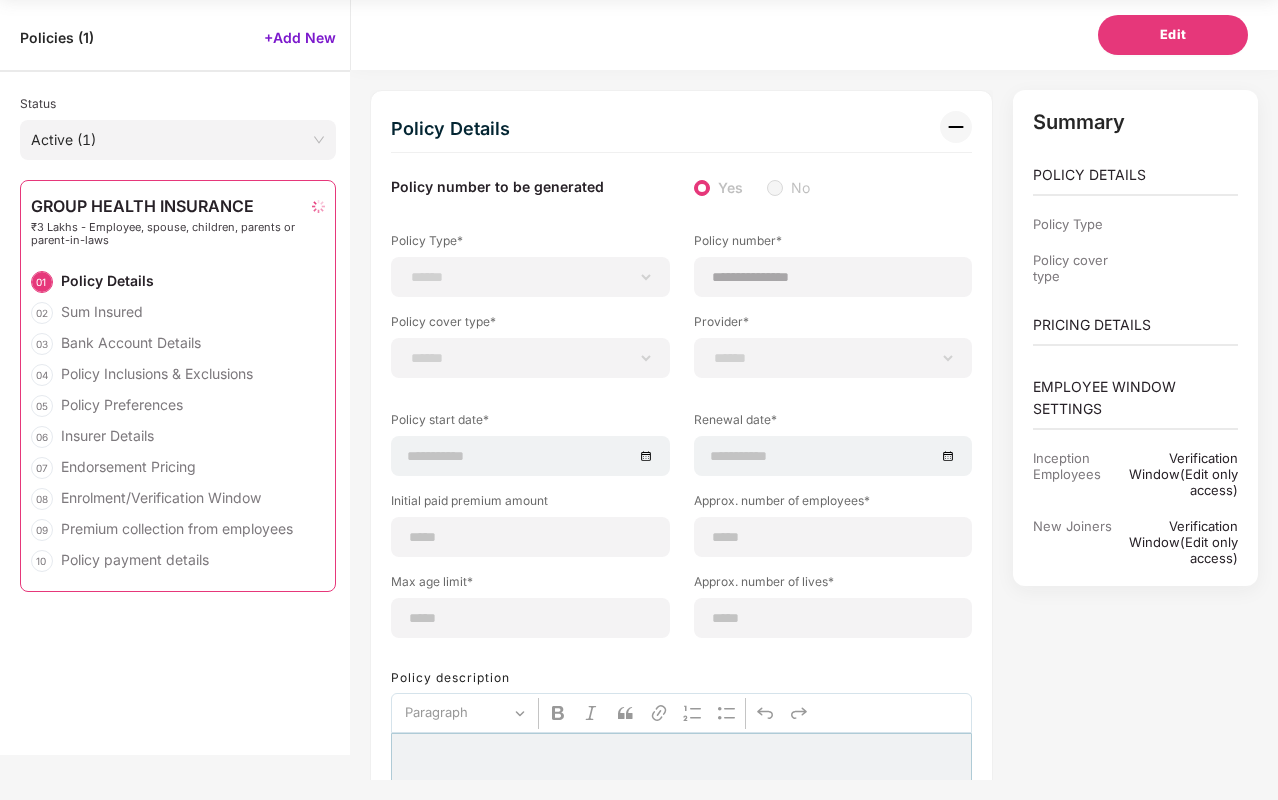 type on "**********" 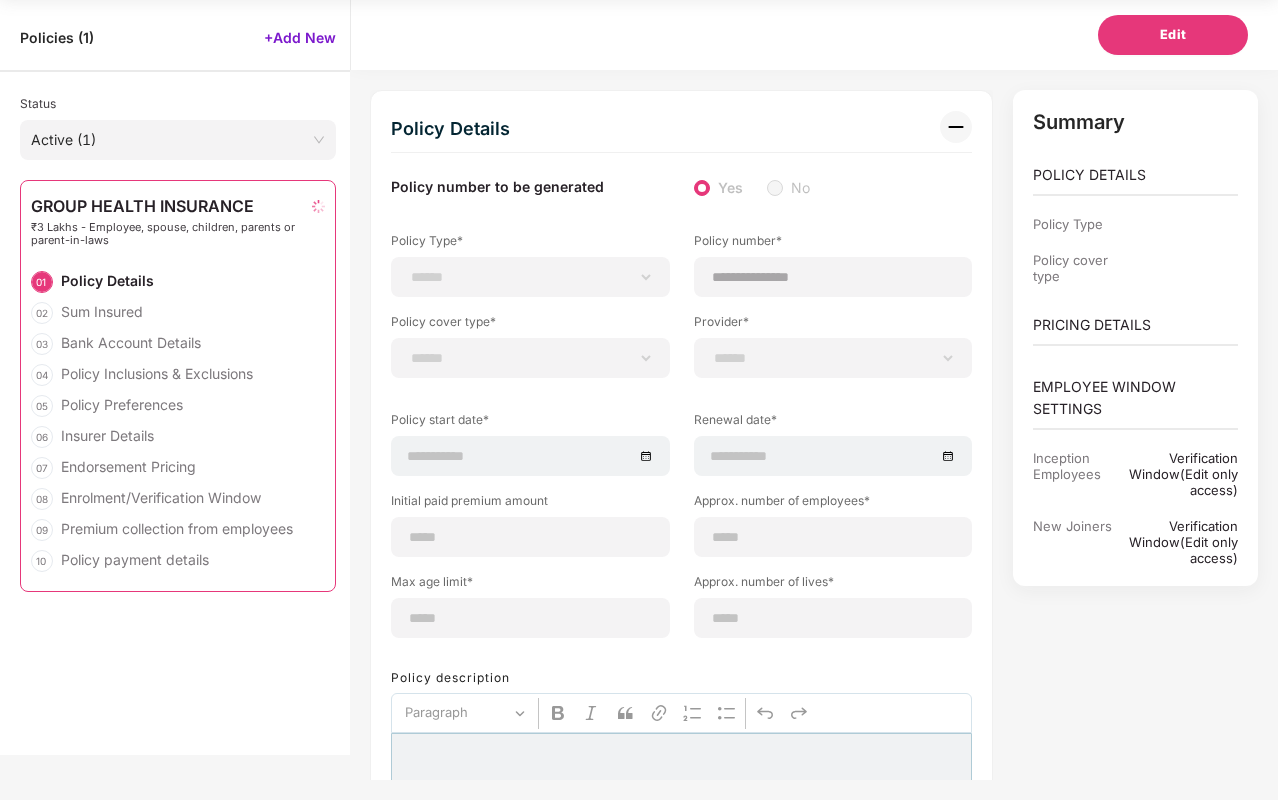 type on "**********" 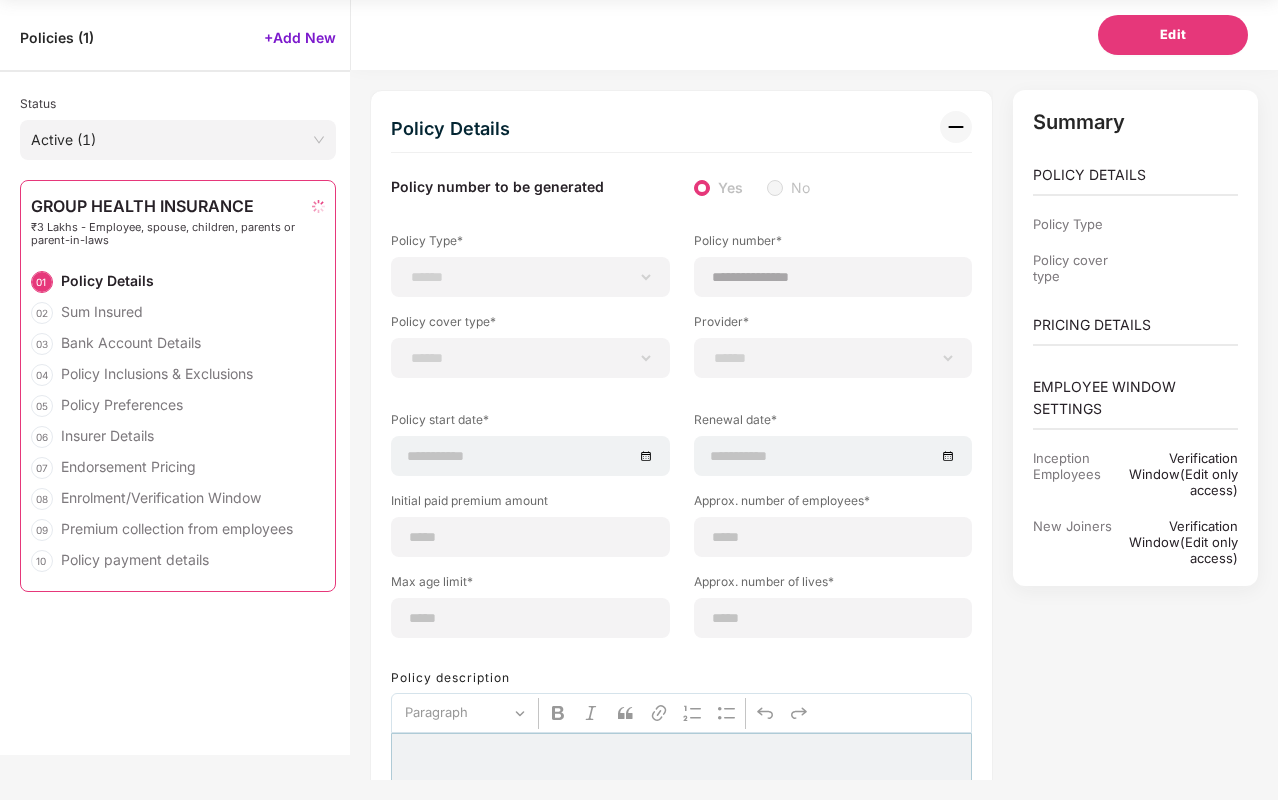 select on "******" 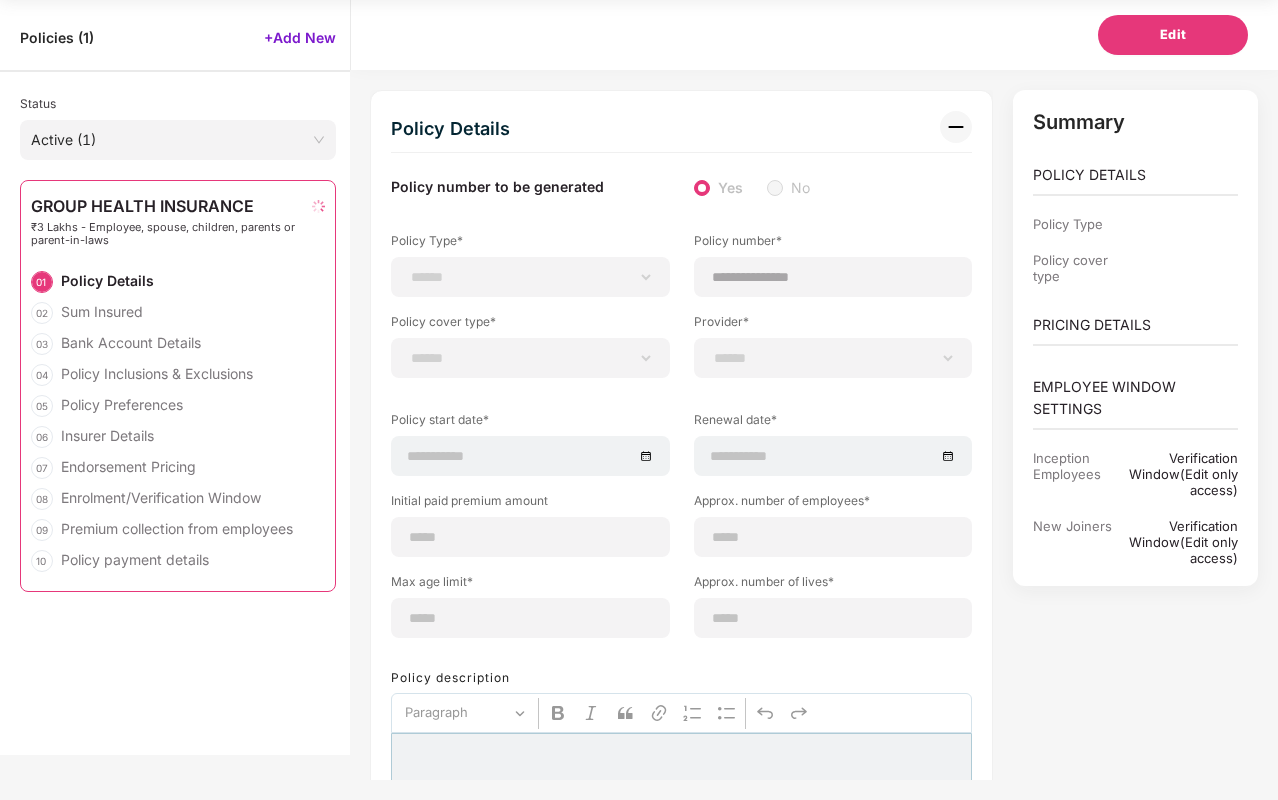 type on "*****" 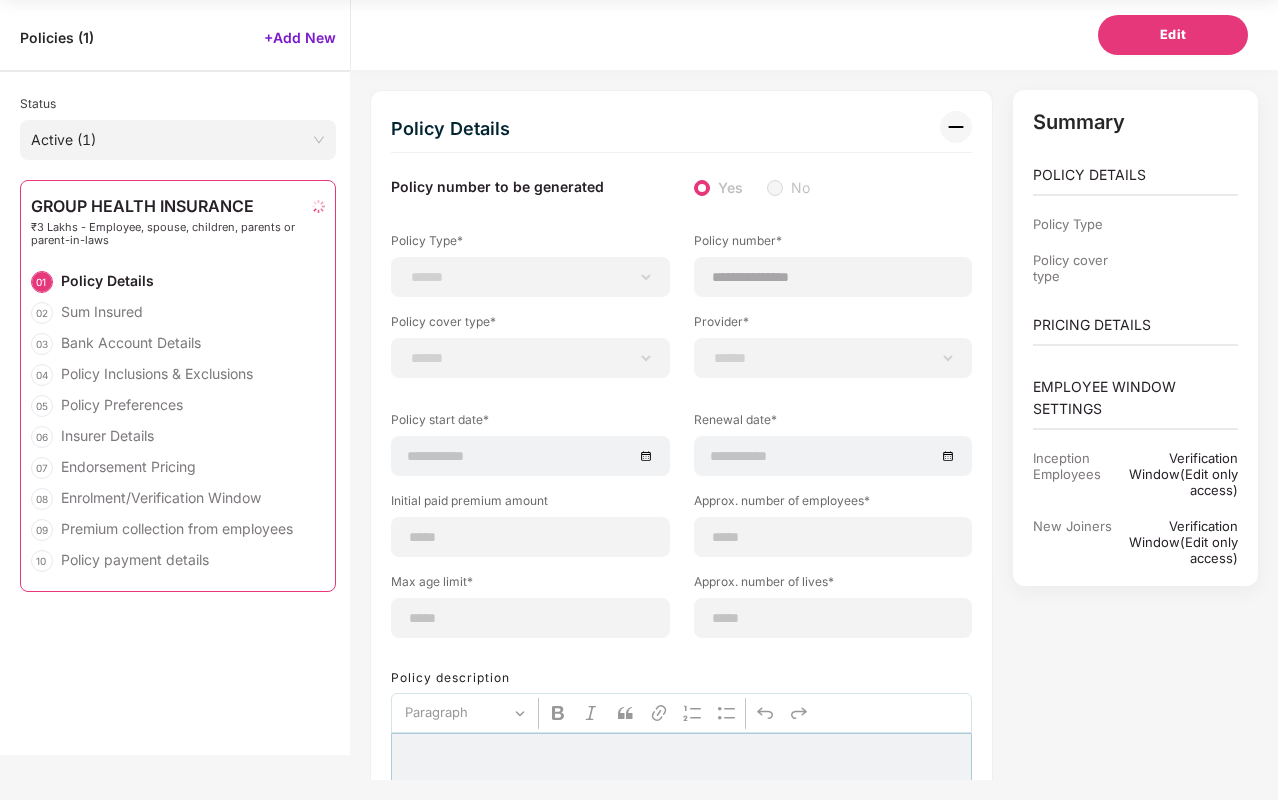 type on "*******" 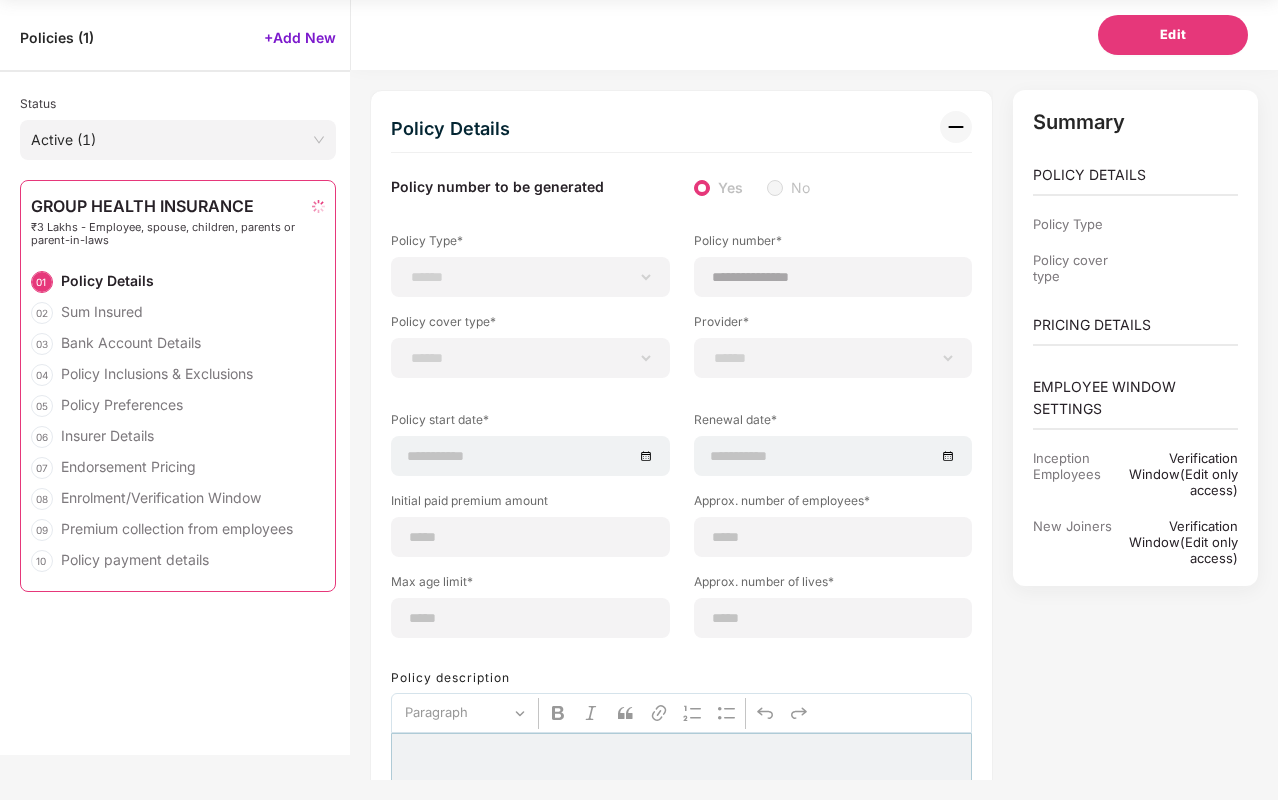 type on "*******" 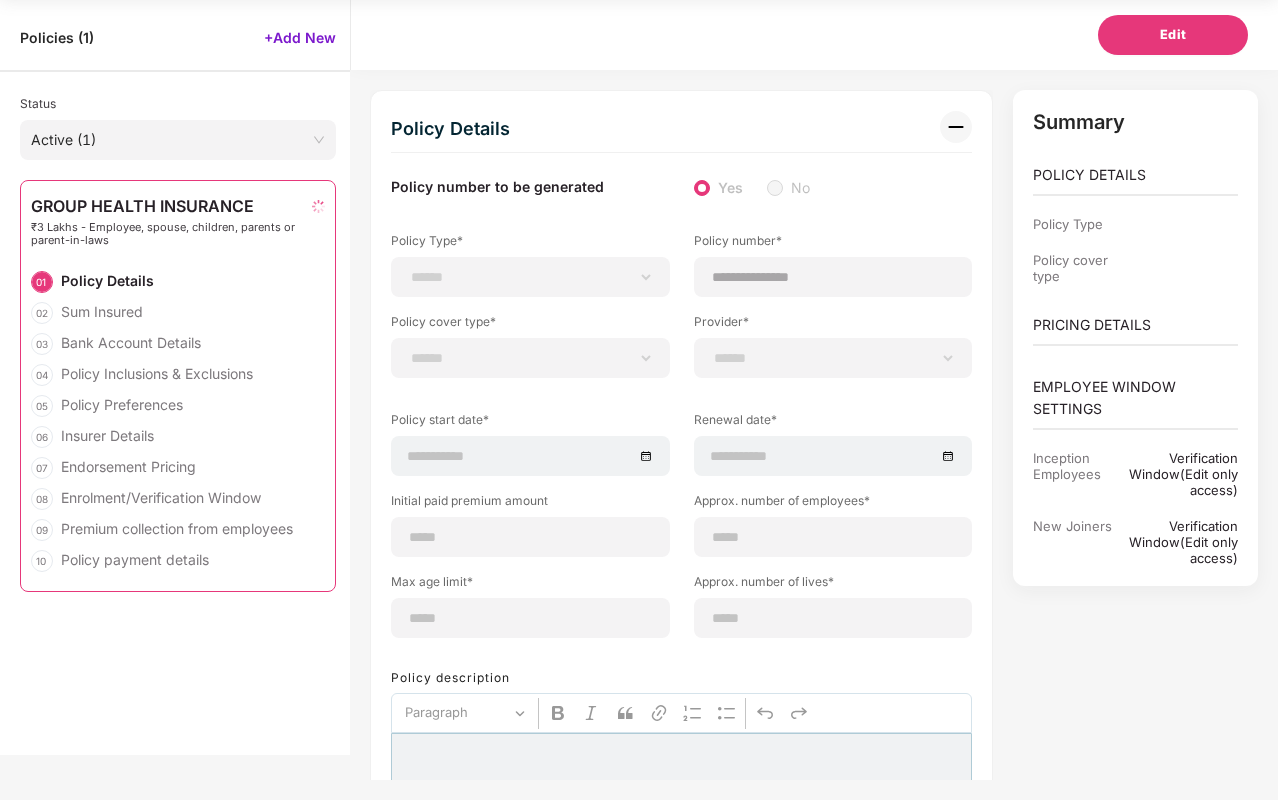 type on "*******" 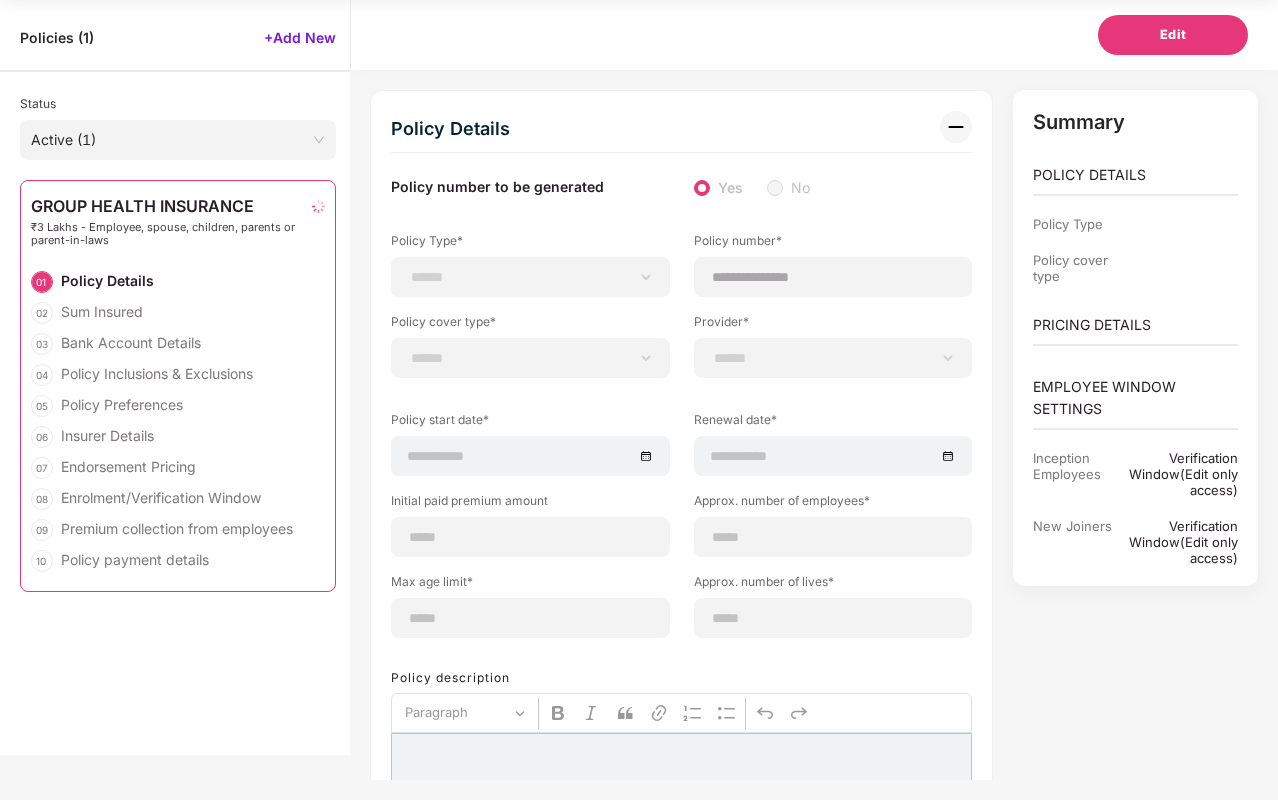 type on "**********" 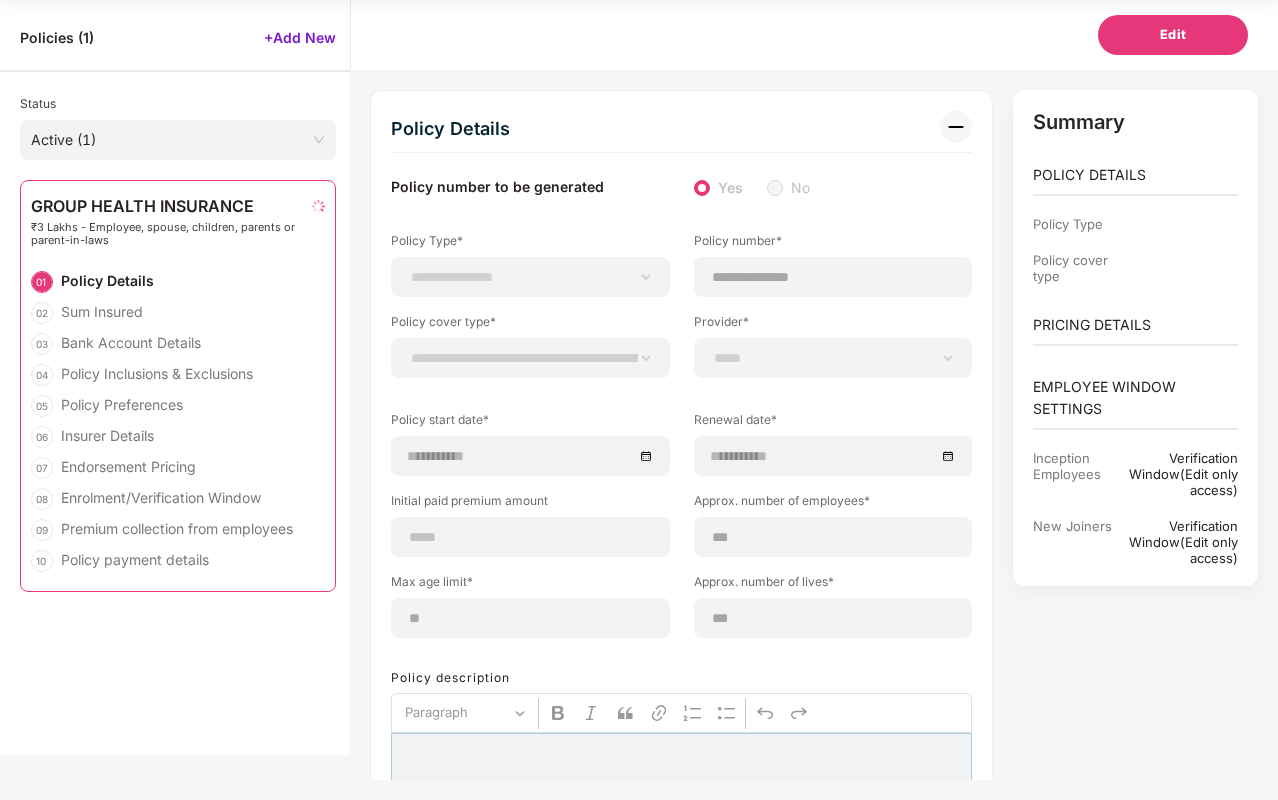 select on "********" 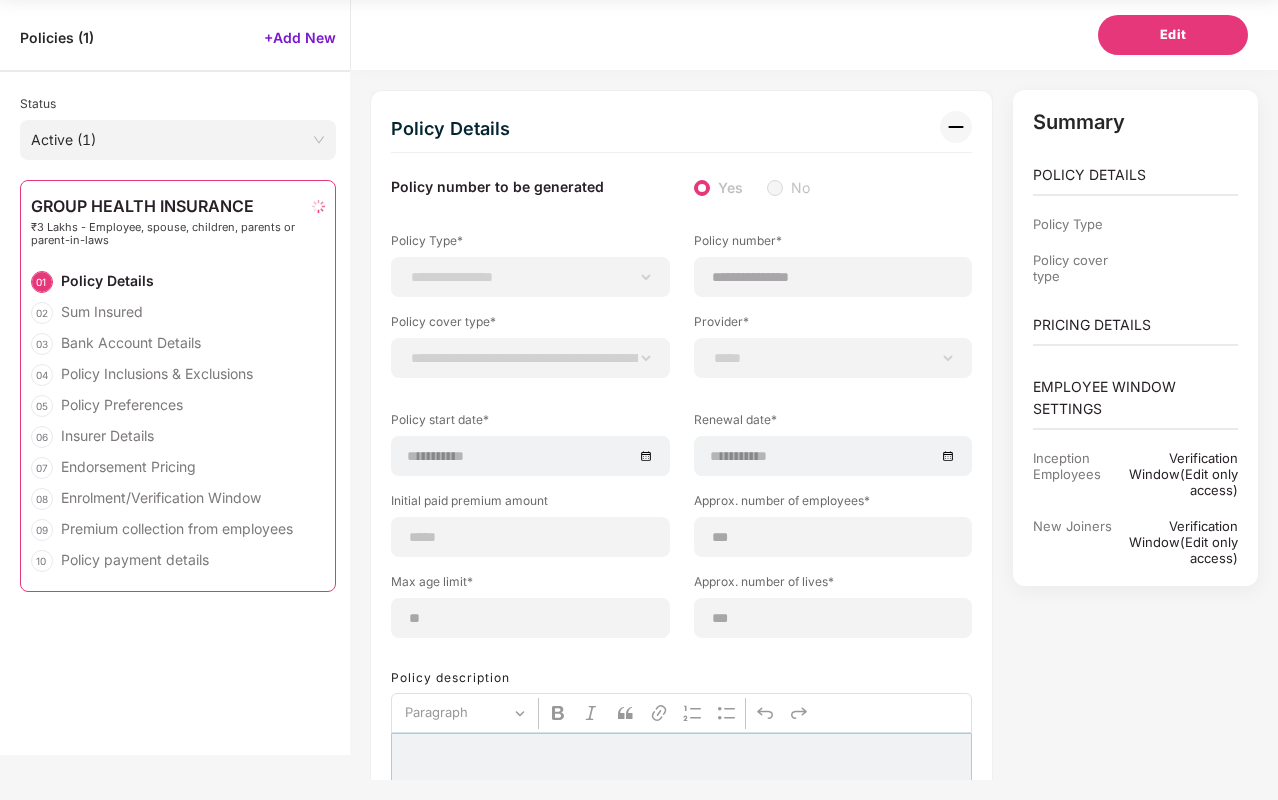 select on "**********" 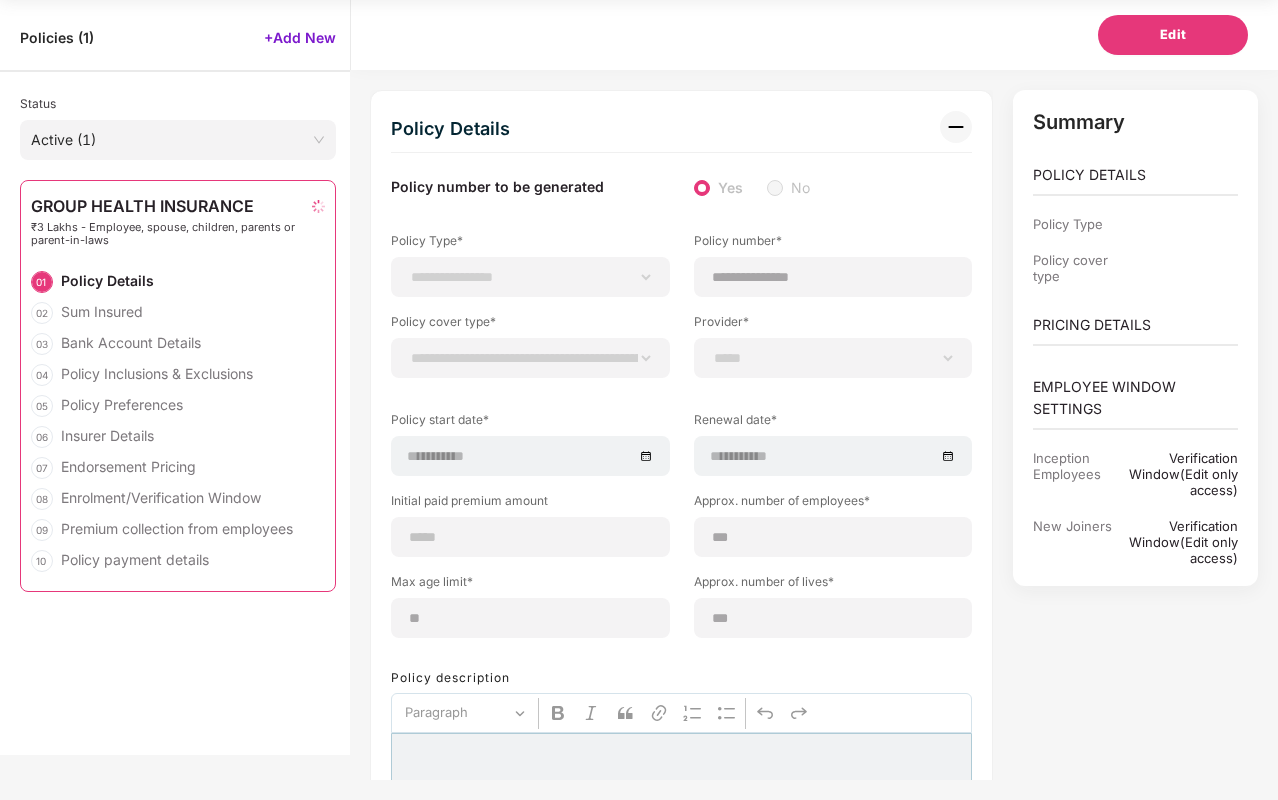 select on "**********" 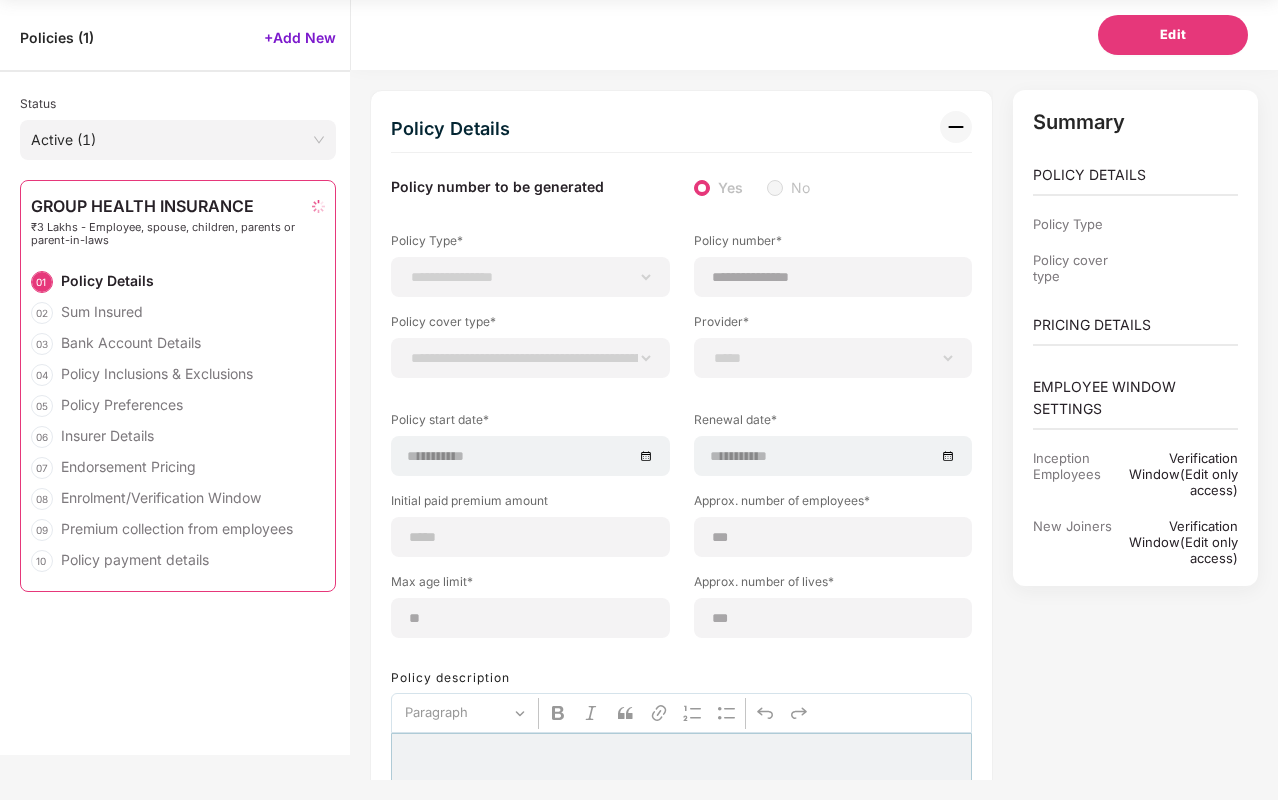 select on "**********" 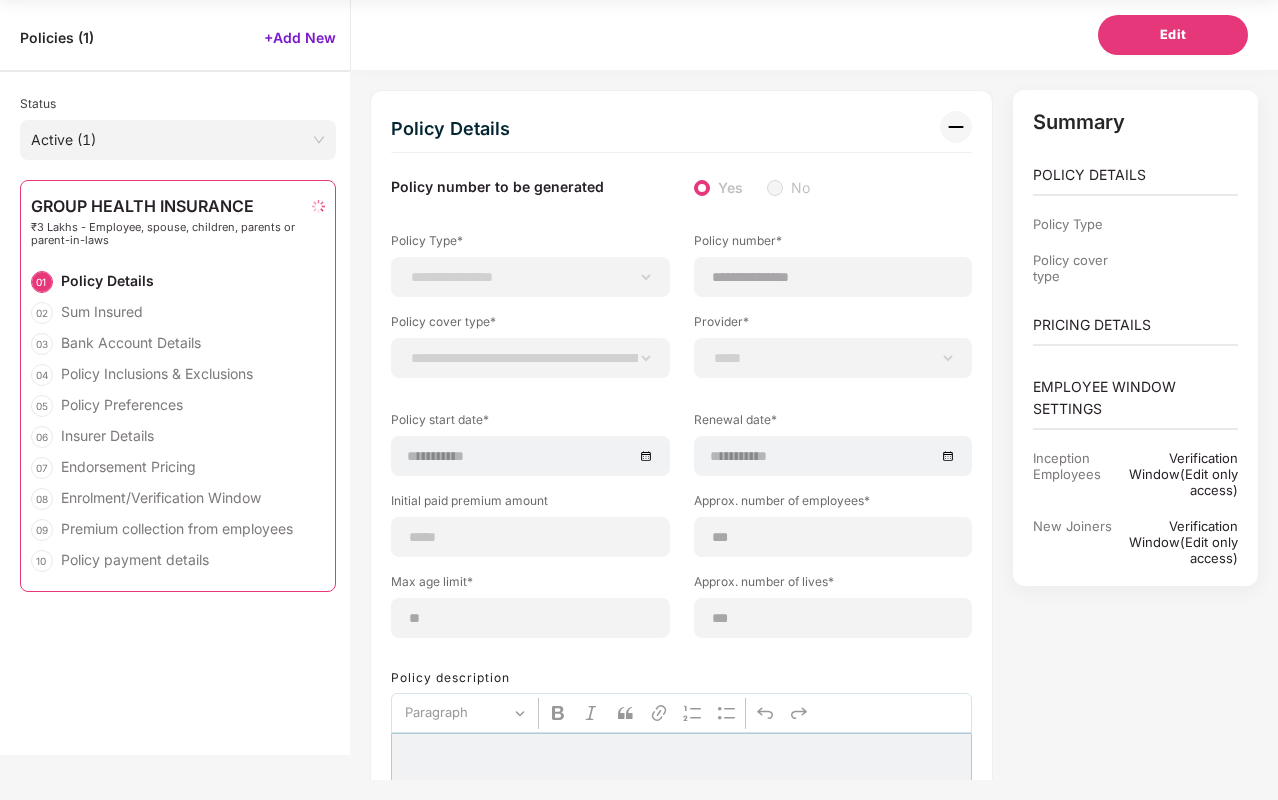 select on "*" 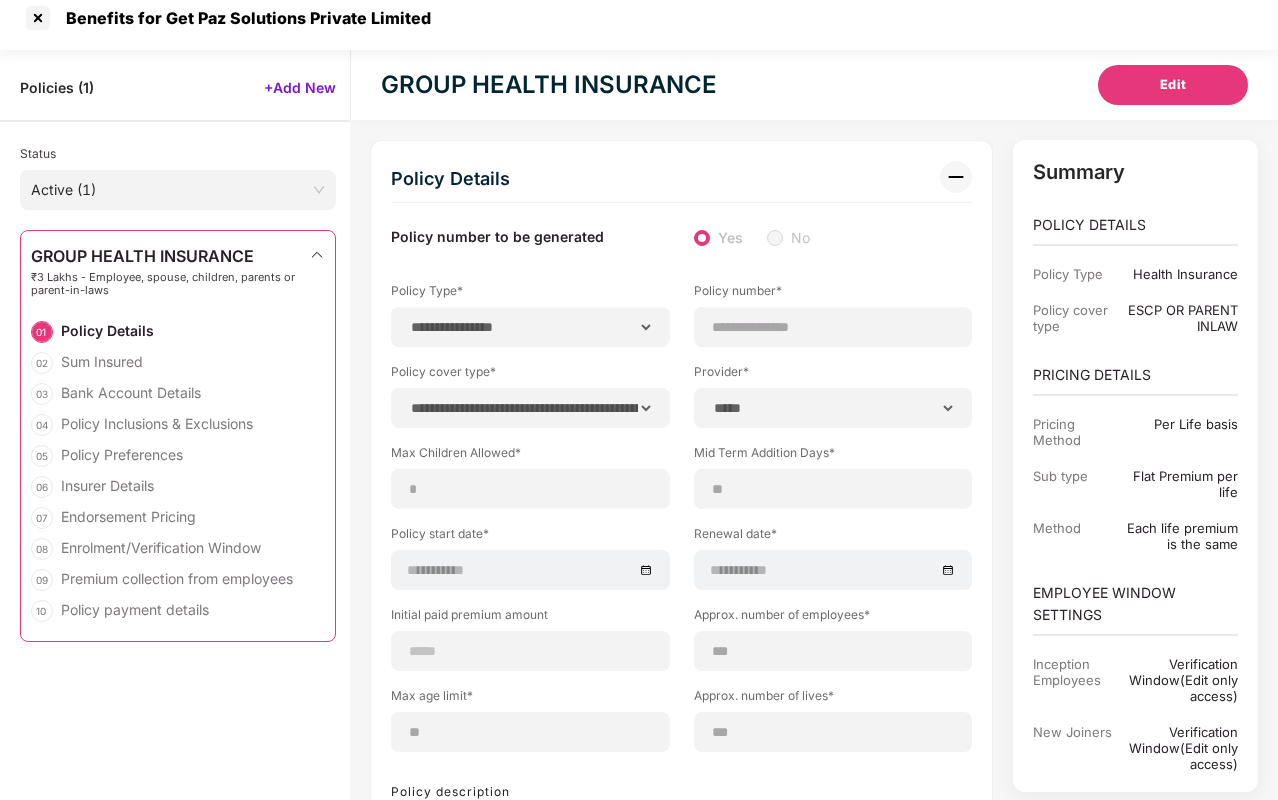 scroll, scrollTop: 0, scrollLeft: 0, axis: both 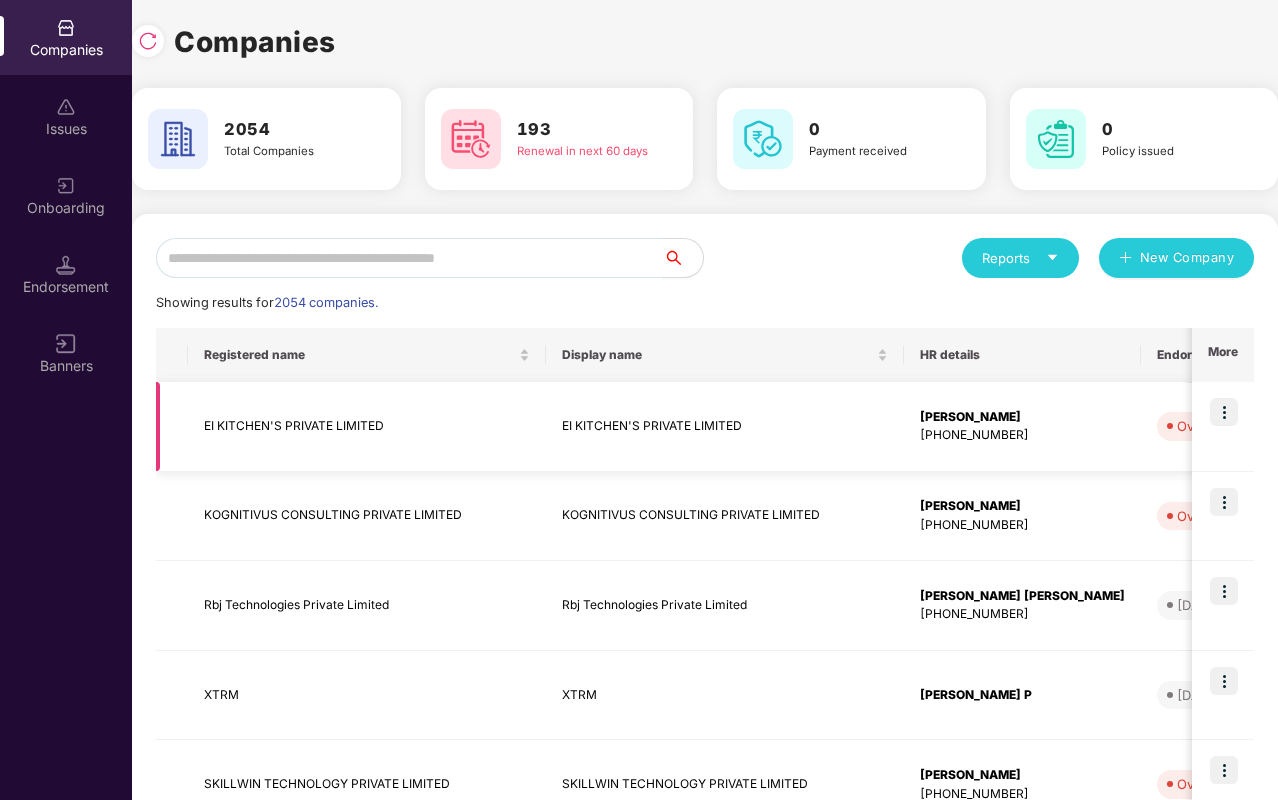 click at bounding box center (1224, 412) 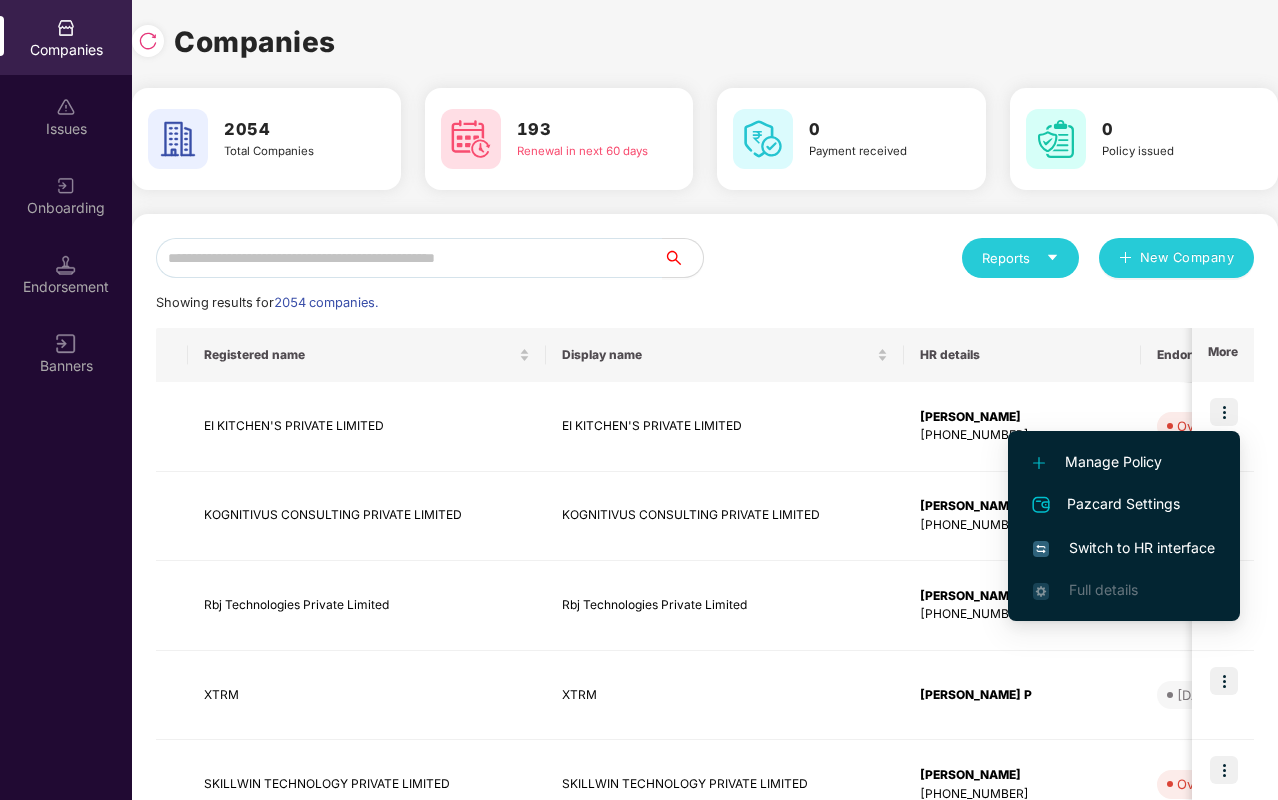 click on "Manage Policy" at bounding box center (1124, 462) 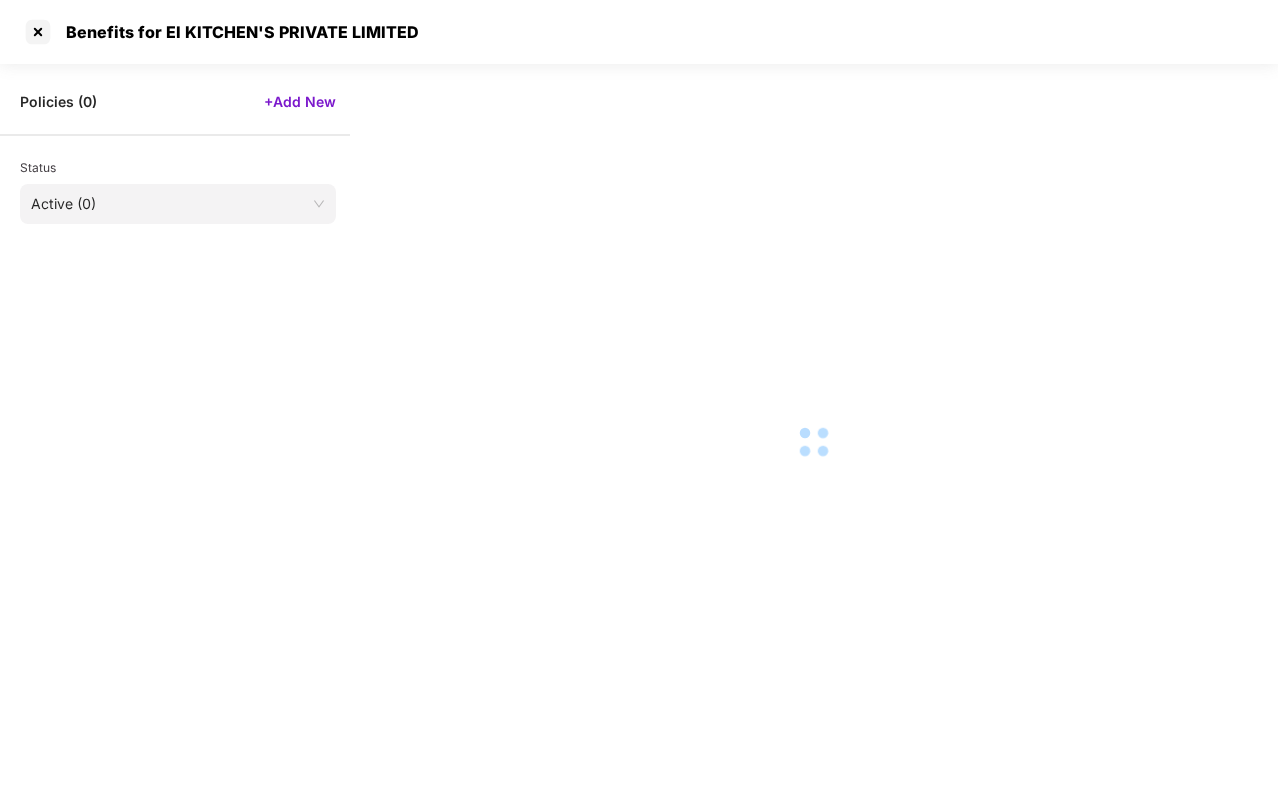 scroll, scrollTop: 19, scrollLeft: 0, axis: vertical 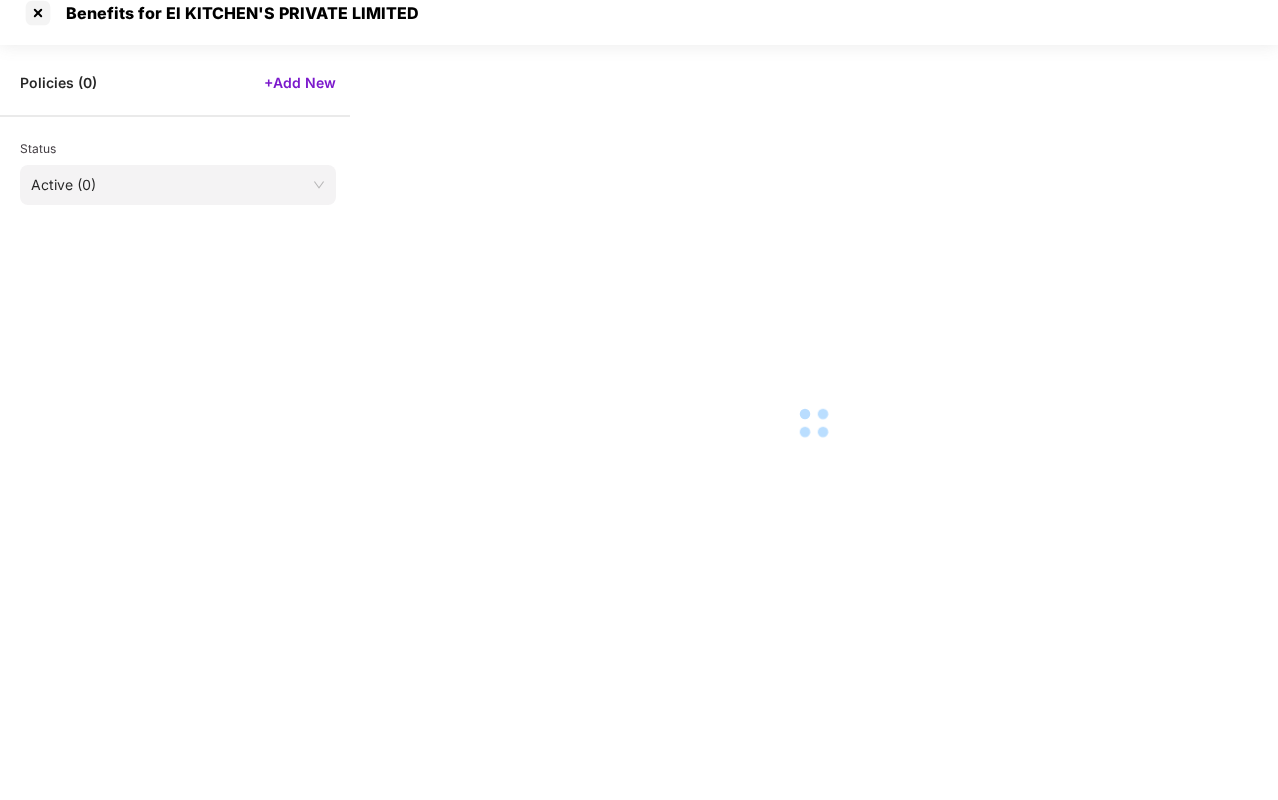 select on "**********" 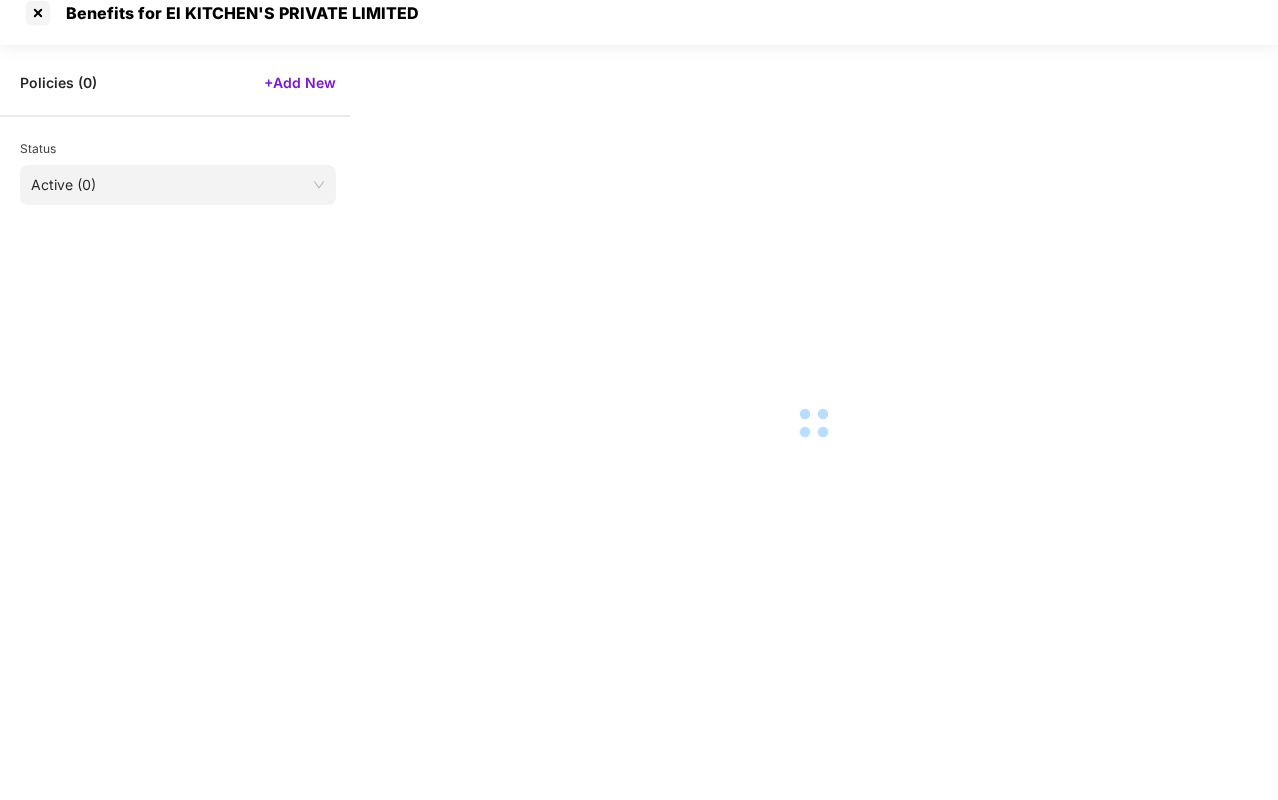 select on "*****" 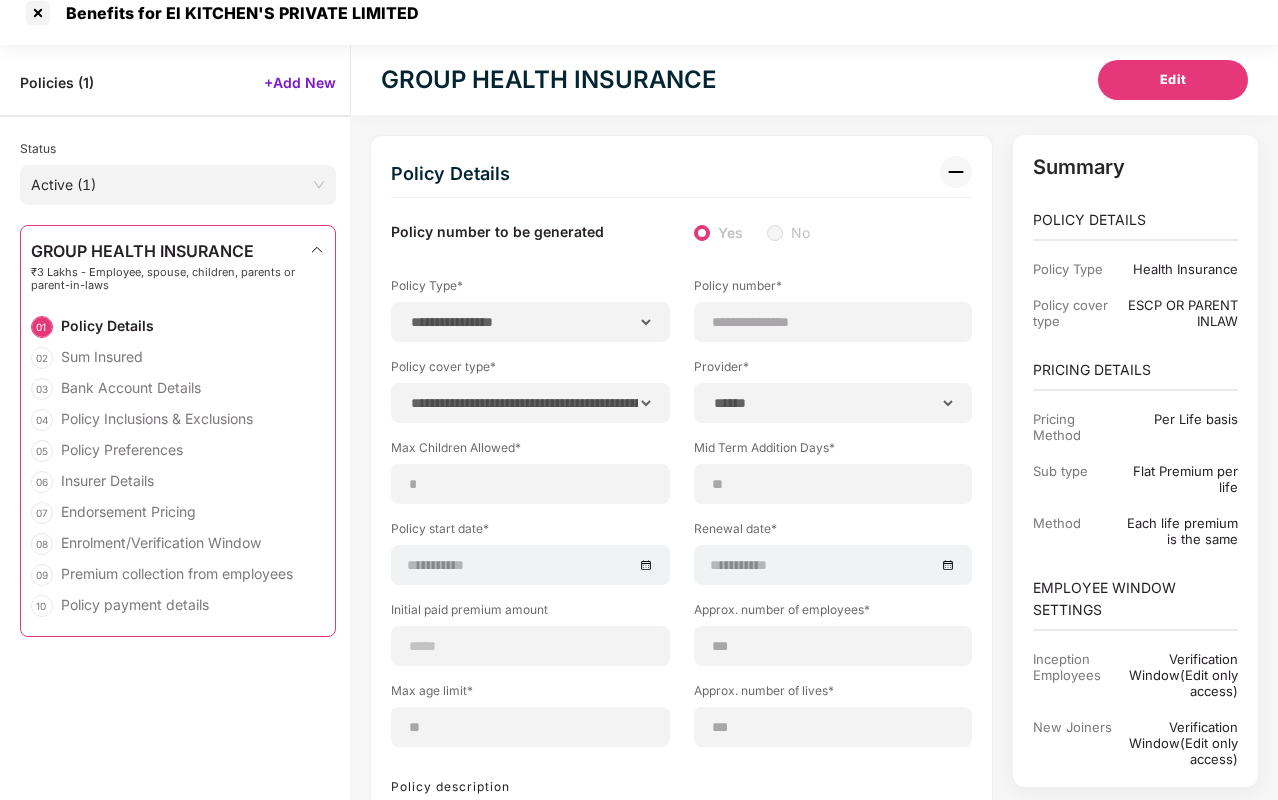 select on "**********" 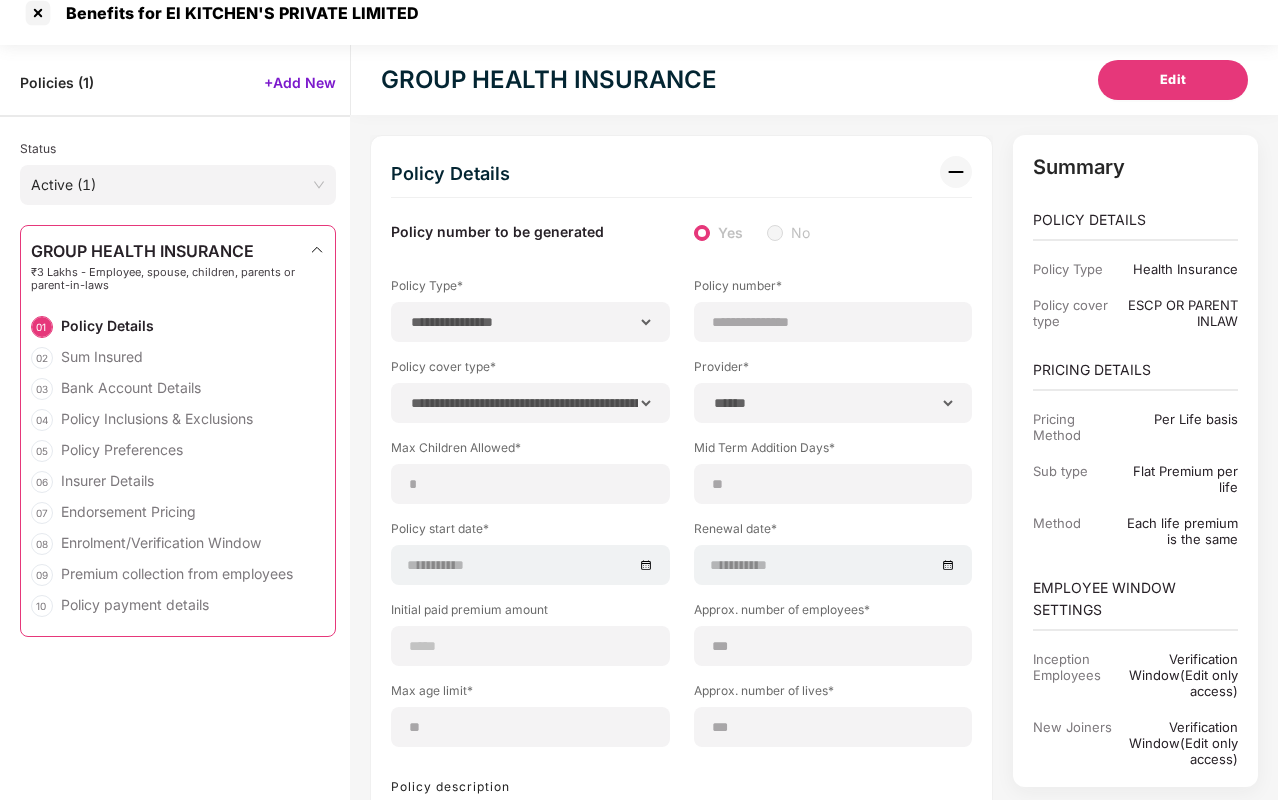 scroll, scrollTop: 2, scrollLeft: 0, axis: vertical 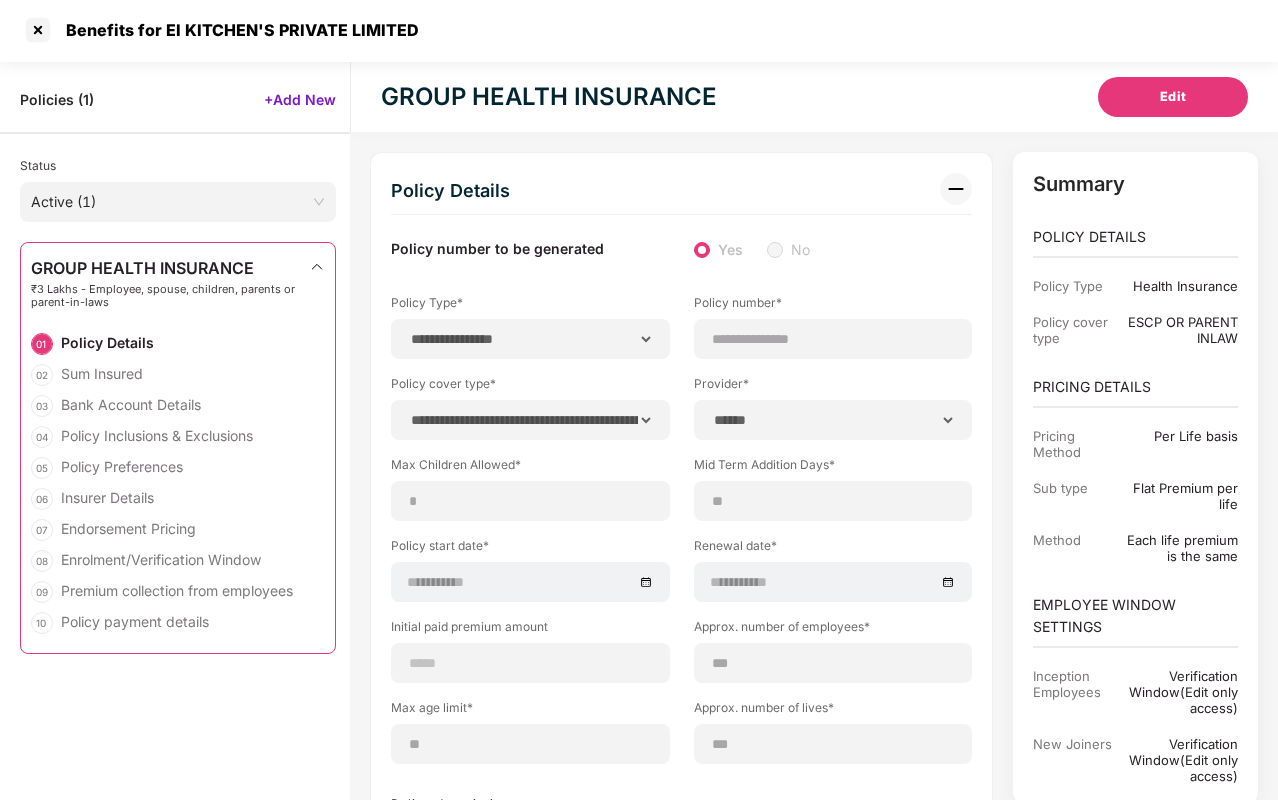 select on "*****" 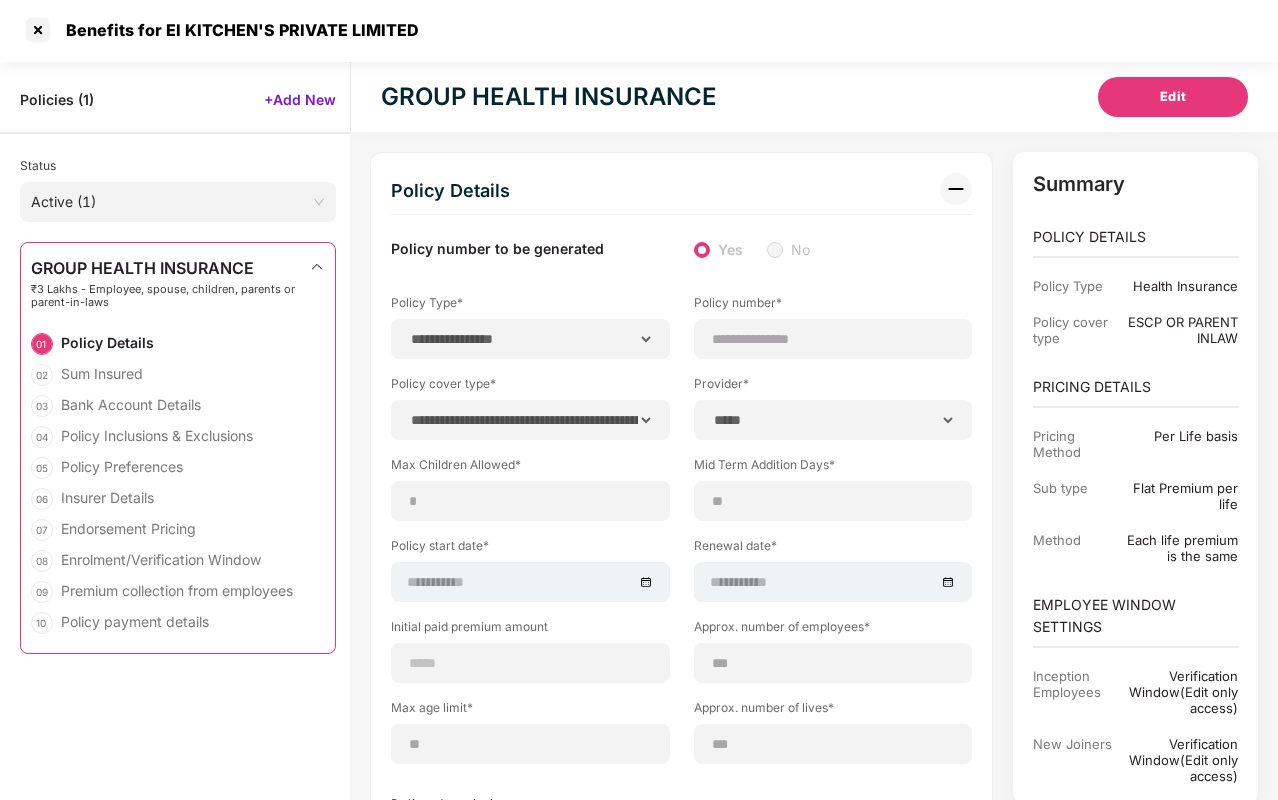 scroll, scrollTop: 0, scrollLeft: 0, axis: both 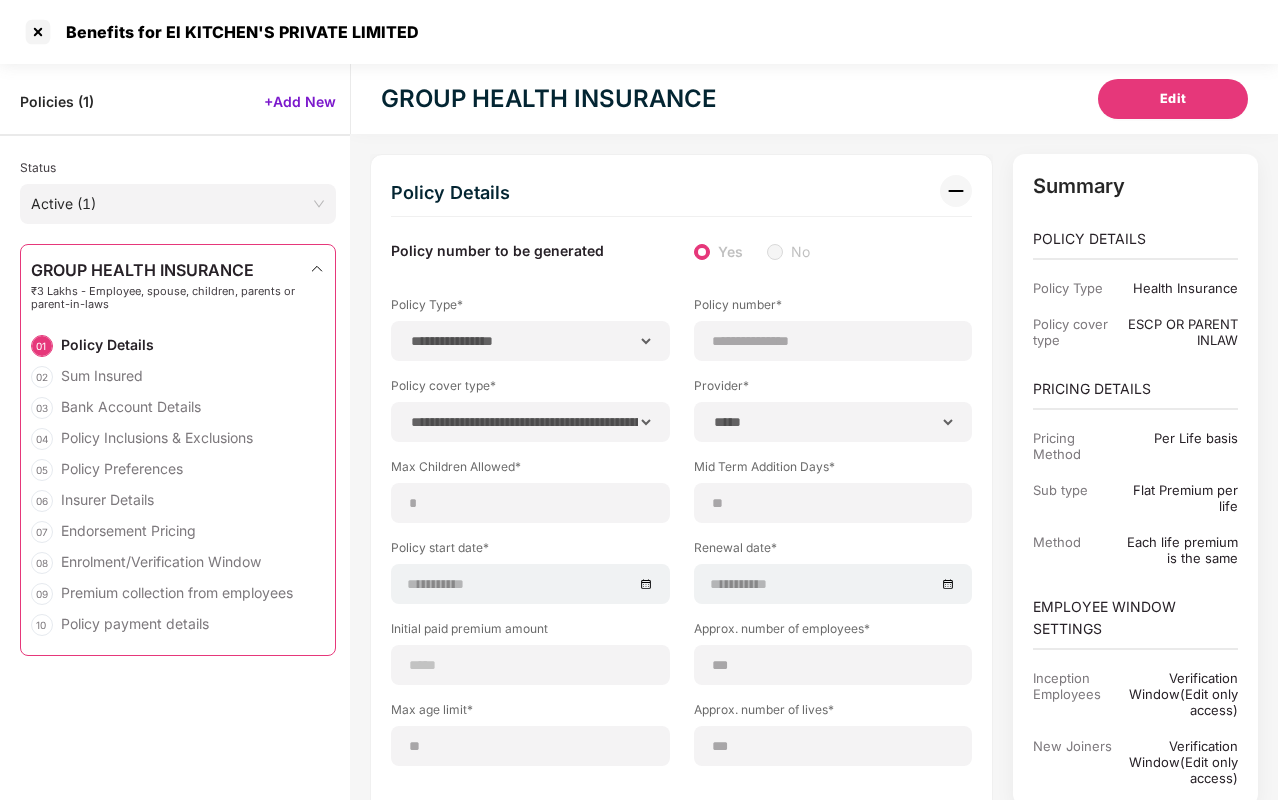 click on "GROUP HEALTH INSURANCE ₹3 Lakhs - Employee, spouse, children, parents or parent-in-laws" at bounding box center [170, 292] 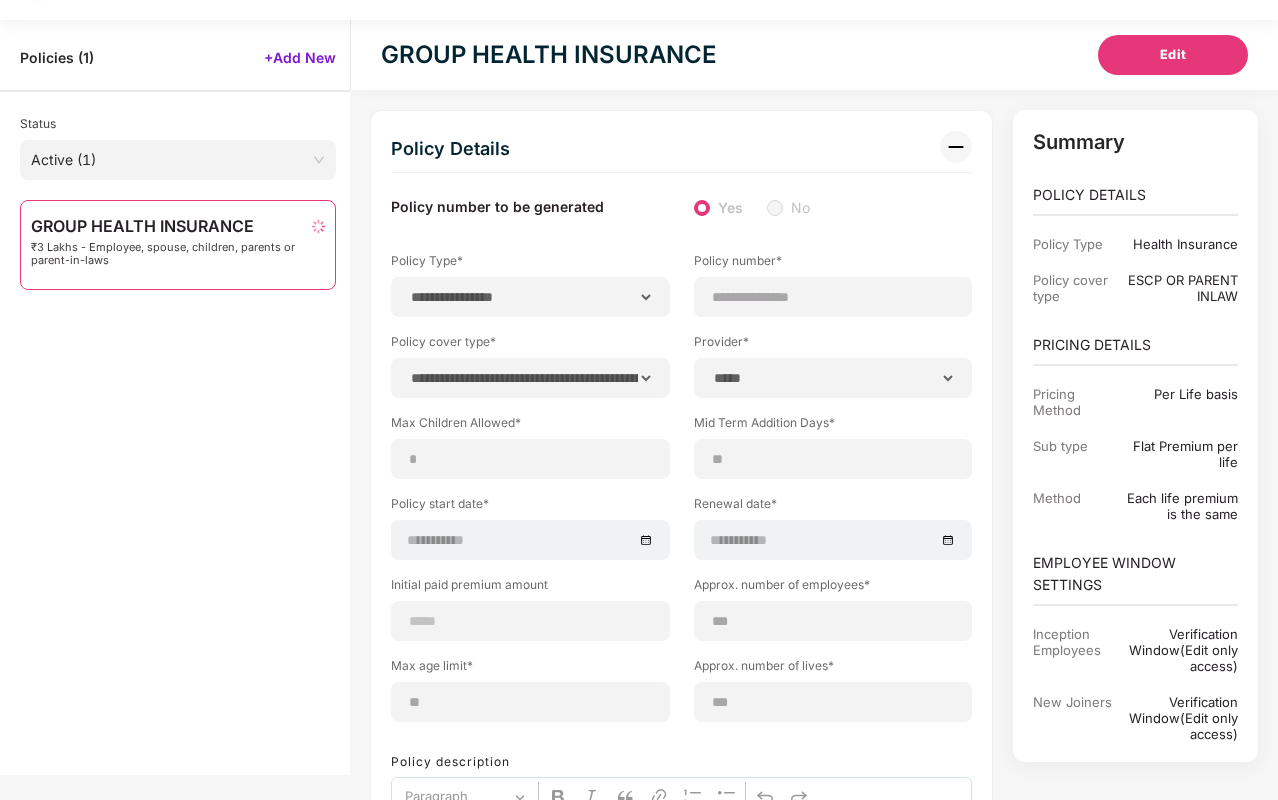 select 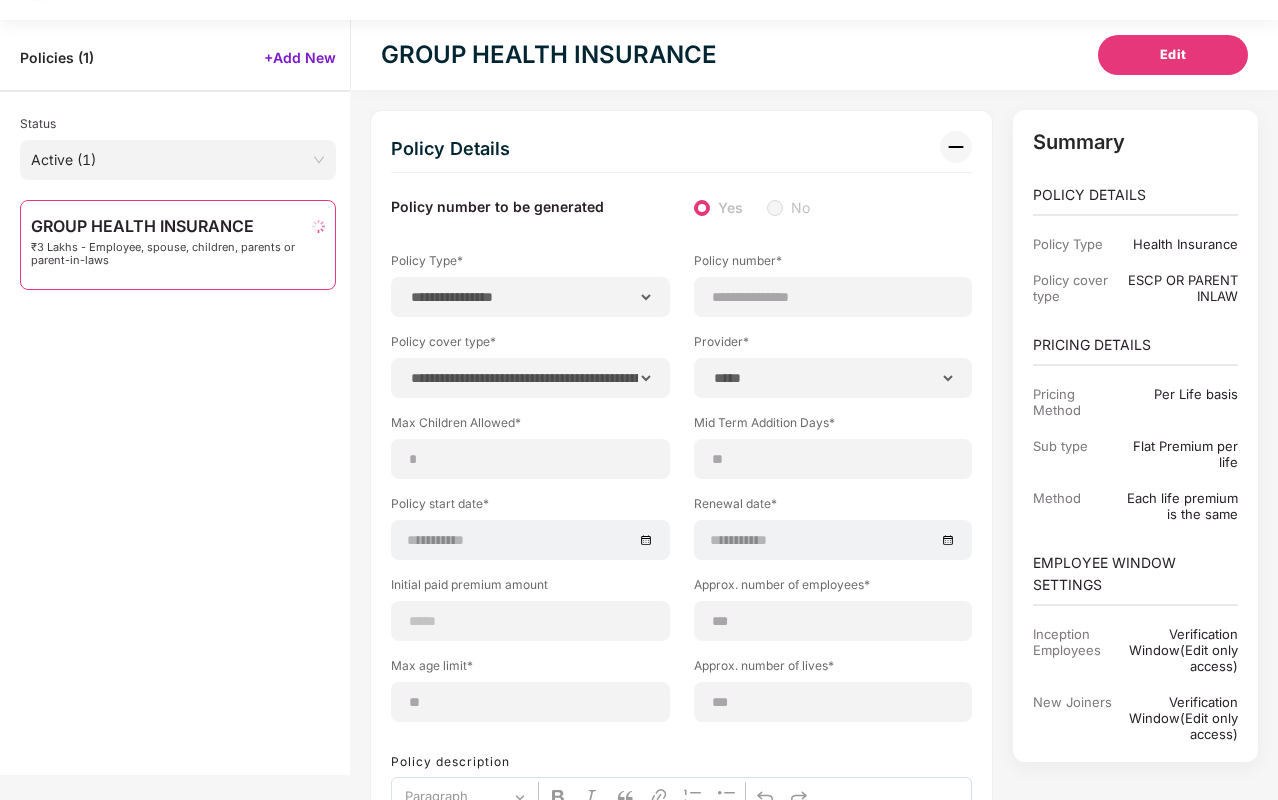 select 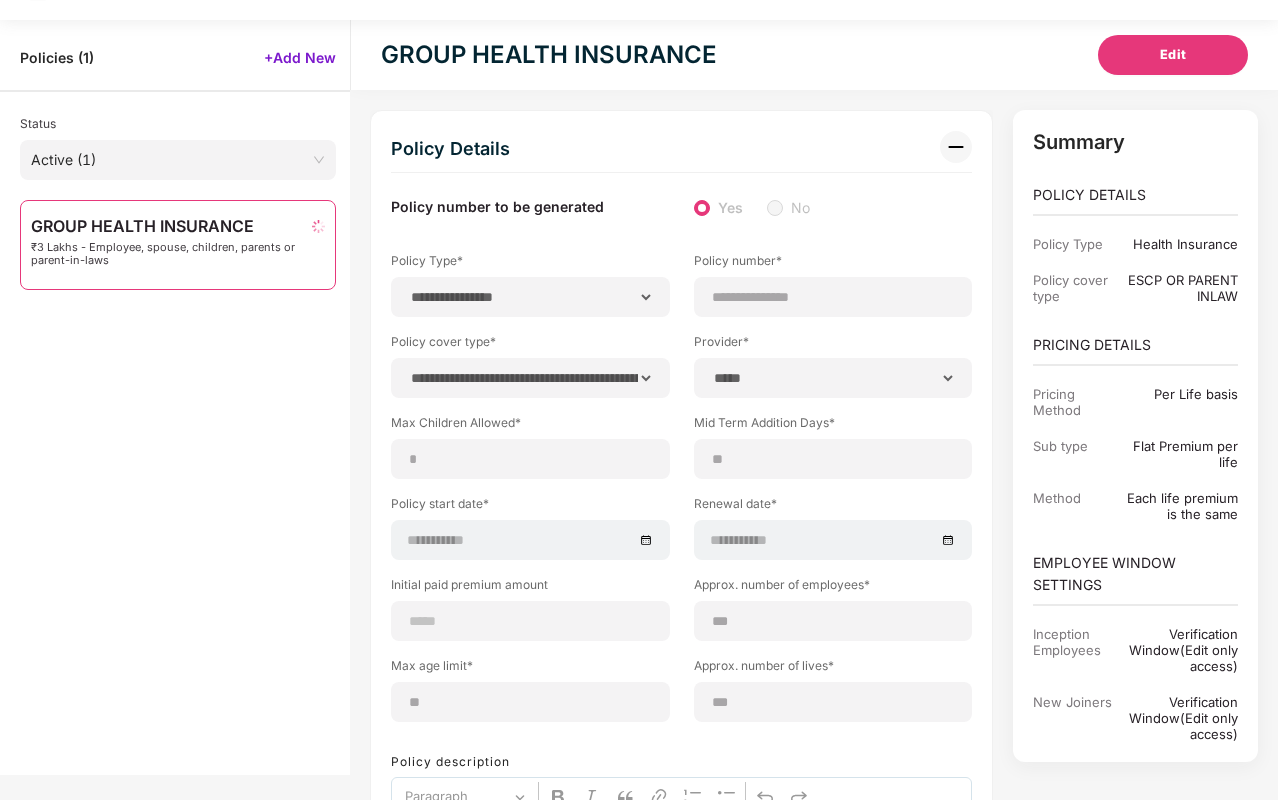 select 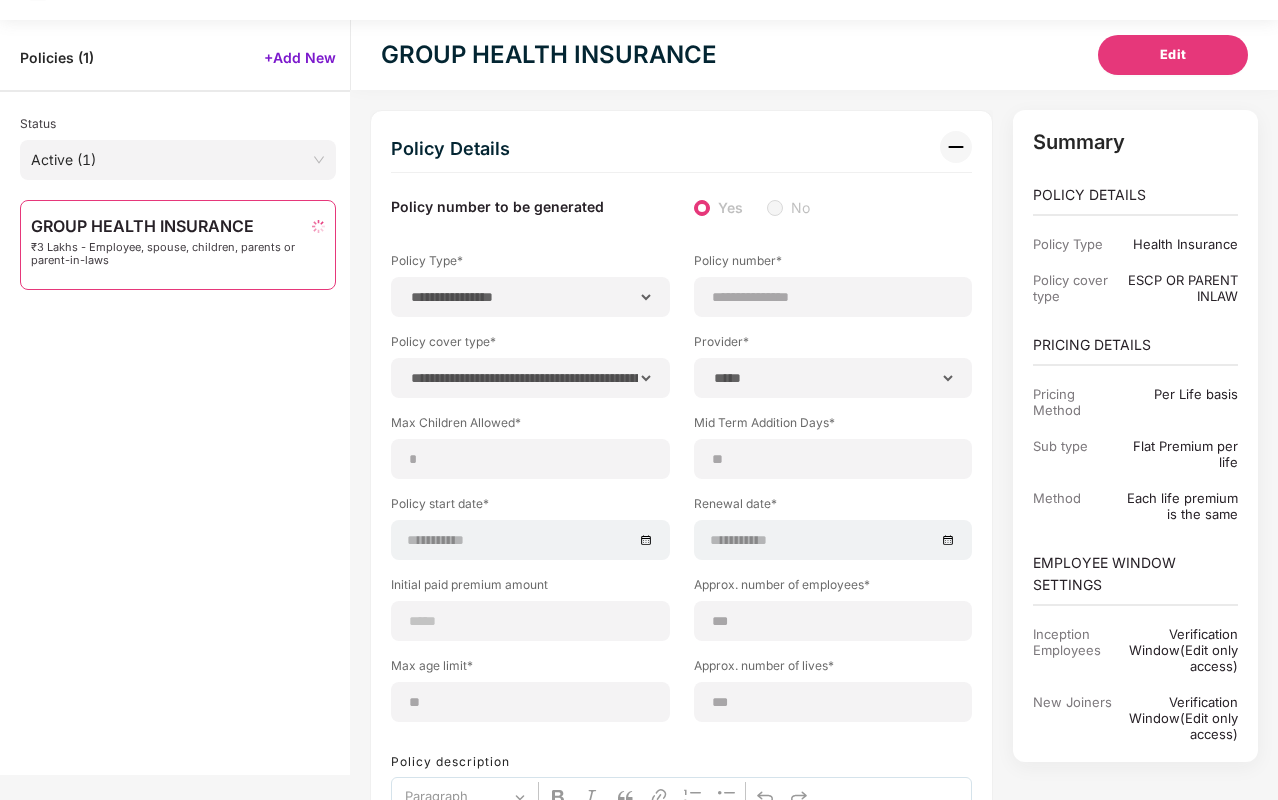 type 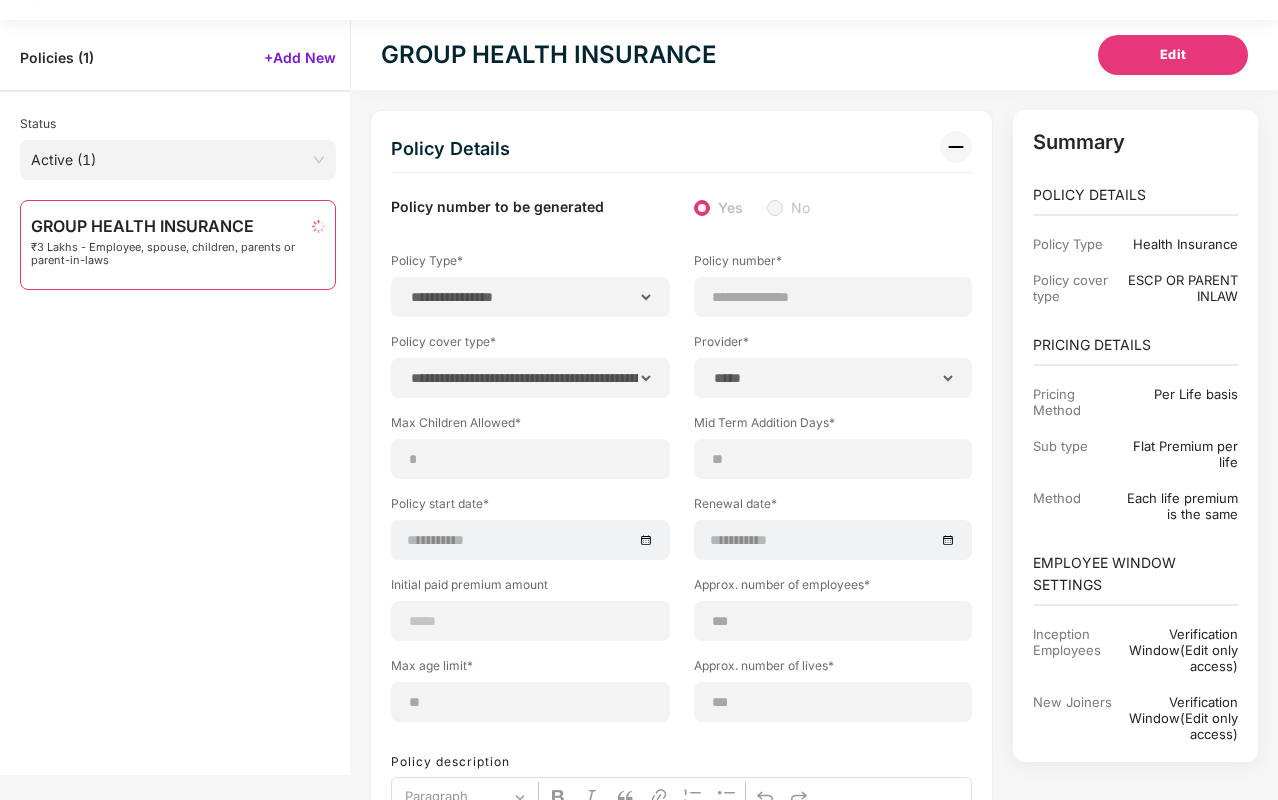 type 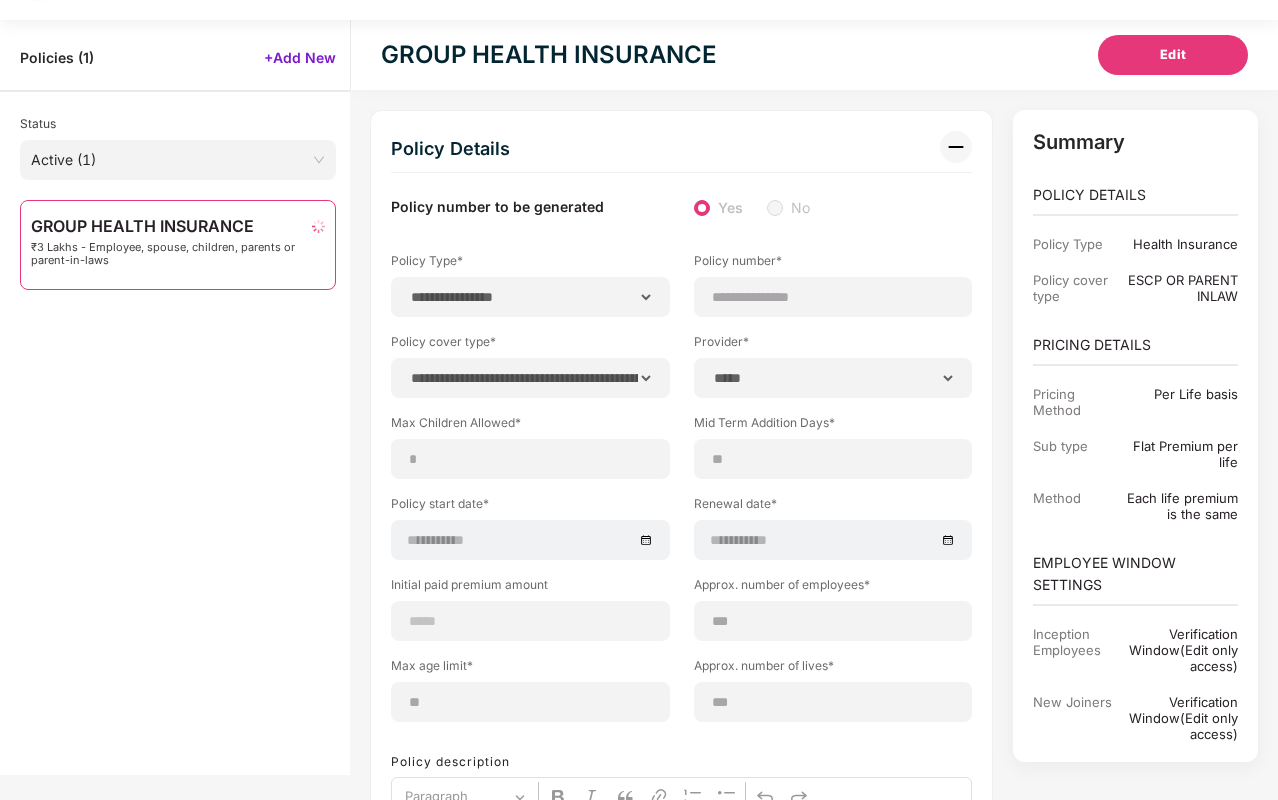 type 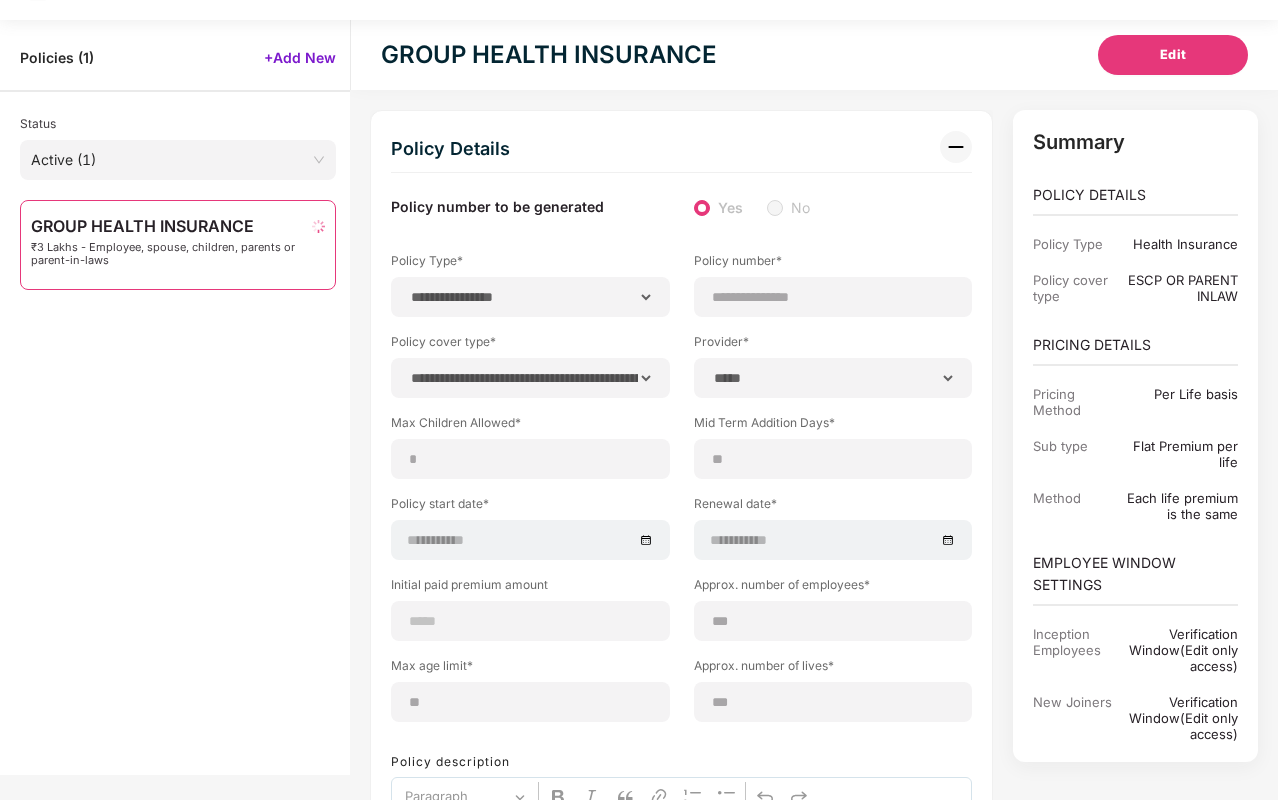 type 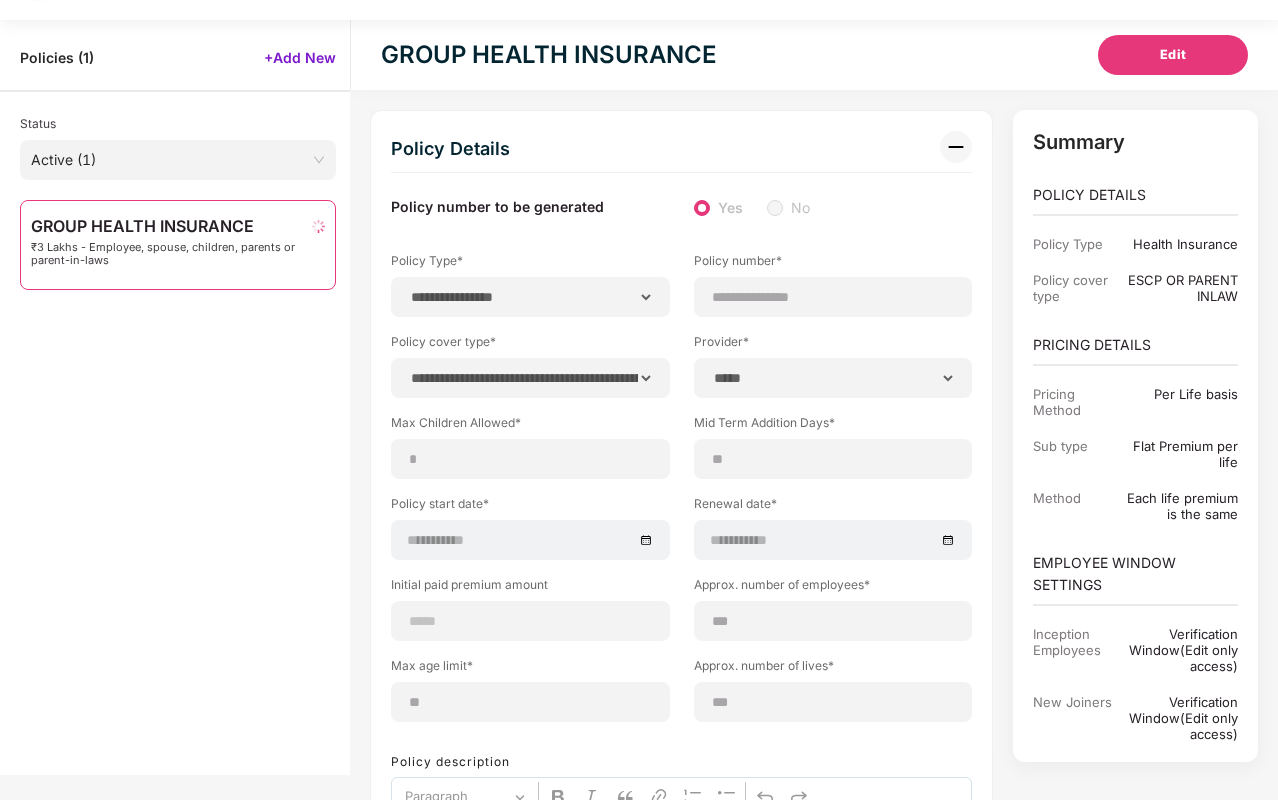 type 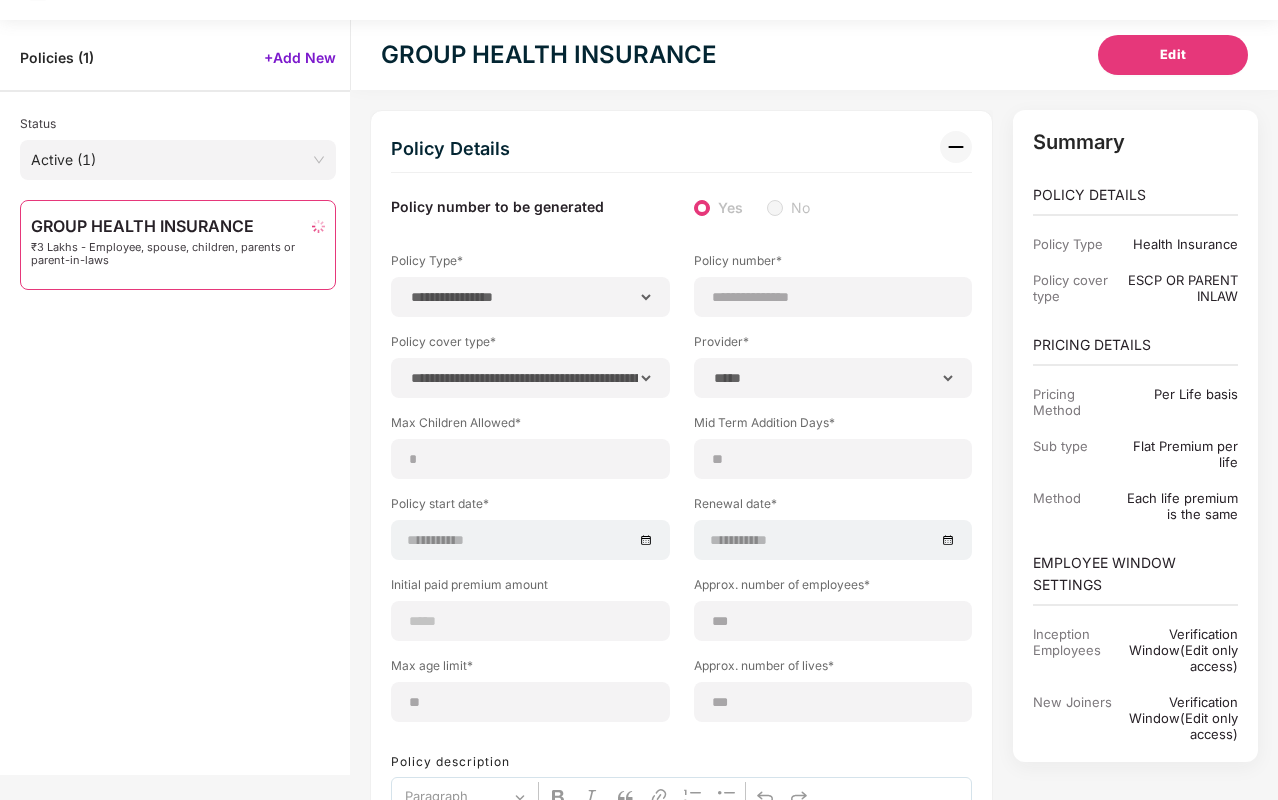 type 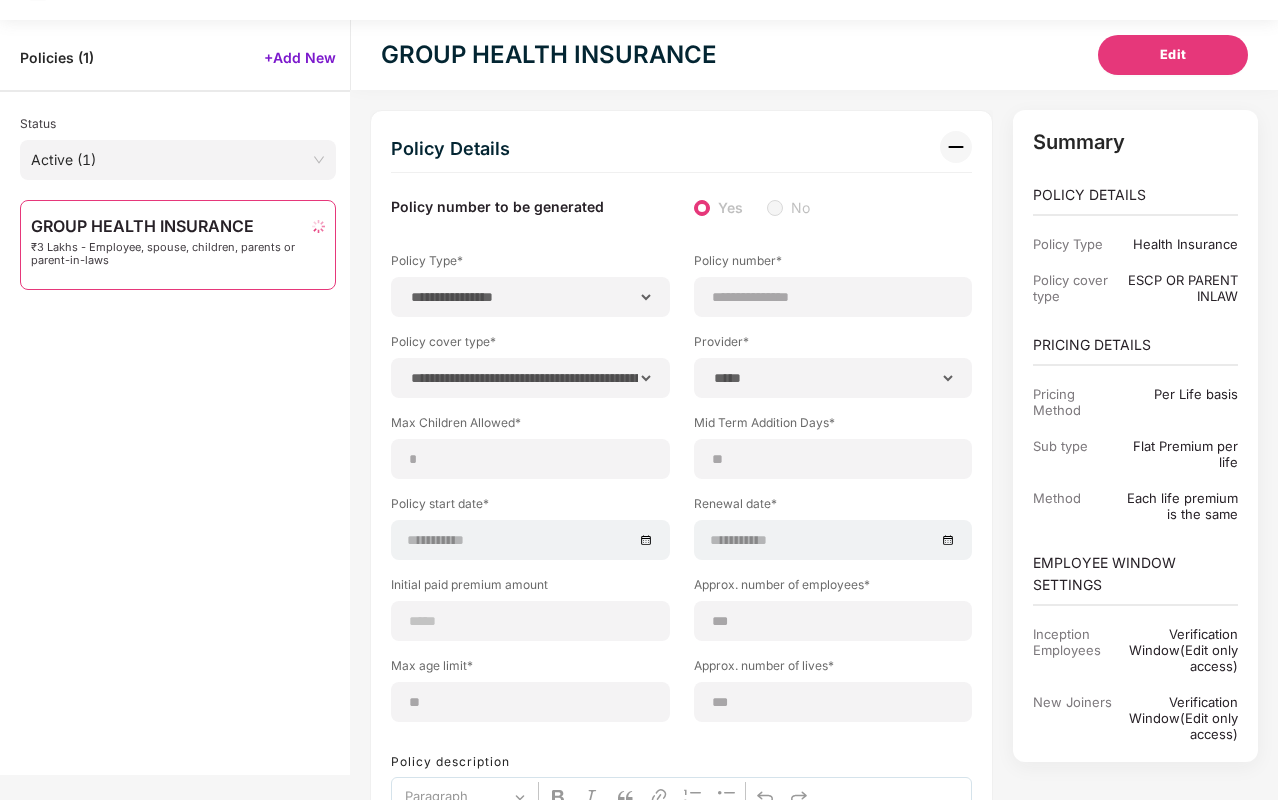 type 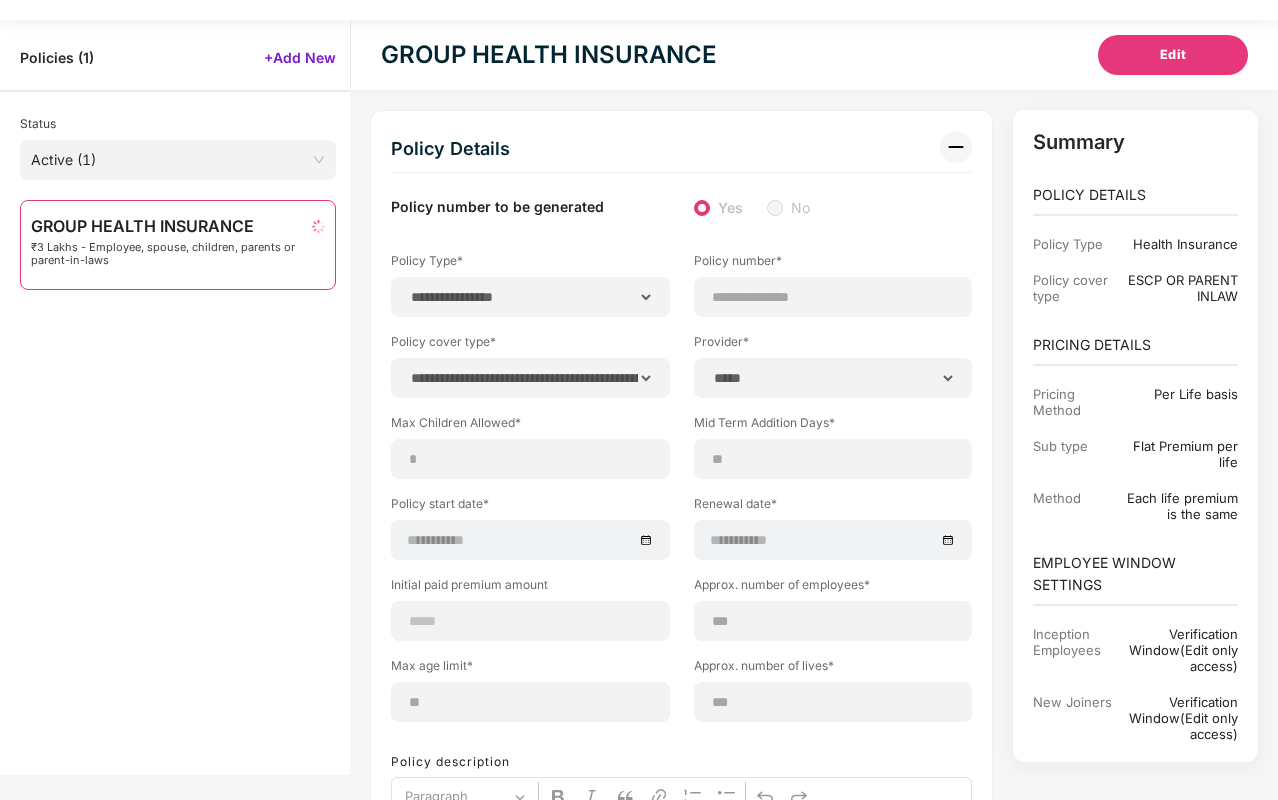 select 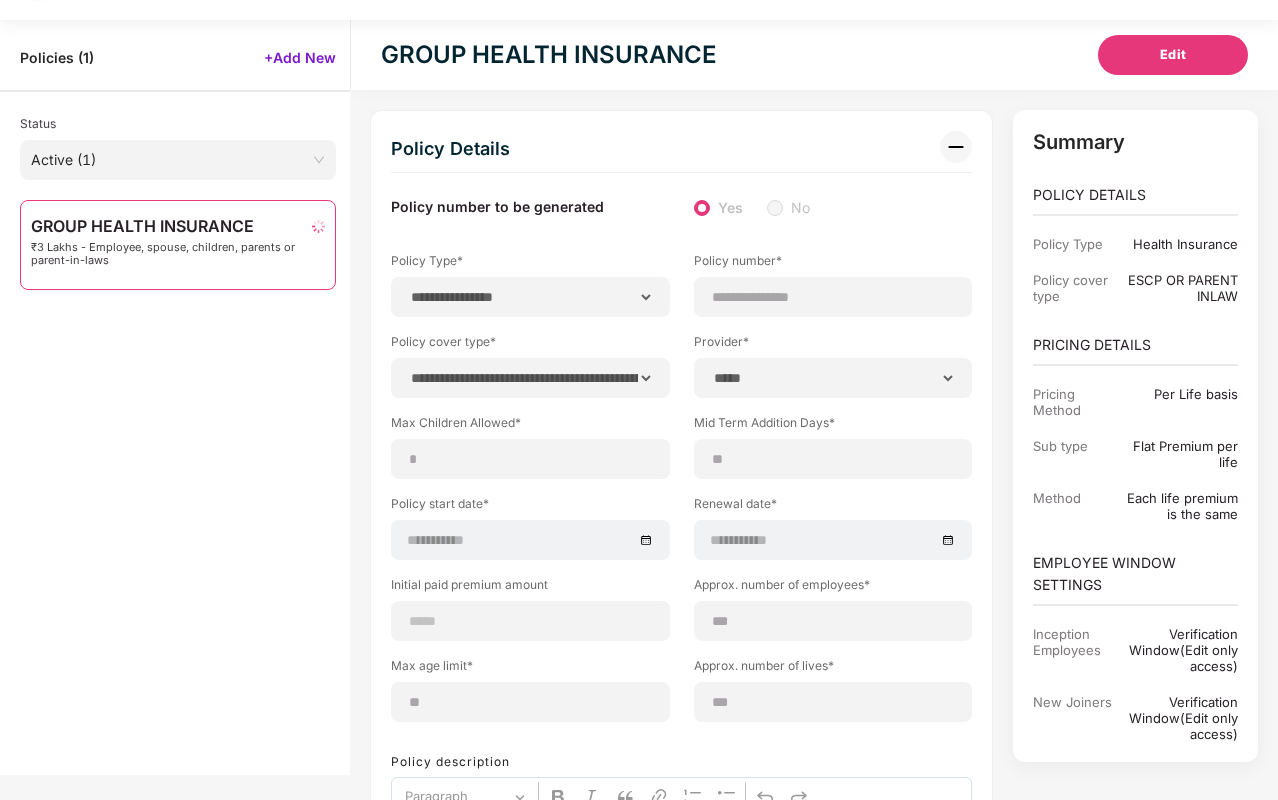 type on "*" 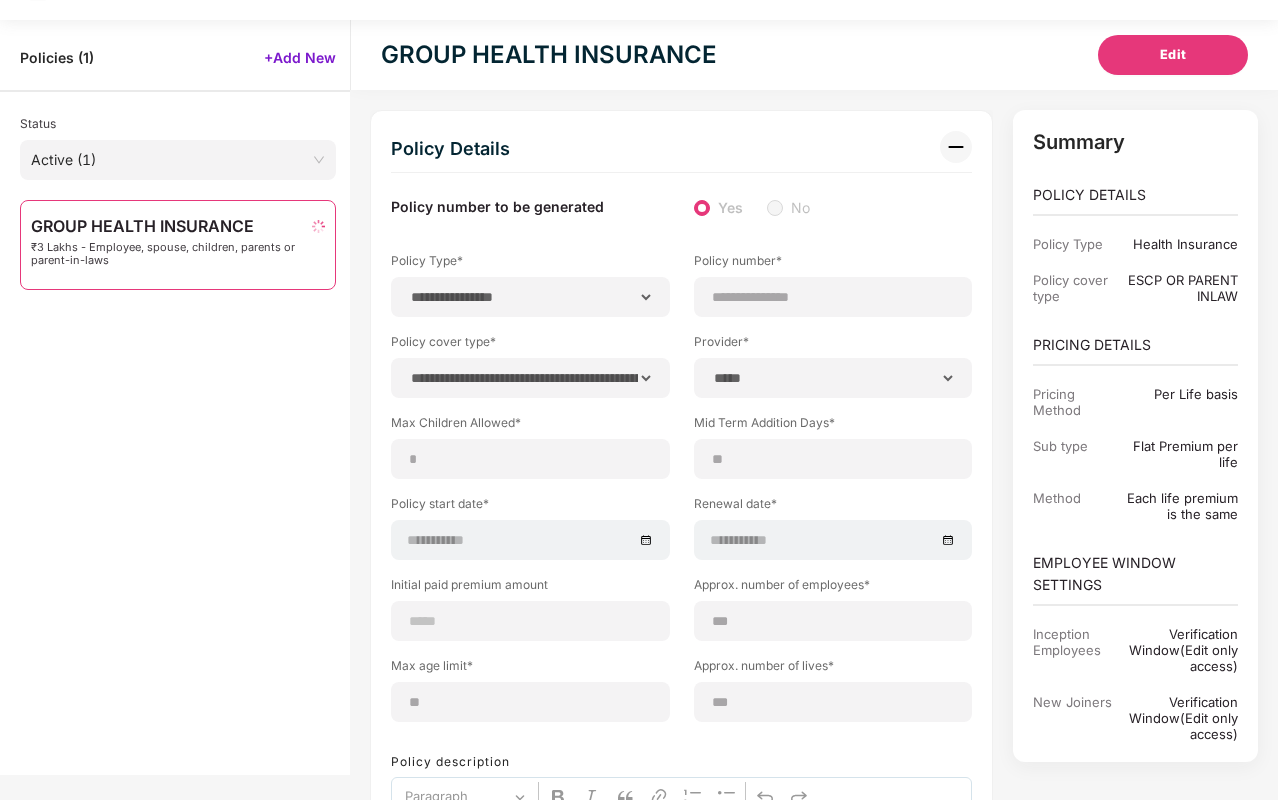 type 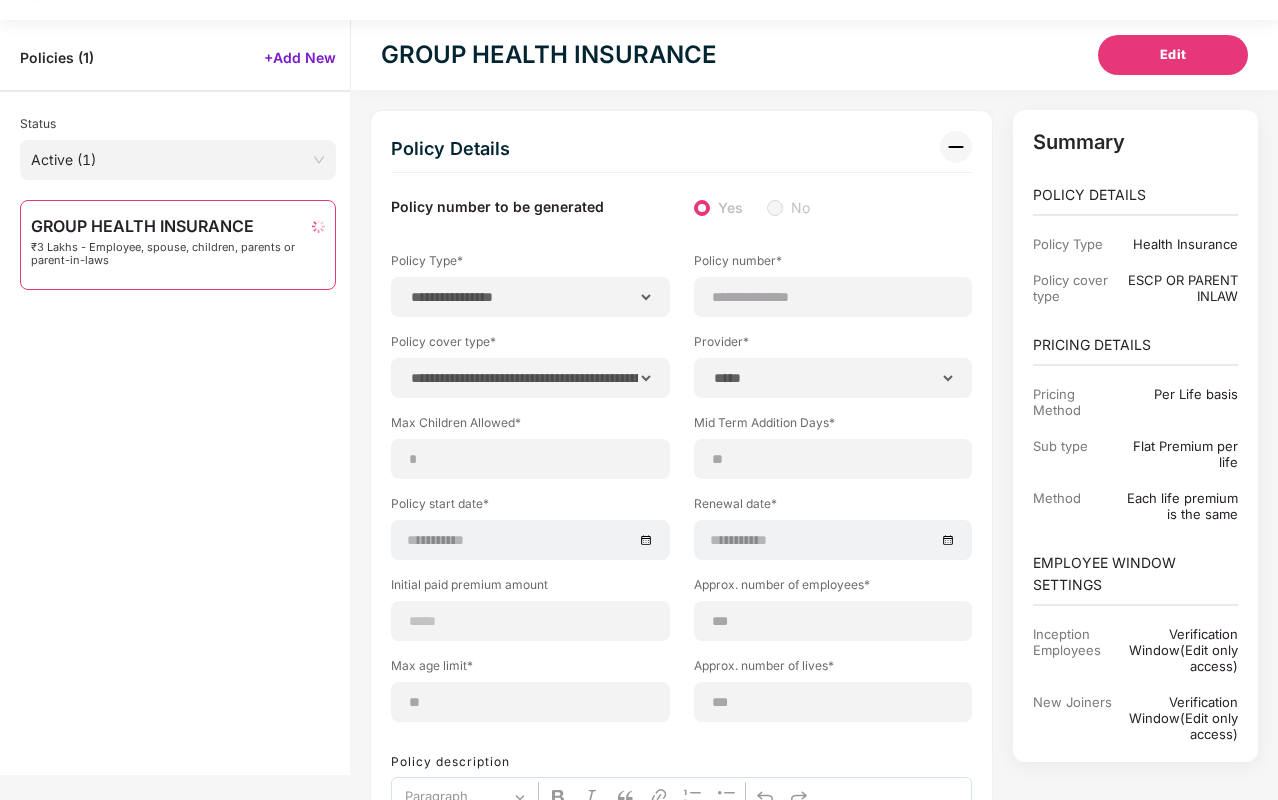 type 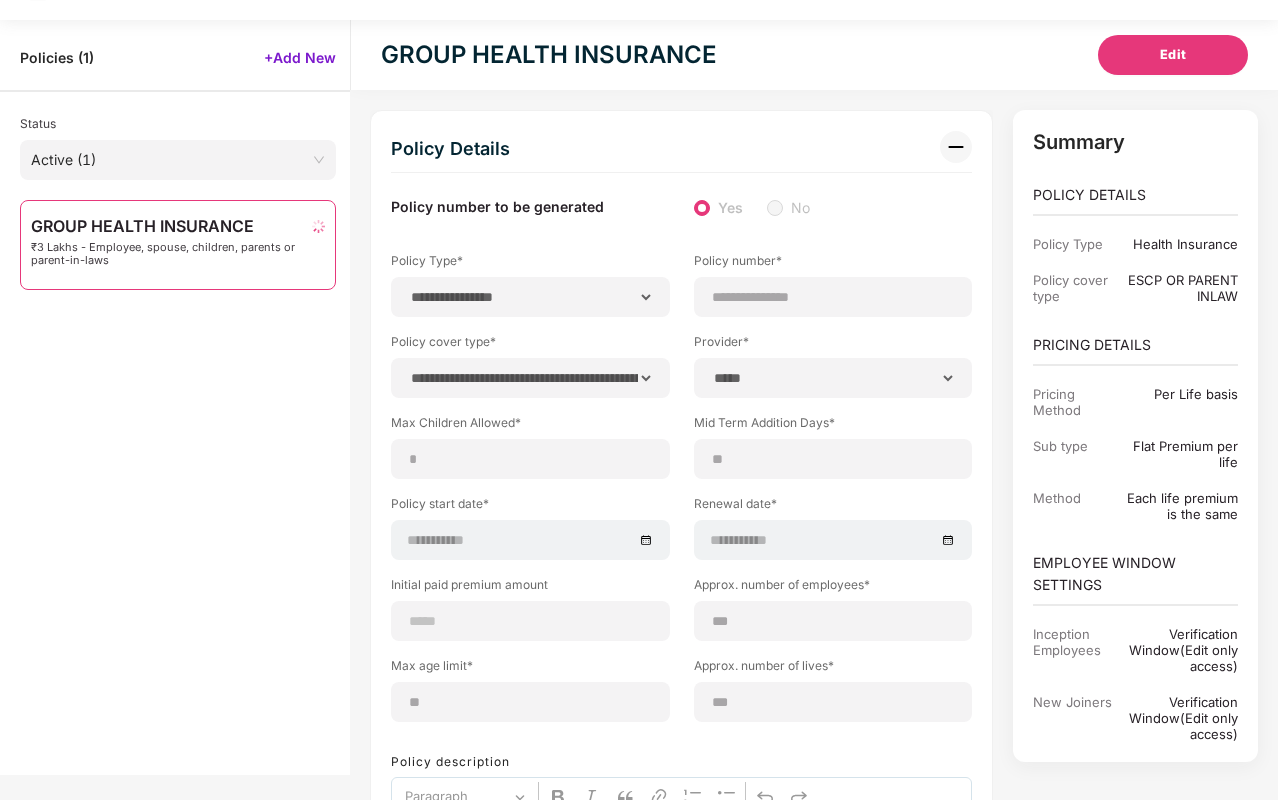 type 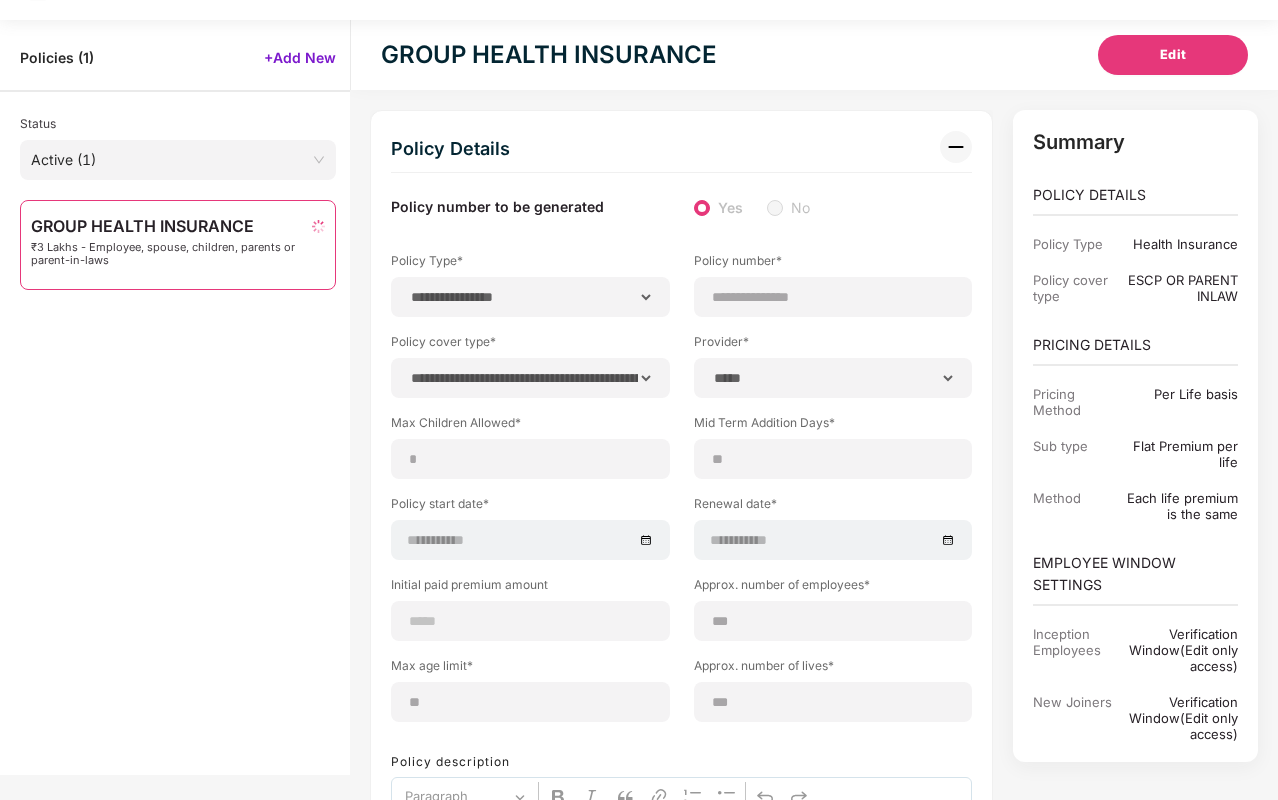 select 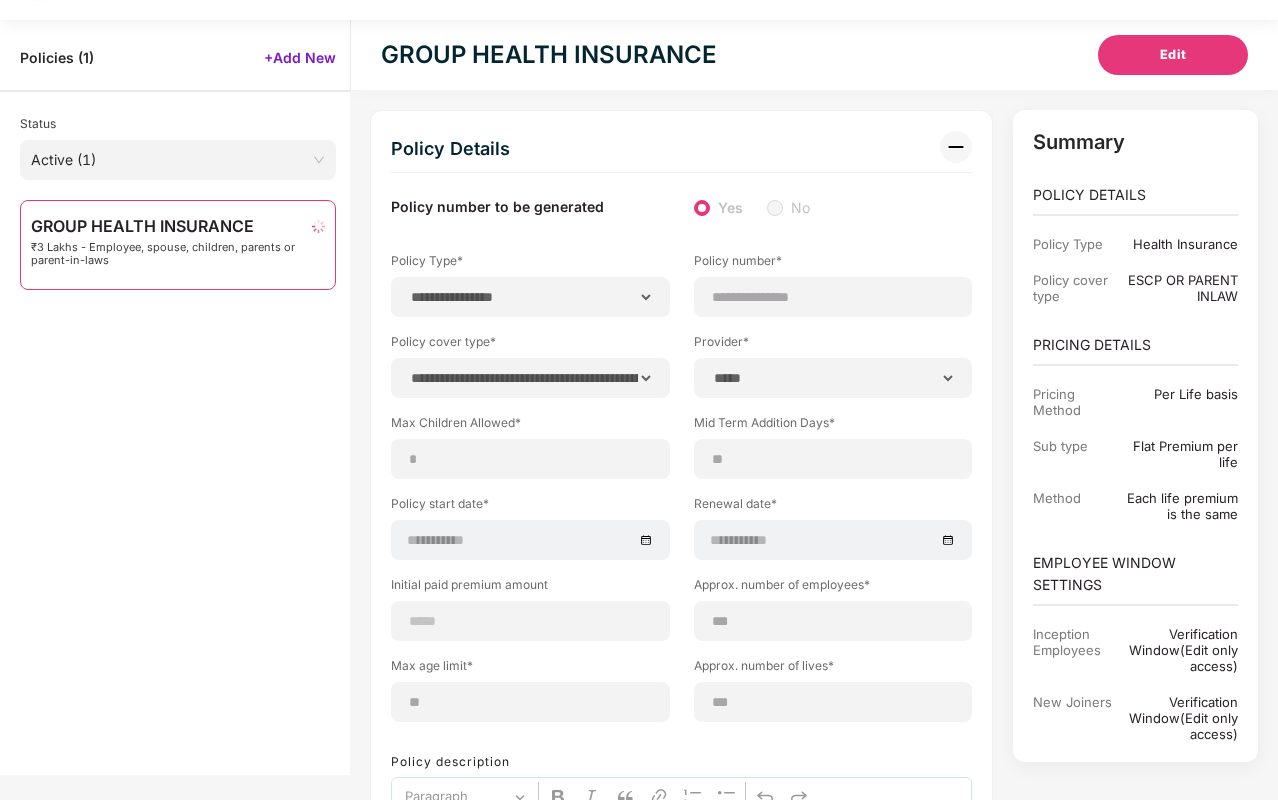 type 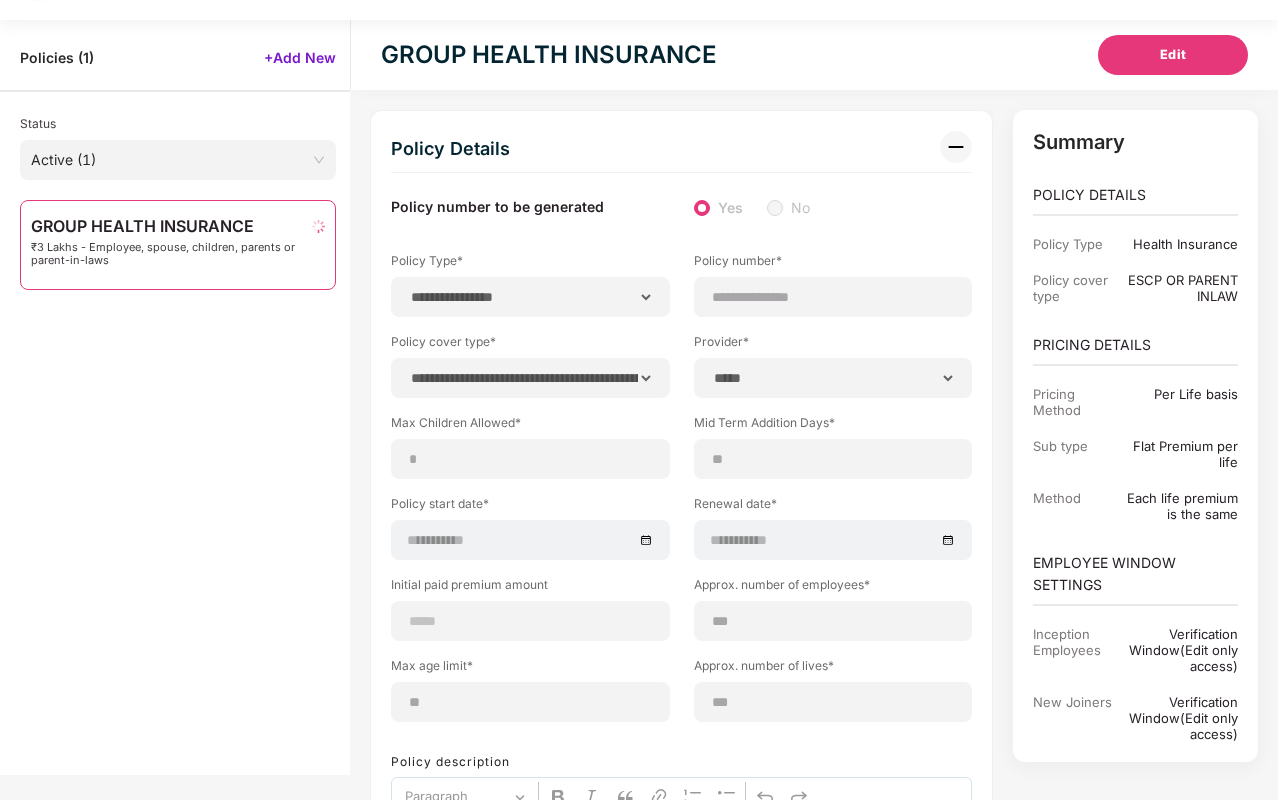 select 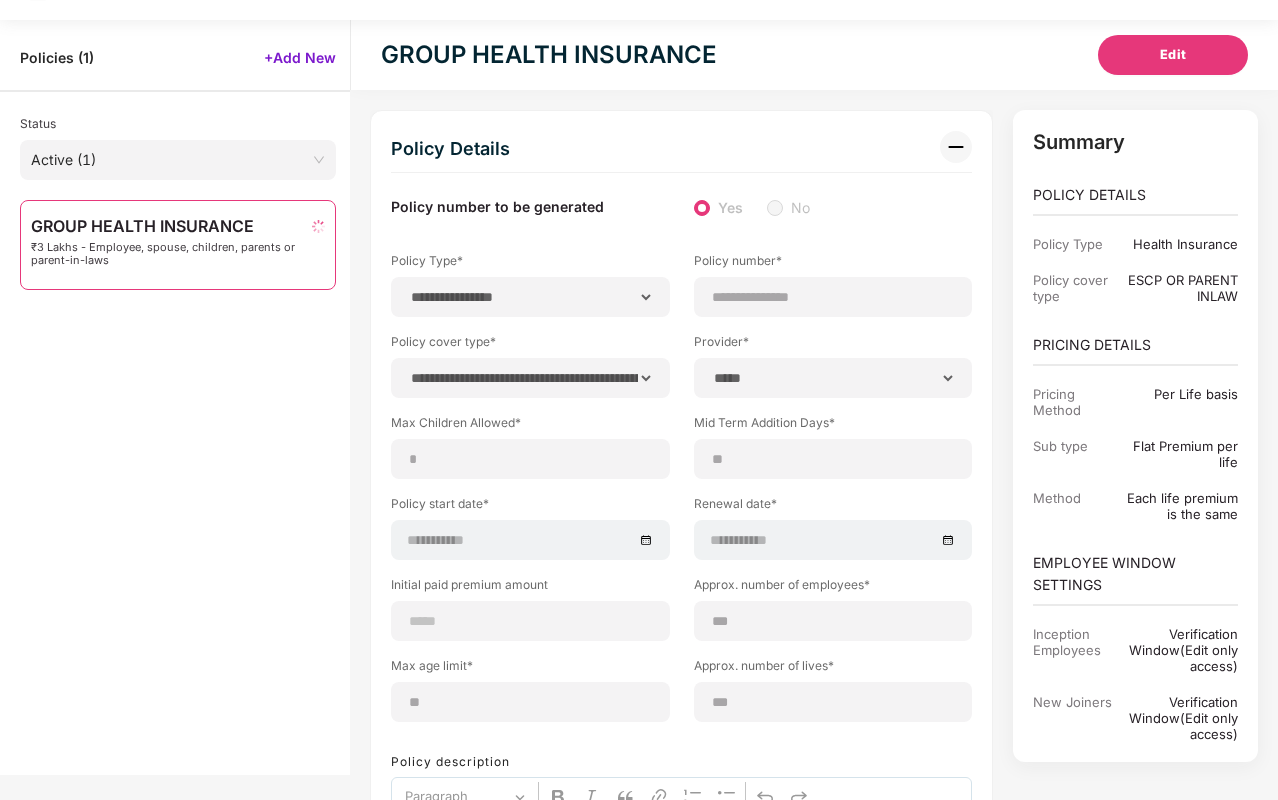 type on "*" 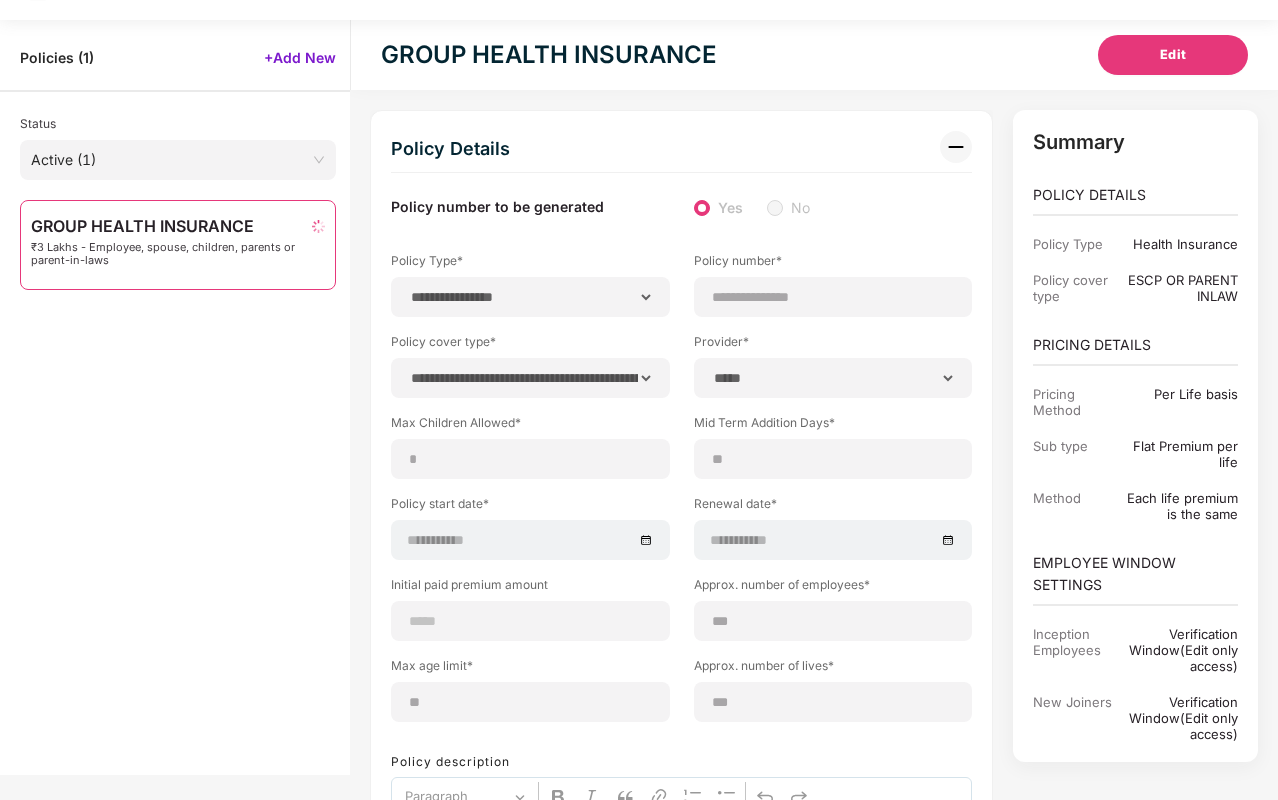 type on "*" 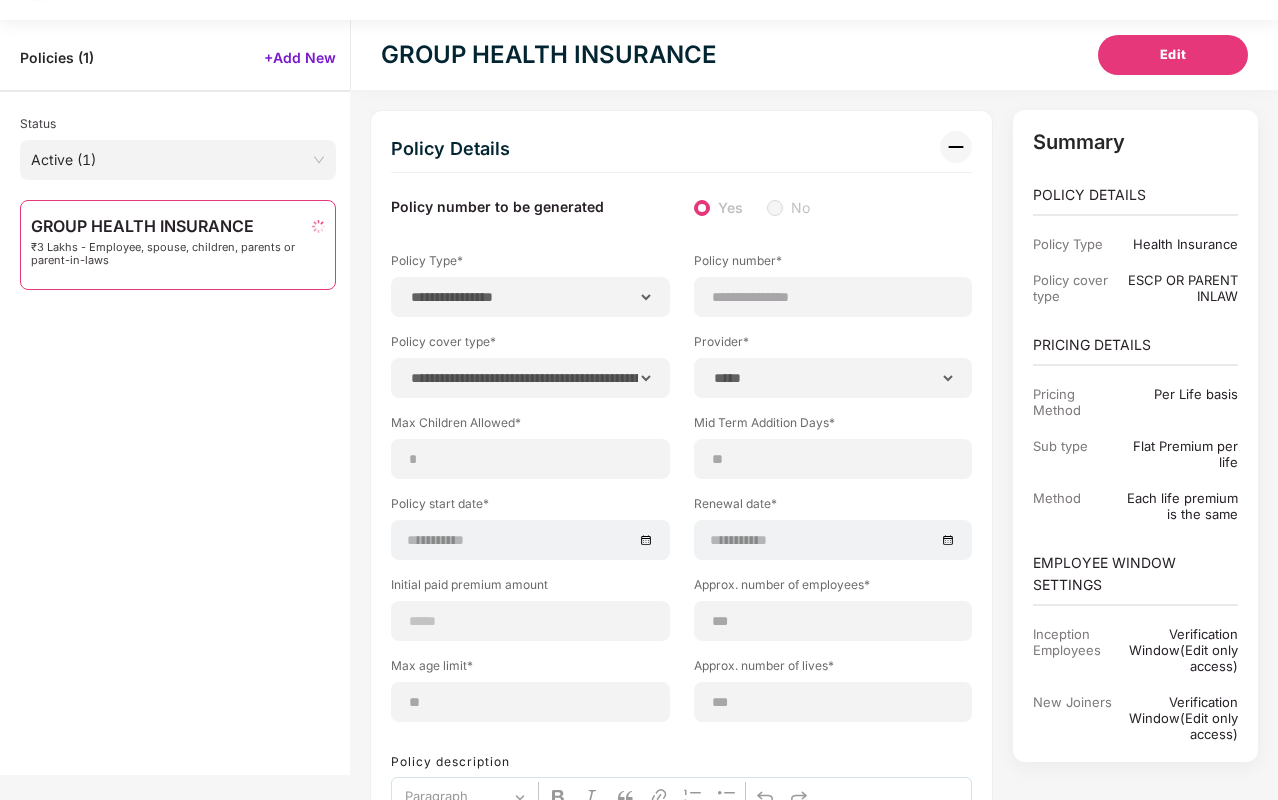 type on "*" 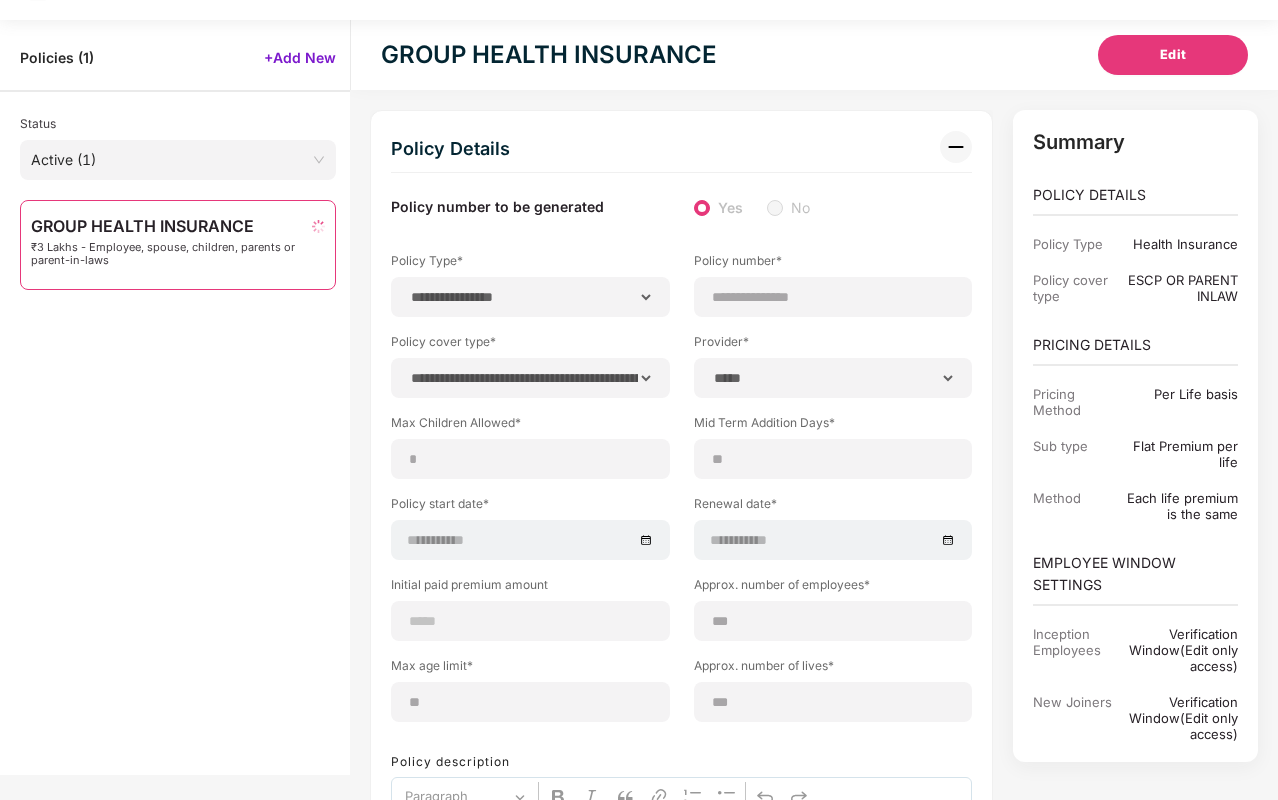 type on "****" 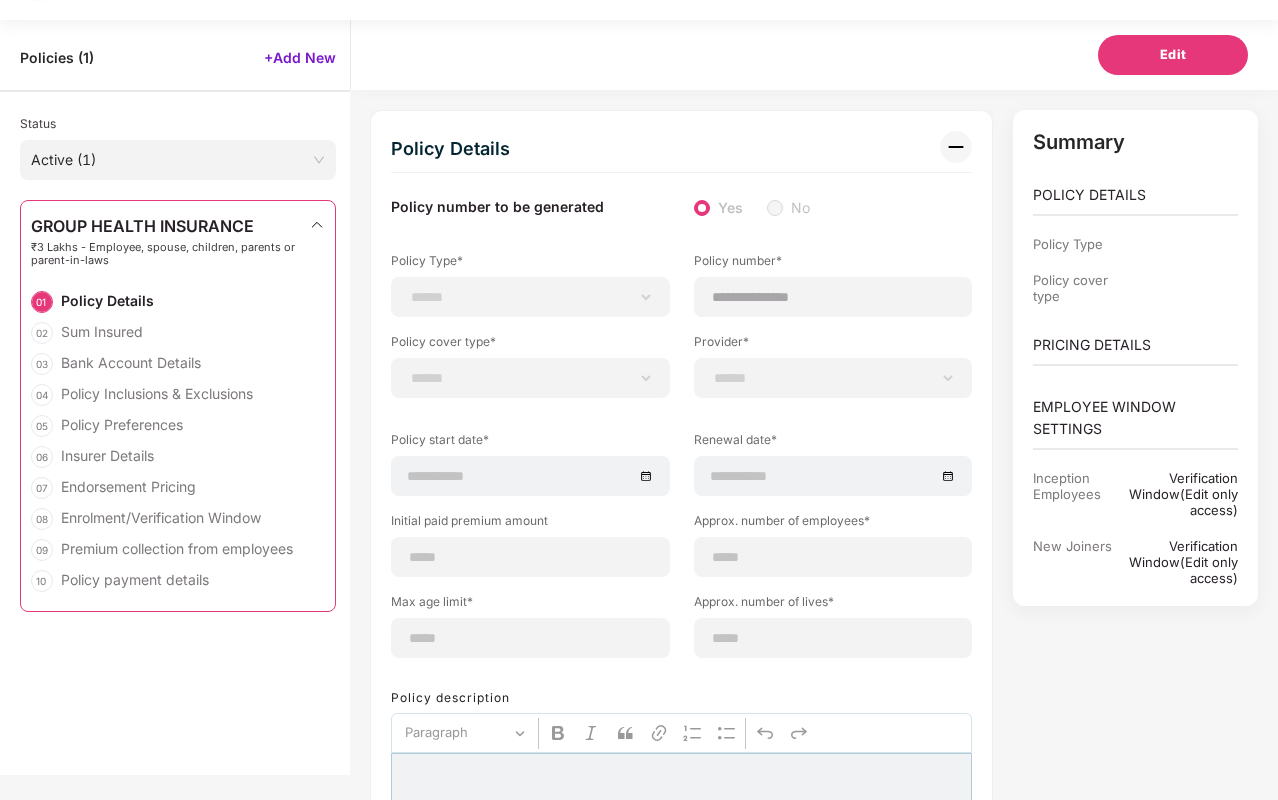 scroll, scrollTop: 64, scrollLeft: 0, axis: vertical 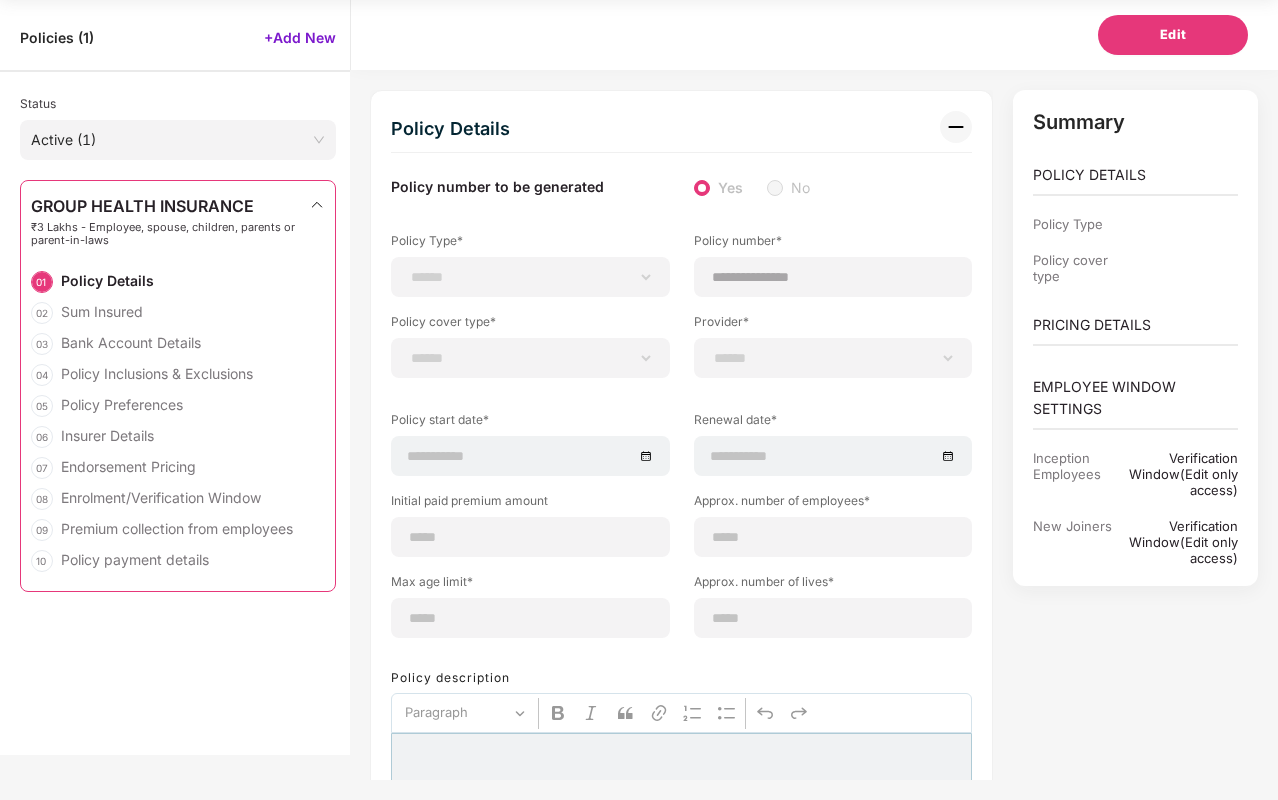 click on "₹3 Lakhs - Employee, spouse, children, parents or parent-in-laws" at bounding box center (170, 234) 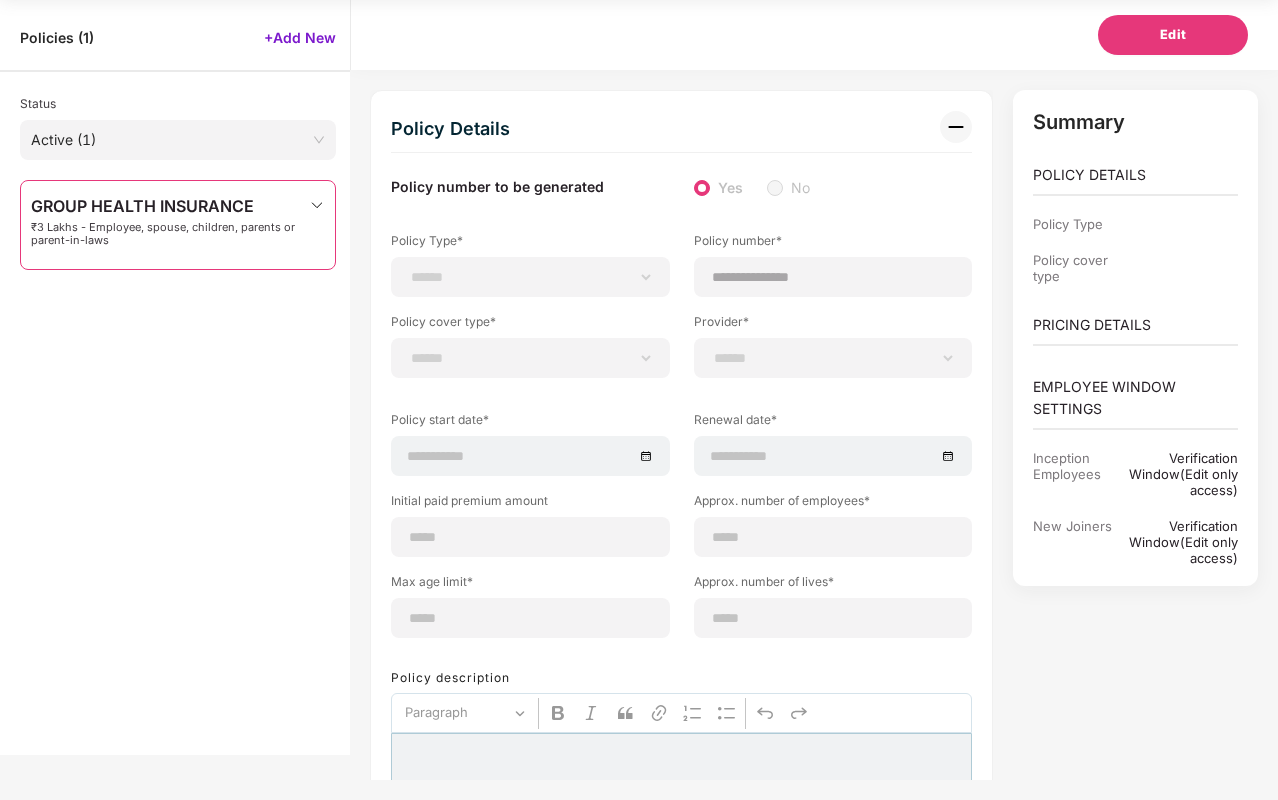click on "₹3 Lakhs - Employee, spouse, children, parents or parent-in-laws" at bounding box center (170, 234) 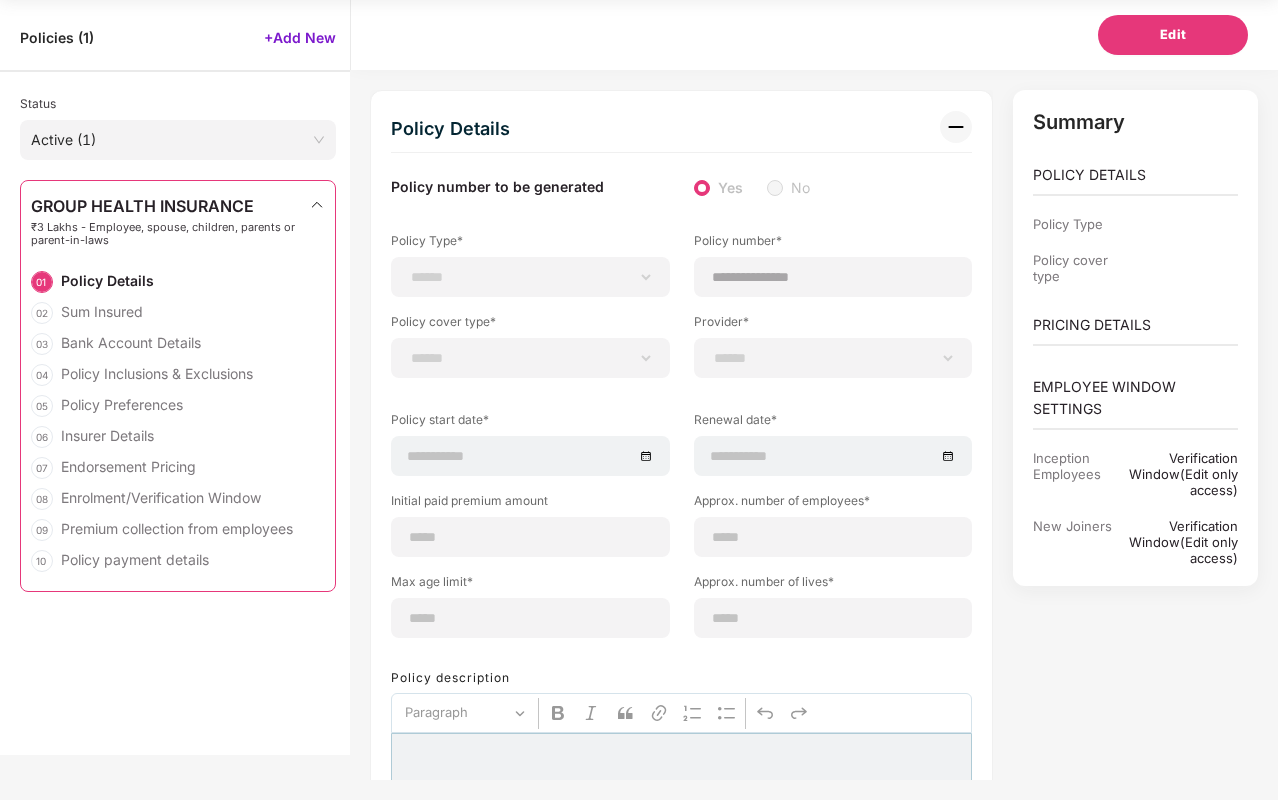 click on "₹3 Lakhs - Employee, spouse, children, parents or parent-in-laws" at bounding box center (170, 234) 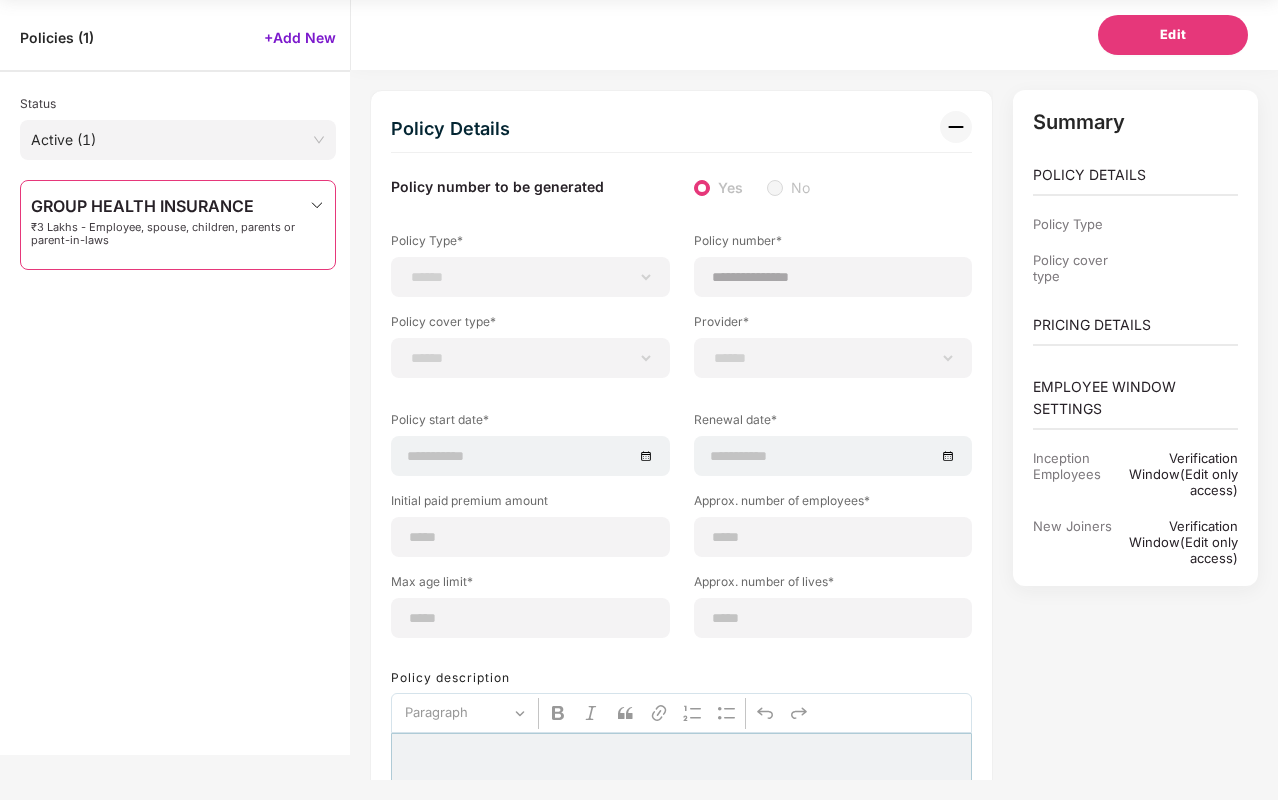 click on "GROUP HEALTH INSURANCE ₹3 Lakhs - Employee, spouse, children, parents or parent-in-laws" at bounding box center [178, 225] 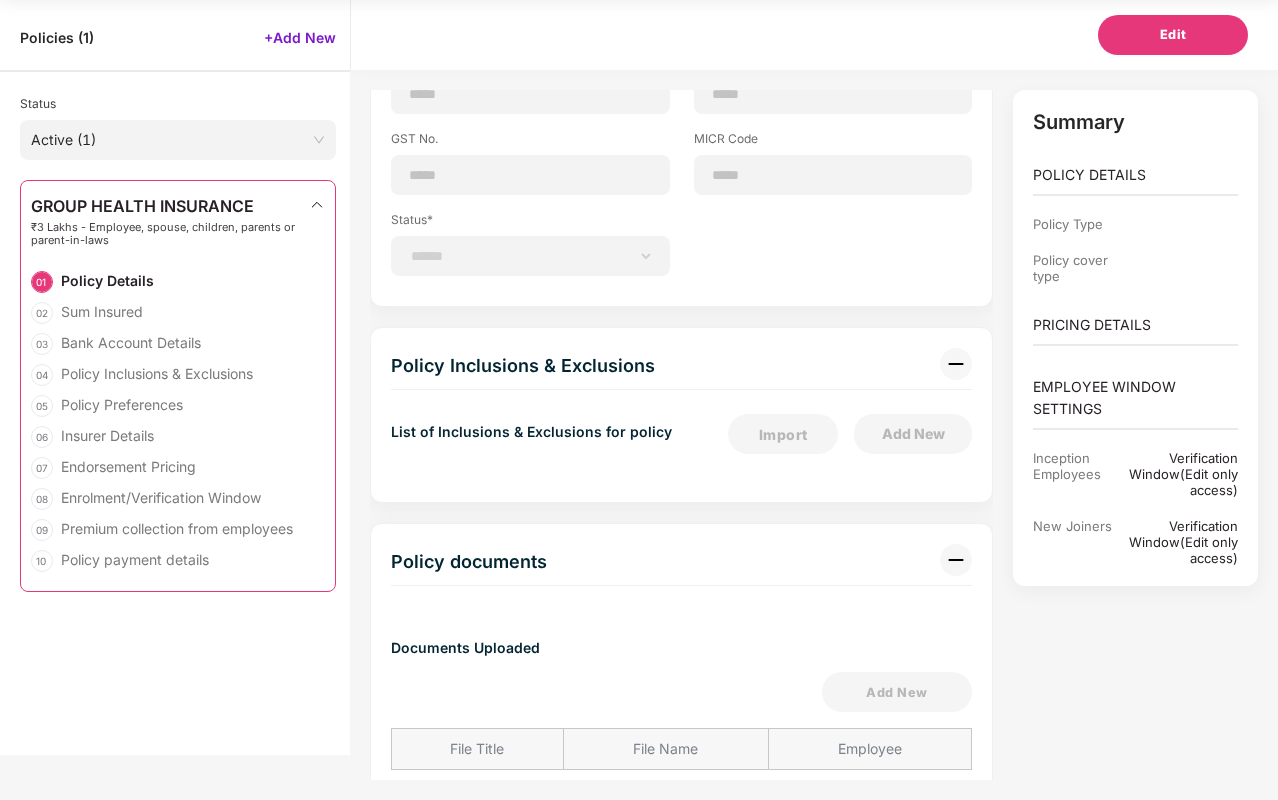 scroll, scrollTop: 1629, scrollLeft: 0, axis: vertical 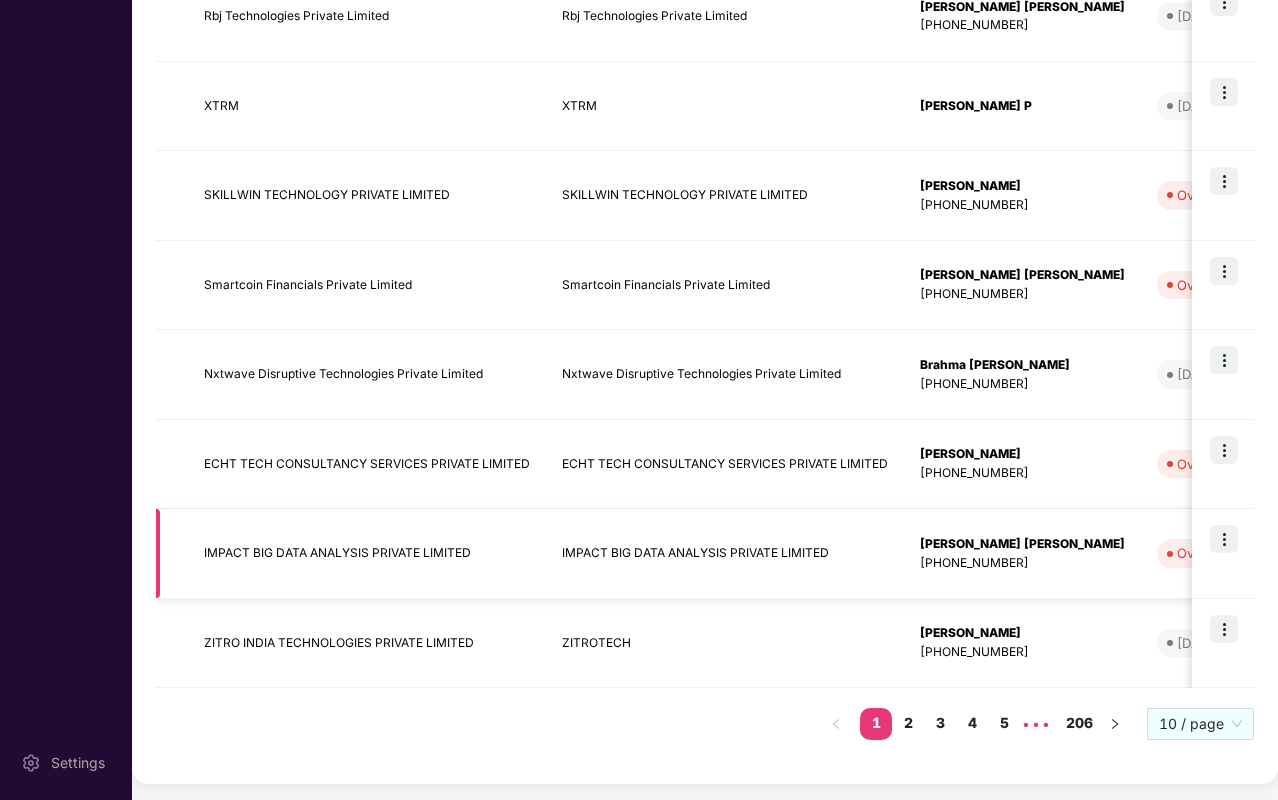click at bounding box center (1224, 539) 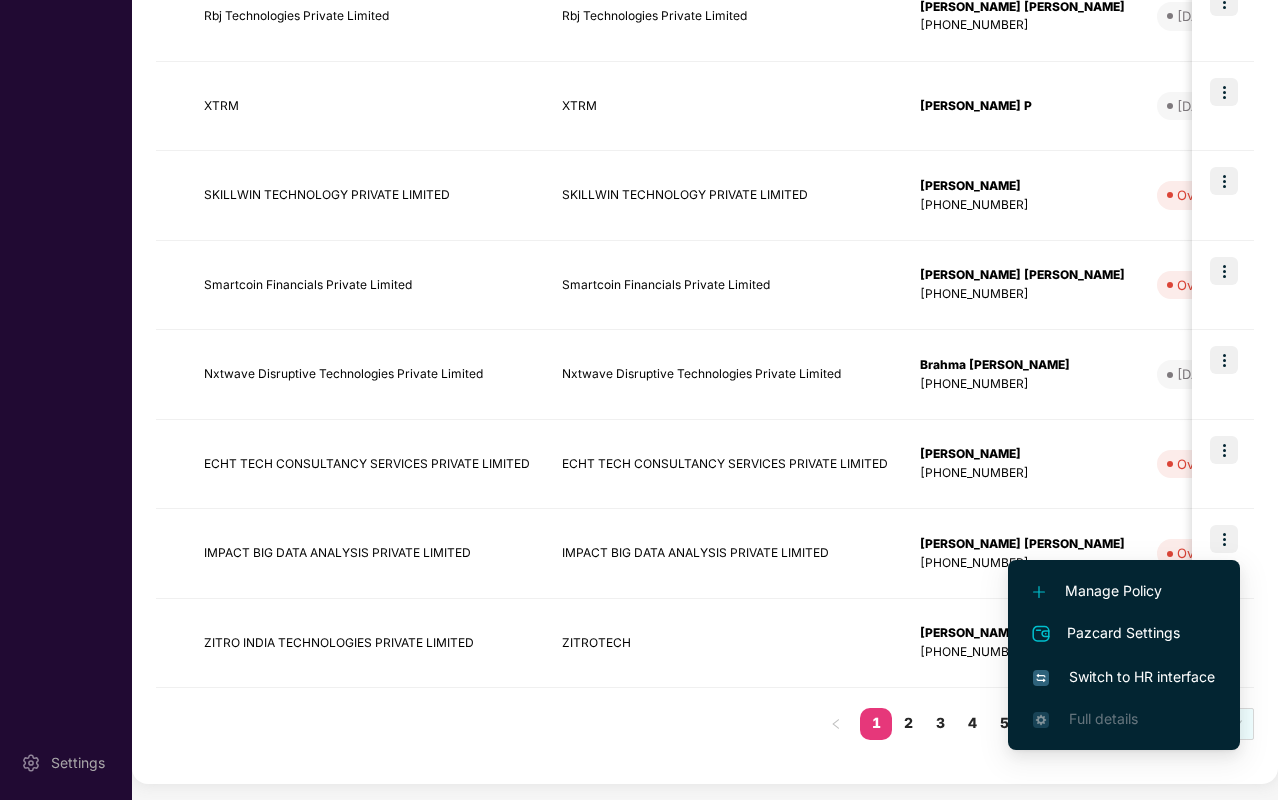 click on "Manage Policy" at bounding box center [1124, 591] 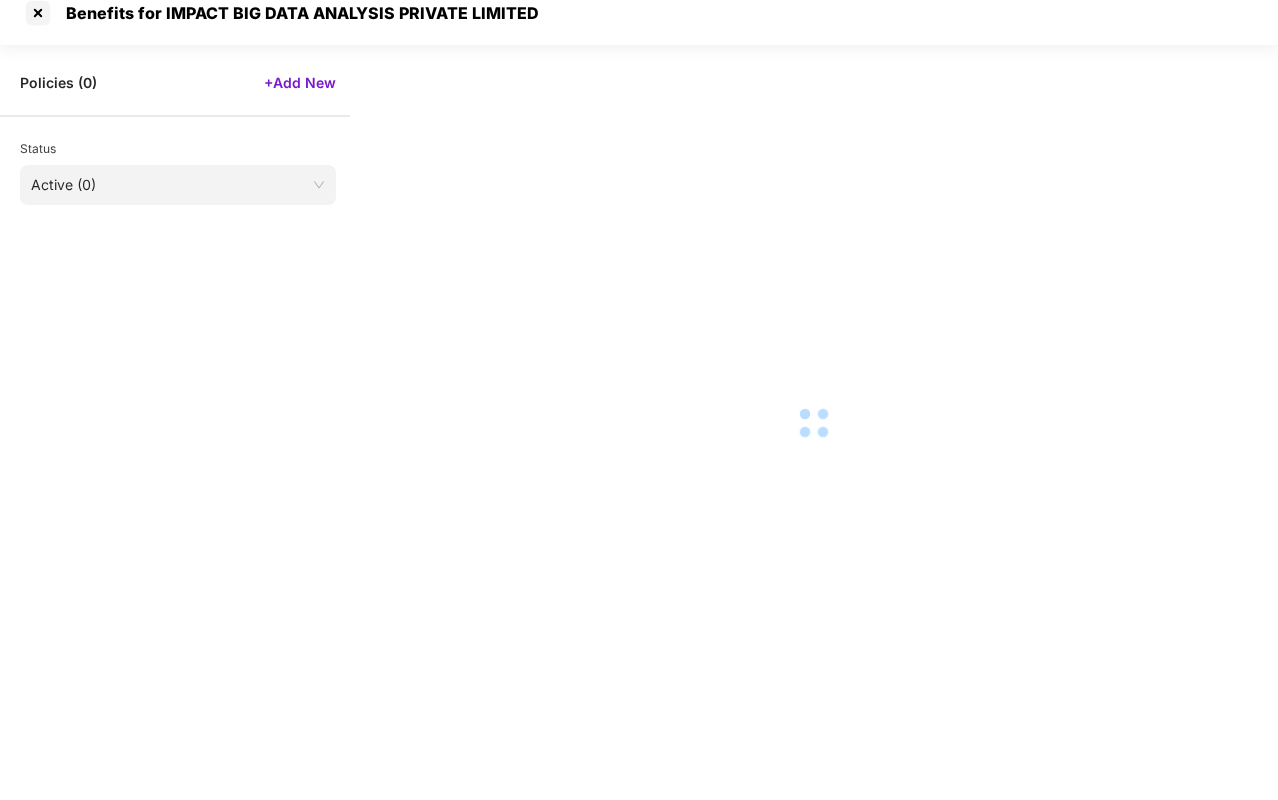 select on "*" 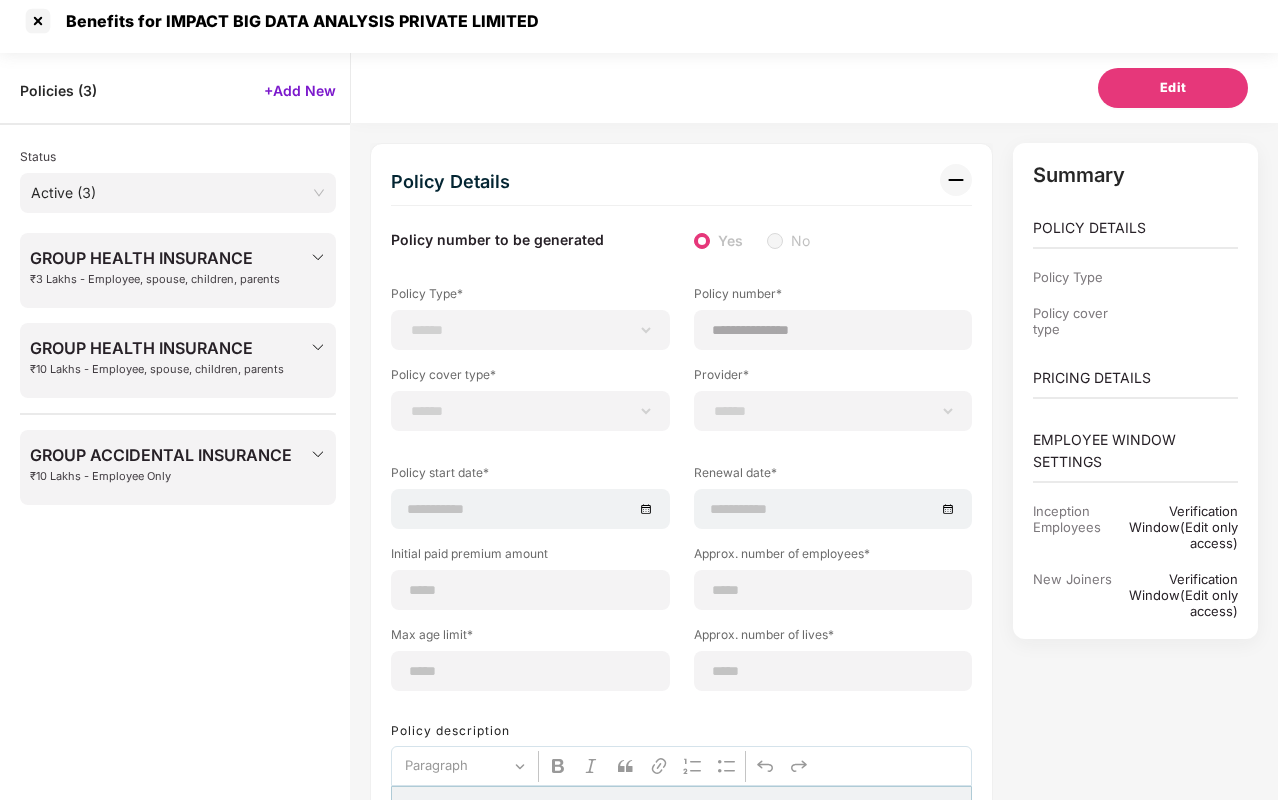 scroll, scrollTop: 0, scrollLeft: 0, axis: both 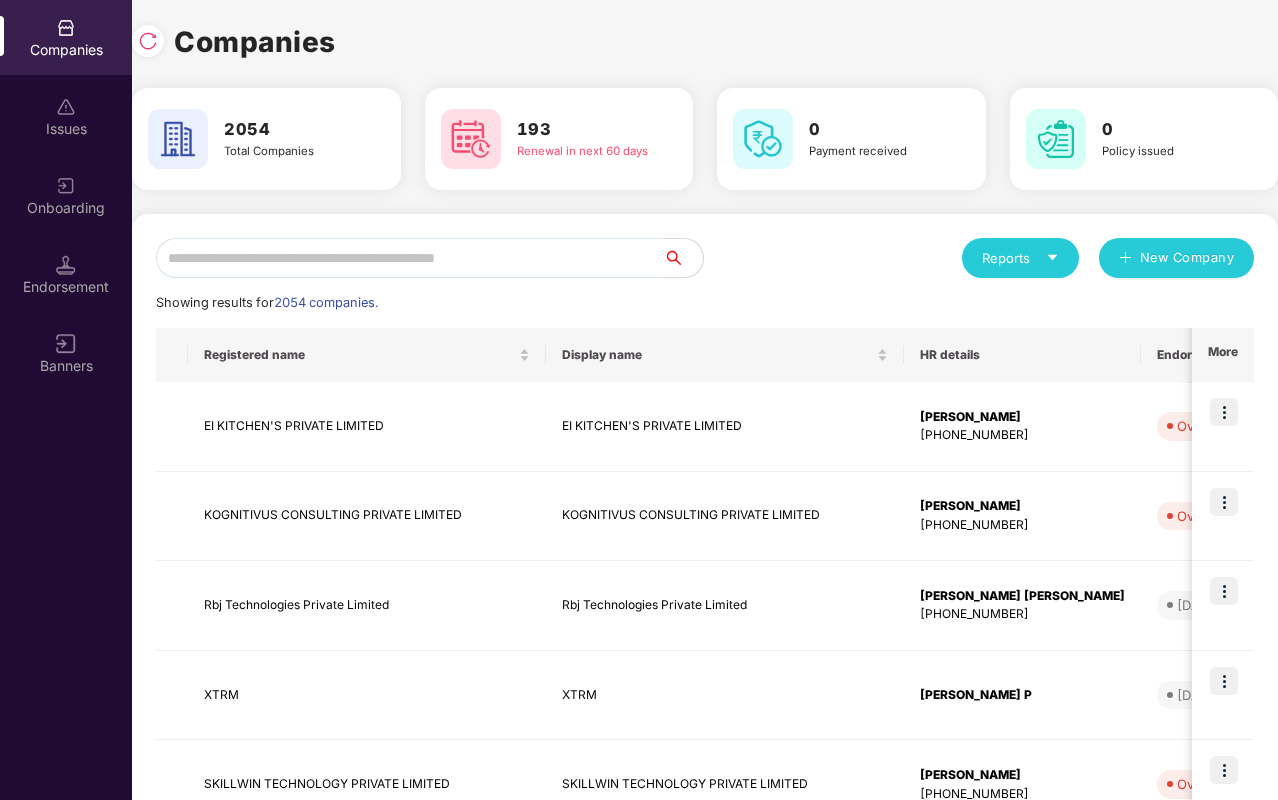 click at bounding box center [409, 258] 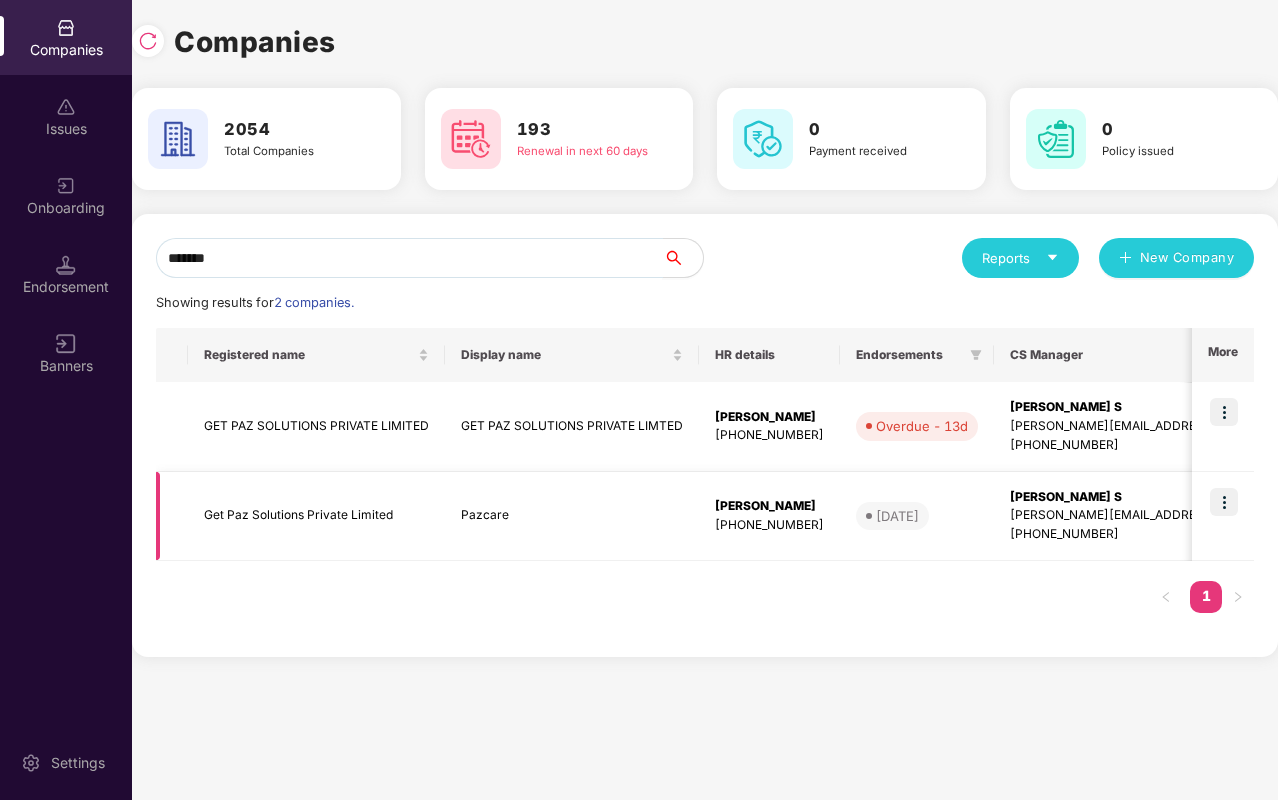 type on "*******" 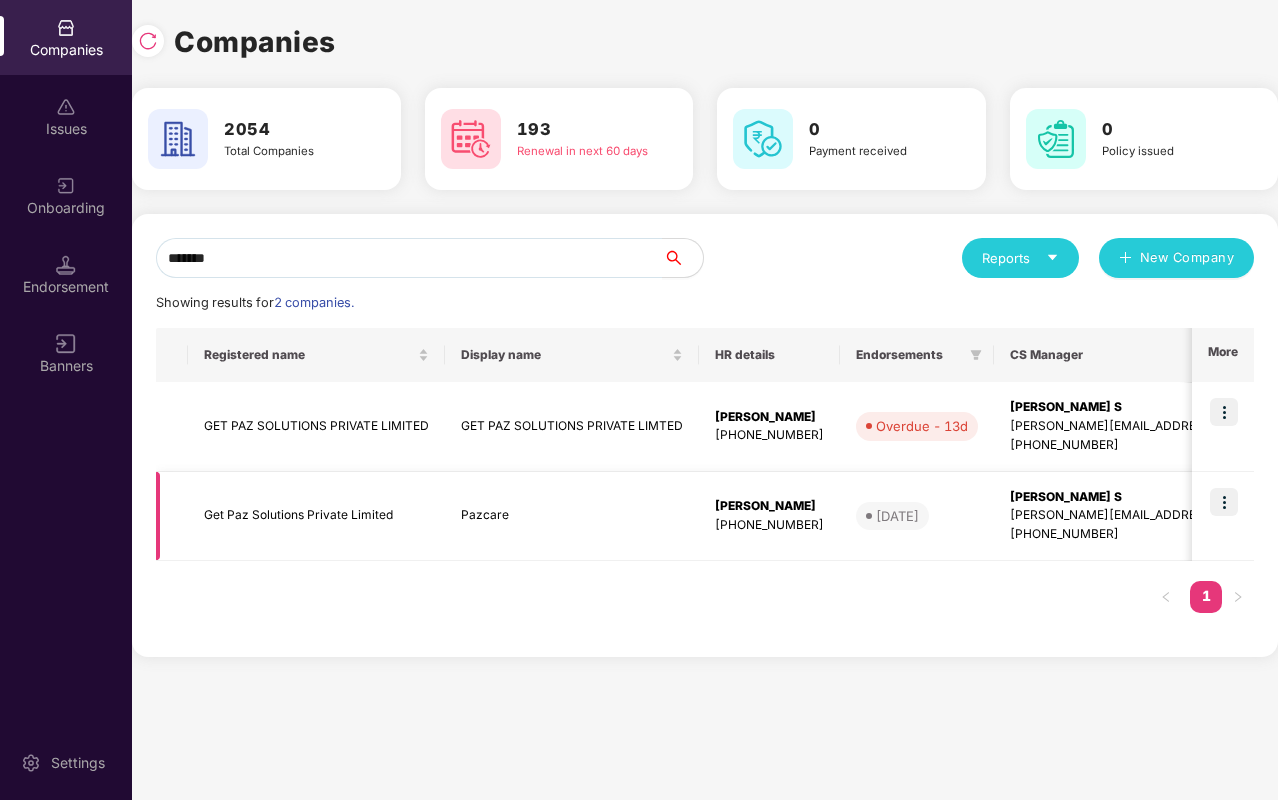 click at bounding box center (1224, 502) 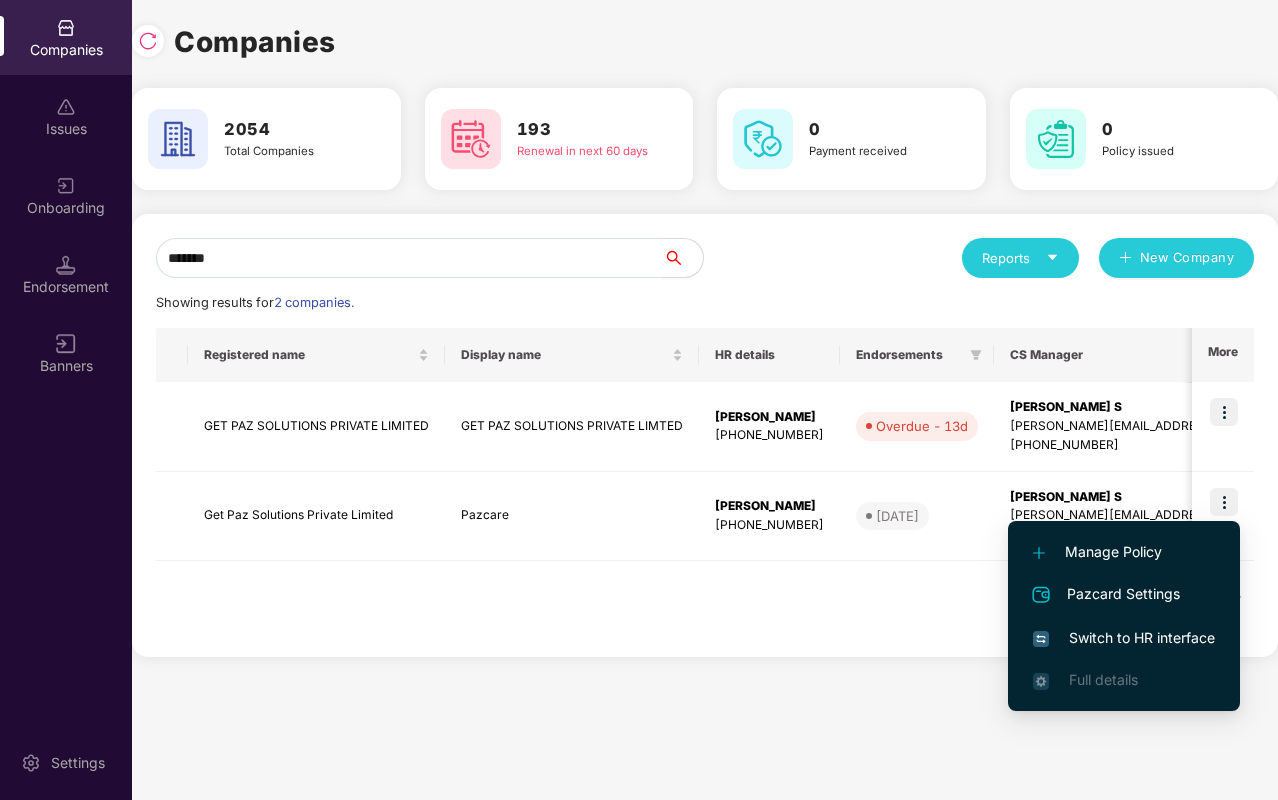 click on "Manage Policy" at bounding box center [1124, 552] 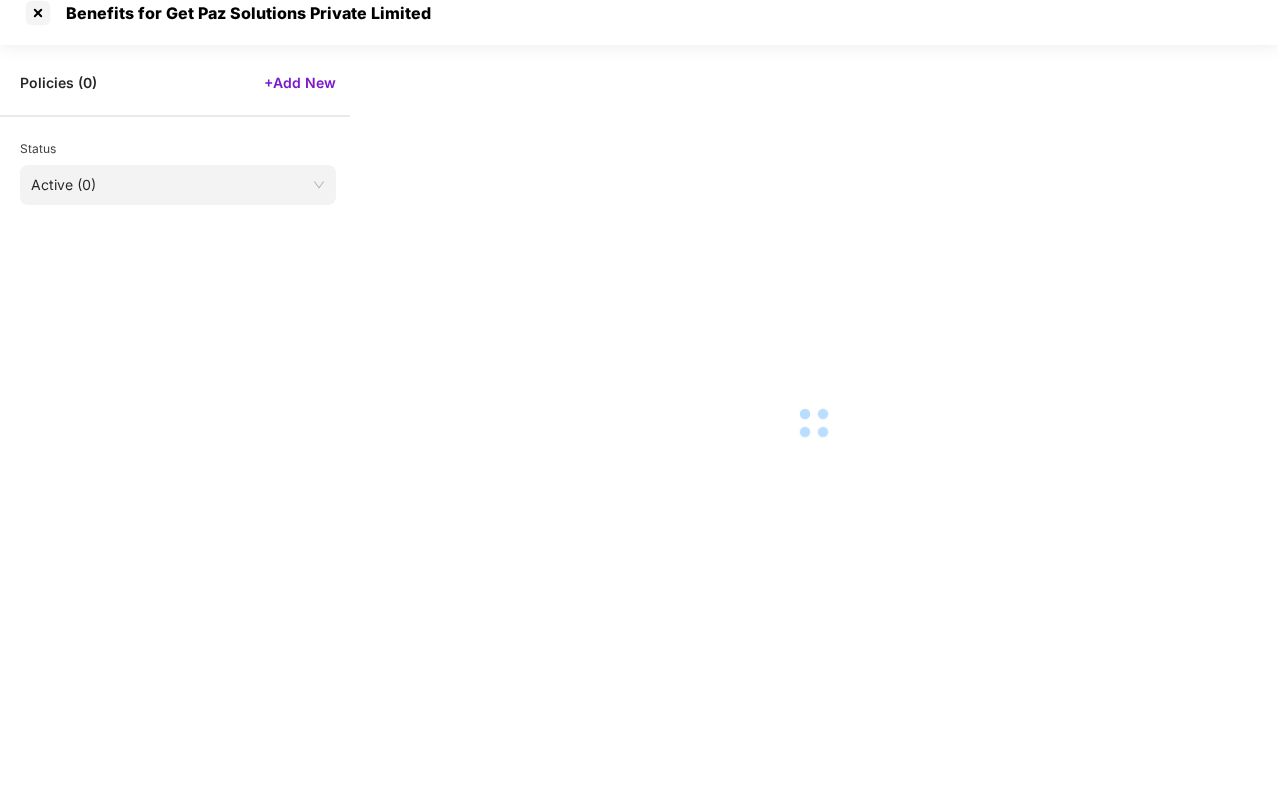 select on "*" 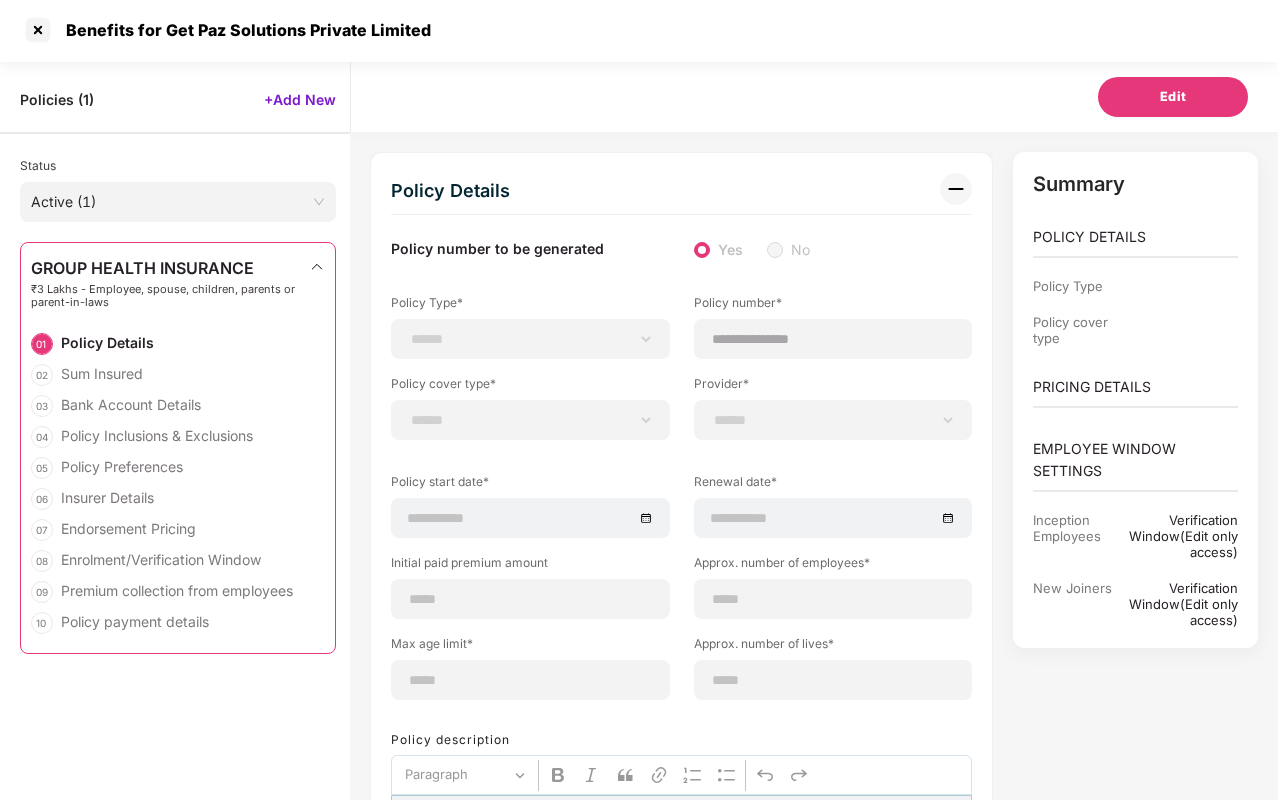 scroll, scrollTop: 0, scrollLeft: 0, axis: both 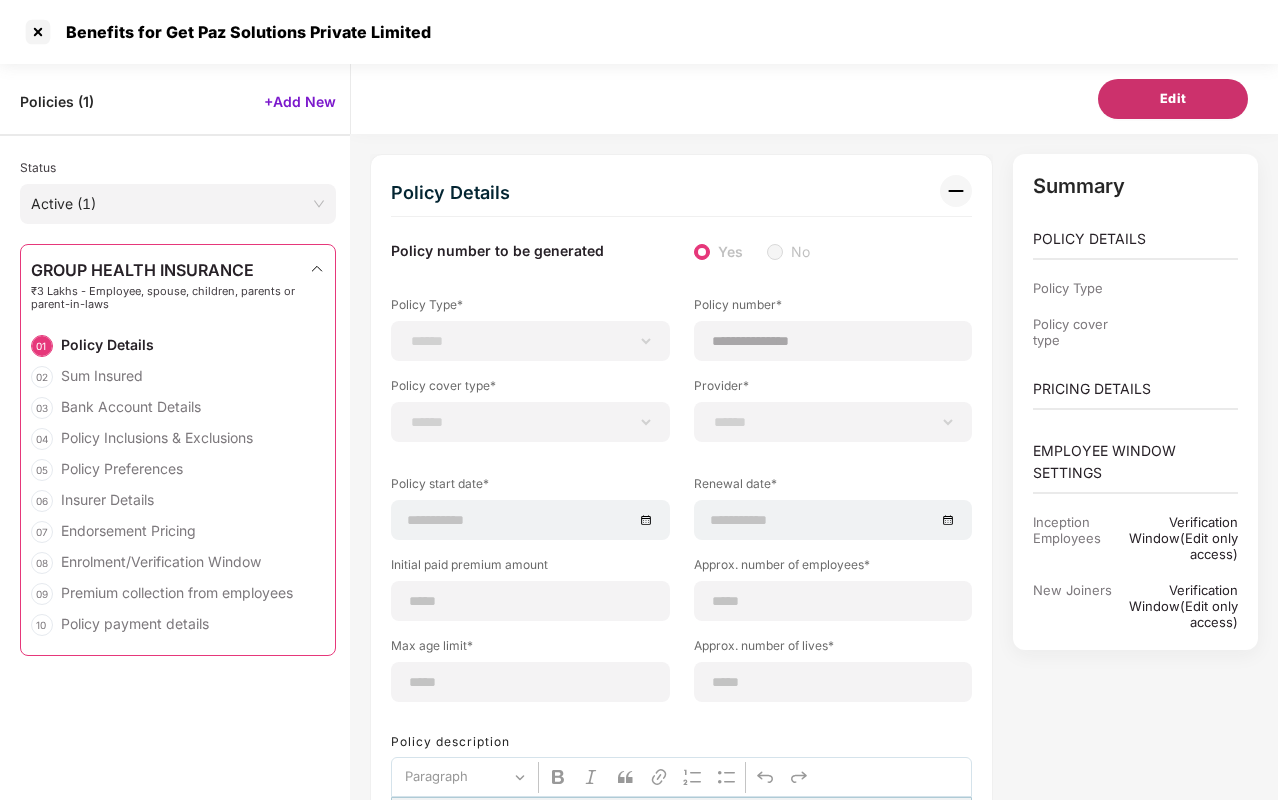 click on "Edit" at bounding box center [1173, 99] 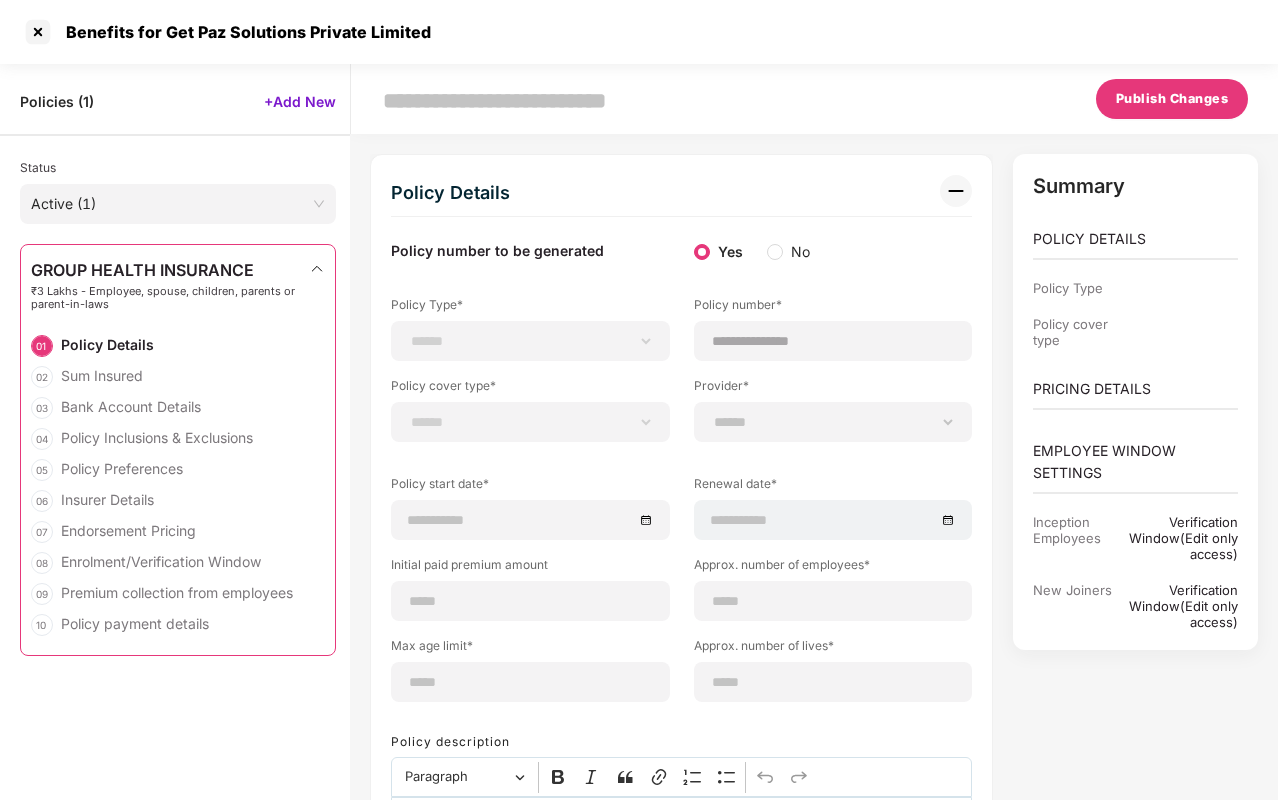 click on "**********" 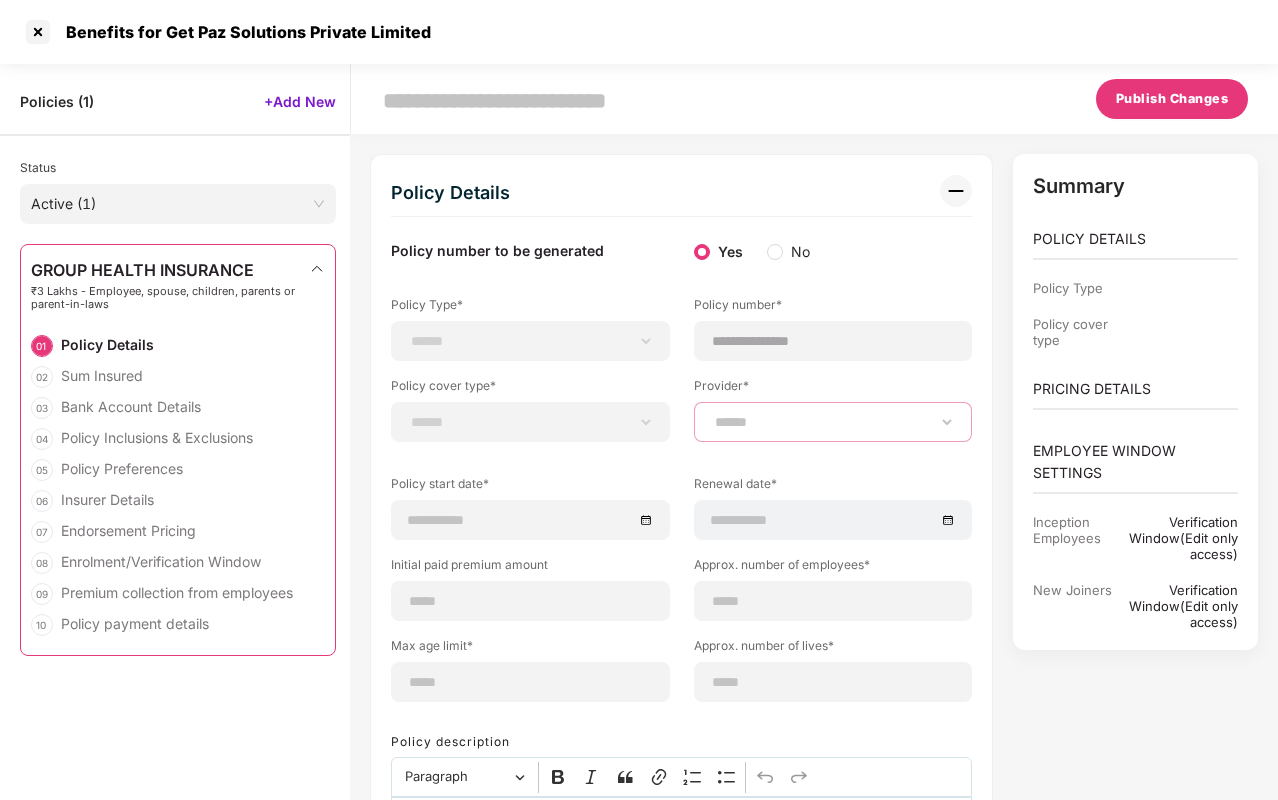 click on "**********" at bounding box center (833, 422) 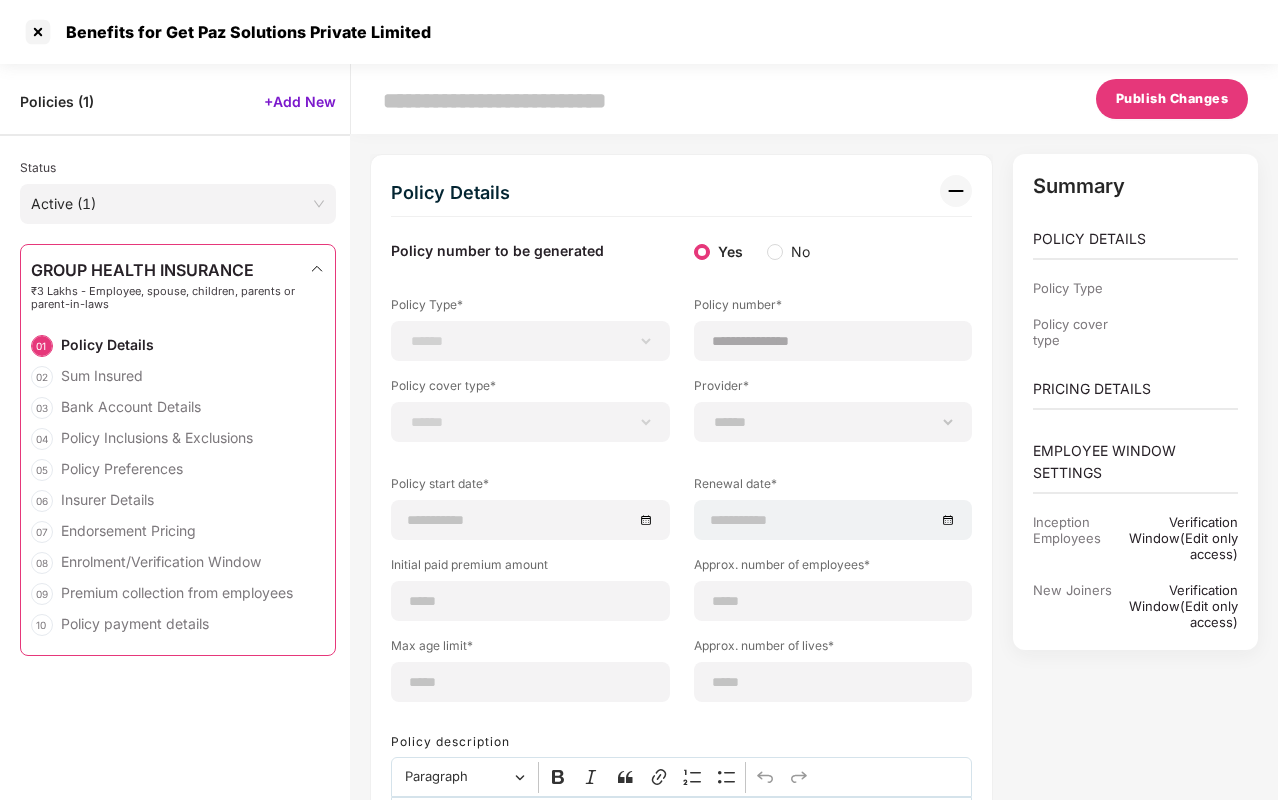 click on "**********" at bounding box center [530, 422] 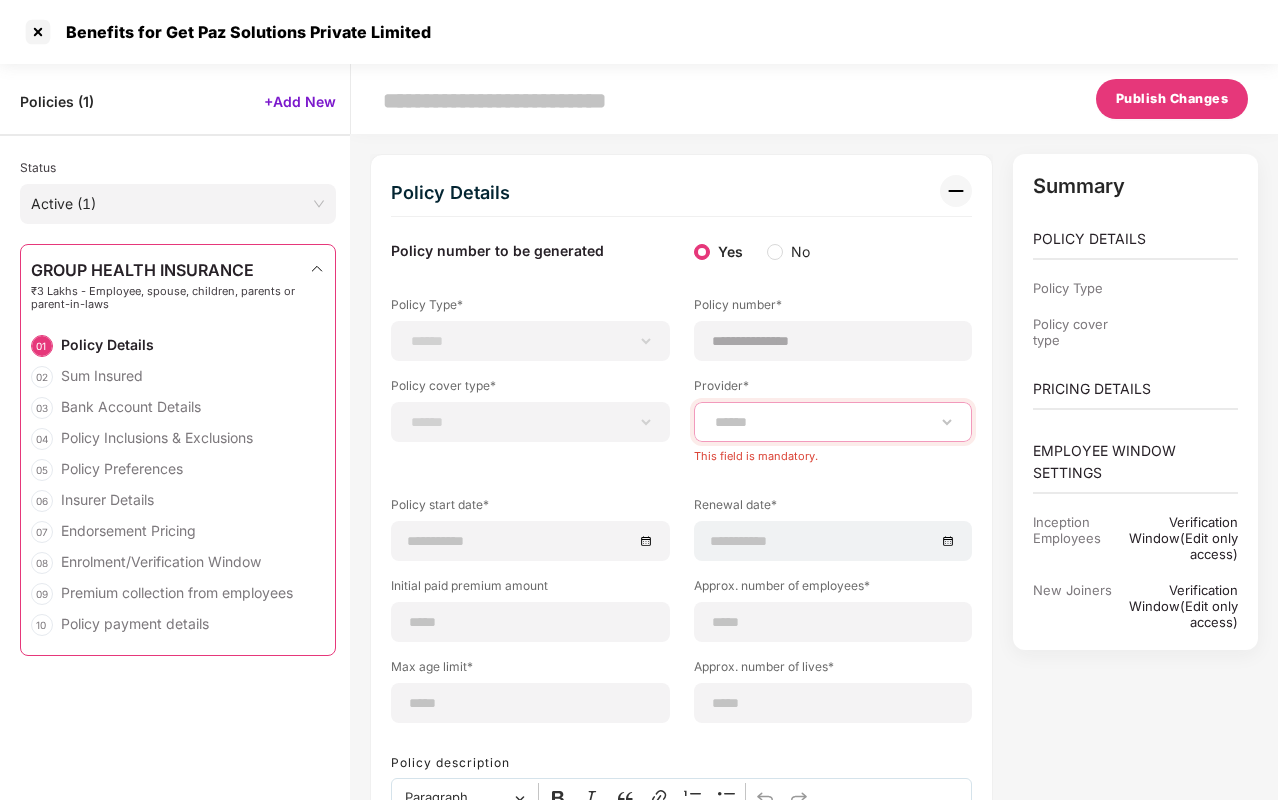 click on "**********" at bounding box center [833, 422] 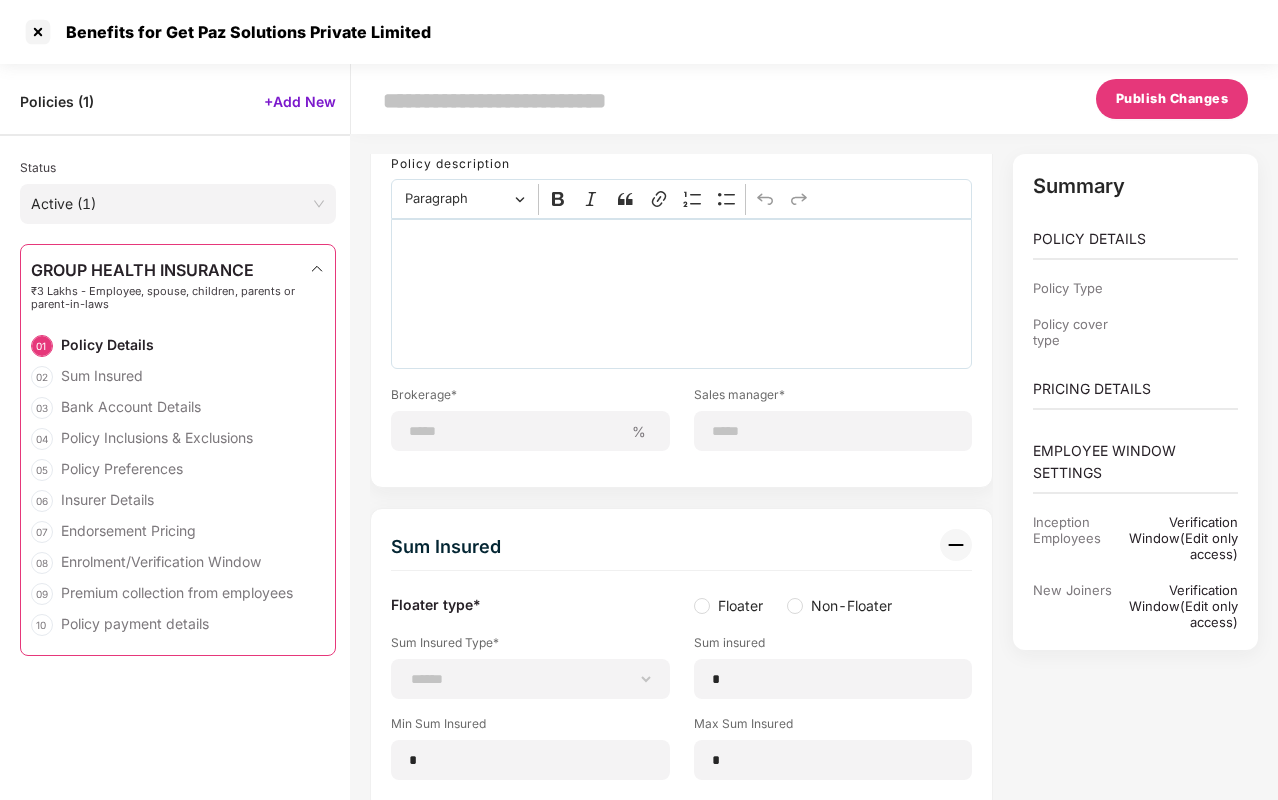 scroll, scrollTop: 0, scrollLeft: 0, axis: both 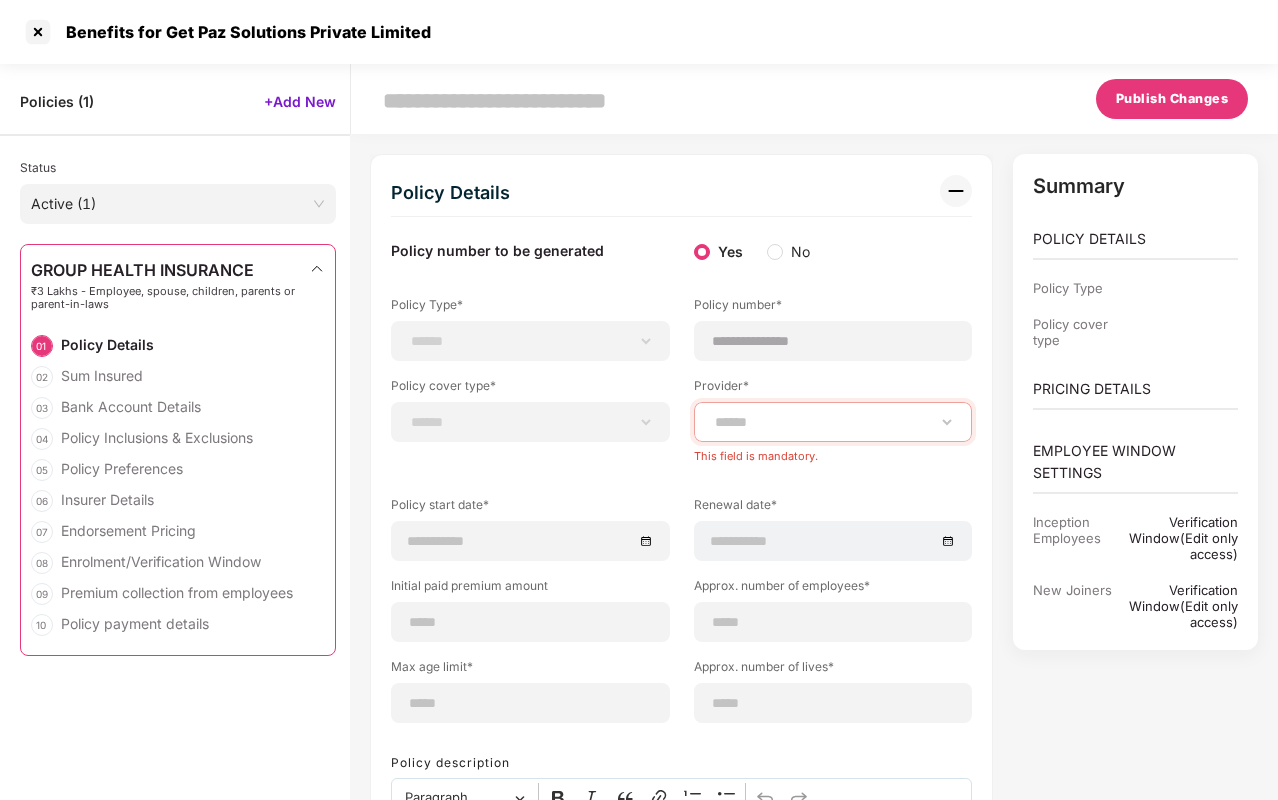 click at bounding box center [596, 101] 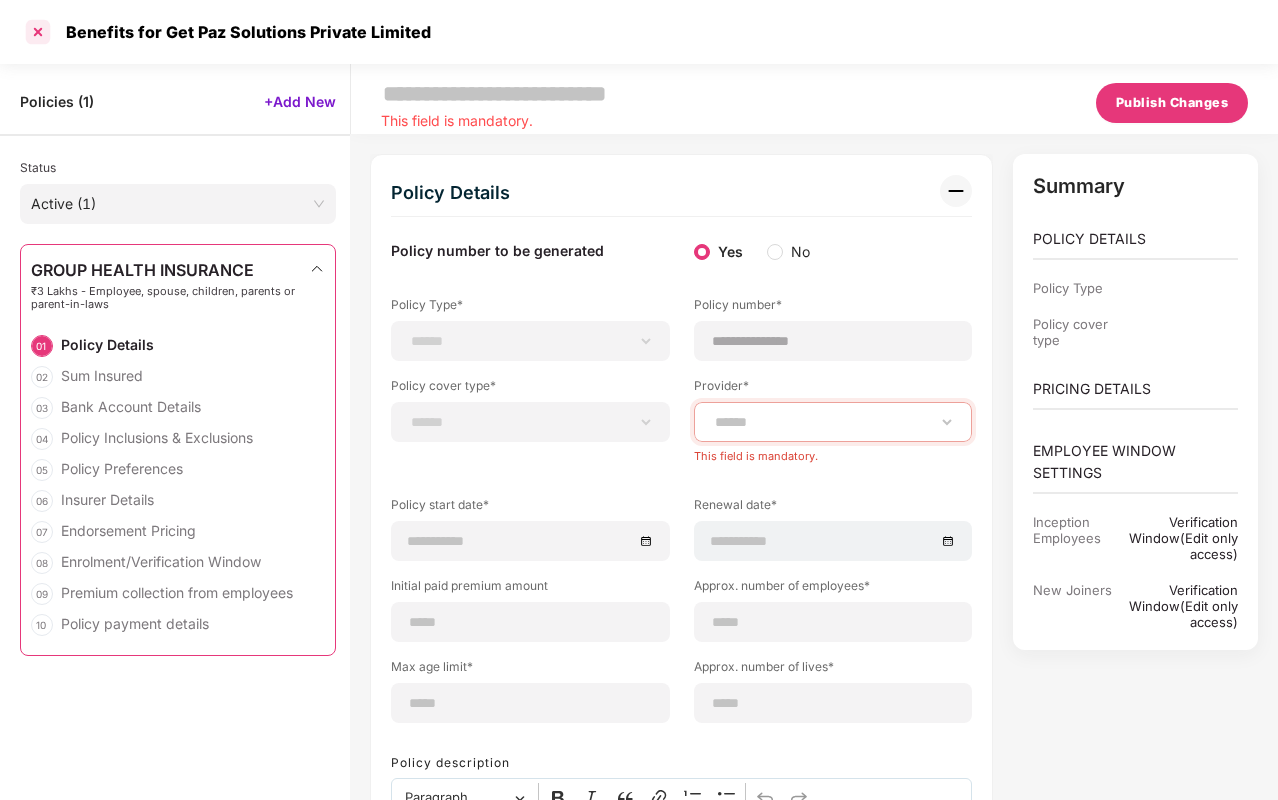 click at bounding box center [38, 32] 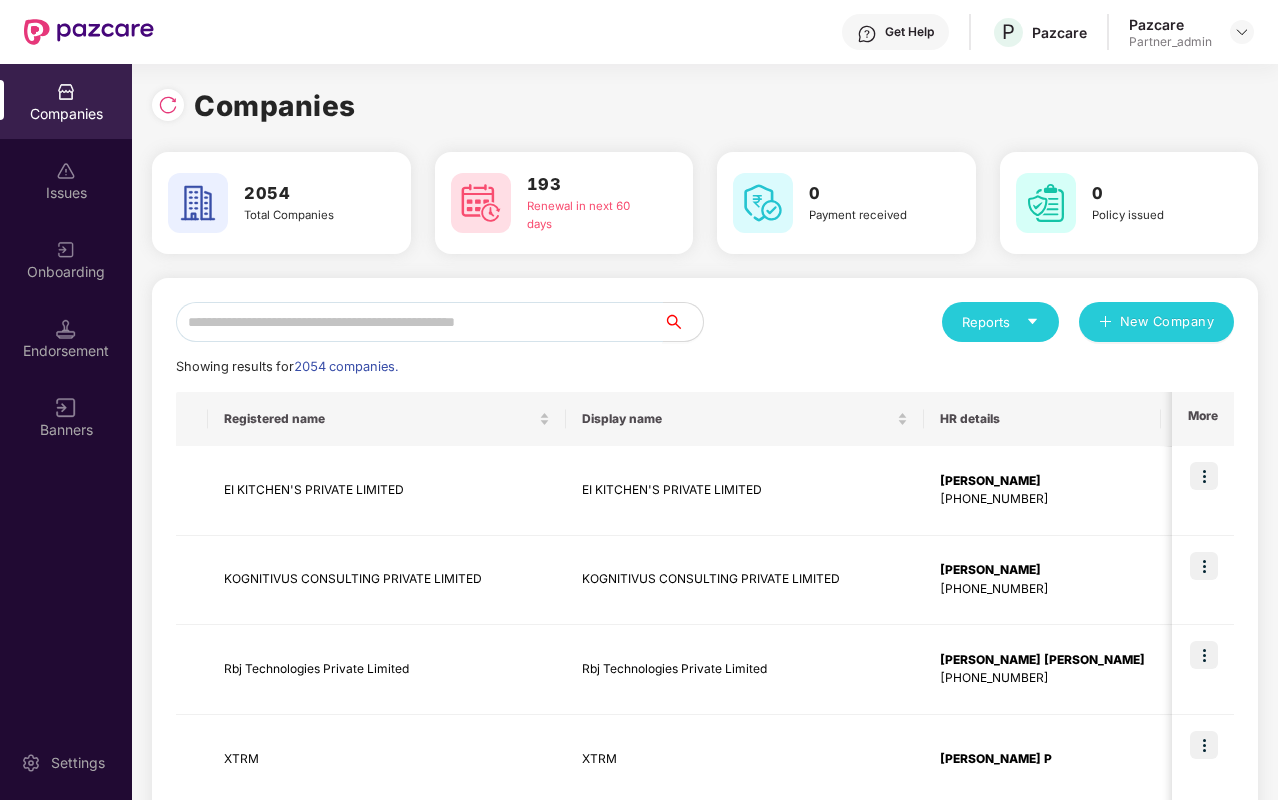 click at bounding box center [419, 322] 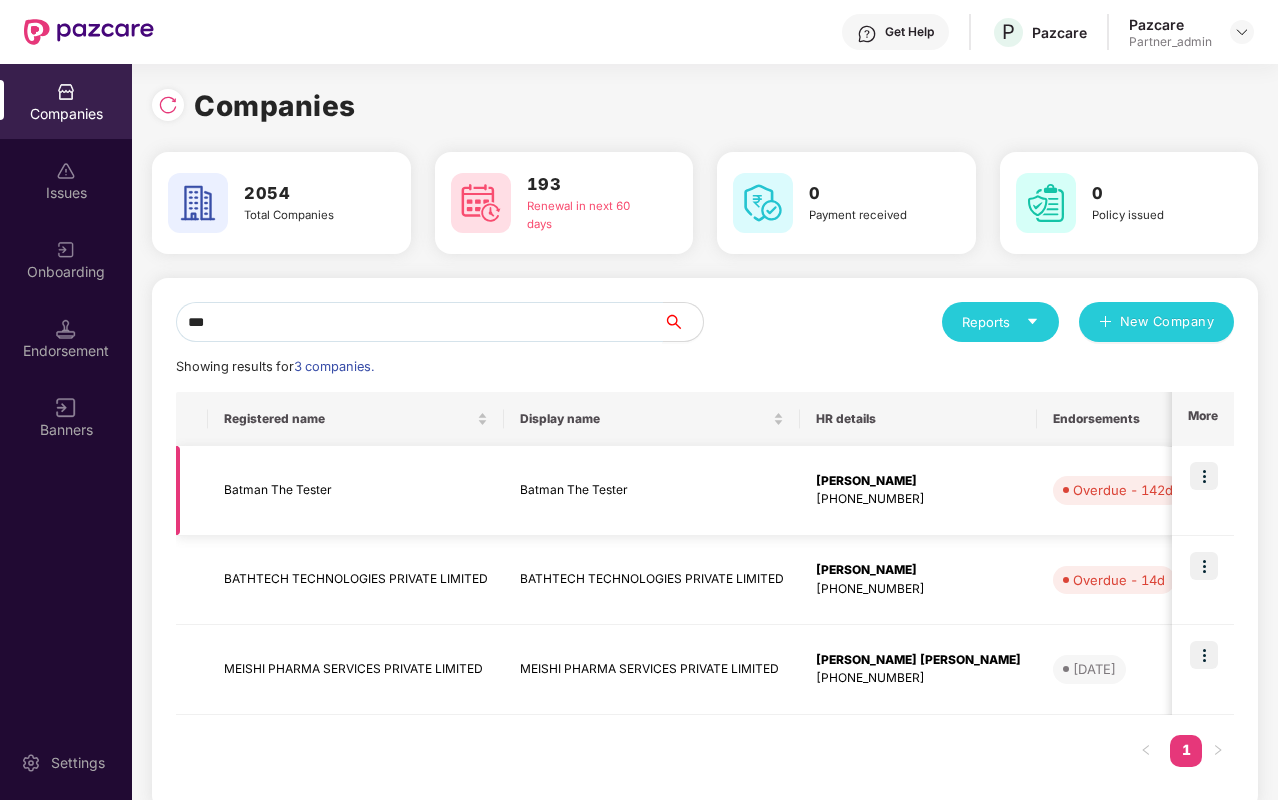type on "***" 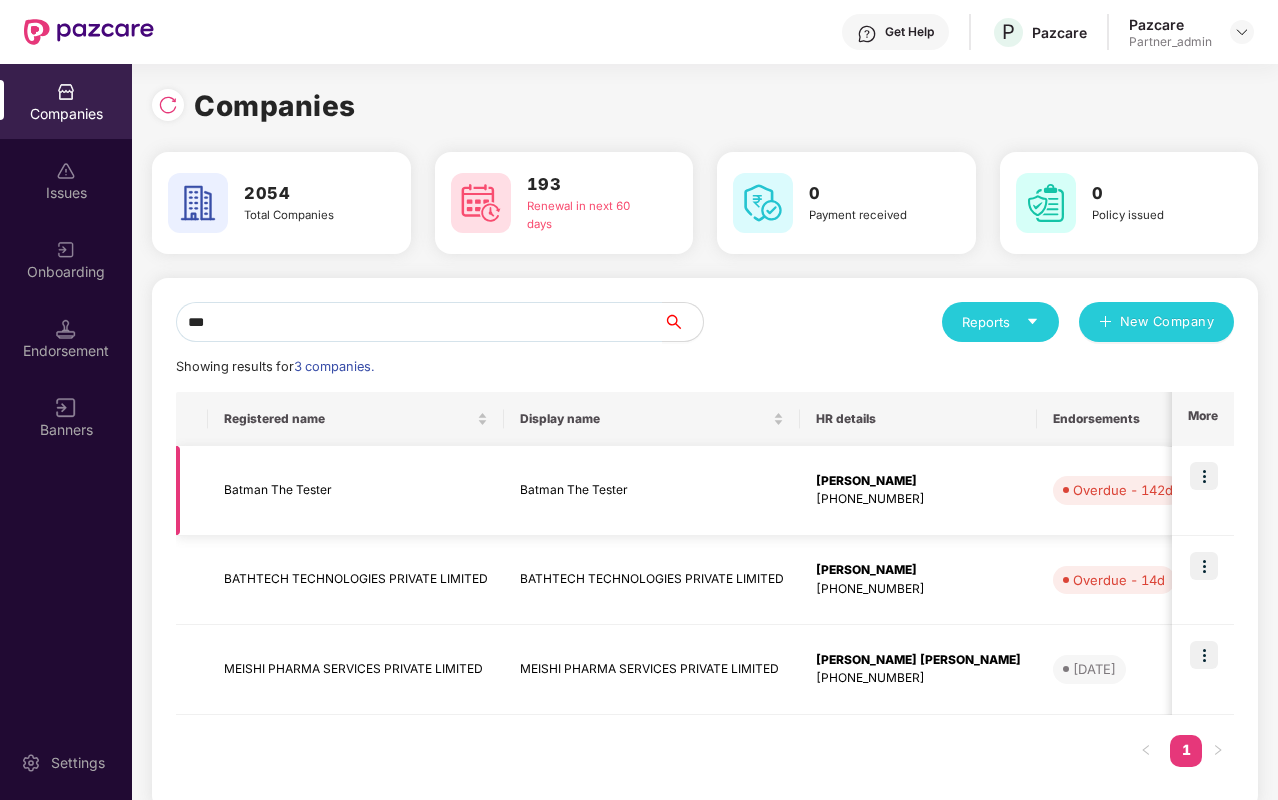 click at bounding box center (1204, 476) 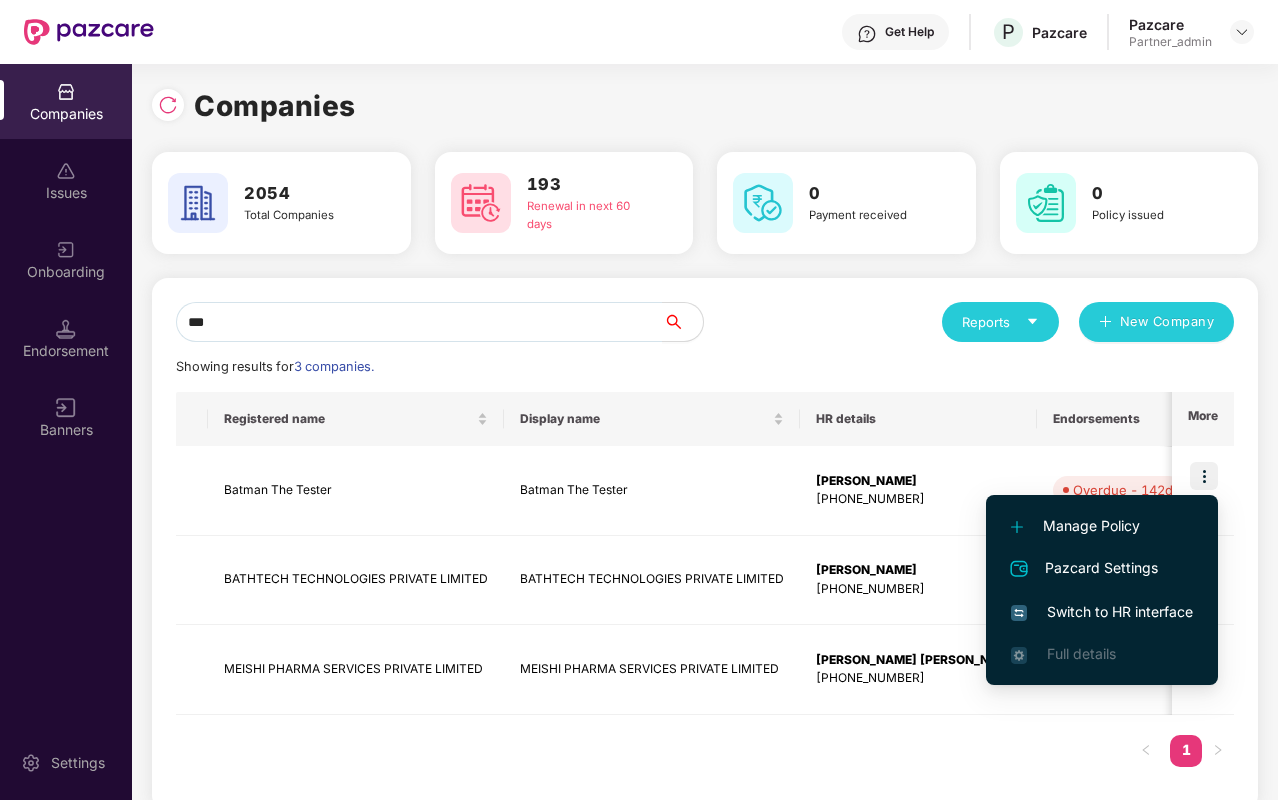 click on "*** Reports  New Company Showing results for  3 companies. Registered name Display name HR details Endorsements CS Manager Benefits Earliest Renewal Issues Total Premium Ops Manager More                         Batman The Tester Batman The Tester [PERSON_NAME] [PHONE_NUMBER] Overdue - 142d   GPA GMC [DATE] 3 ₹271.4 [PERSON_NAME] [PERSON_NAME][EMAIL_ADDRESS][DOMAIN_NAME] [PHONE_NUMBER] BATHTECH TECHNOLOGIES PRIVATE LIMITED BATHTECH TECHNOLOGIES PRIVATE LIMITED [PERSON_NAME] [PHONE_NUMBER] Overdue - 14d [PERSON_NAME] [PERSON_NAME][EMAIL_ADDRESS][DOMAIN_NAME] [PHONE_NUMBER] GMC [DATE] 0 ₹5,21,501   MEISHI PHARMA SERVICES PRIVATE LIMITED MEISHI PHARMA SERVICES PRIVATE LIMITED [PERSON_NAME] [PERSON_NAME] [PHONE_NUMBER] [DATE] [PERSON_NAME] [PERSON_NAME][EMAIL_ADDRESS][PERSON_NAME][DOMAIN_NAME] [PHONE_NUMBER] GMC [DATE] 0 ₹5,13,300 Nischith U [EMAIL_ADDRESS][DOMAIN_NAME] [PHONE_NUMBER] 1" at bounding box center [705, 544] 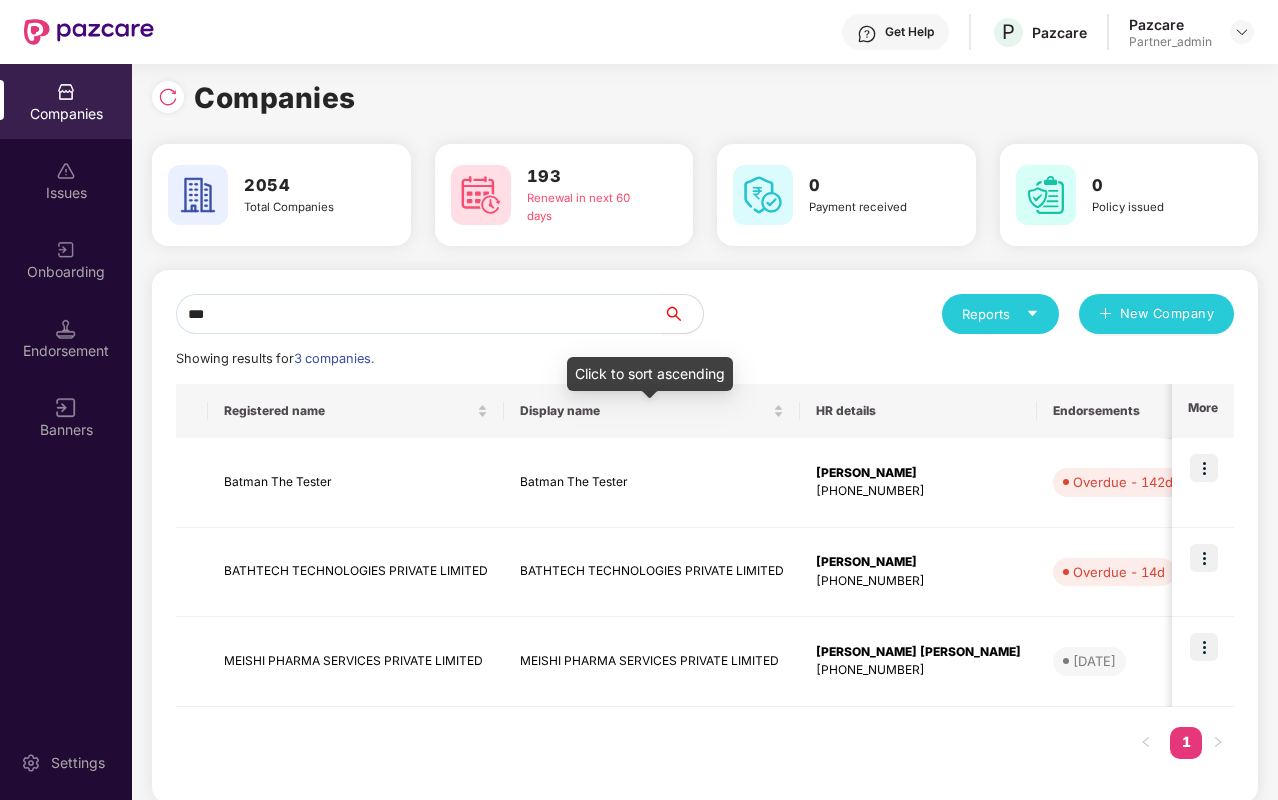 scroll, scrollTop: 0, scrollLeft: 0, axis: both 